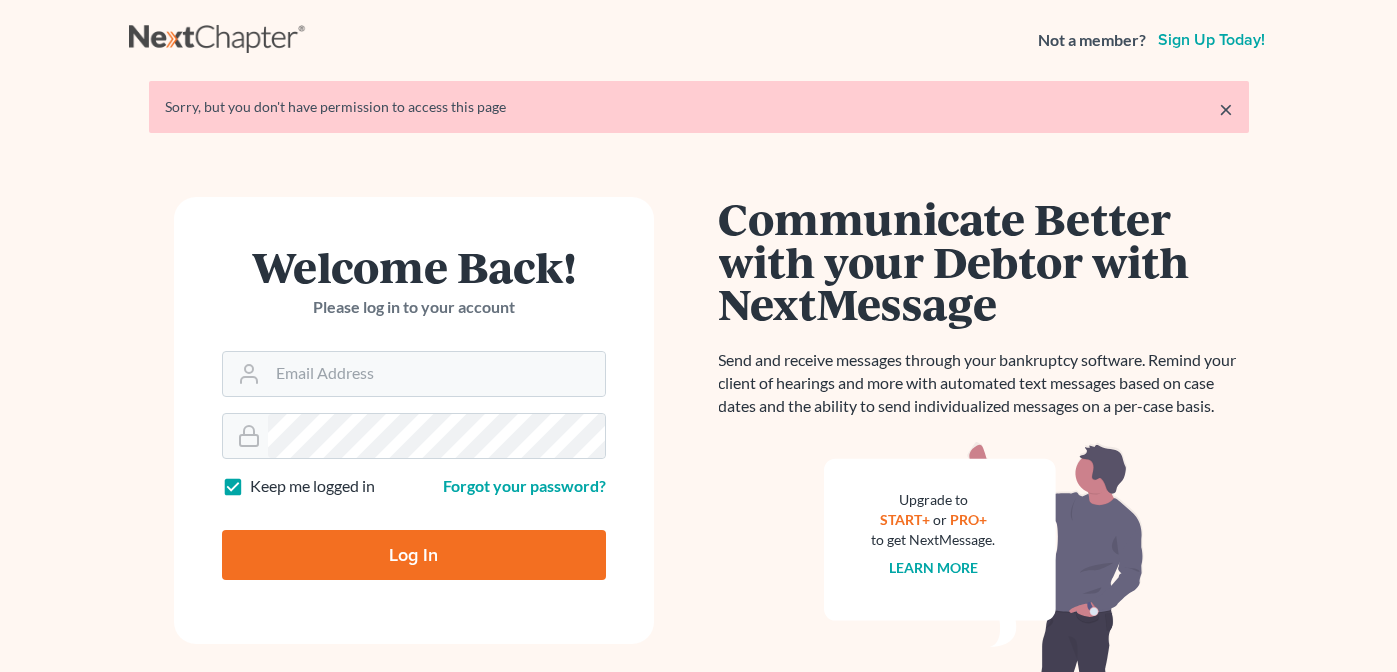 scroll, scrollTop: 0, scrollLeft: 0, axis: both 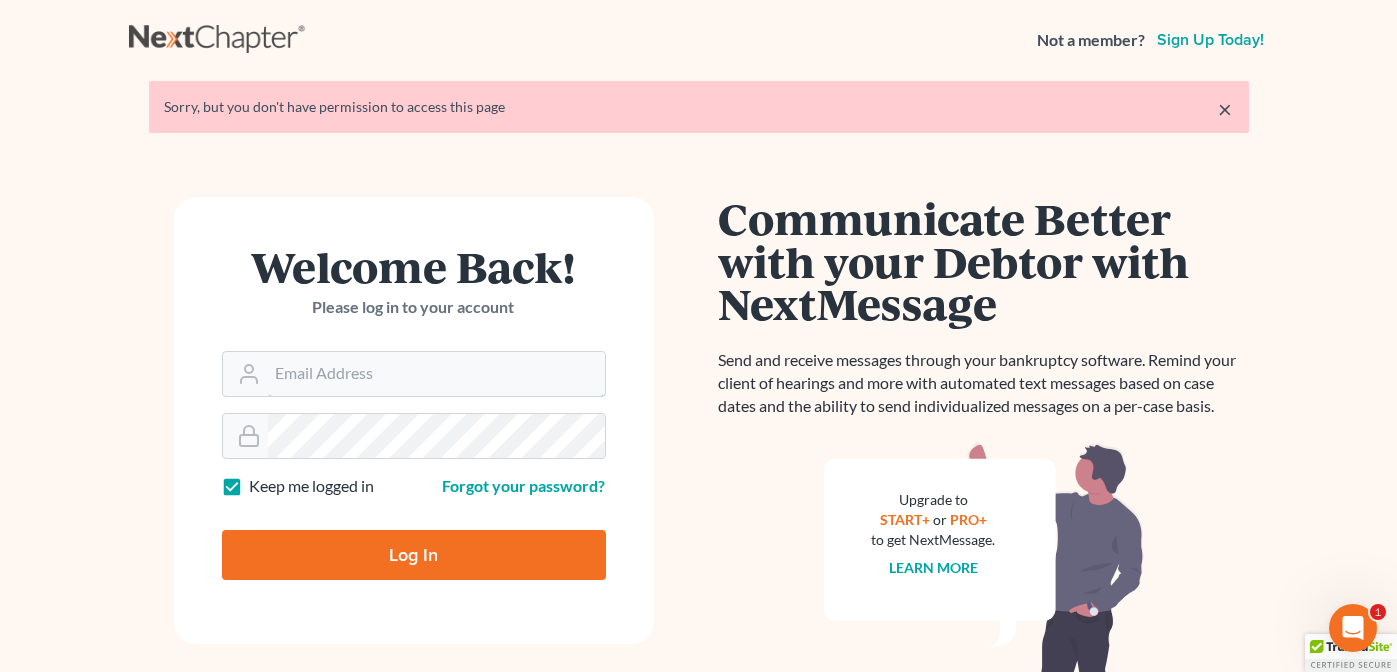 type on "[EMAIL]" 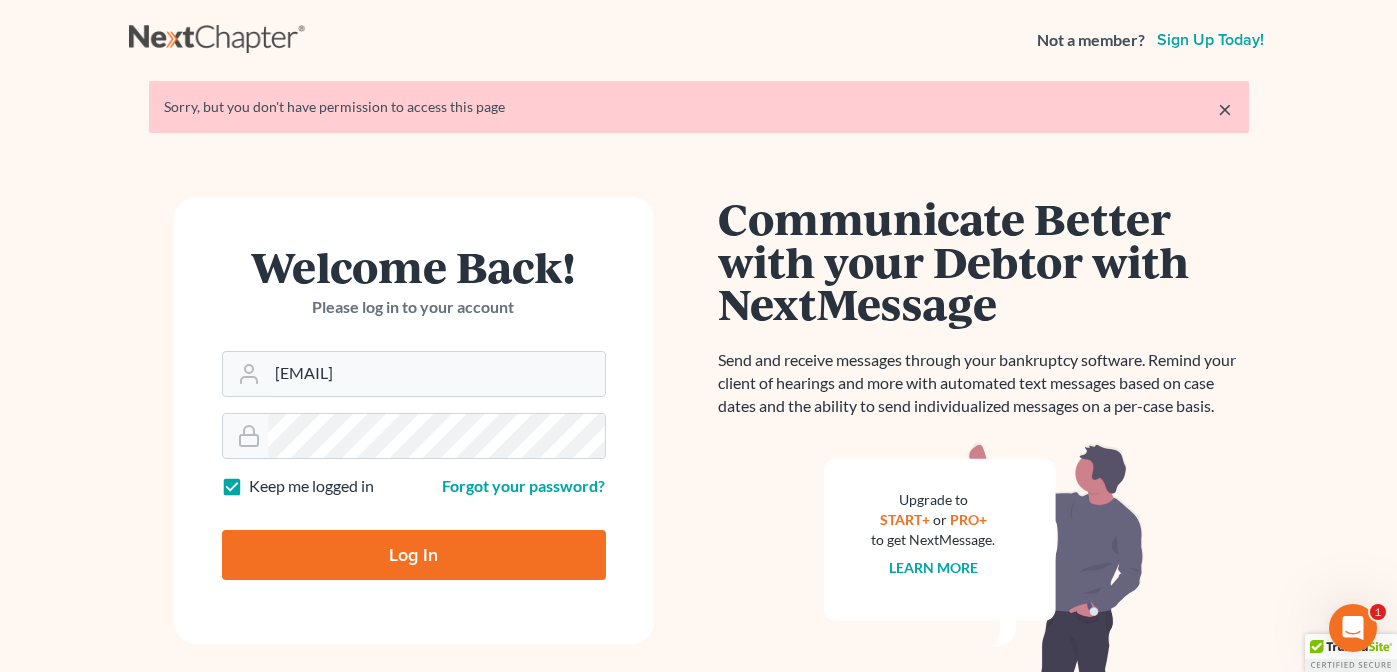 click on "Log In" at bounding box center [414, 555] 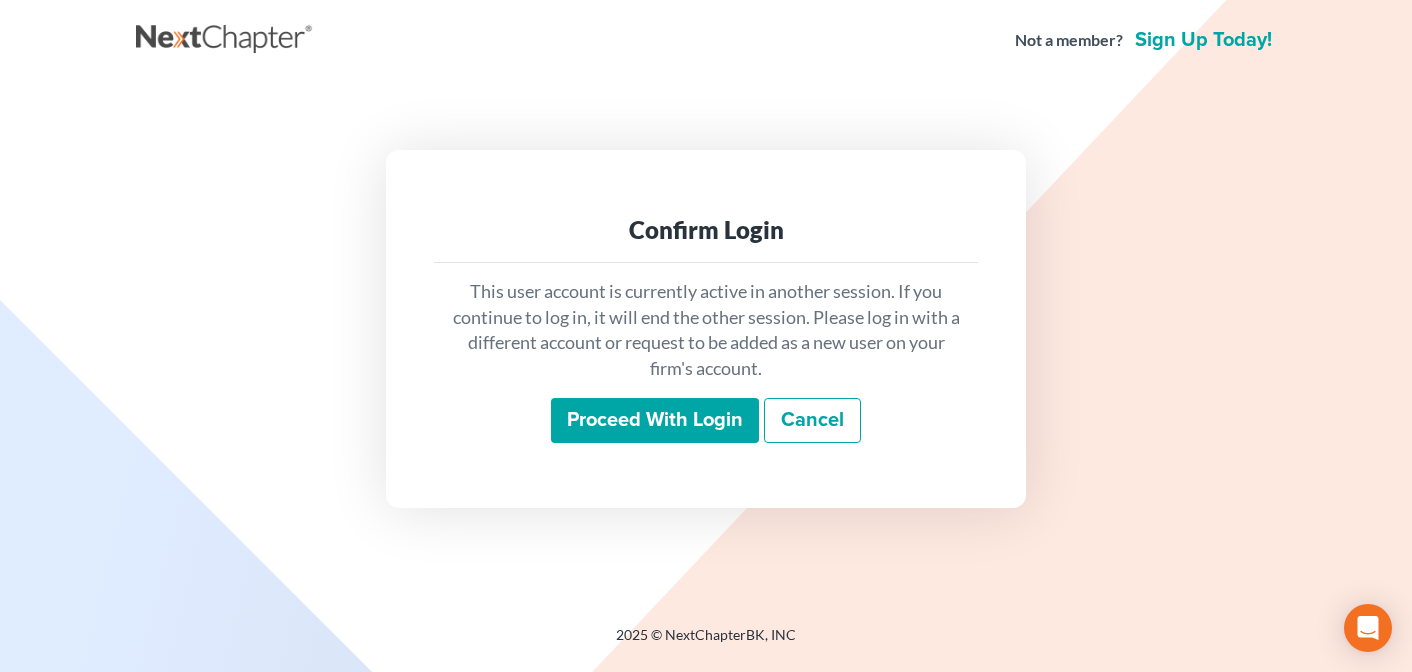 scroll, scrollTop: 0, scrollLeft: 0, axis: both 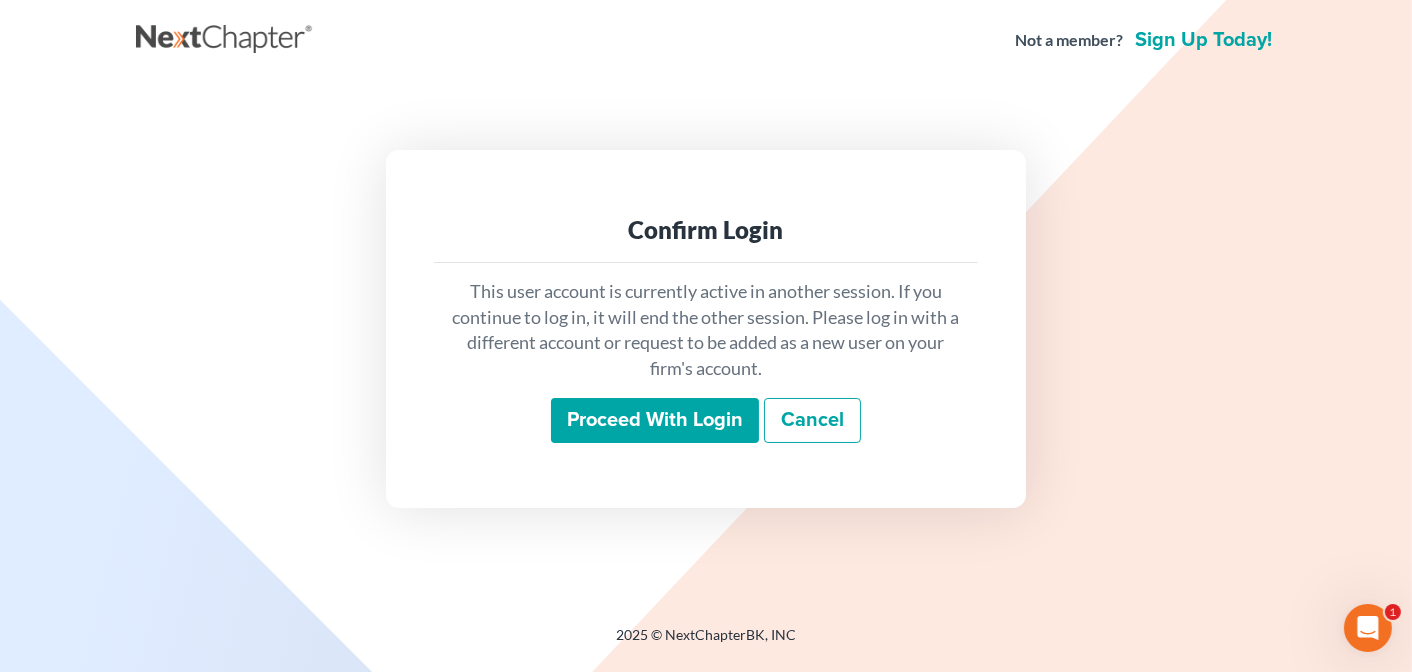 click on "Proceed with login" at bounding box center (655, 421) 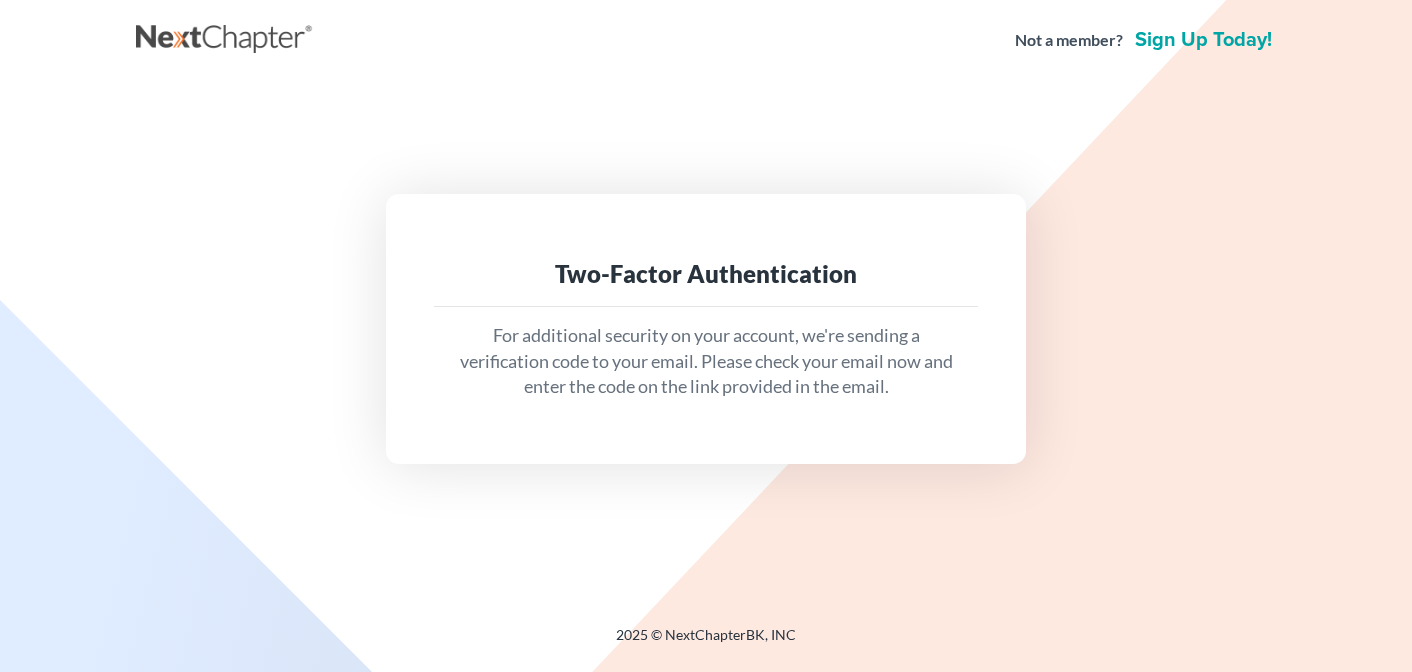 scroll, scrollTop: 0, scrollLeft: 0, axis: both 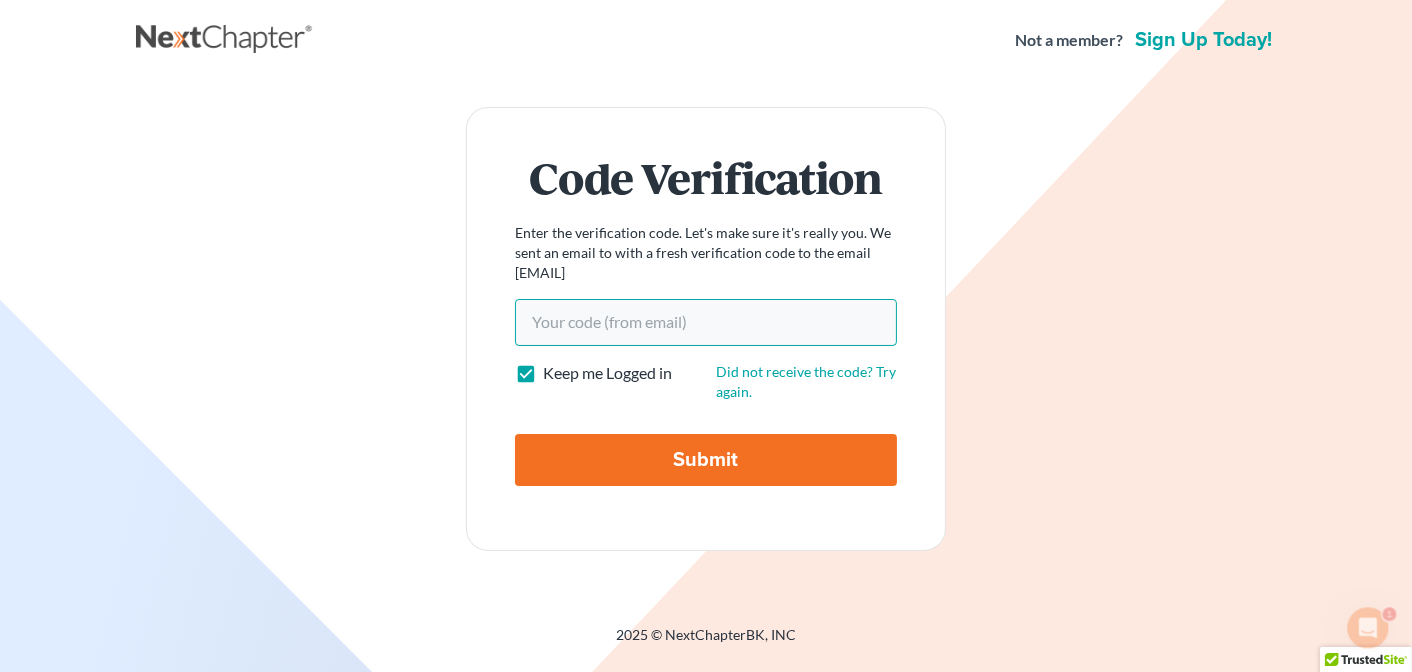 click on "Your code(from email)" at bounding box center [706, 322] 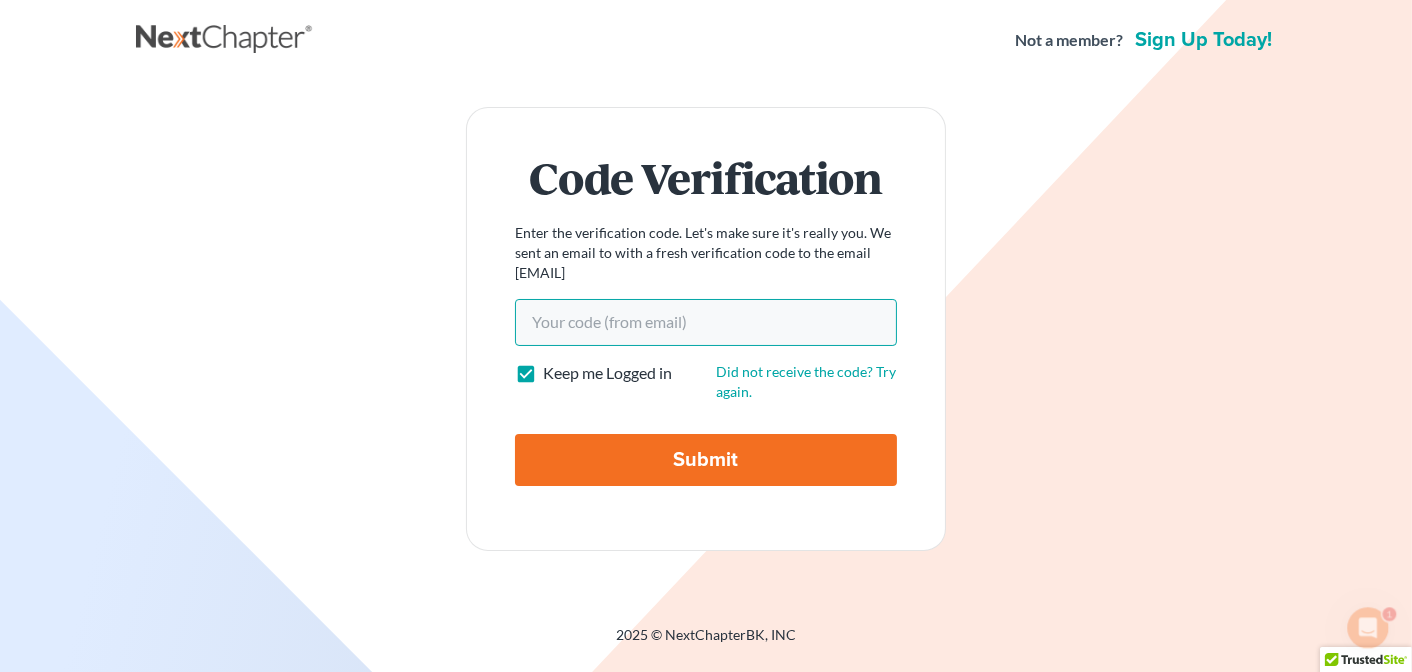 paste on "64e777" 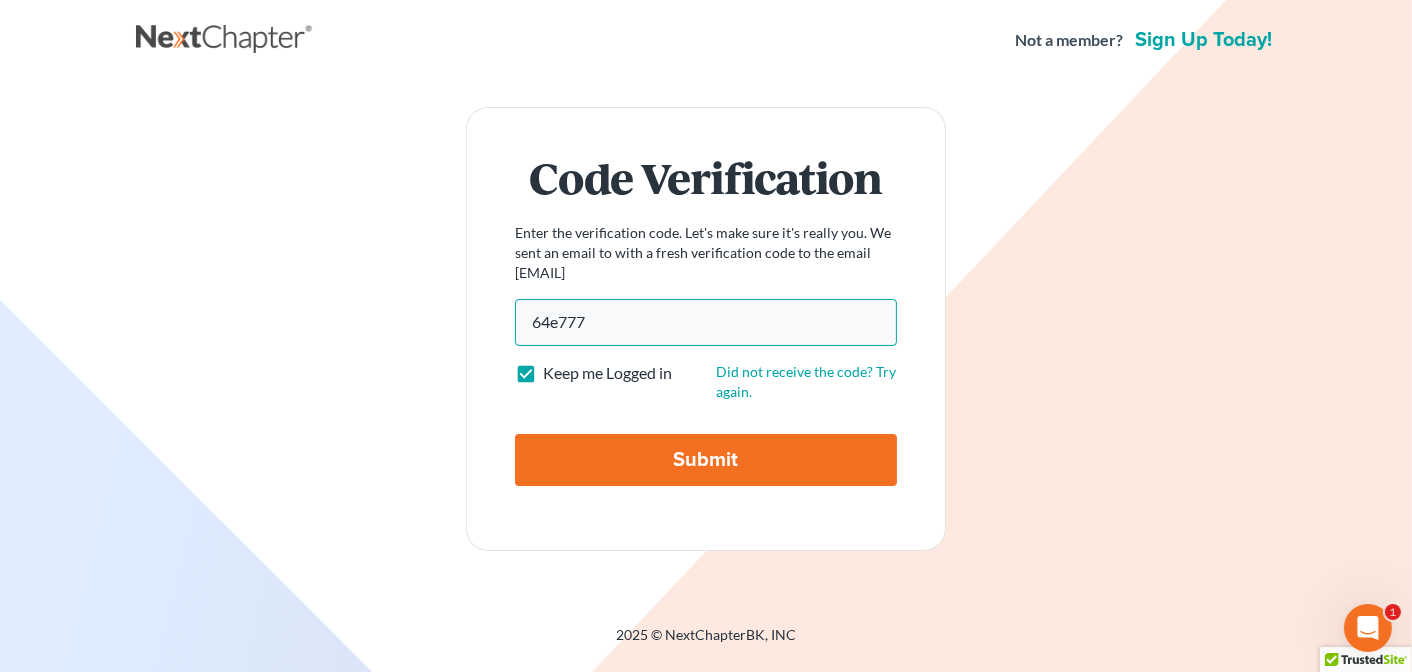 type on "64e777" 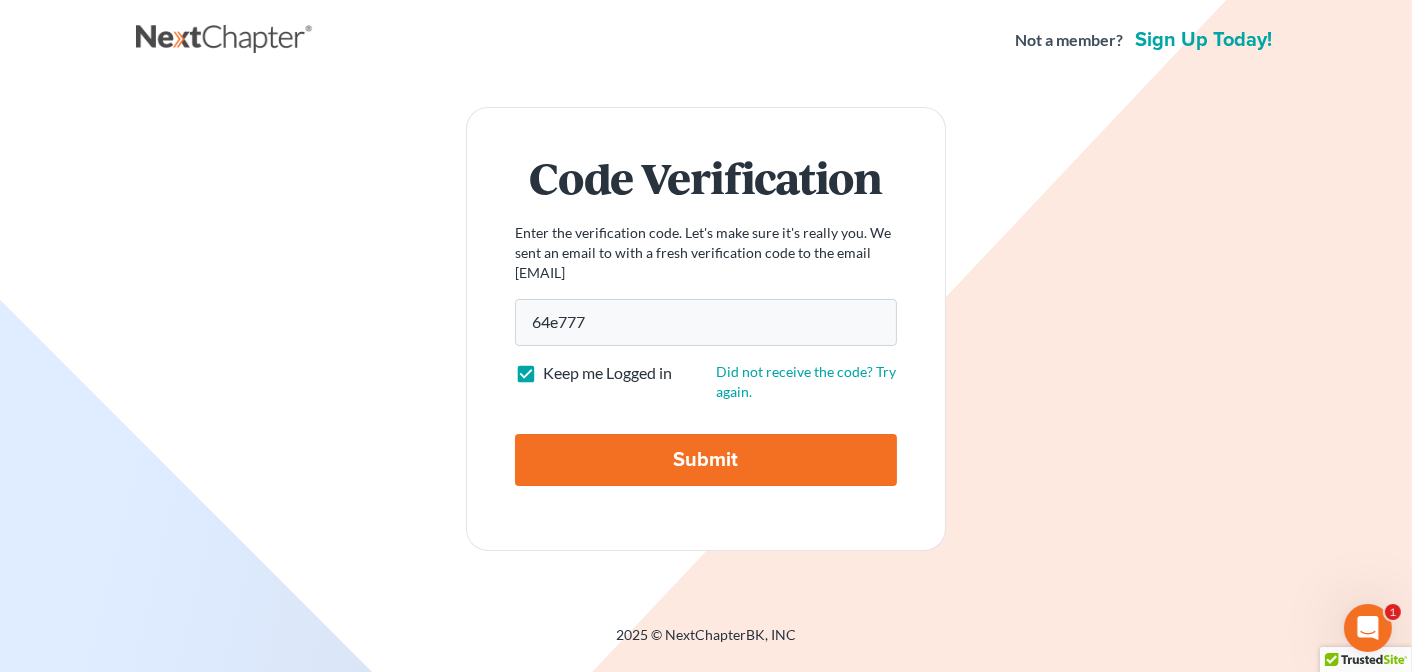 click on "Submit" at bounding box center [706, 460] 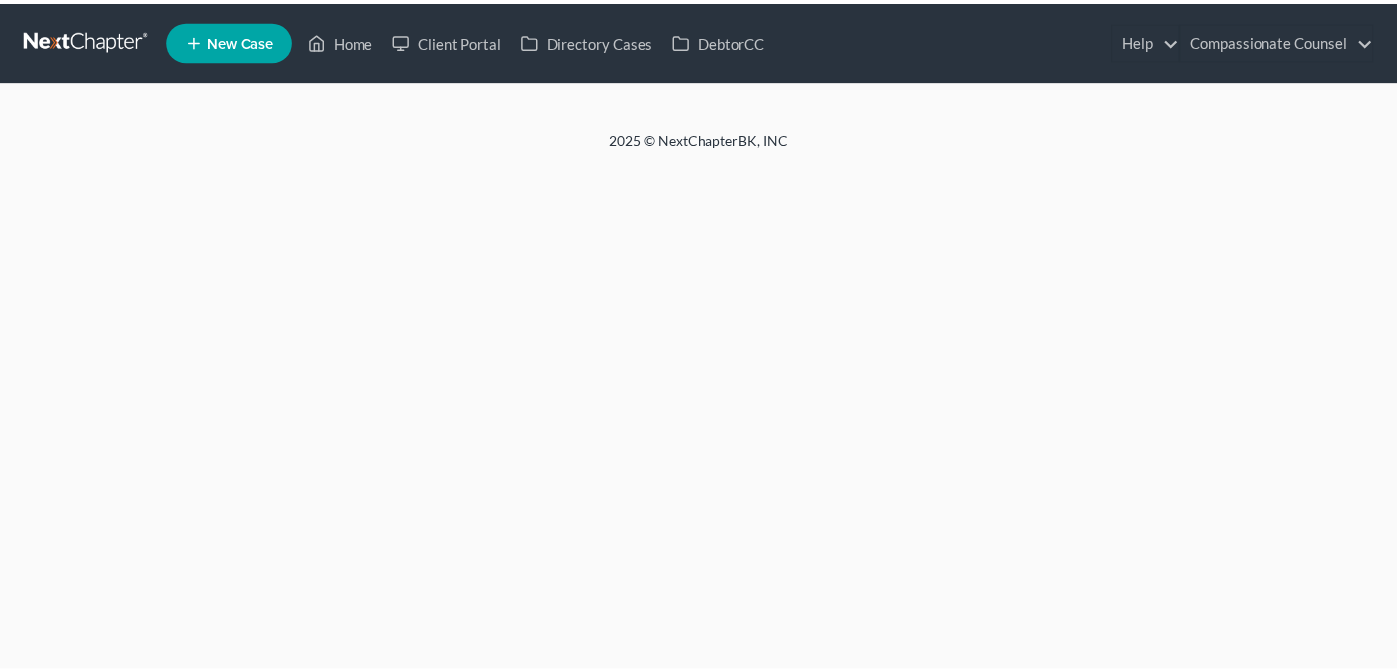 scroll, scrollTop: 0, scrollLeft: 0, axis: both 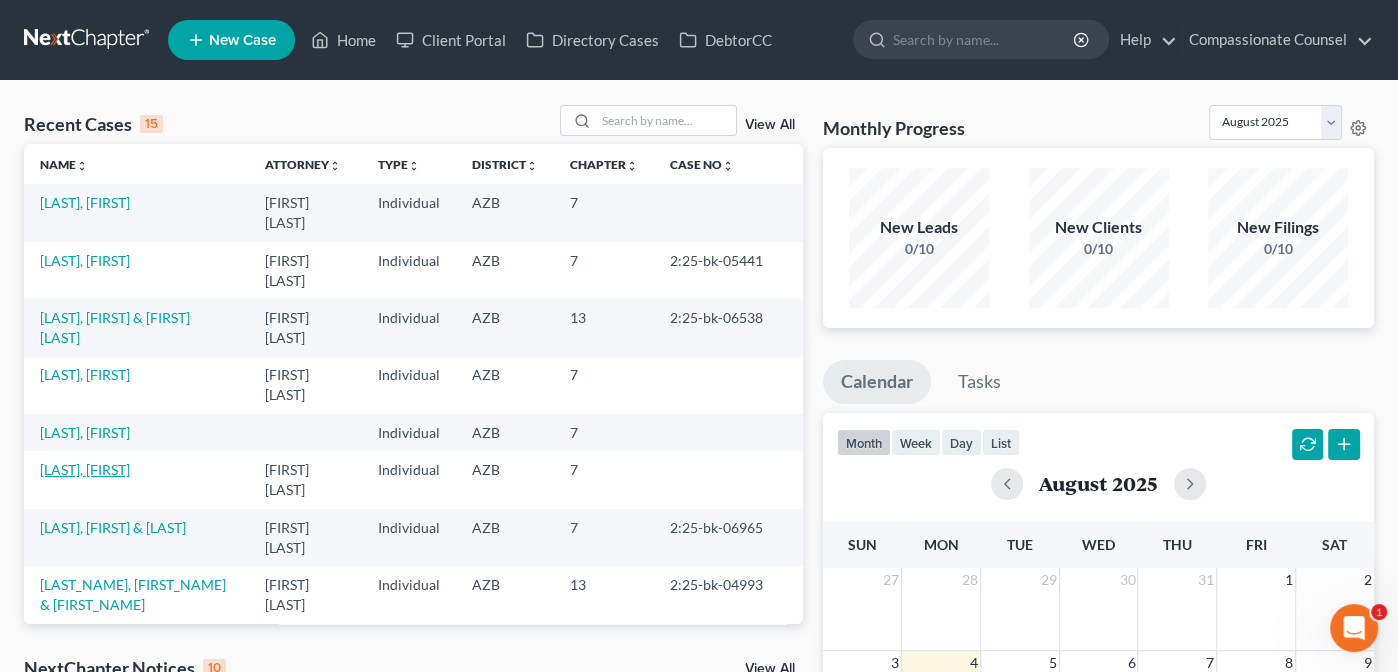 click on "[LAST], [FIRST]" at bounding box center (85, 469) 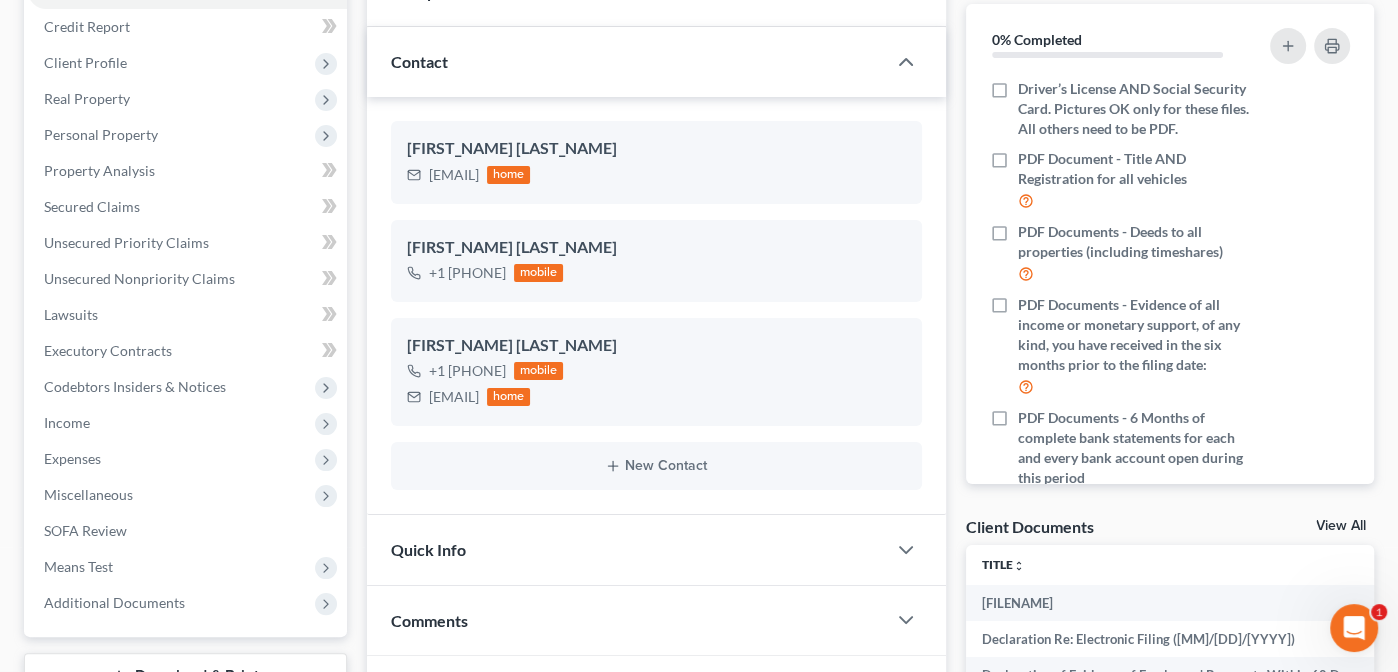 scroll, scrollTop: 233, scrollLeft: 0, axis: vertical 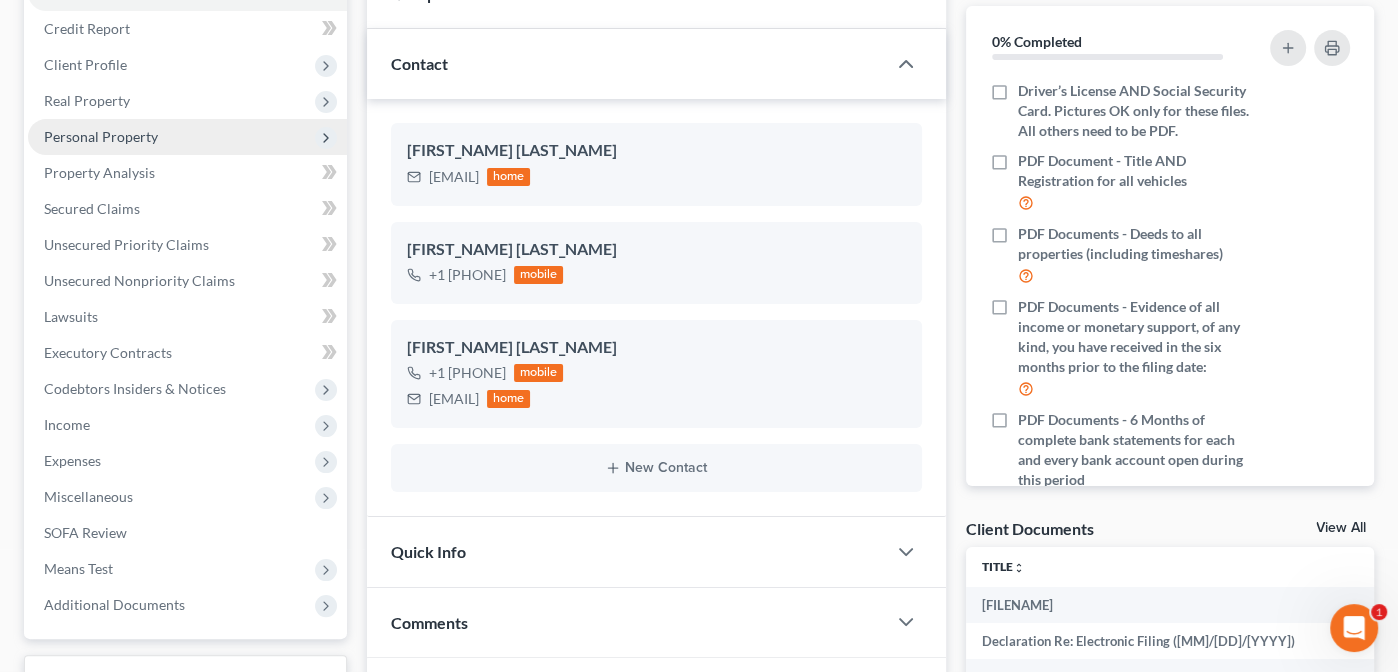 click on "Personal Property" at bounding box center (101, 136) 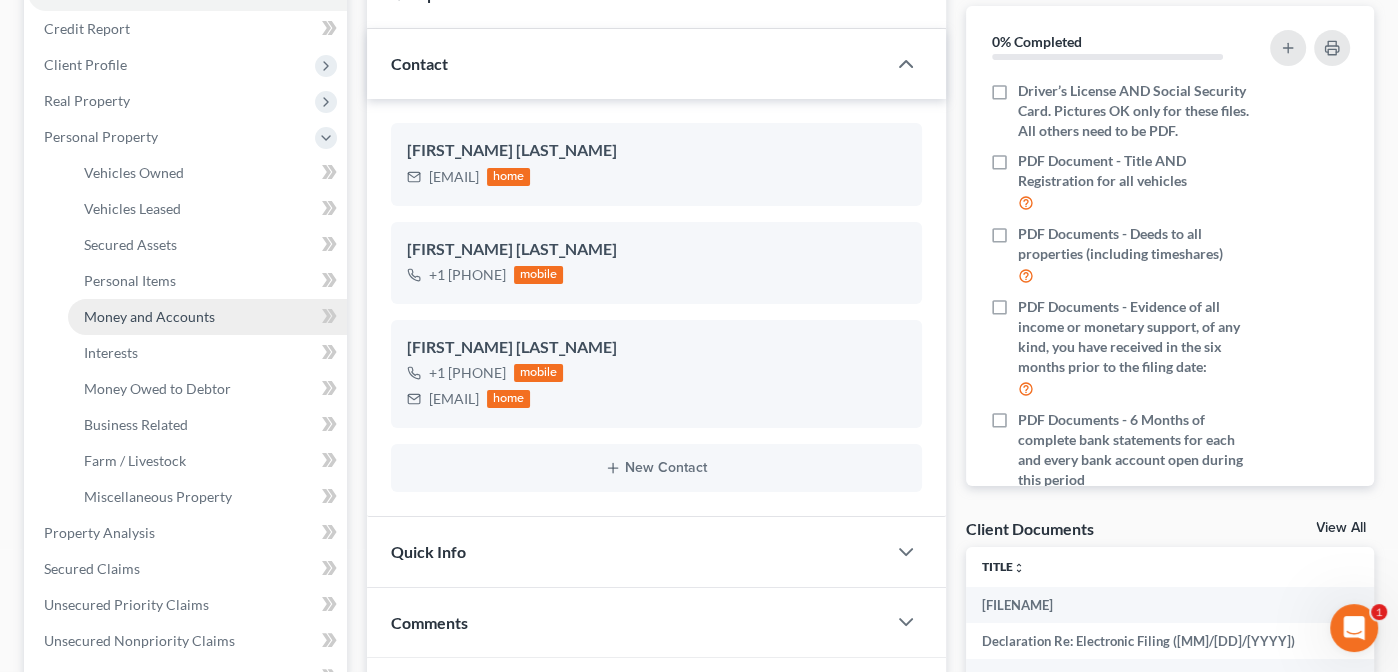 click on "Money and Accounts" at bounding box center (149, 316) 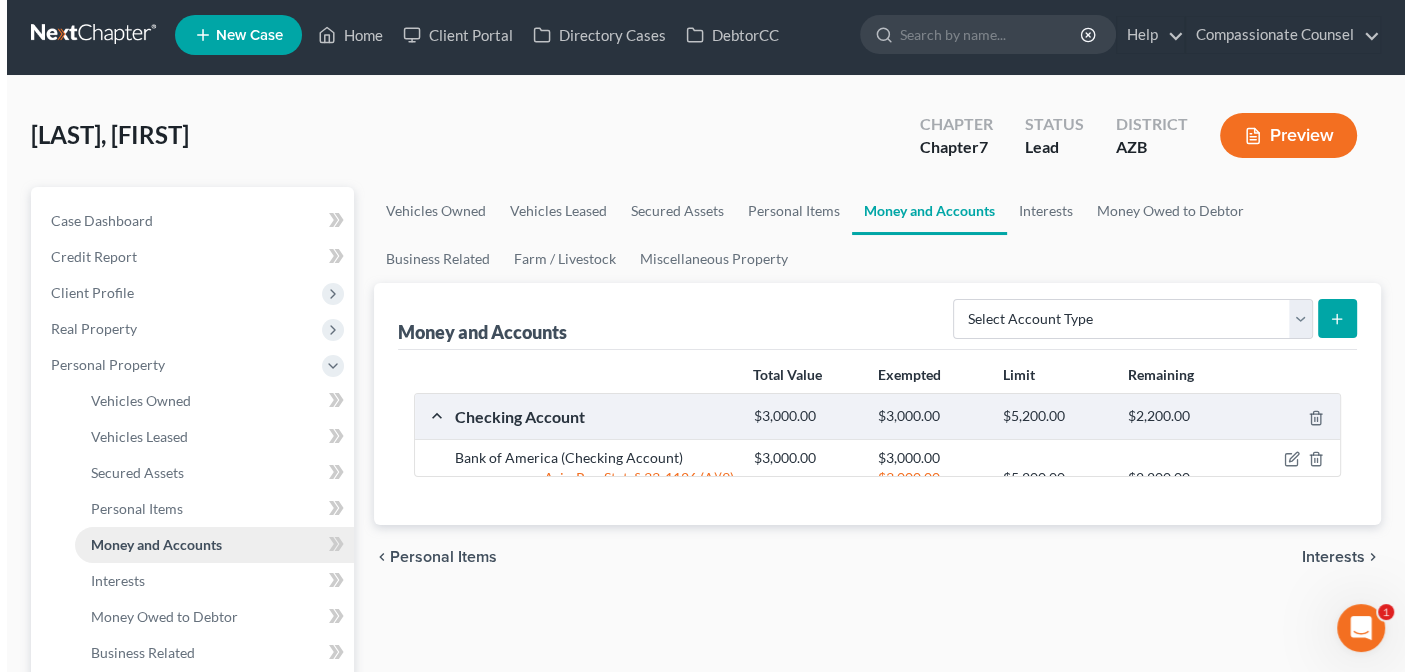 scroll, scrollTop: 0, scrollLeft: 0, axis: both 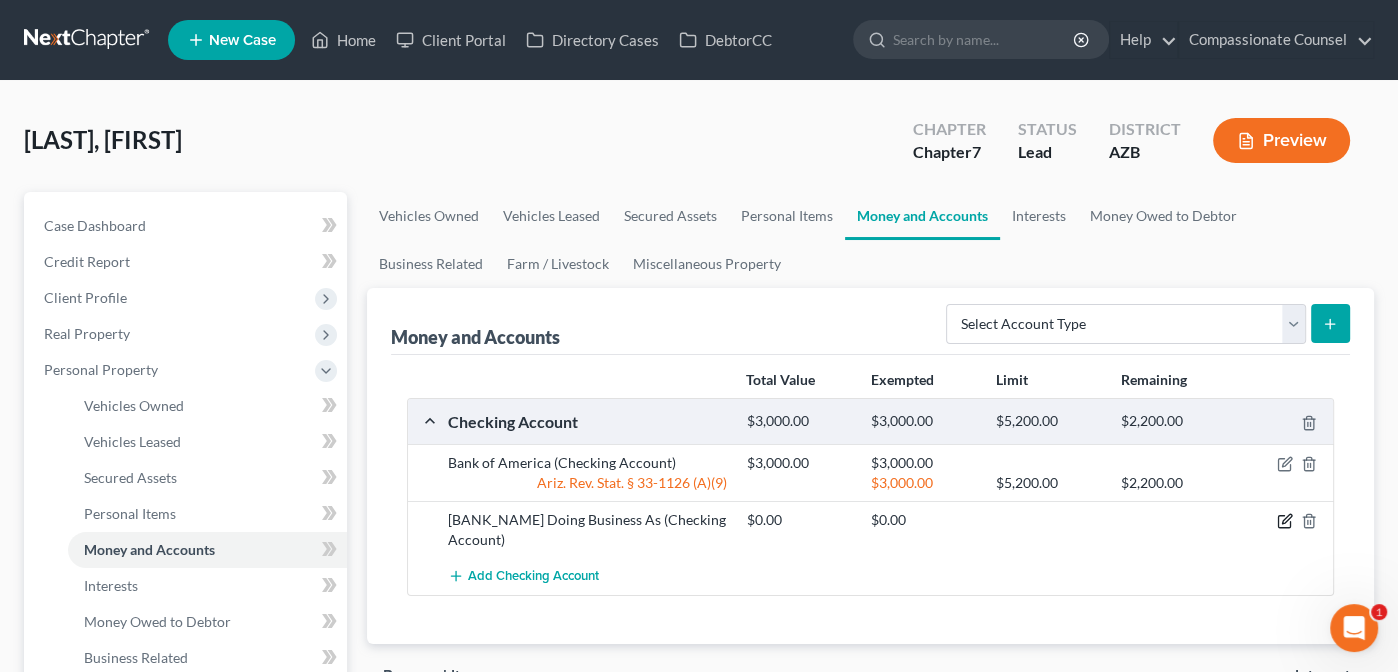 click 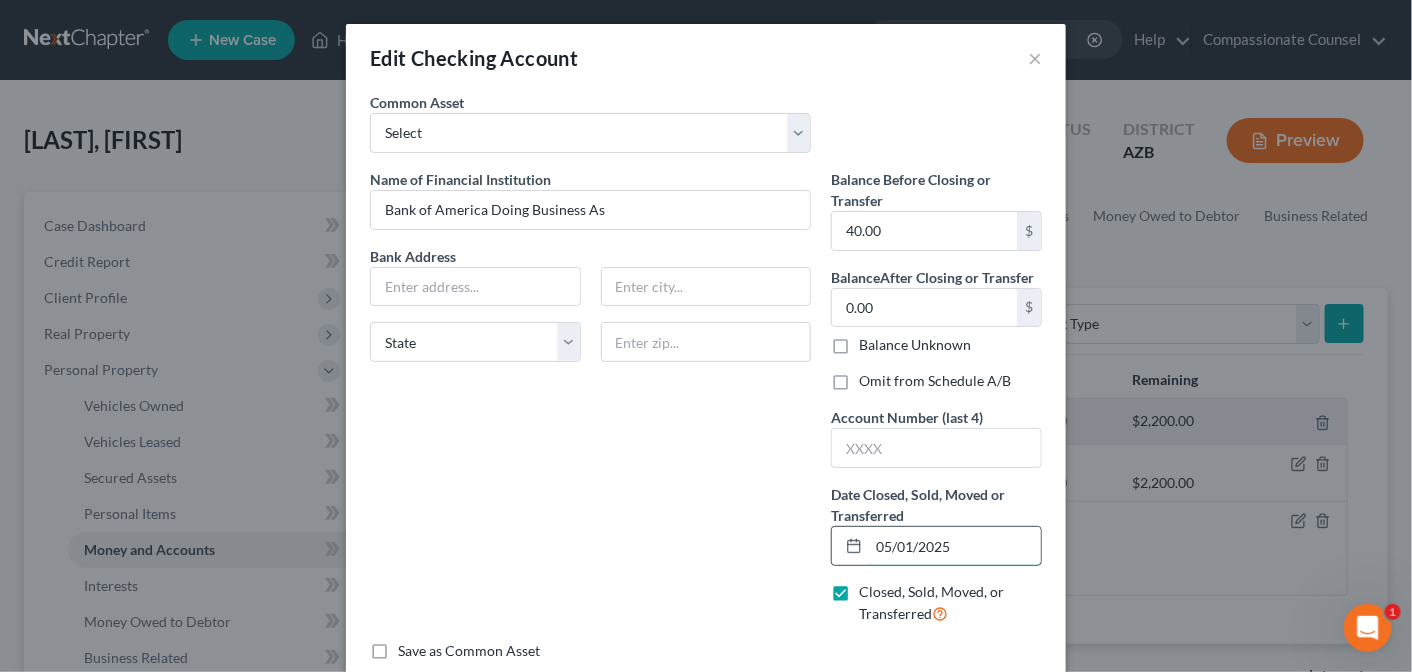 click on "05/01/2025" at bounding box center (955, 546) 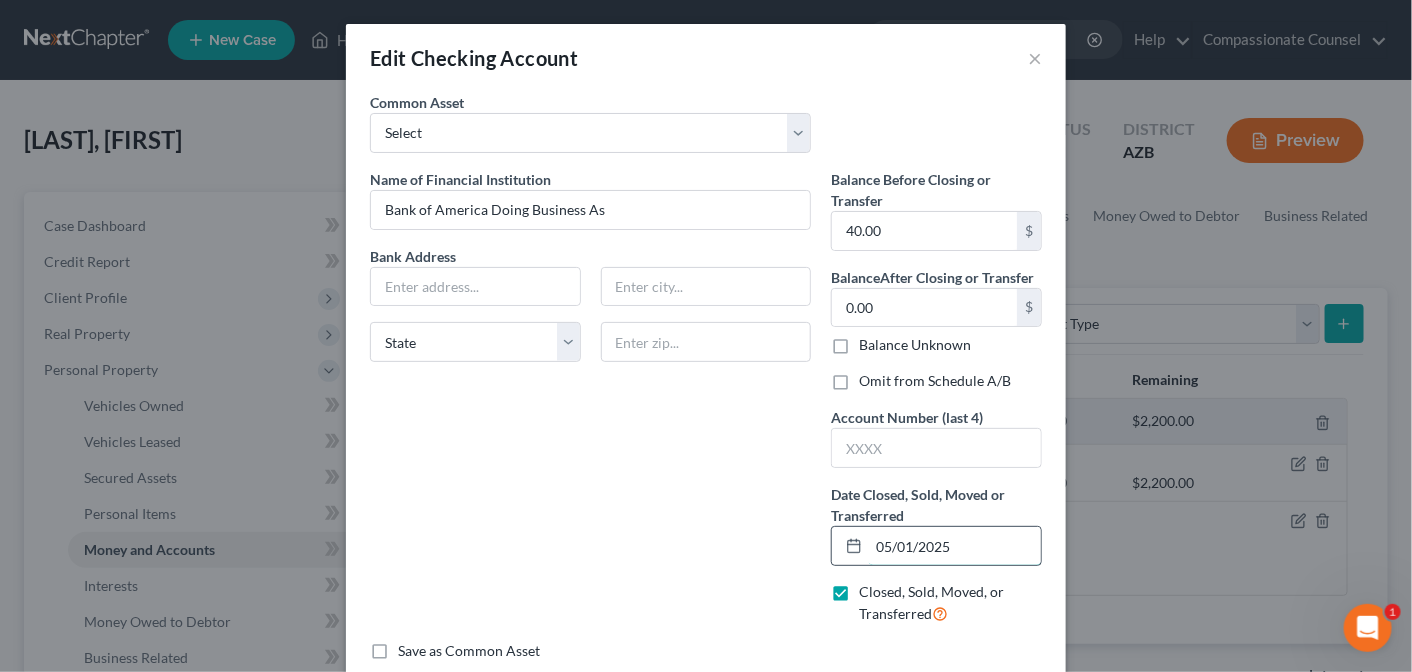 click on "05/01/2025" at bounding box center [955, 546] 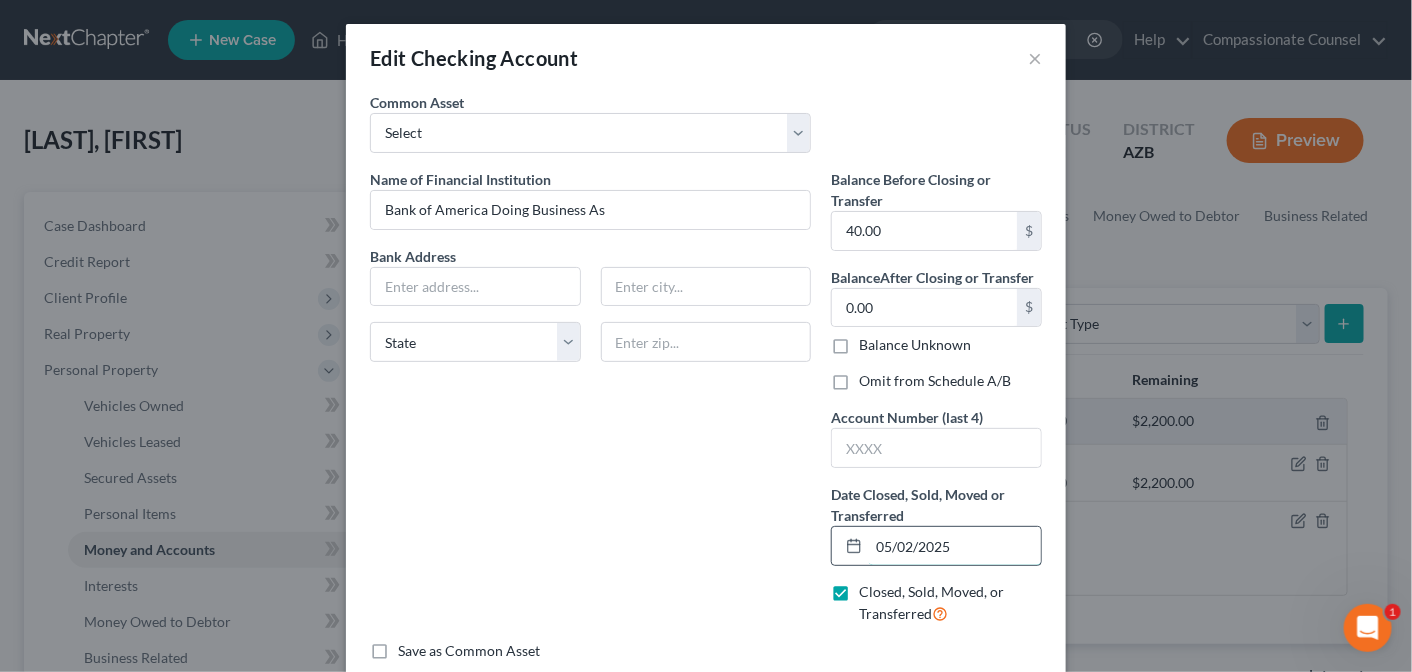 click on "05/02/2025" at bounding box center (955, 546) 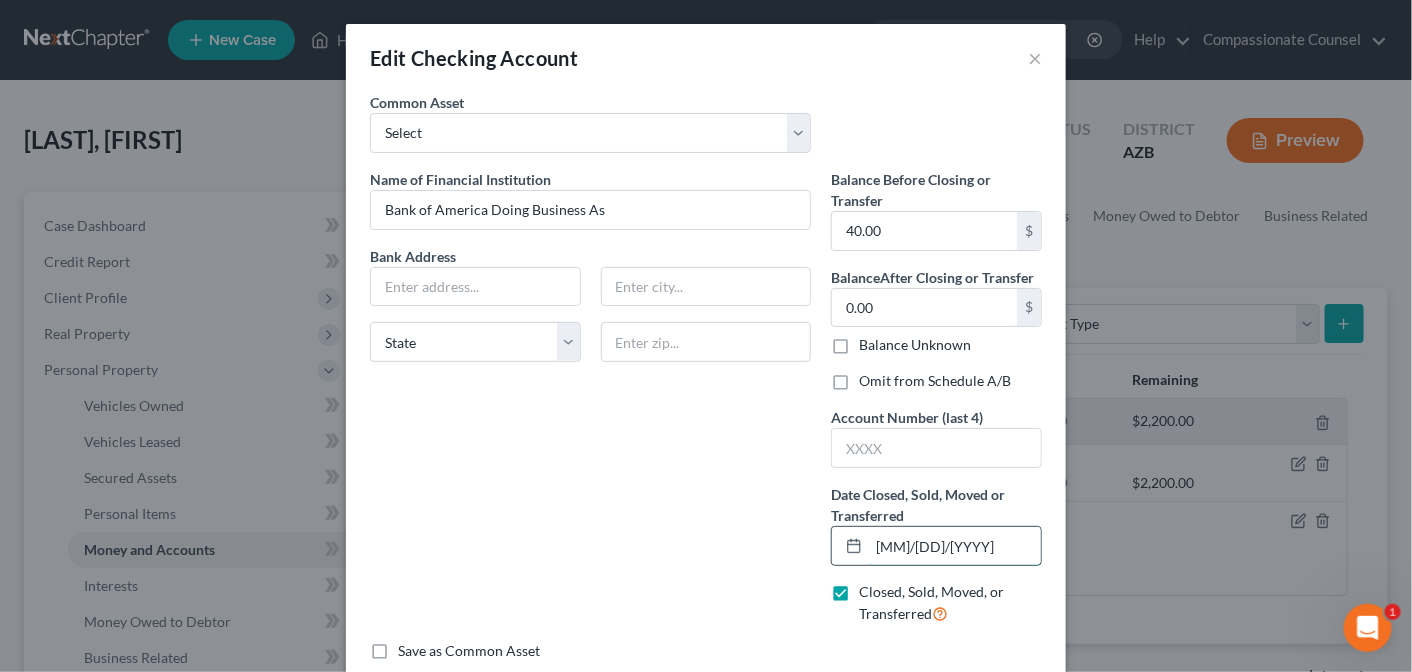 click on "[MM]/[DD]/[YYYY]" at bounding box center [955, 546] 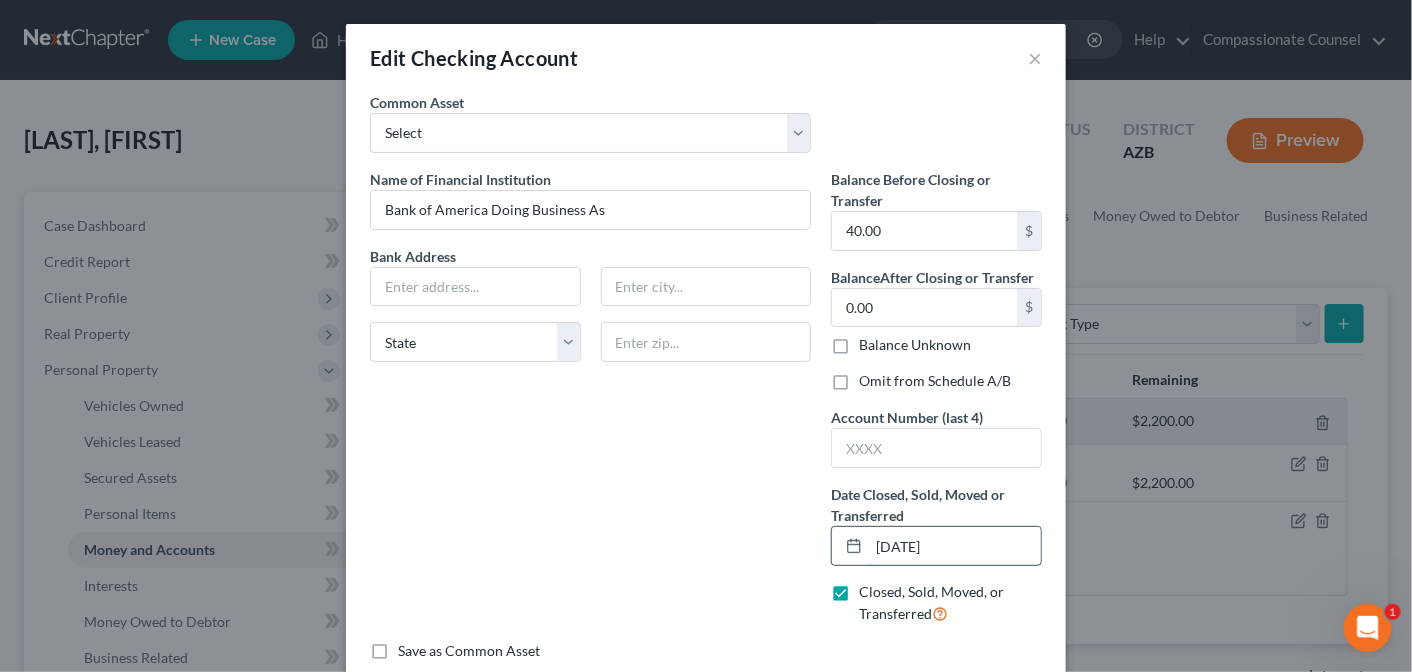click on "[DATE]" at bounding box center (955, 546) 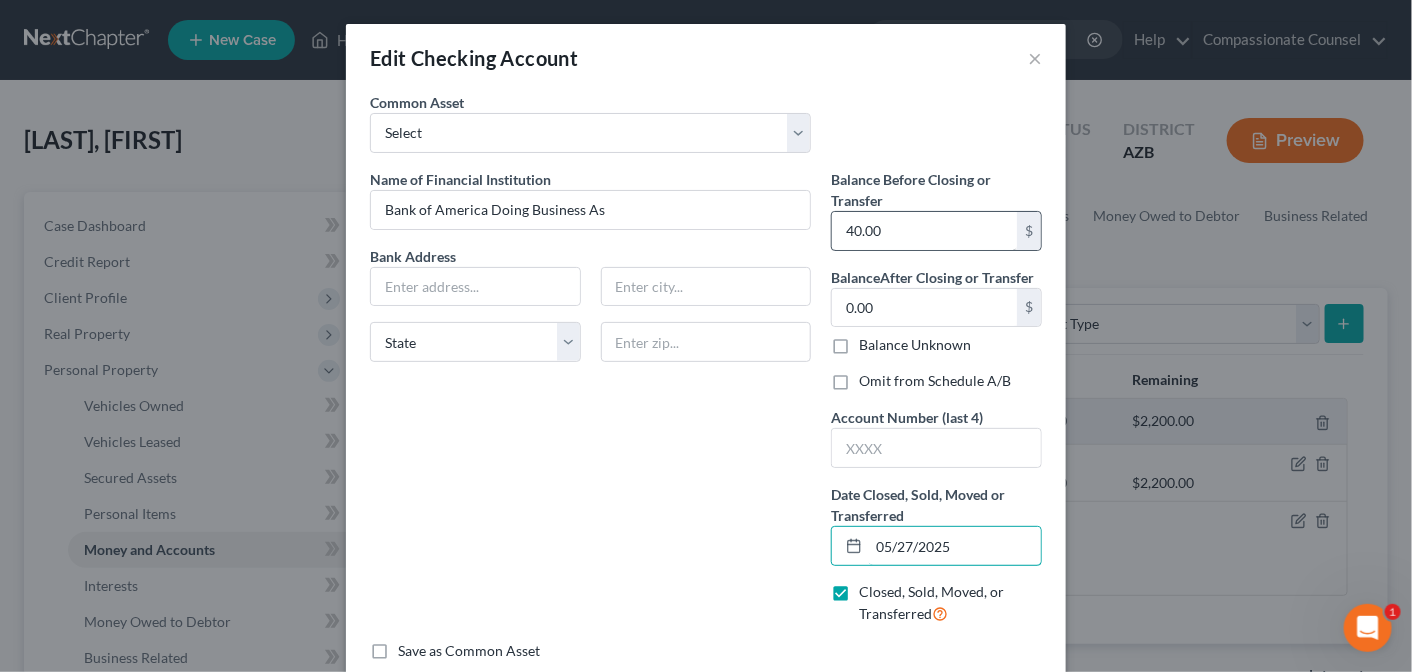 type on "05/27/2025" 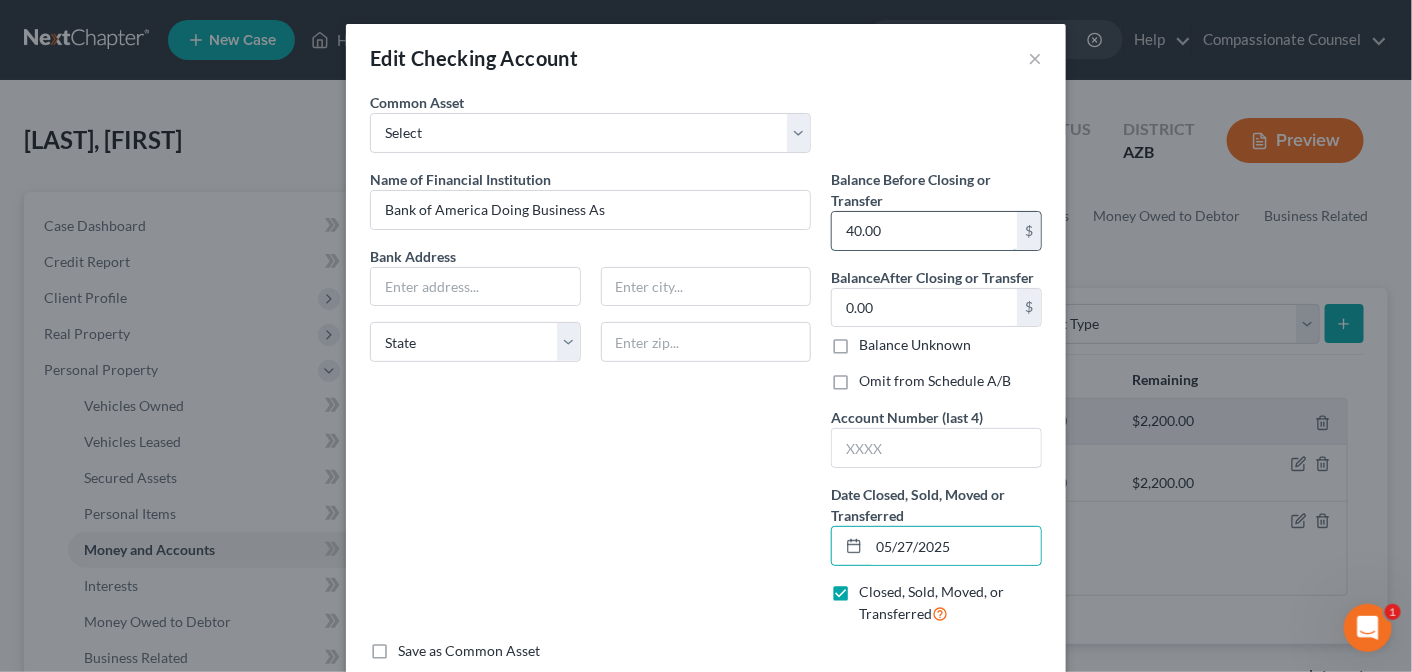 click on "40.00" at bounding box center [924, 231] 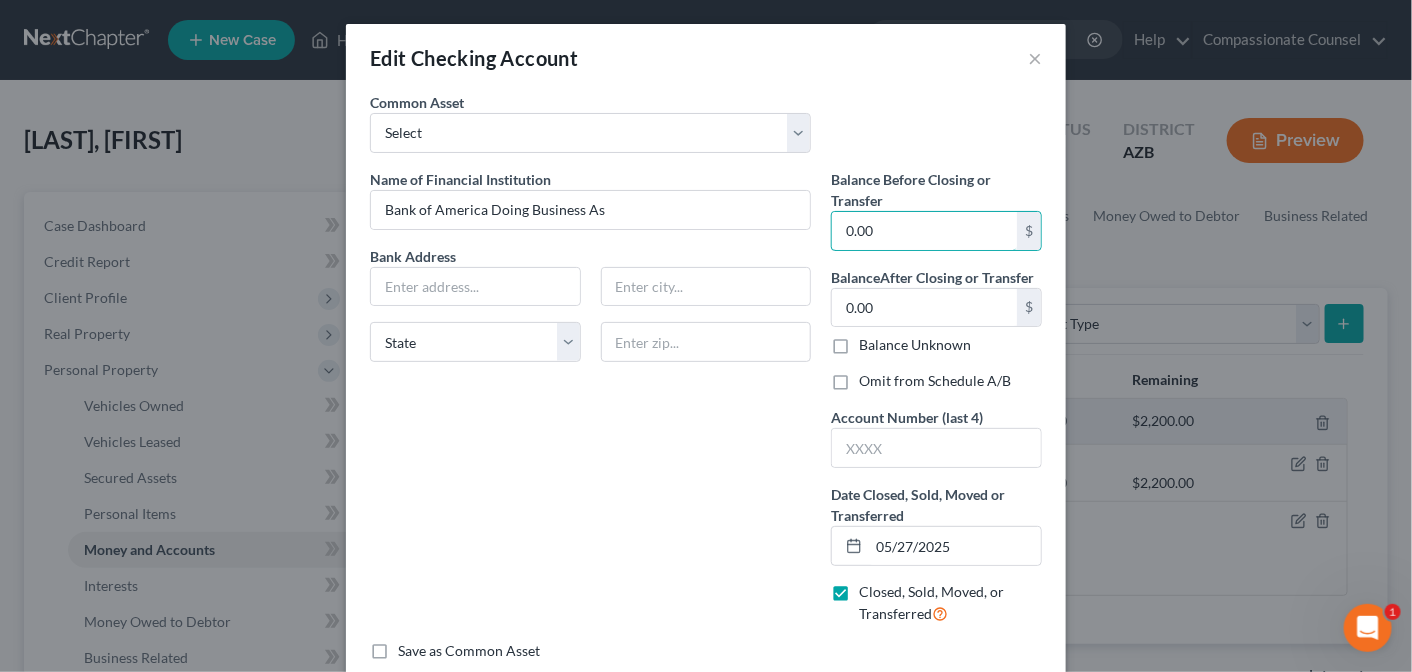 type on "0.00" 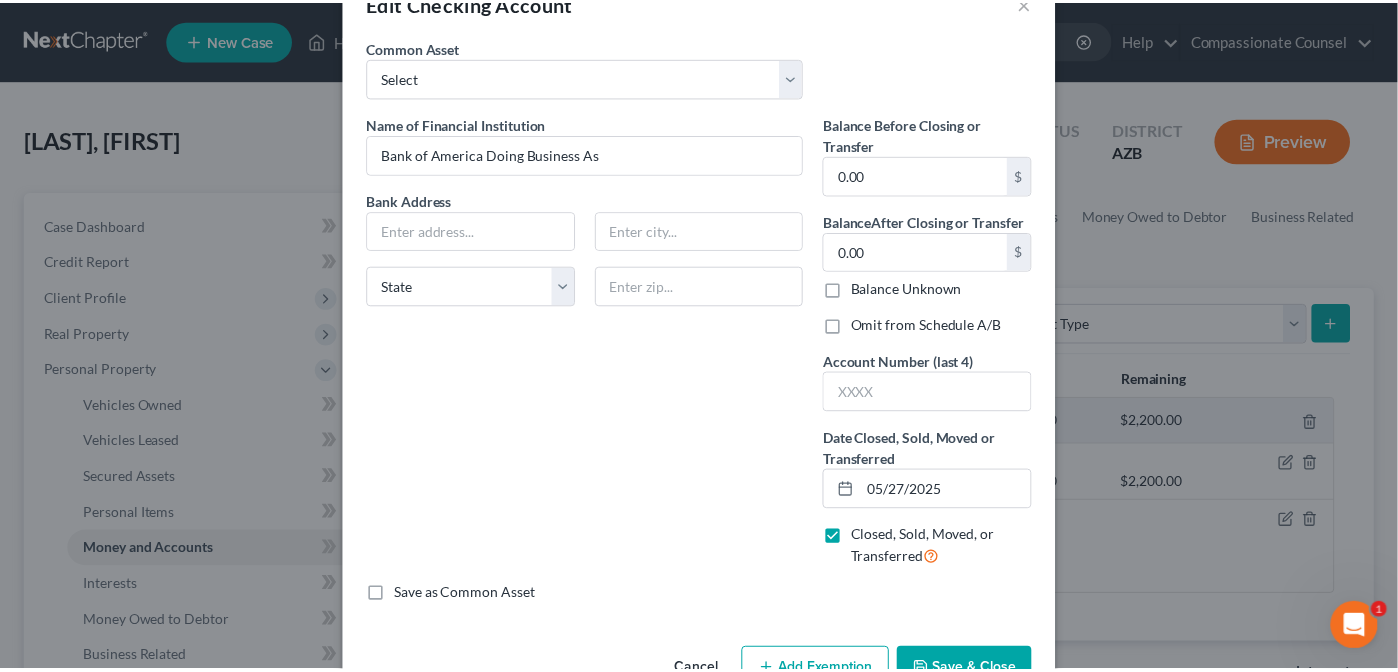 scroll, scrollTop: 111, scrollLeft: 0, axis: vertical 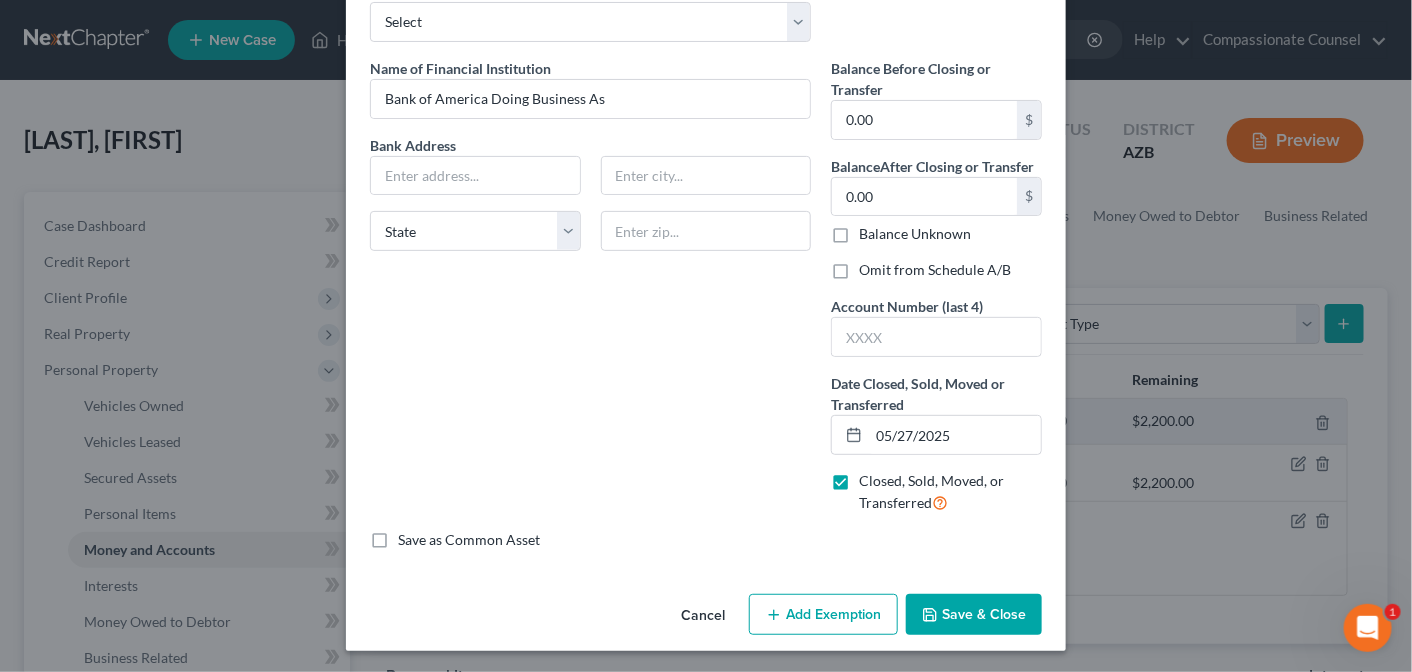 click on "Save & Close" at bounding box center (974, 615) 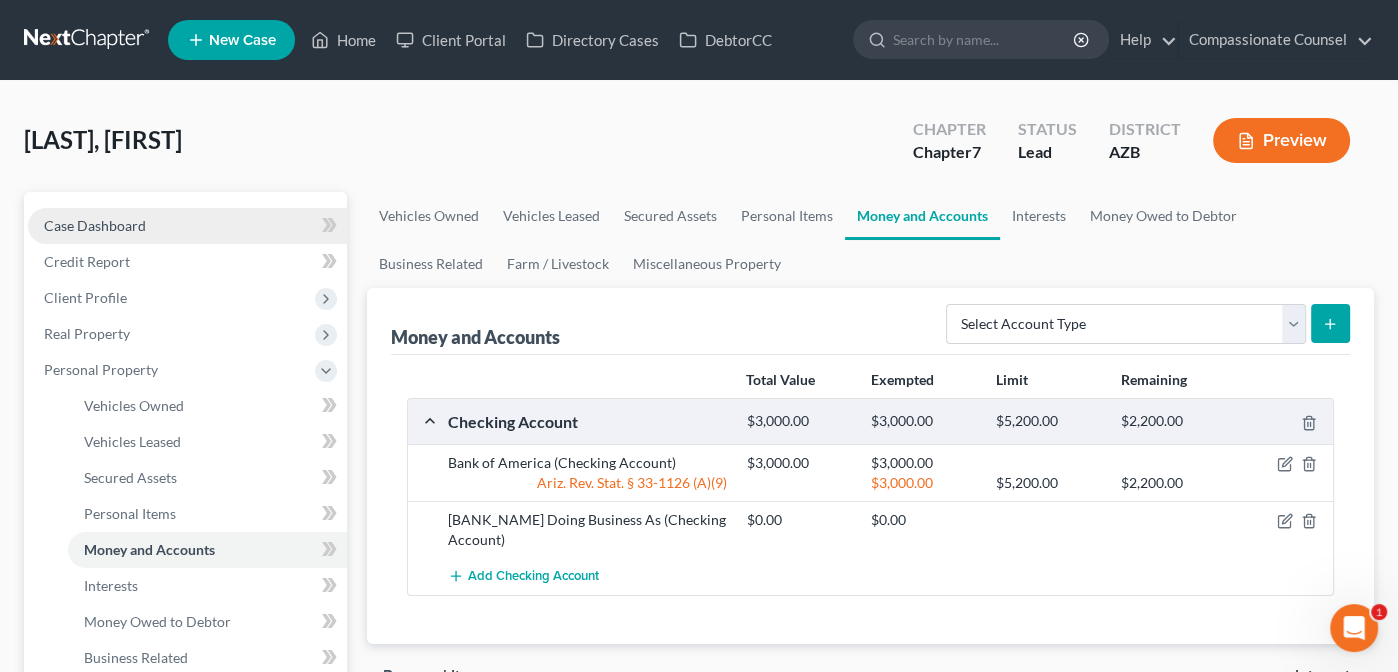 click on "Case Dashboard" at bounding box center [95, 225] 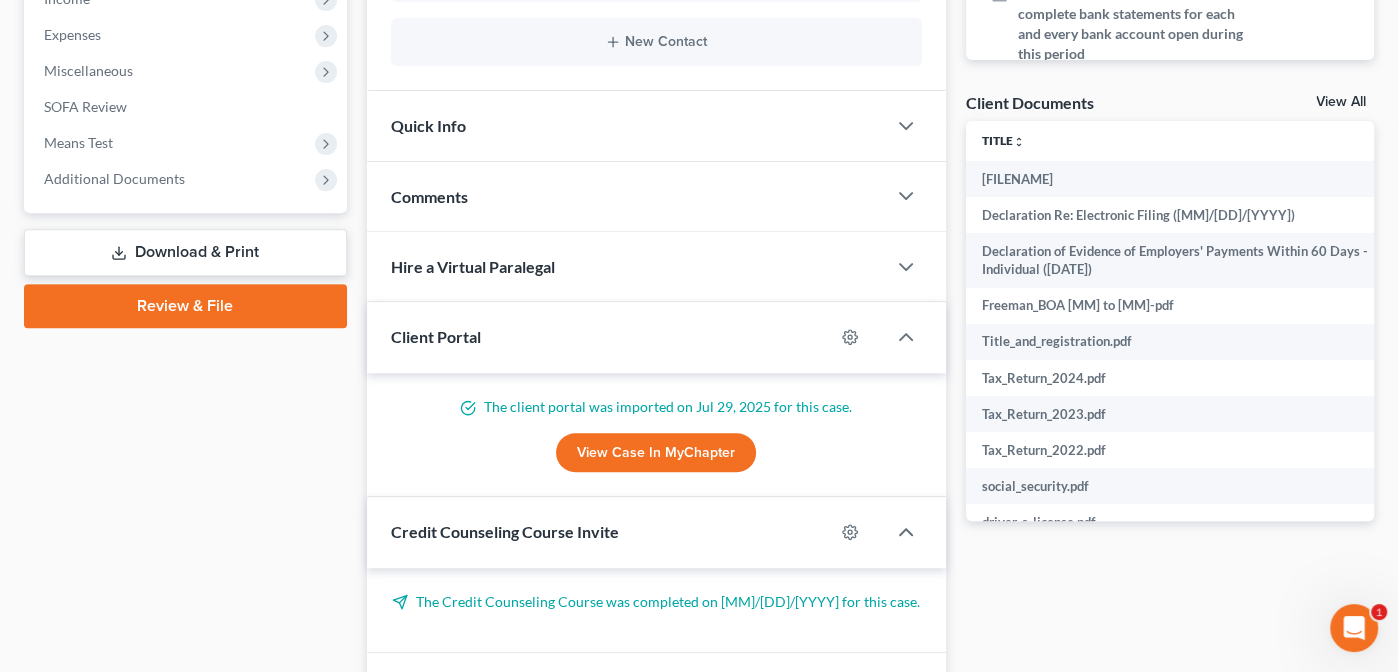 scroll, scrollTop: 743, scrollLeft: 0, axis: vertical 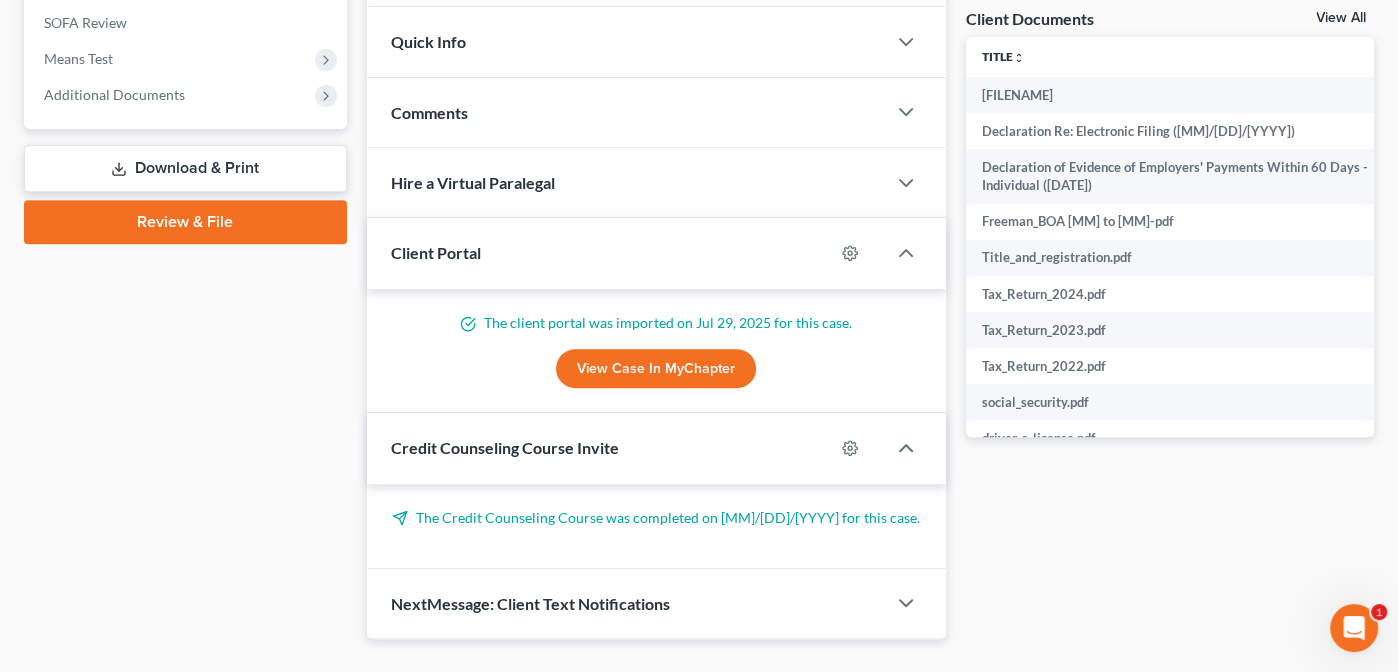 click on "View All" at bounding box center (1341, 18) 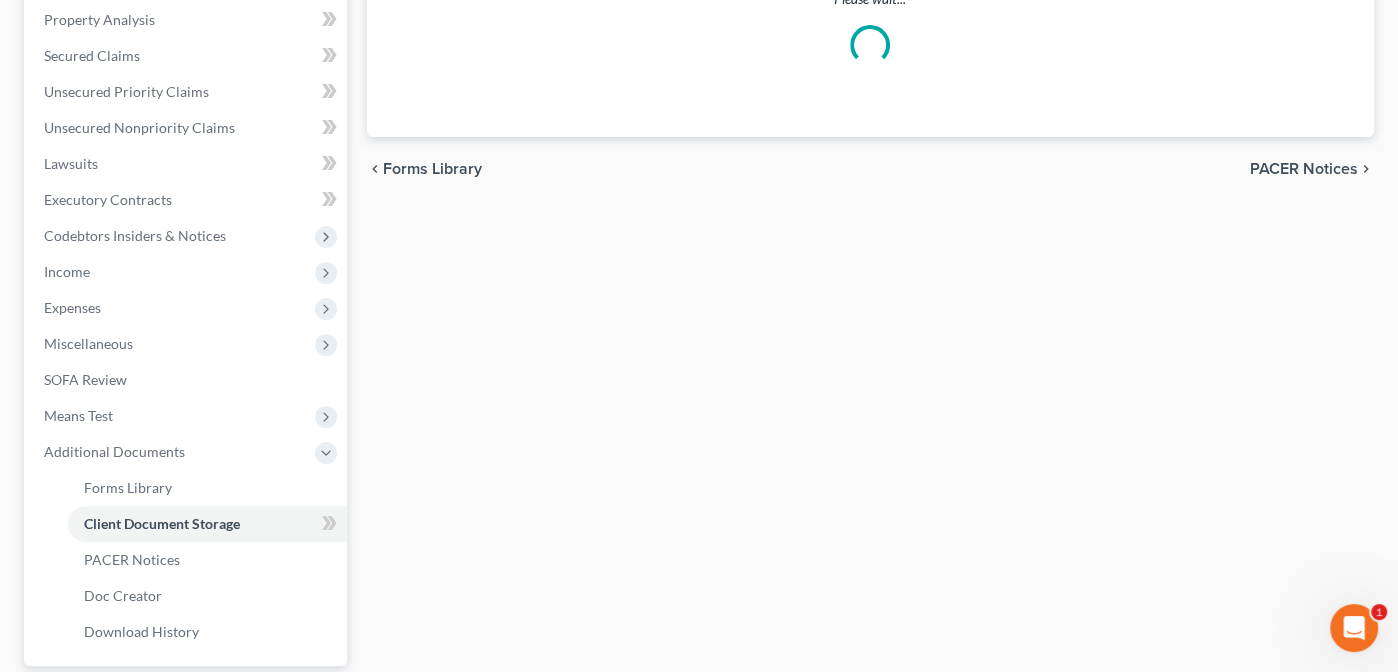 select on "14" 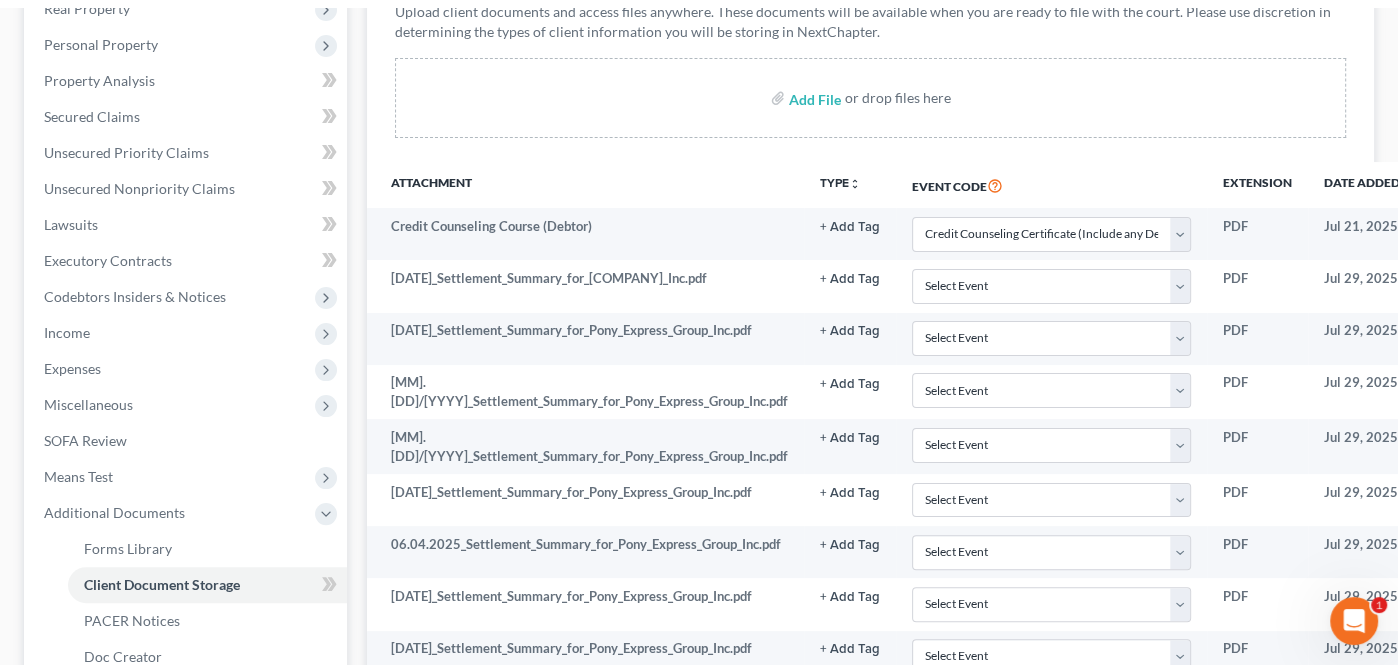 scroll, scrollTop: 0, scrollLeft: 0, axis: both 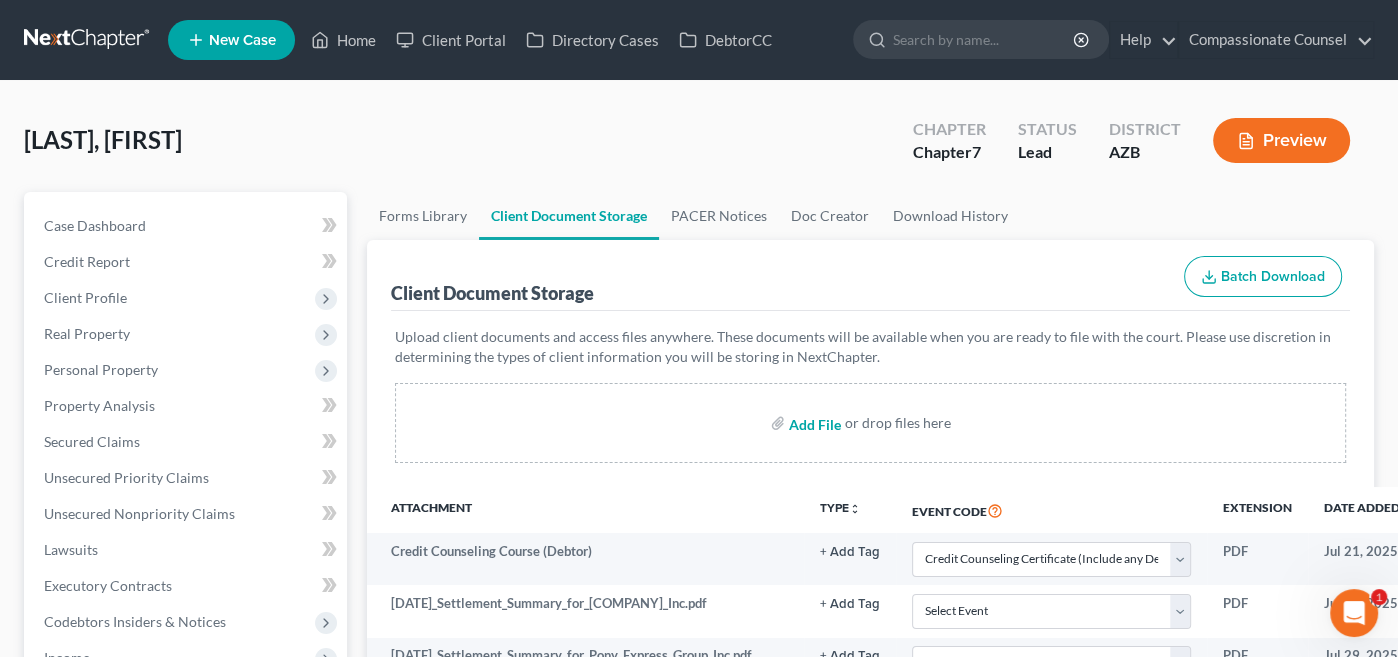 click at bounding box center (813, 423) 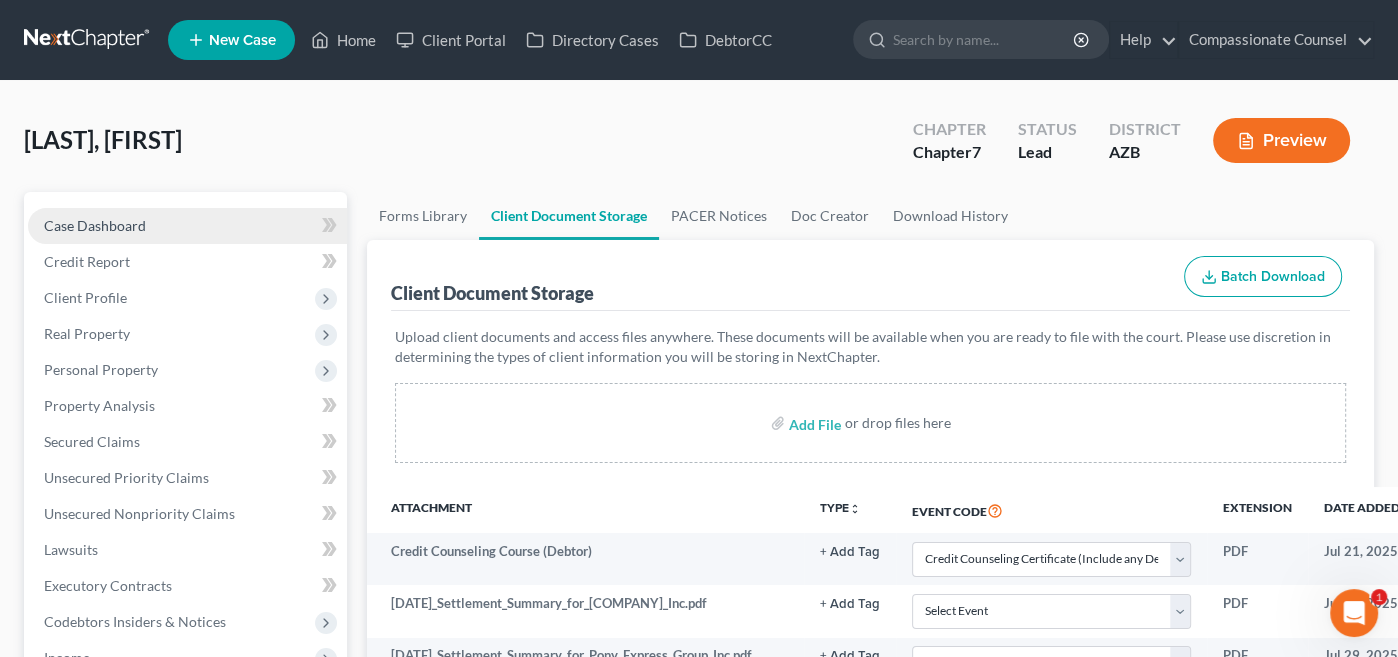 click on "Case Dashboard" at bounding box center (95, 225) 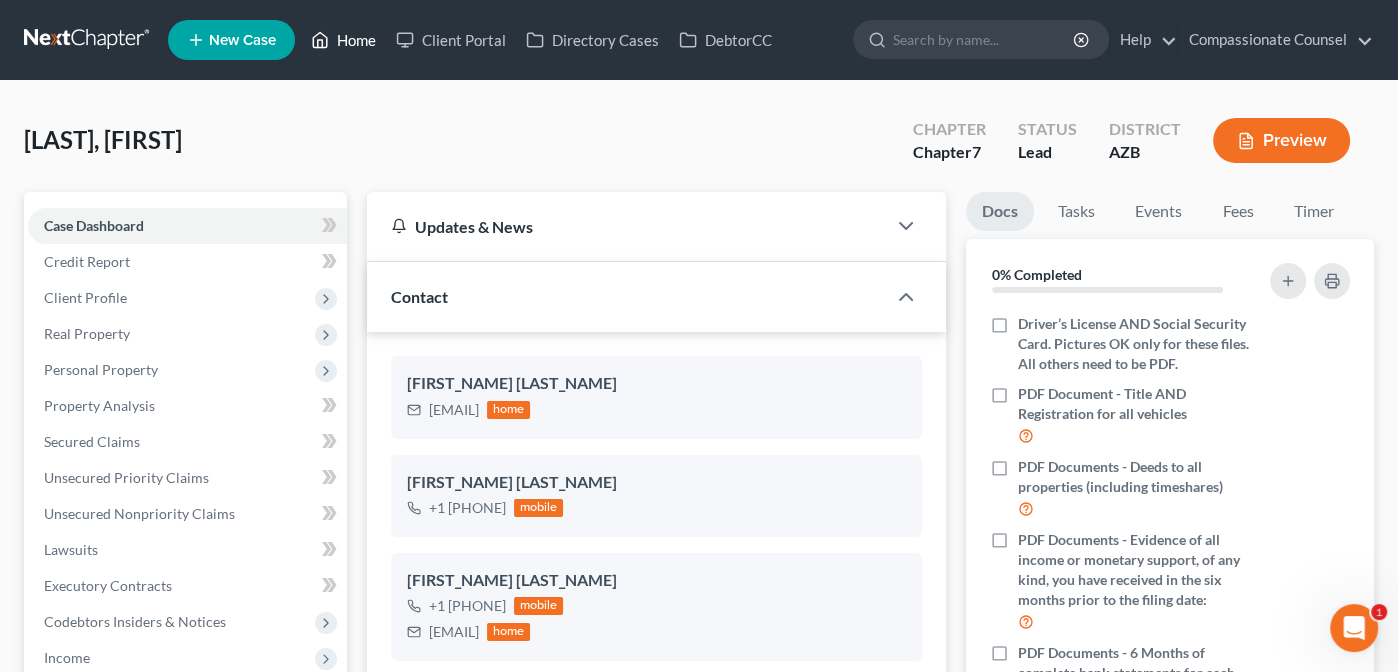 click on "Home" at bounding box center [343, 40] 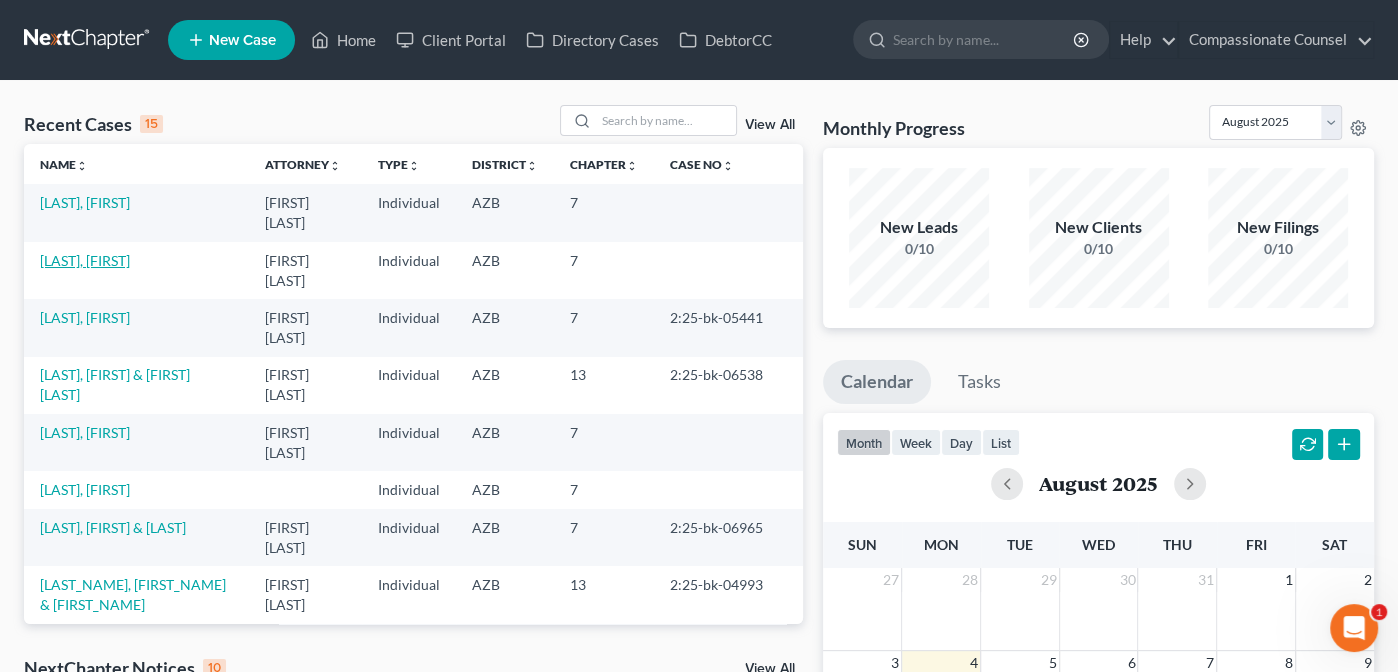 click on "[LAST], [FIRST]" at bounding box center [85, 260] 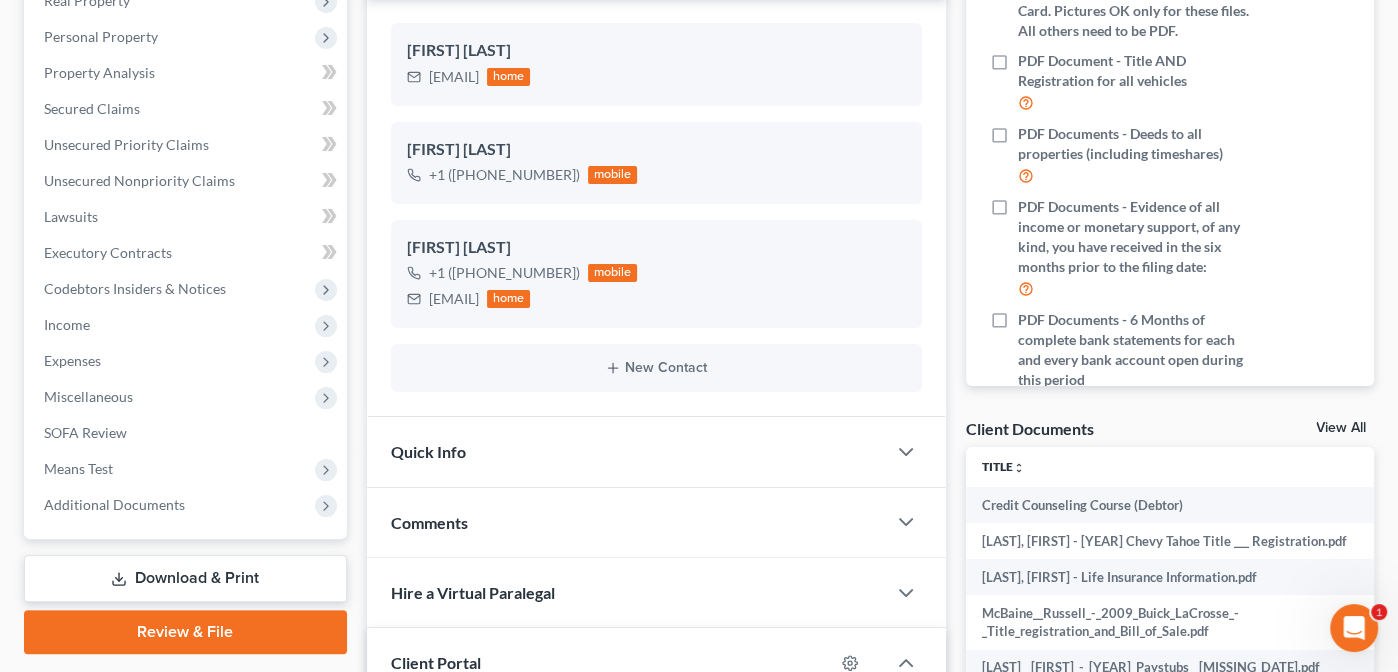 scroll, scrollTop: 340, scrollLeft: 0, axis: vertical 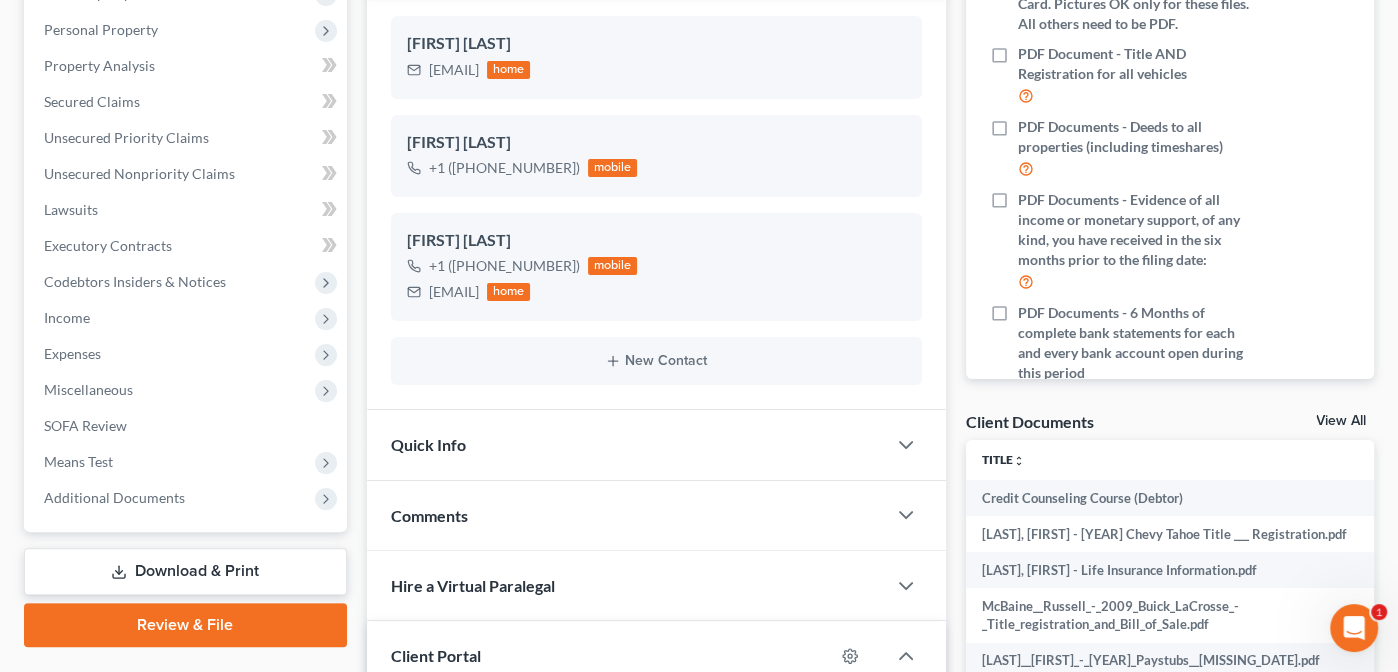 click on "View All" at bounding box center [1341, 421] 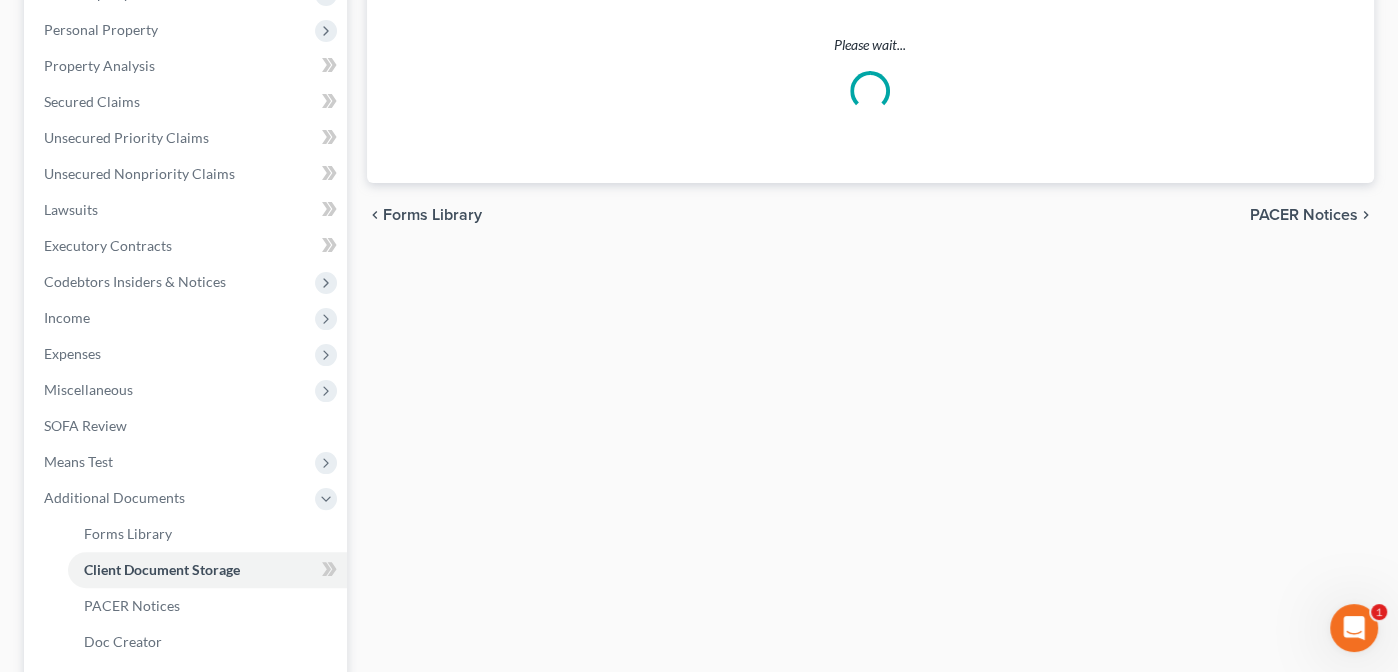 scroll, scrollTop: 338, scrollLeft: 0, axis: vertical 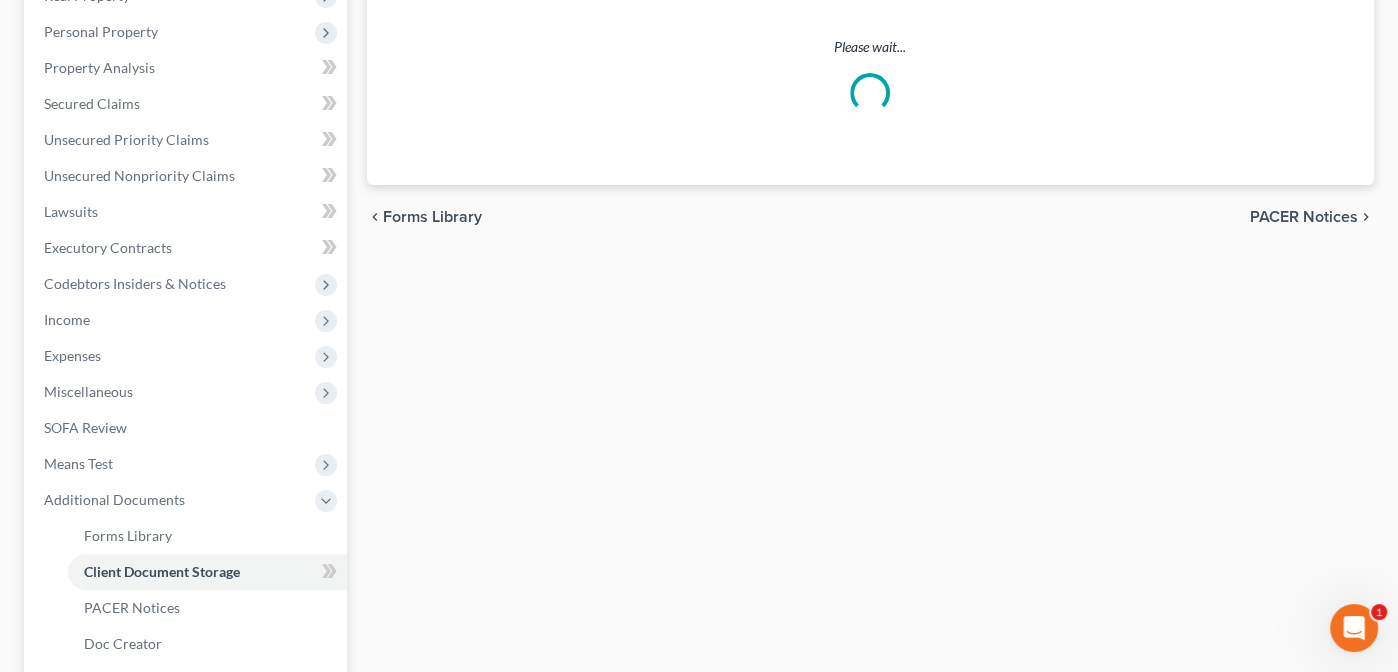 select on "14" 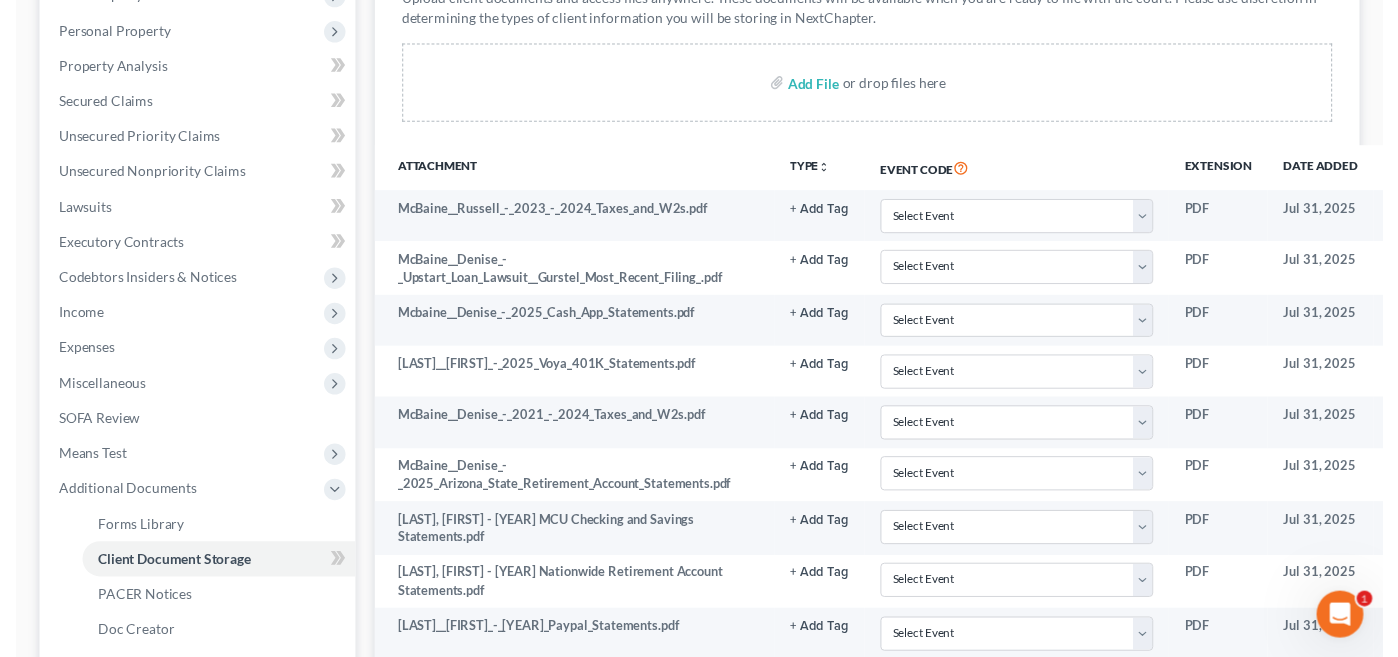 scroll, scrollTop: 0, scrollLeft: 0, axis: both 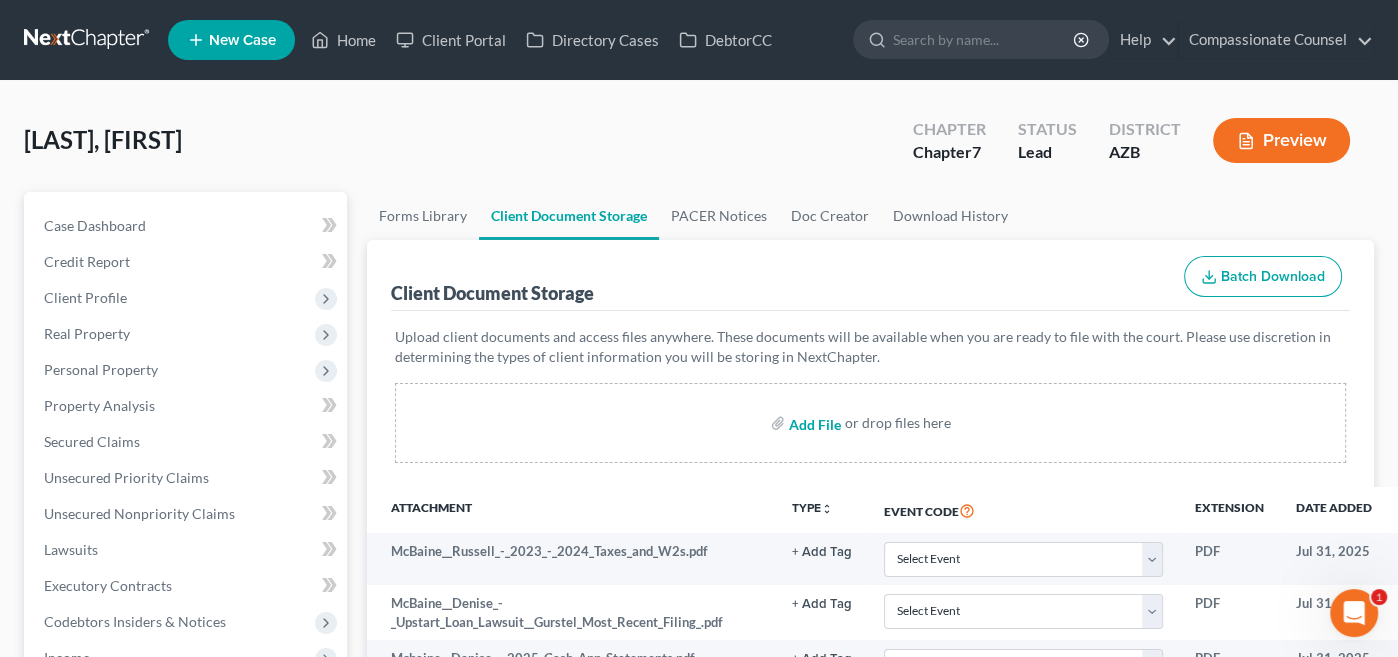 click at bounding box center [813, 423] 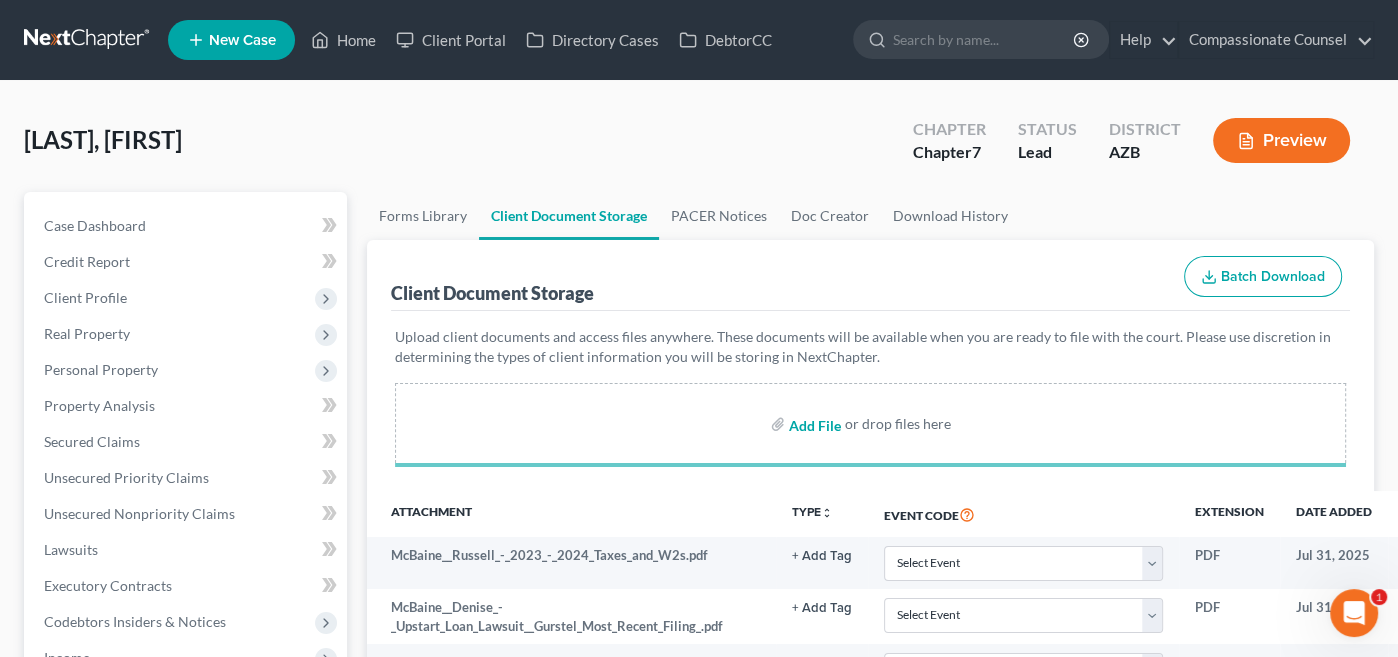 select on "14" 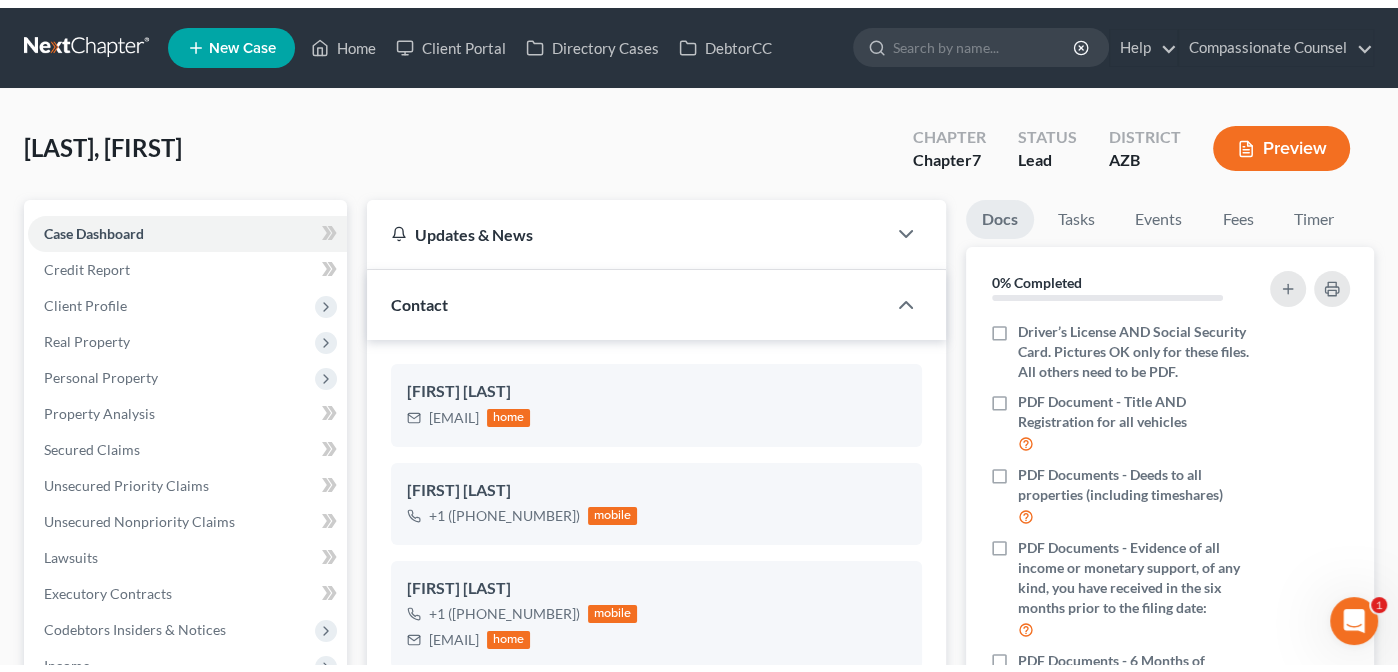 scroll, scrollTop: 340, scrollLeft: 0, axis: vertical 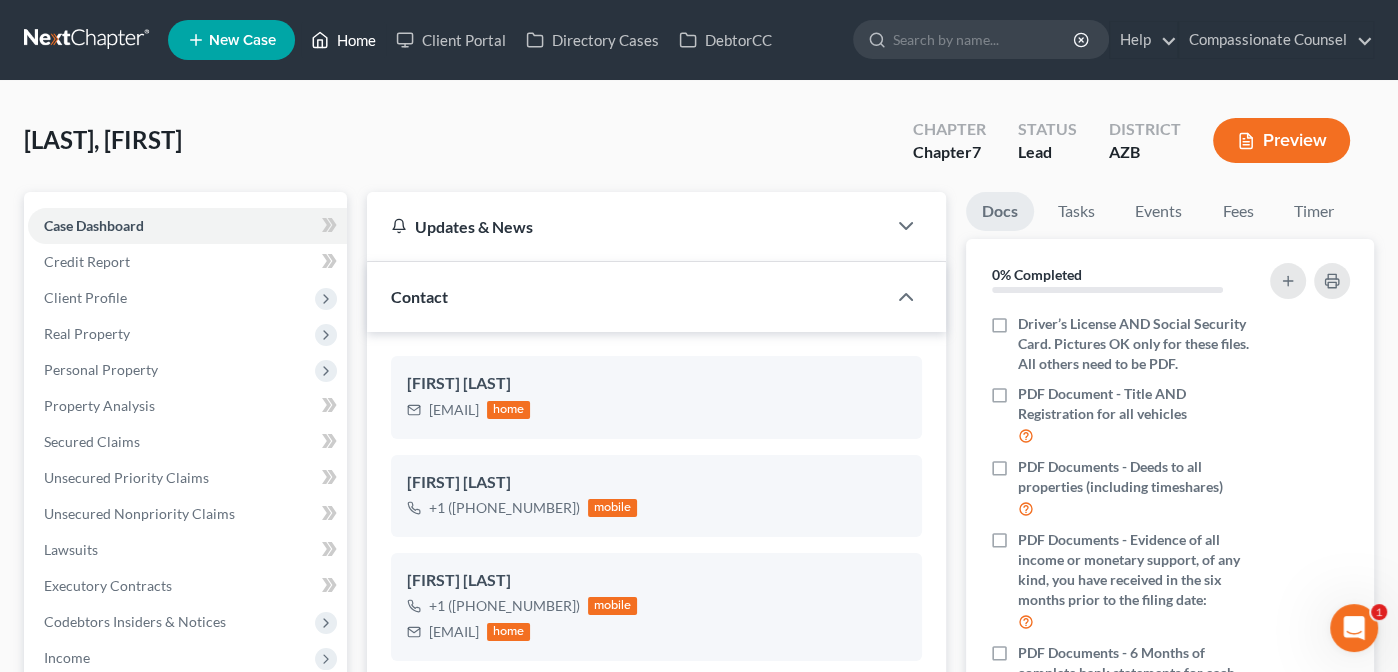 click on "Home" at bounding box center (343, 40) 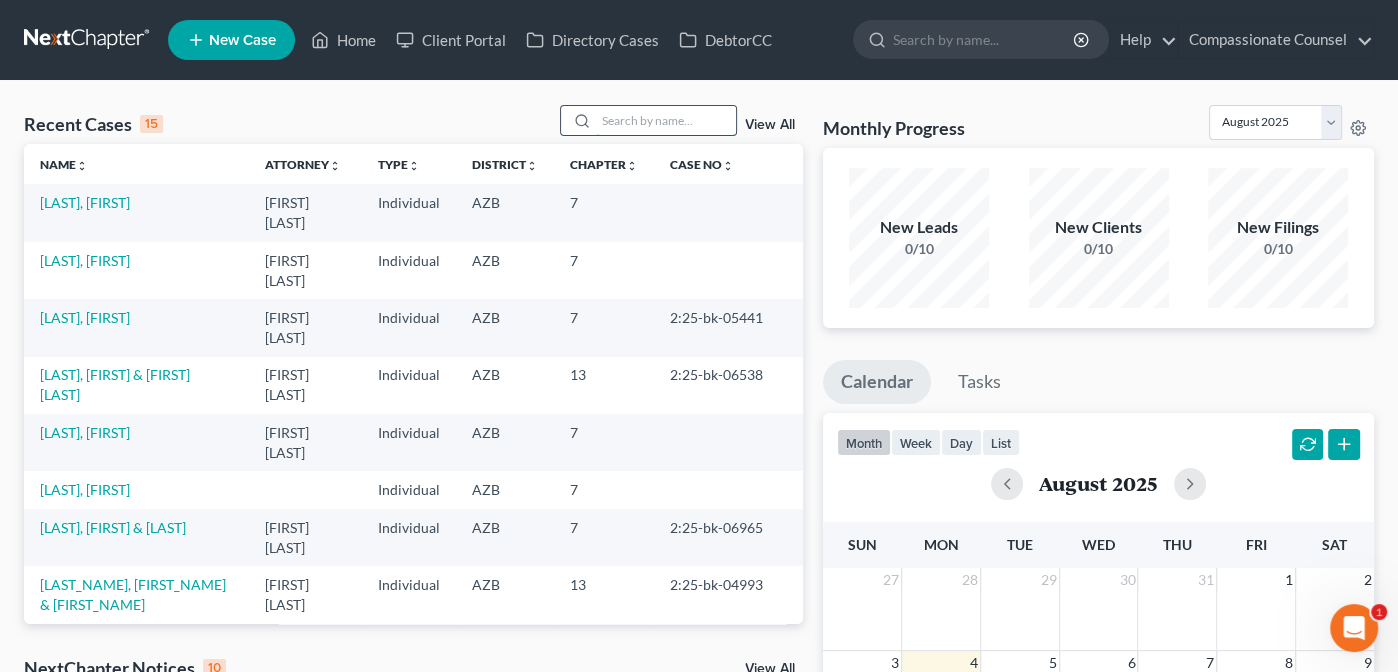 click at bounding box center (666, 120) 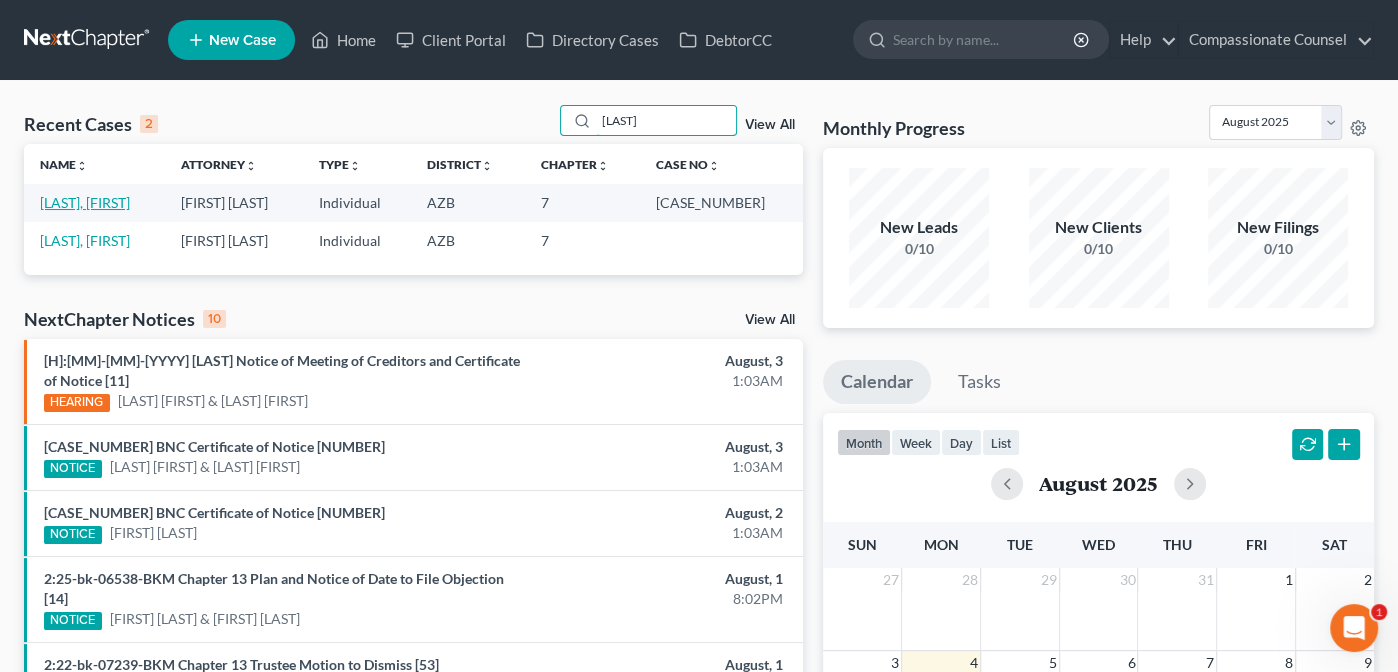 type on "[LAST]" 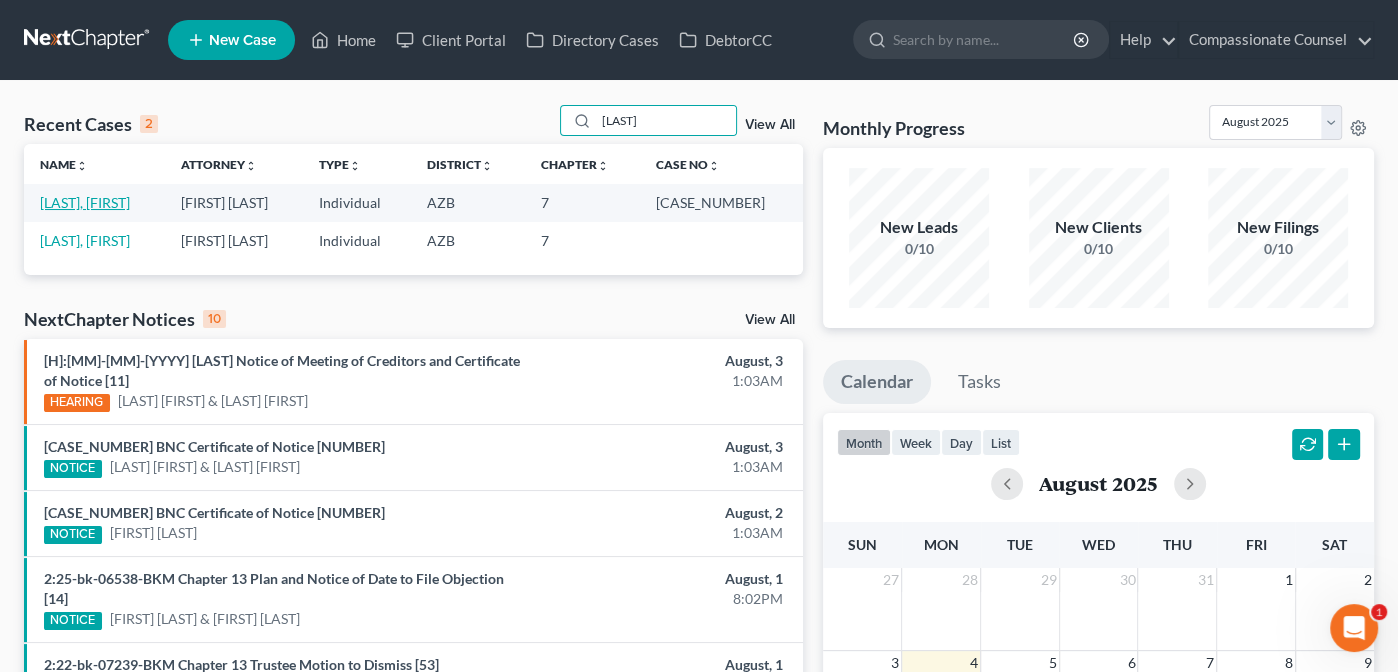 click on "[LAST], [FIRST]" at bounding box center (85, 202) 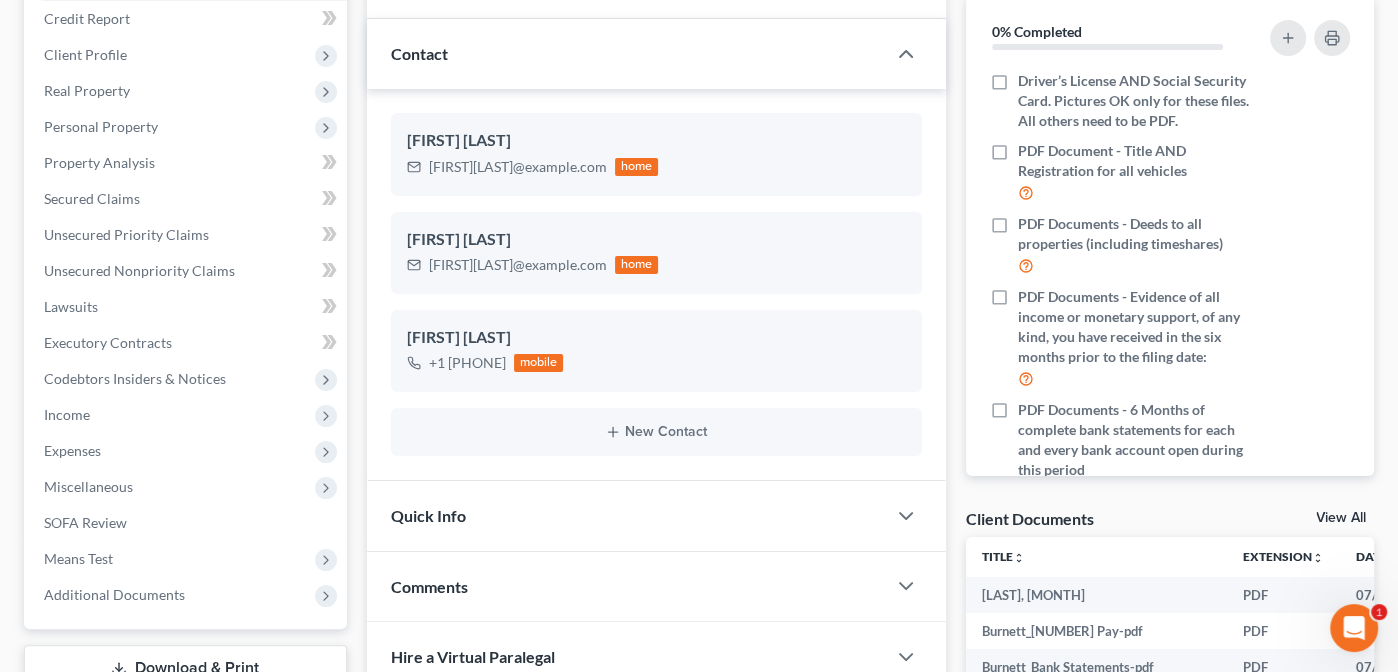 scroll, scrollTop: 384, scrollLeft: 0, axis: vertical 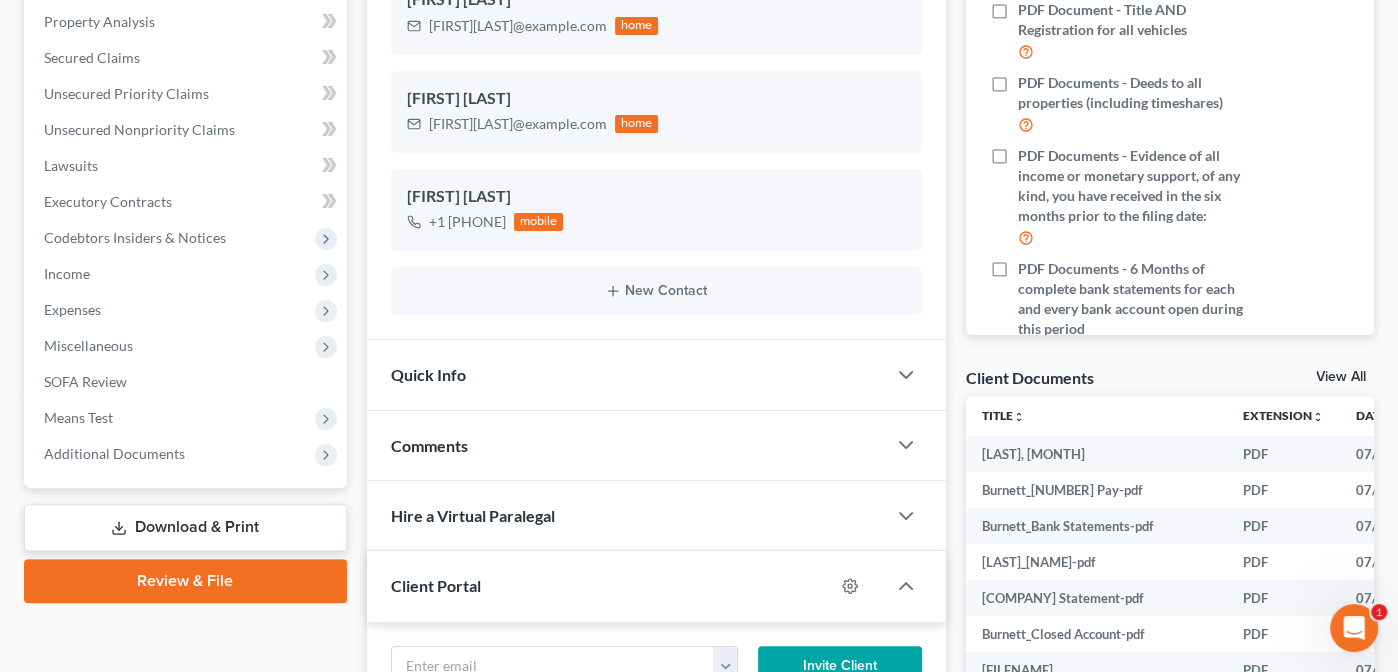 click on "View All" at bounding box center (1341, 377) 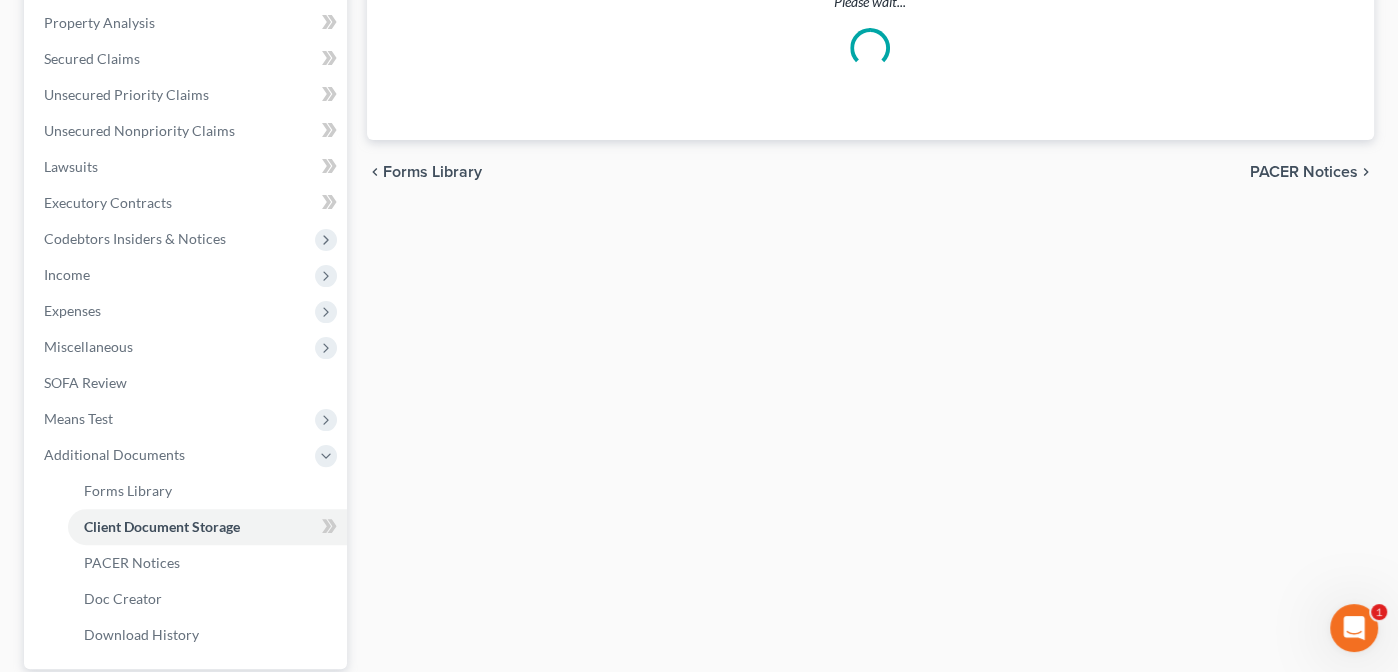scroll, scrollTop: 309, scrollLeft: 0, axis: vertical 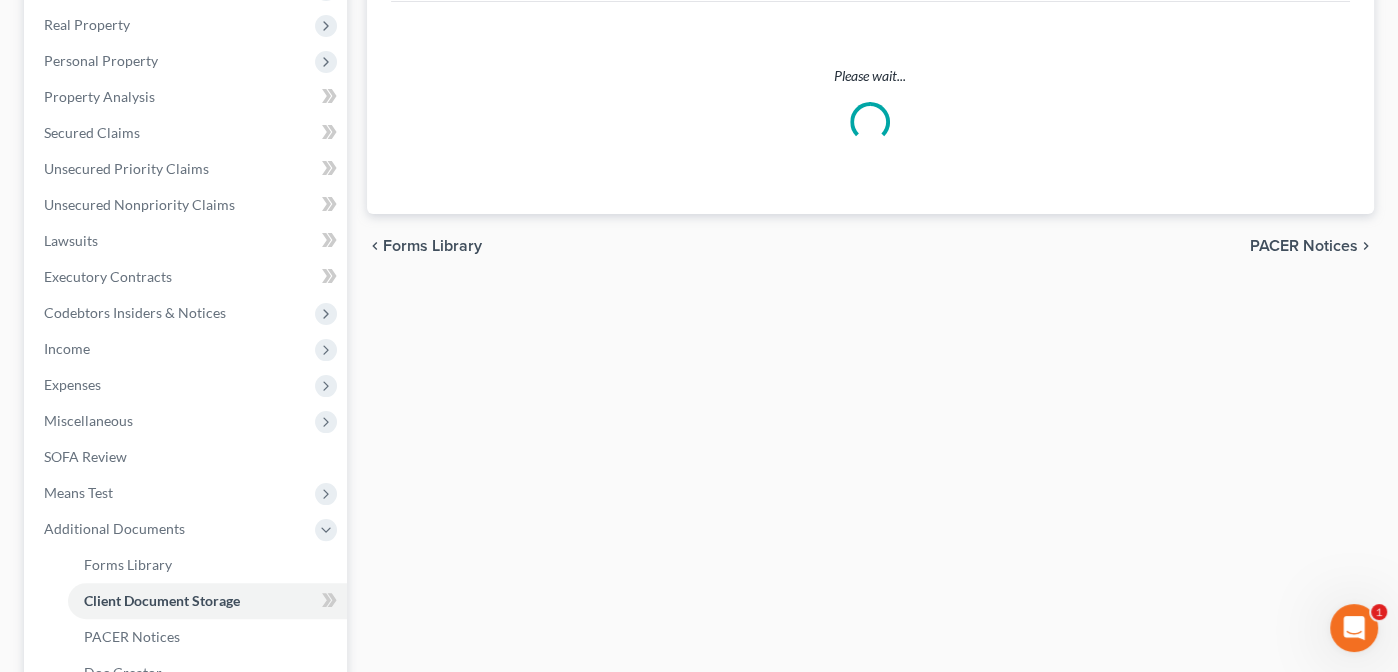 select on "14" 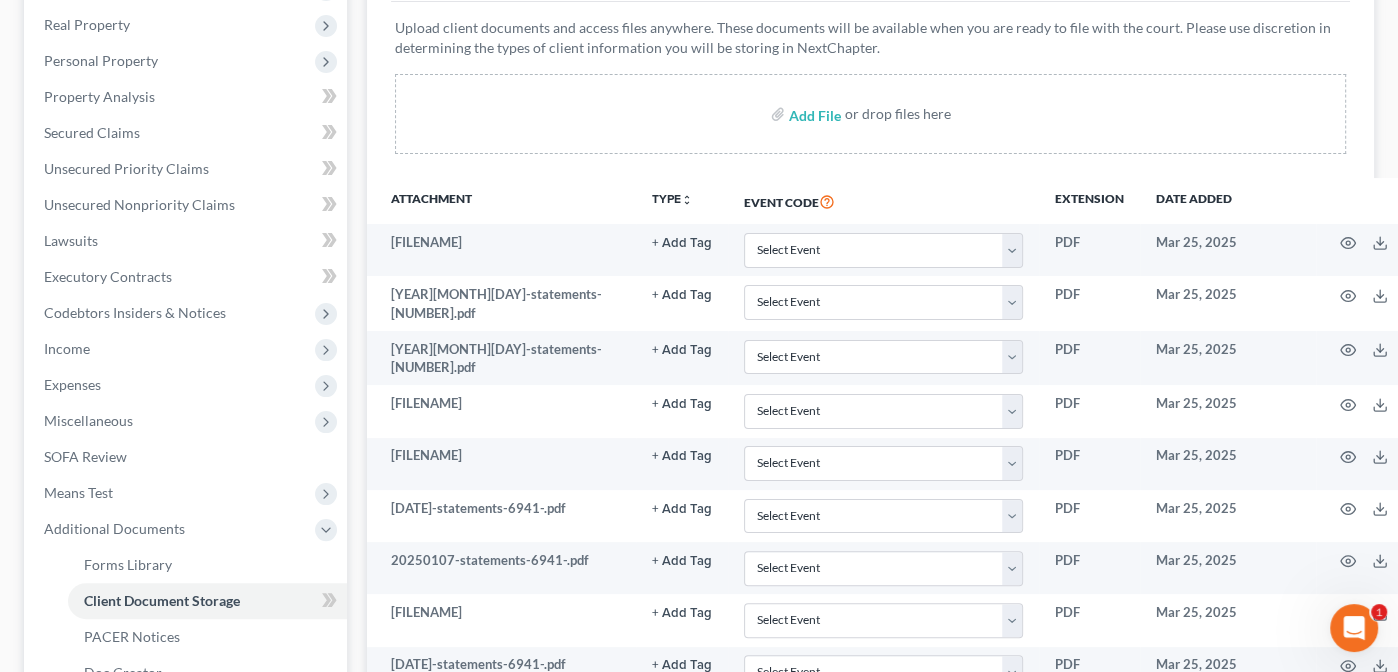 scroll, scrollTop: 0, scrollLeft: 0, axis: both 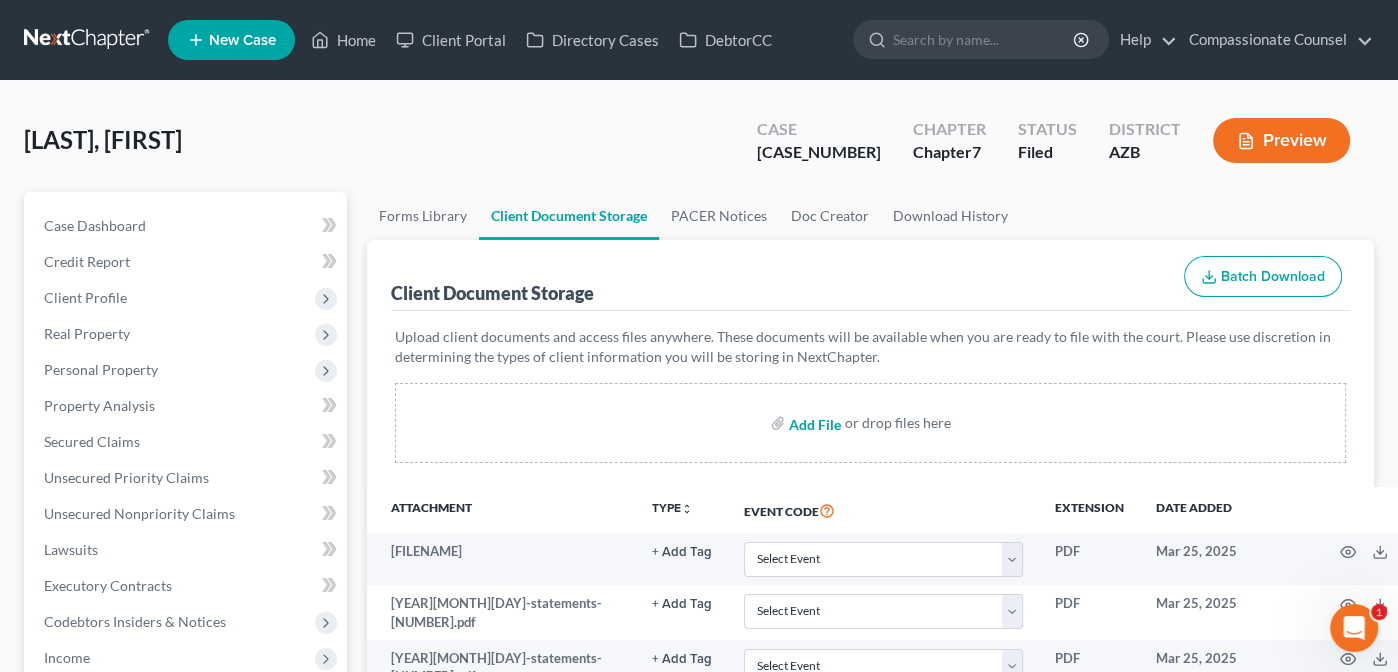 click at bounding box center (813, 423) 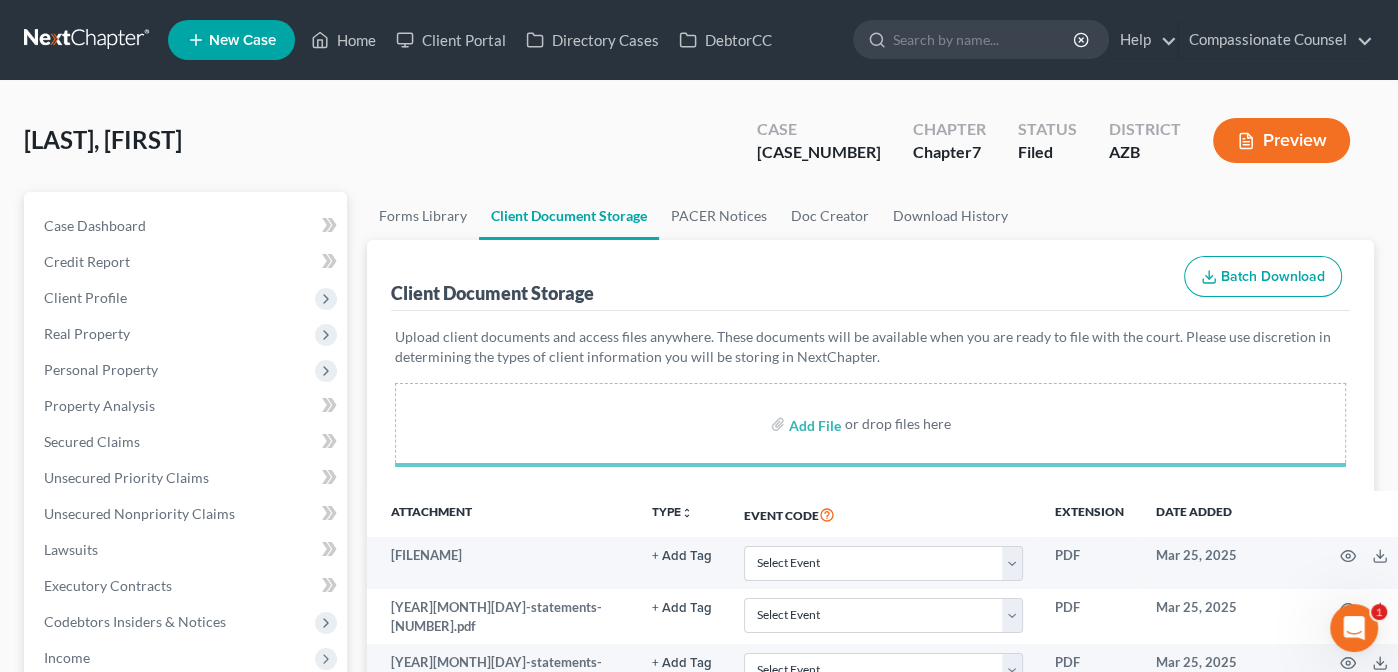 select on "14" 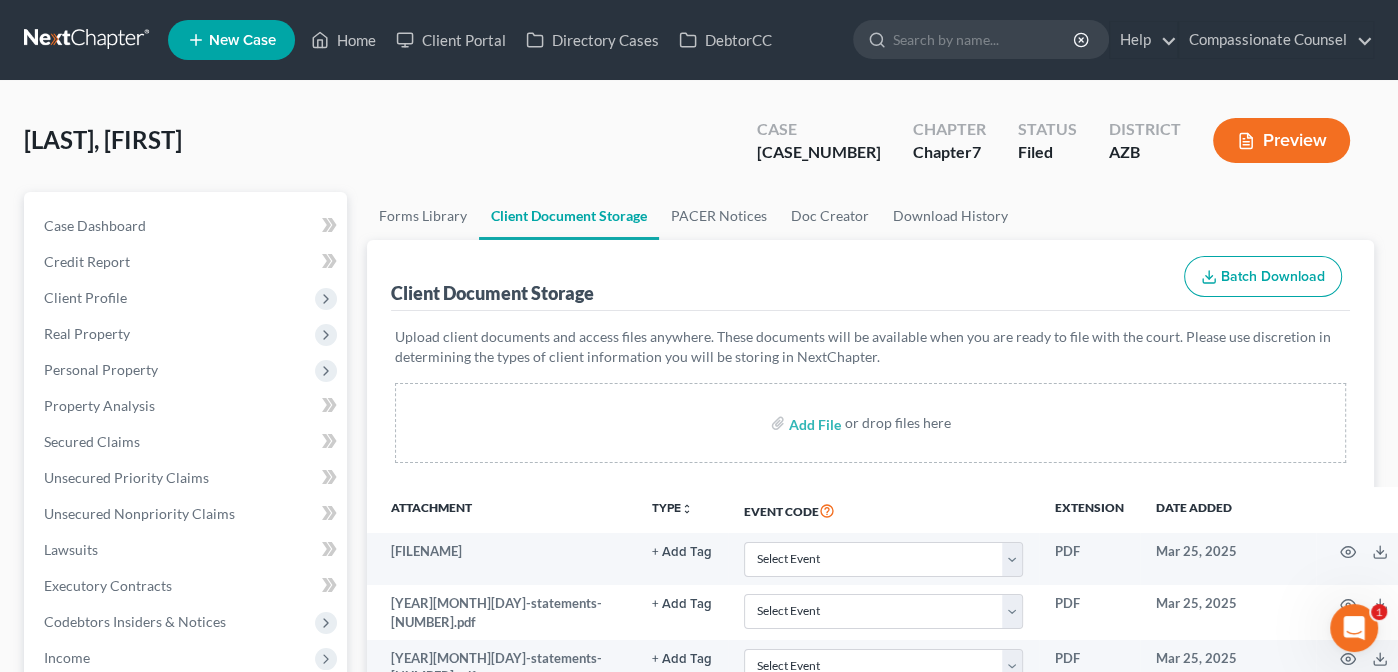 select on "14" 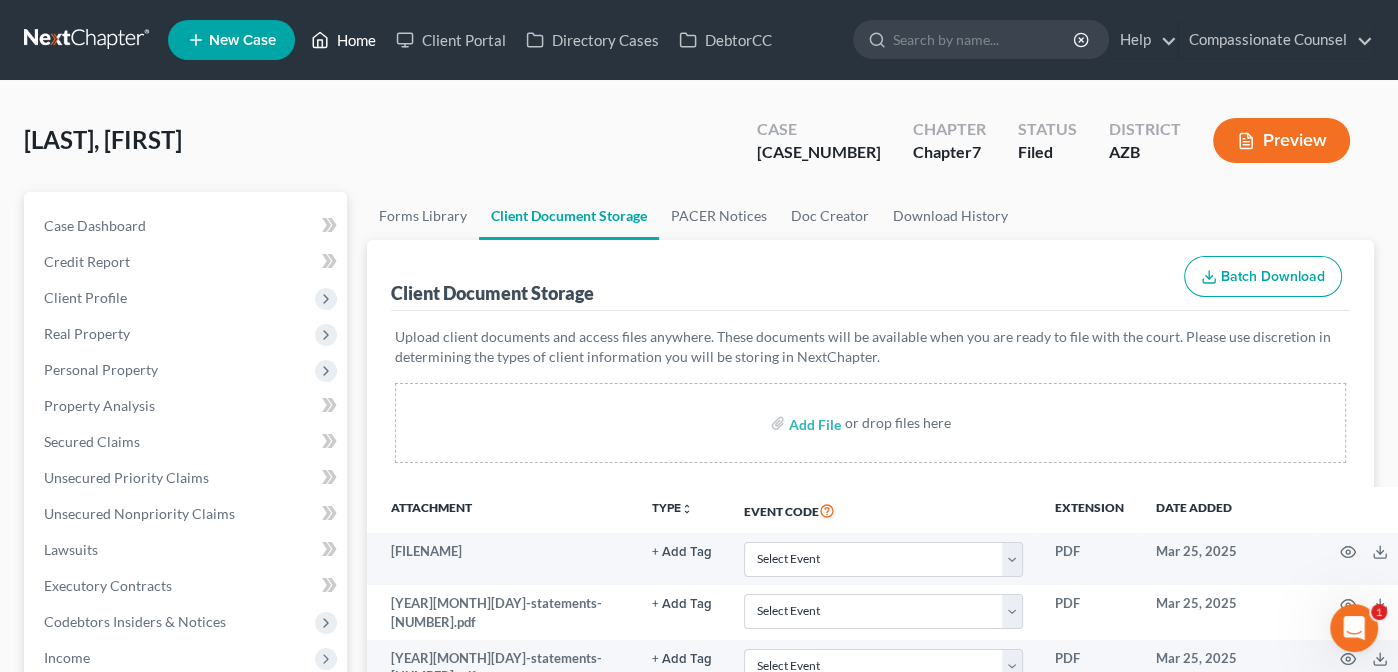 click on "Home" at bounding box center [343, 40] 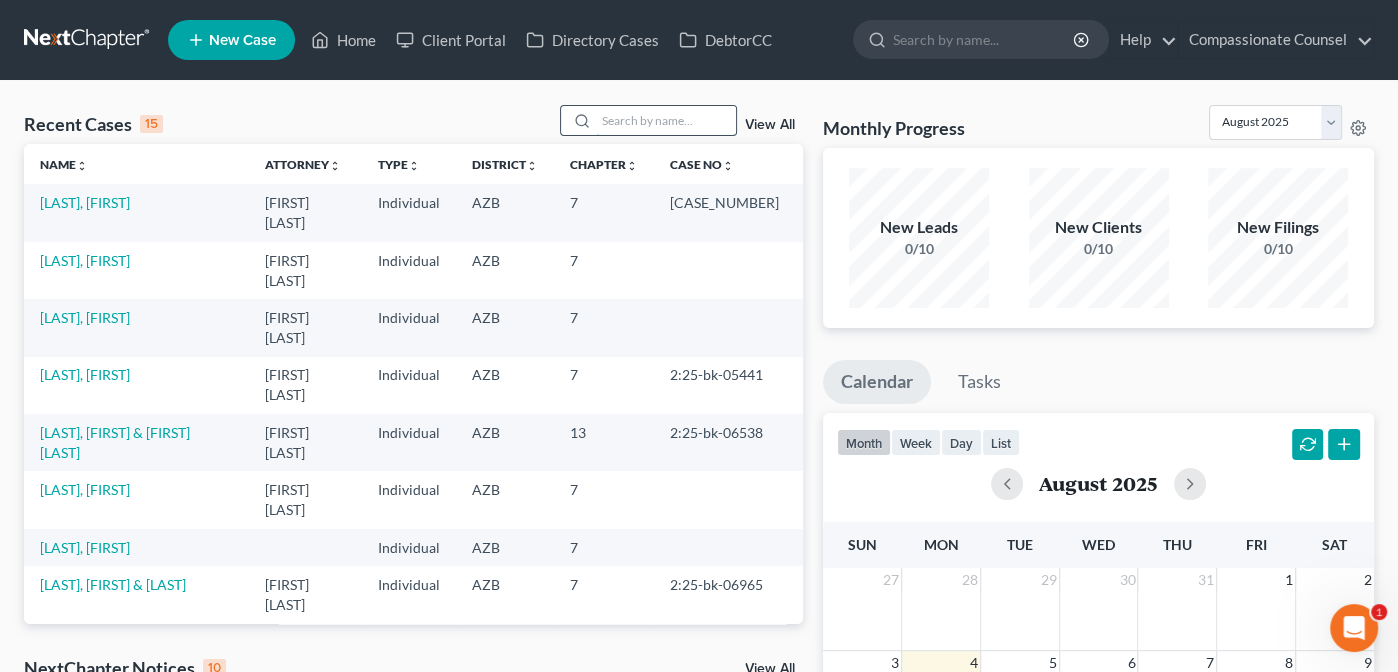 click at bounding box center [666, 120] 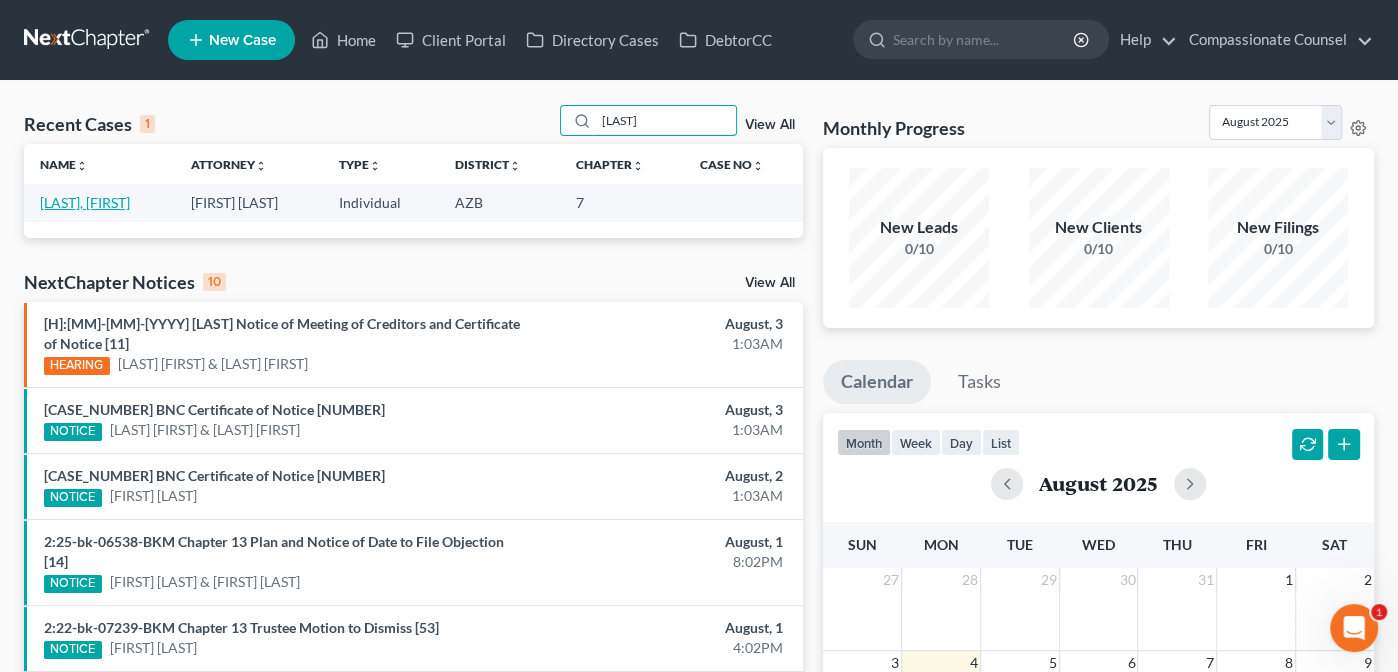 type on "[LAST]" 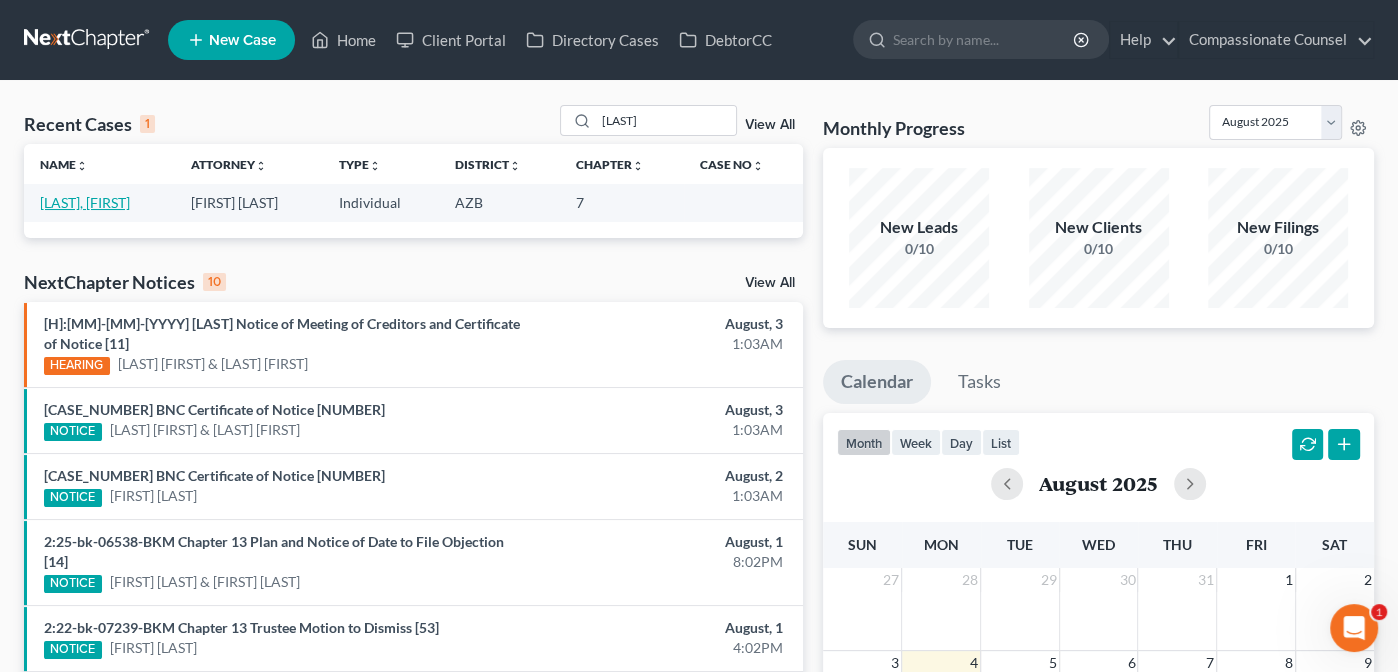 click on "[LAST], [FIRST]" at bounding box center (85, 202) 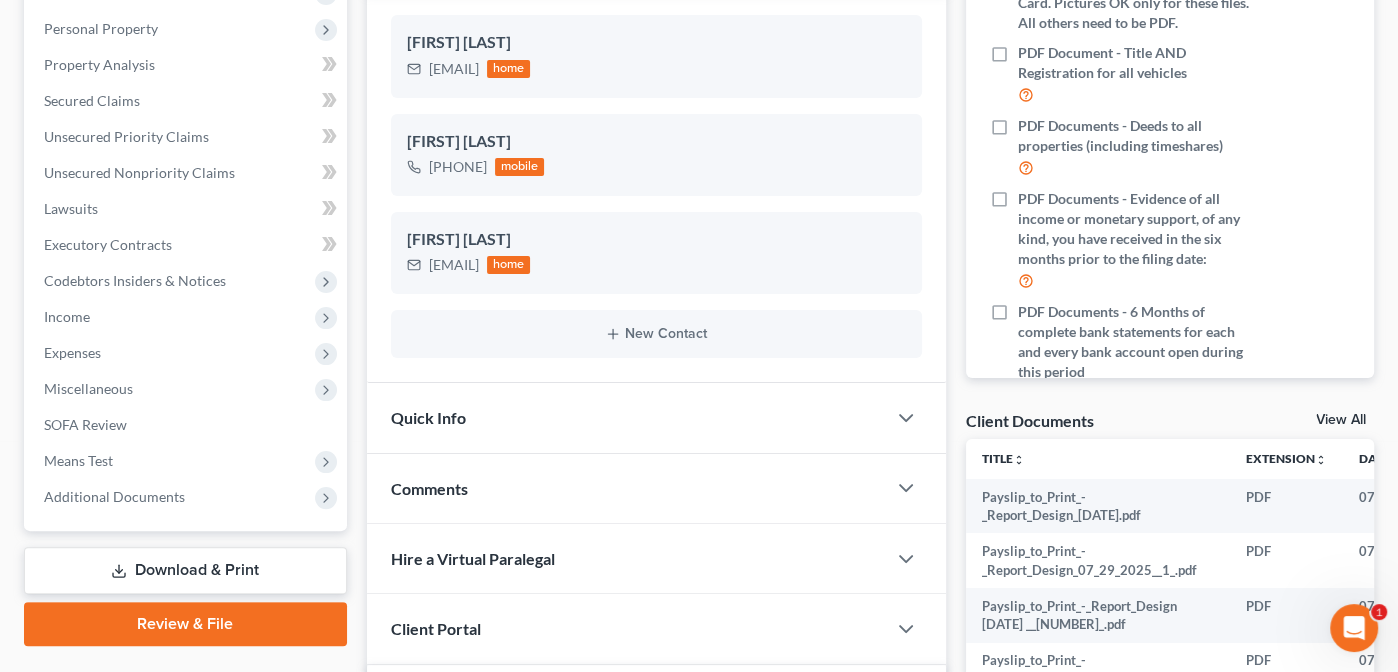scroll, scrollTop: 349, scrollLeft: 0, axis: vertical 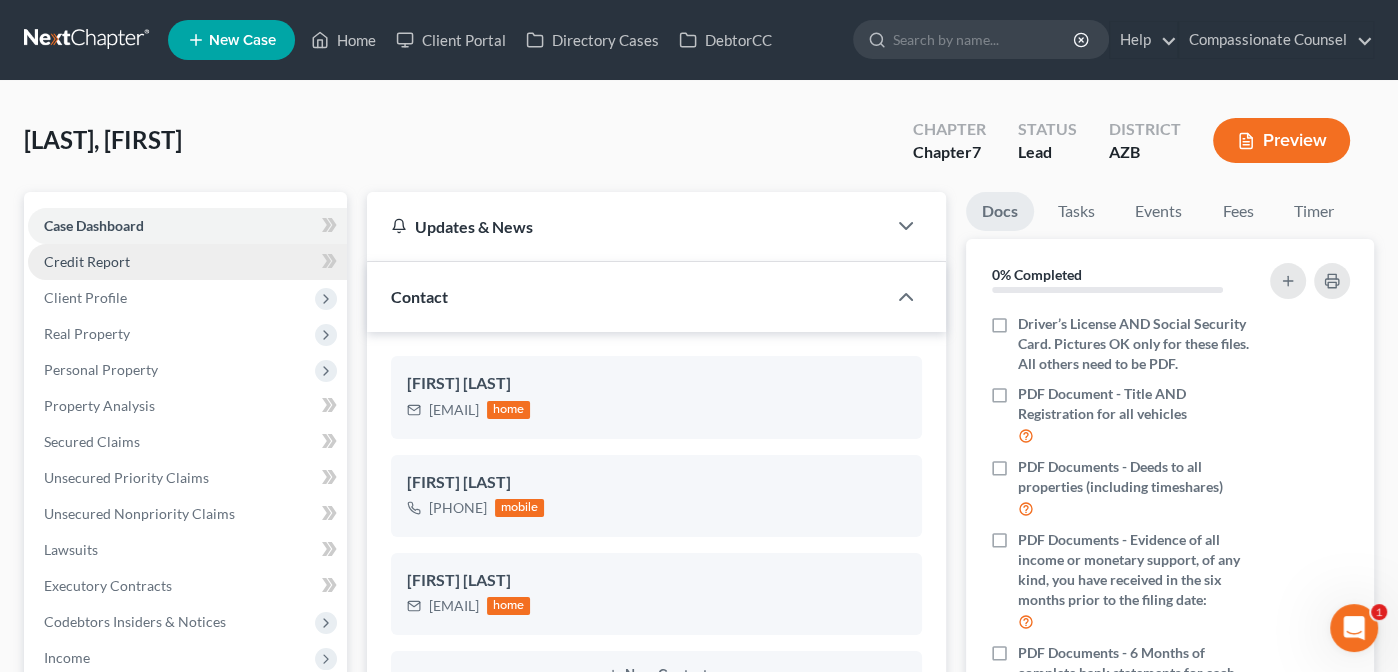 click on "Credit Report" at bounding box center (87, 261) 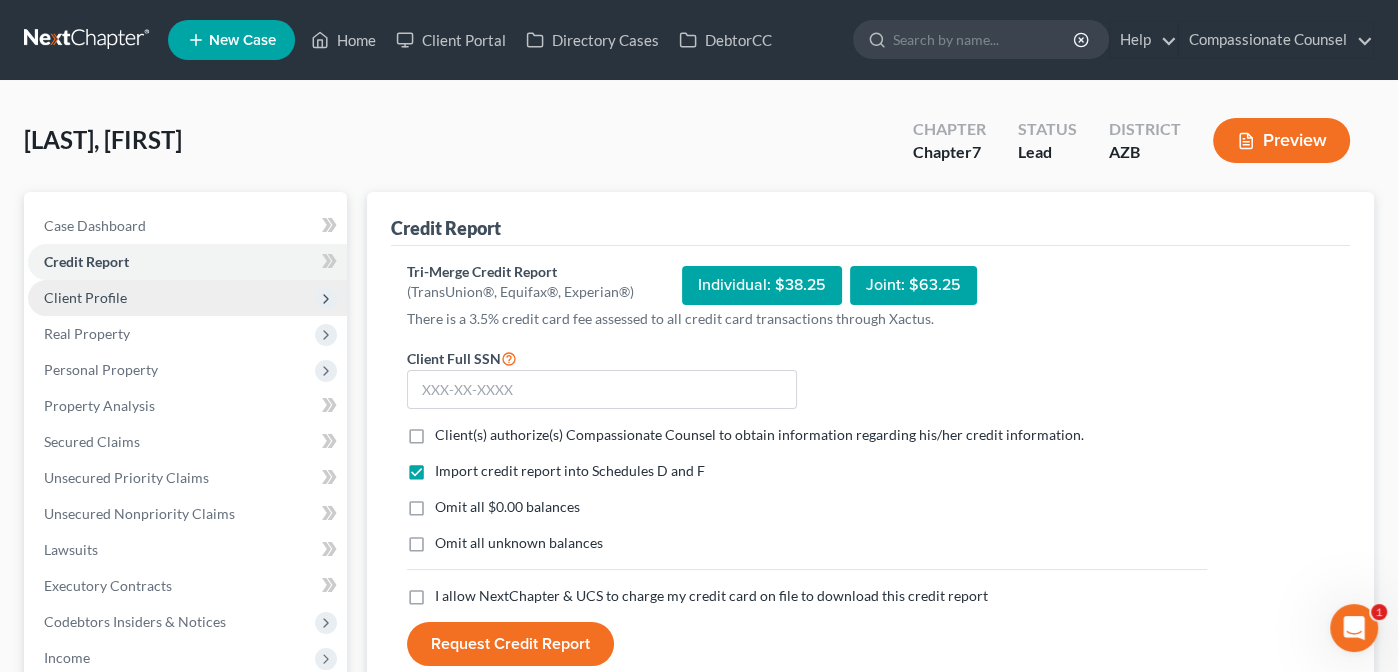 click on "Client Profile" at bounding box center (85, 297) 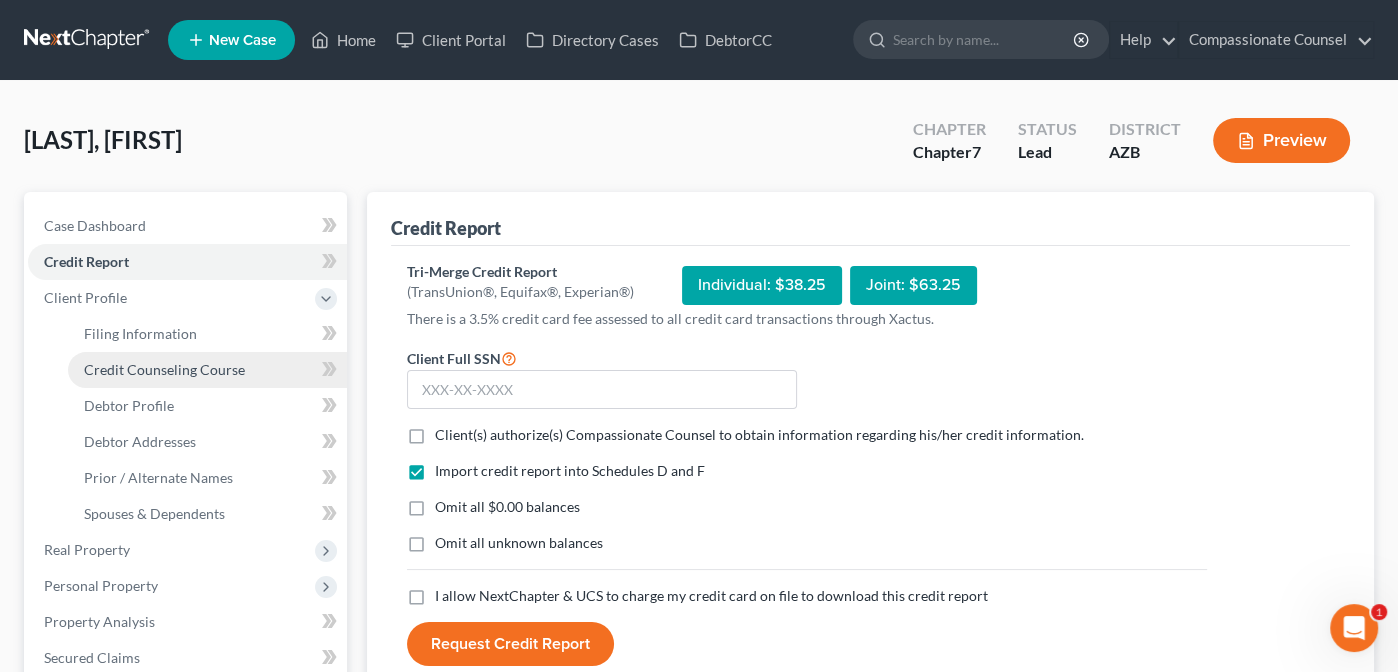 click on "Credit Counseling Course" at bounding box center (164, 369) 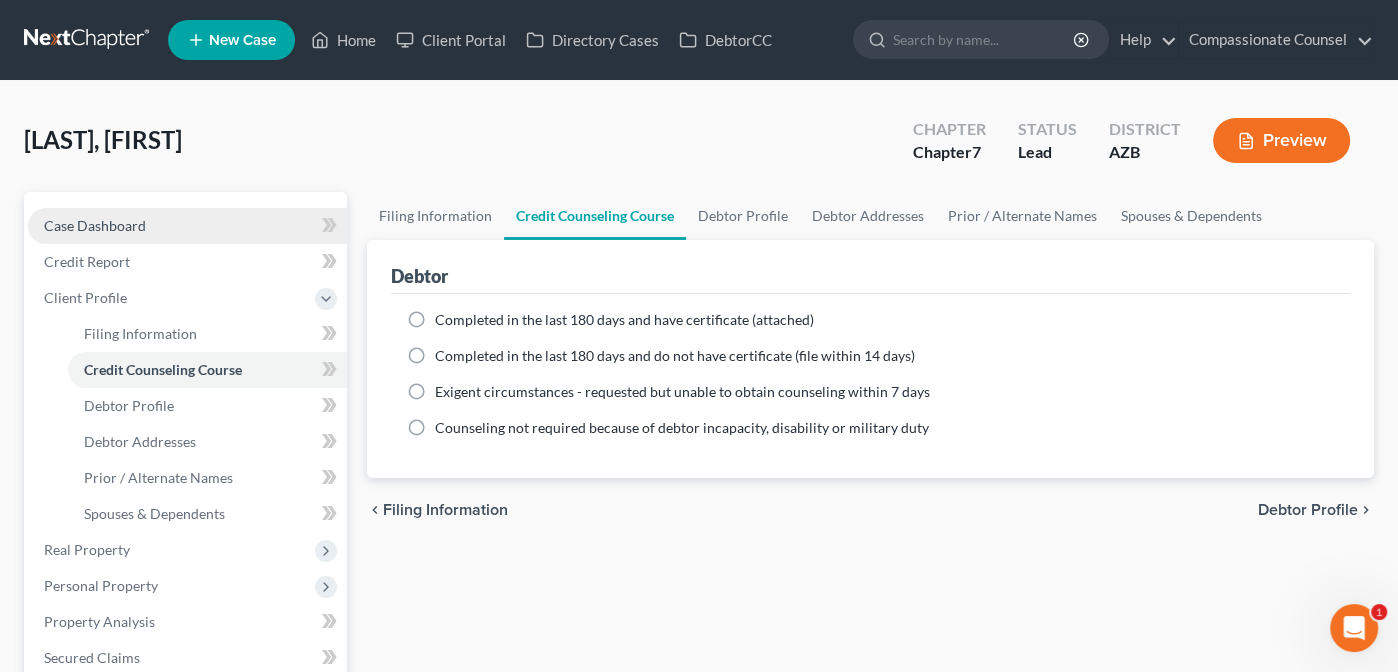 click on "Case Dashboard" at bounding box center [95, 225] 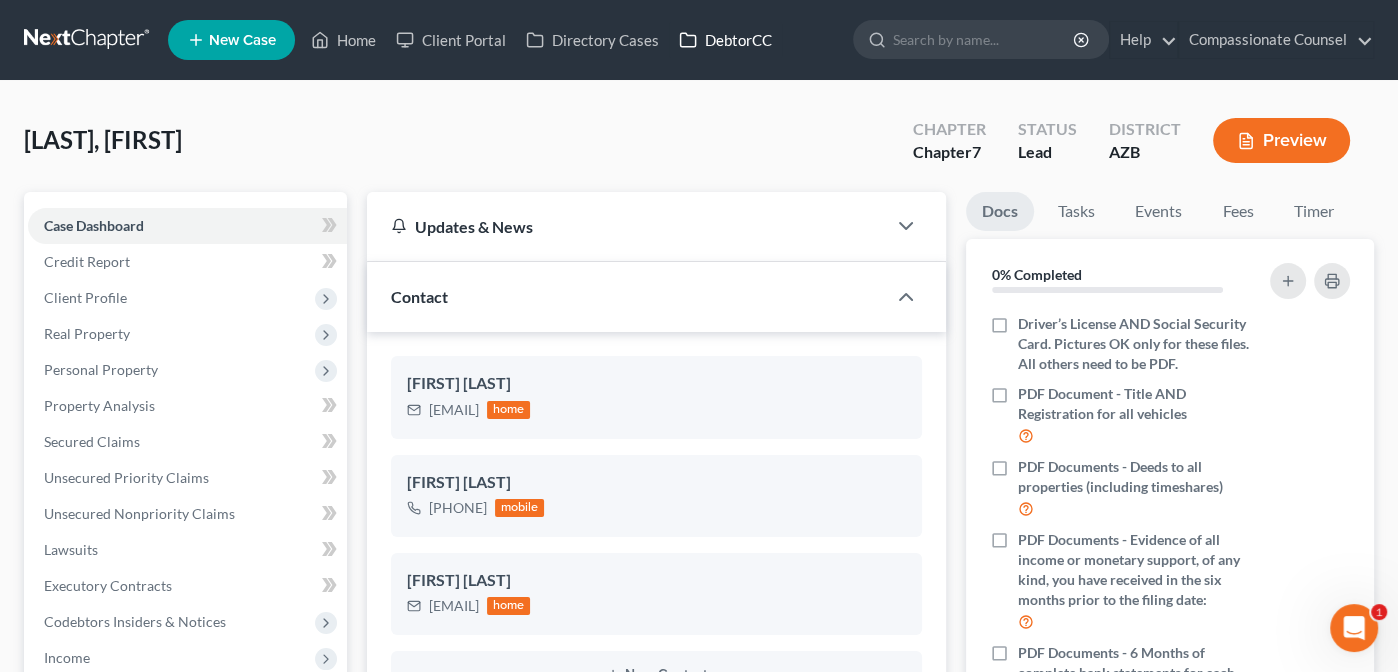 click on "DebtorCC" at bounding box center [725, 40] 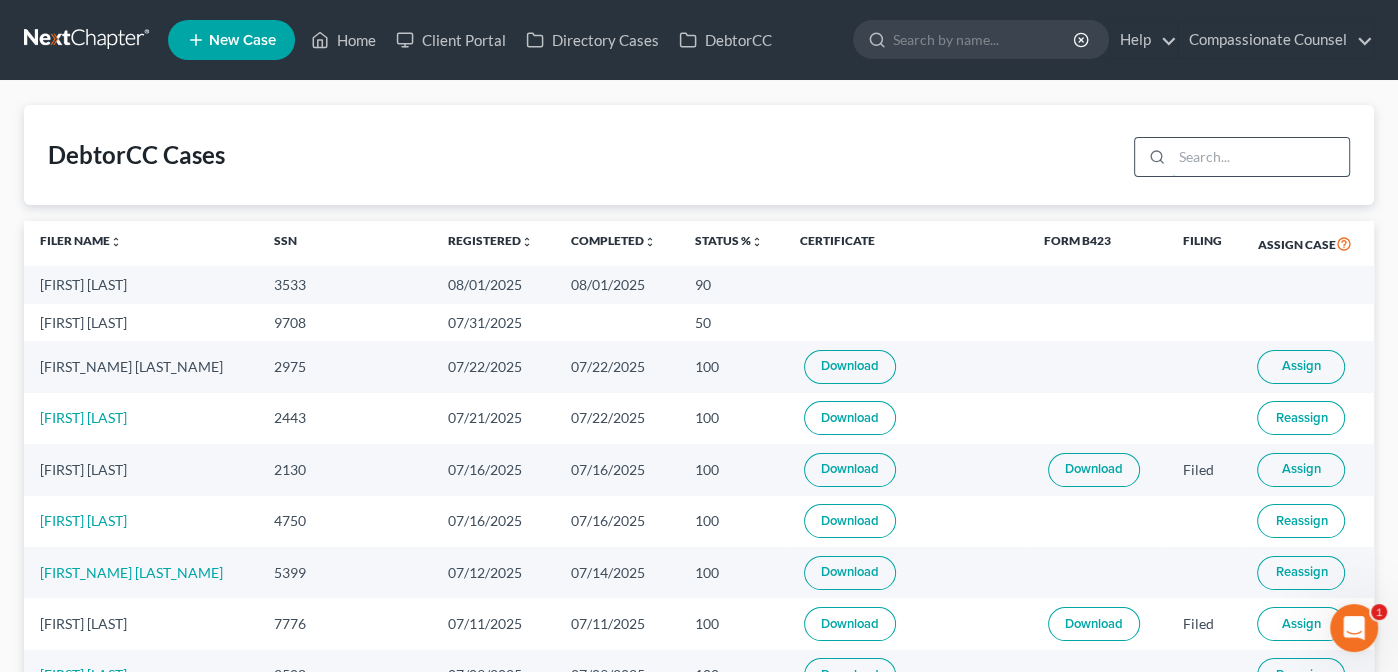 click at bounding box center [1260, 157] 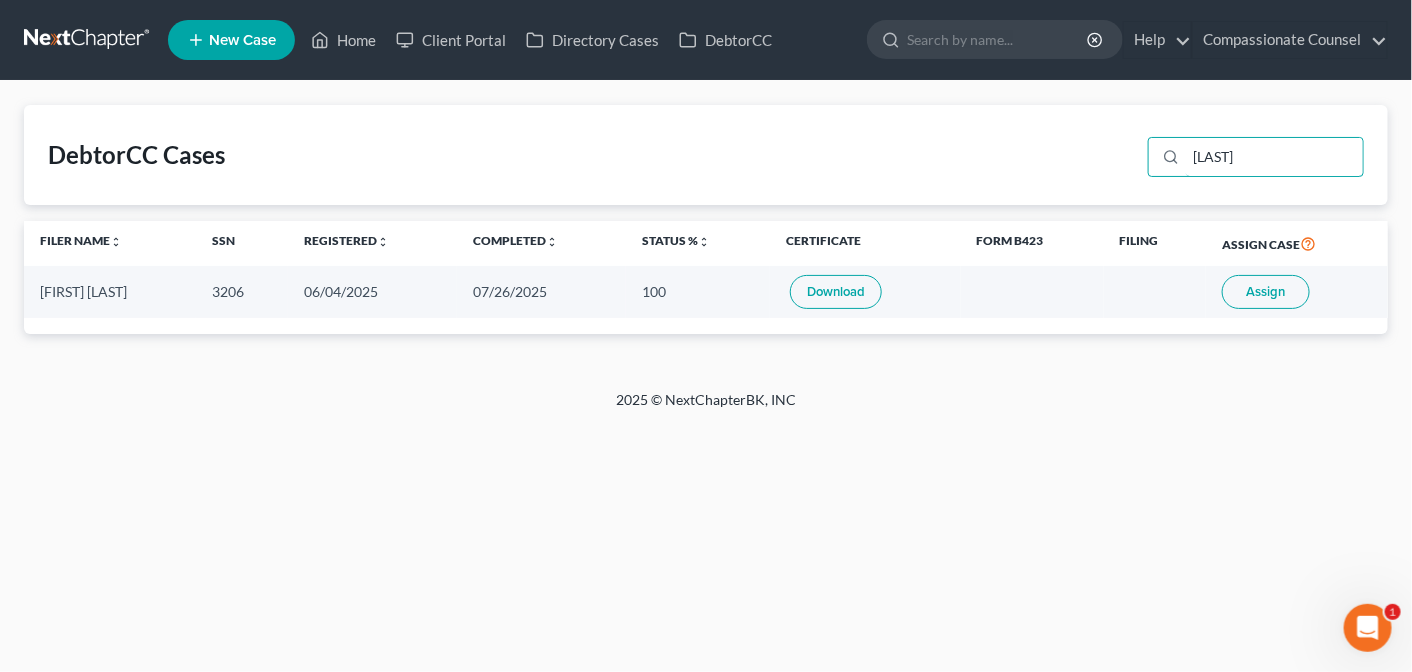 type on "[LAST]" 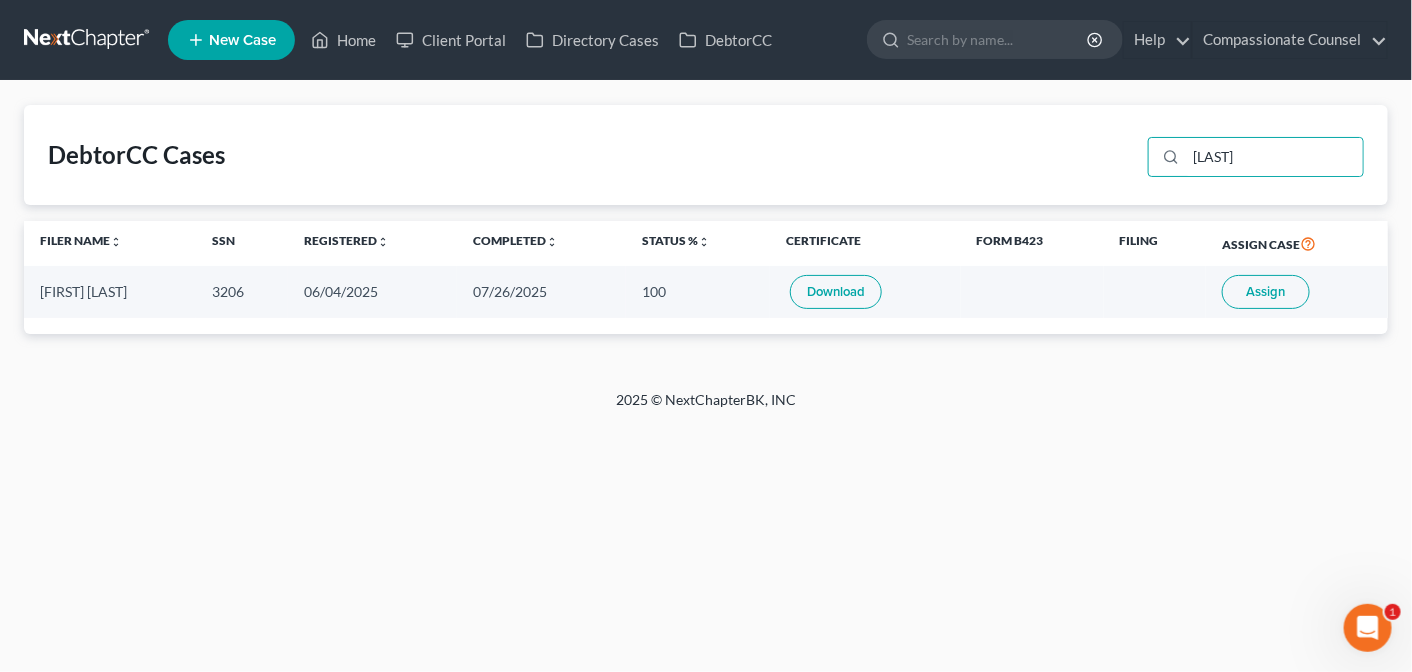 click on "Assign" at bounding box center [1266, 292] 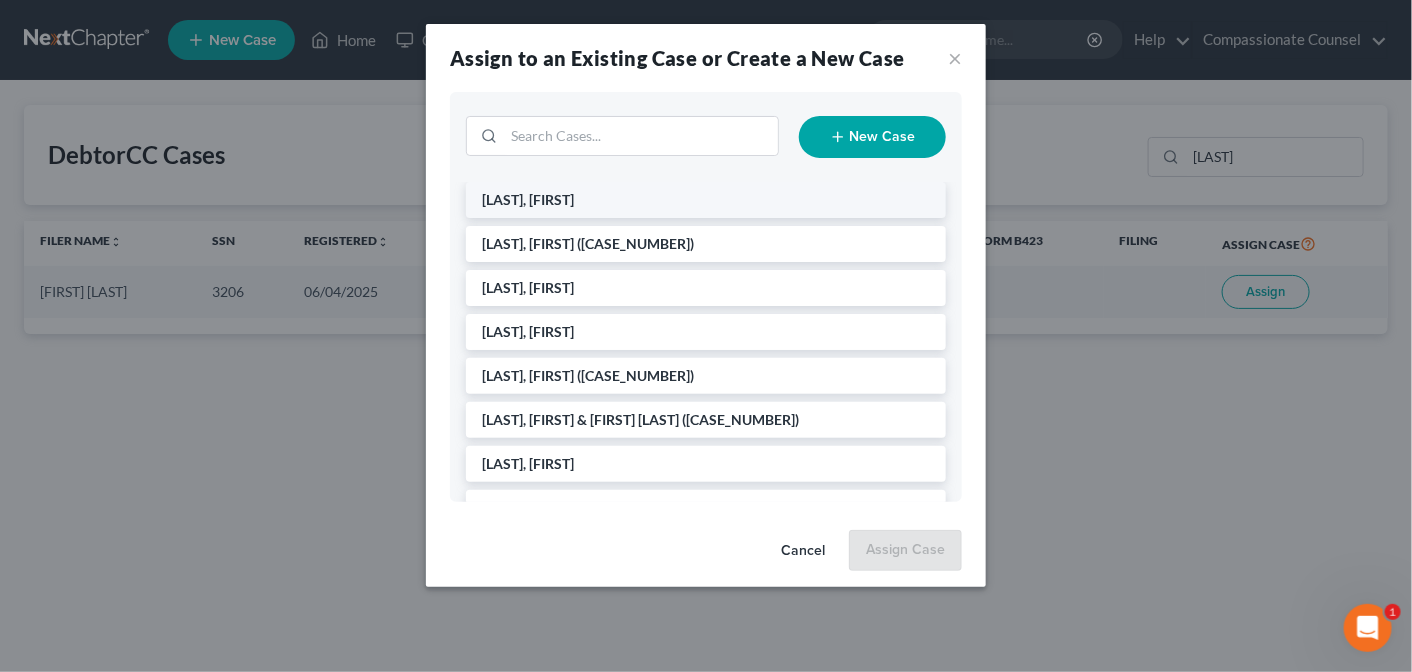 click on "[LAST], [FIRST]" at bounding box center (706, 200) 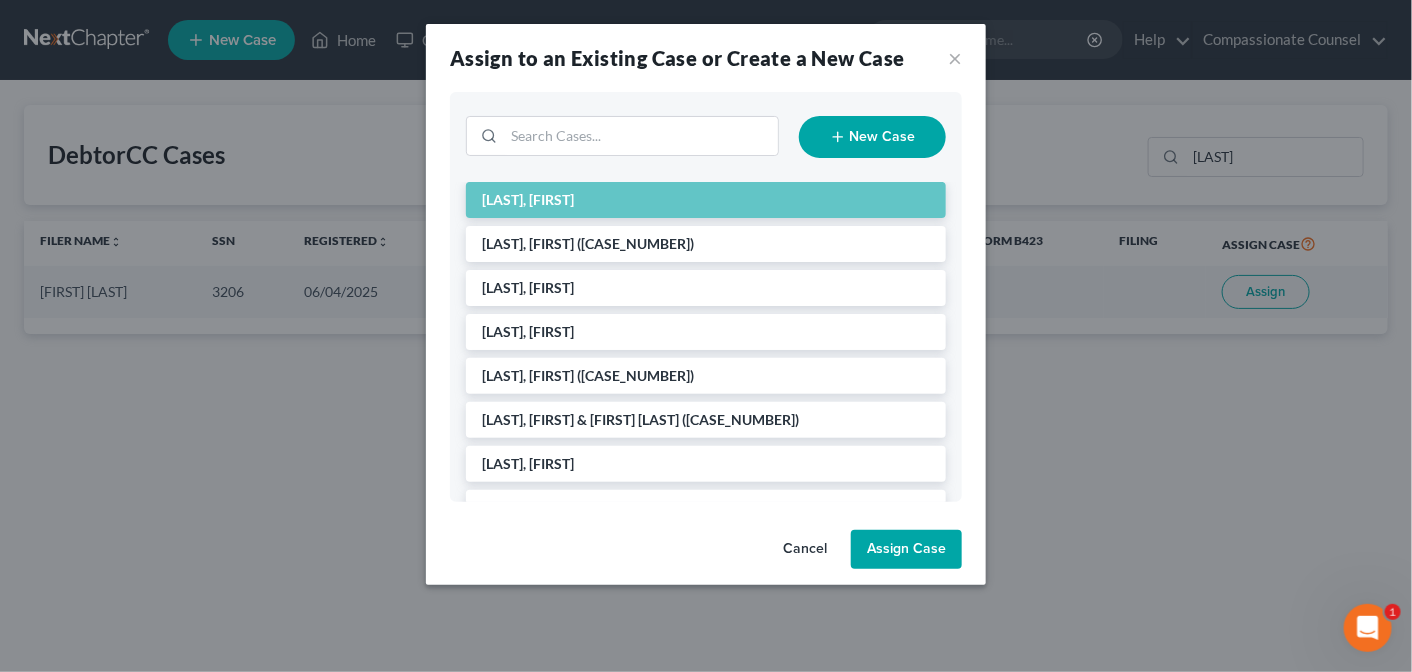 click on "Assign Case" at bounding box center (906, 550) 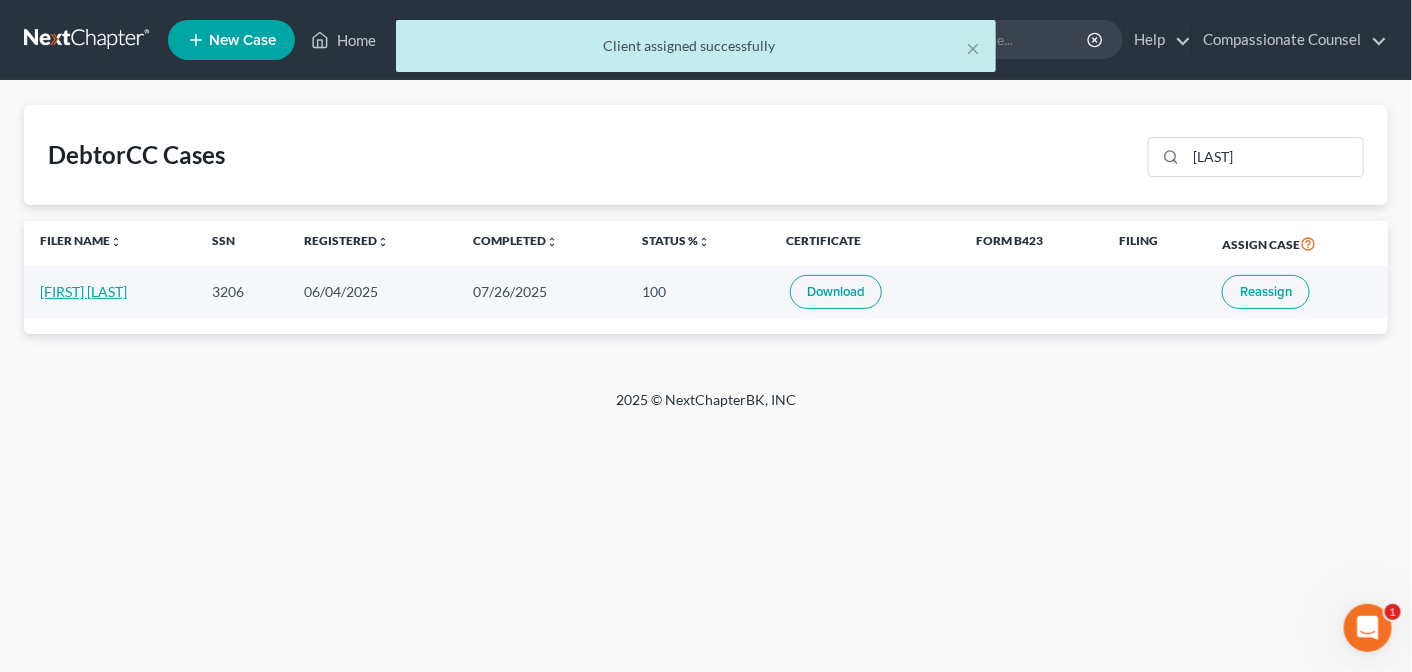 click on "[FIRST] [LAST]" at bounding box center (83, 291) 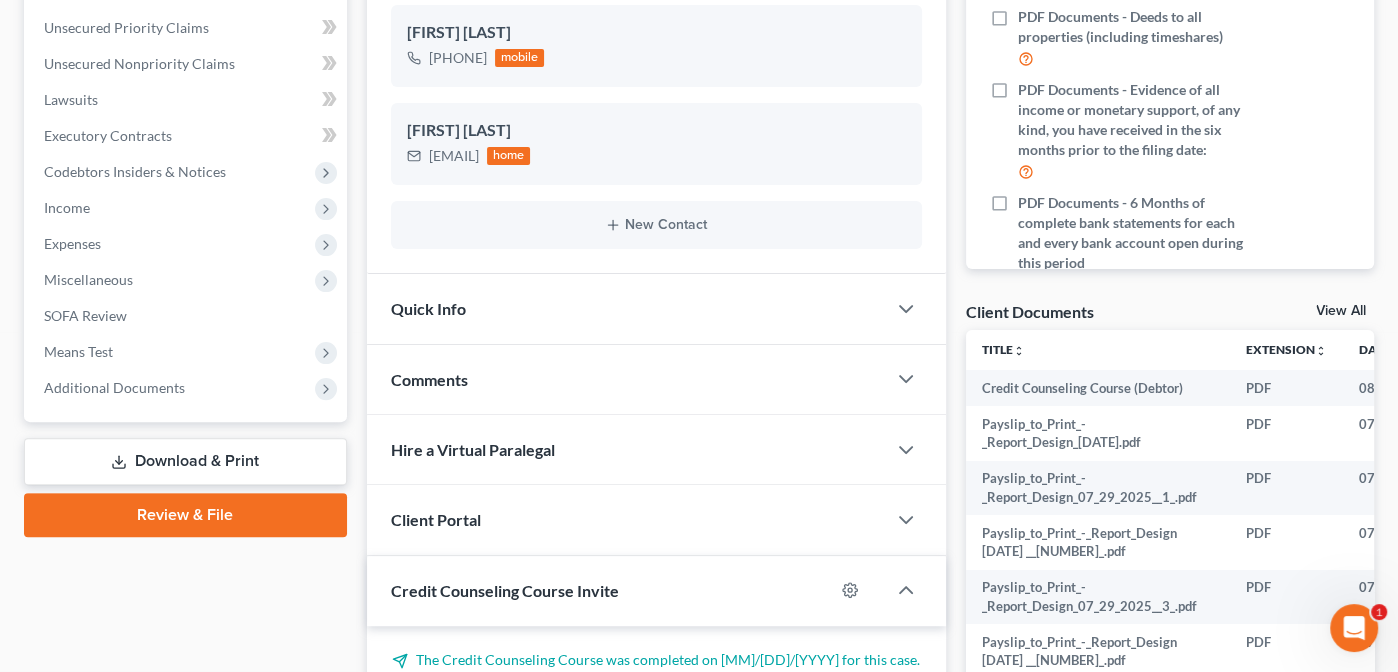 scroll, scrollTop: 451, scrollLeft: 0, axis: vertical 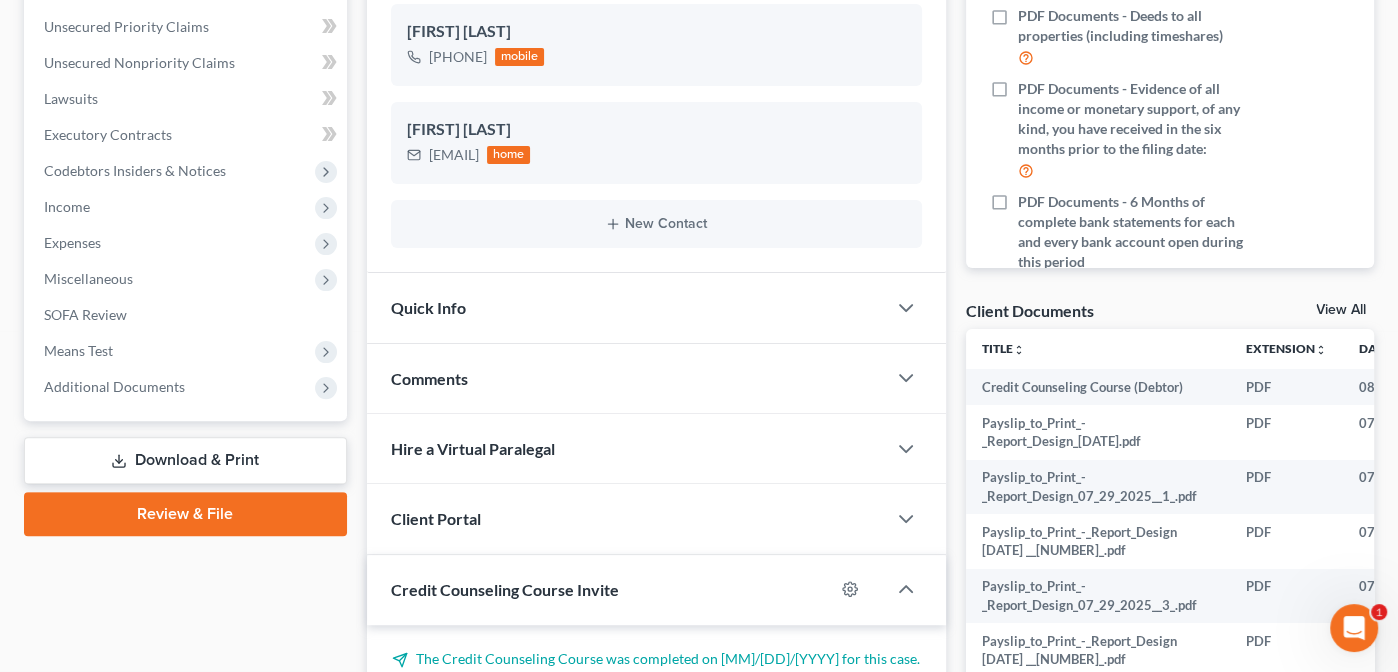 click on "Client Documents View All" at bounding box center (1170, 314) 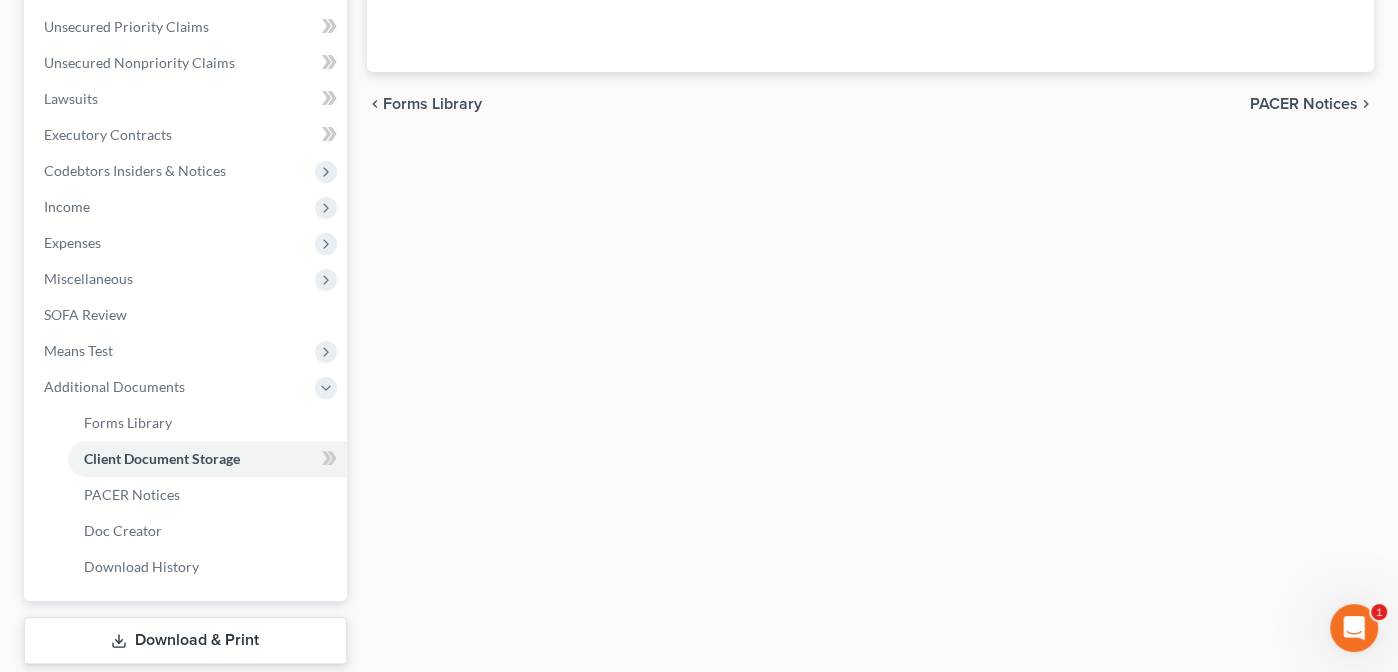 scroll, scrollTop: 350, scrollLeft: 0, axis: vertical 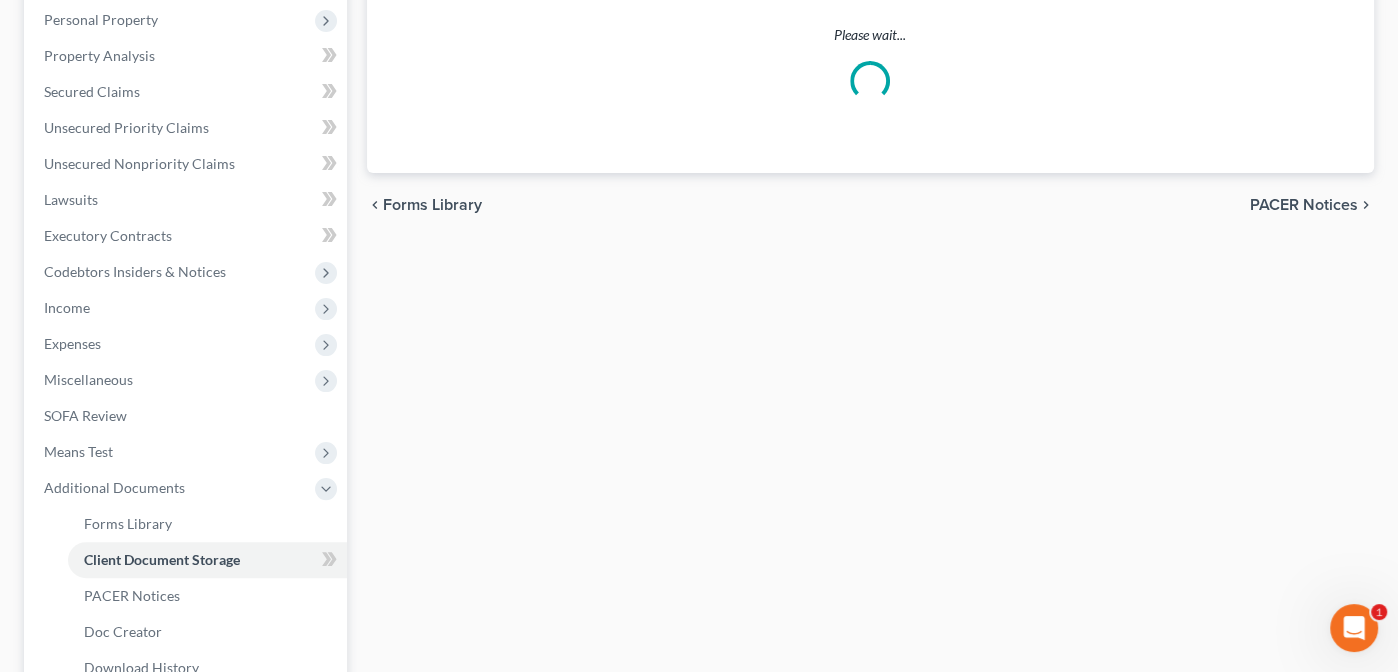 select on "14" 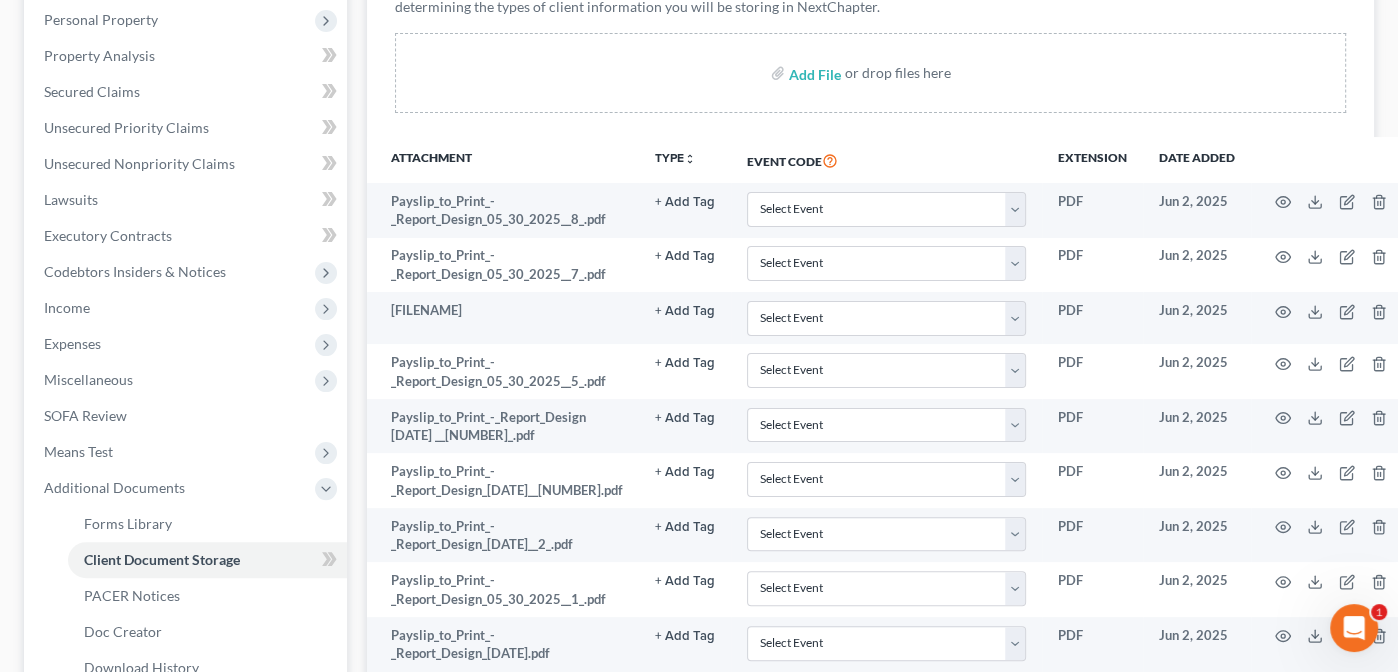scroll, scrollTop: 0, scrollLeft: 0, axis: both 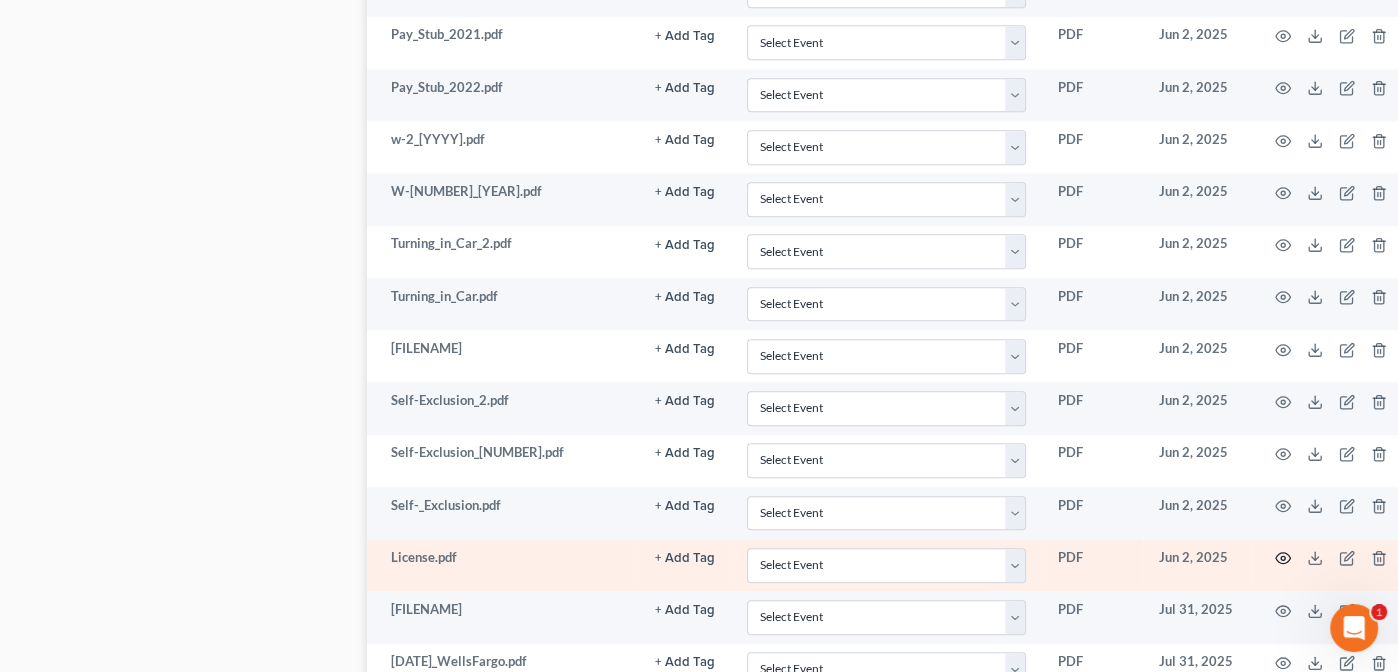 click 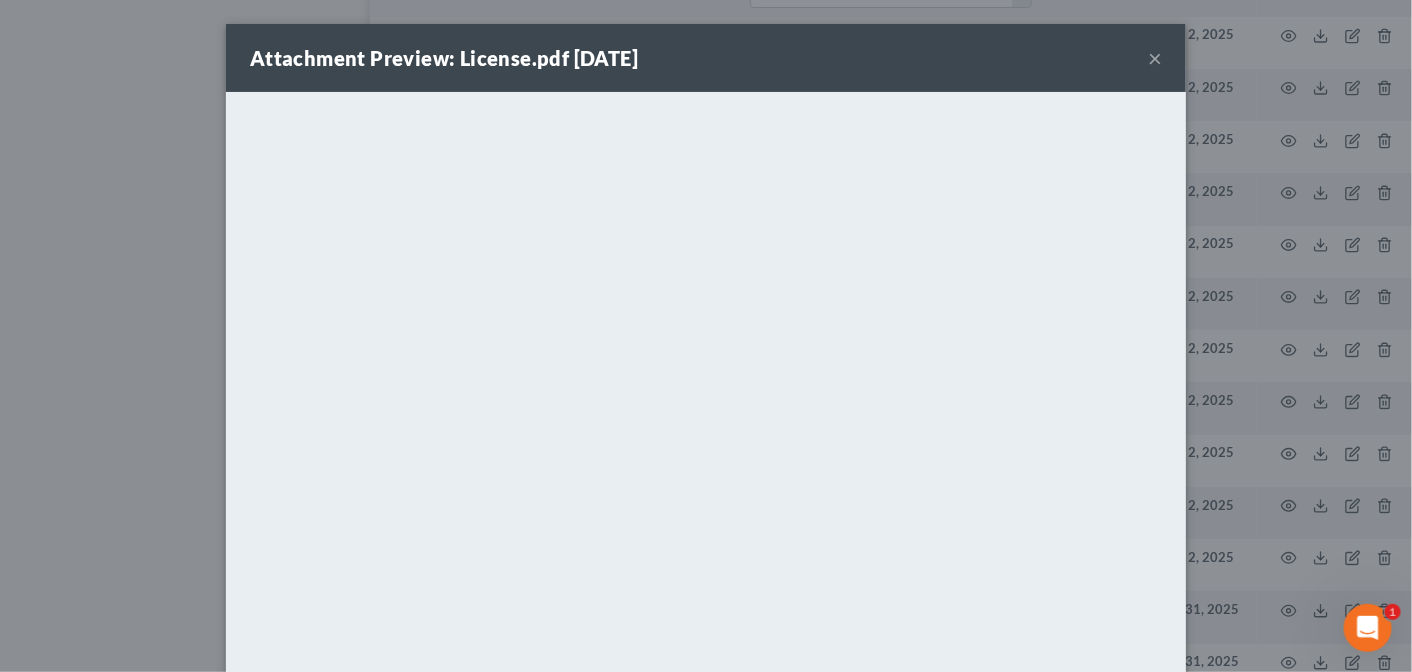 click on "×" at bounding box center [1155, 58] 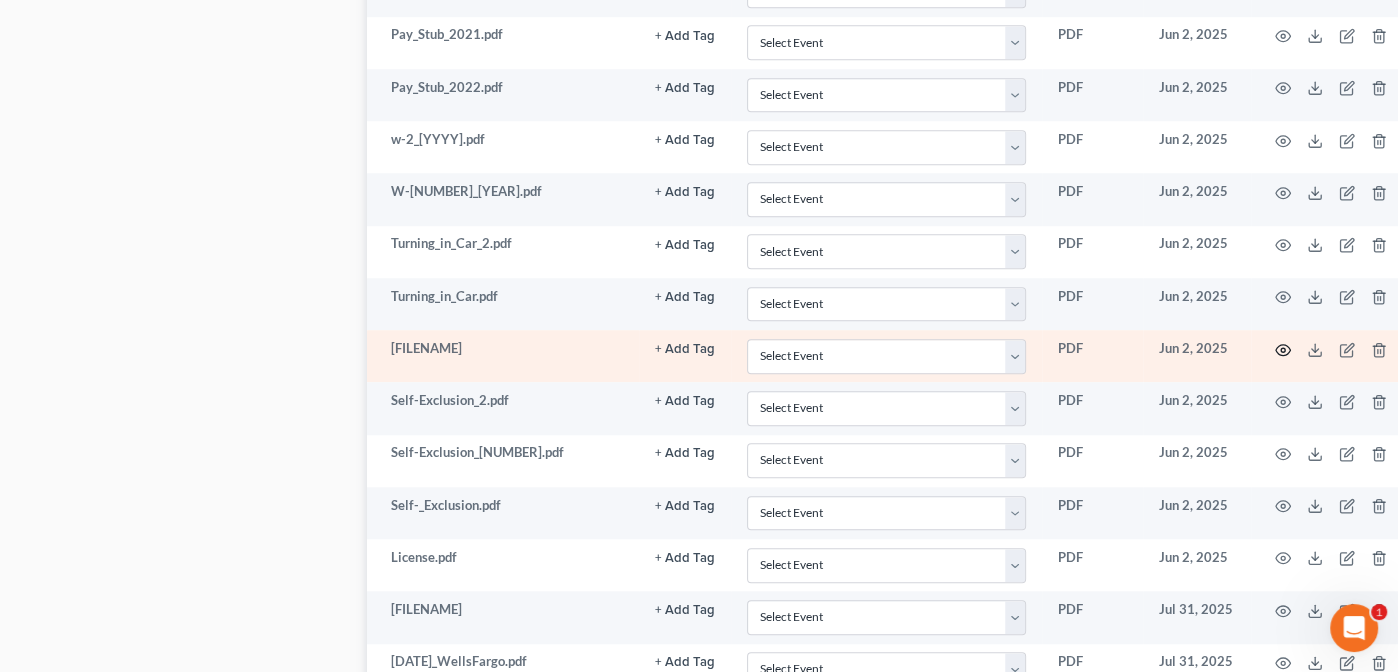 click 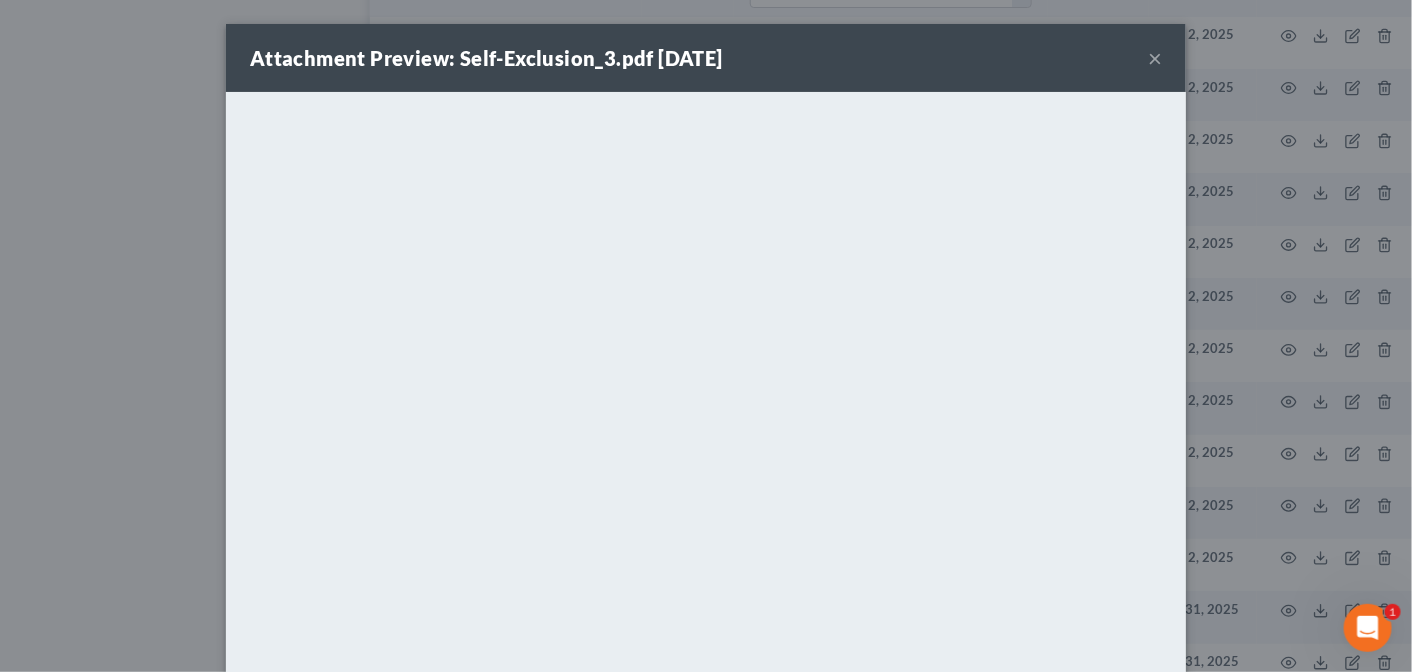 click on "×" at bounding box center (1155, 58) 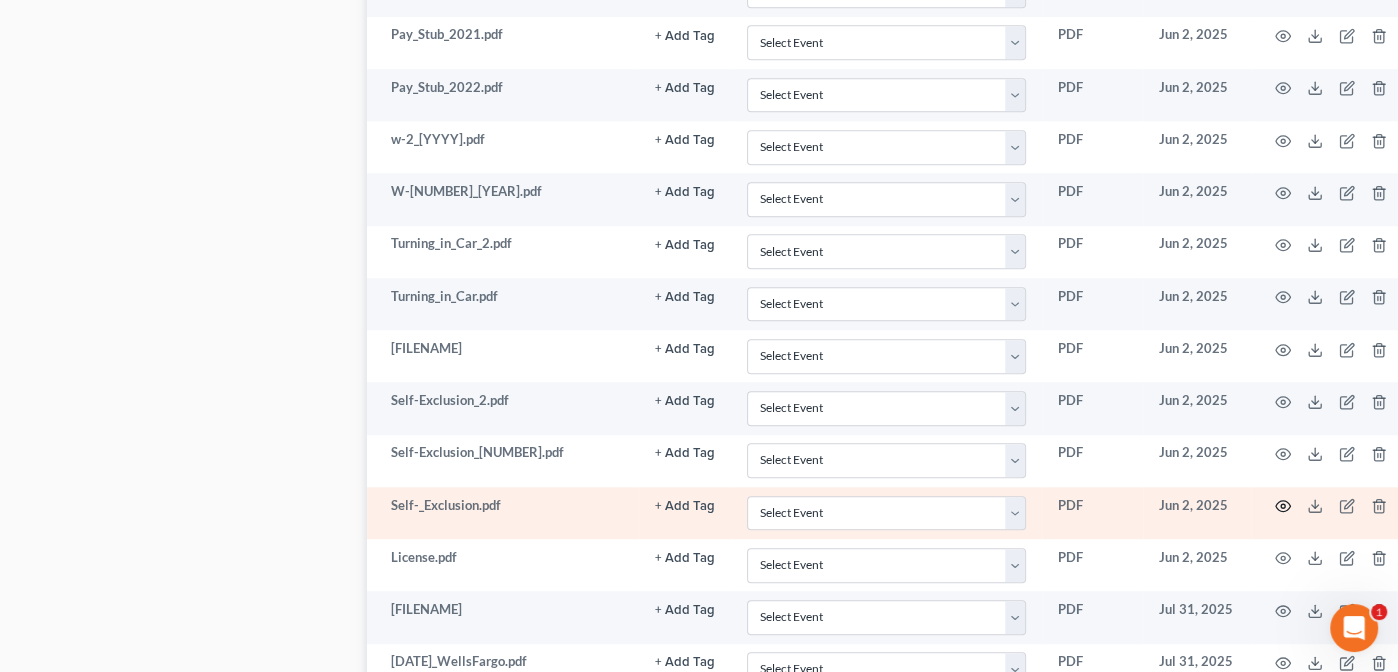 click 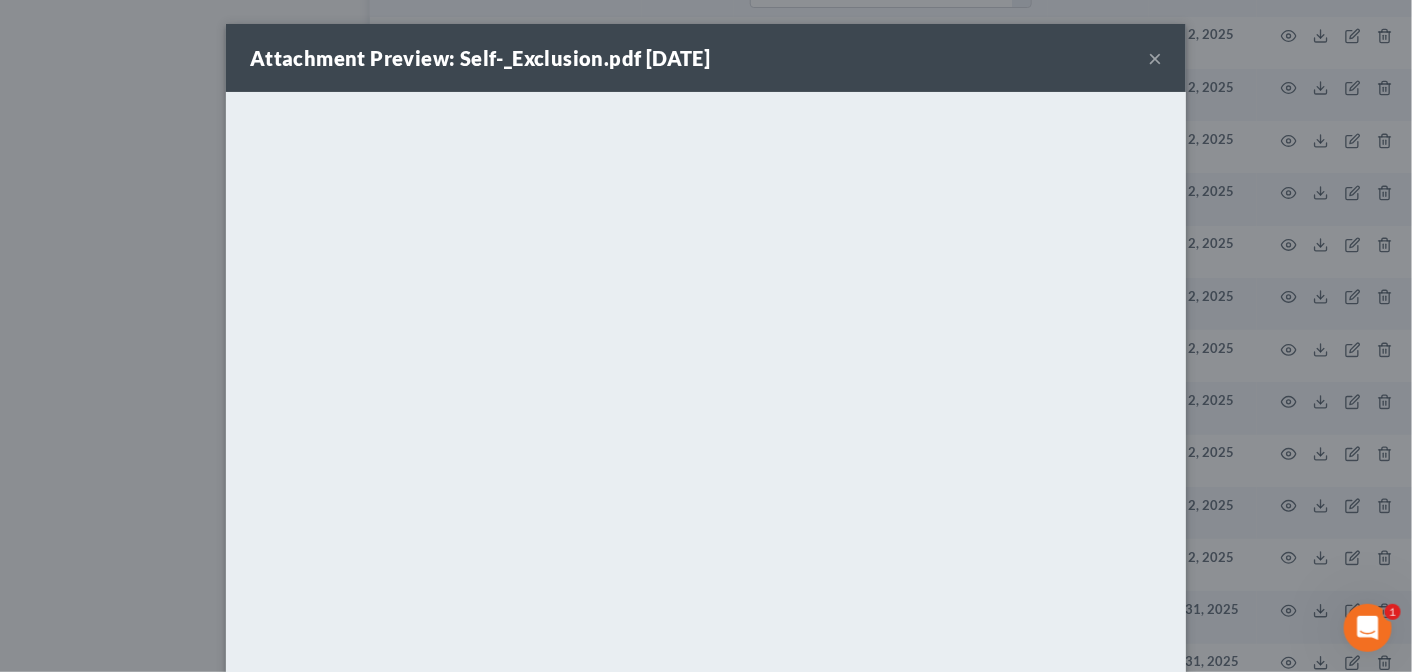 click on "×" at bounding box center [1155, 58] 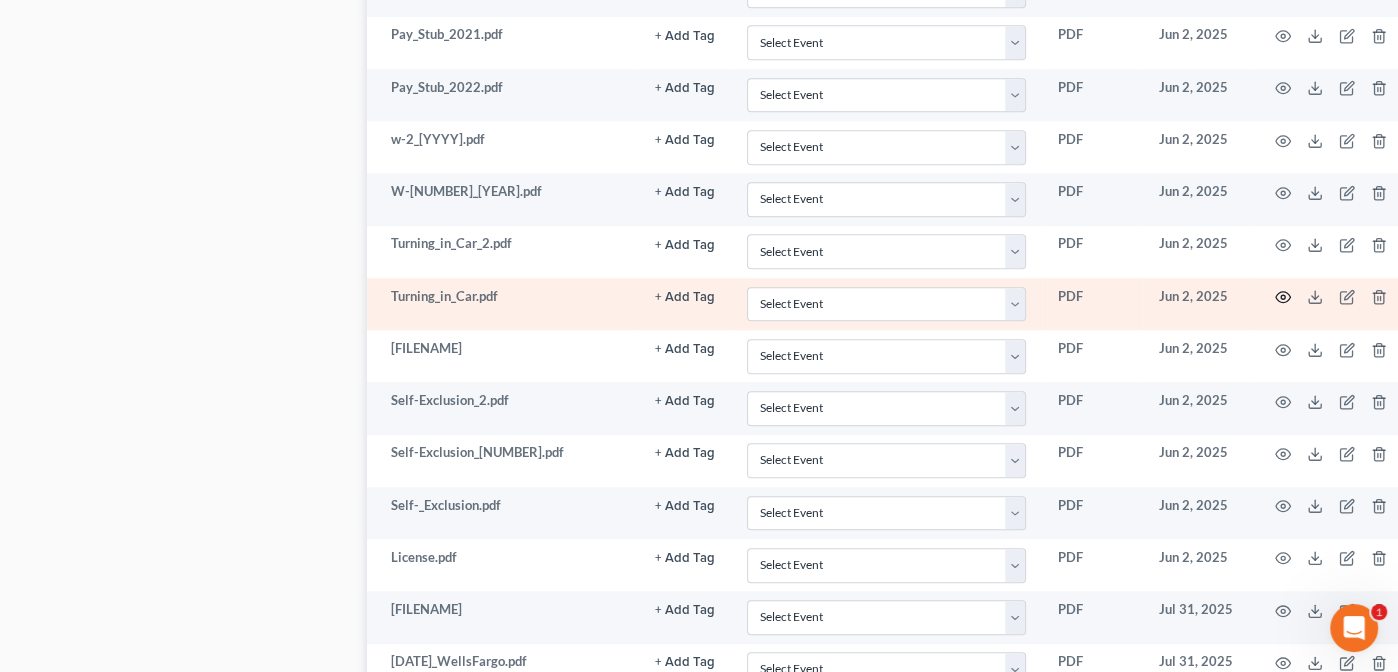 click 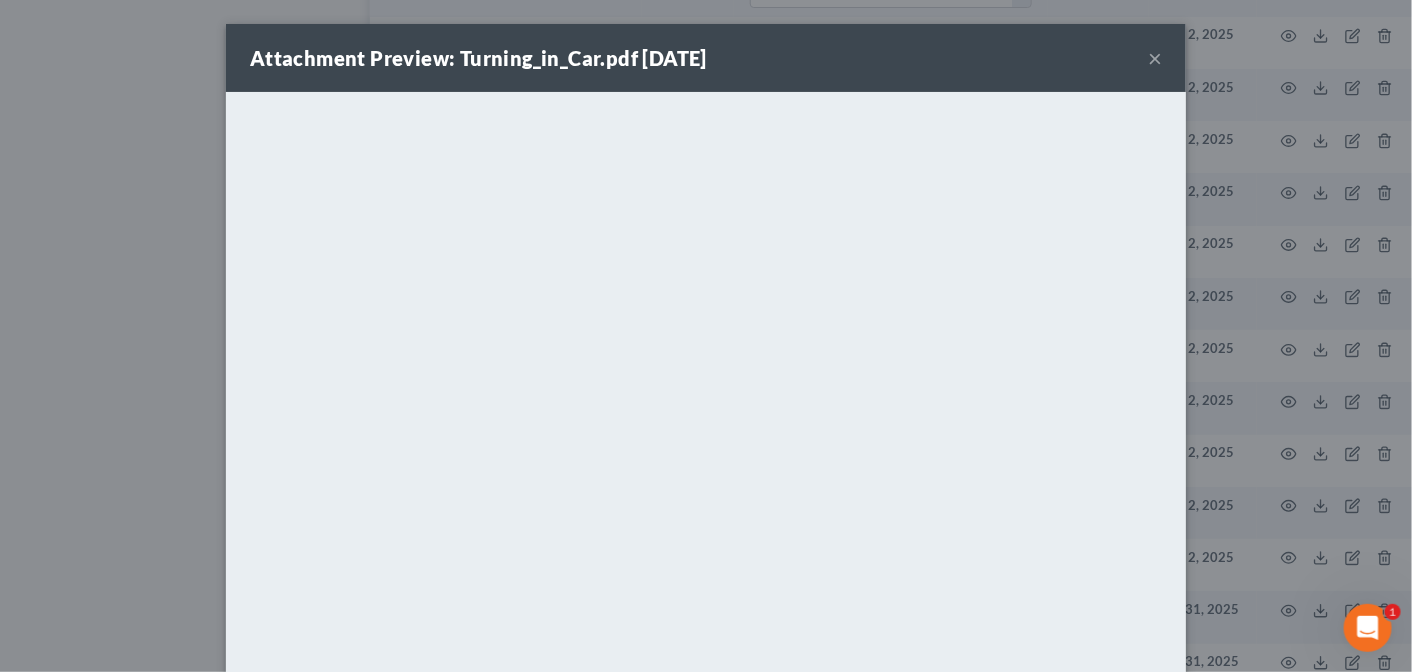 click on "×" at bounding box center [1155, 58] 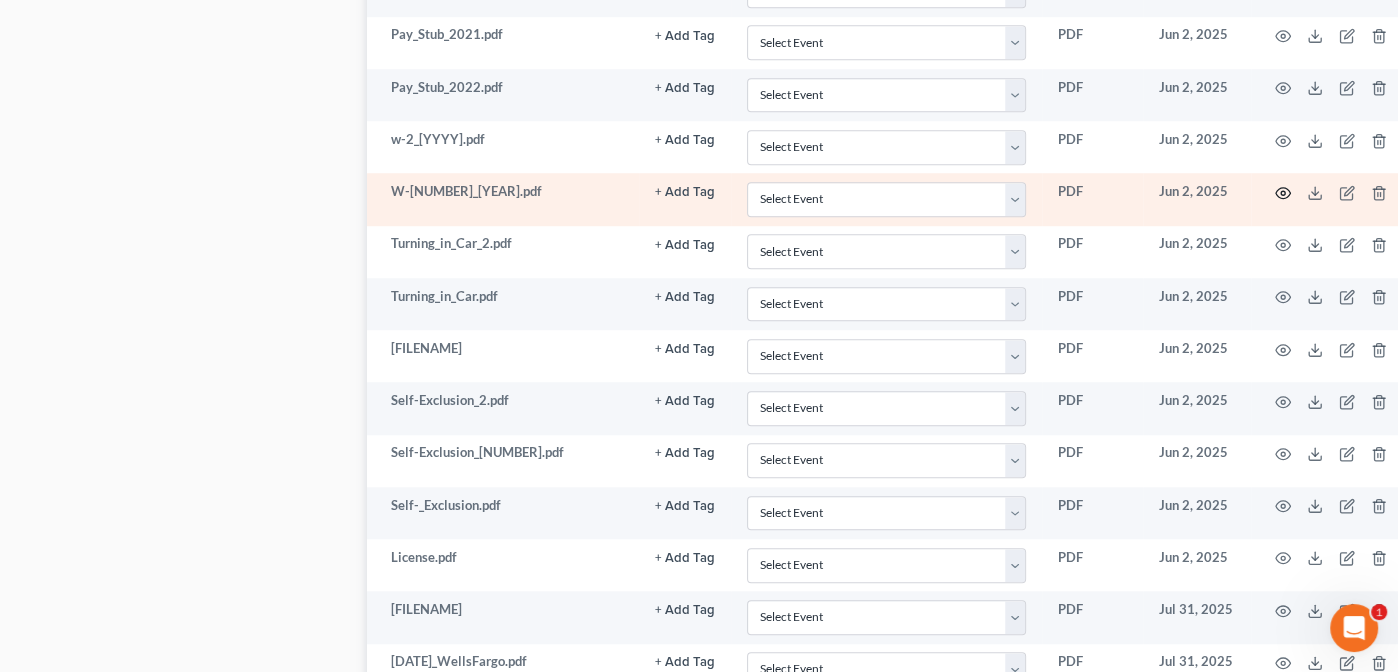 click 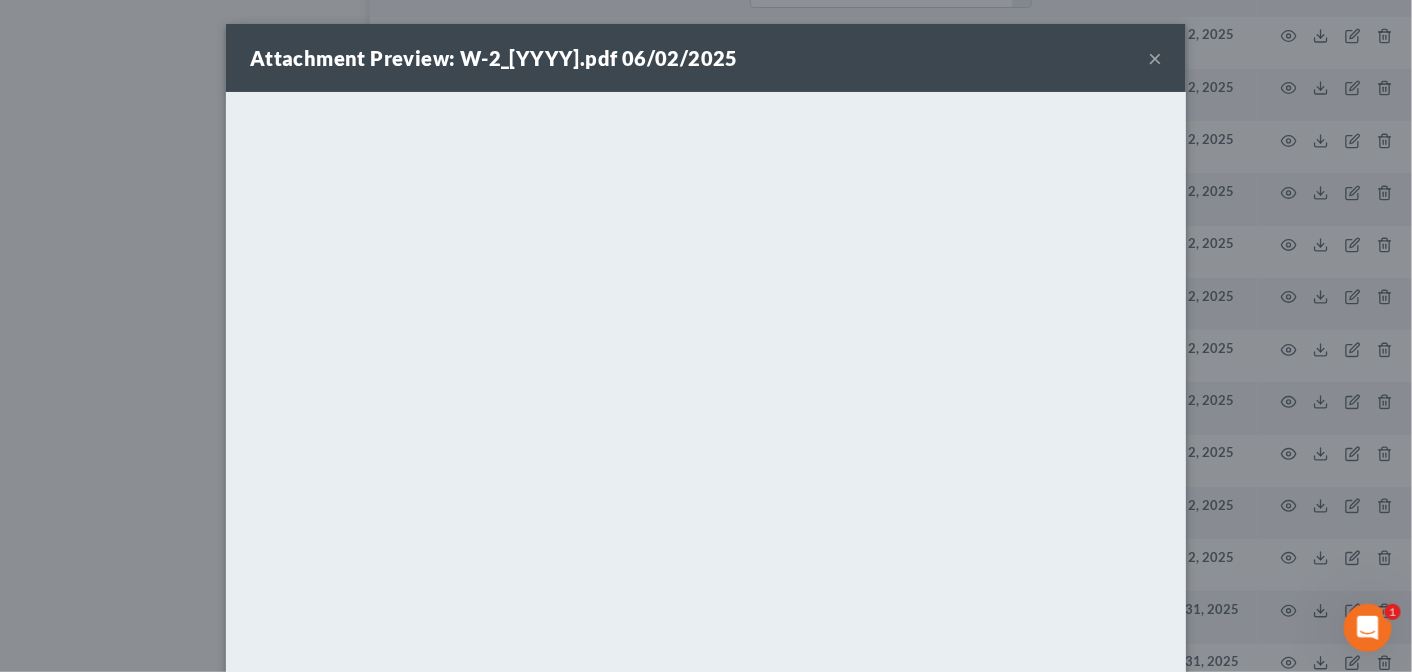 click on "×" at bounding box center [1155, 58] 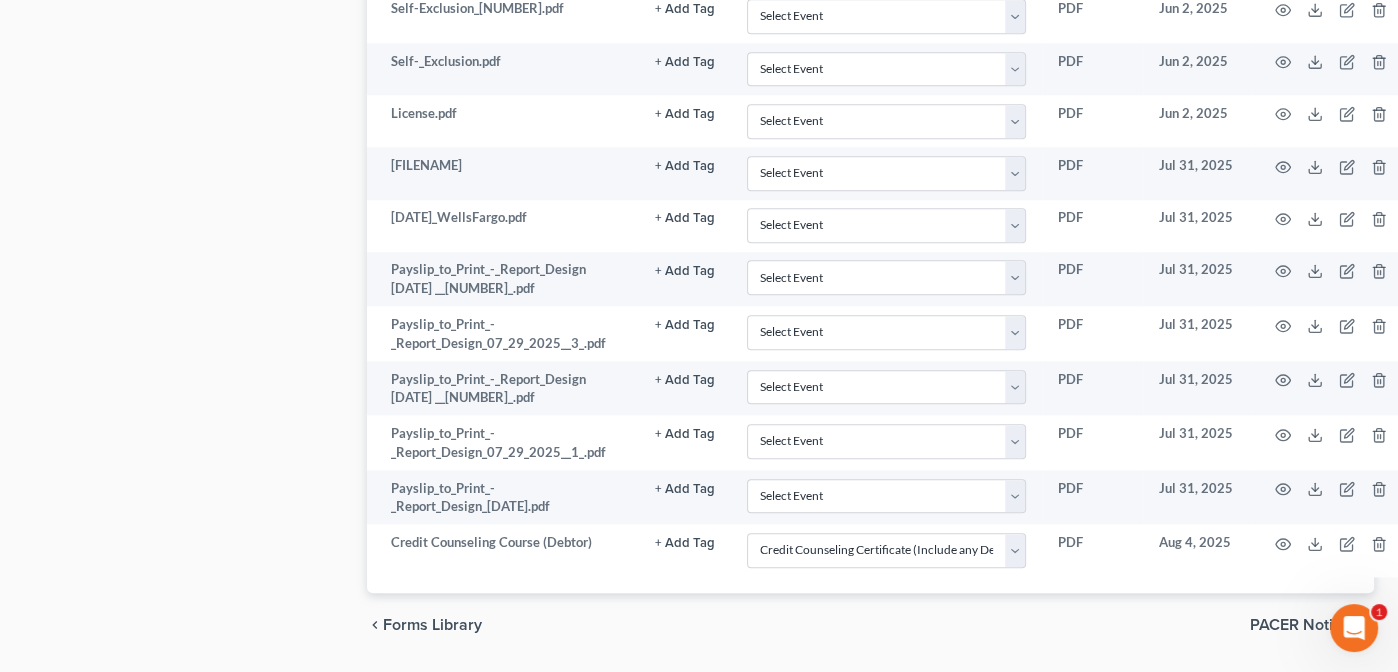 scroll, scrollTop: 1875, scrollLeft: 0, axis: vertical 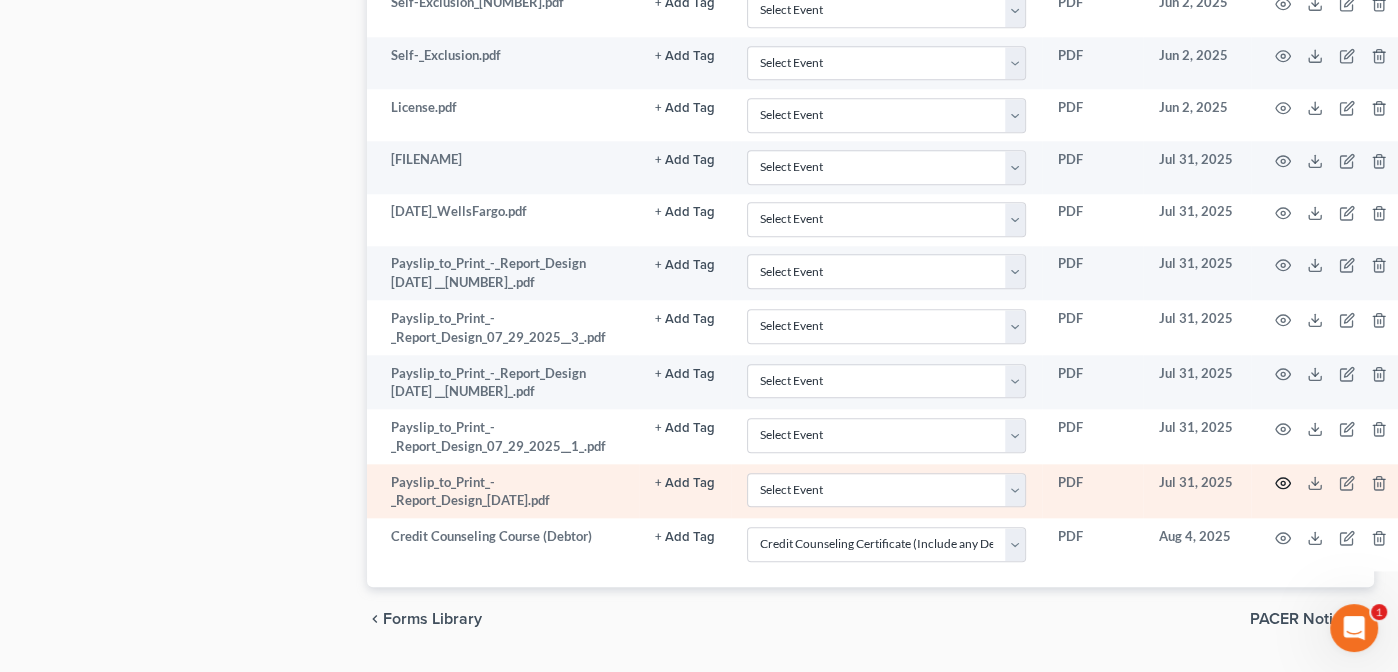 click 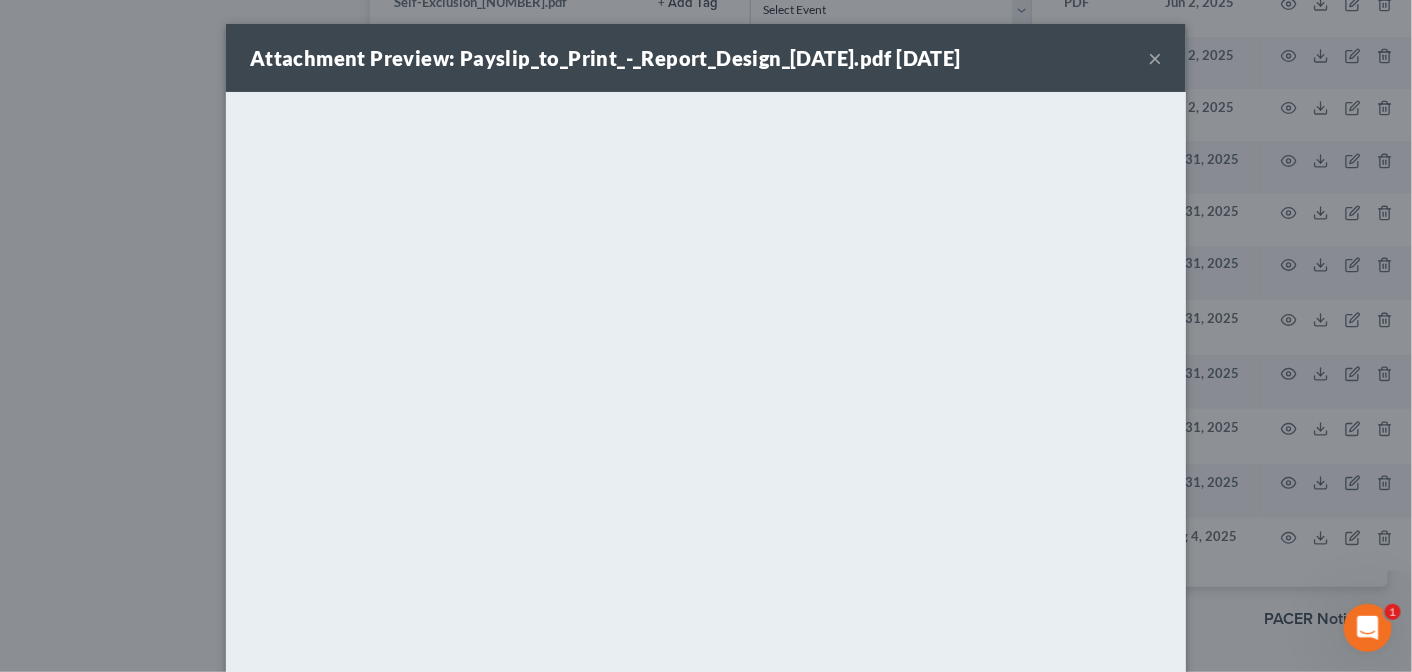 click on "×" at bounding box center [1155, 58] 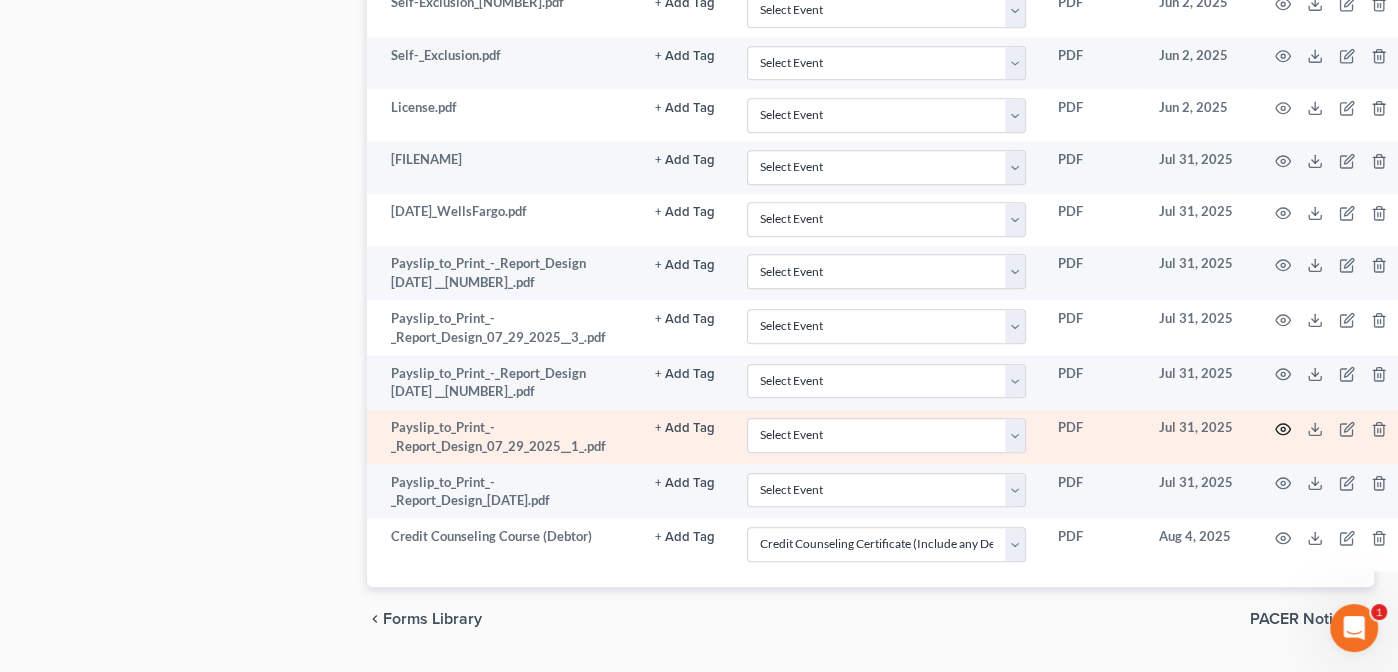 click 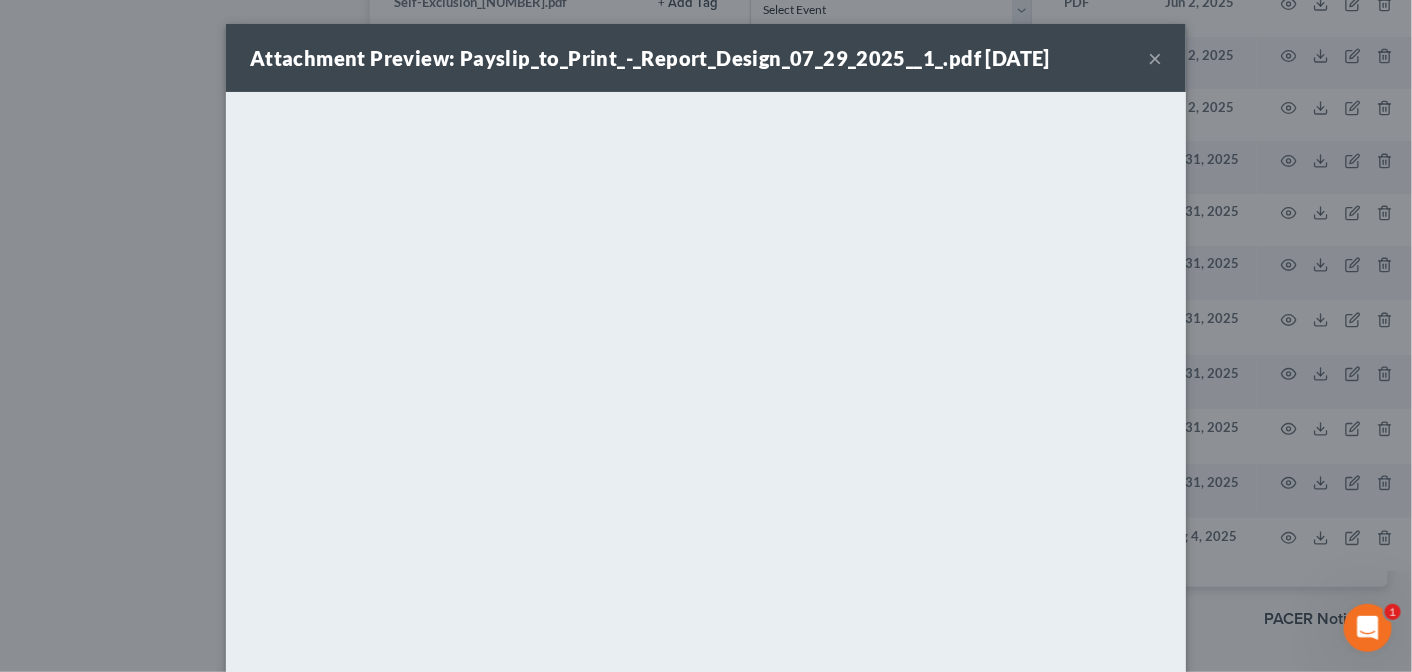 click on "Attachment Preview: Payslip_to_Print_-_Report_Design_[DATE]__[NUMBER].pdf [DATE] ×" at bounding box center [706, 58] 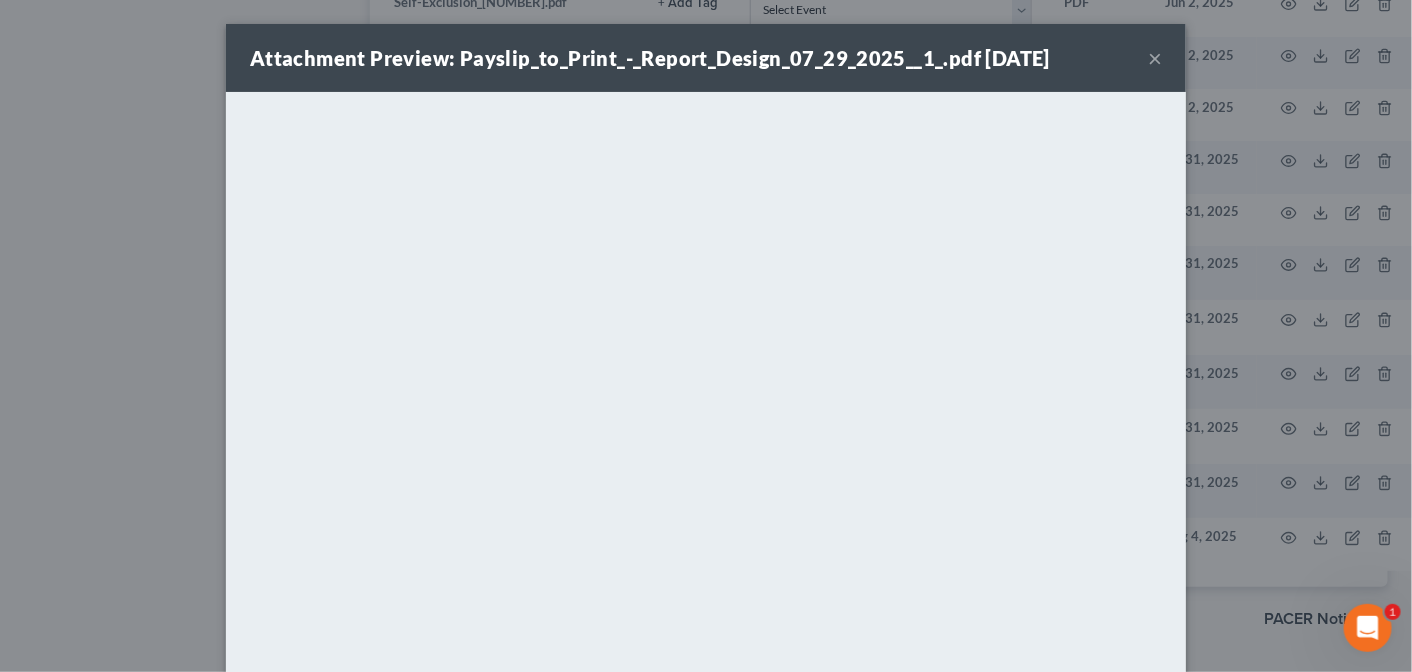 click on "×" at bounding box center (1155, 58) 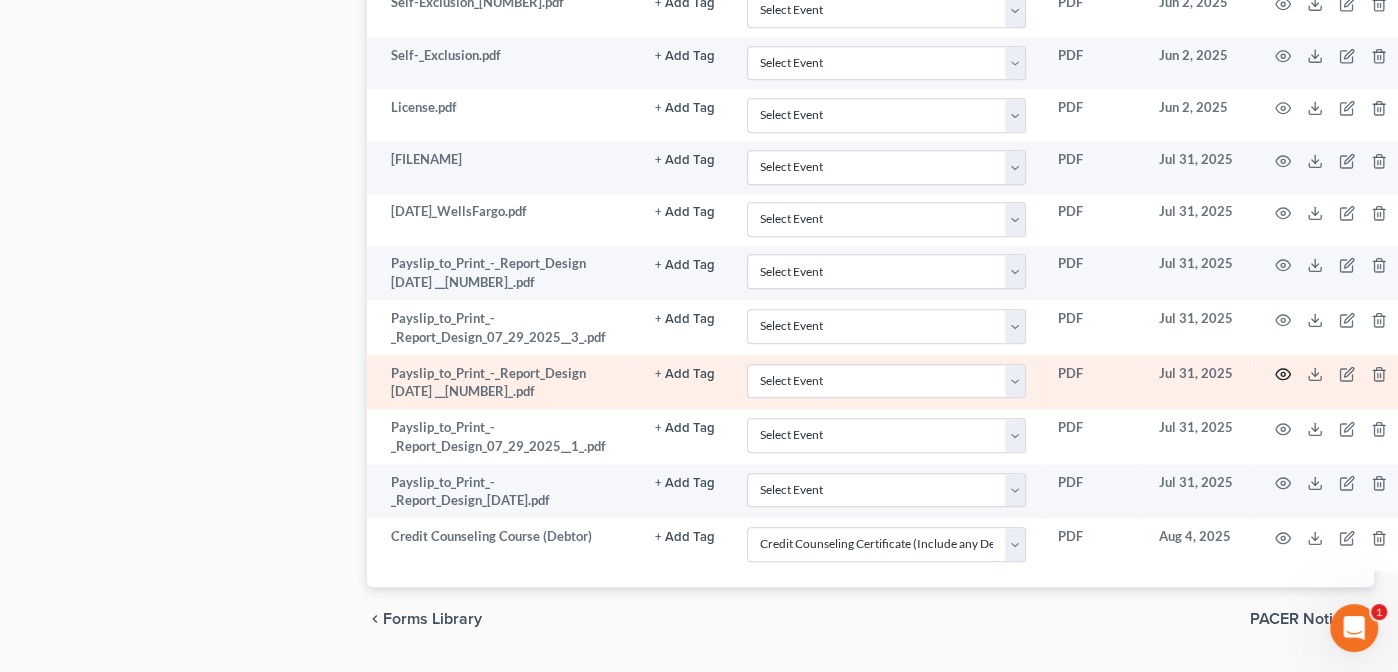 click 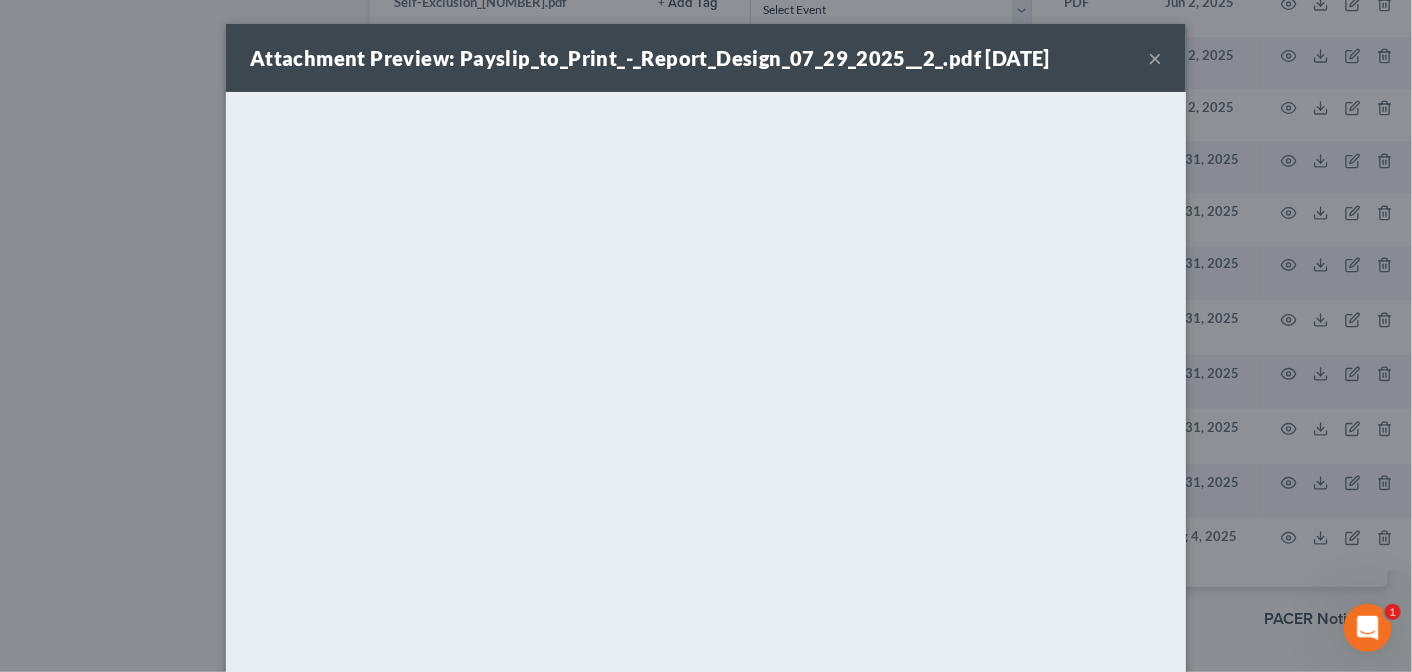 click on "×" at bounding box center (1155, 58) 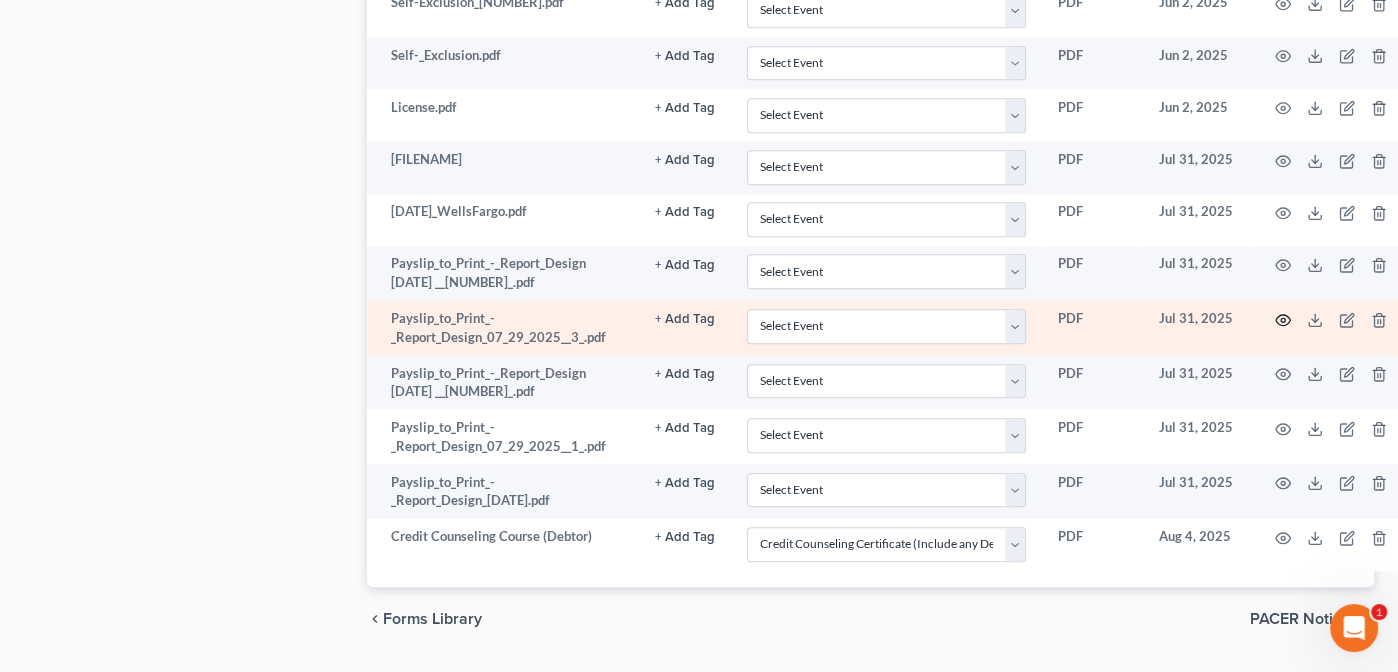 click 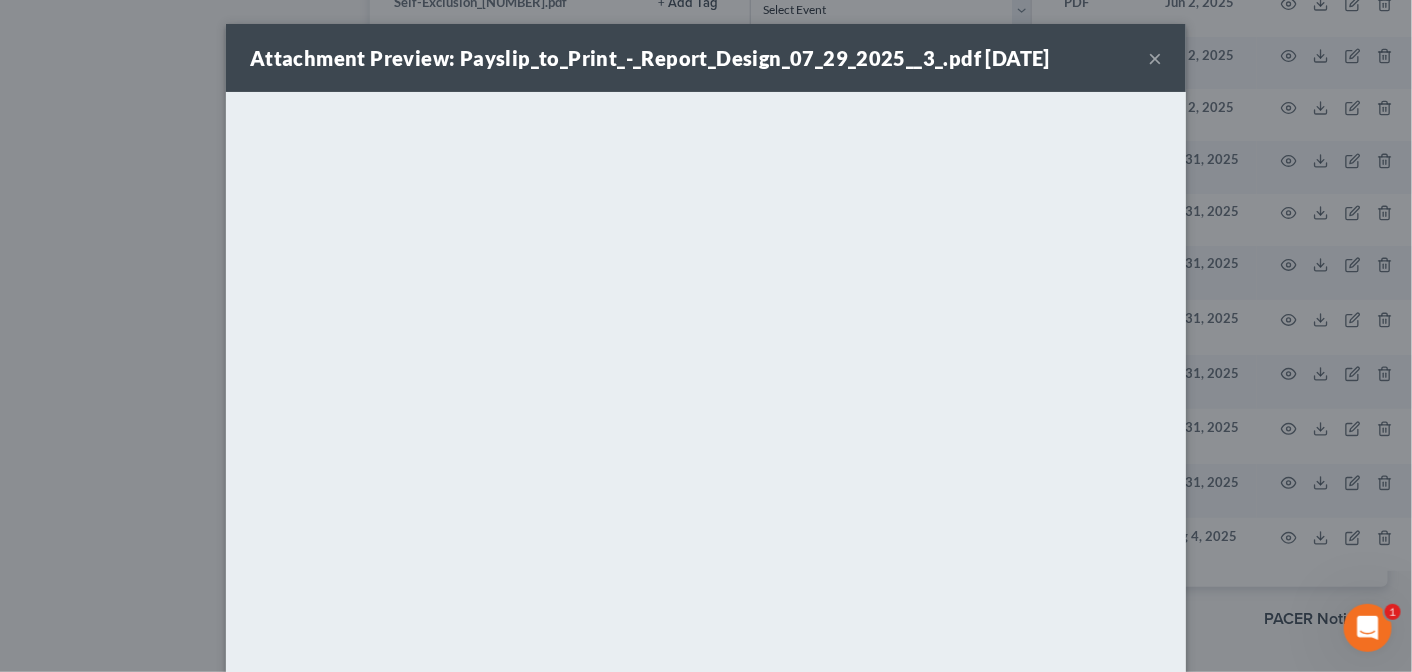 click on "×" at bounding box center [1155, 58] 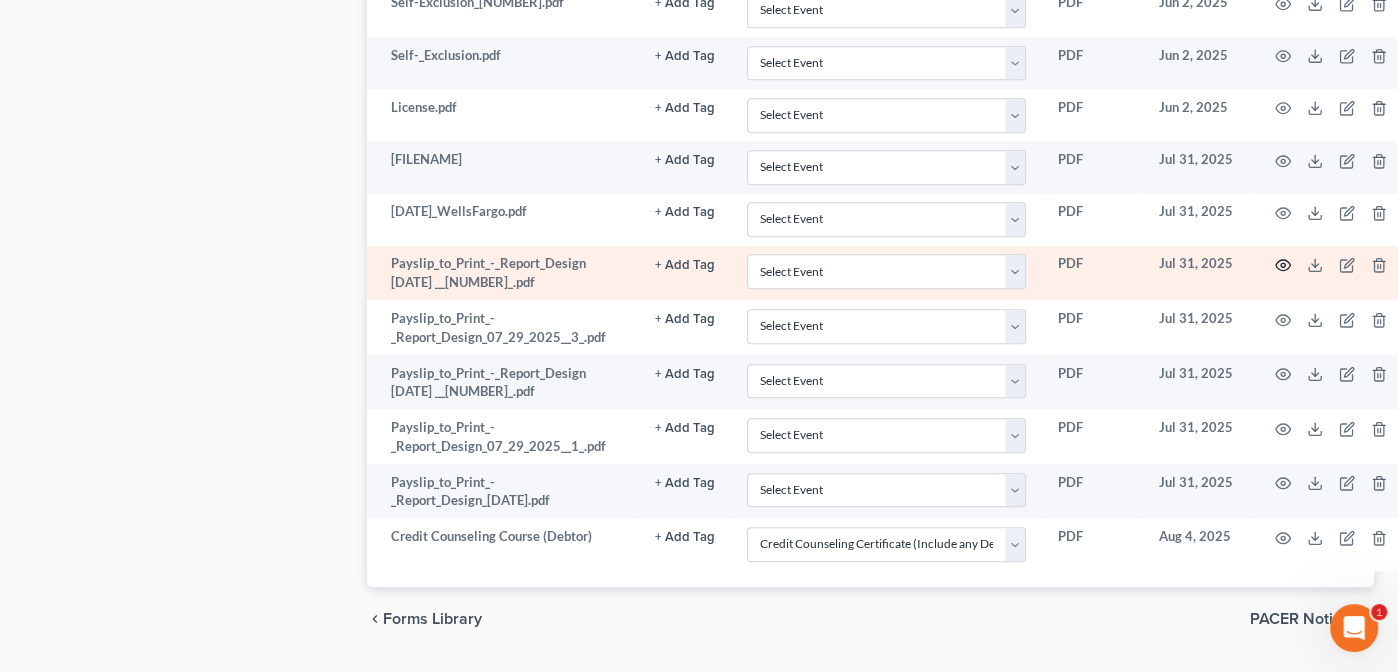 click 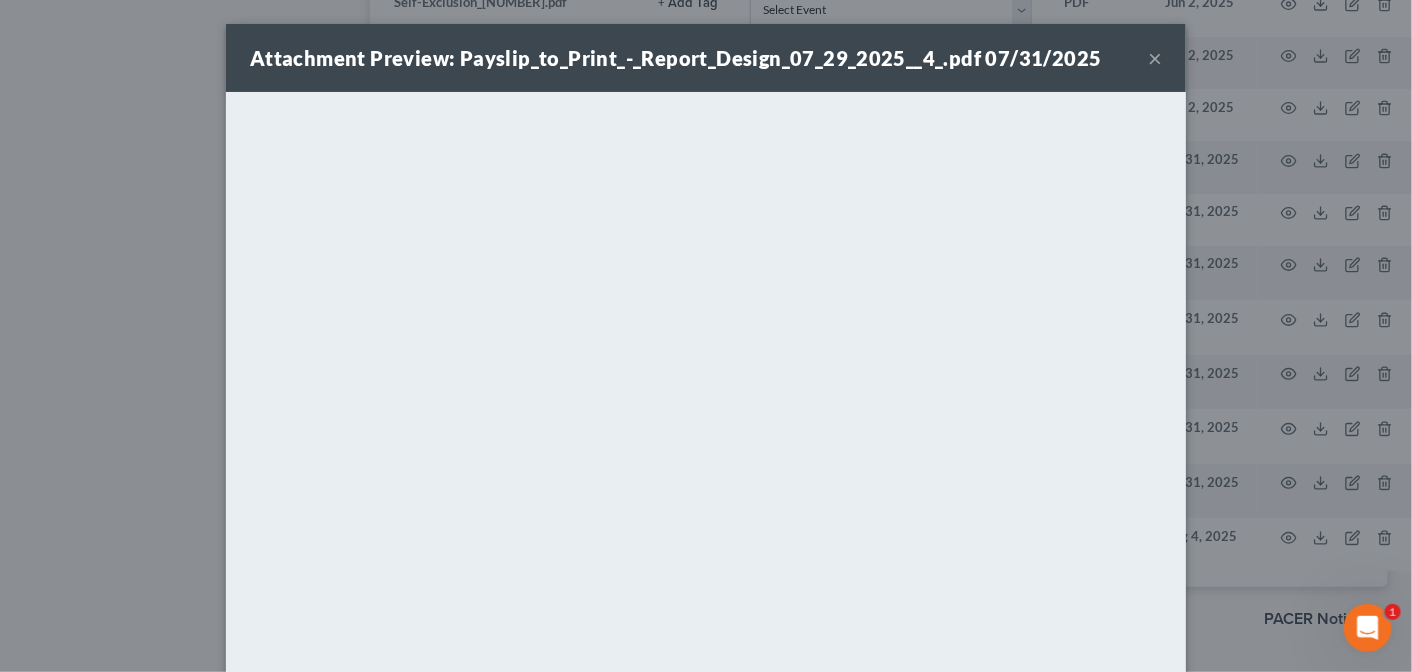 click on "×" at bounding box center [1155, 58] 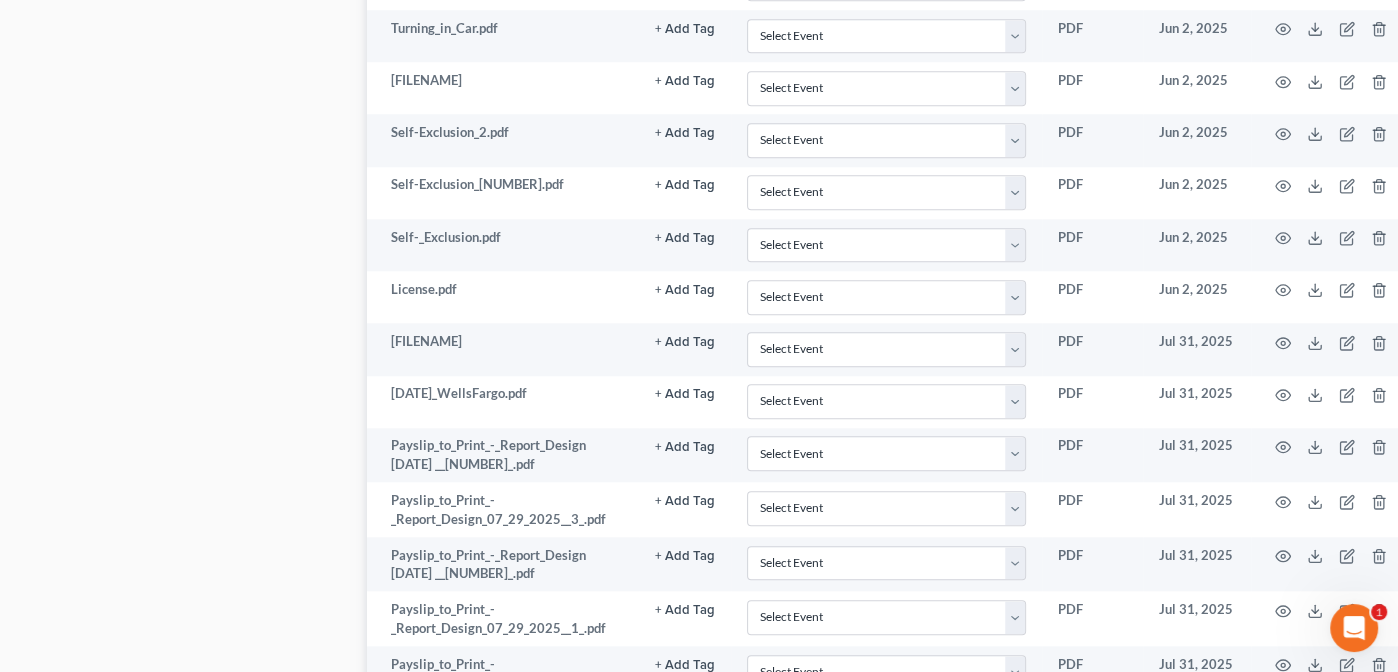 scroll, scrollTop: 1675, scrollLeft: 0, axis: vertical 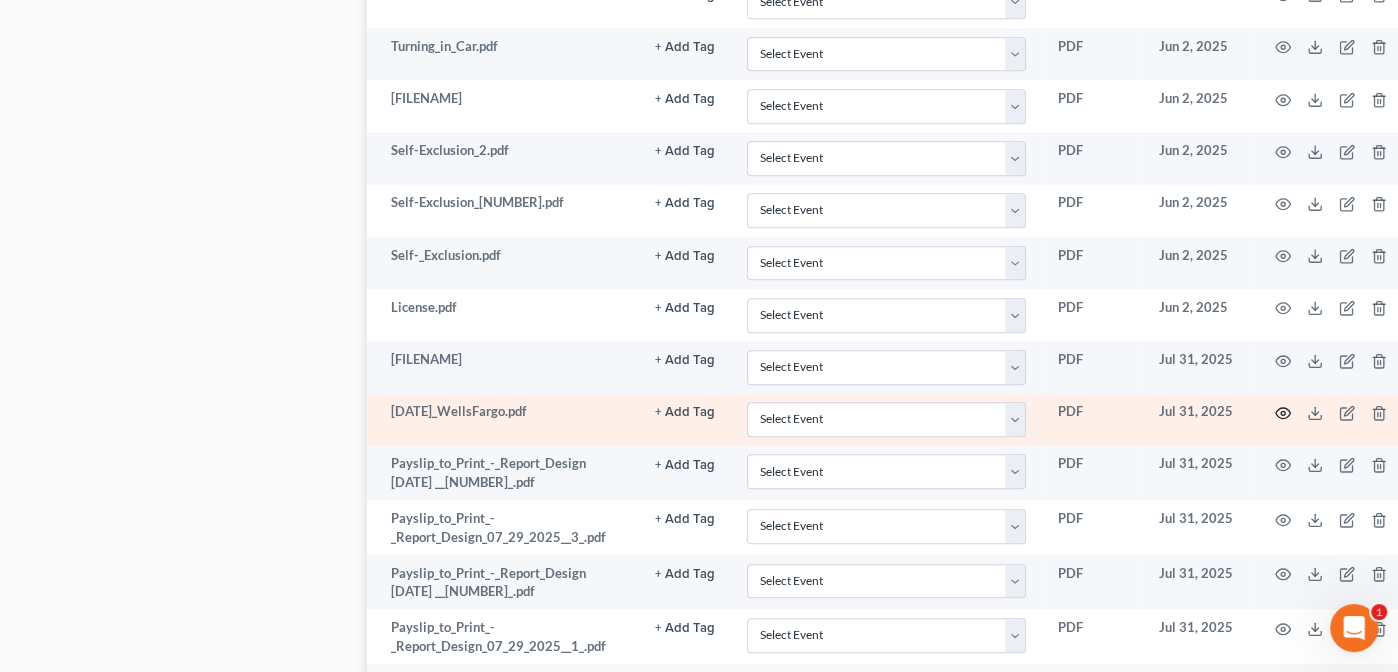 click 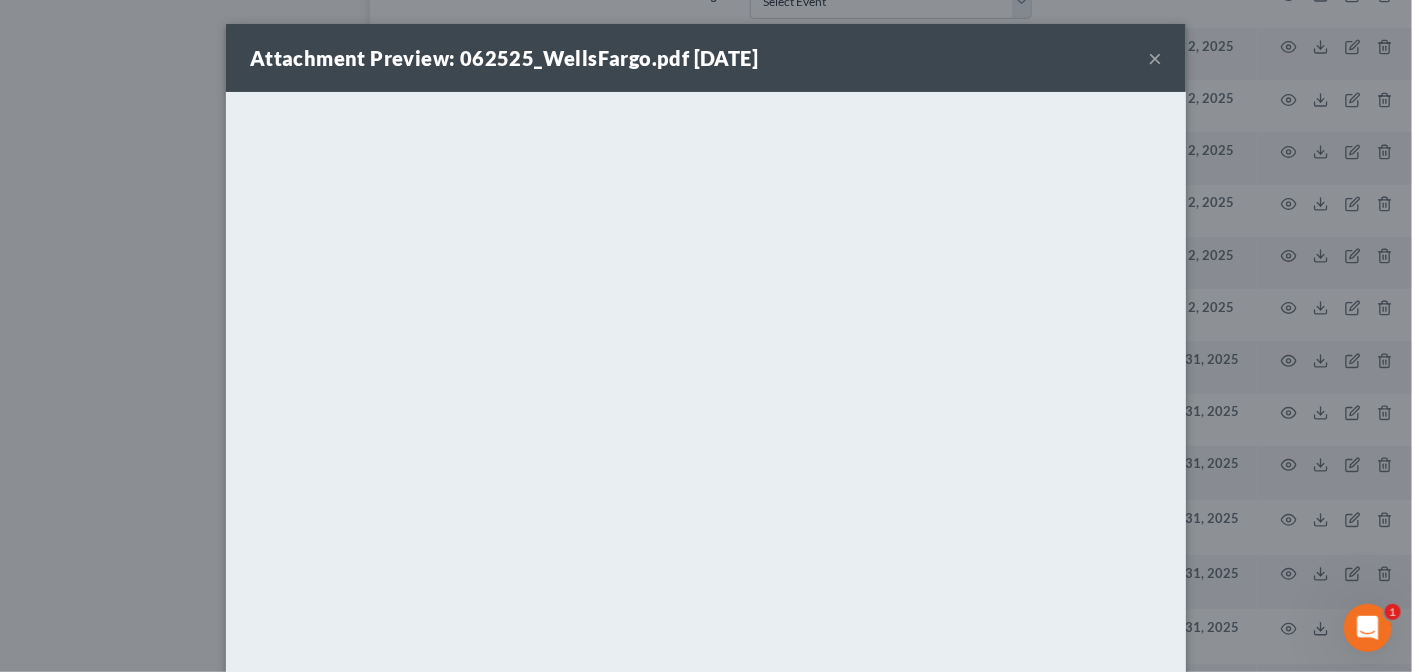 click on "×" at bounding box center (1155, 58) 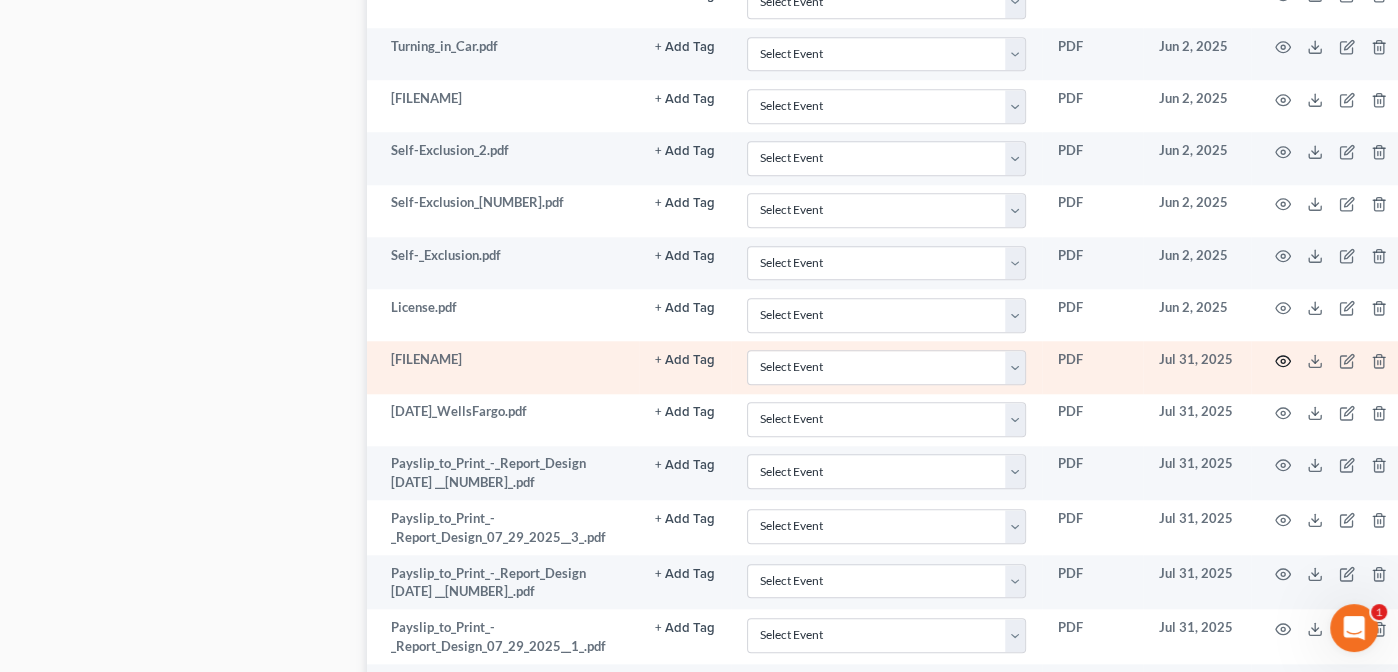 click 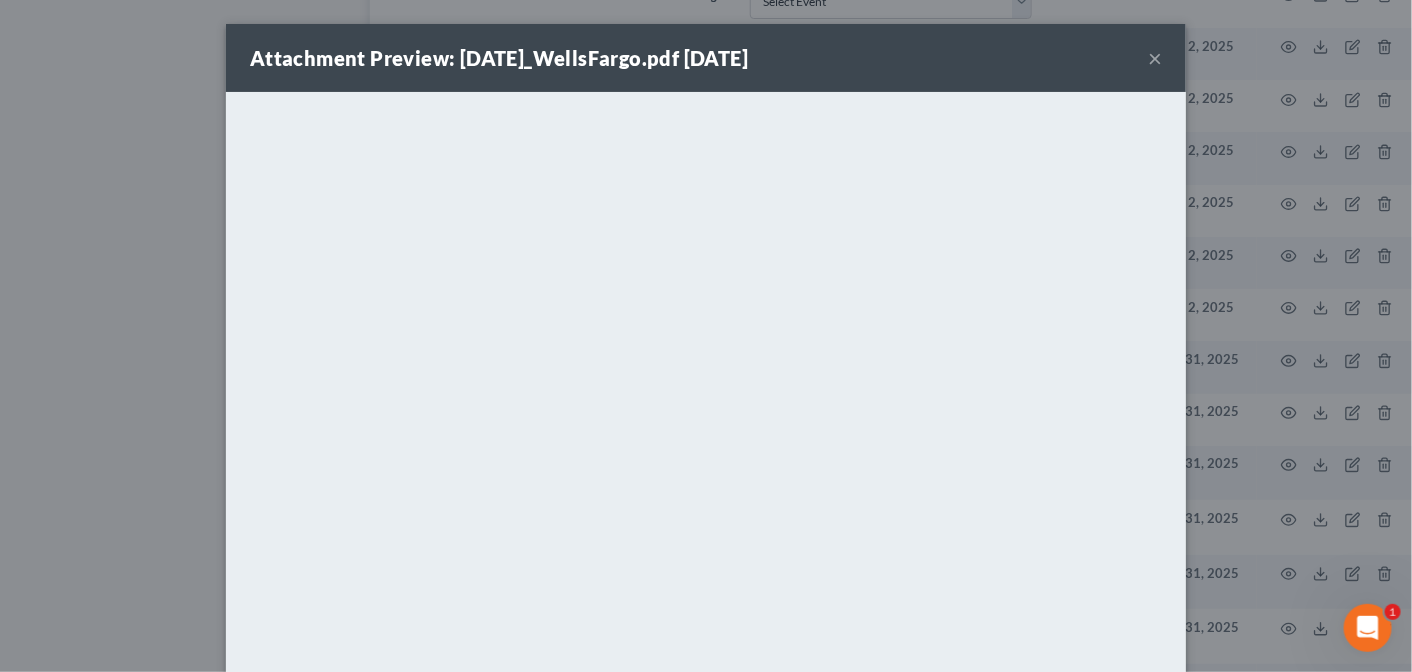 click on "×" at bounding box center (1155, 58) 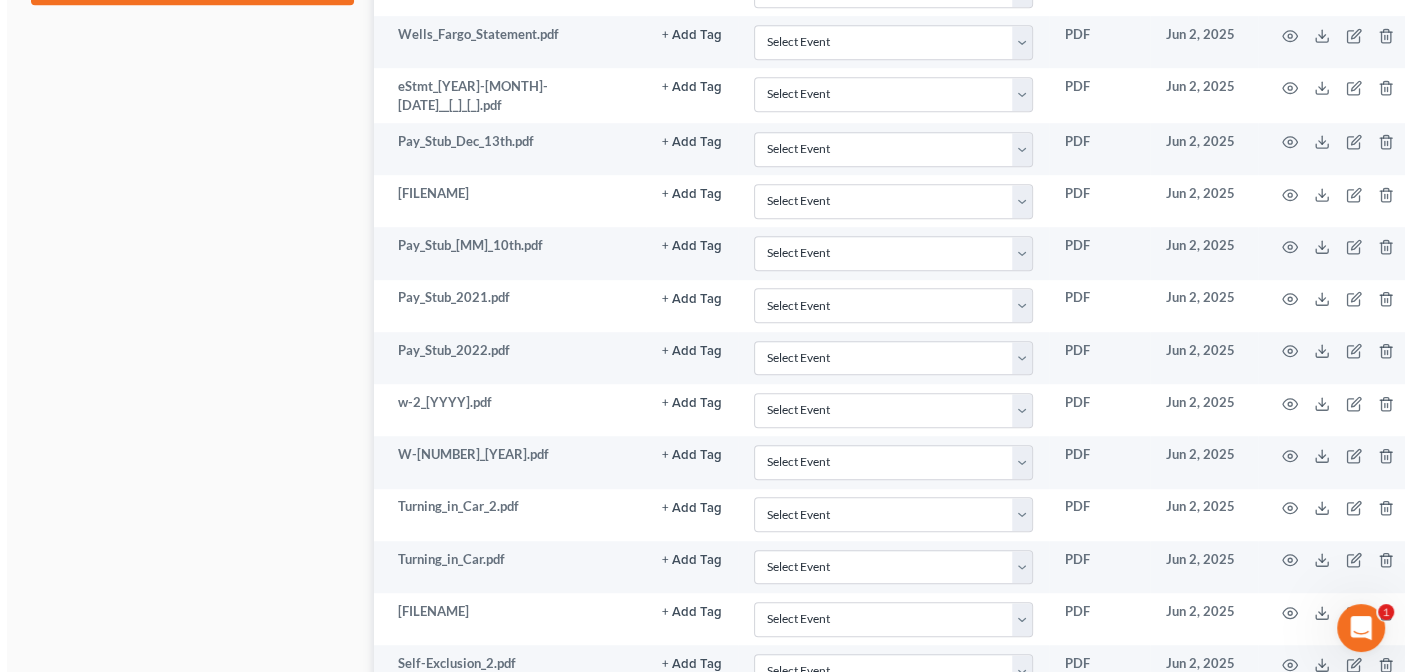 scroll, scrollTop: 1147, scrollLeft: 0, axis: vertical 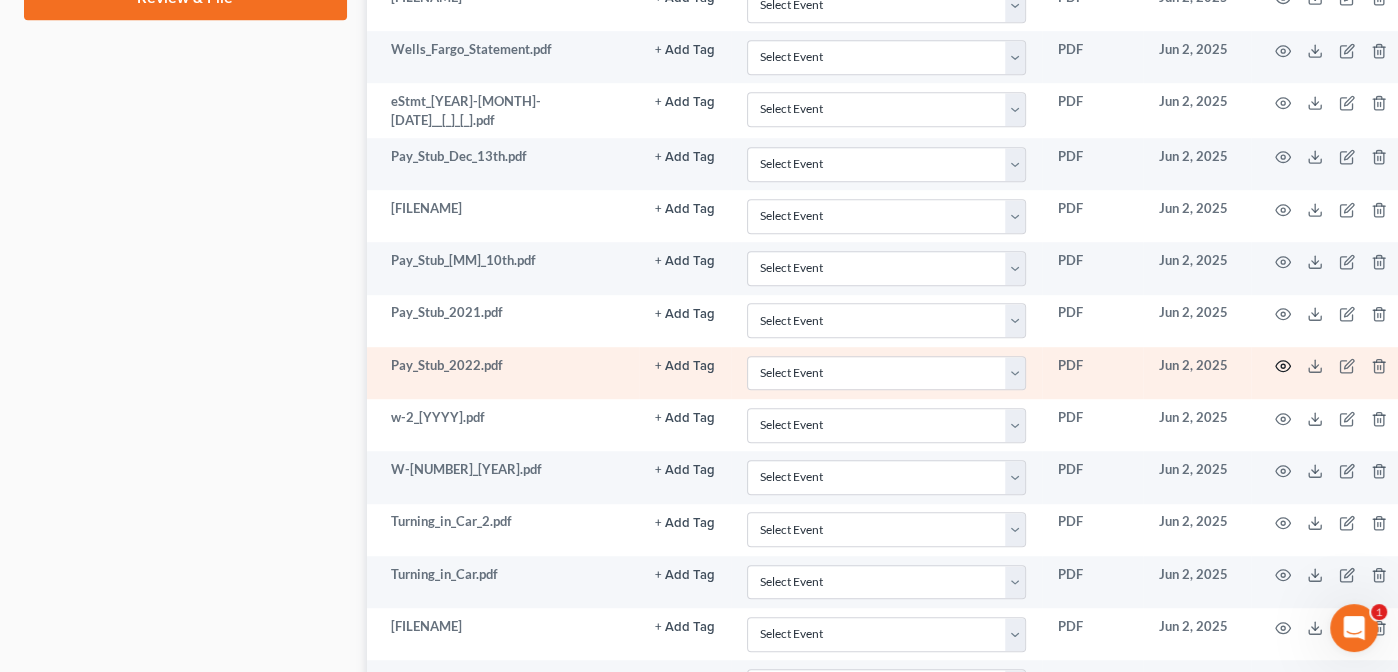 click 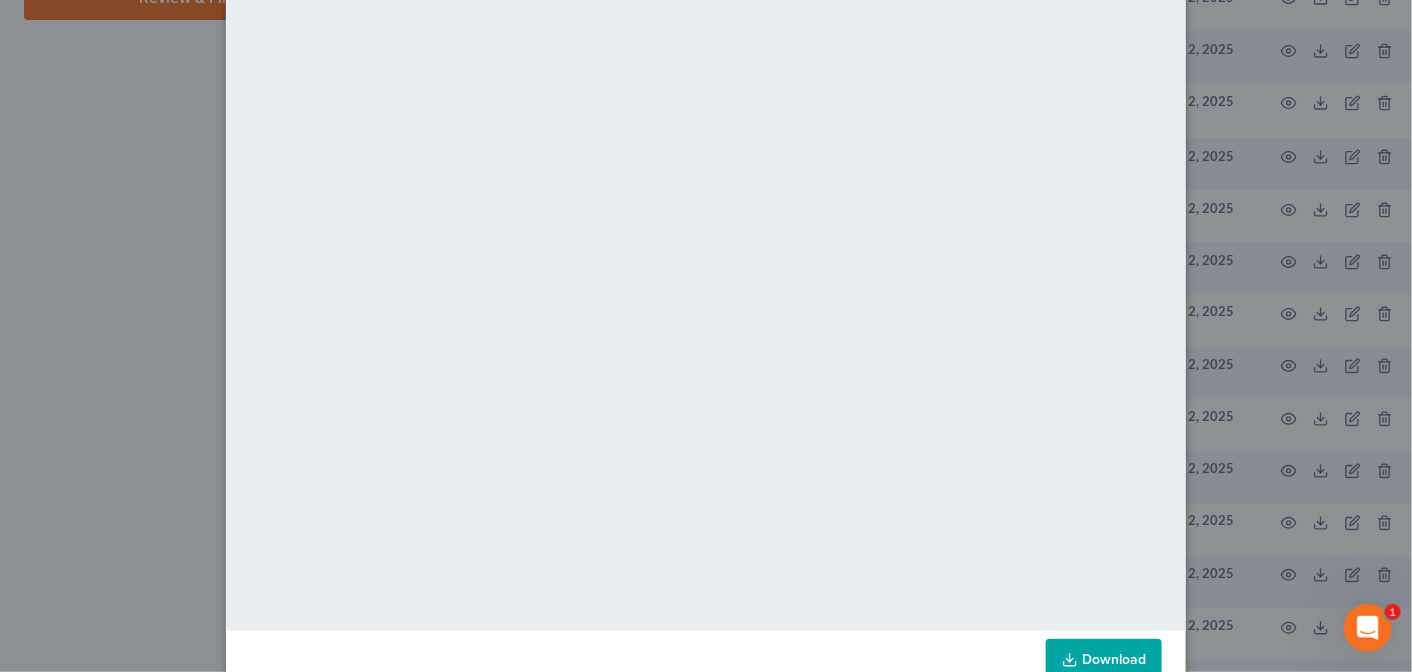 scroll, scrollTop: 157, scrollLeft: 0, axis: vertical 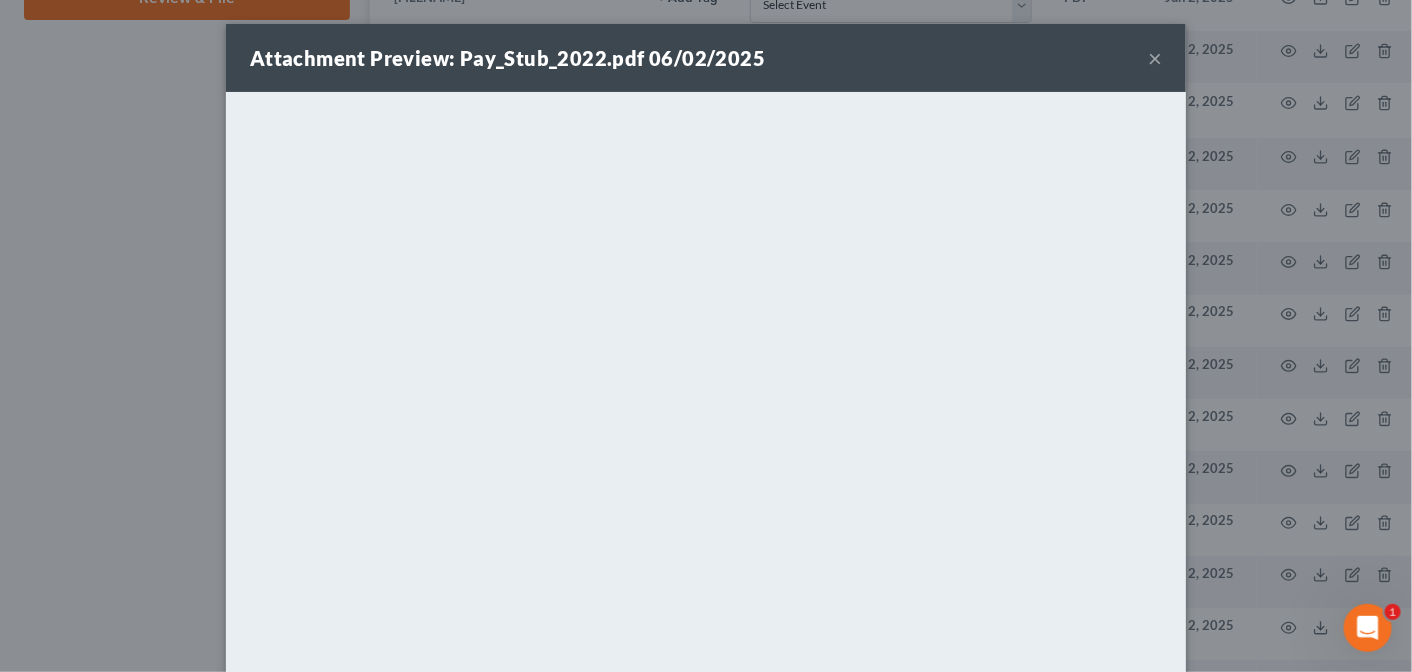 click on "×" at bounding box center (1155, 58) 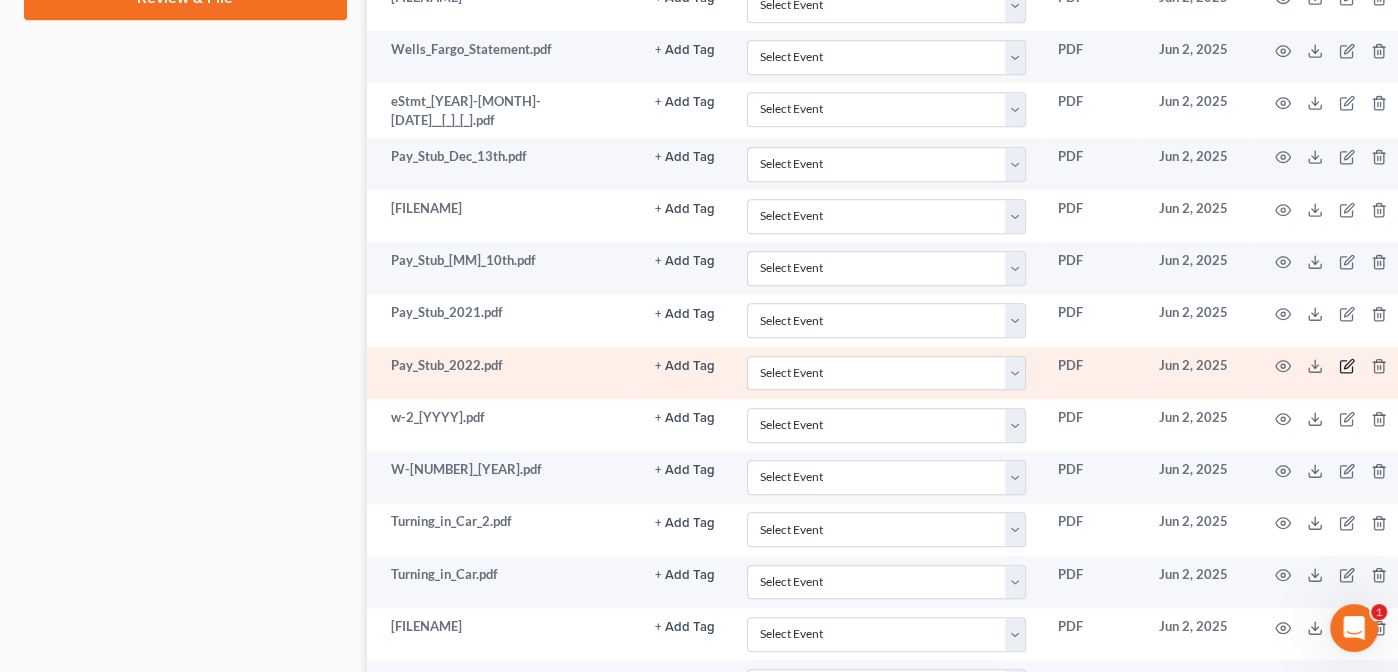 click 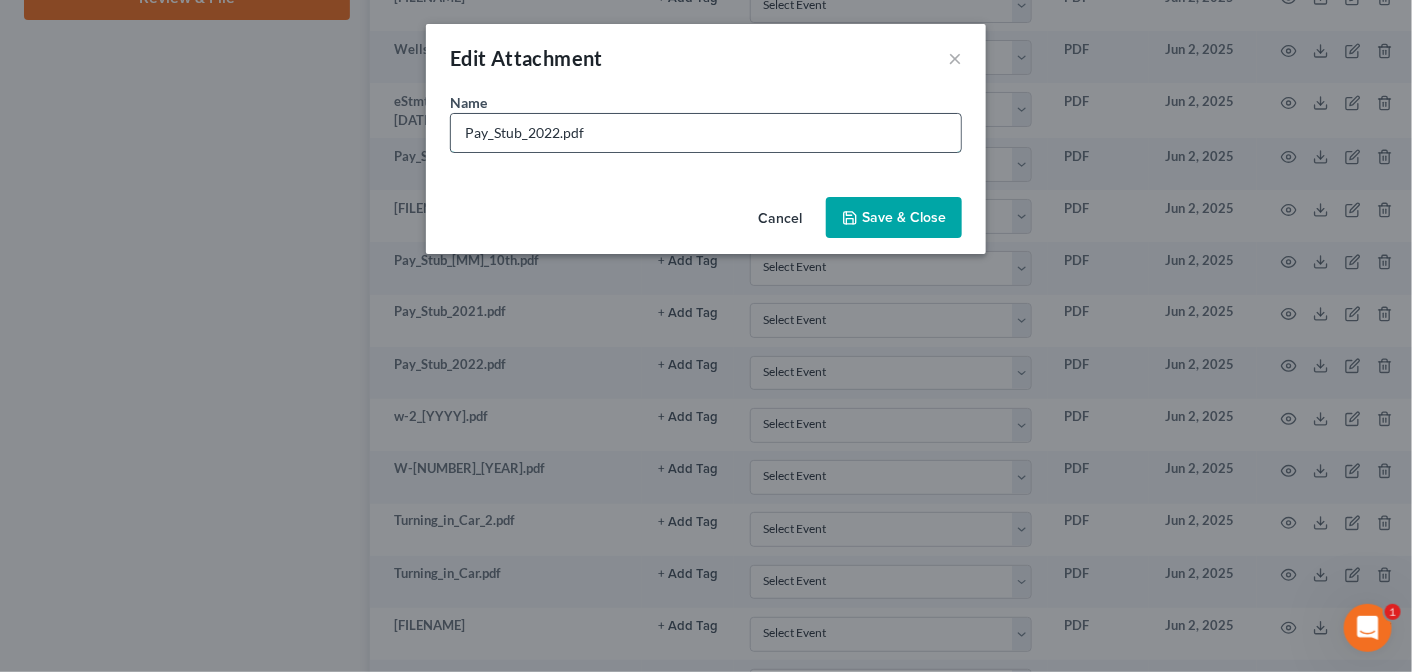 click on "Pay_Stub_2022.pdf" at bounding box center (706, 133) 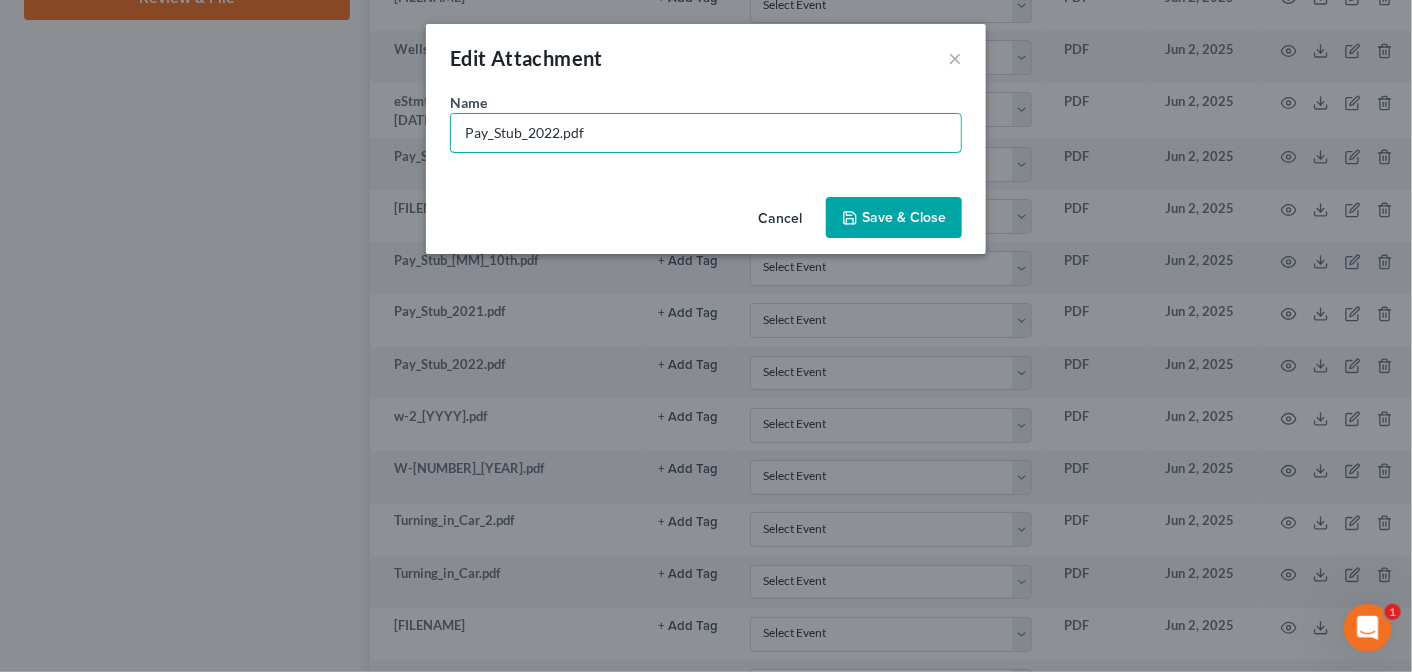 drag, startPoint x: 673, startPoint y: 118, endPoint x: 434, endPoint y: 146, distance: 240.63458 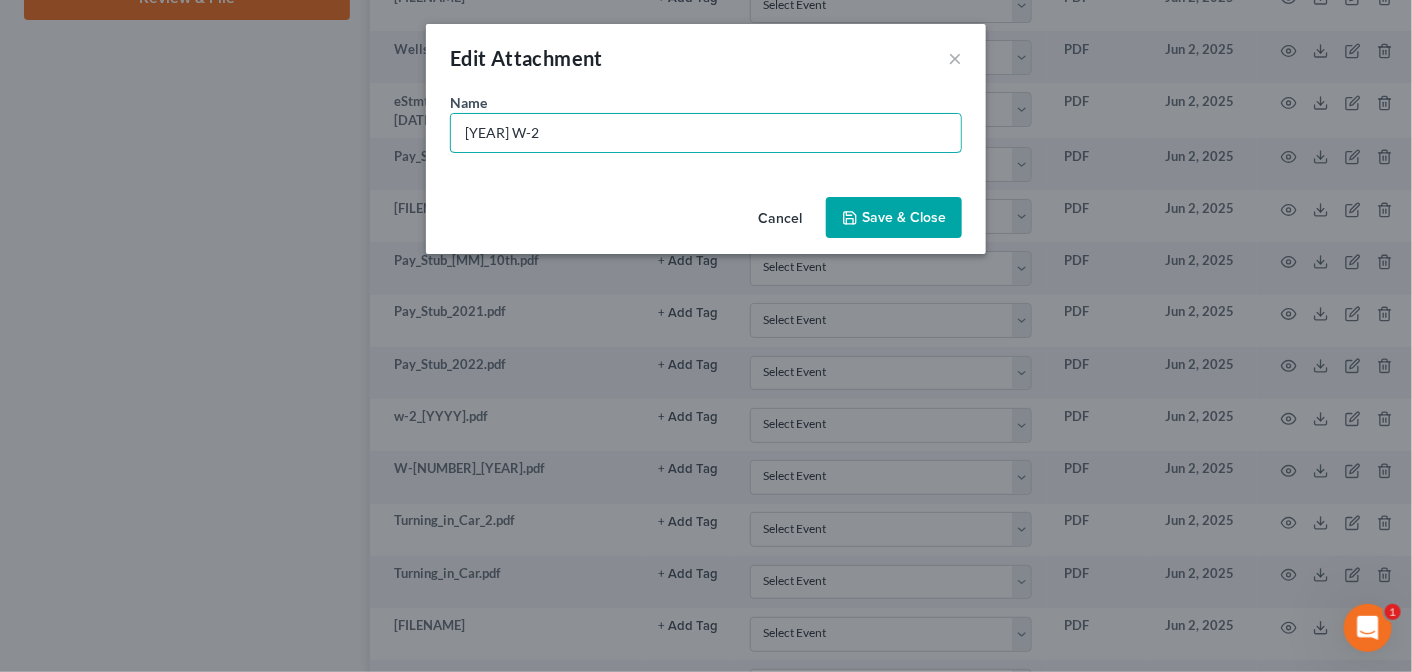 type on "[YEAR] W-2" 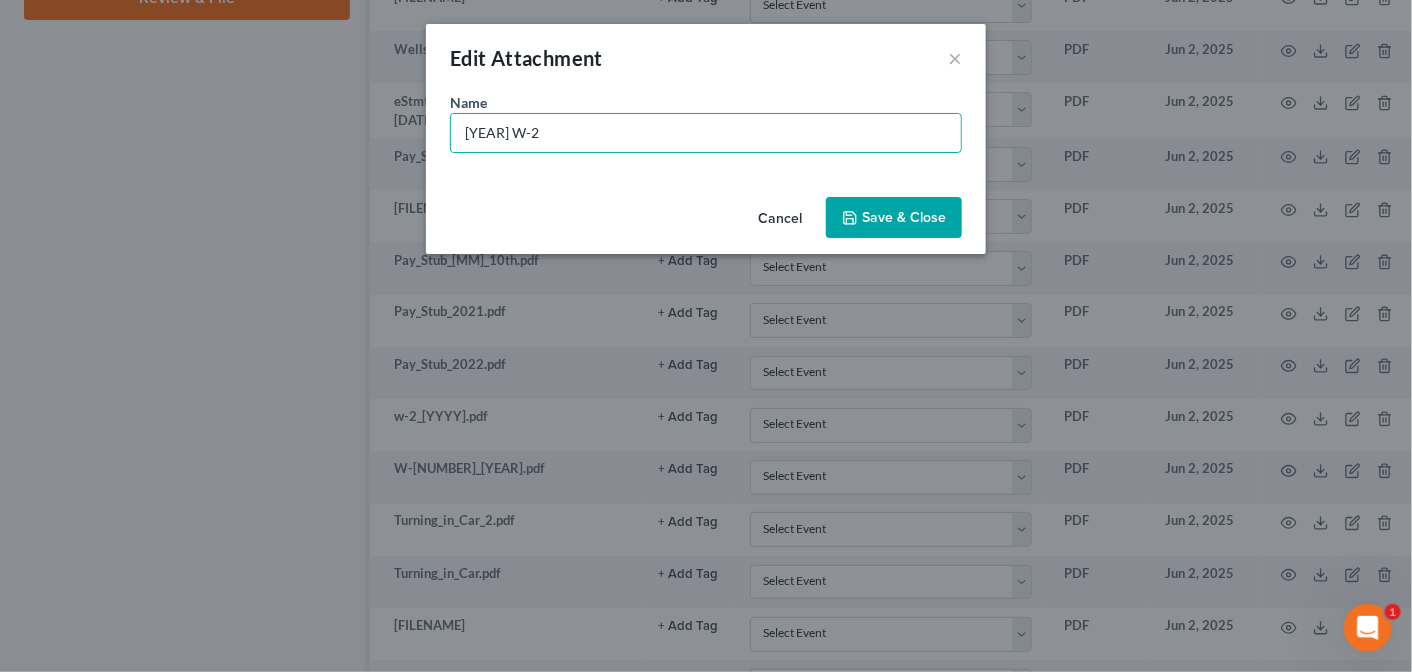 click on "Save & Close" at bounding box center (904, 217) 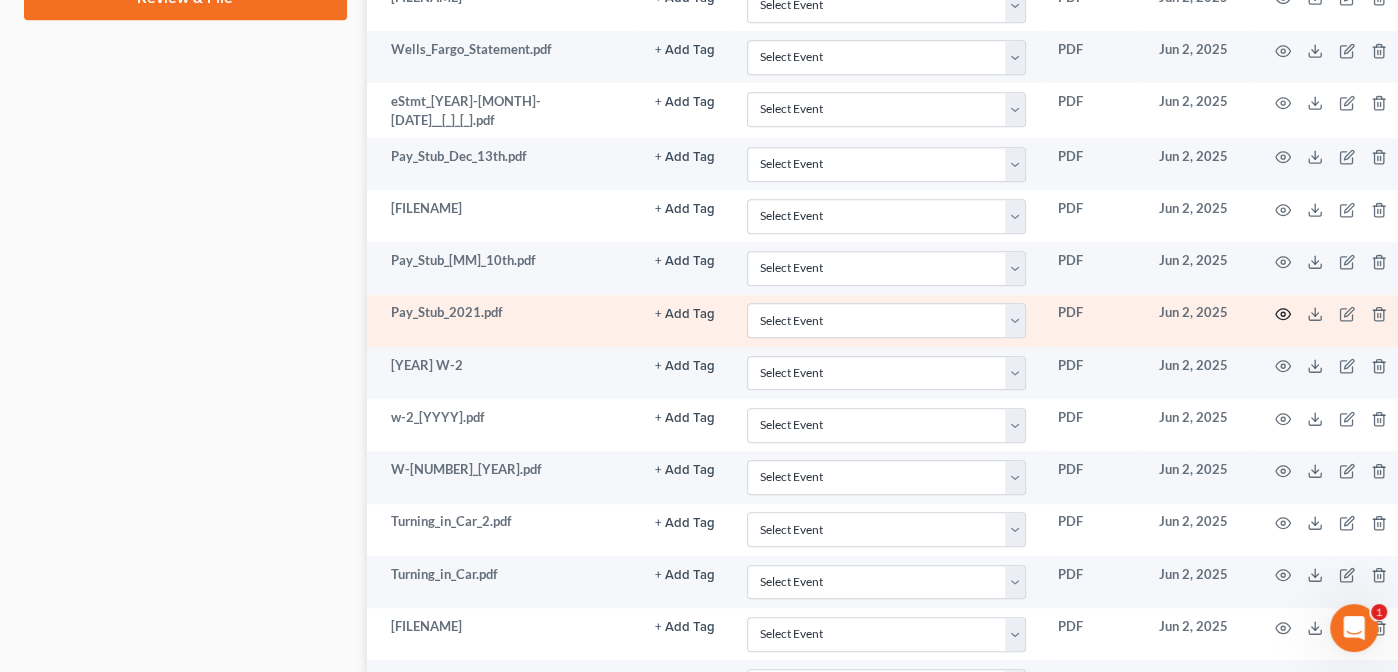 click 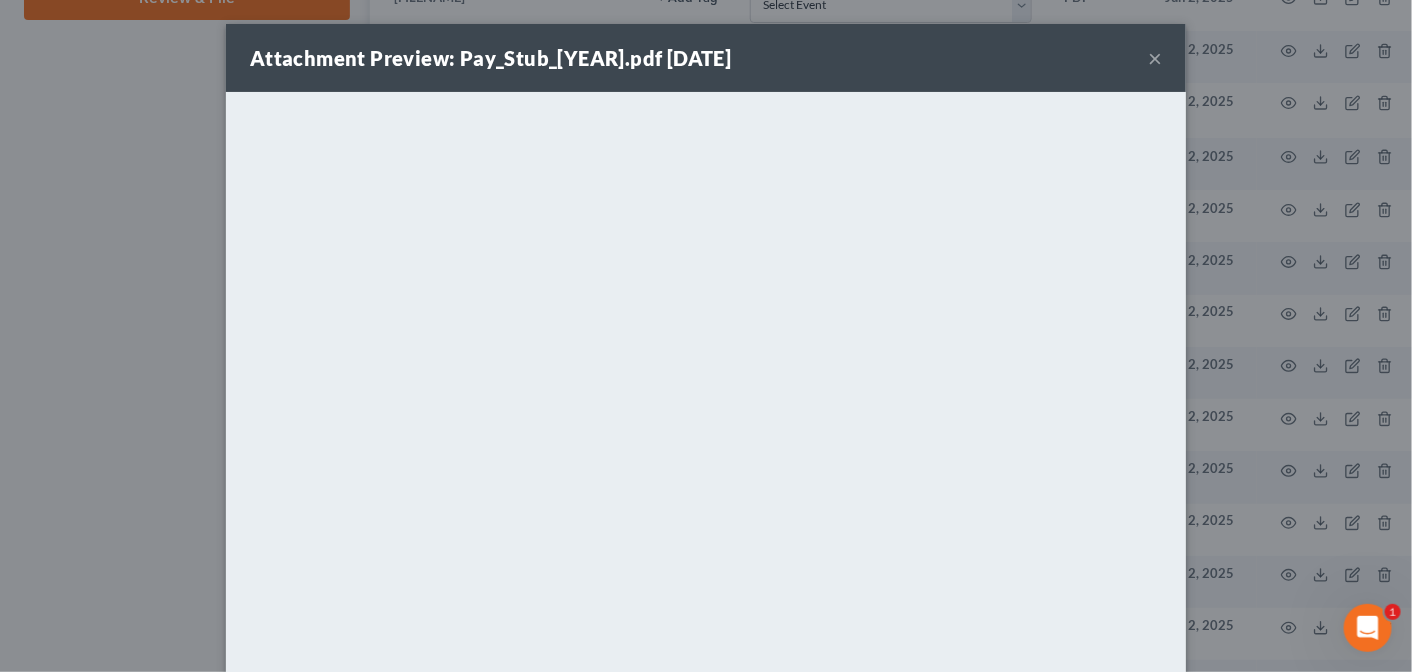 click on "×" at bounding box center (1155, 58) 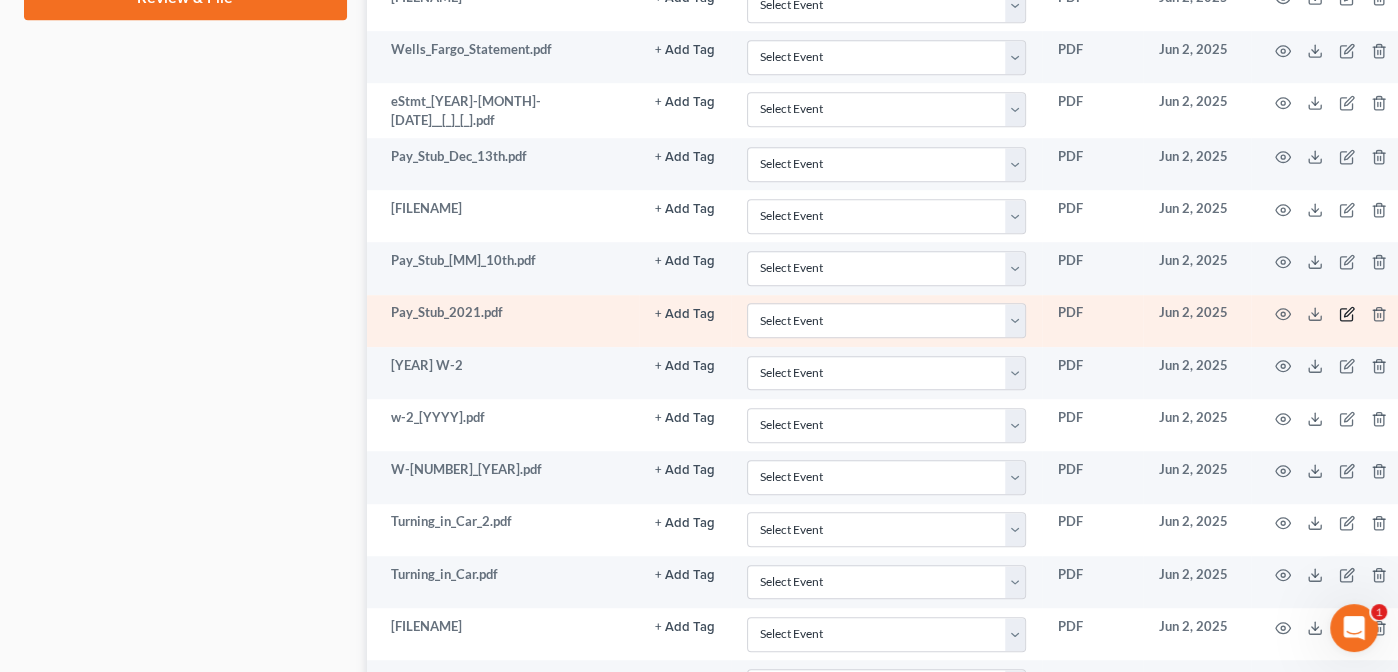click 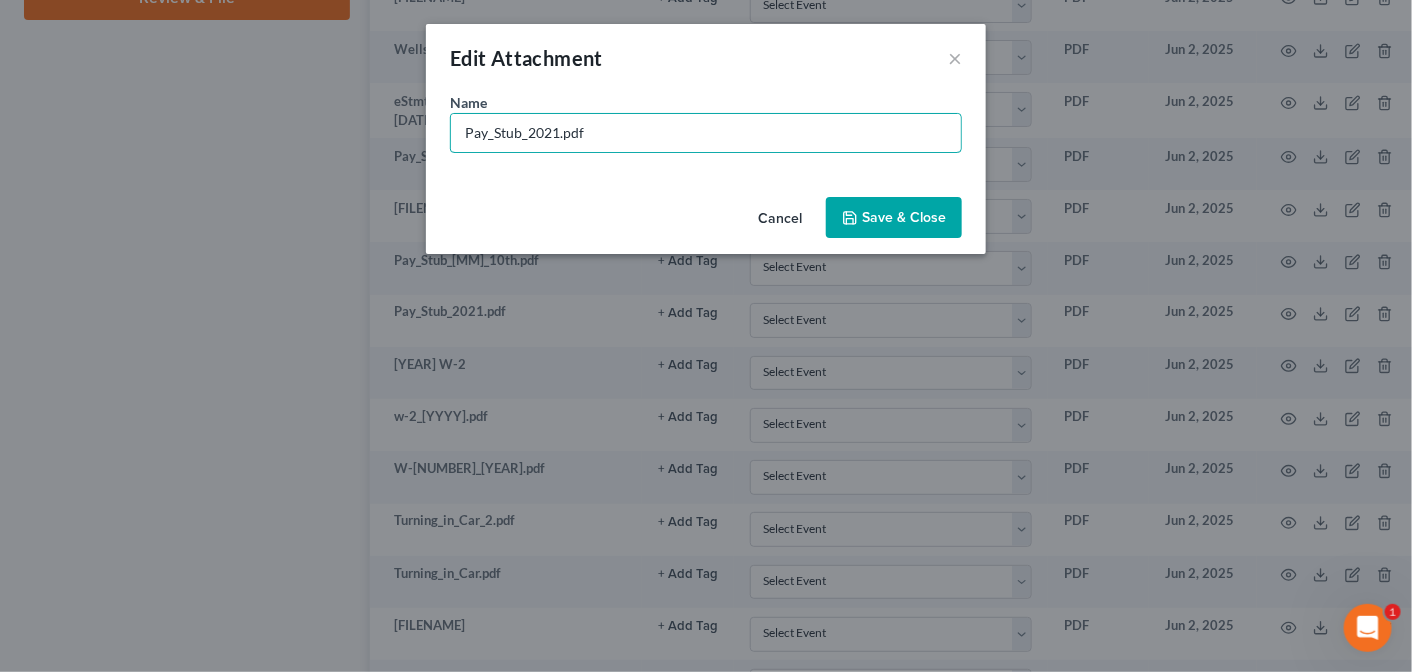 drag, startPoint x: 602, startPoint y: 129, endPoint x: 442, endPoint y: 121, distance: 160.19987 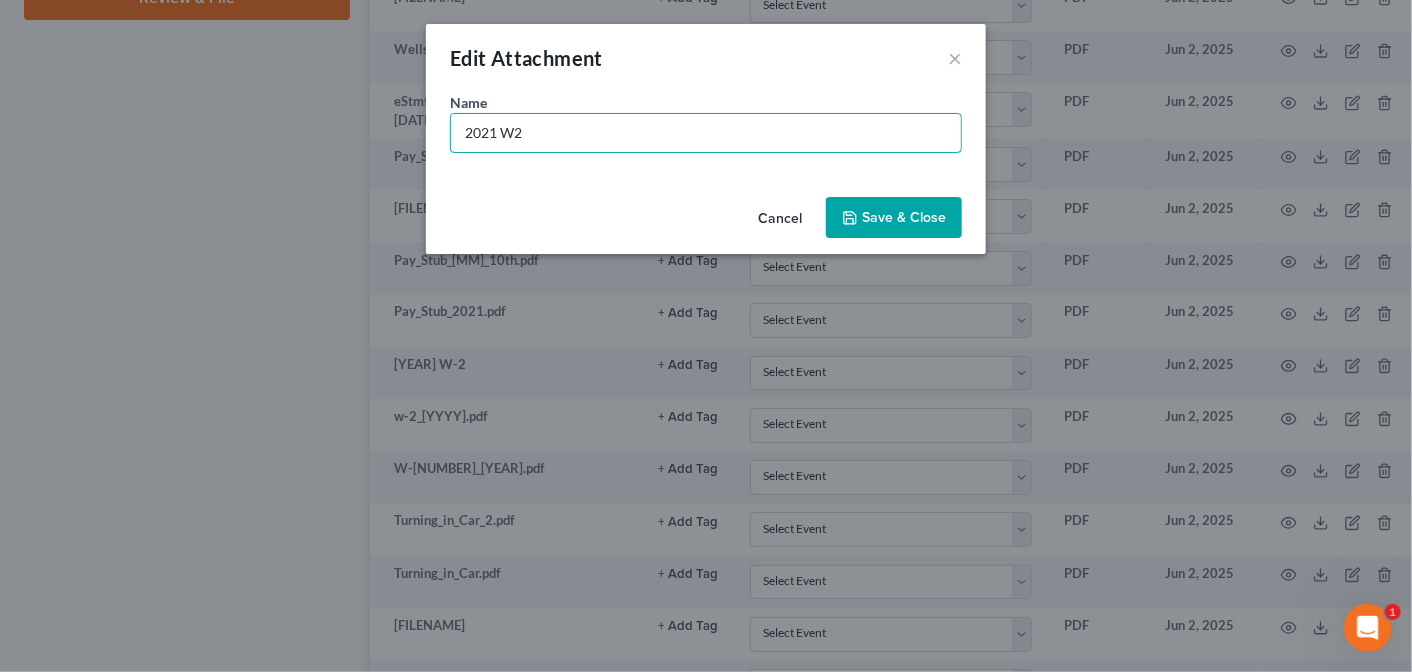 type on "2021 W2" 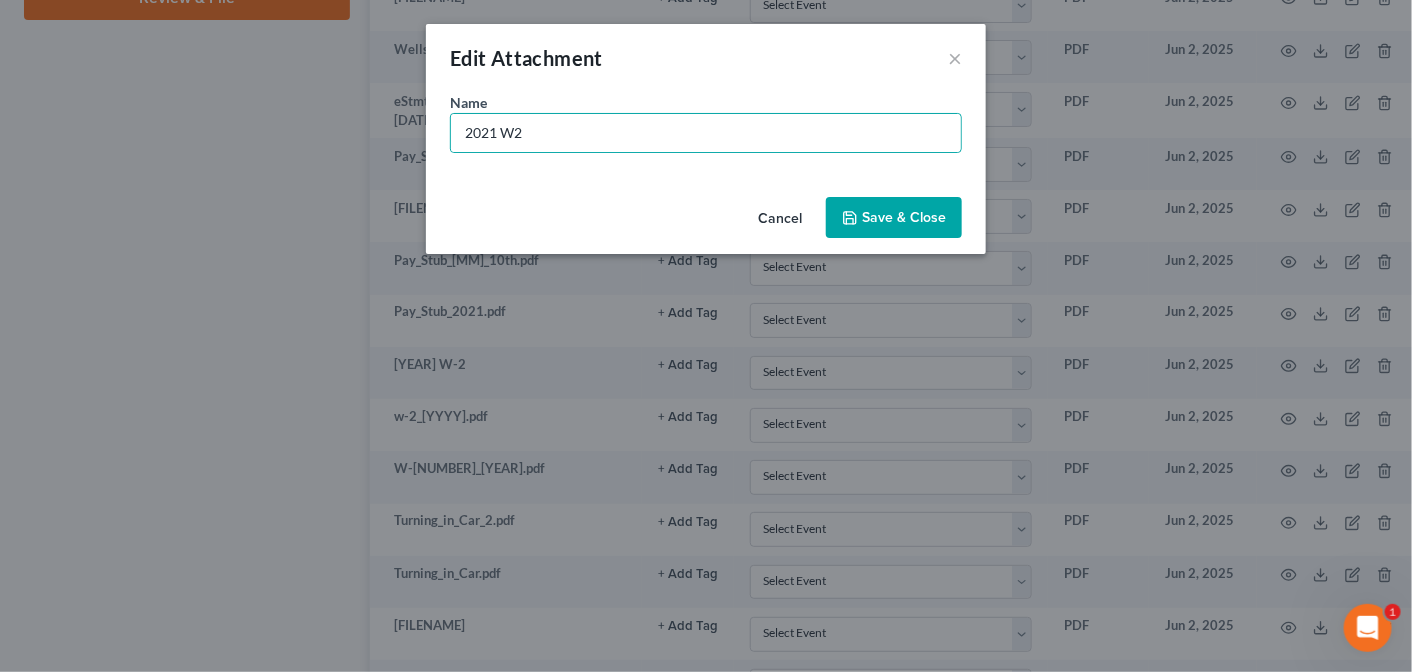 click on "Save & Close" at bounding box center [894, 218] 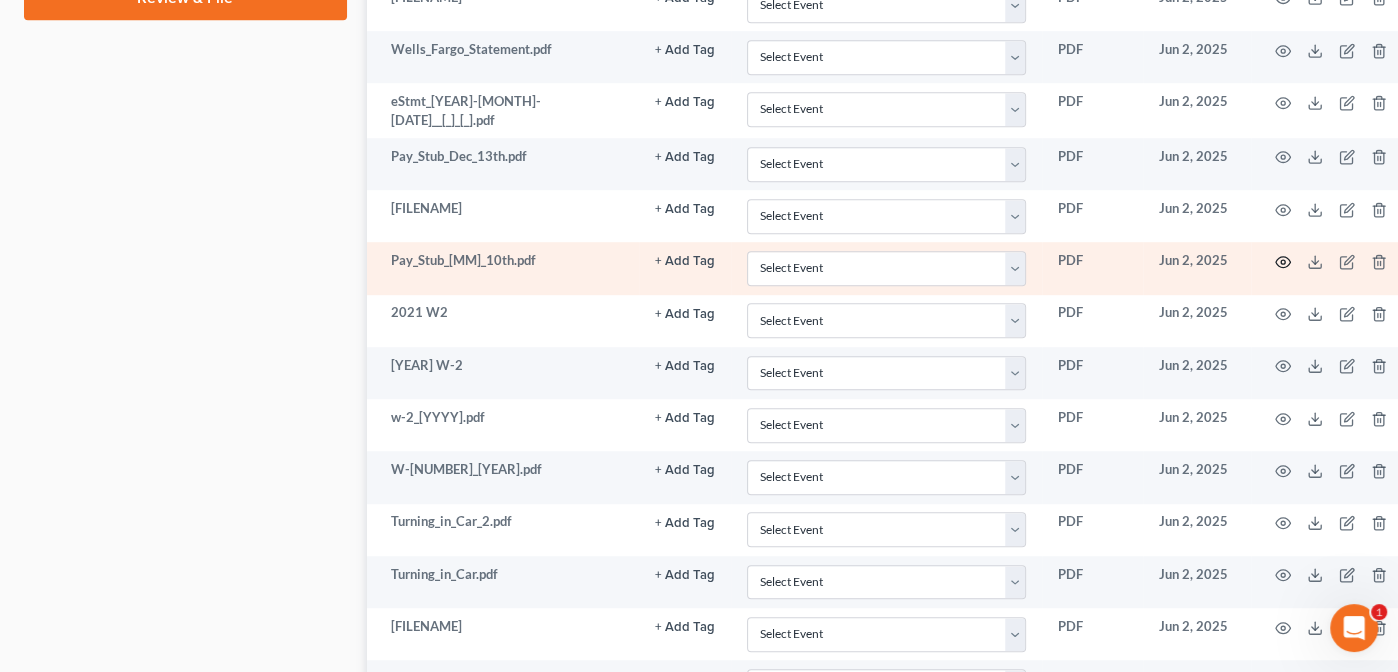 click 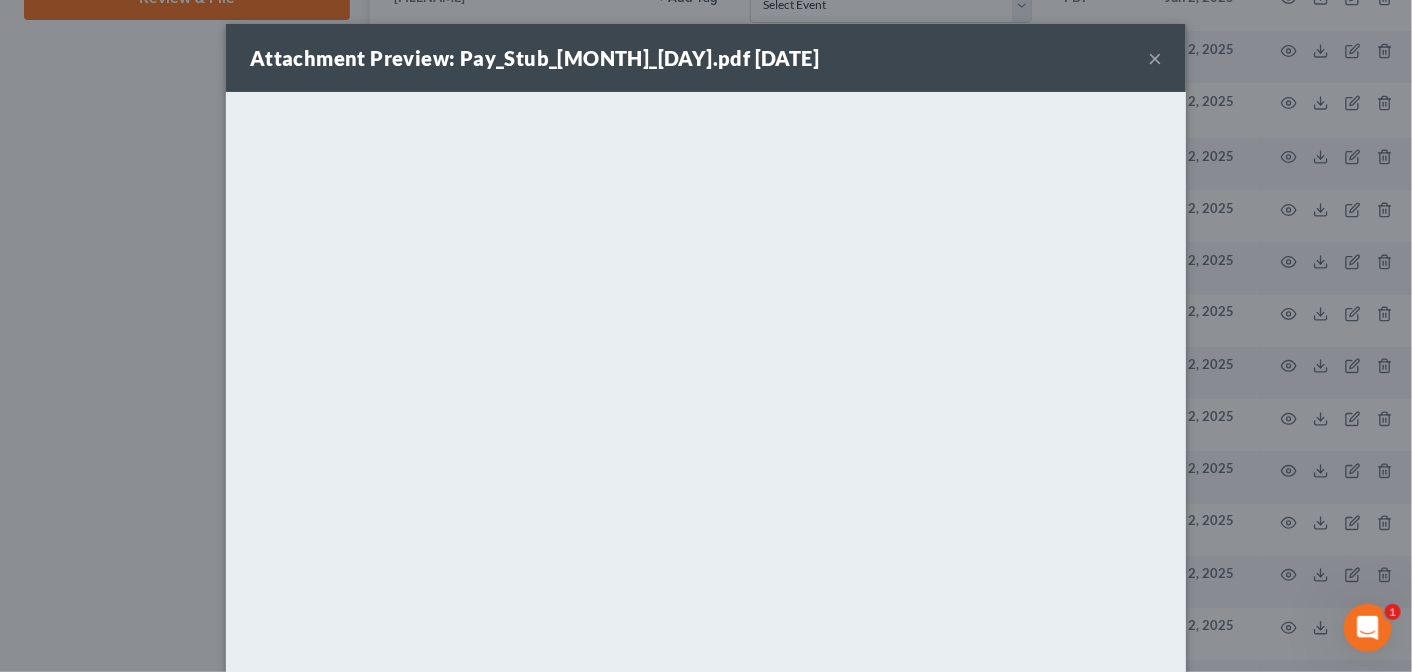 click on "Attachment Preview: Pay_Stub_Jan_10th.pdf [DATE] ×" at bounding box center (706, 58) 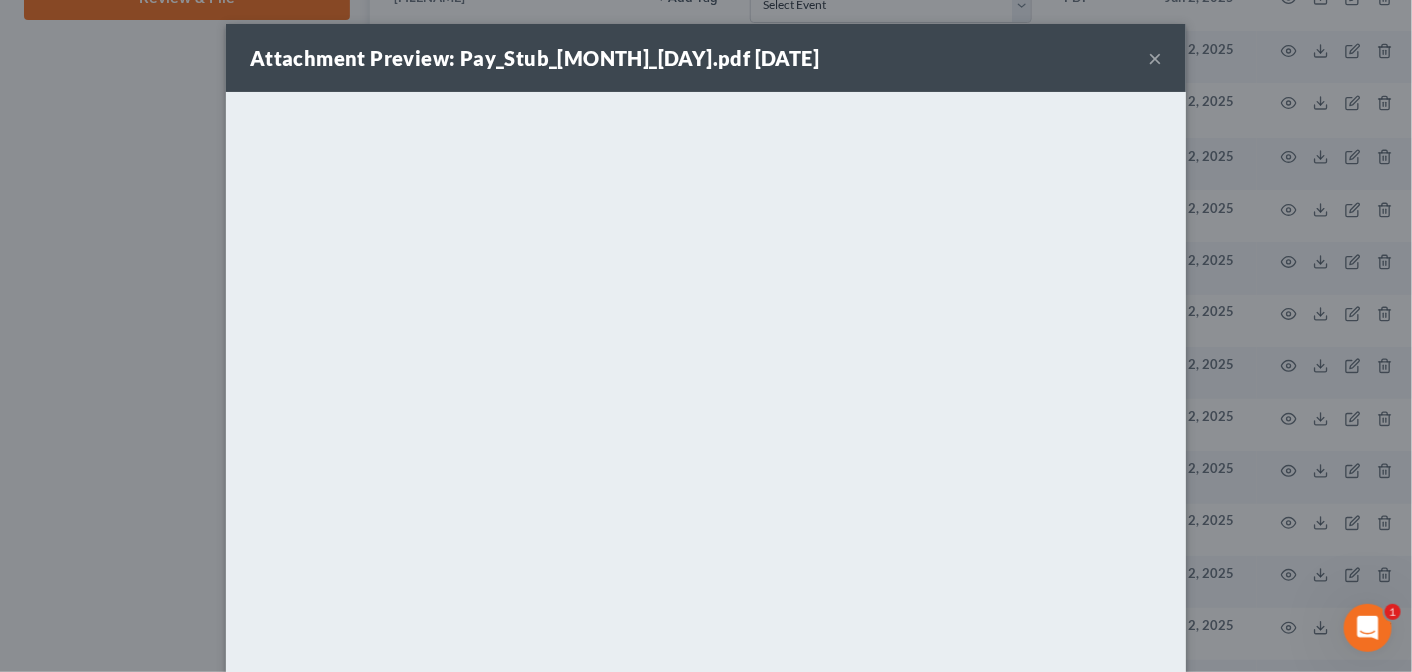 click on "×" at bounding box center (1155, 58) 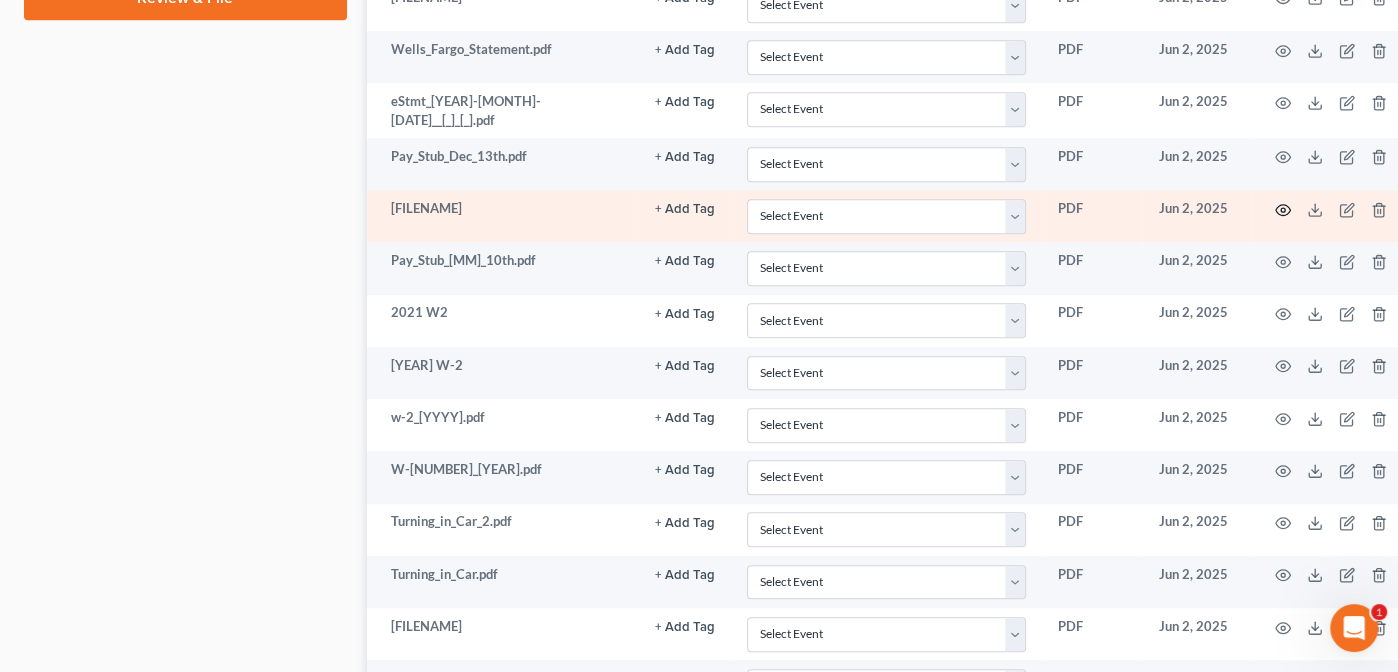click 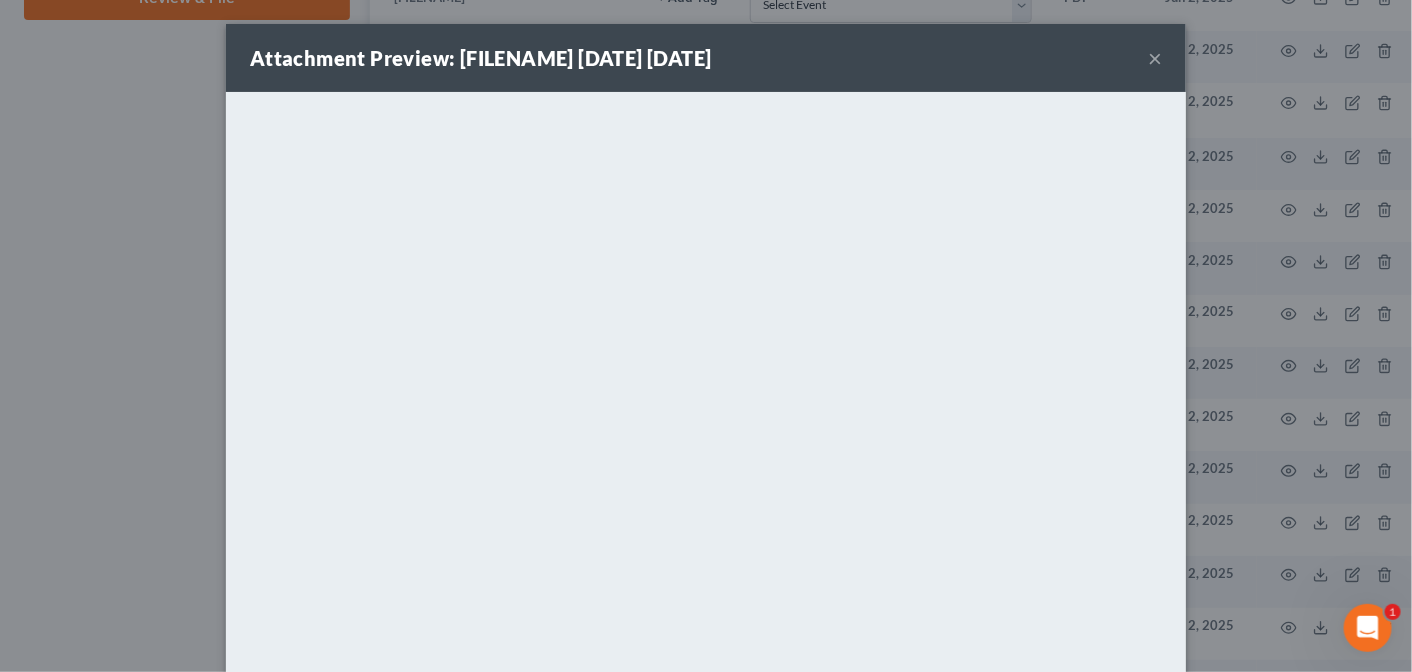 click on "×" at bounding box center [1155, 58] 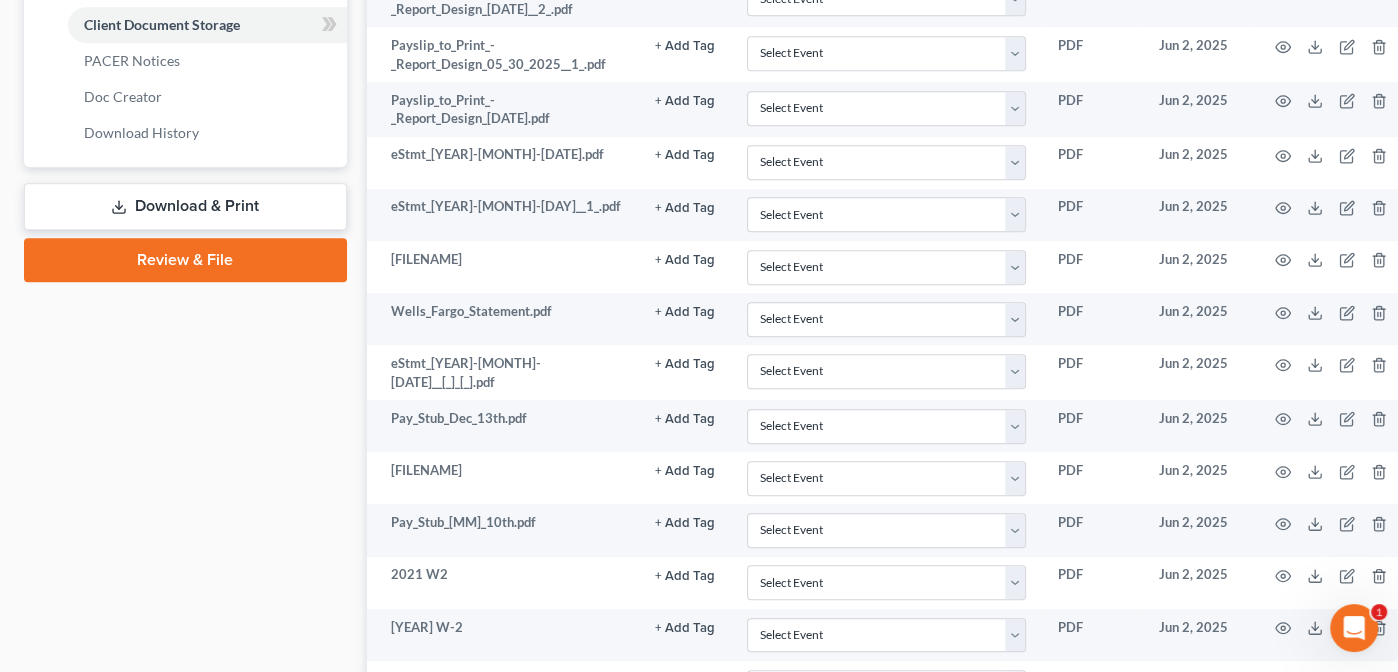 scroll, scrollTop: 858, scrollLeft: 0, axis: vertical 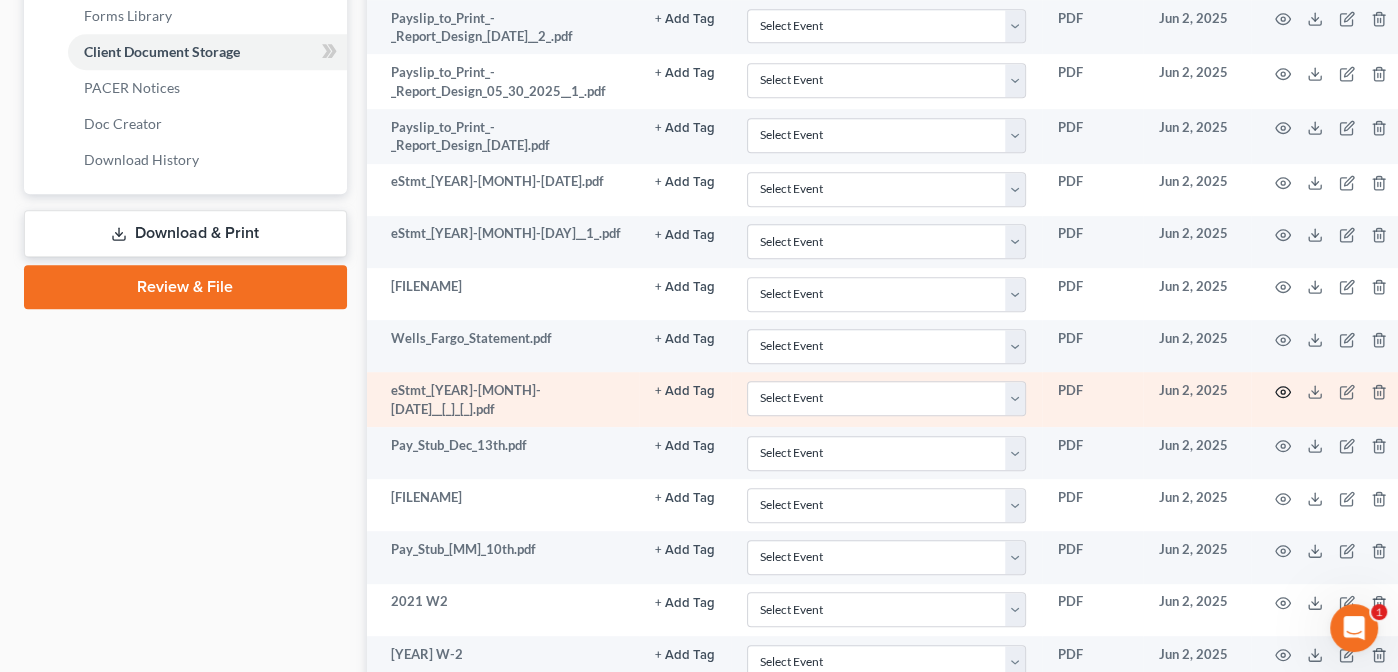 click 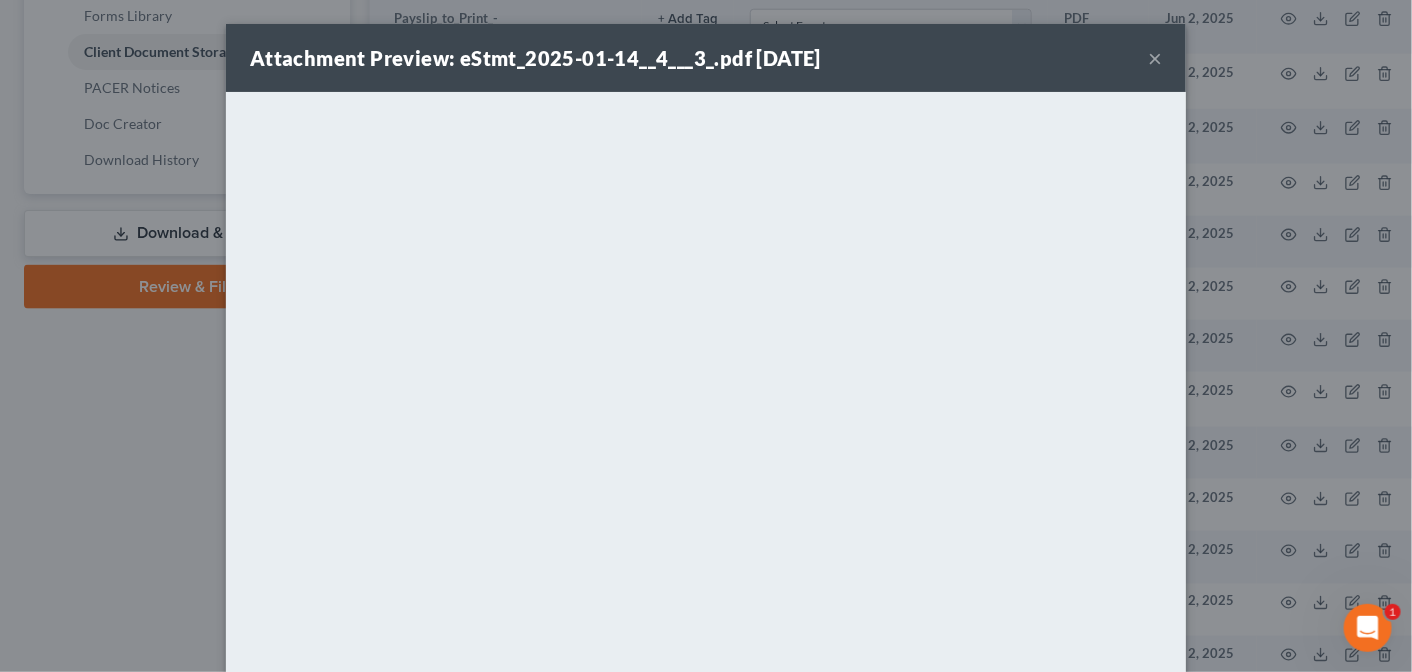 click on "×" at bounding box center [1155, 58] 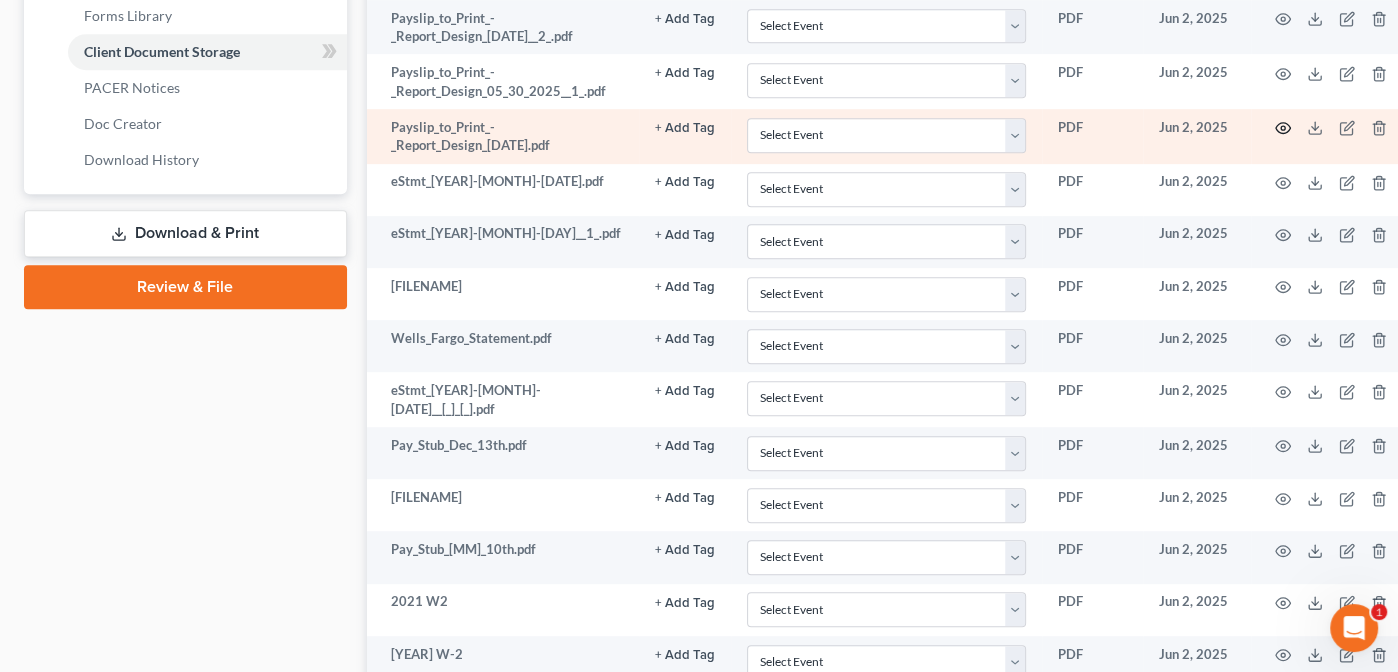 click 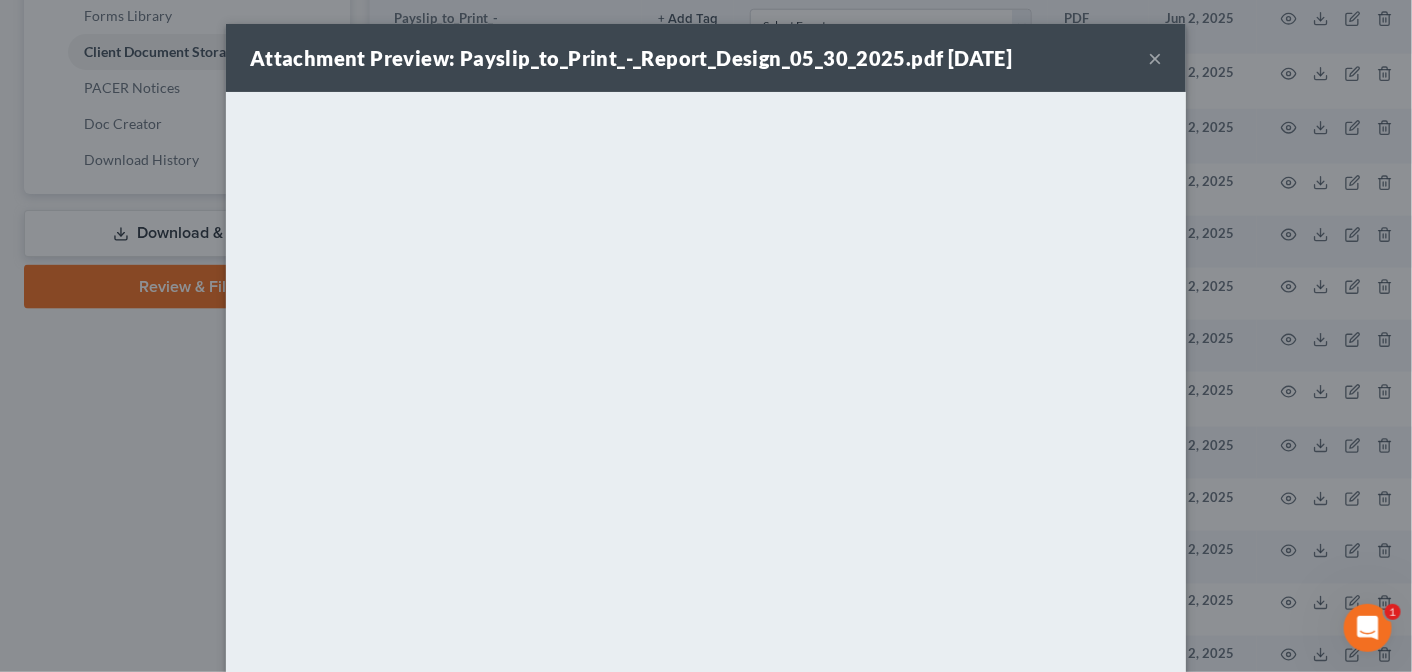 click on "Attachment Preview: Payslip_to_Print_-_Report_Design_[DATE].pdf [DATE] ×" at bounding box center (706, 58) 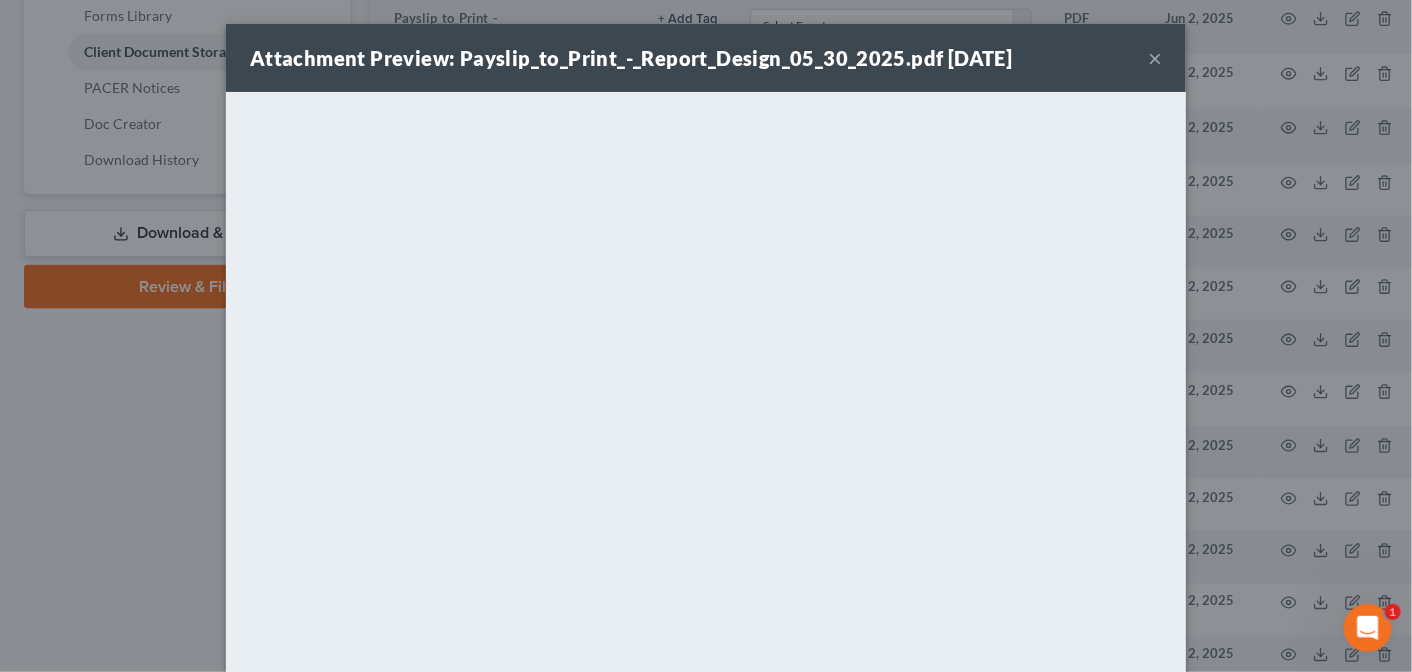 click on "×" at bounding box center (1155, 58) 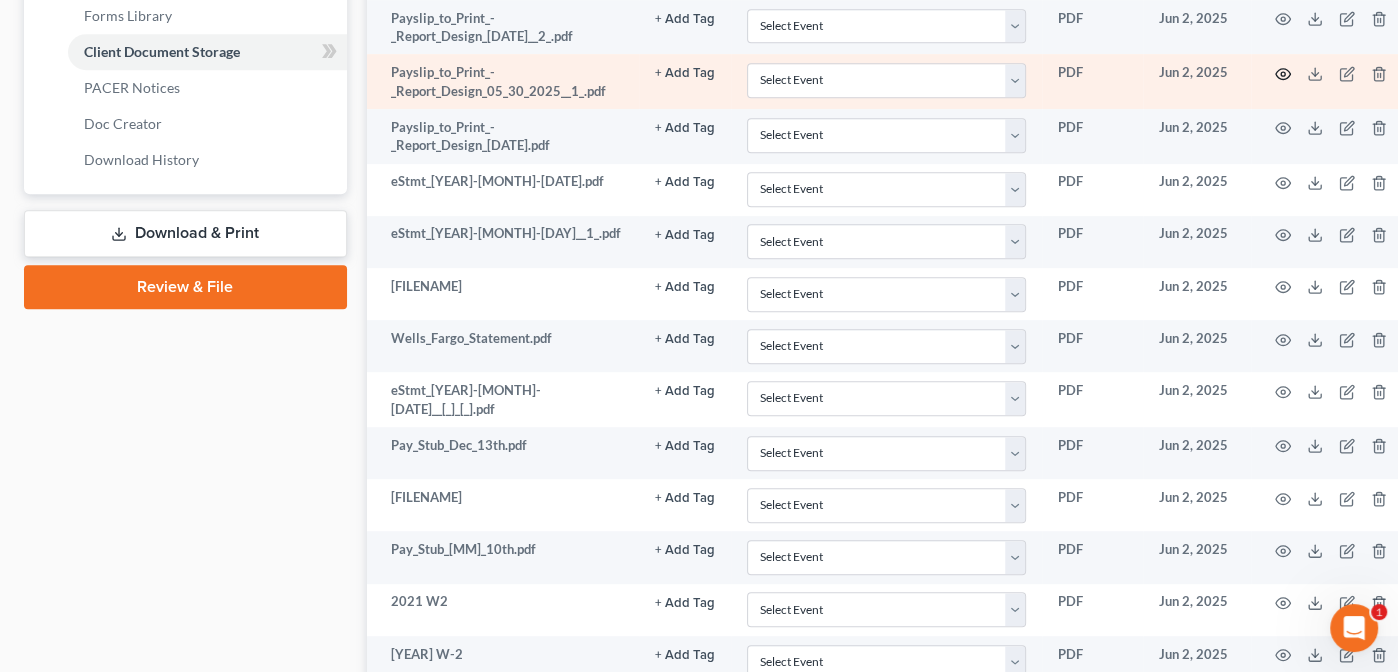 click 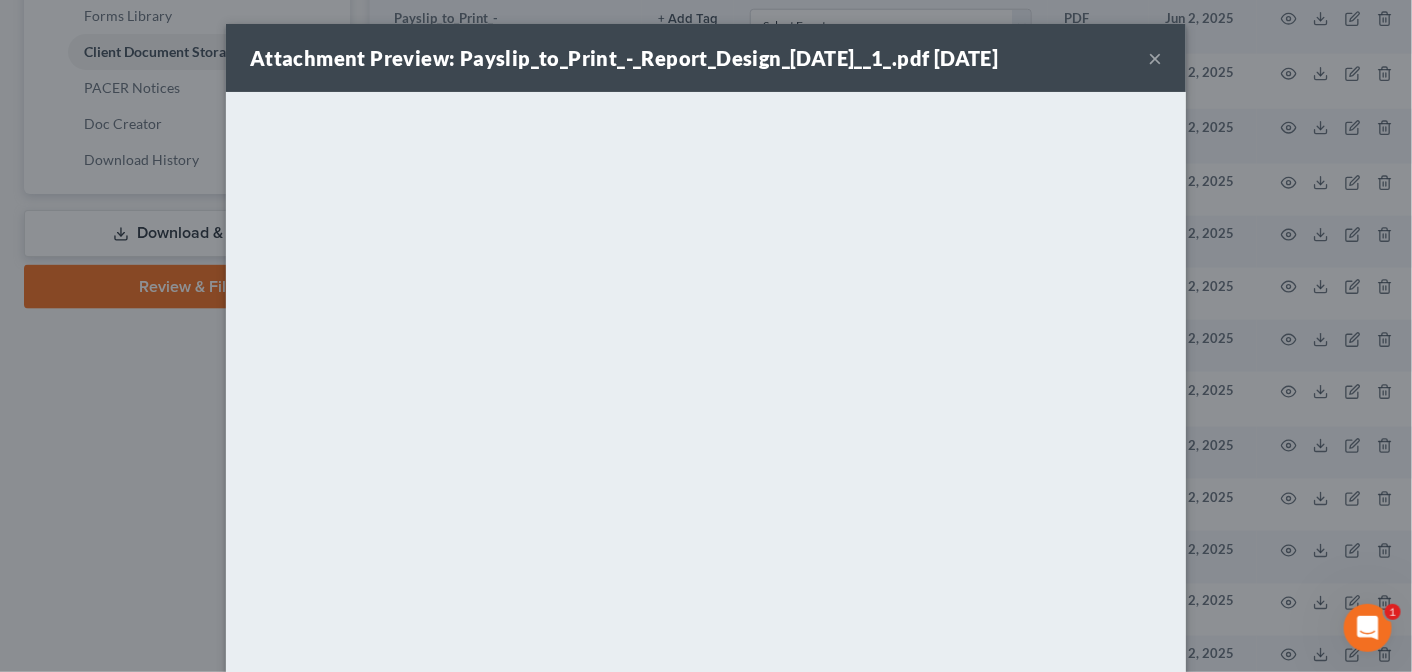click on "Attachment Preview: Payslip_to_Print_-_Report_Design_05_30_2025__1_.pdf 06/02/2025 ×" at bounding box center (706, 58) 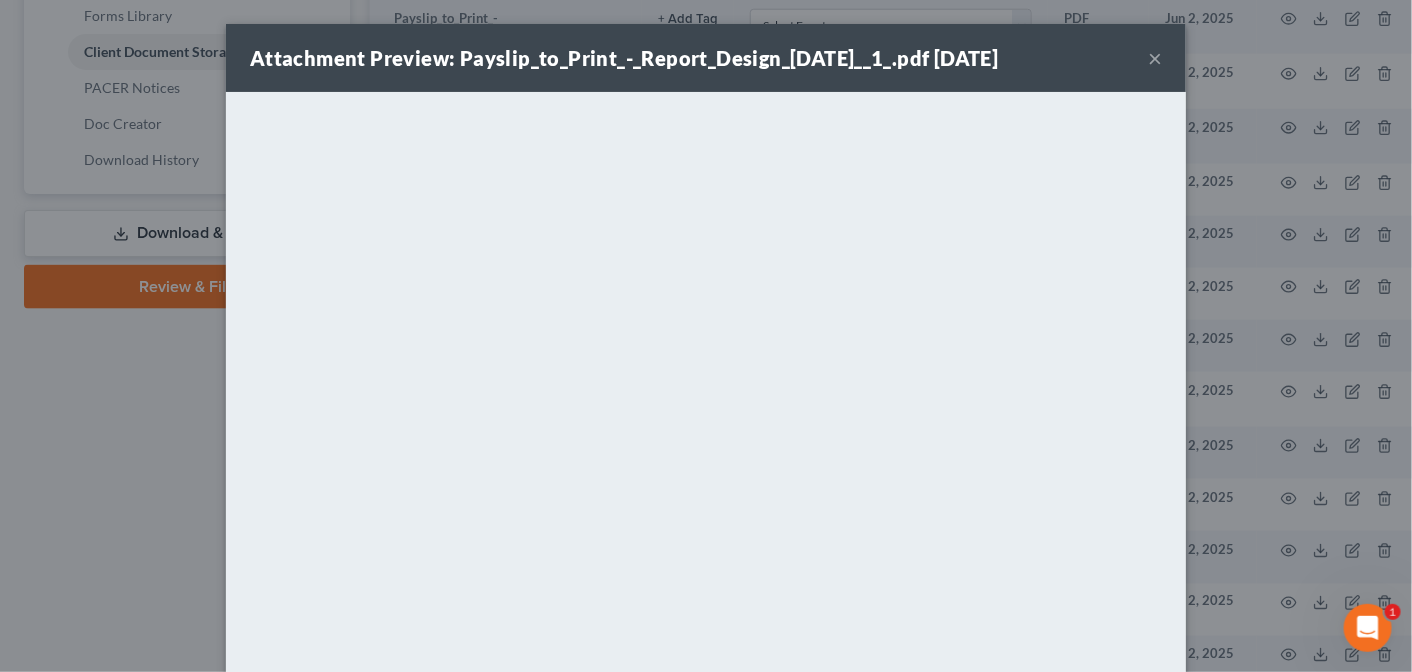 click on "×" at bounding box center (1155, 58) 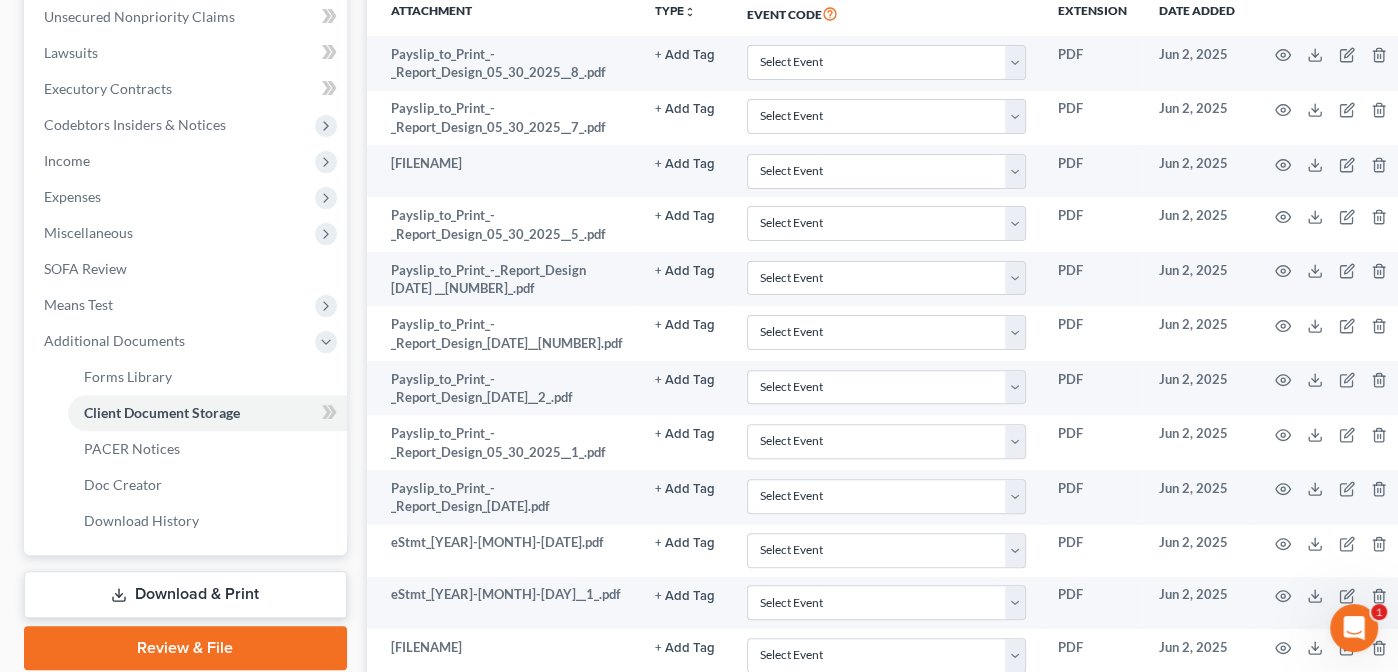 scroll, scrollTop: 458, scrollLeft: 0, axis: vertical 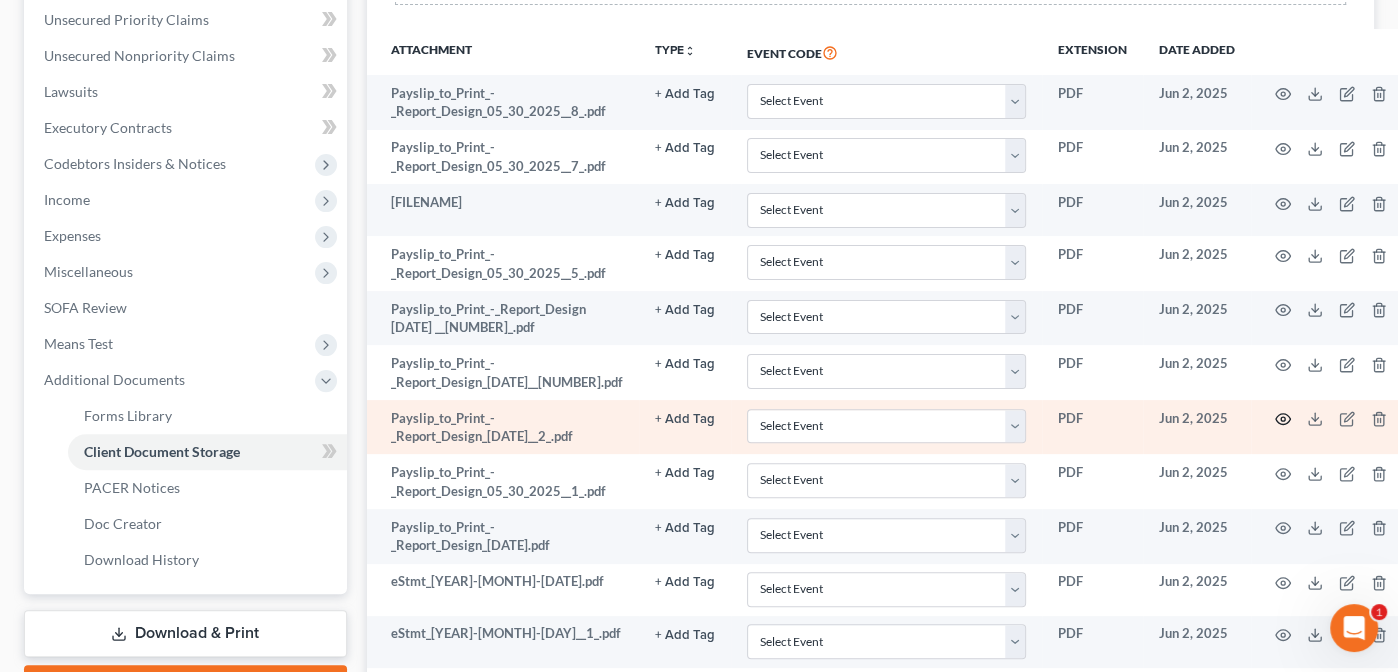 click 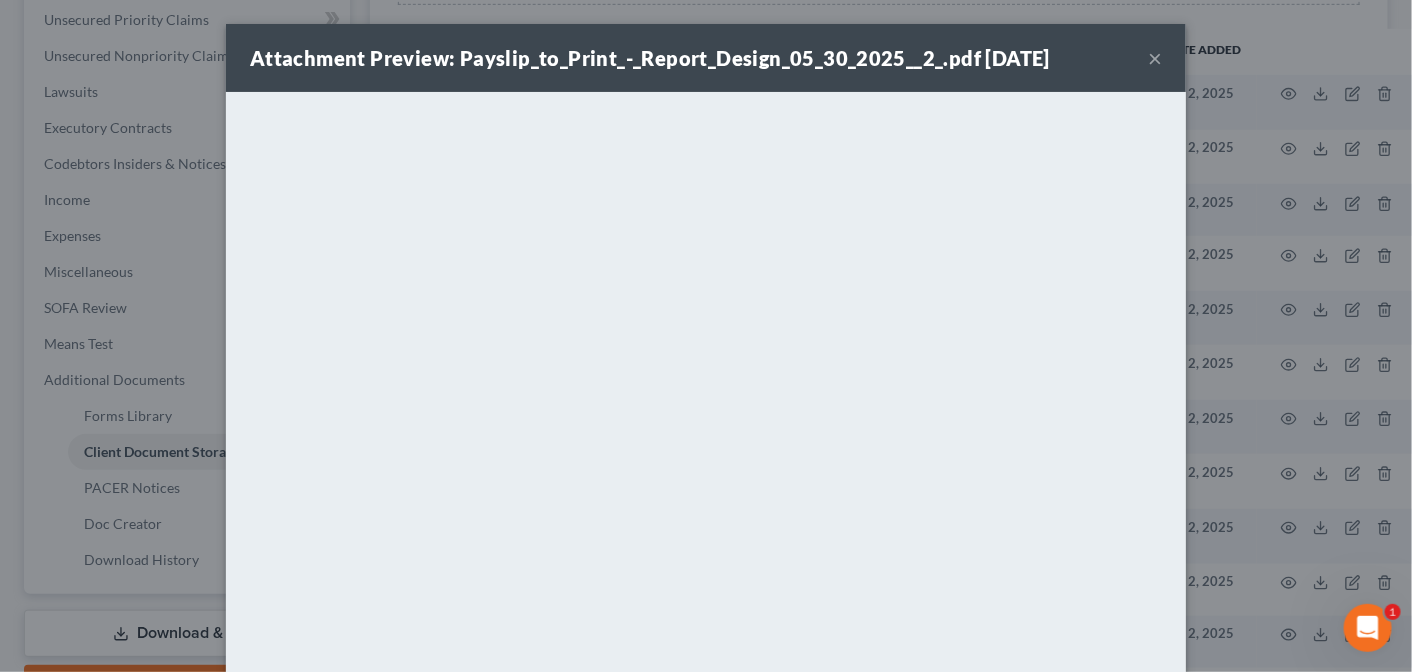click on "Attachment Preview: Payslip_to_Print_-_Report_Design_05_30_2025__2_.pdf [DATE] ×" at bounding box center [706, 58] 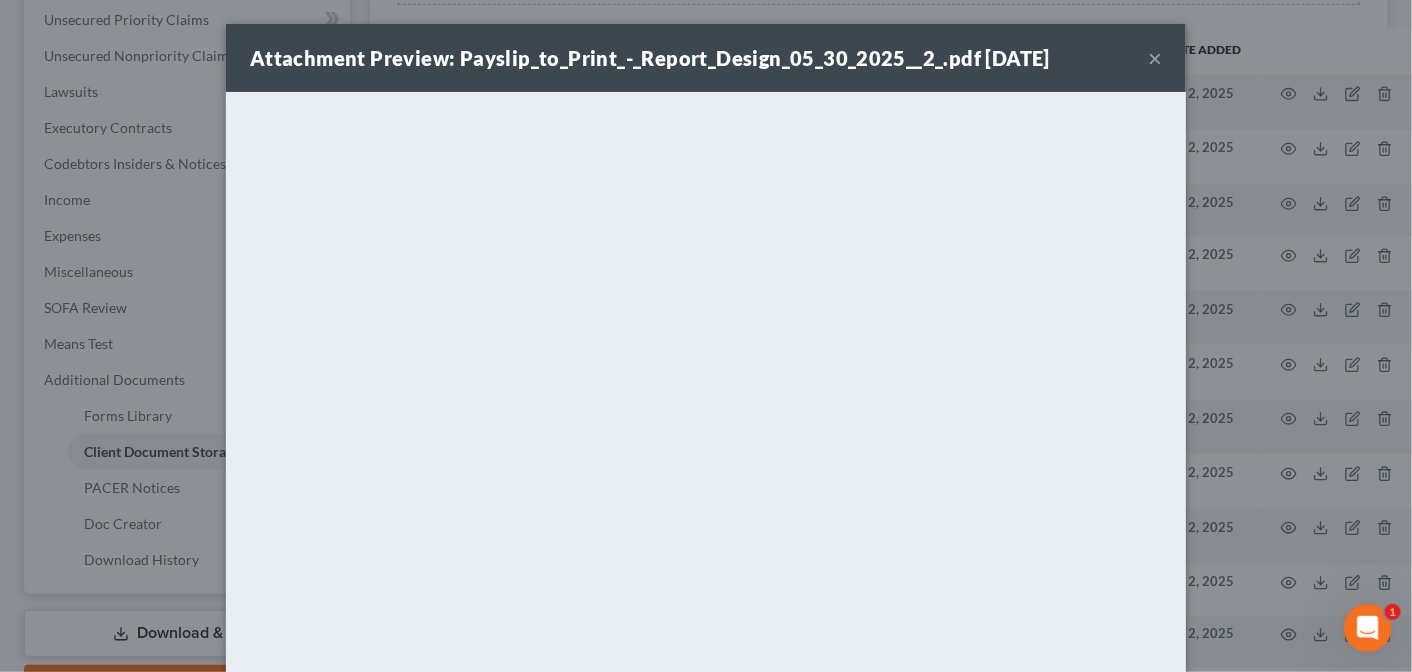 click on "×" at bounding box center (1155, 58) 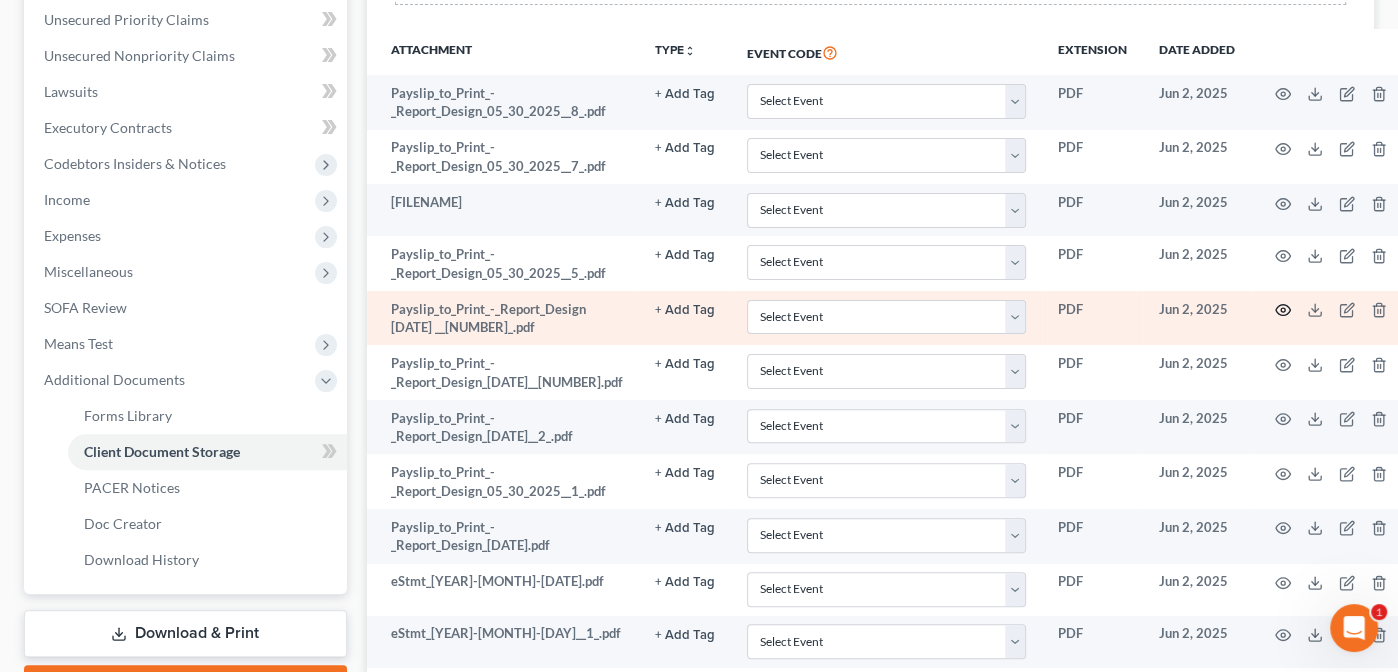 click 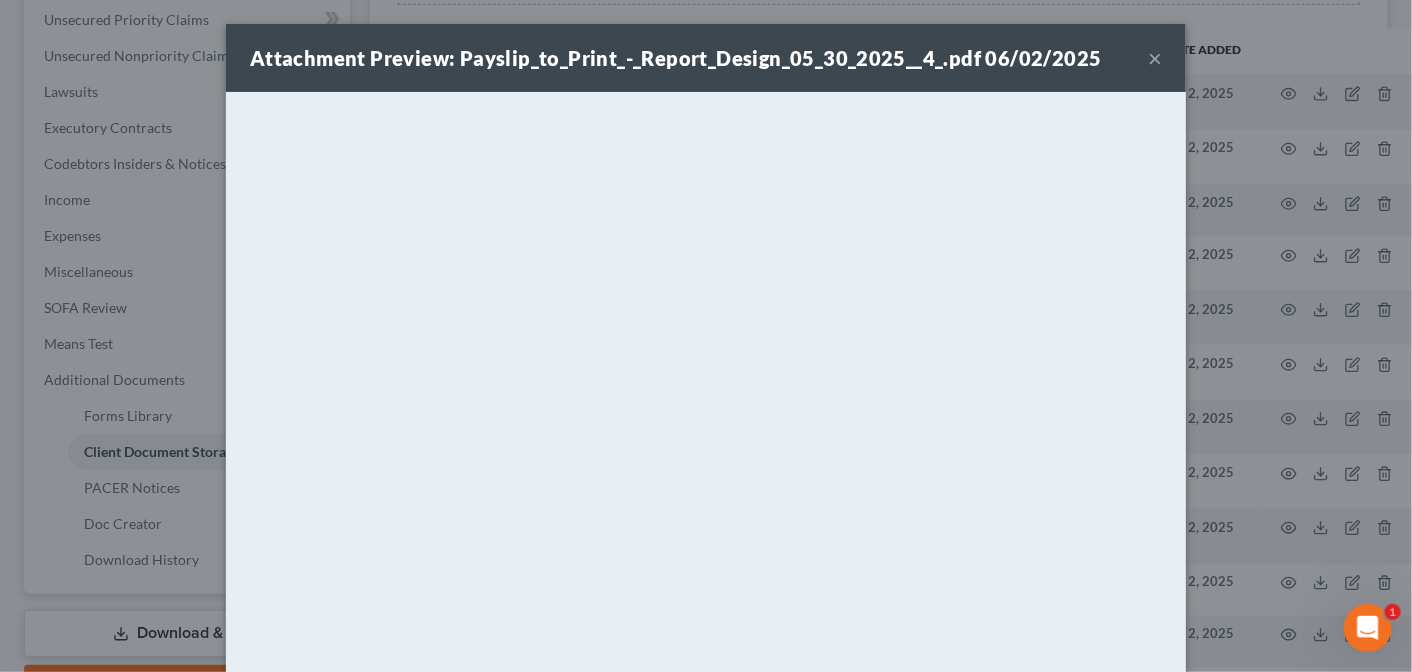 click on "×" at bounding box center (1155, 58) 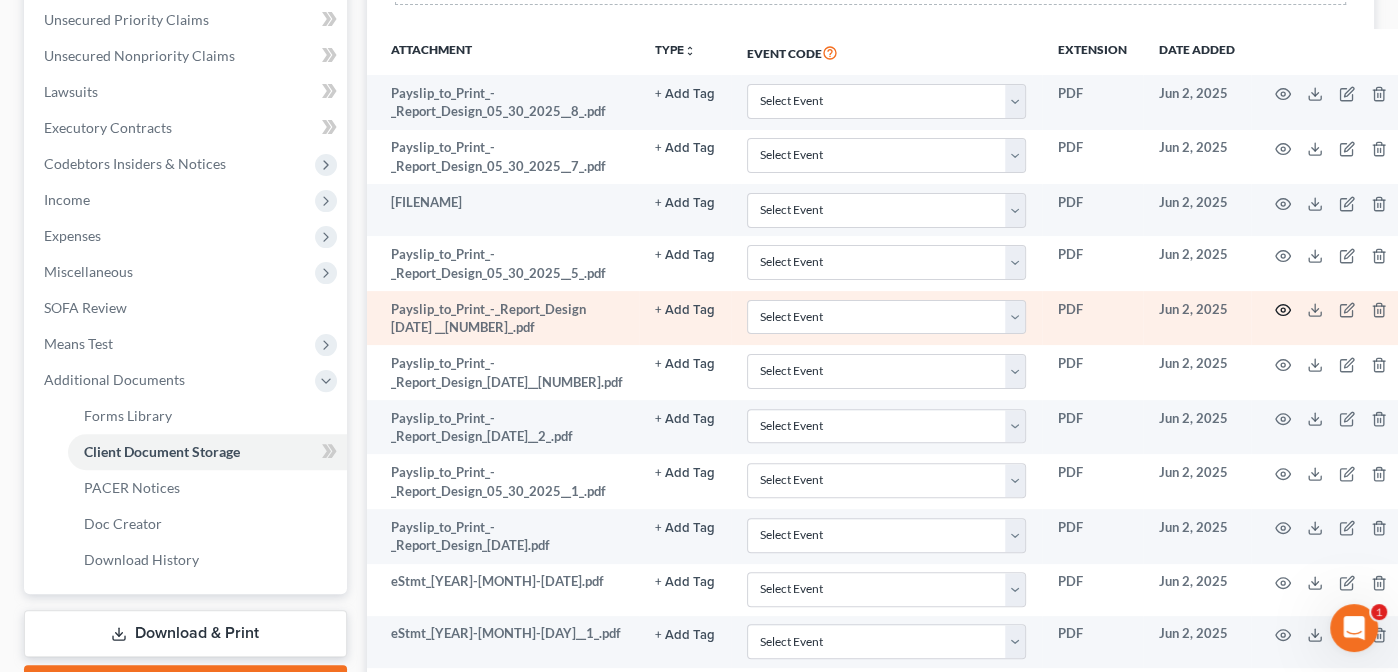 click 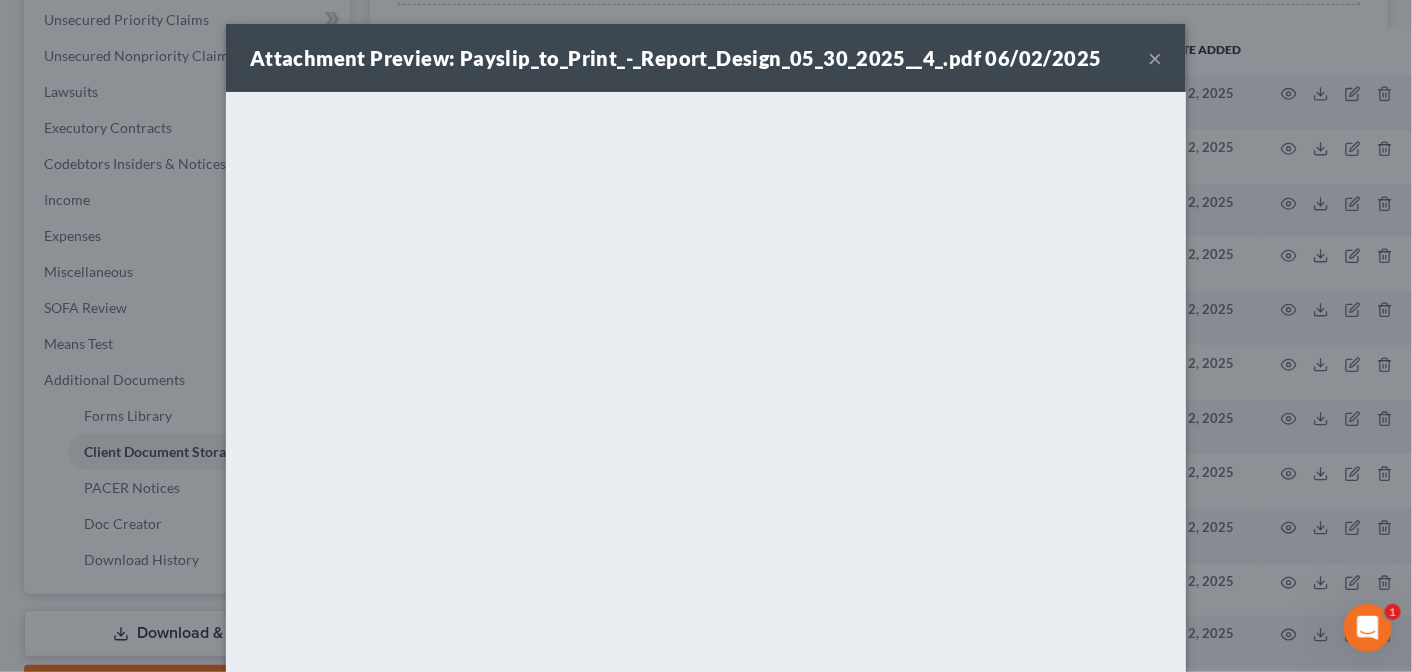 click on "×" at bounding box center [1155, 58] 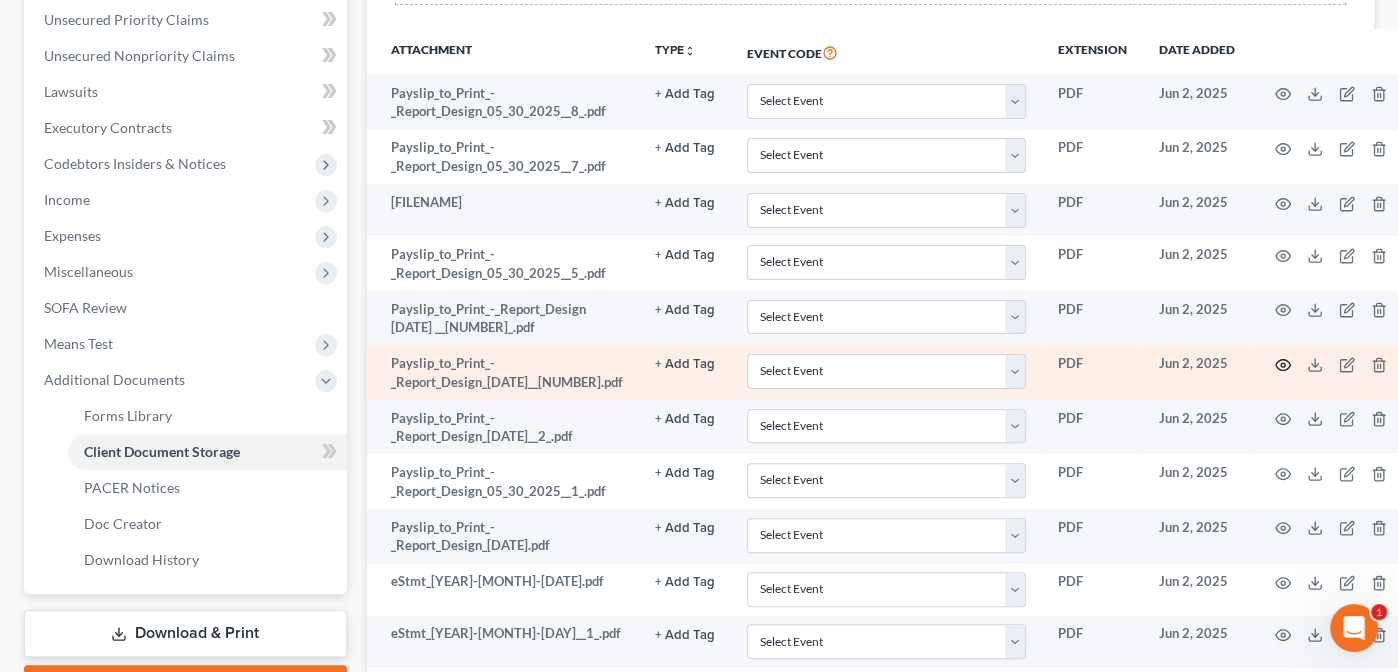 click 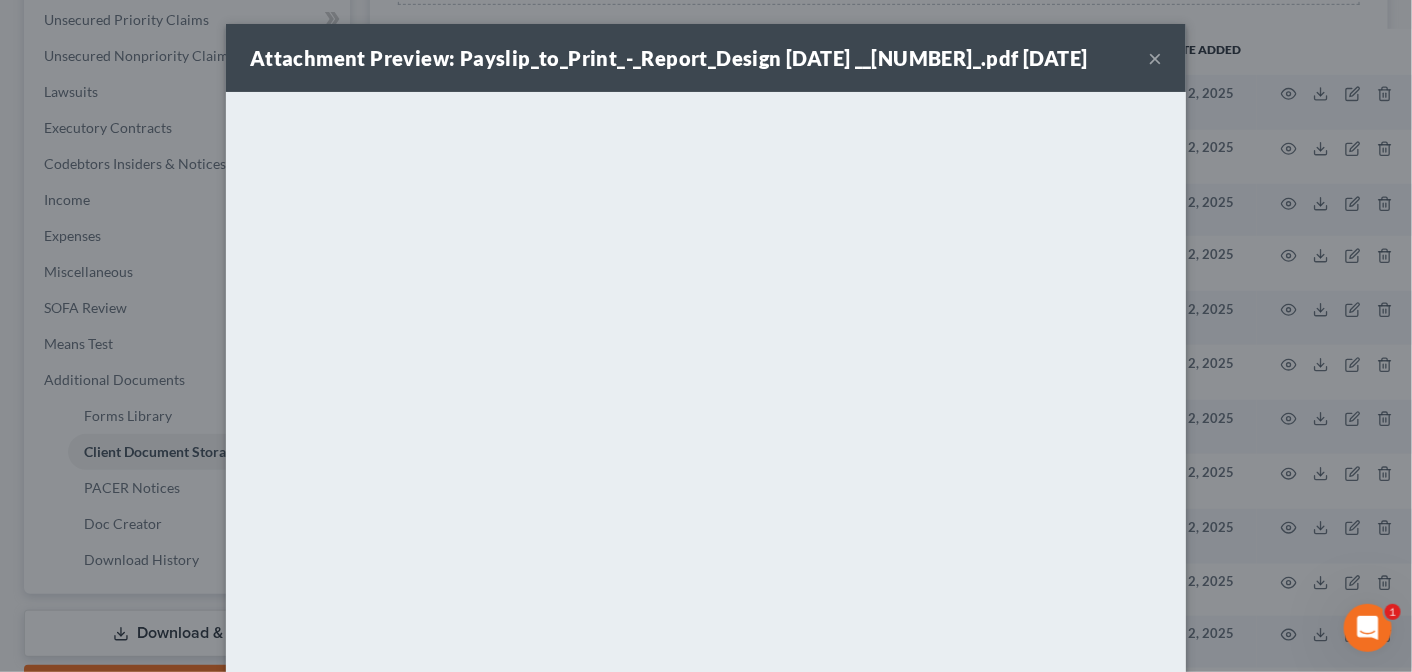 click on "×" at bounding box center [1155, 58] 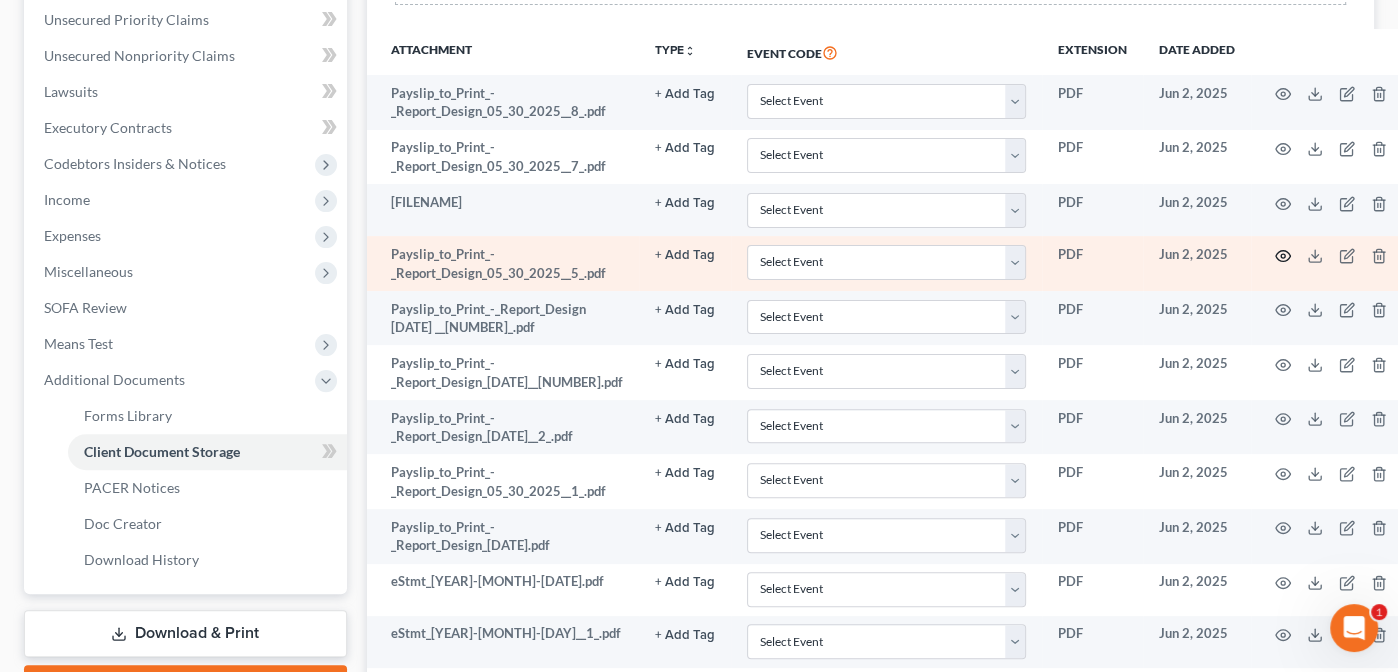 click 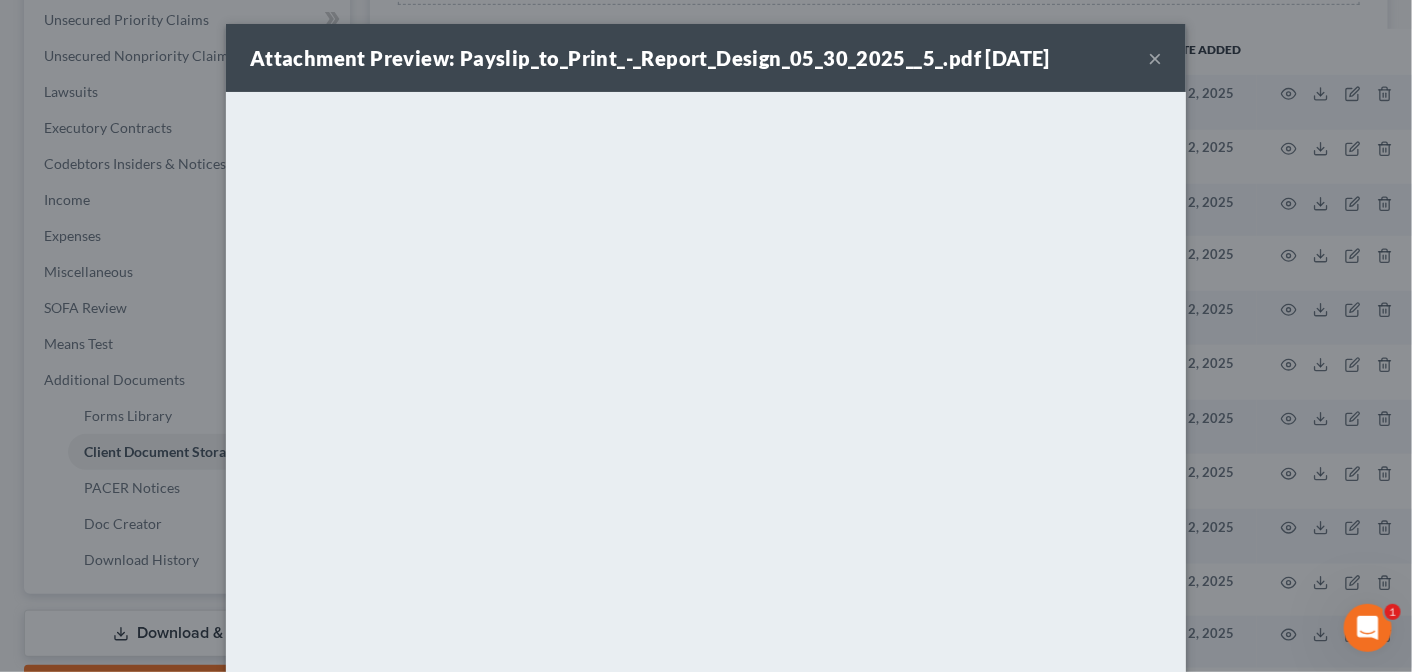 click on "×" at bounding box center [1155, 58] 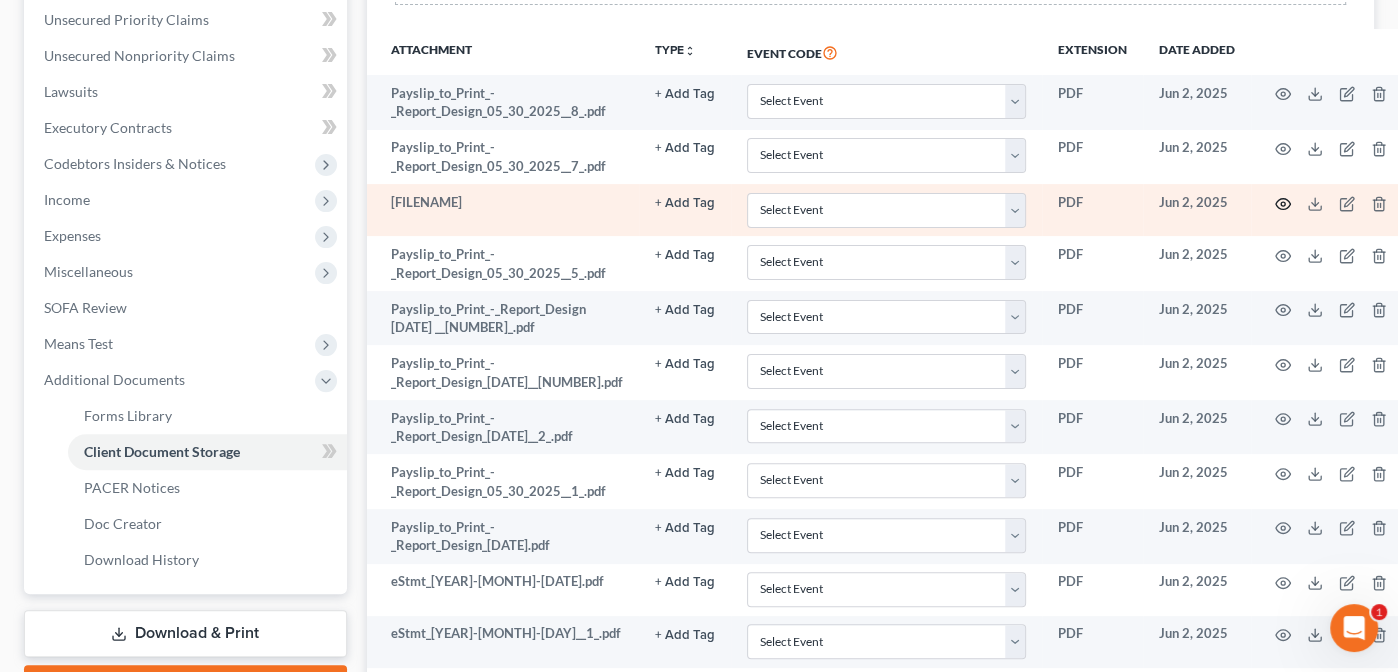click 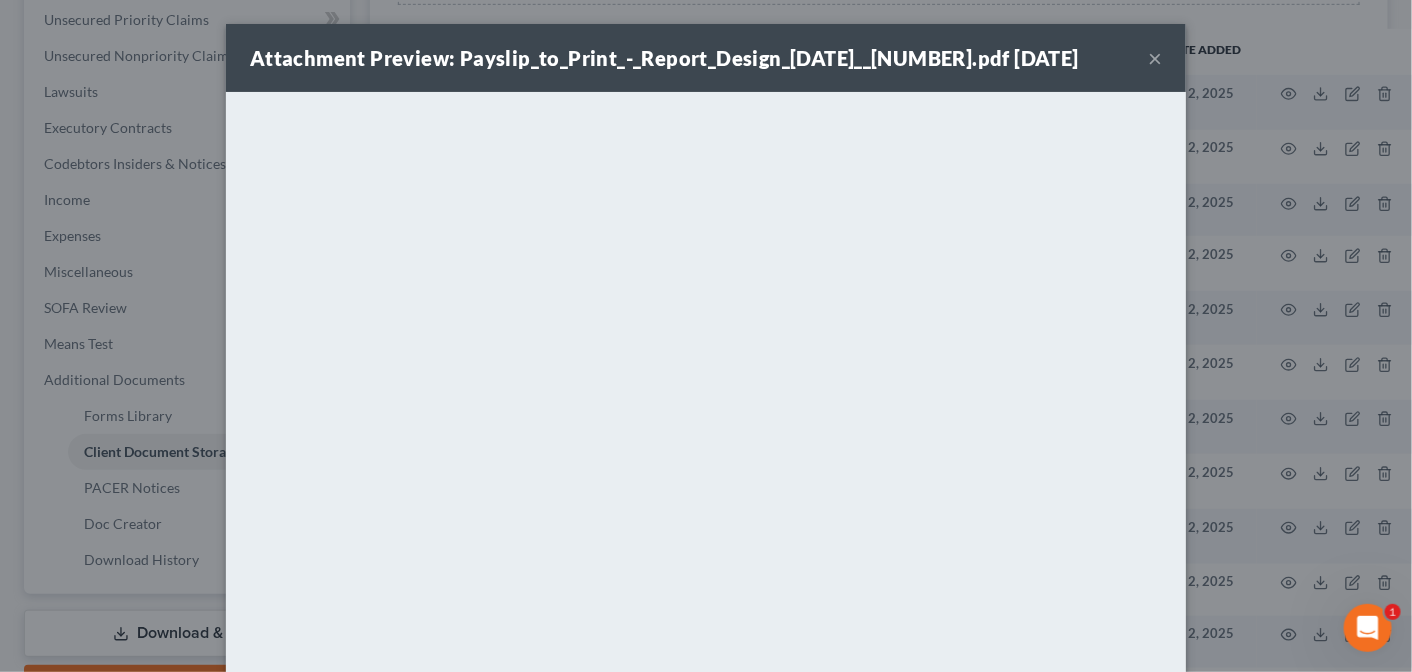 click on "Attachment Preview: Payslip_to_Print_-_Report_Design_[DATE]__[NUMBER].pdf [DATE]" at bounding box center (664, 58) 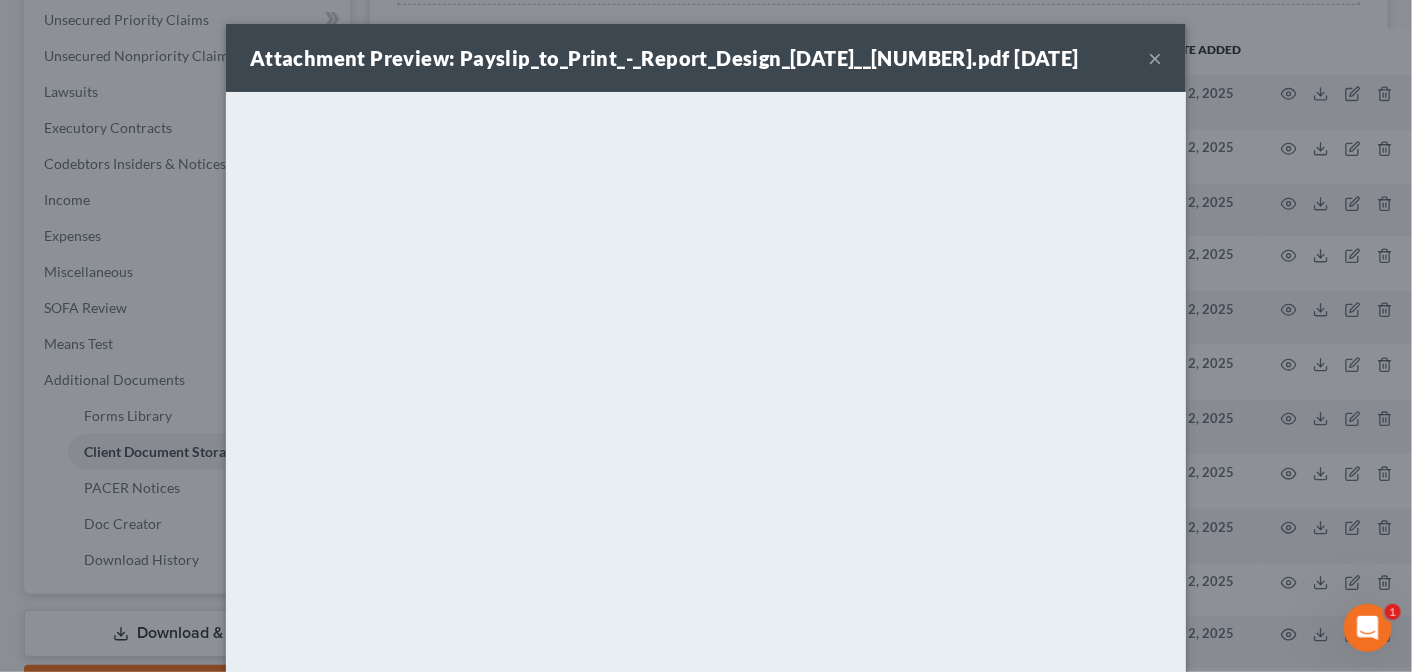 click on "×" at bounding box center [1155, 58] 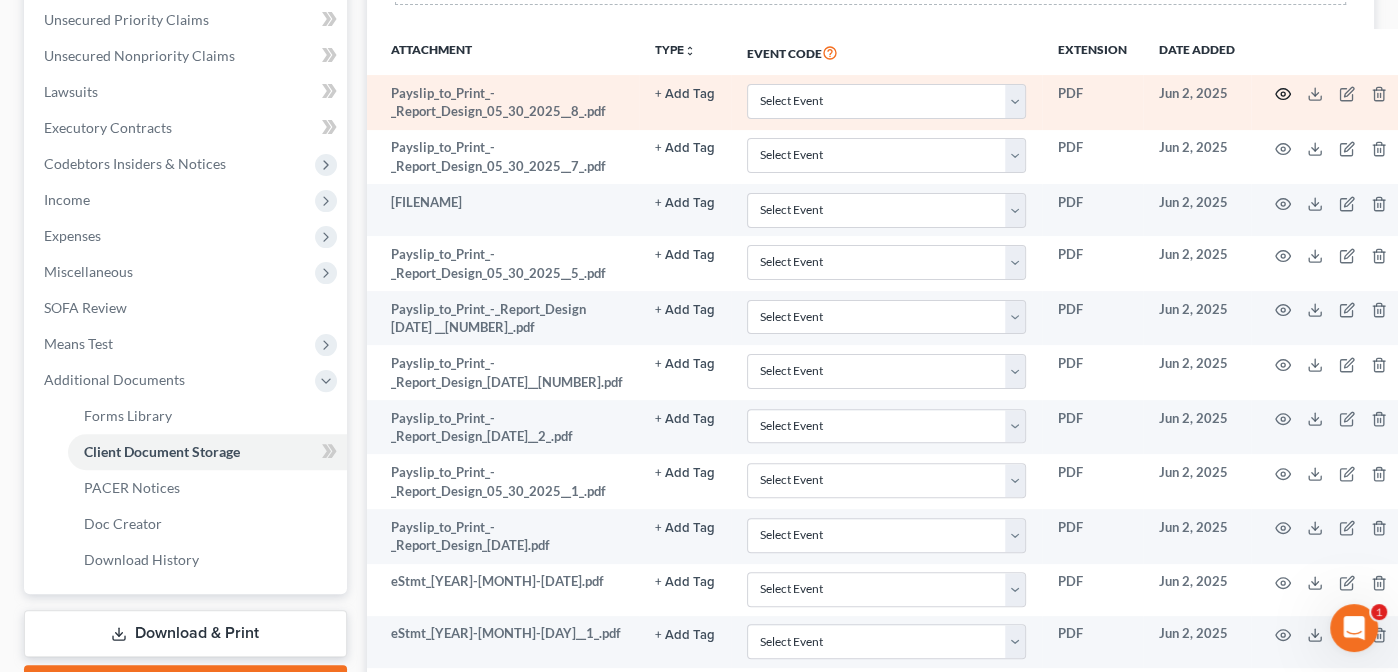 click 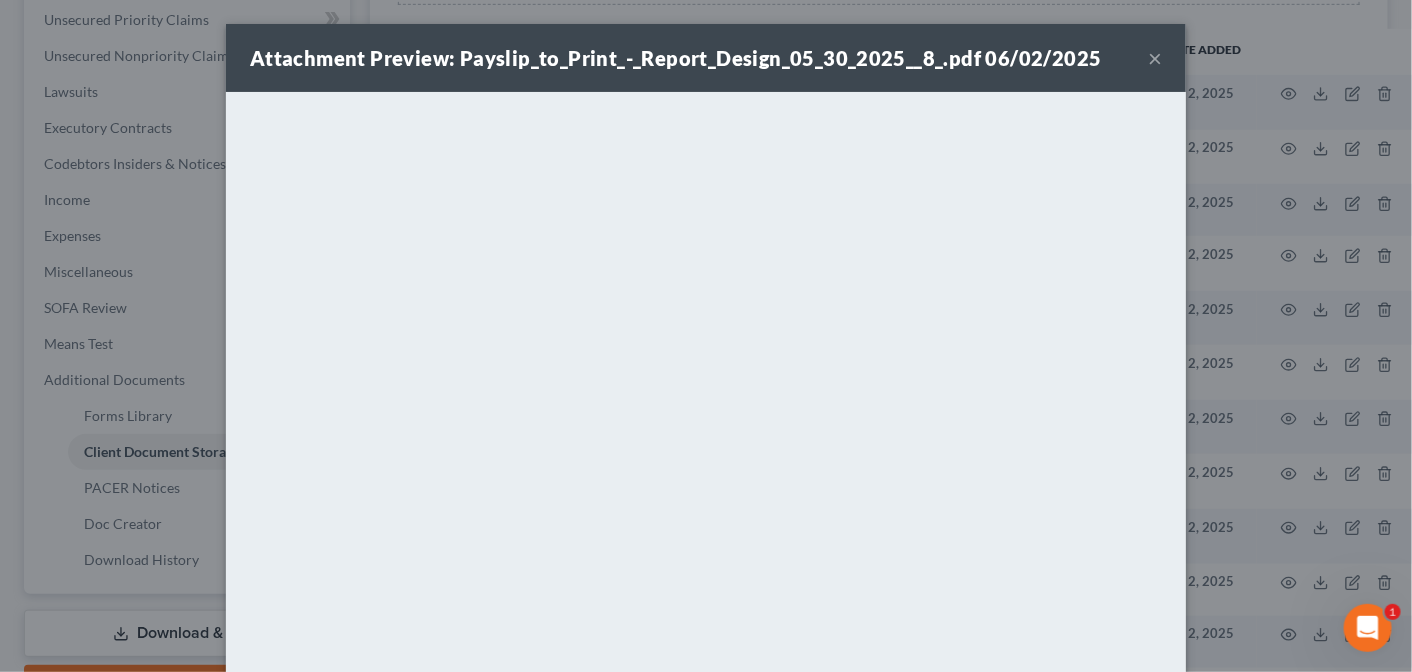 click on "Attachment Preview: Payslip_to_Print_-_Report_Design_05_30_2025__8_.pdf 06/02/2025" at bounding box center (706, 58) 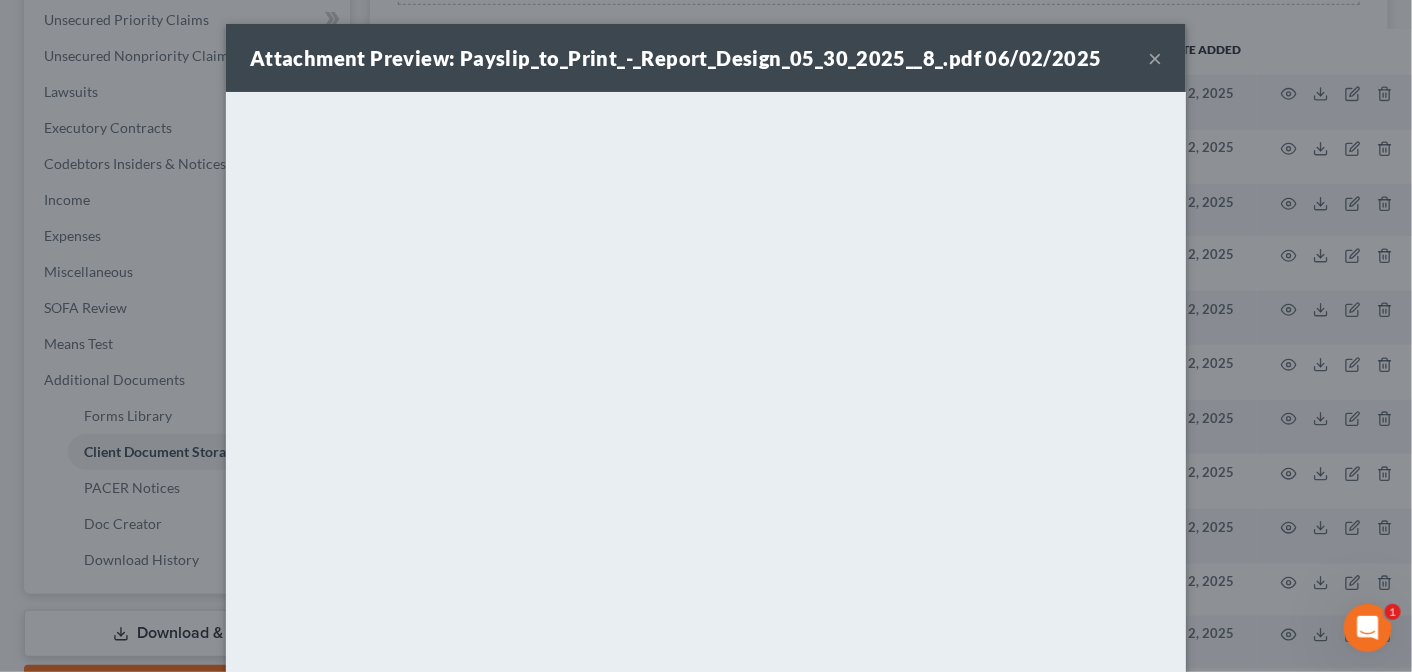 click on "×" at bounding box center (1155, 58) 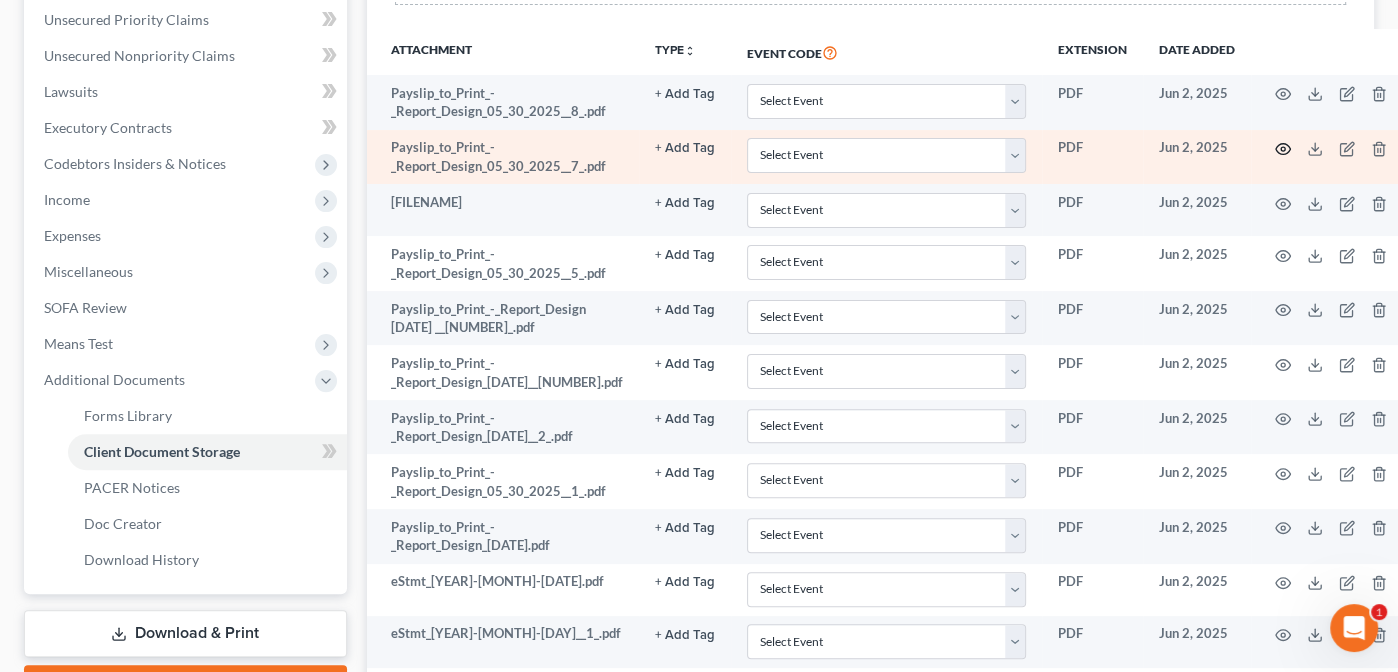 click 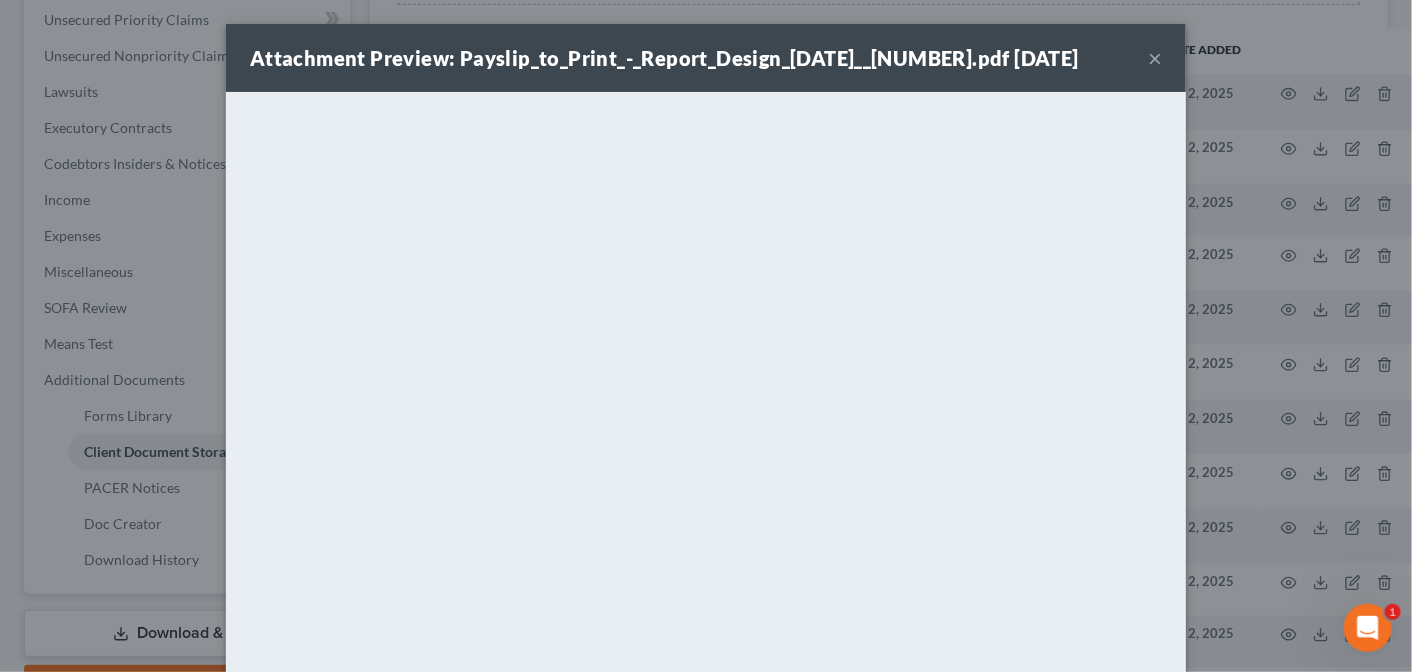 click on "Attachment Preview: Payslip_to_Print_-_Report_Design_05_30_2025__7_.pdf 06/02/2025 ×" at bounding box center [706, 58] 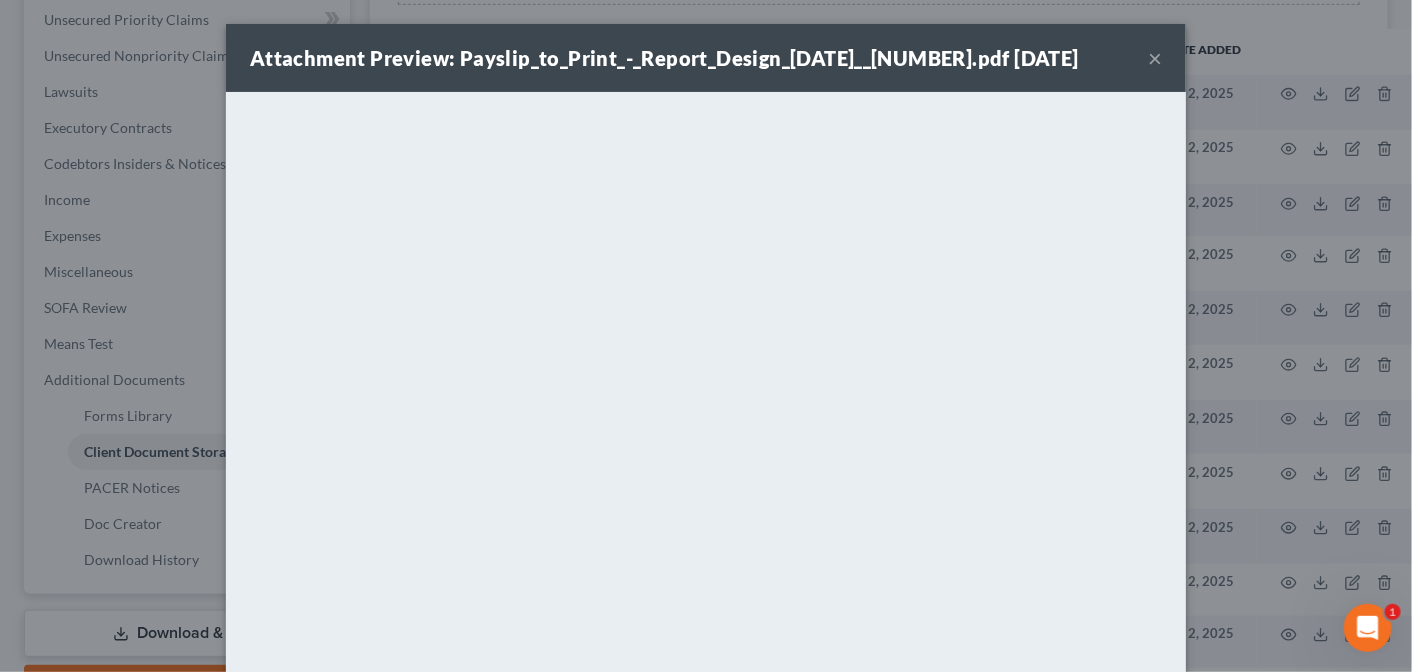 click on "×" at bounding box center [1155, 58] 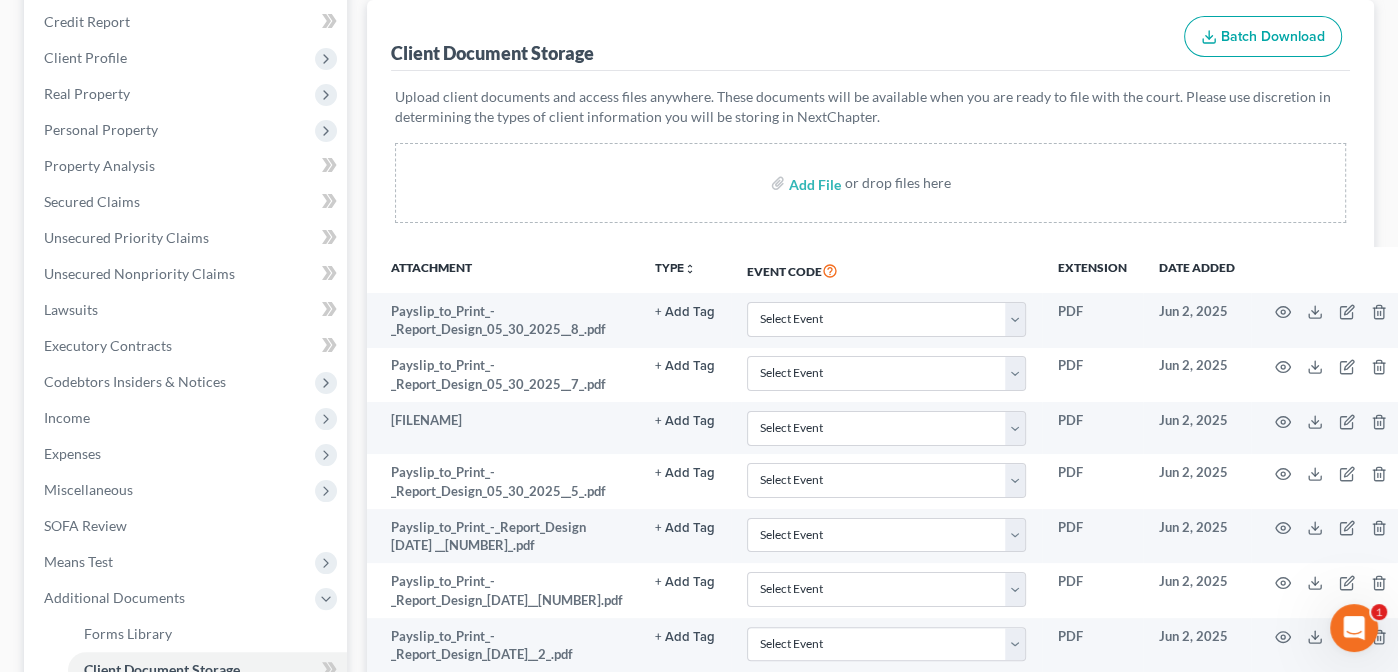 scroll, scrollTop: 0, scrollLeft: 0, axis: both 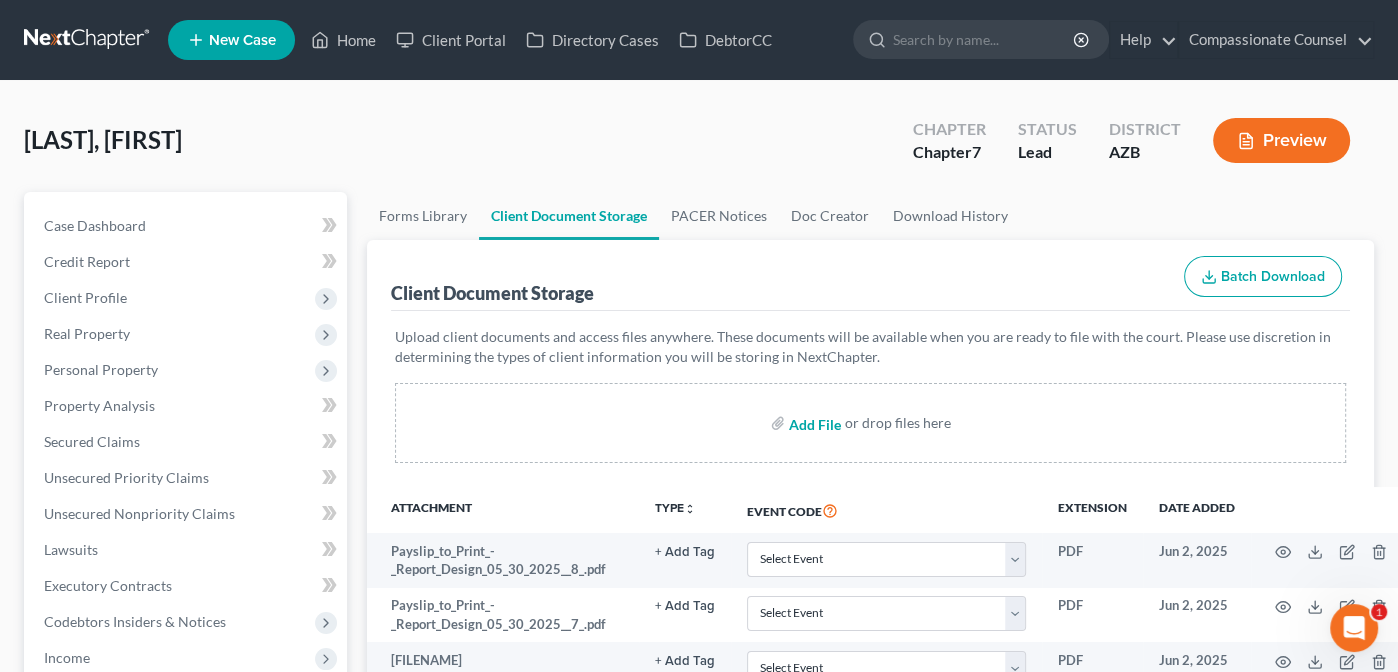 click at bounding box center (813, 423) 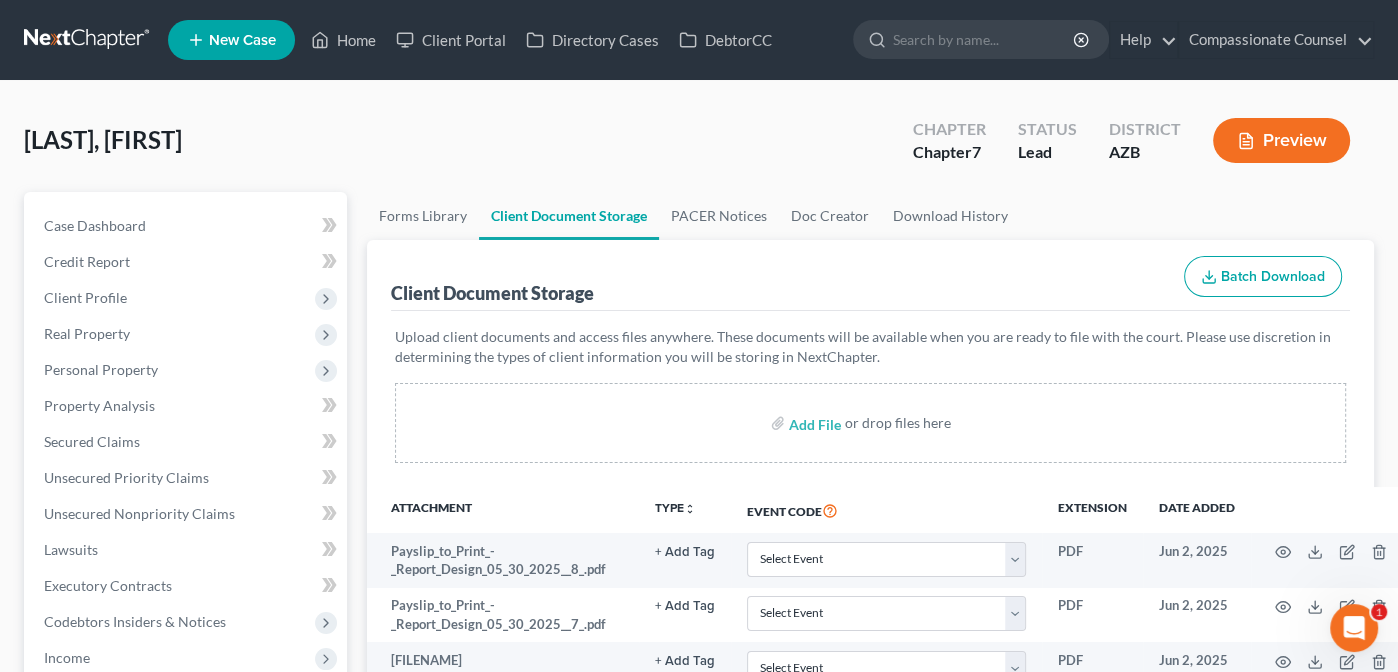 select on "14" 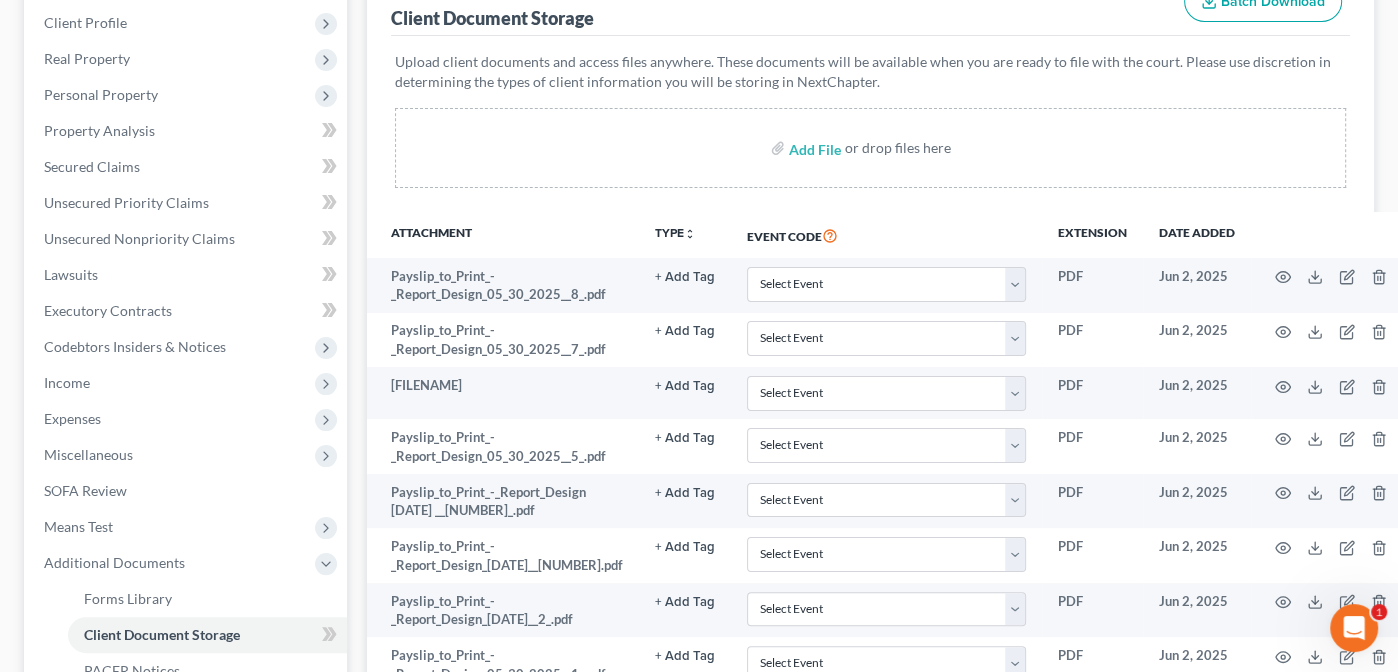 scroll, scrollTop: 293, scrollLeft: 0, axis: vertical 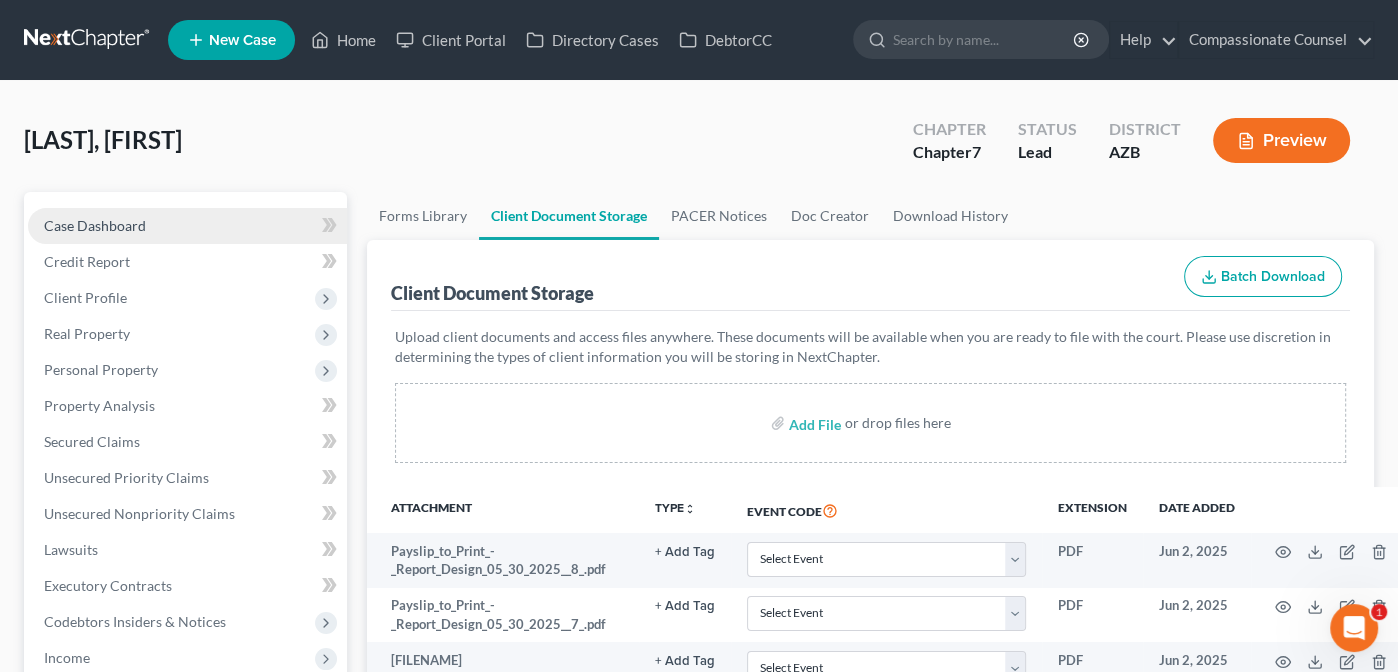 click on "Case Dashboard" at bounding box center (95, 225) 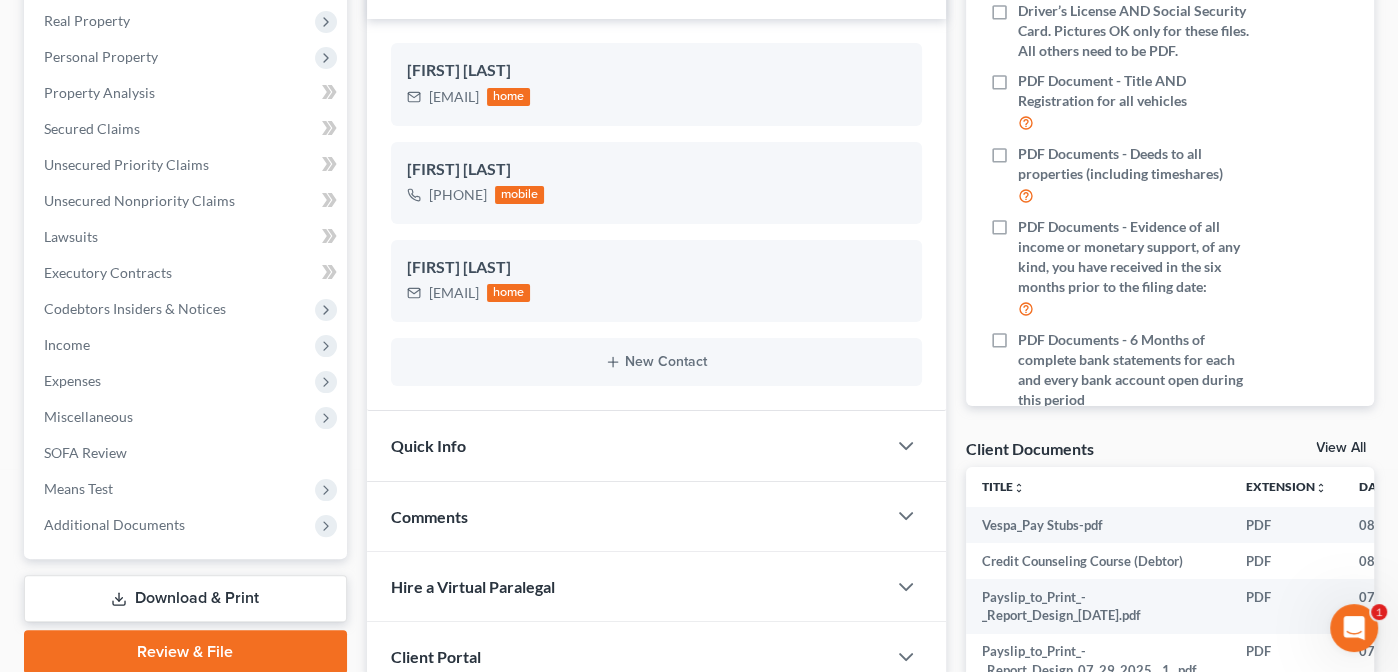 scroll, scrollTop: 322, scrollLeft: 0, axis: vertical 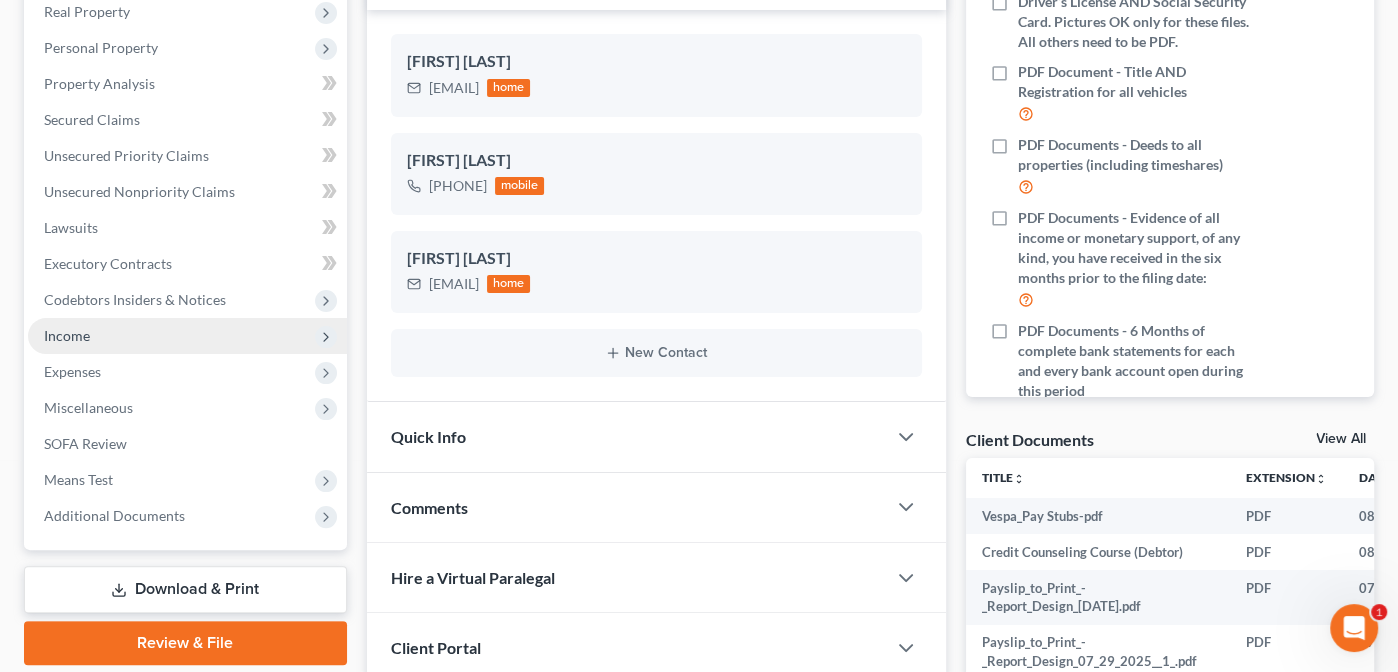 click on "Income" at bounding box center [67, 335] 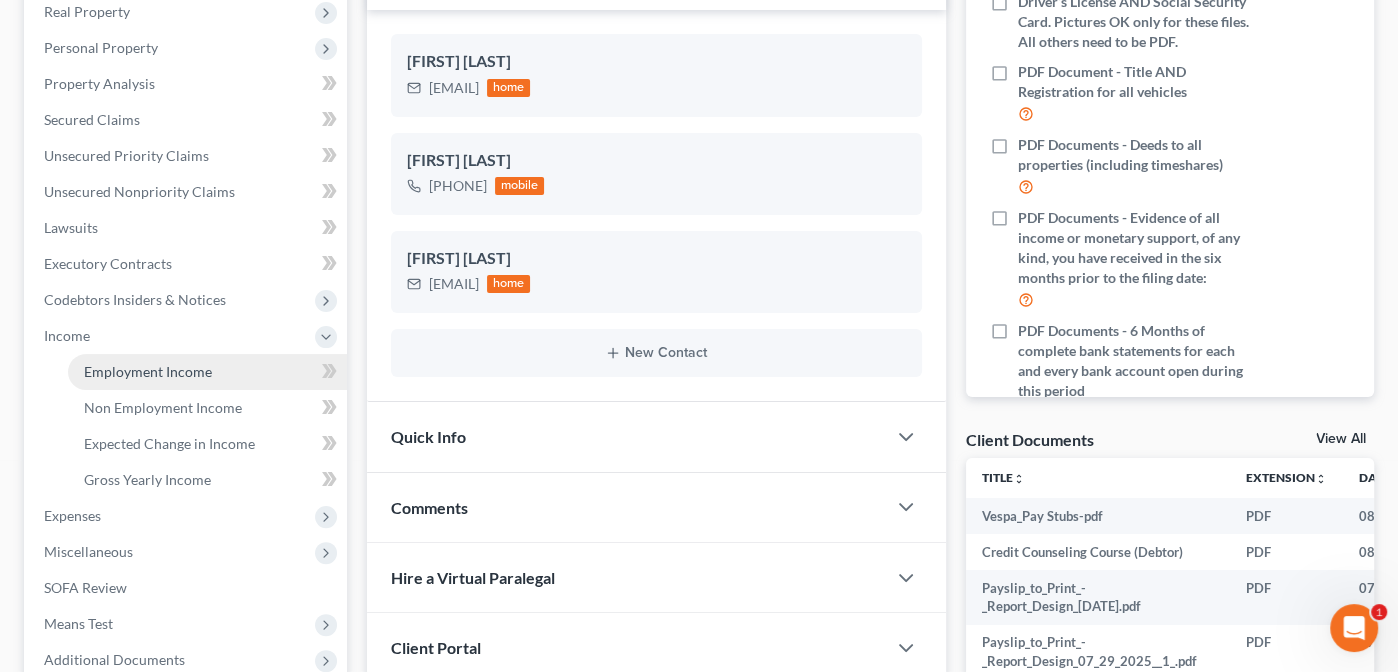 click on "Employment Income" at bounding box center [148, 371] 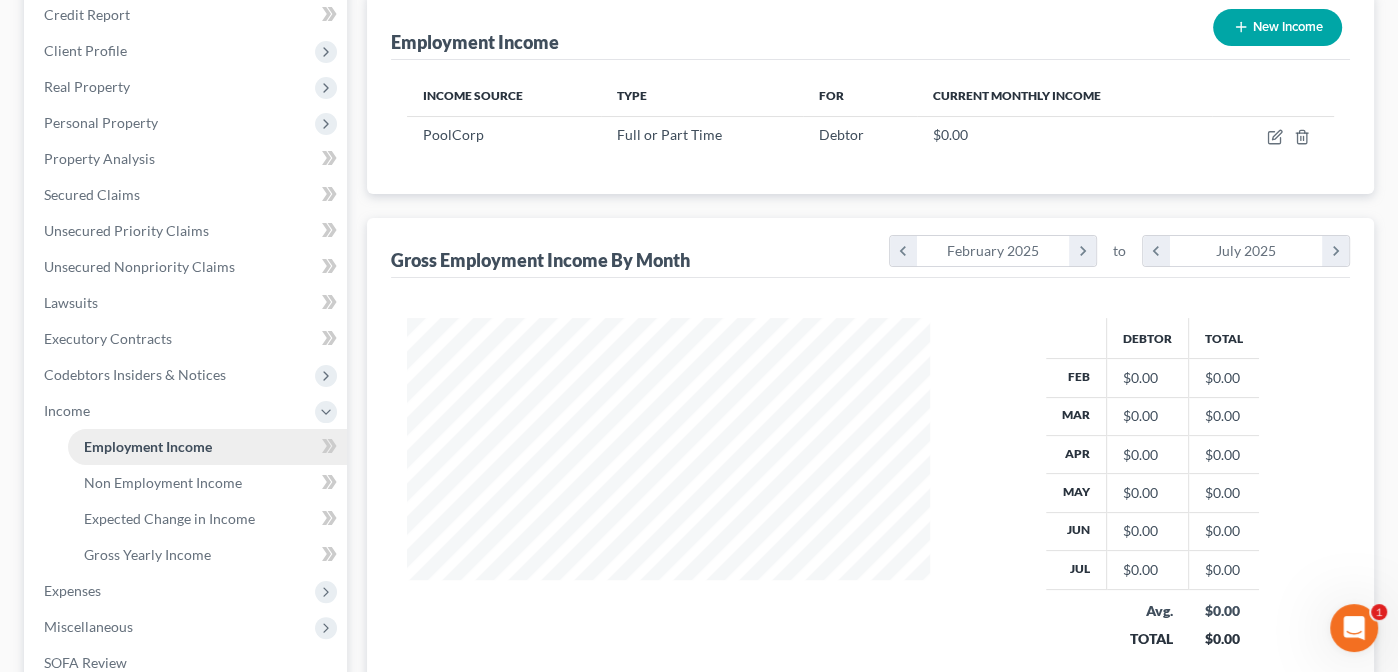 scroll, scrollTop: 0, scrollLeft: 0, axis: both 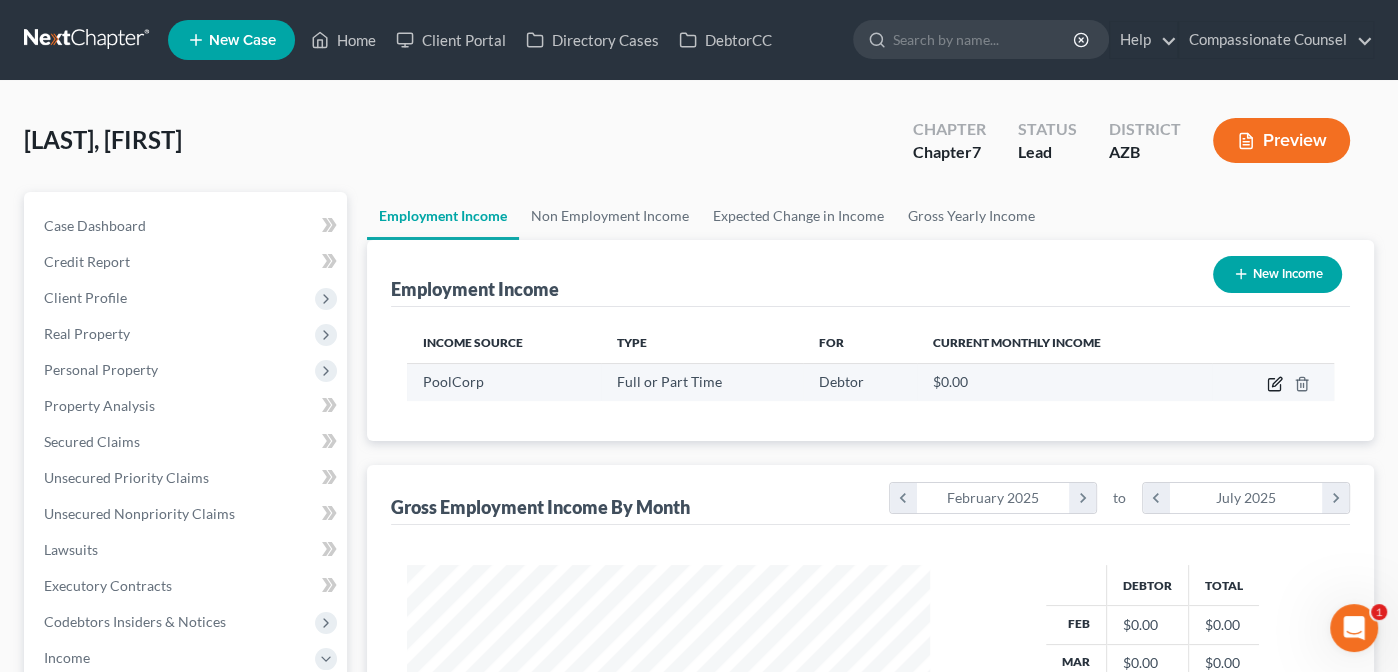 click 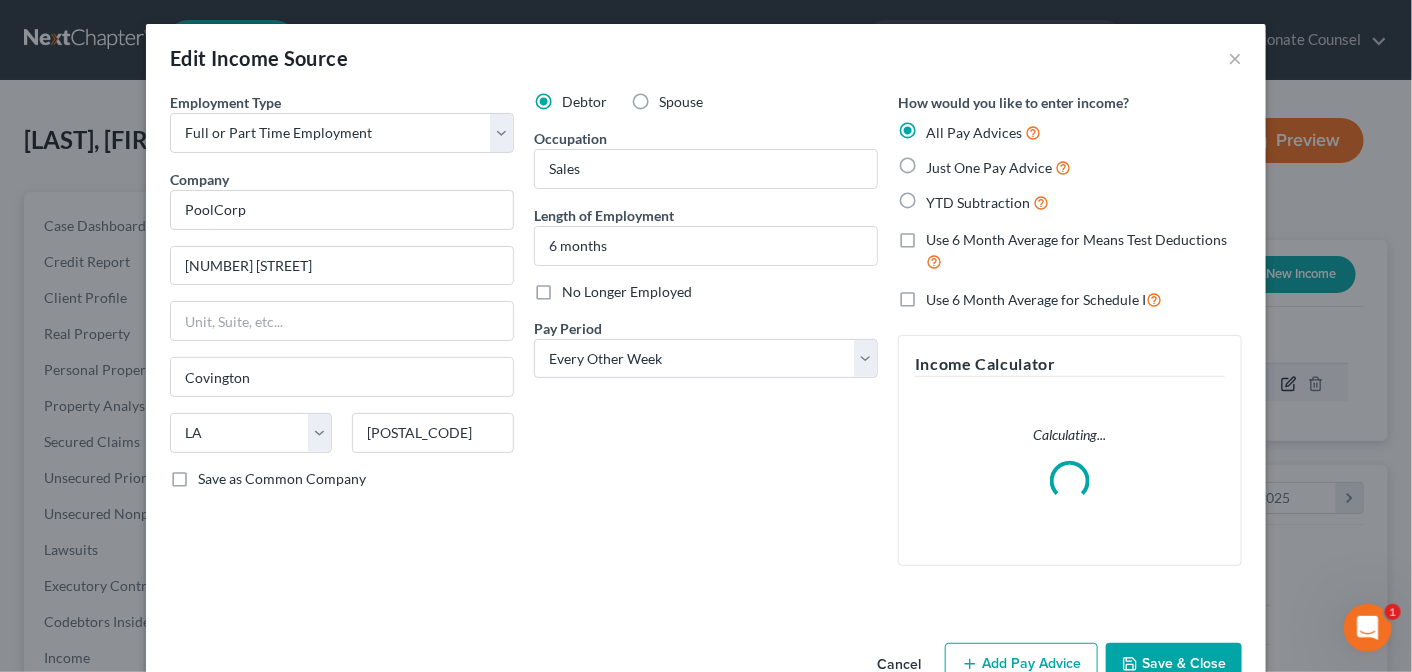 scroll, scrollTop: 999643, scrollLeft: 999429, axis: both 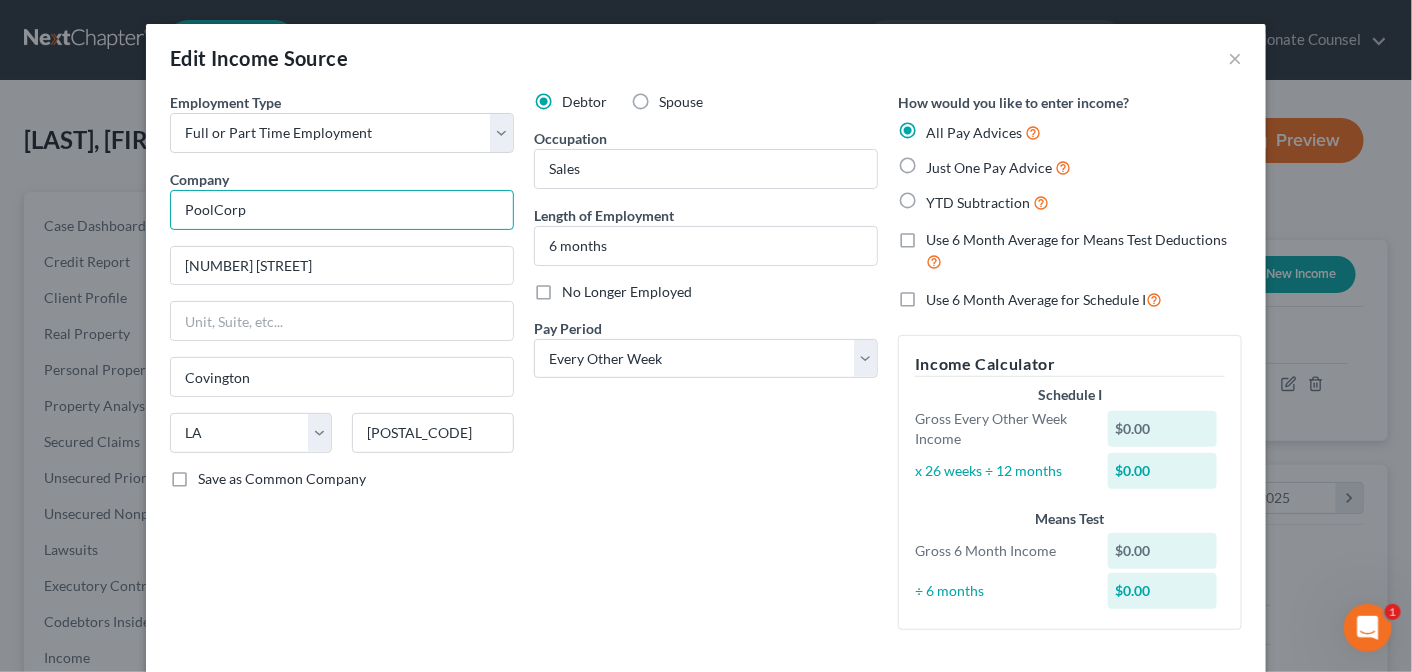 click on "PoolCorp" at bounding box center [342, 210] 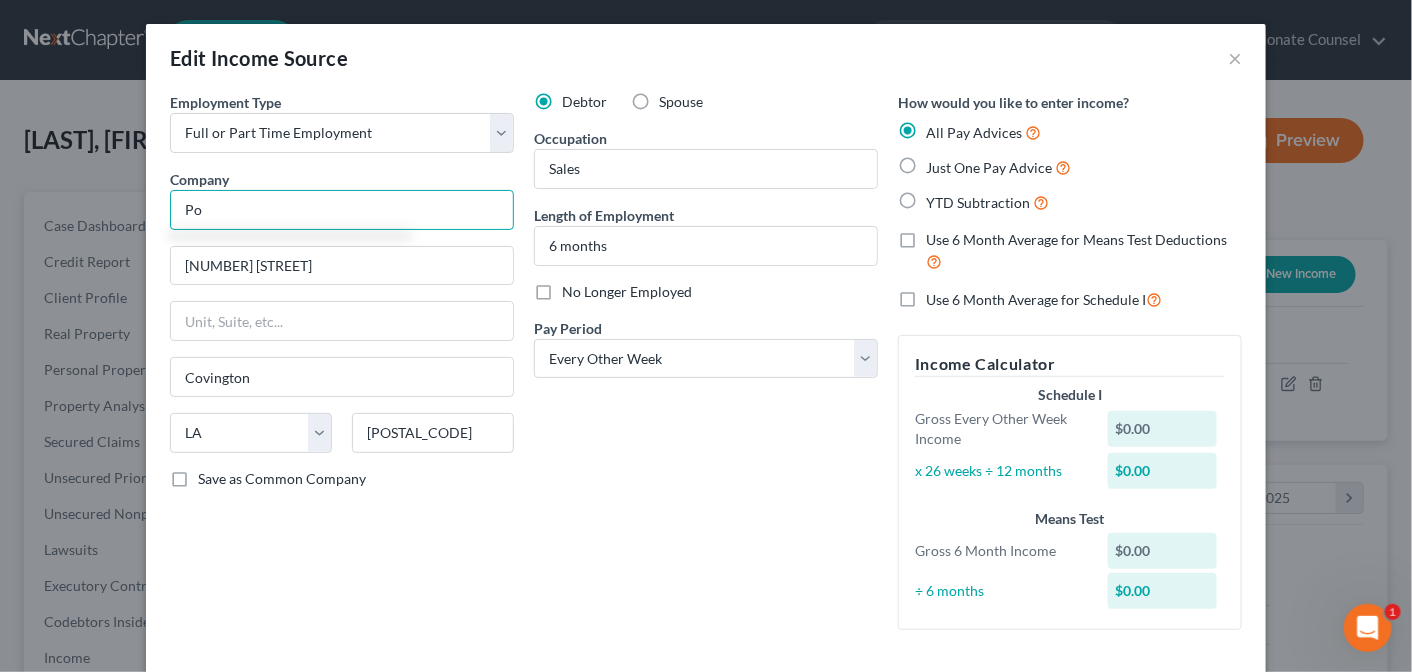 type on "P" 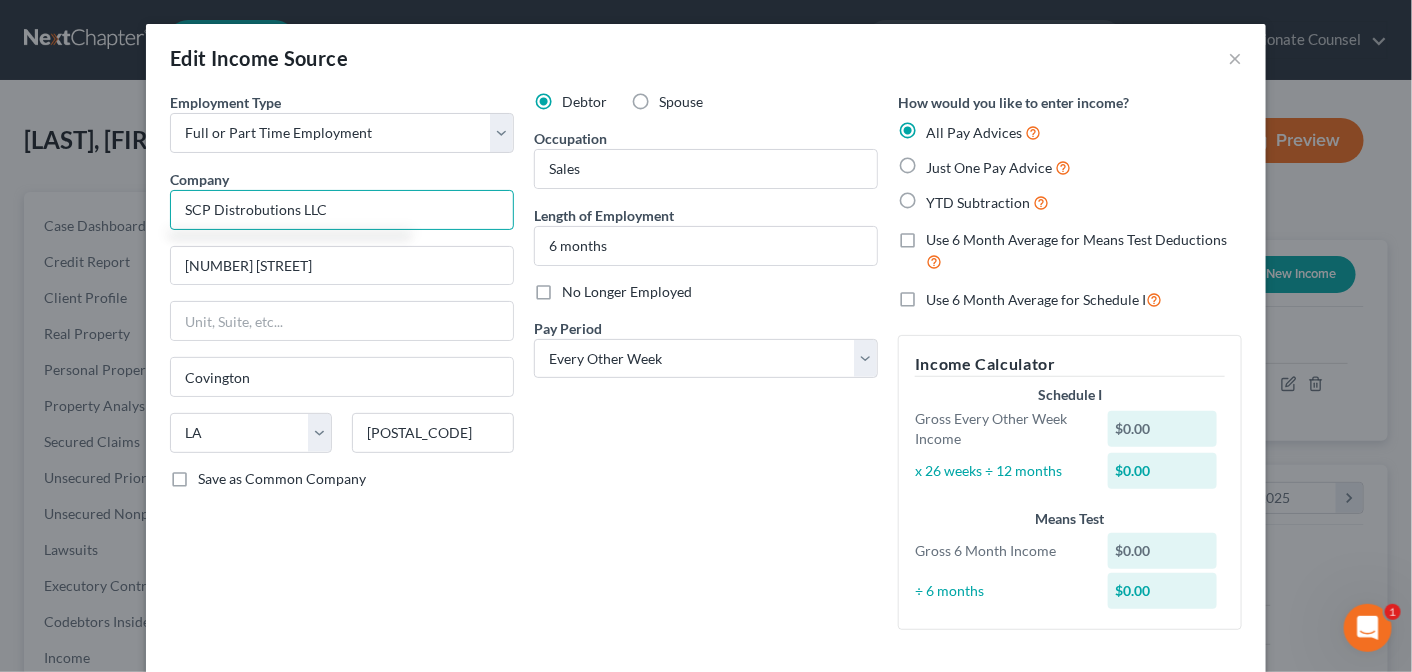 click on "SCP Distrobutions LLC" at bounding box center (342, 210) 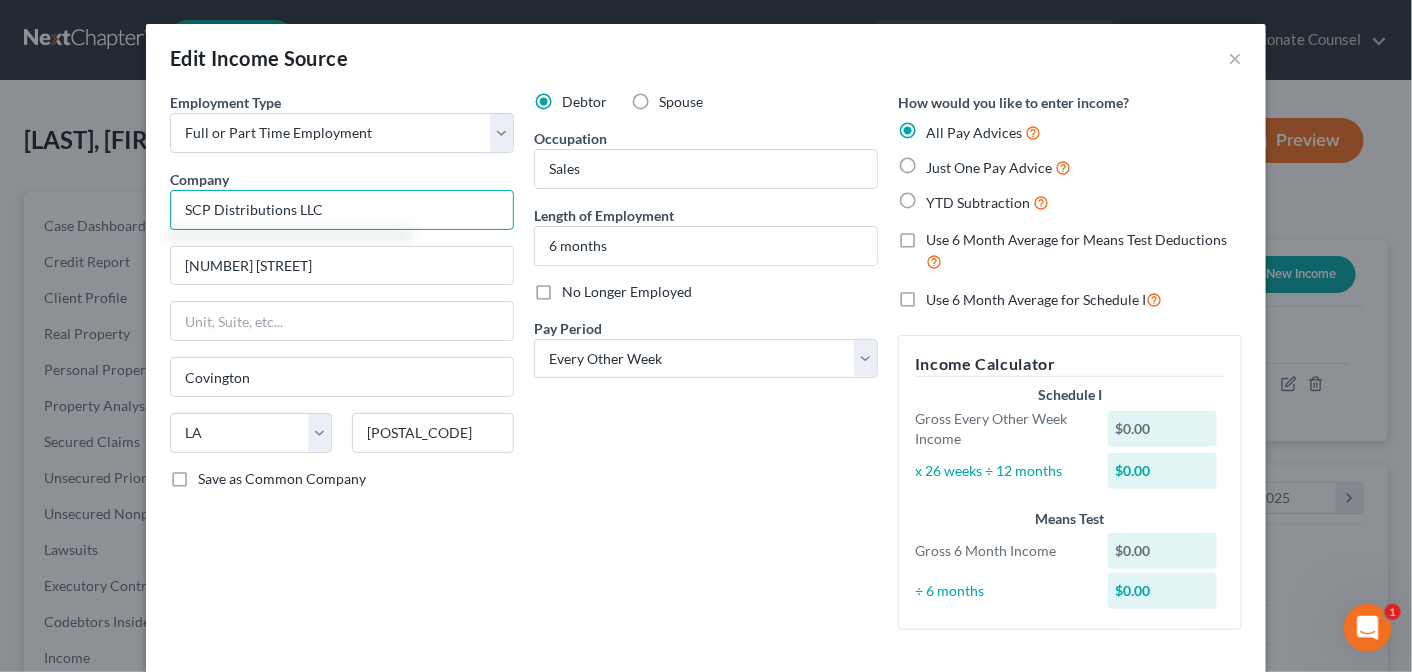 type on "SCP Distributions LLC" 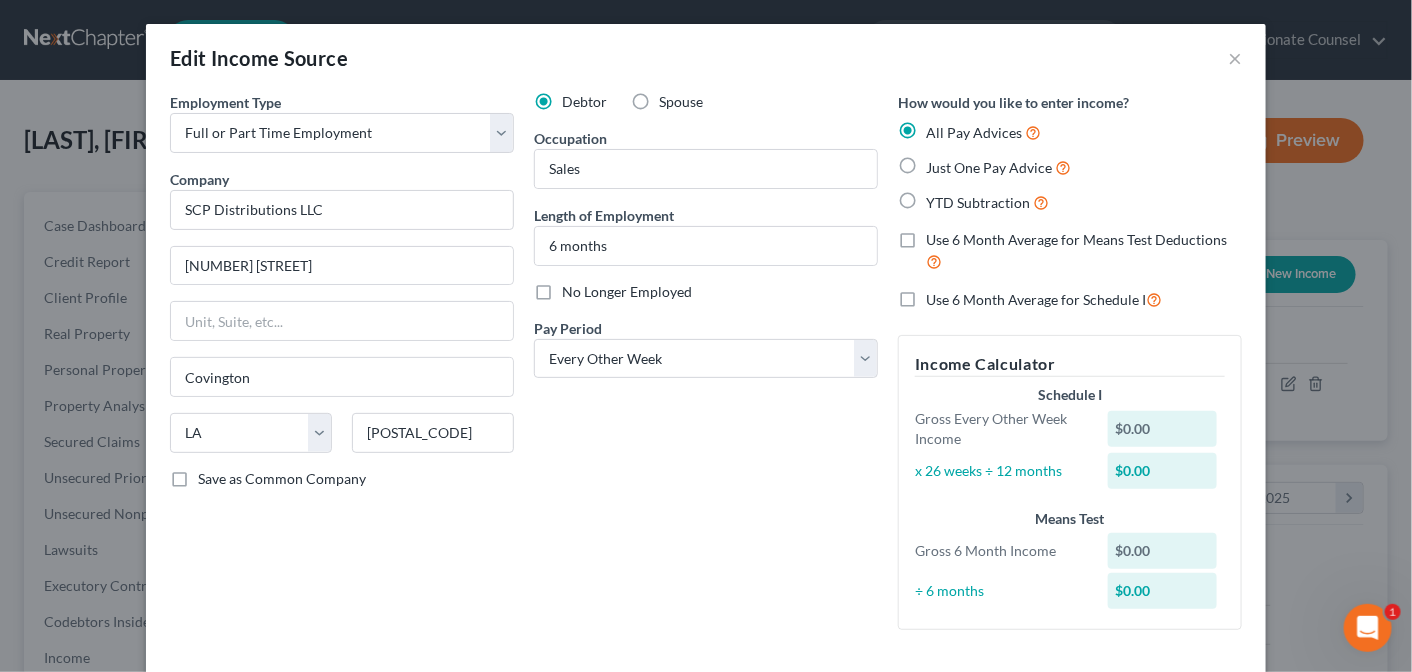 scroll, scrollTop: 116, scrollLeft: 0, axis: vertical 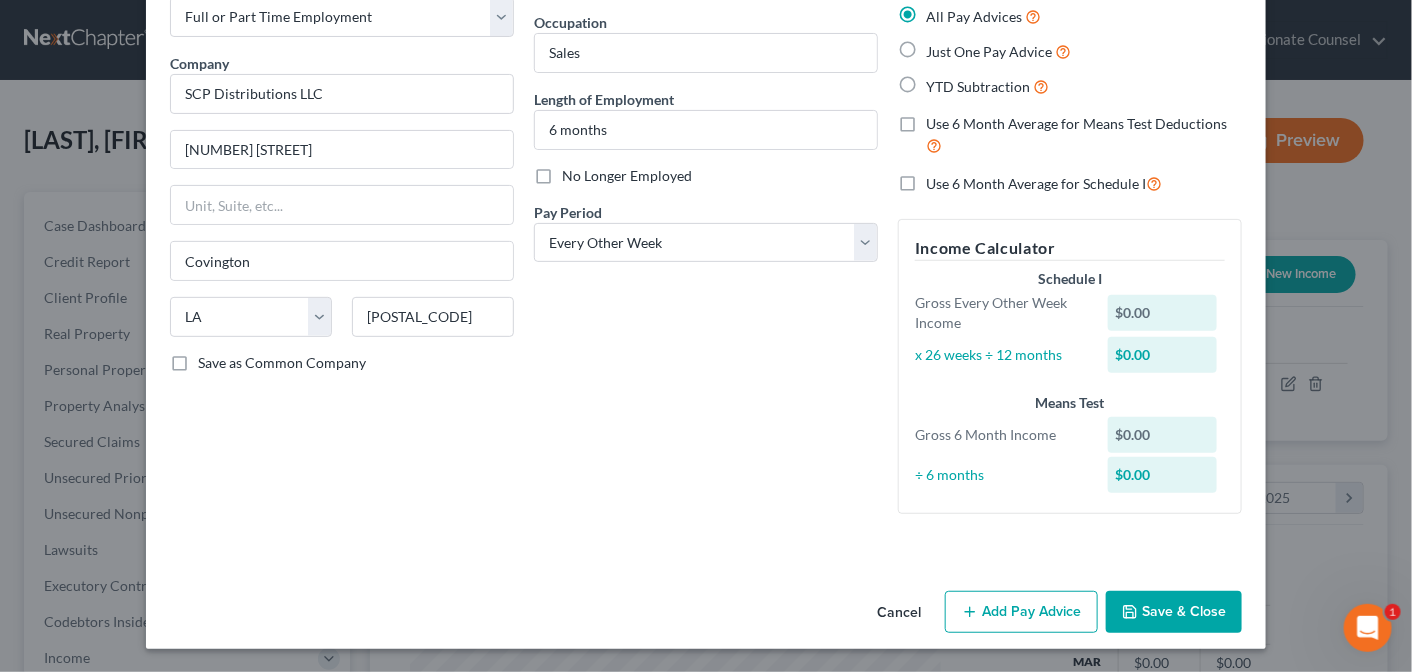 click on "Add Pay Advice" at bounding box center (1021, 612) 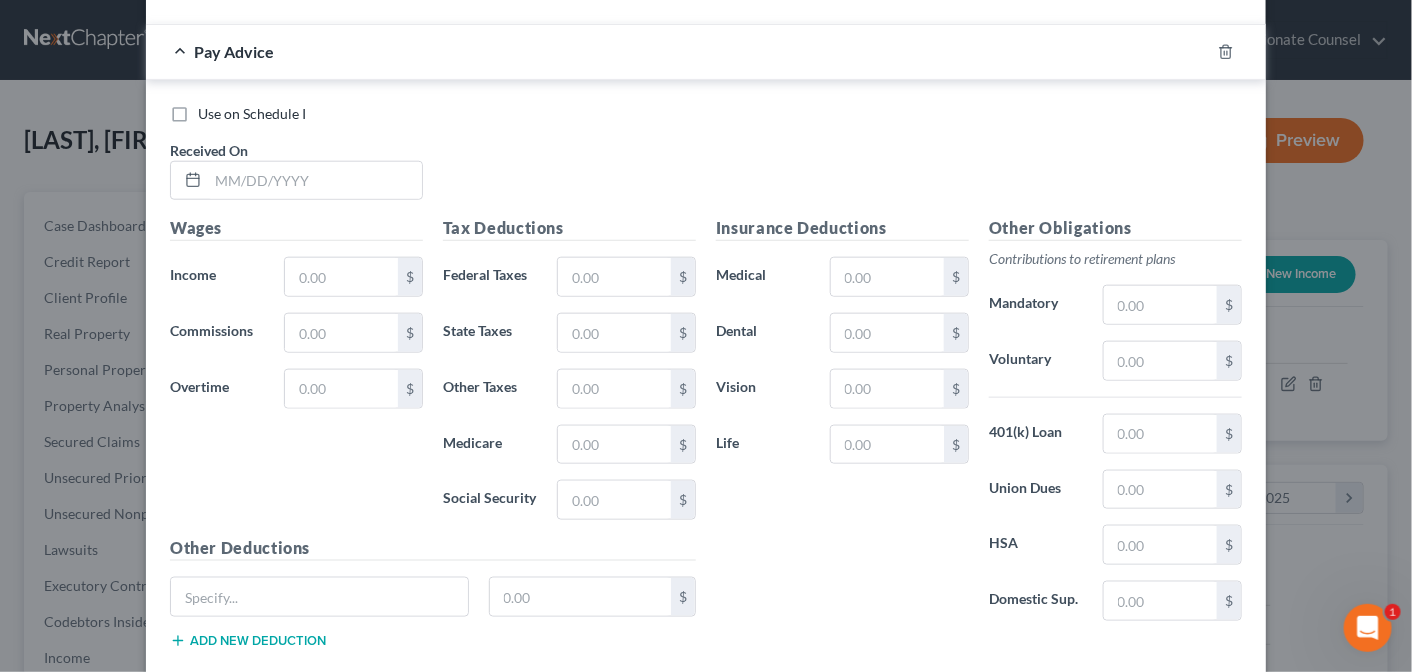 scroll, scrollTop: 666, scrollLeft: 0, axis: vertical 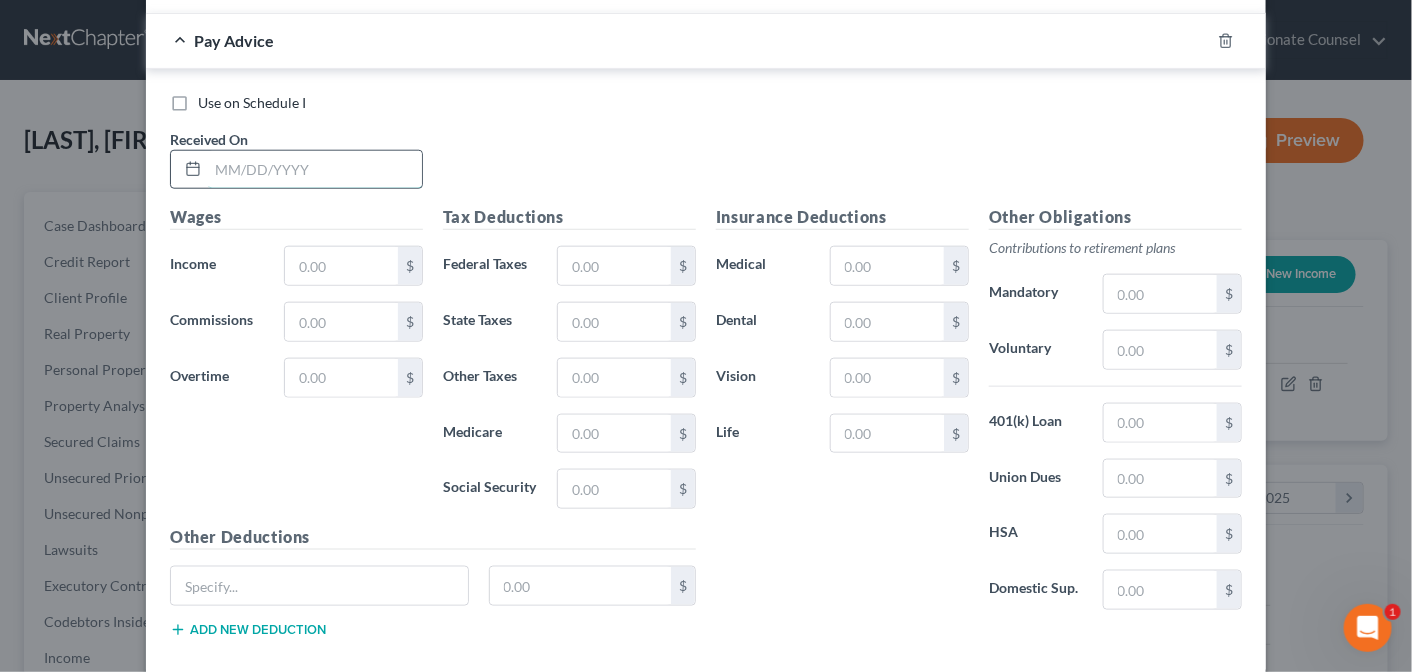 click at bounding box center [315, 170] 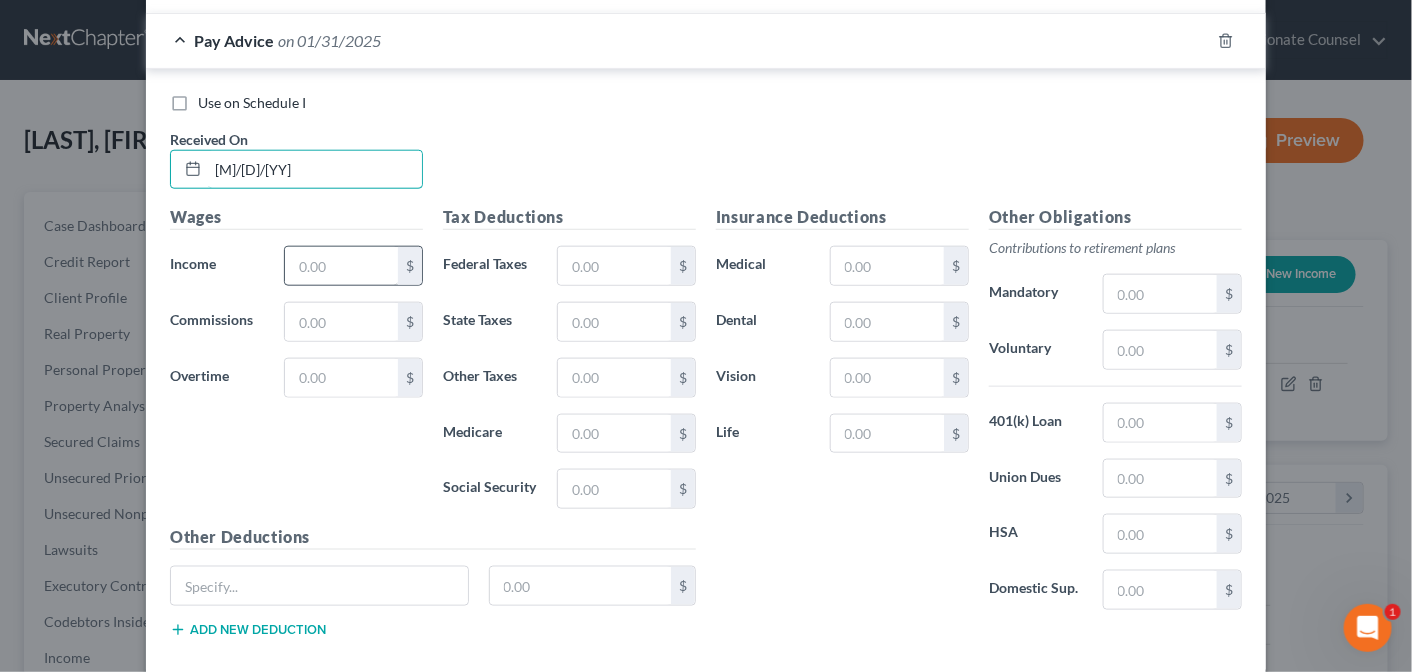 type on "[M]/[D]/[YY]" 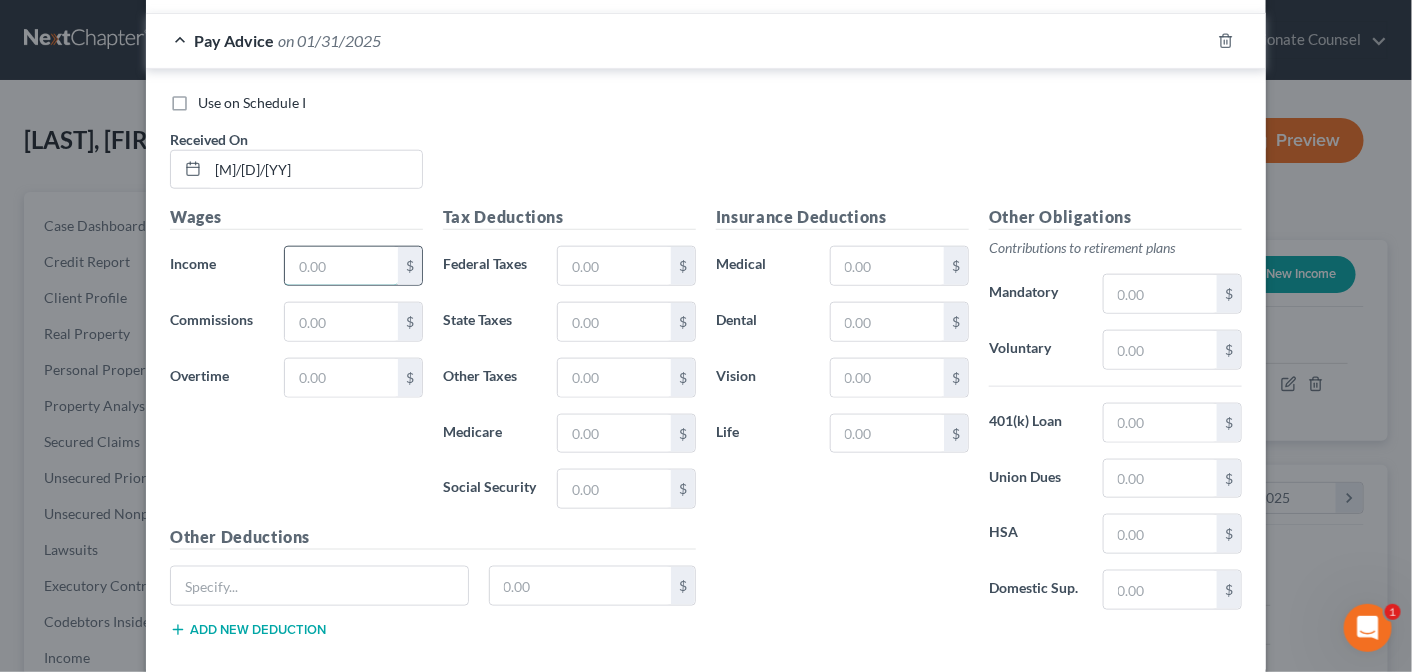 click at bounding box center [341, 266] 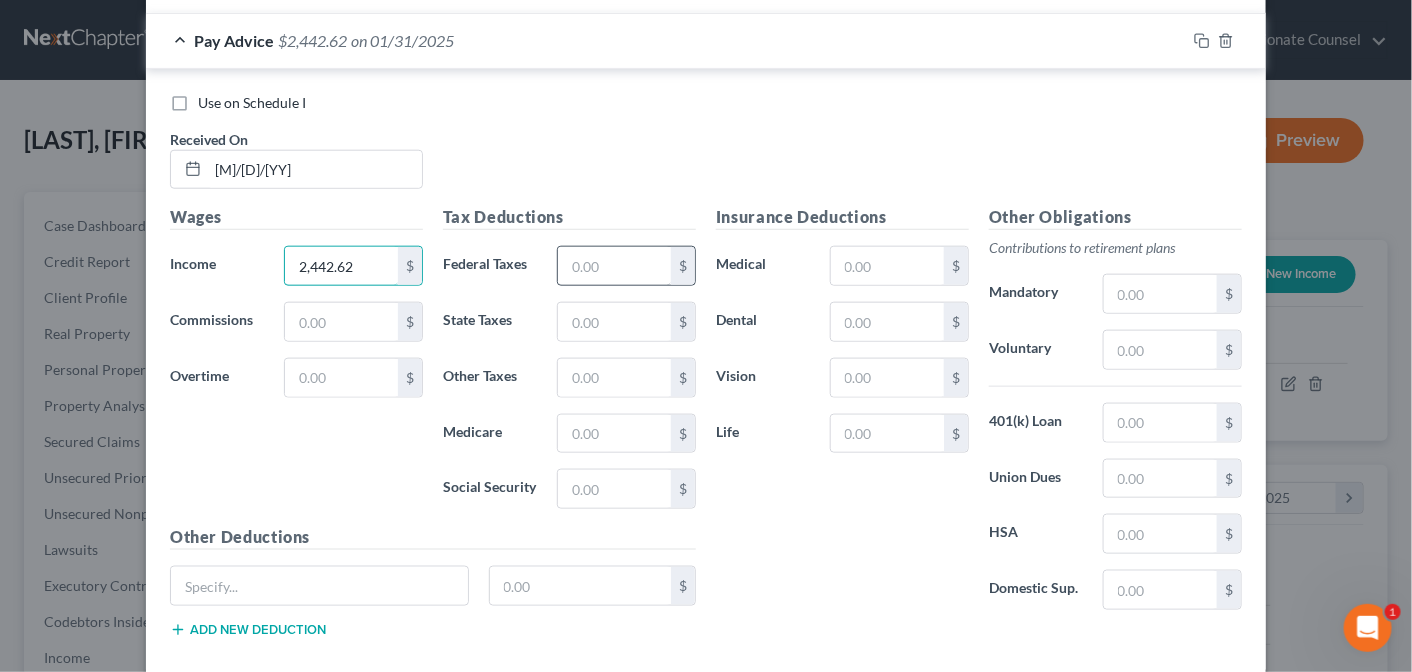 type on "2,442.62" 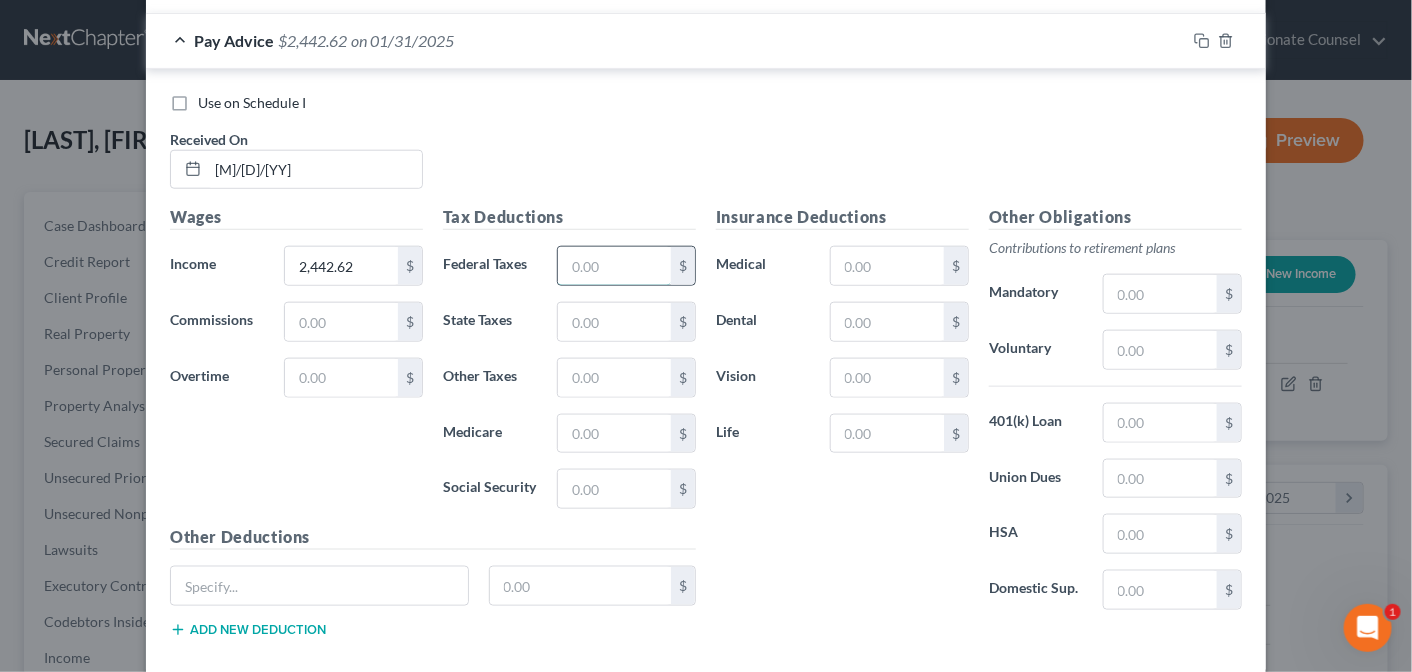 click at bounding box center (614, 266) 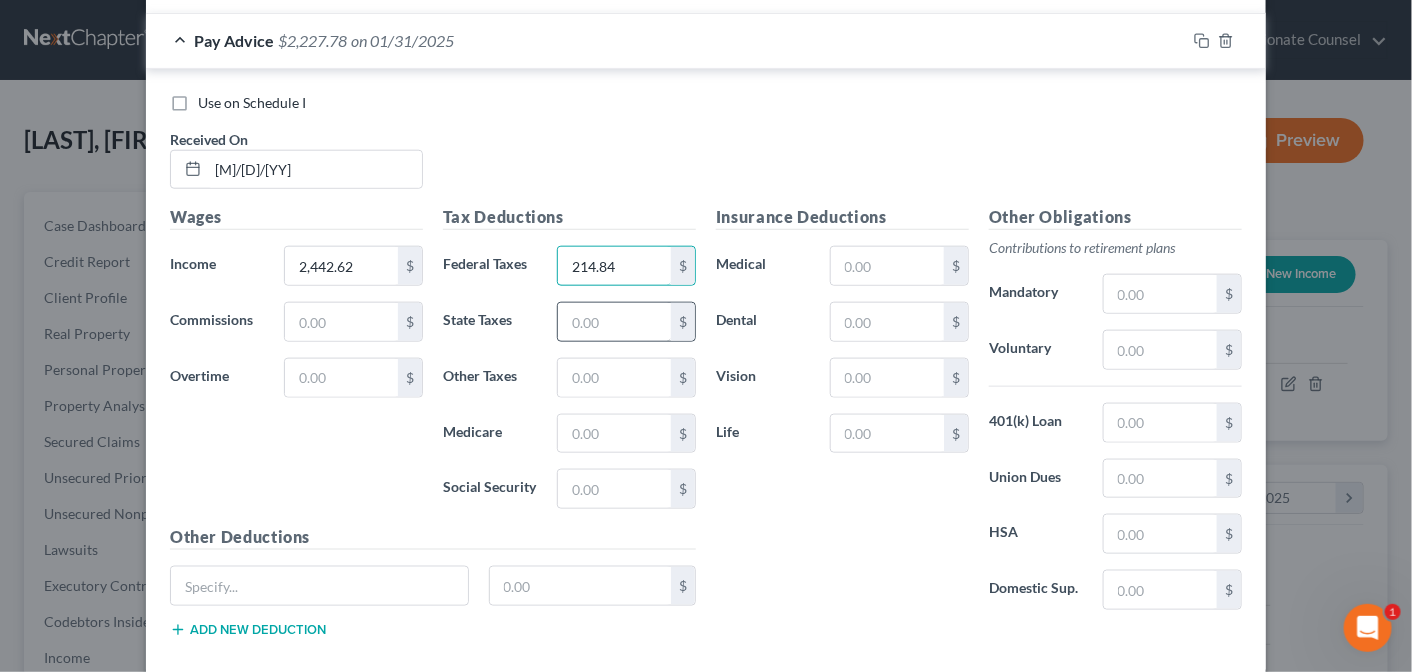 type on "214.84" 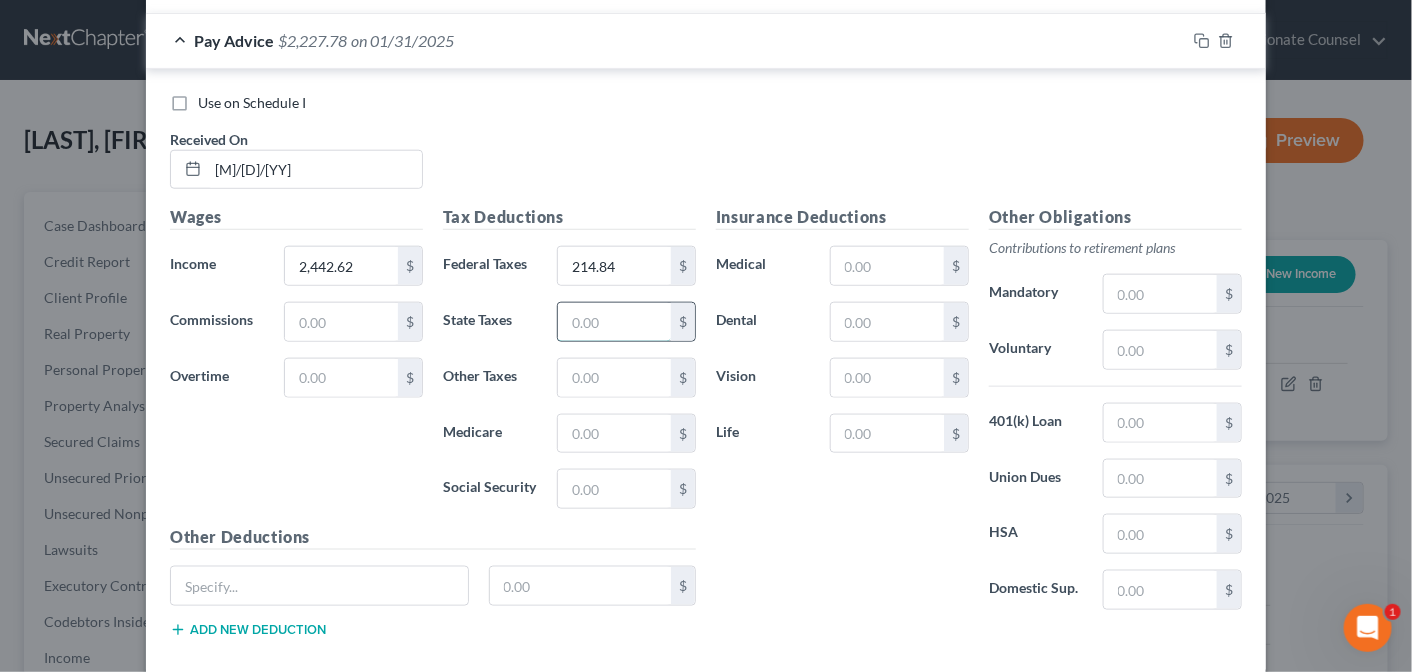 click at bounding box center (614, 322) 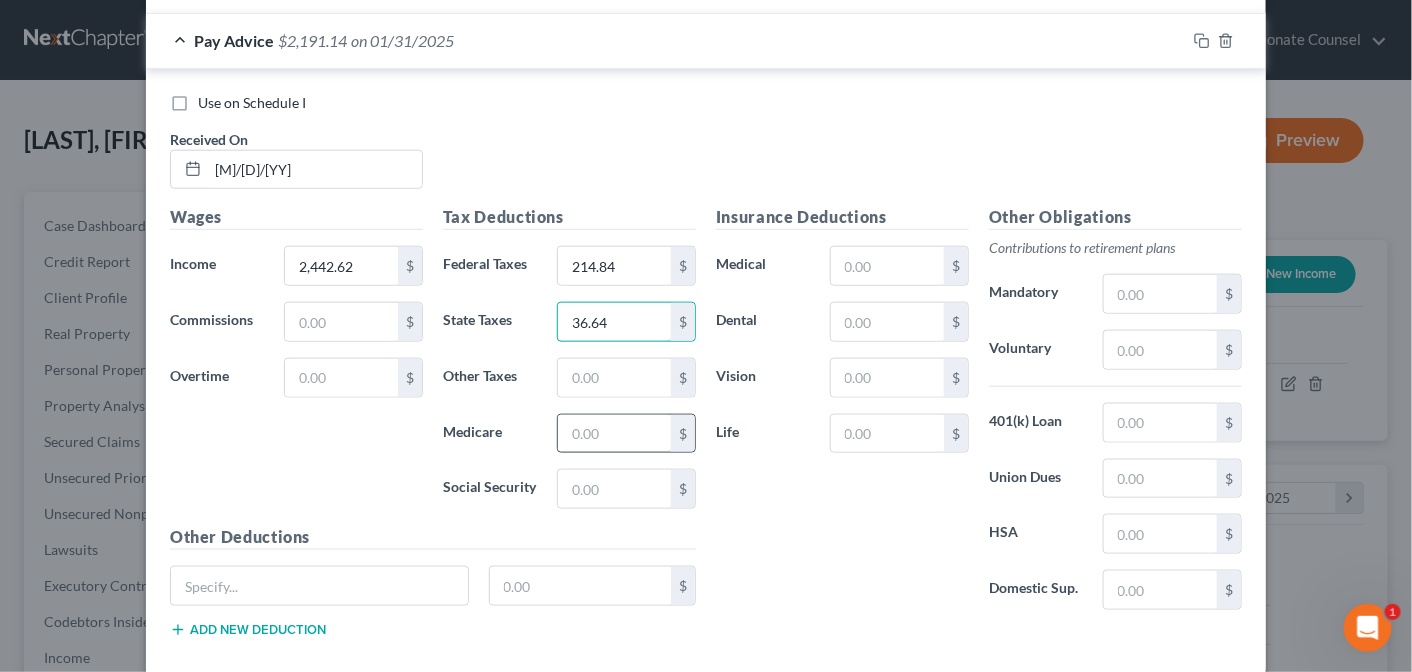type on "36.64" 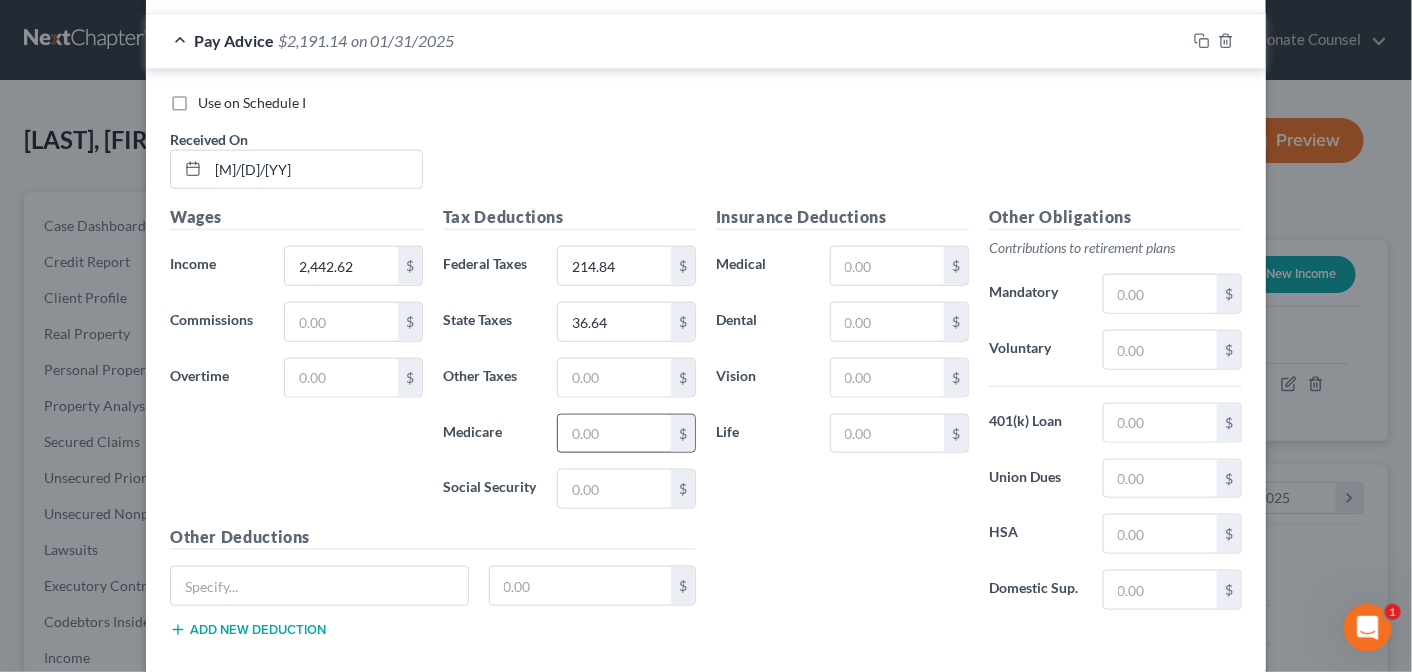 click at bounding box center [614, 434] 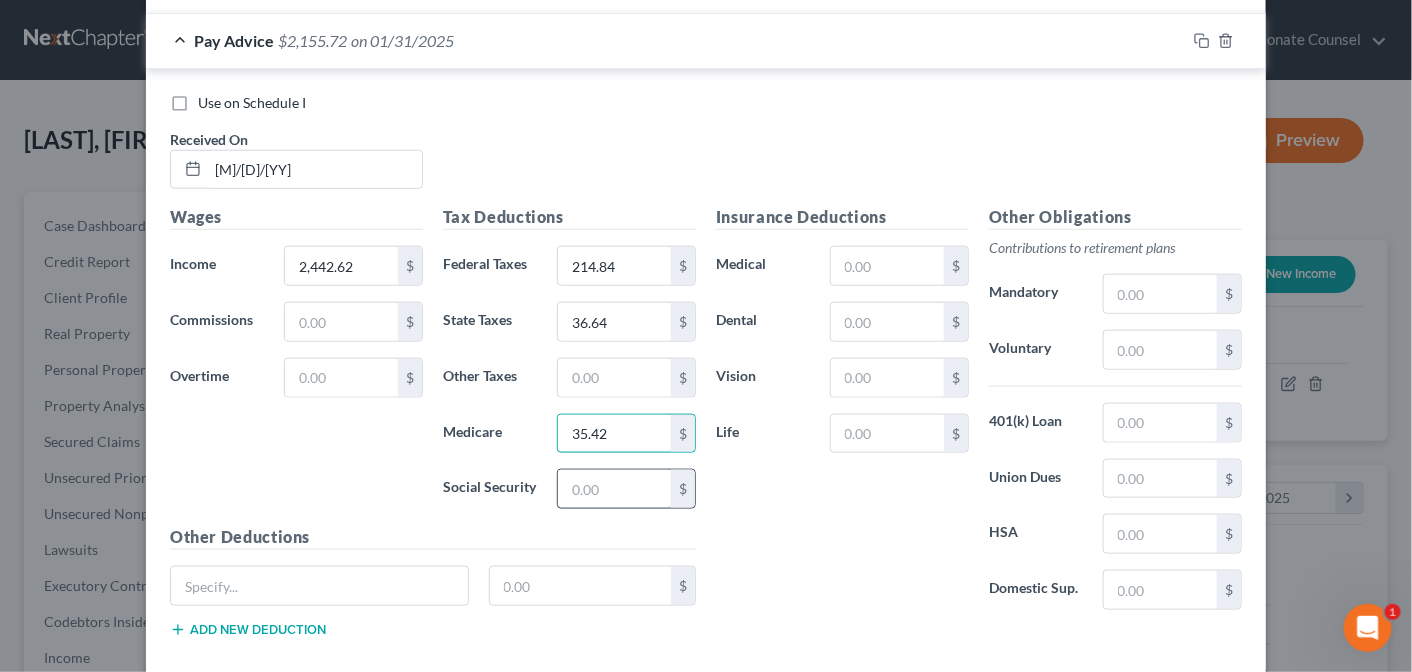 type on "35.42" 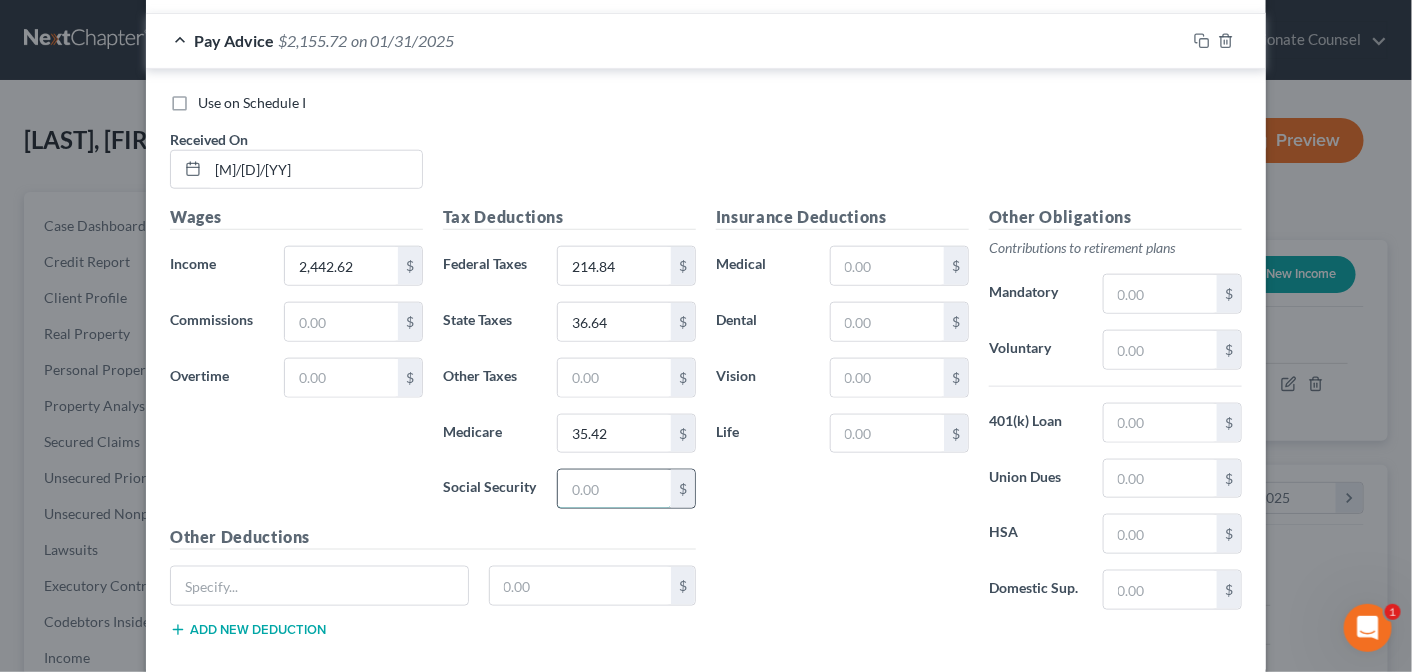 click at bounding box center (614, 489) 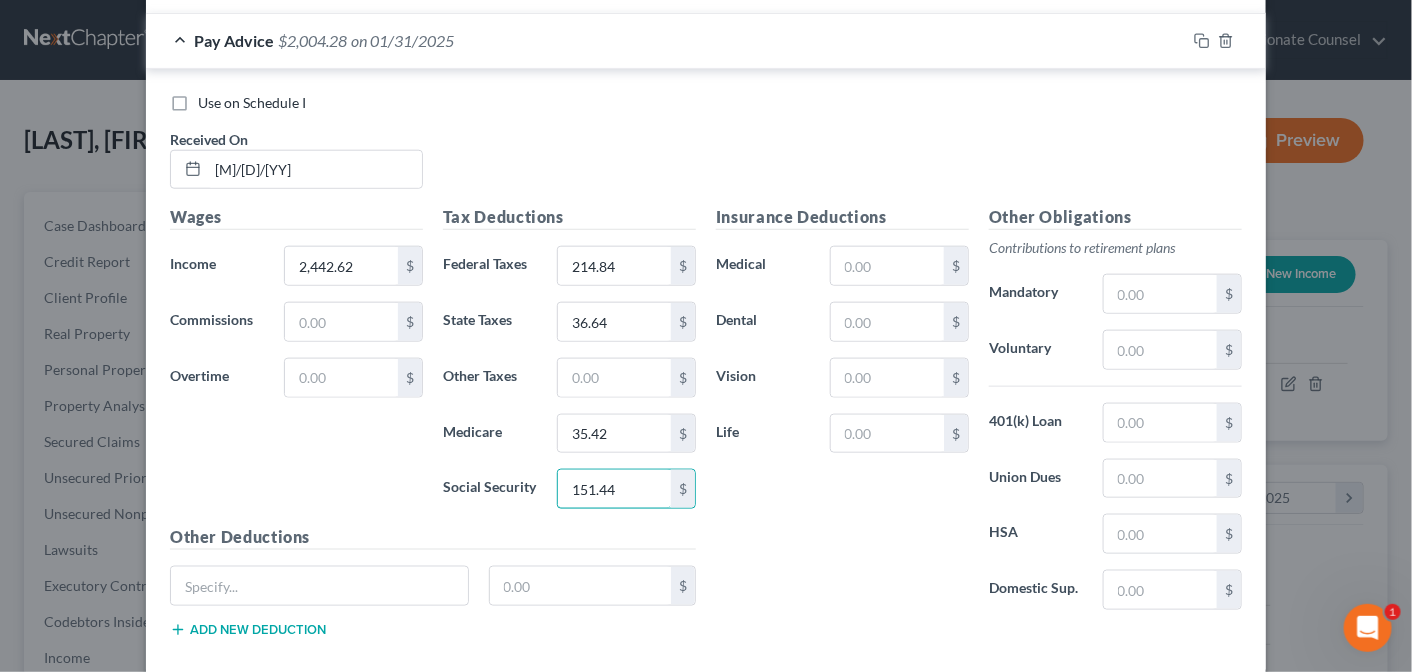 type on "151.44" 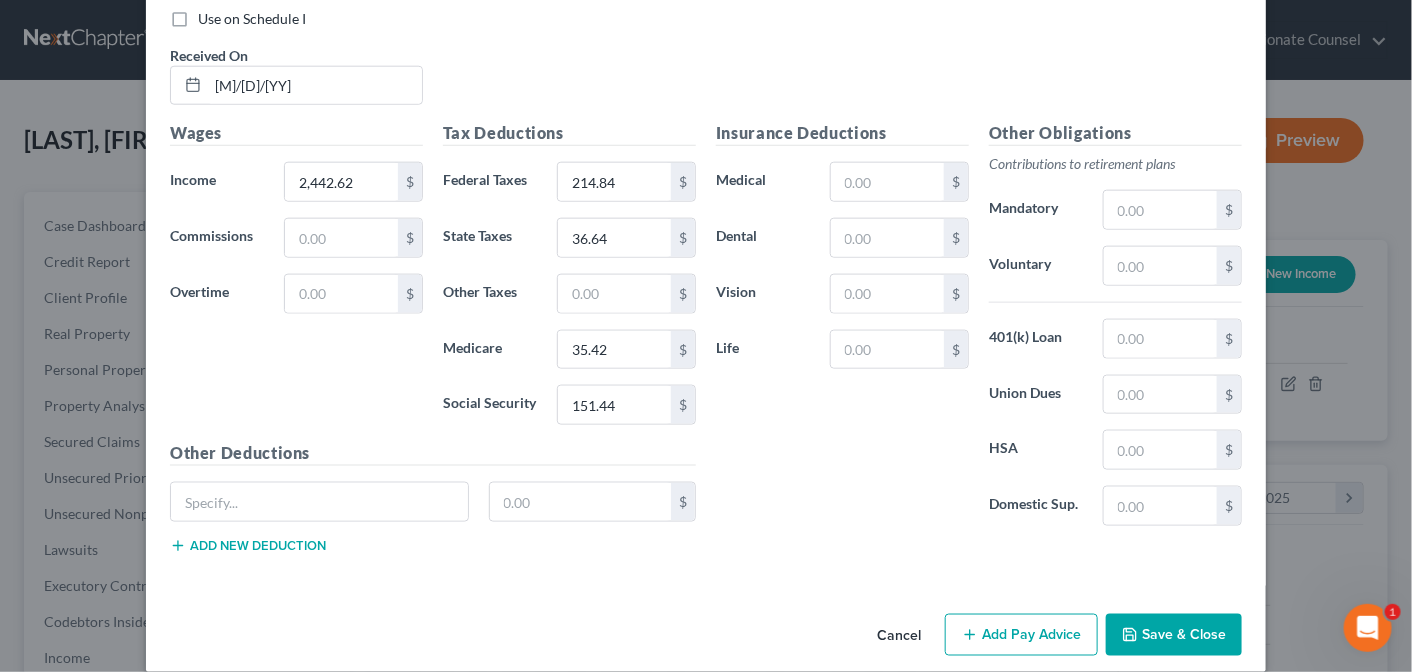 scroll, scrollTop: 767, scrollLeft: 0, axis: vertical 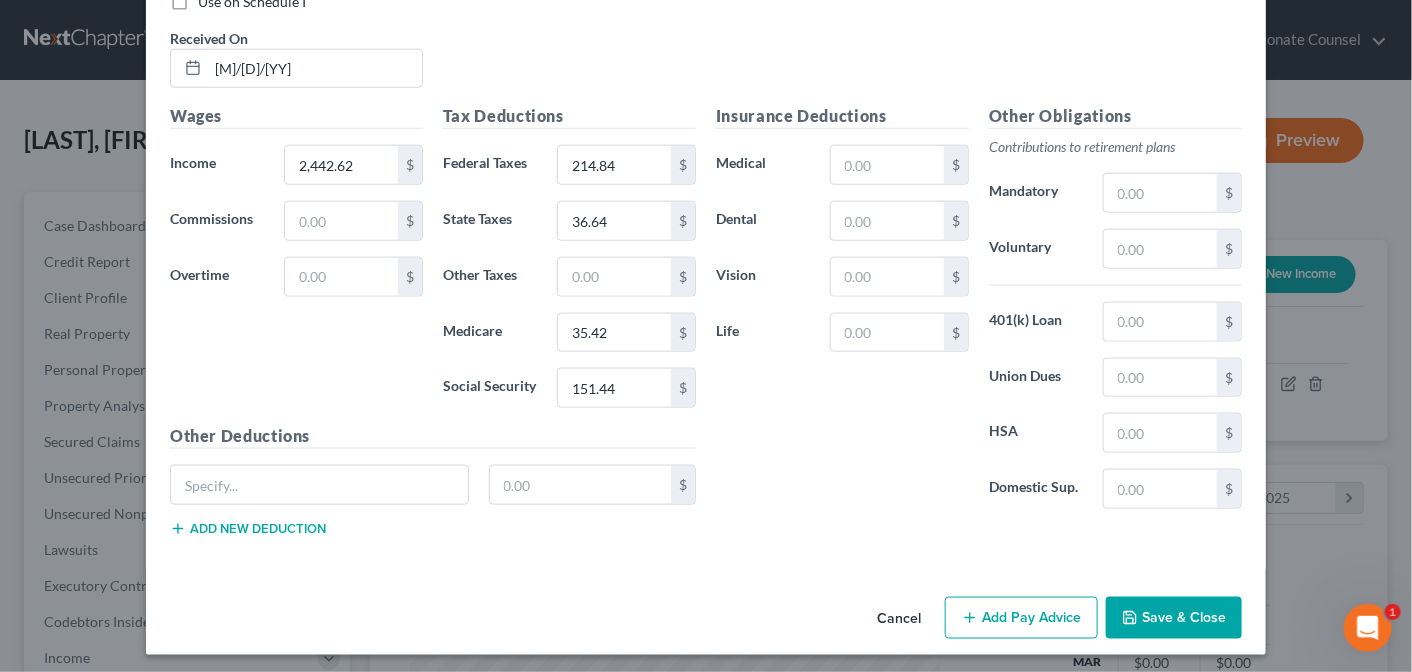click on "Add Pay Advice" at bounding box center (1021, 618) 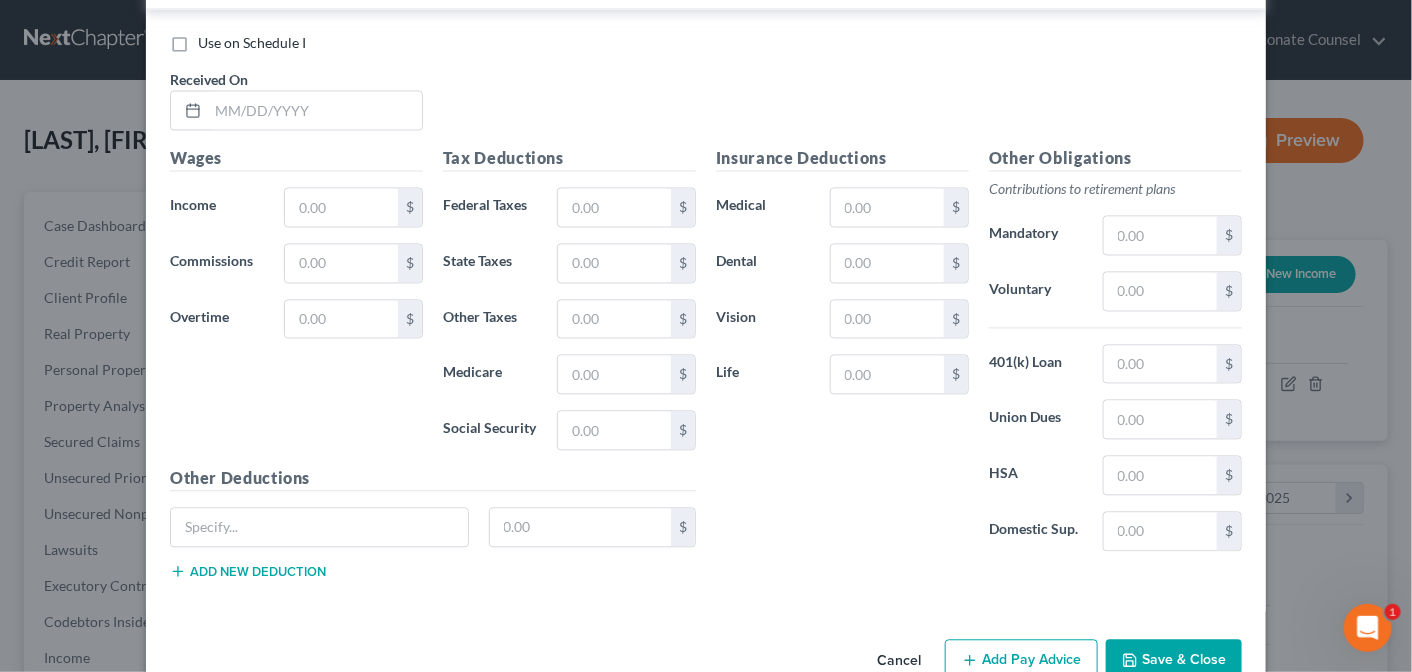 scroll, scrollTop: 1419, scrollLeft: 0, axis: vertical 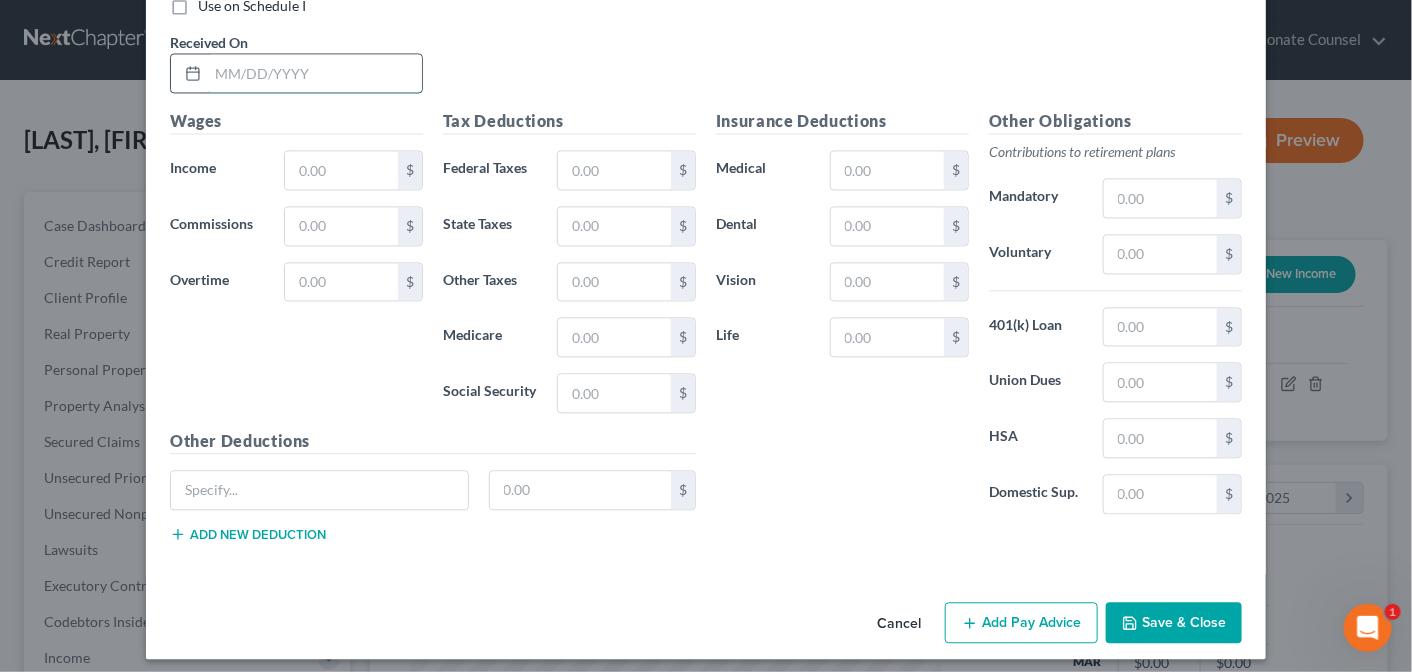 click at bounding box center (315, 73) 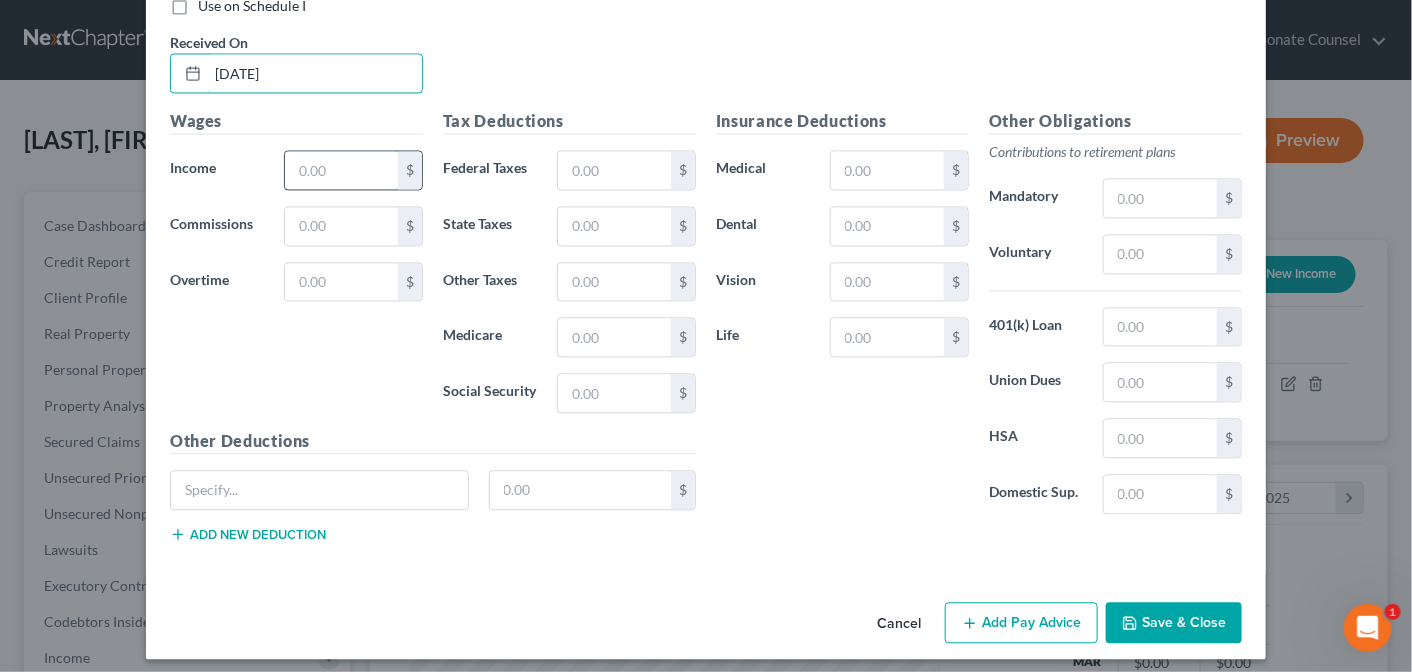 type on "[DATE]" 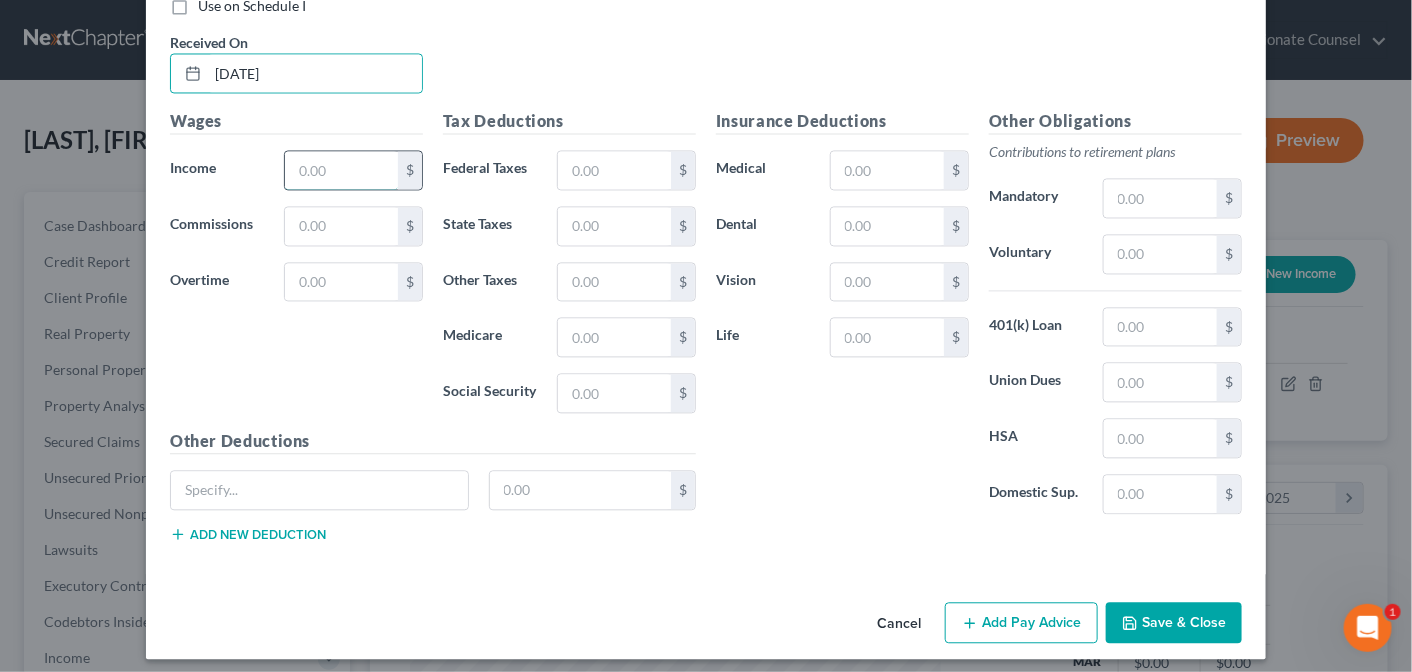 click at bounding box center [341, 170] 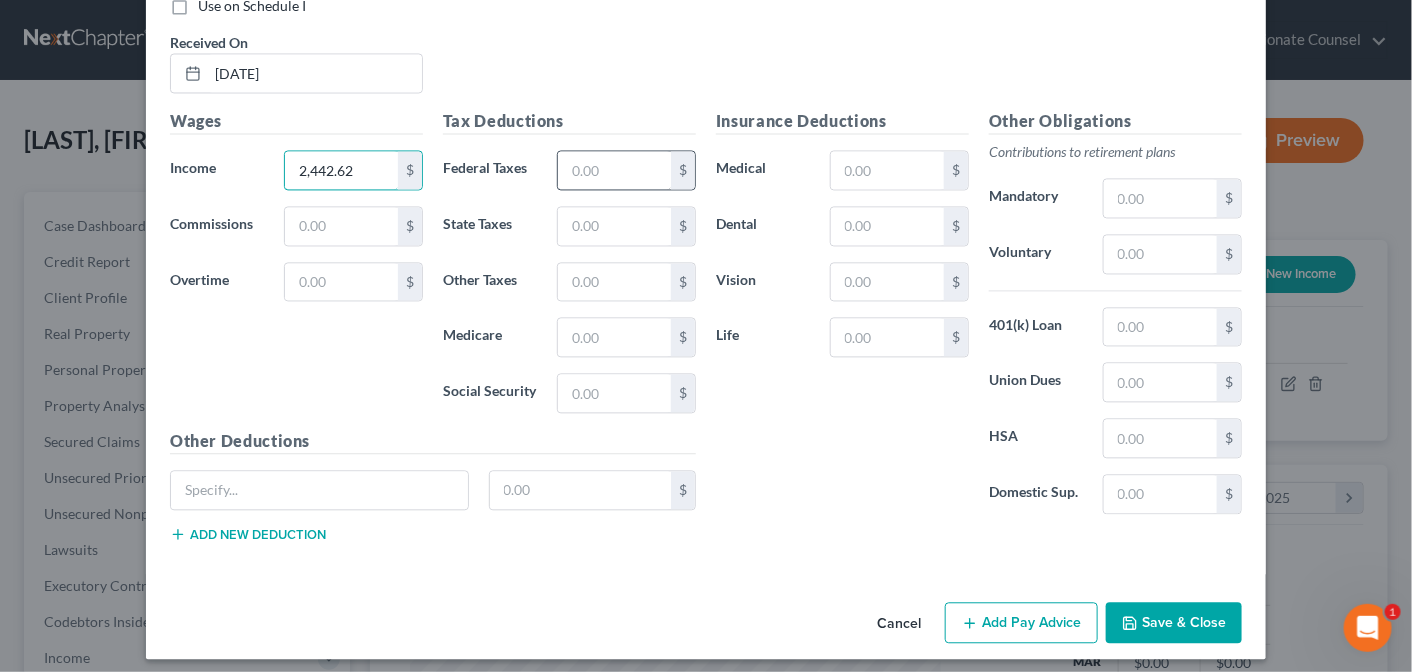type on "2,442.62" 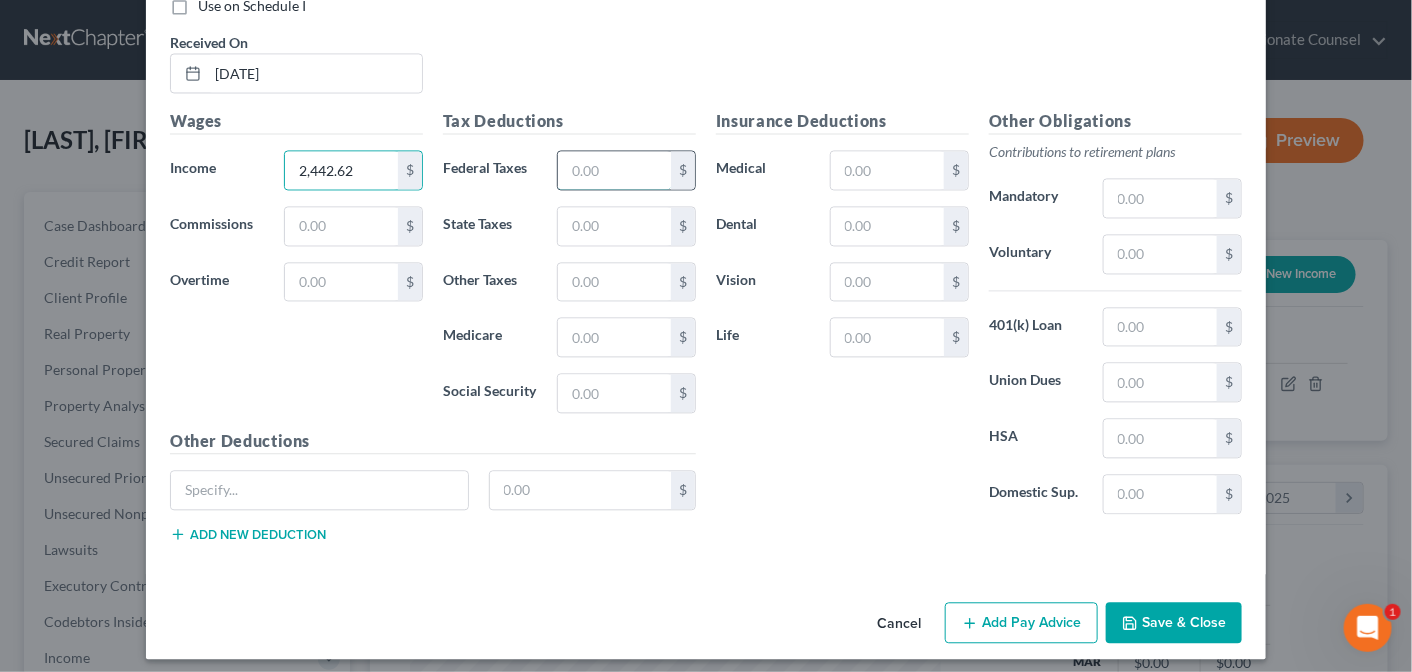 click at bounding box center [614, 170] 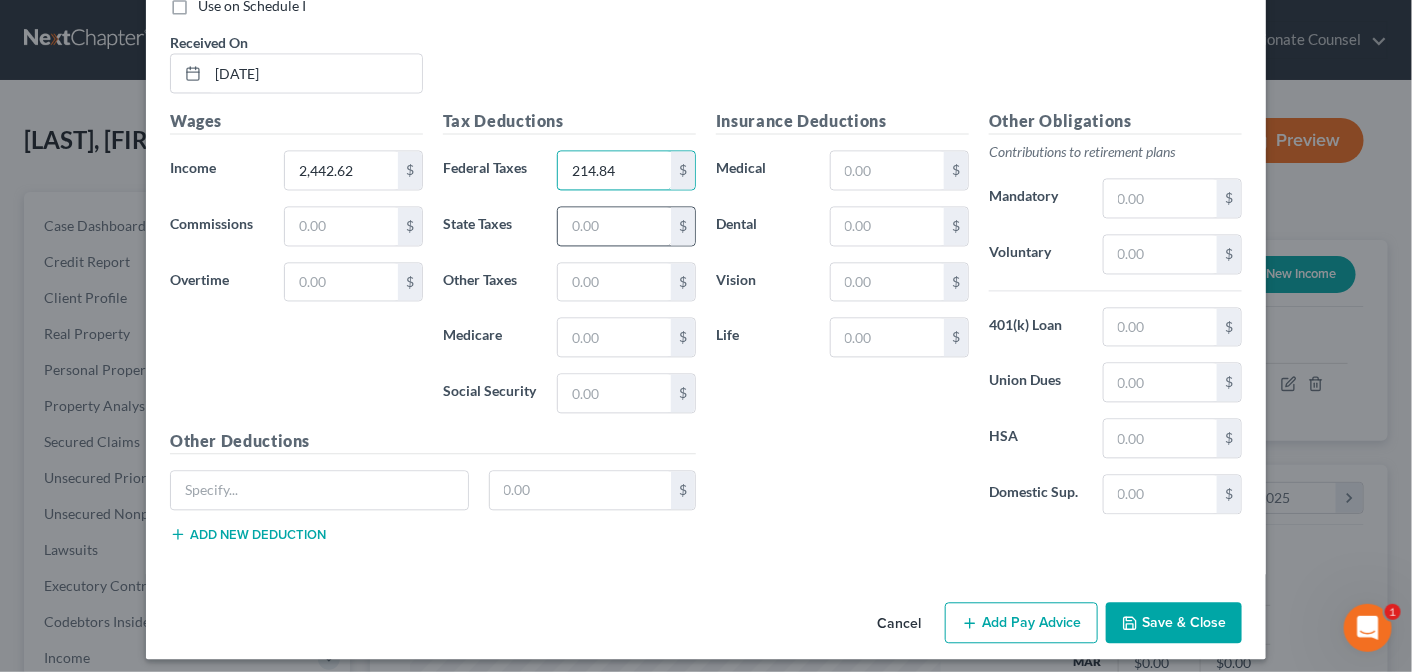 type on "214.84" 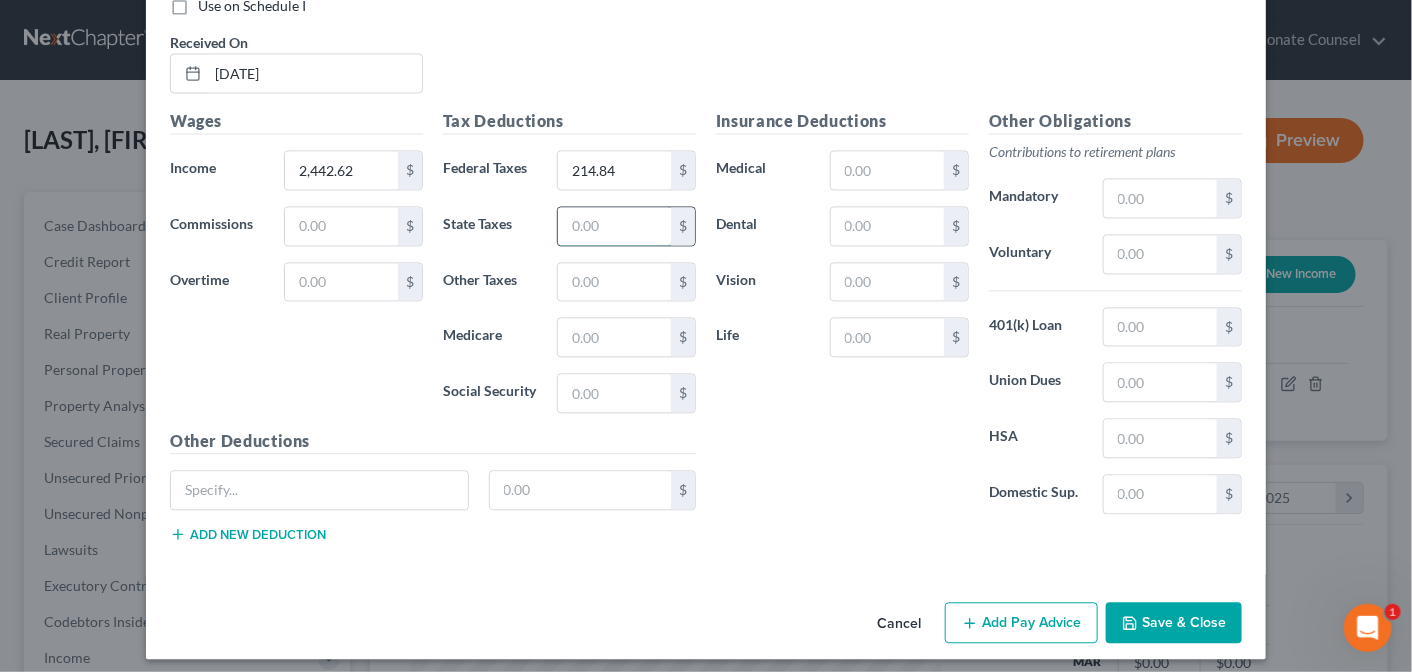 click at bounding box center [614, 226] 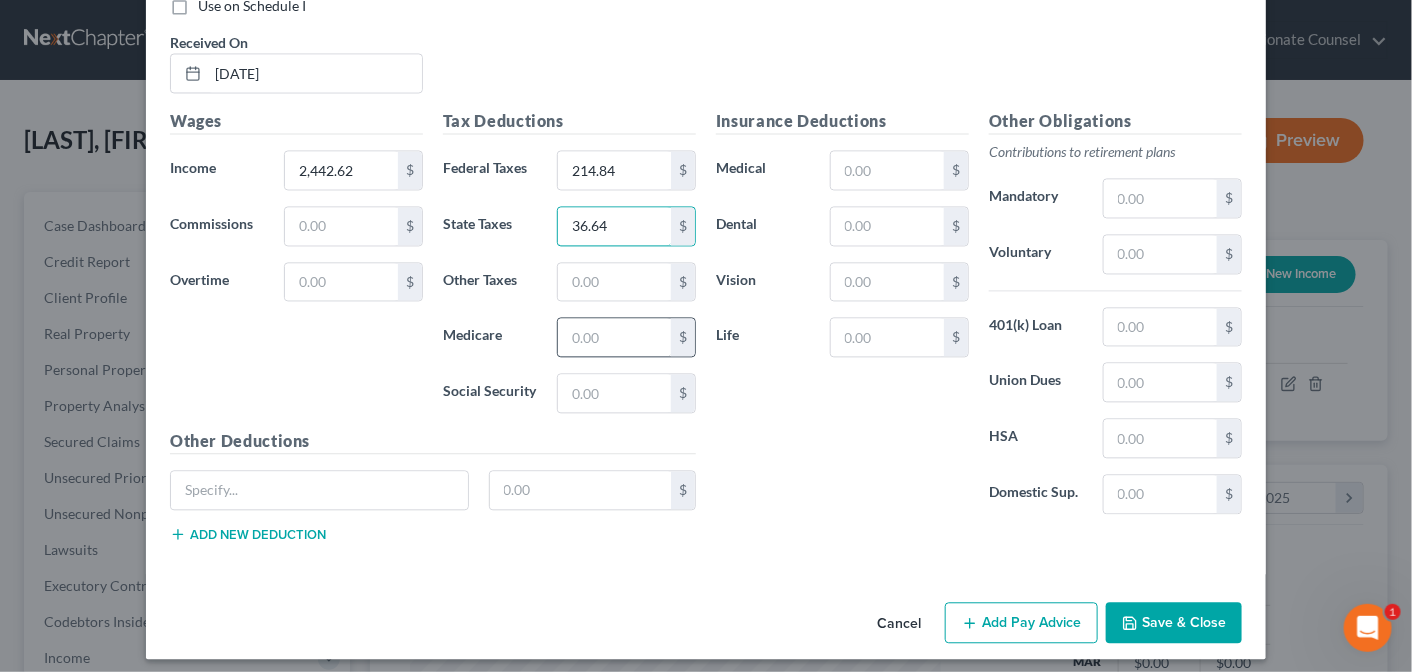 type on "36.64" 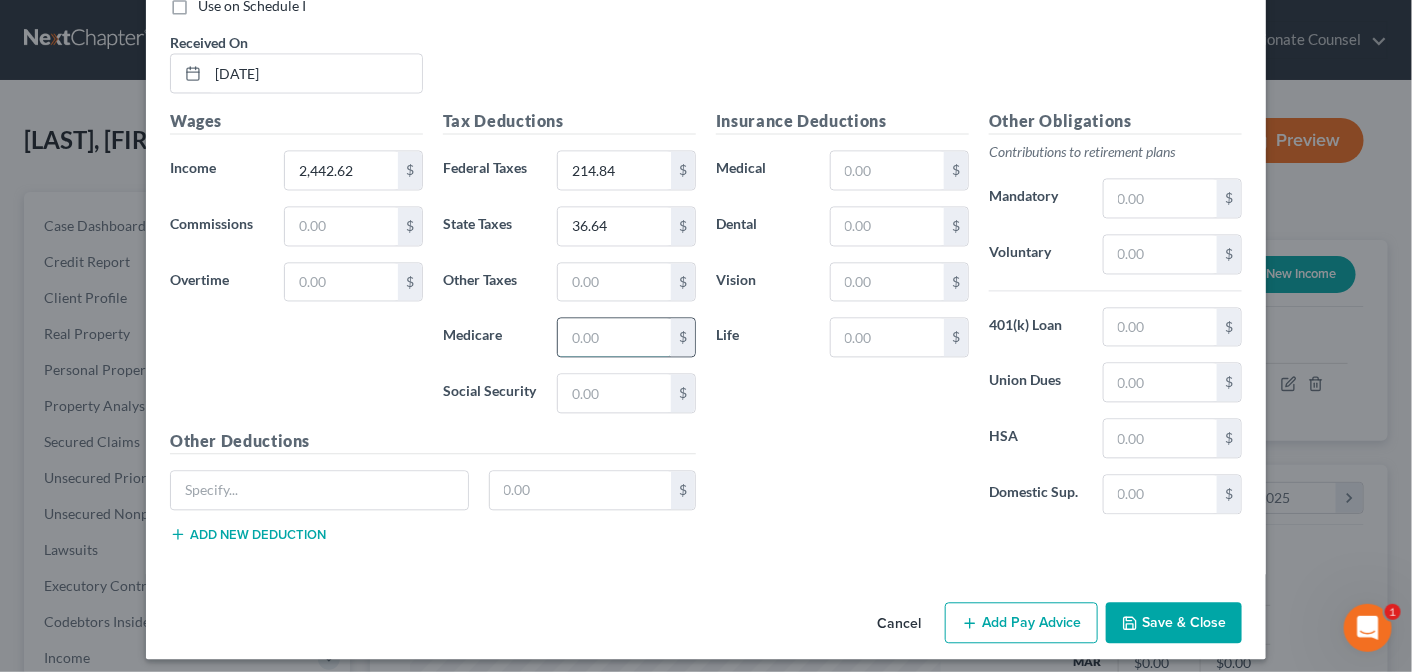 click at bounding box center (614, 337) 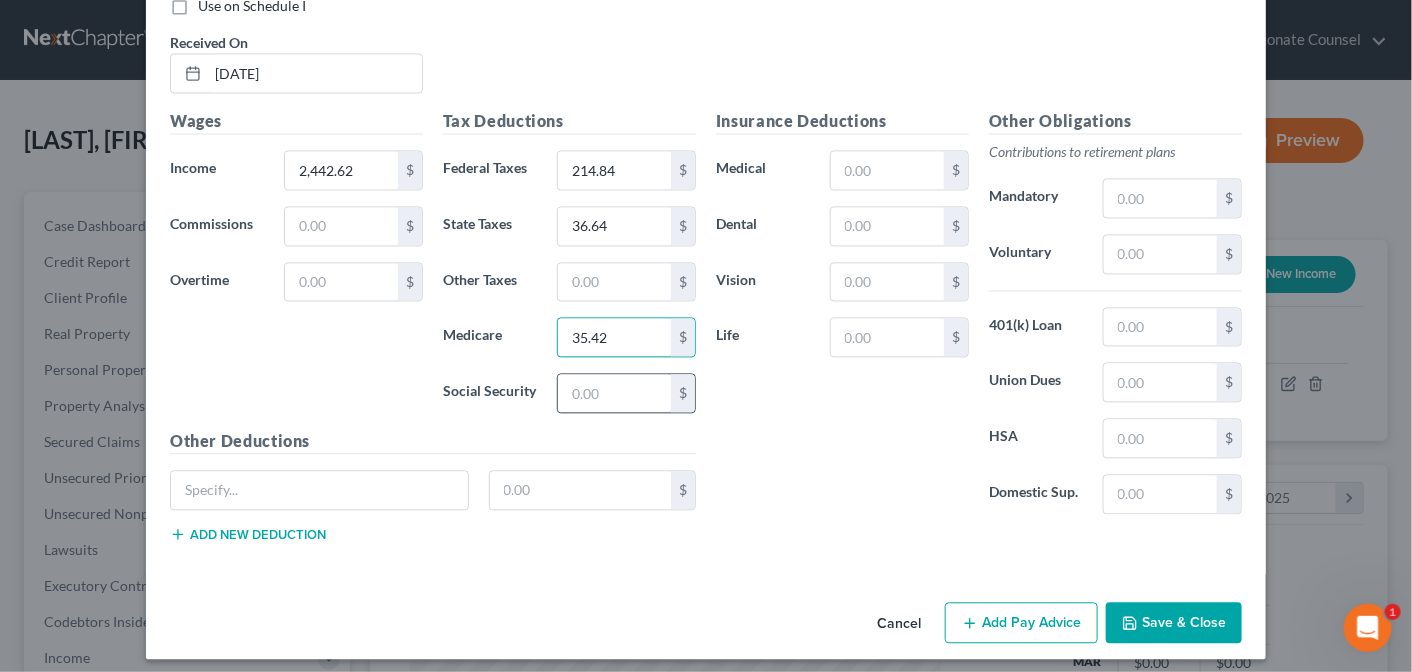 type on "35.42" 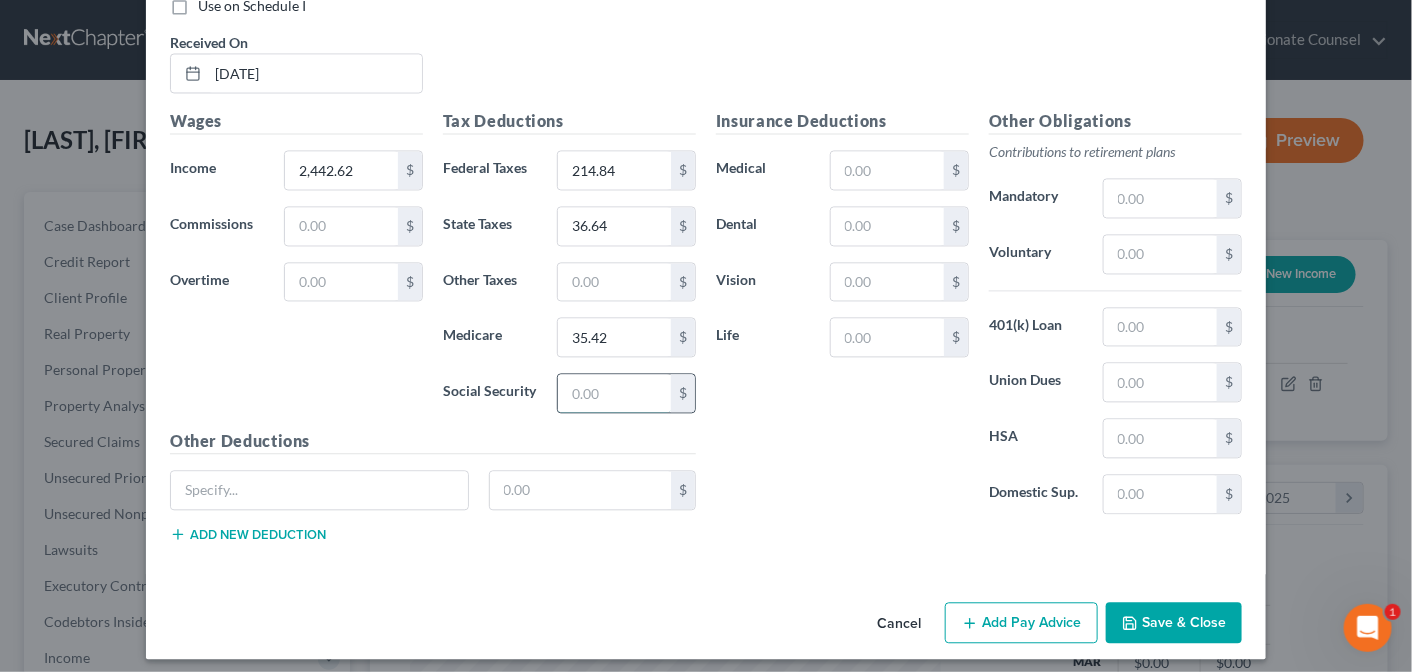 click at bounding box center (614, 393) 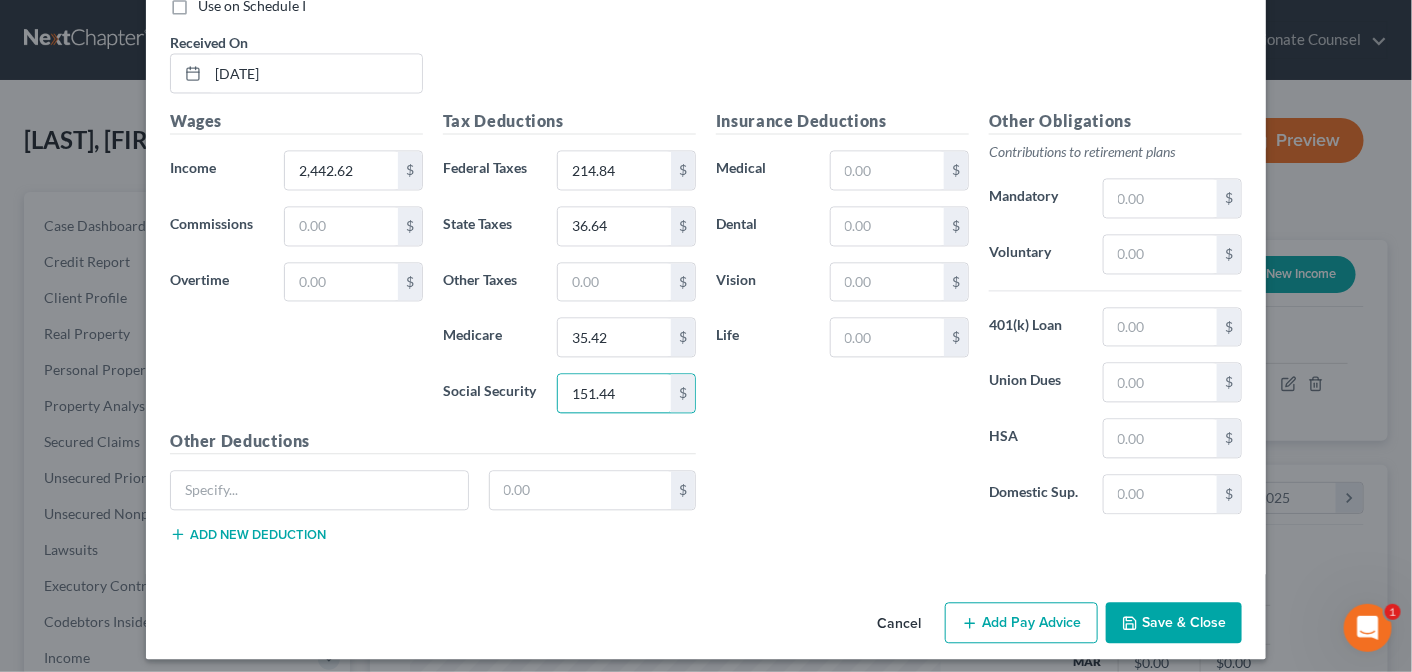type on "151.44" 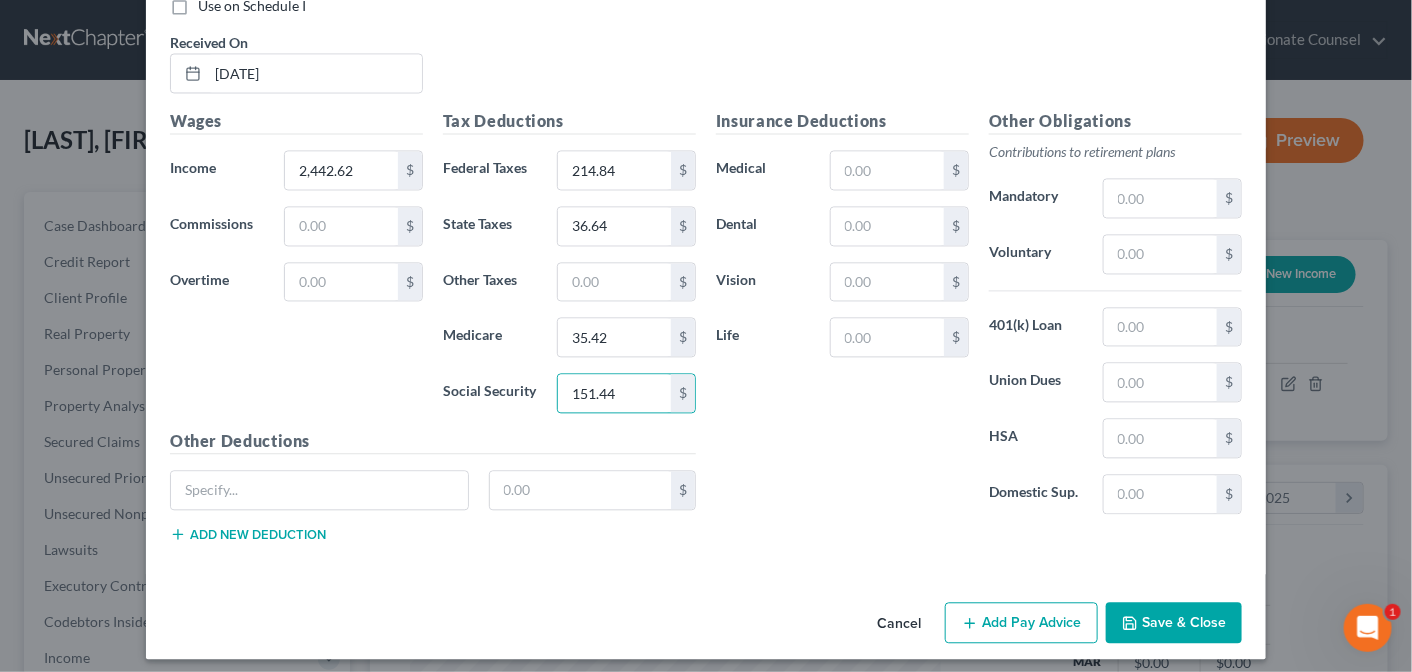 click on "Add Pay Advice" at bounding box center (1021, 623) 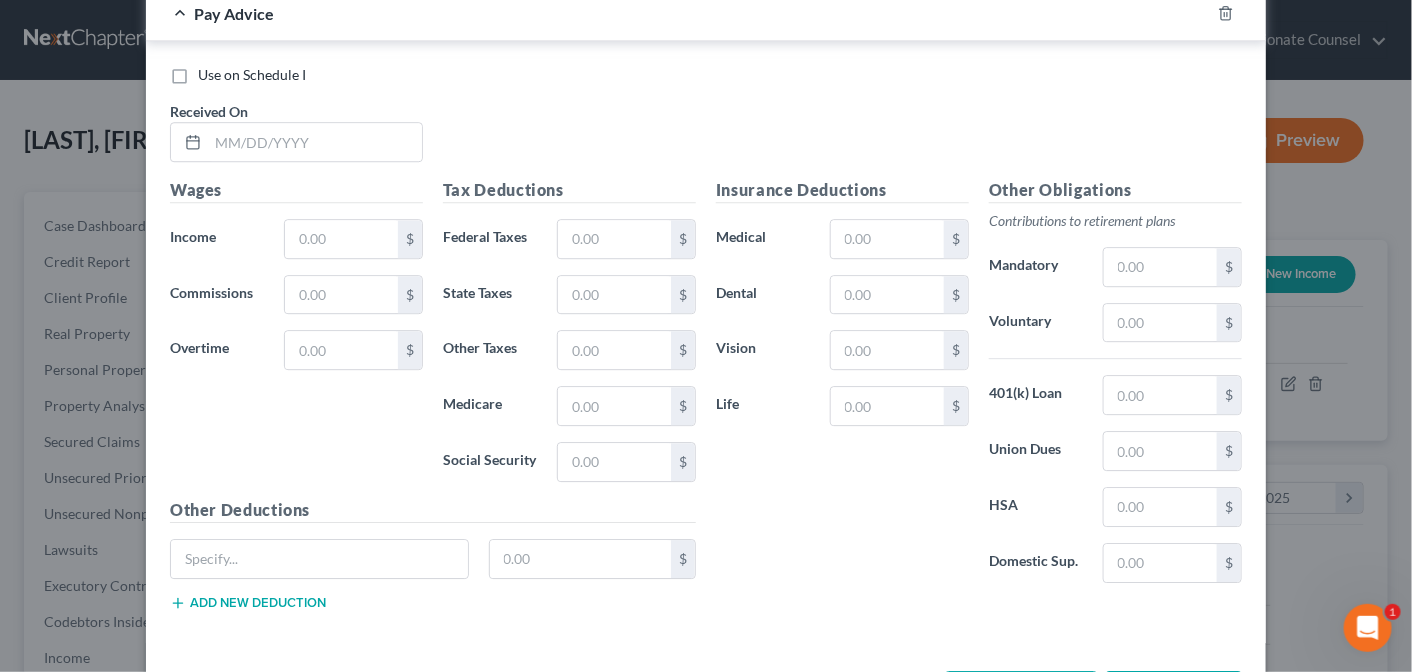 scroll, scrollTop: 2035, scrollLeft: 0, axis: vertical 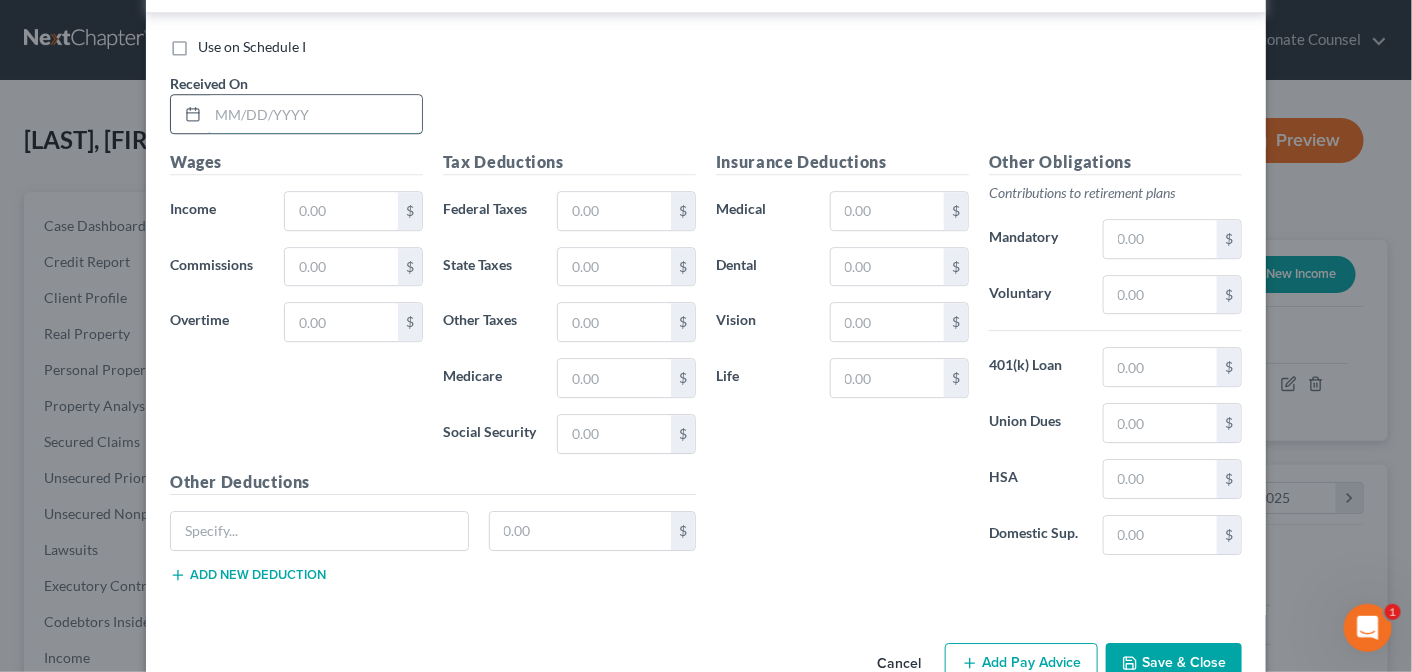 click at bounding box center [315, 114] 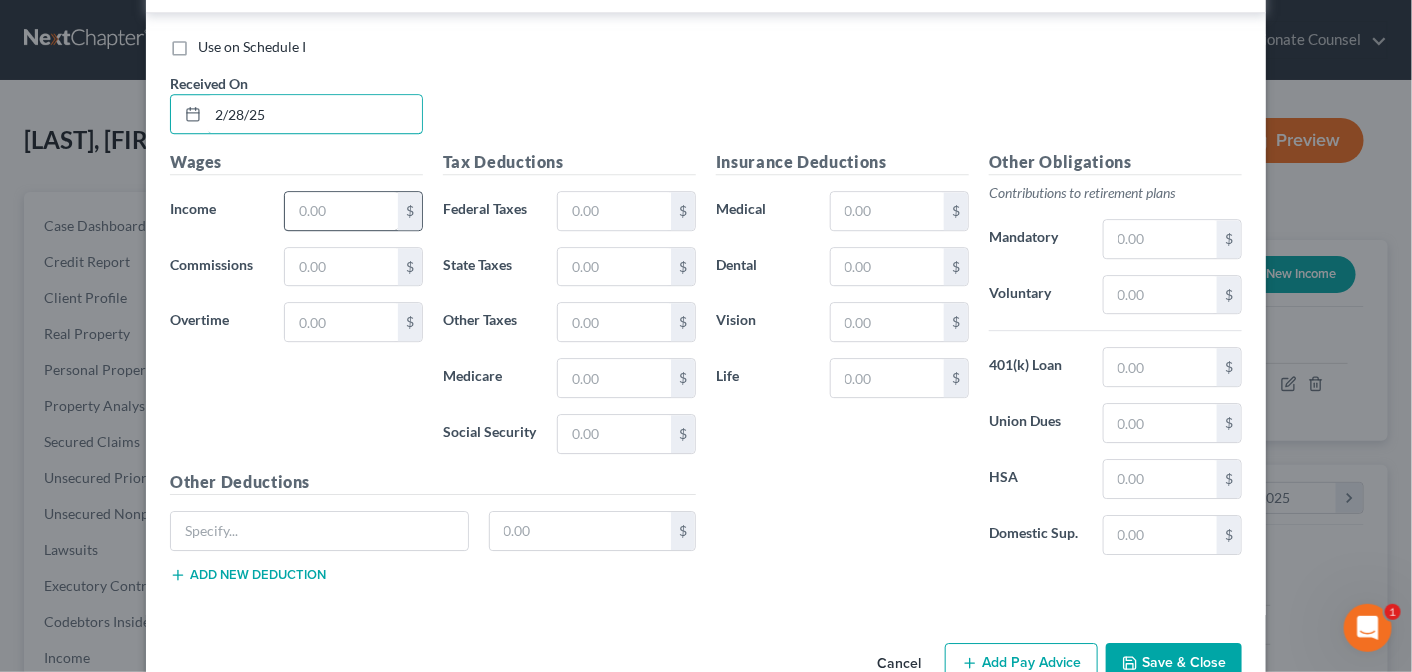 type on "2/28/25" 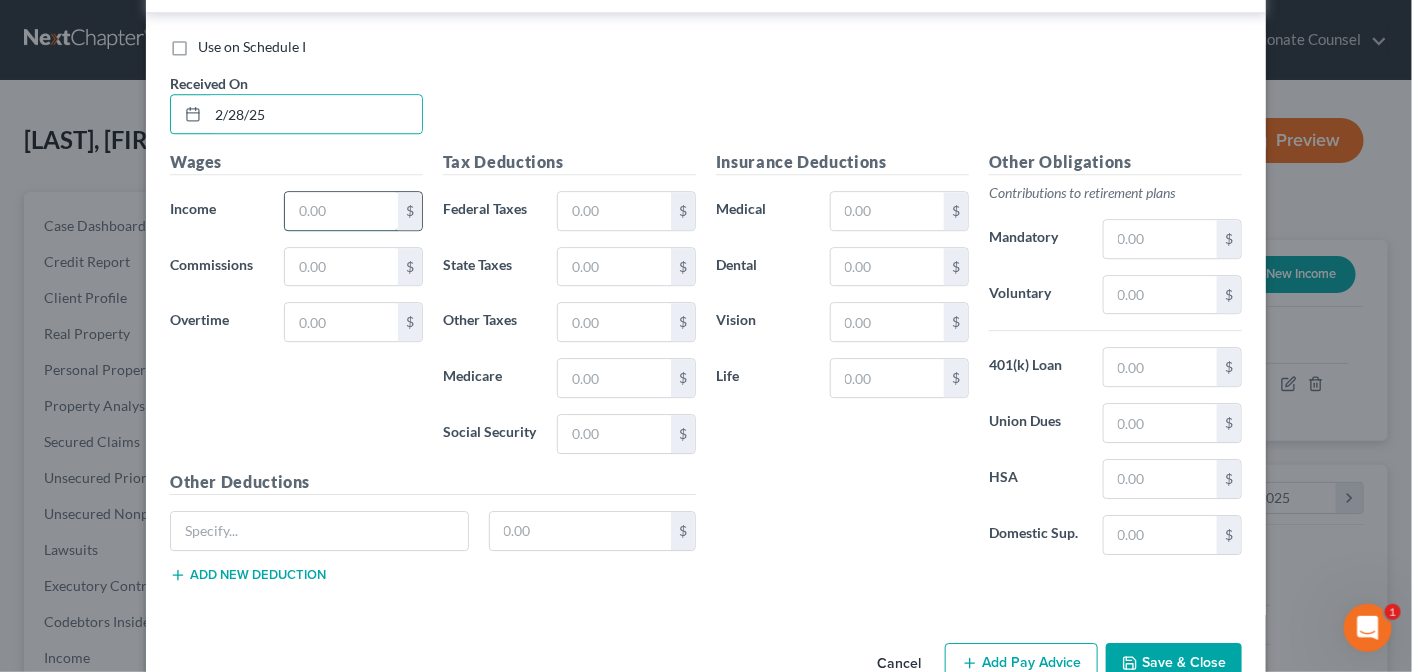 click at bounding box center (341, 211) 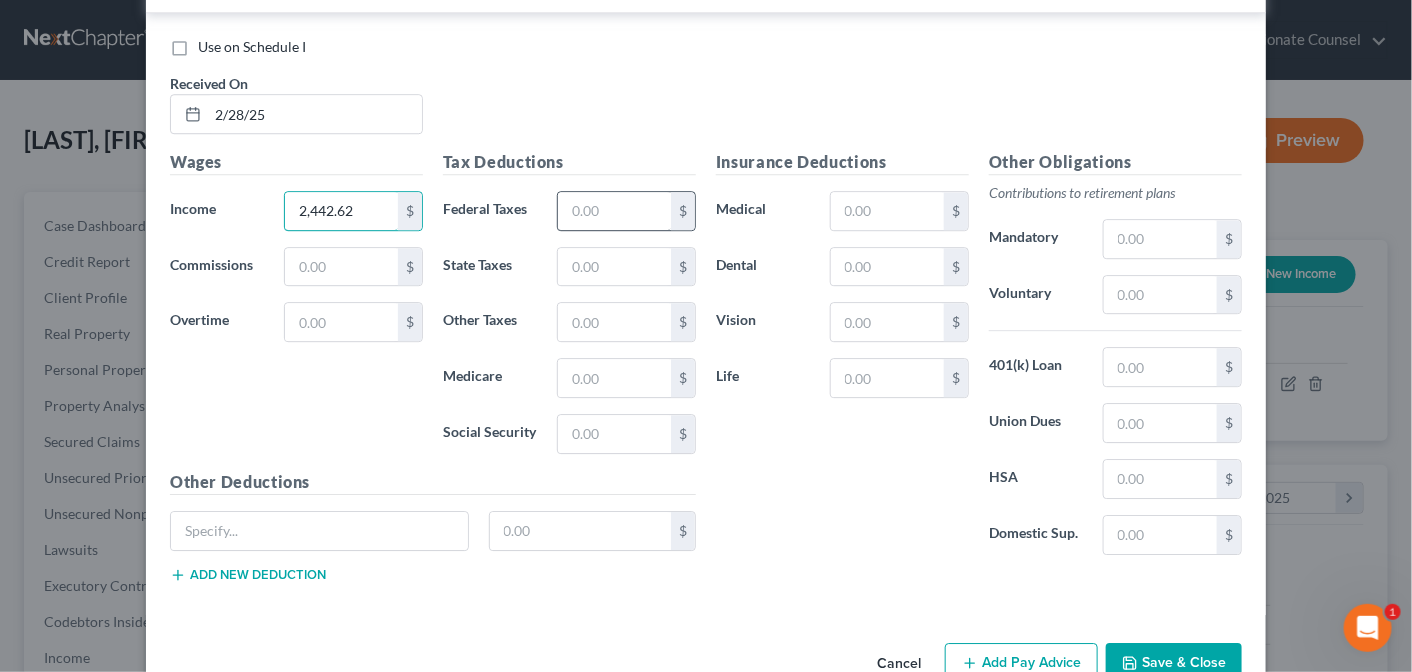 type on "2,442.62" 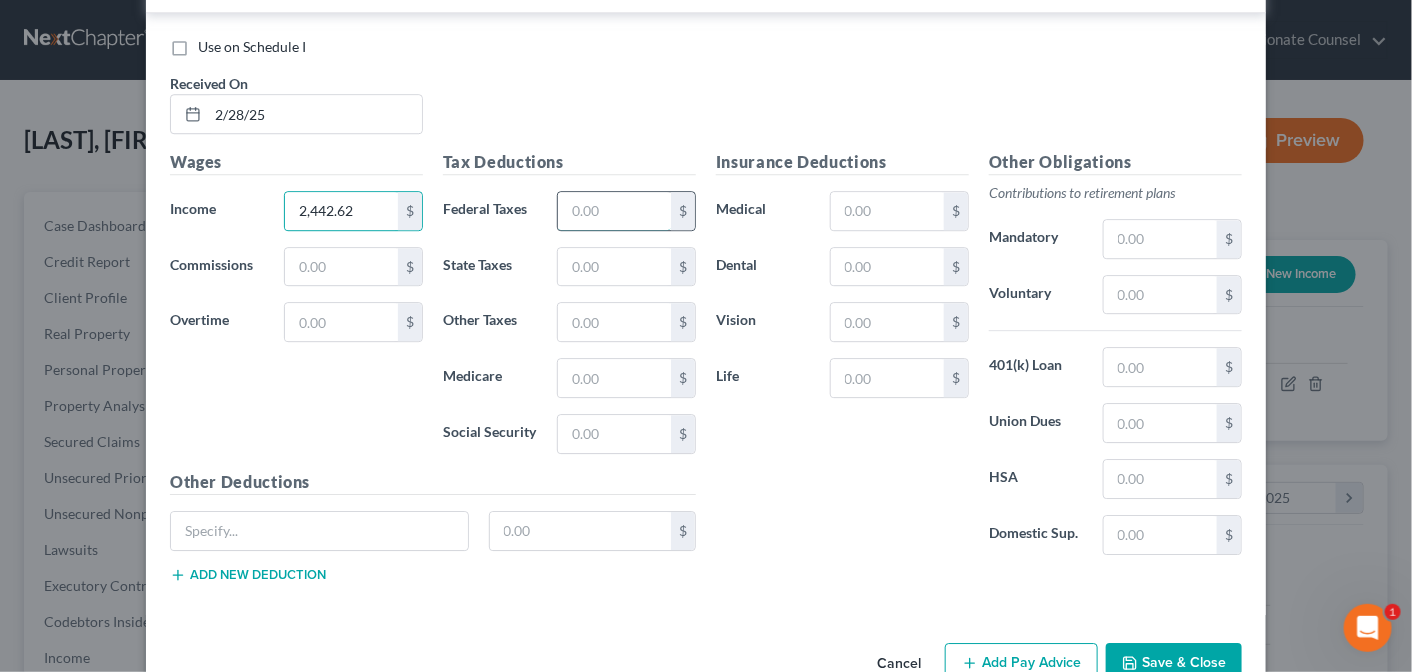 click at bounding box center [614, 211] 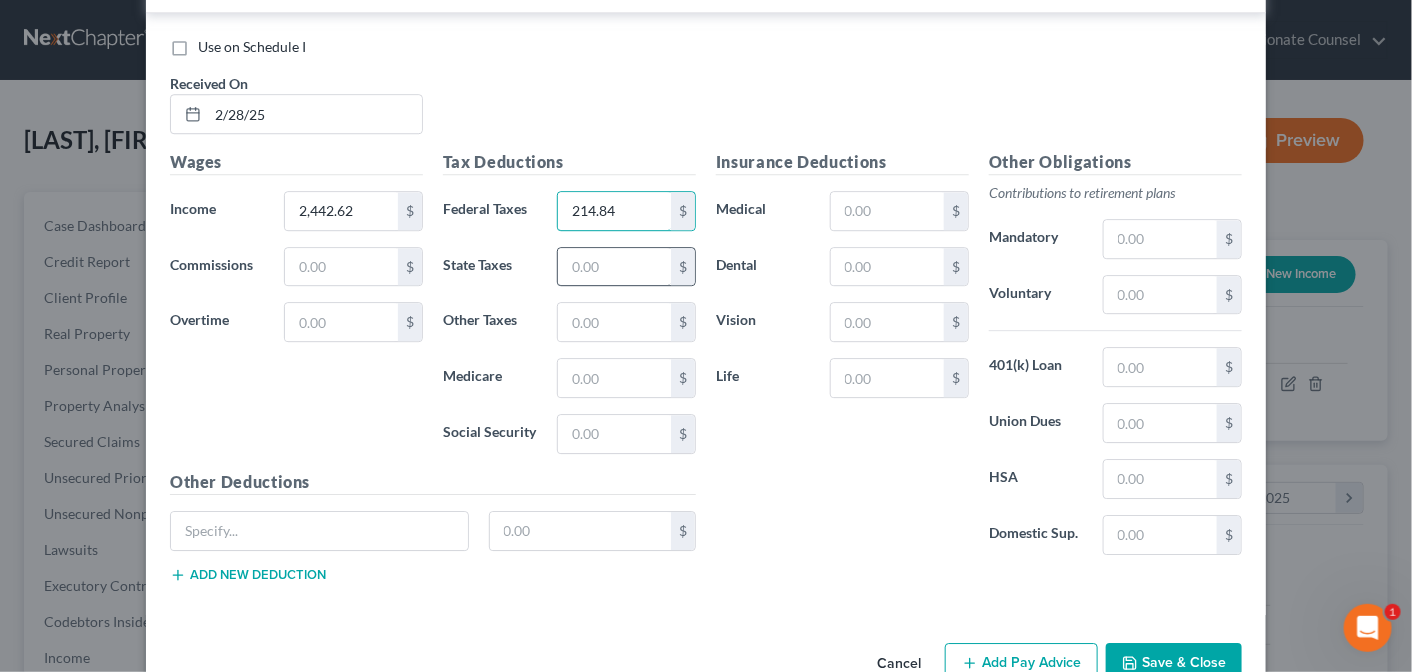 type on "214.84" 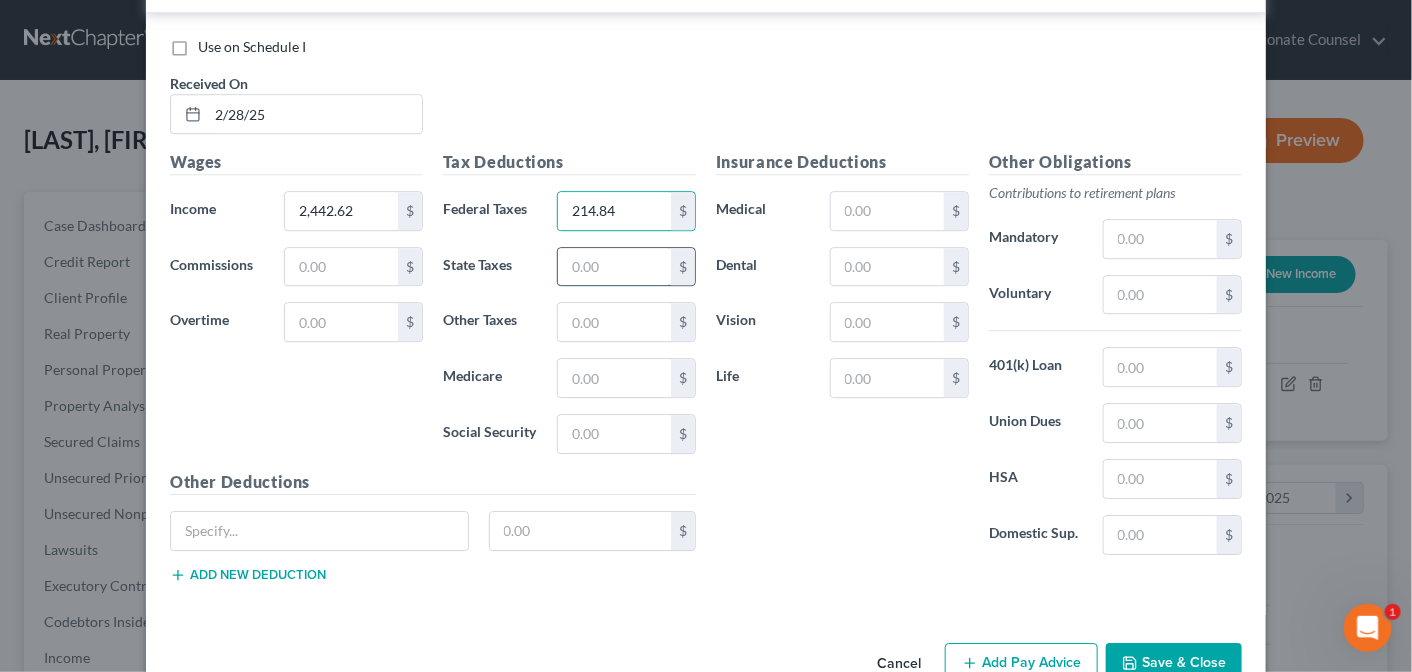 click at bounding box center (614, 267) 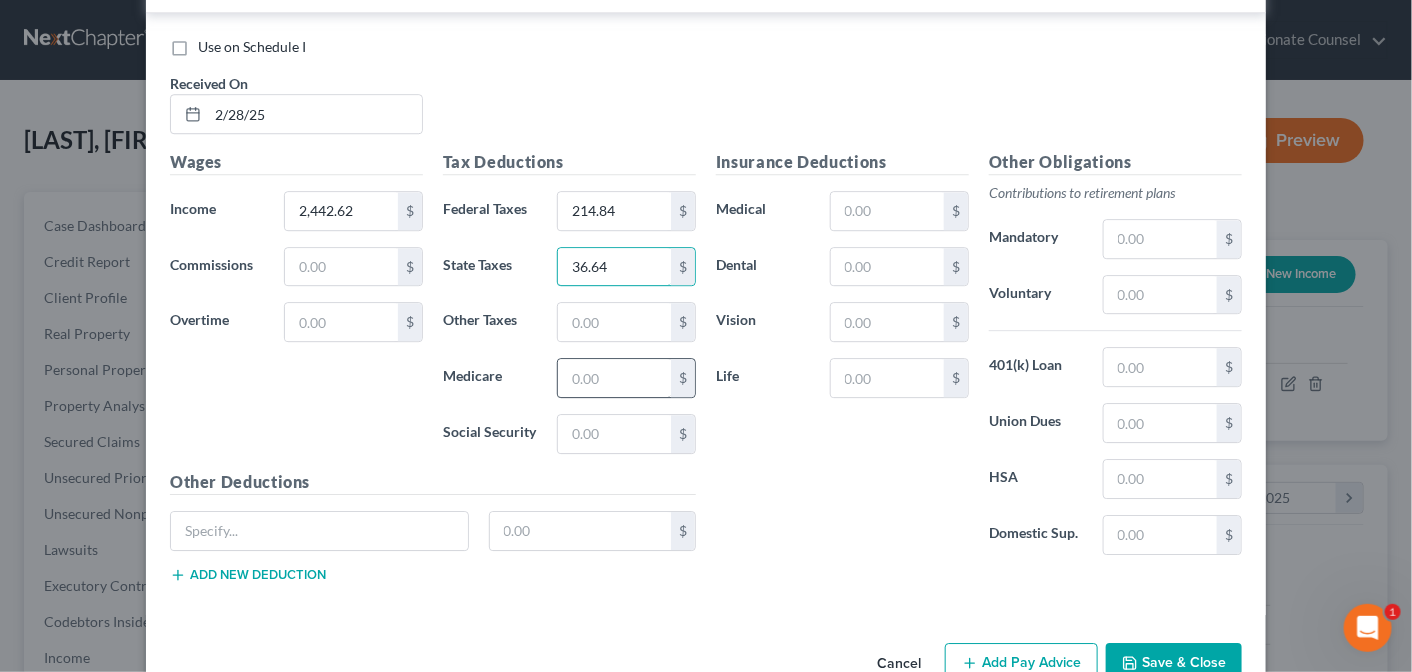 type on "36.64" 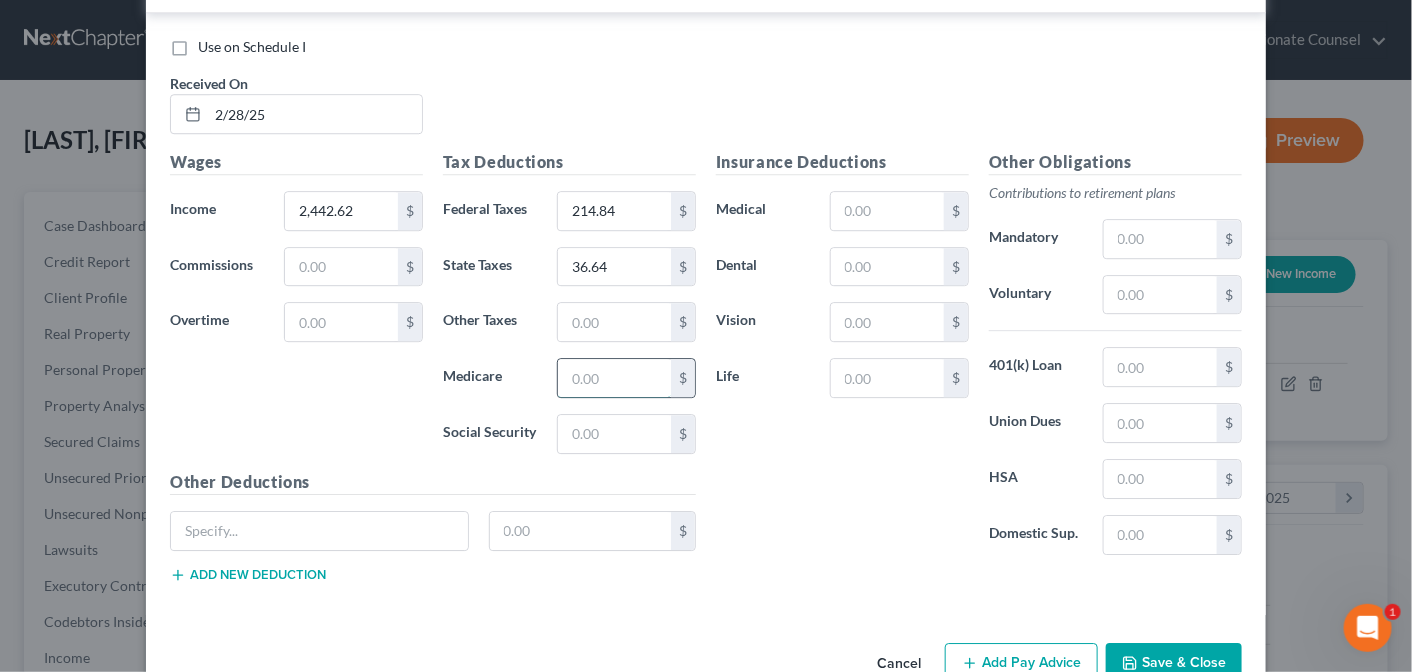 click at bounding box center [614, 378] 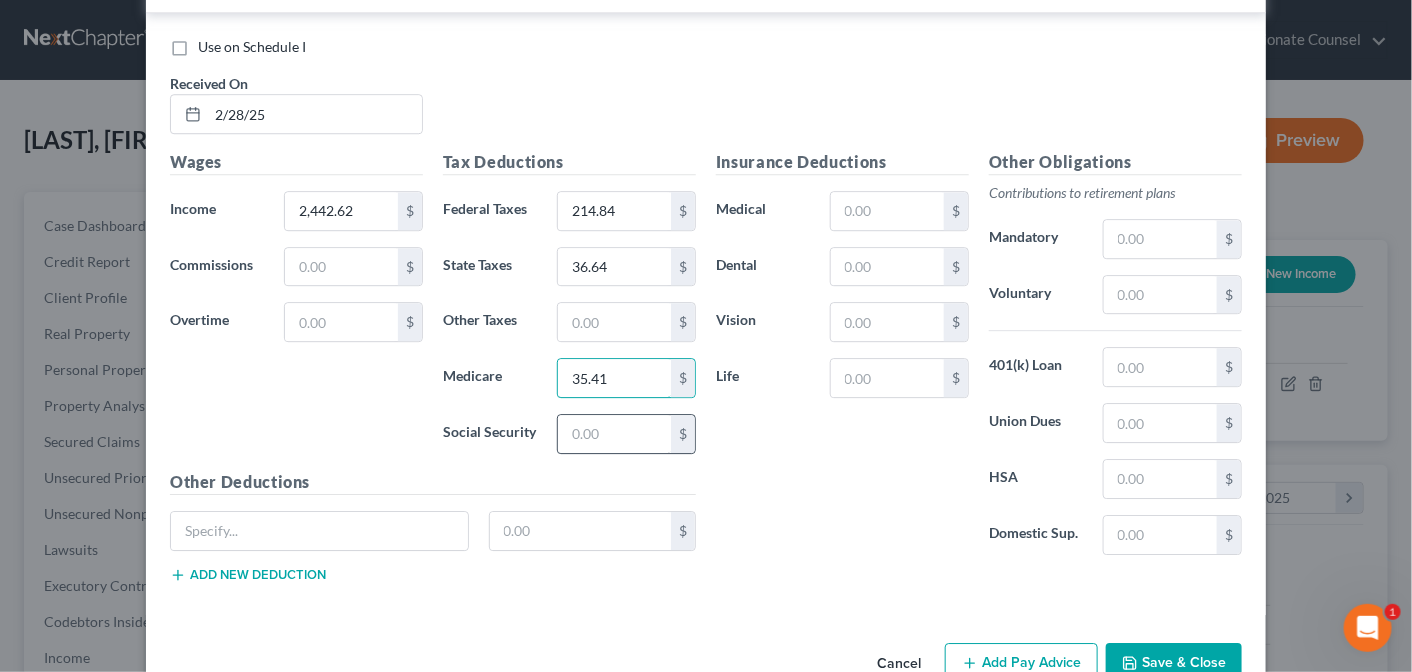 type on "35.41" 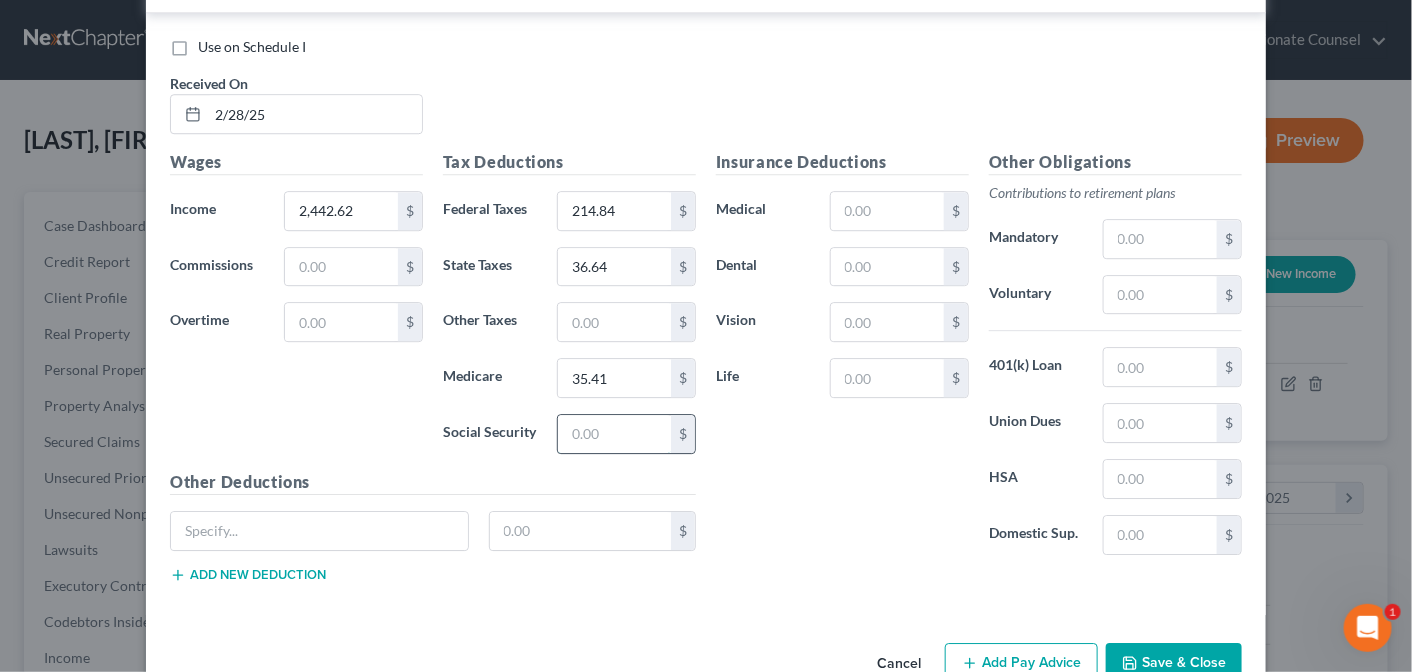 click at bounding box center (614, 434) 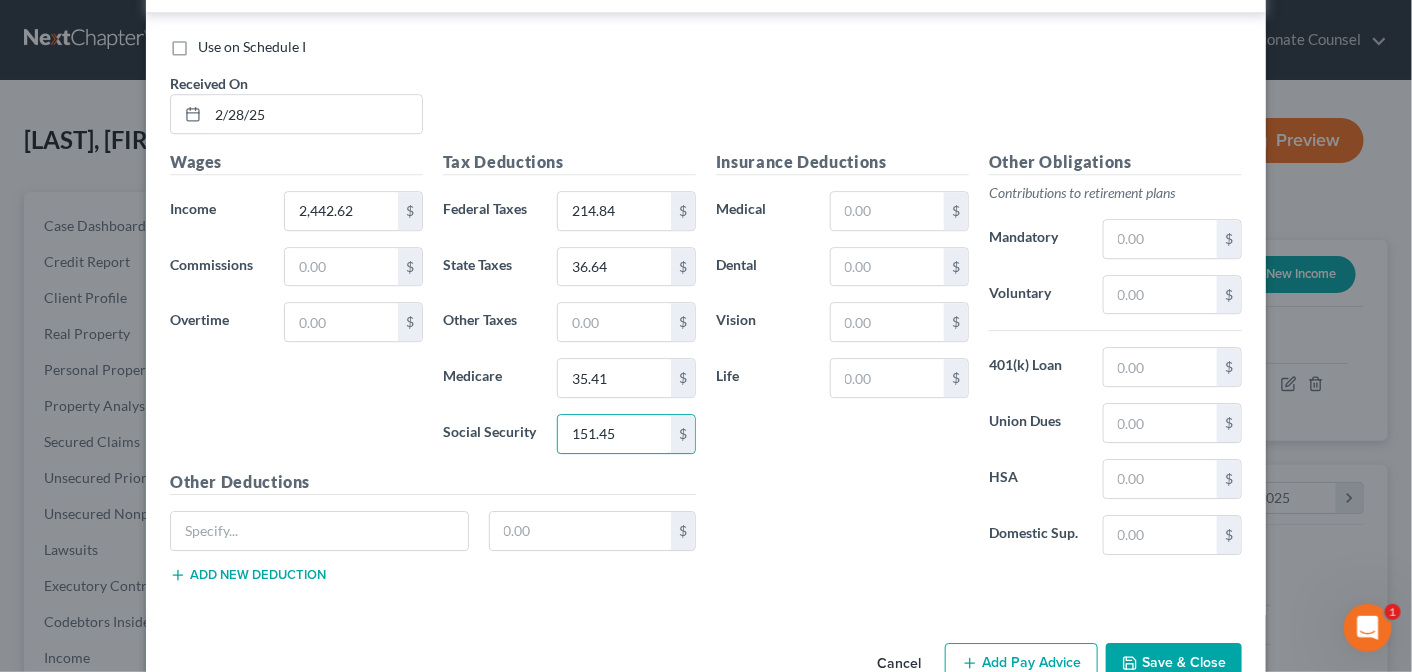 type on "151.45" 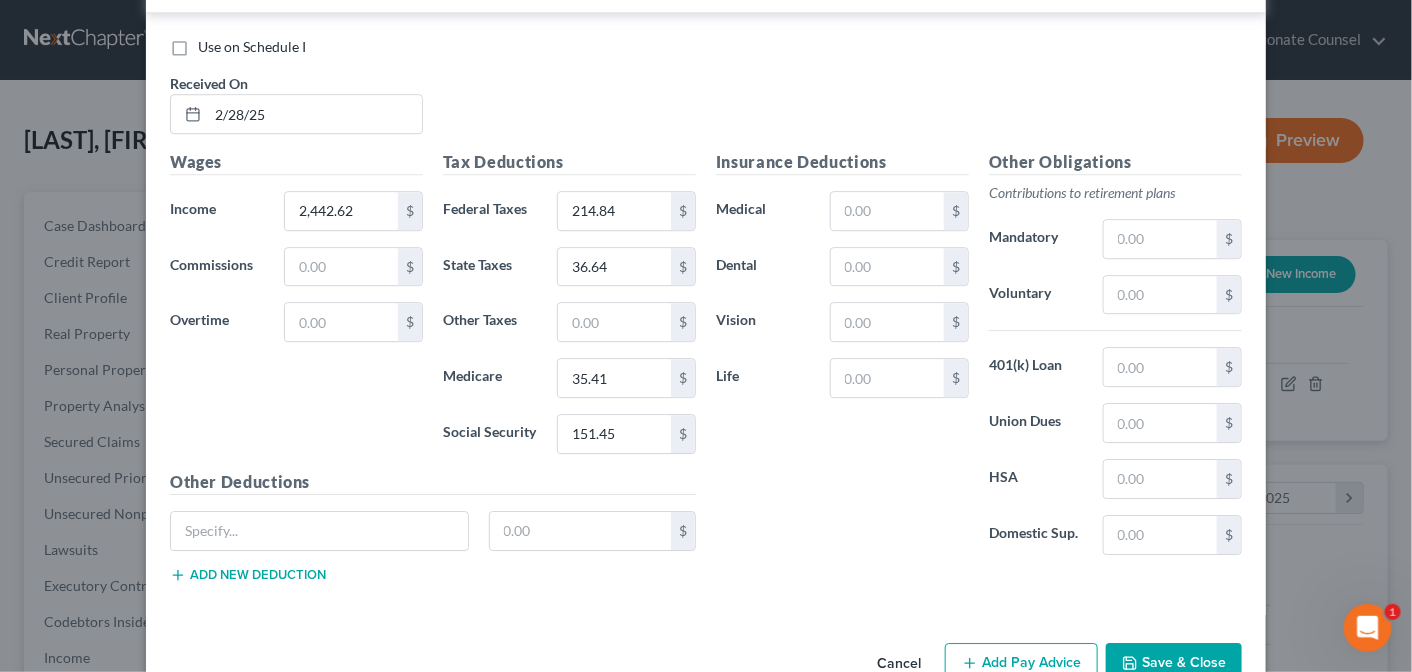 click on "Add Pay Advice" at bounding box center (1021, 664) 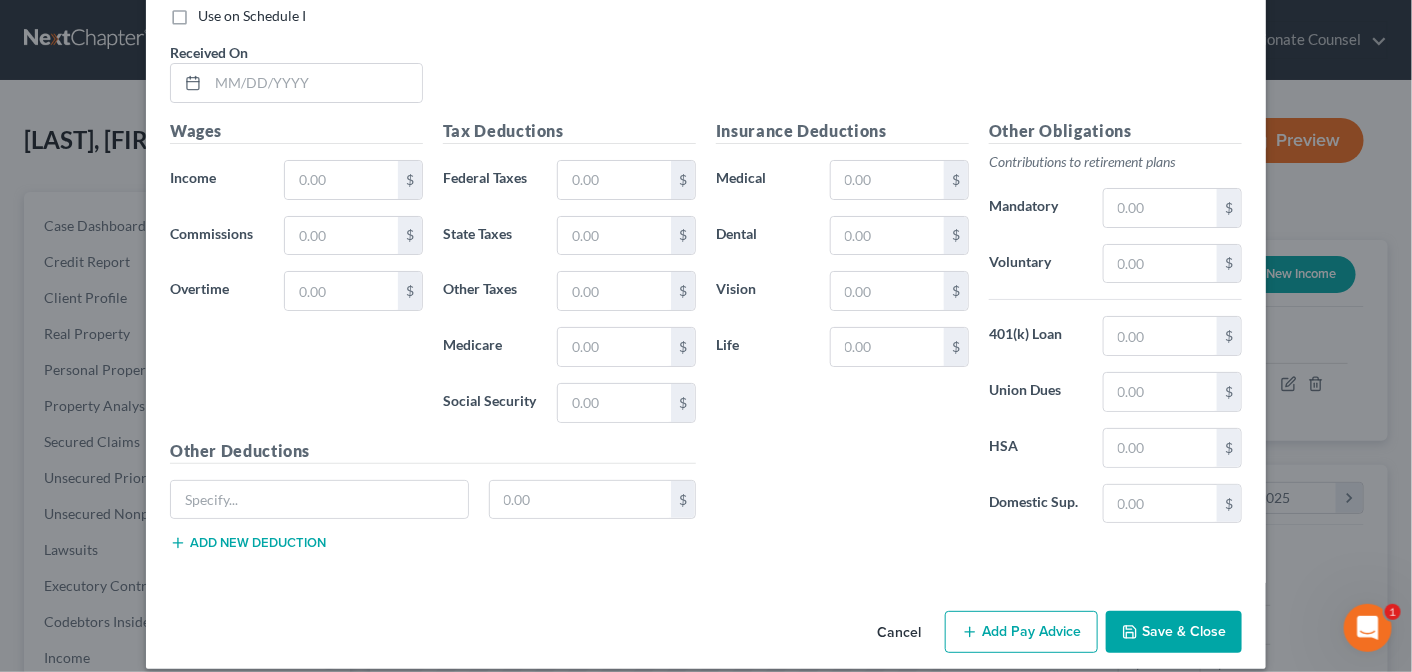 scroll, scrollTop: 2718, scrollLeft: 0, axis: vertical 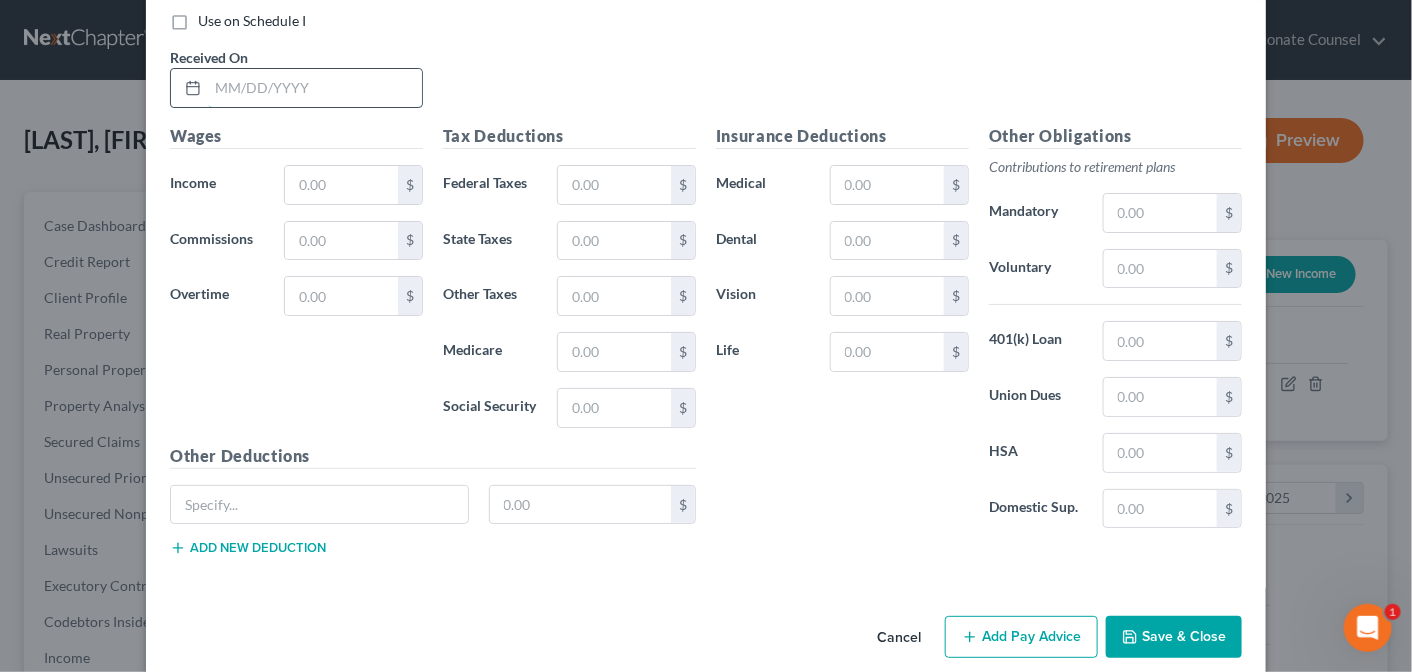 click at bounding box center [315, 88] 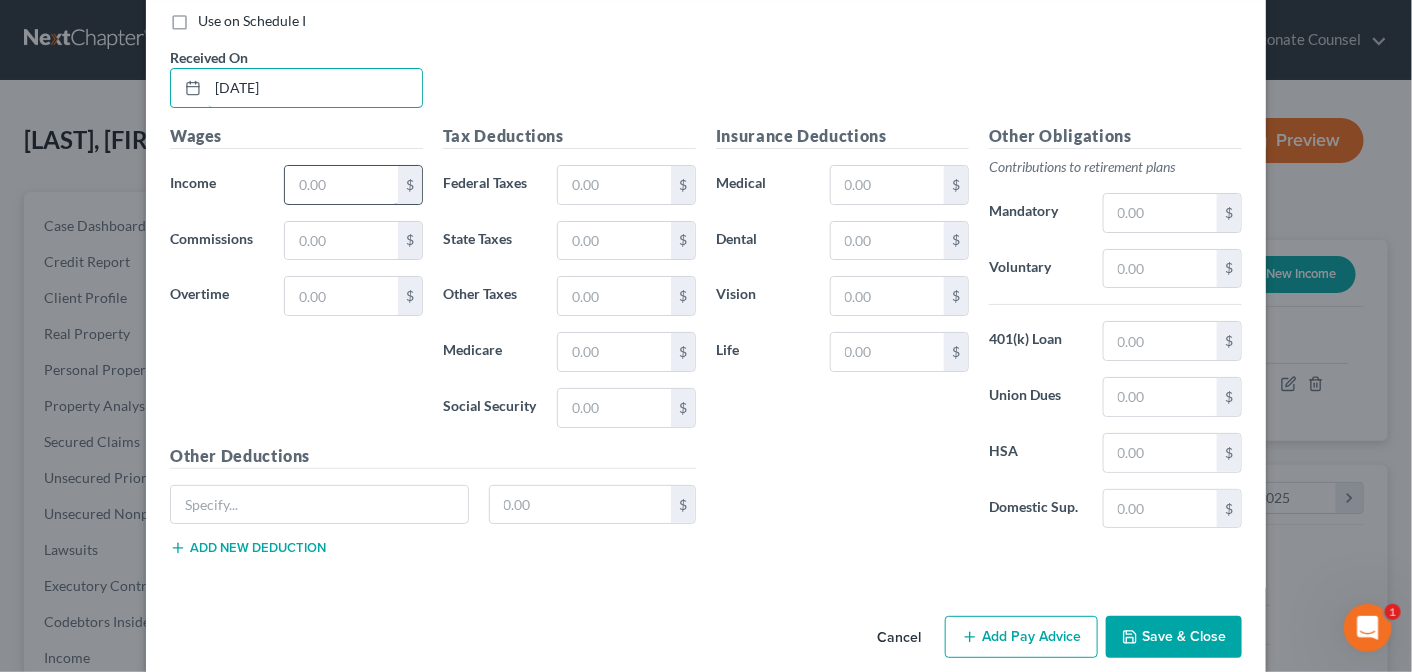 type on "[DATE]" 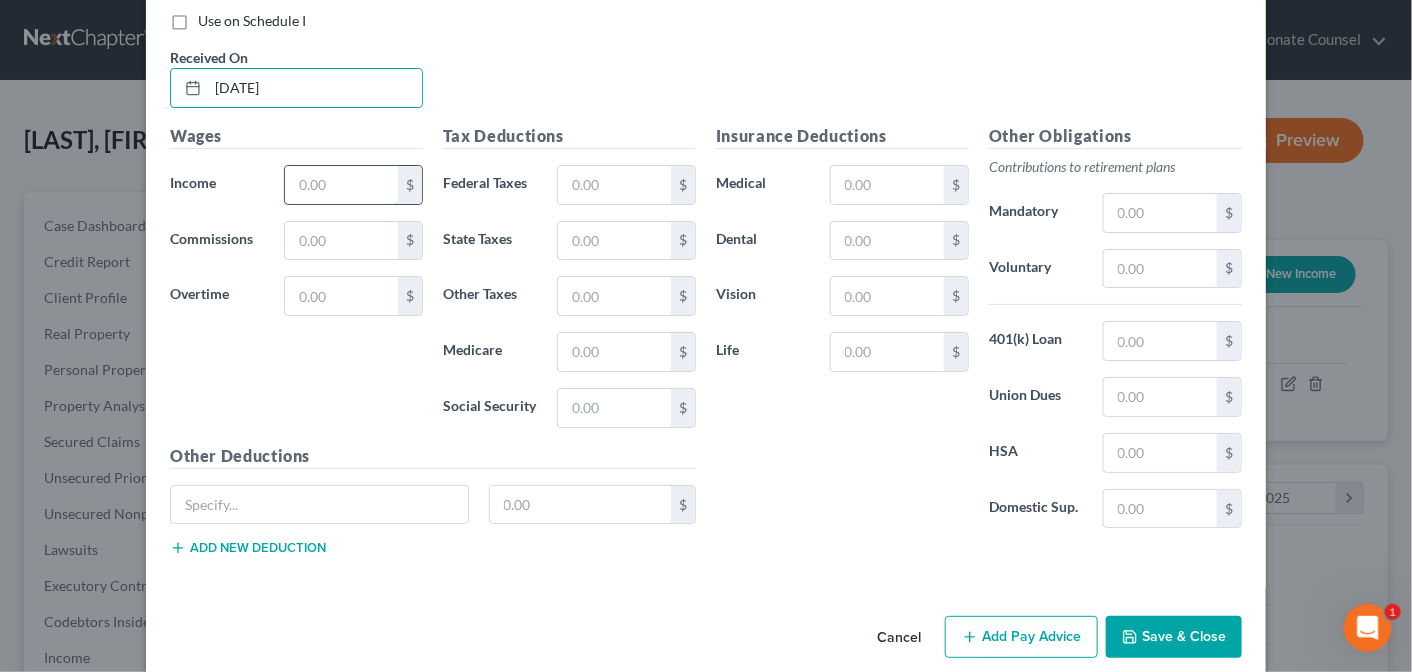 click at bounding box center (341, 185) 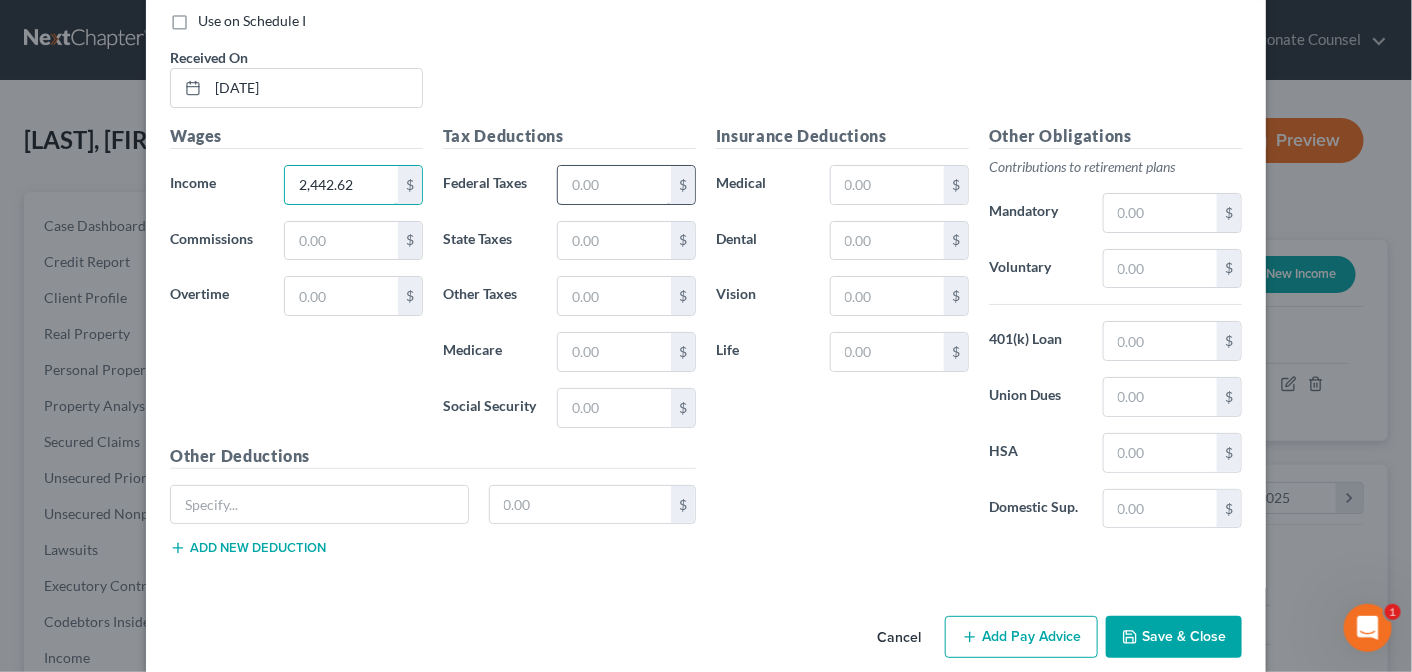 type on "2,442.62" 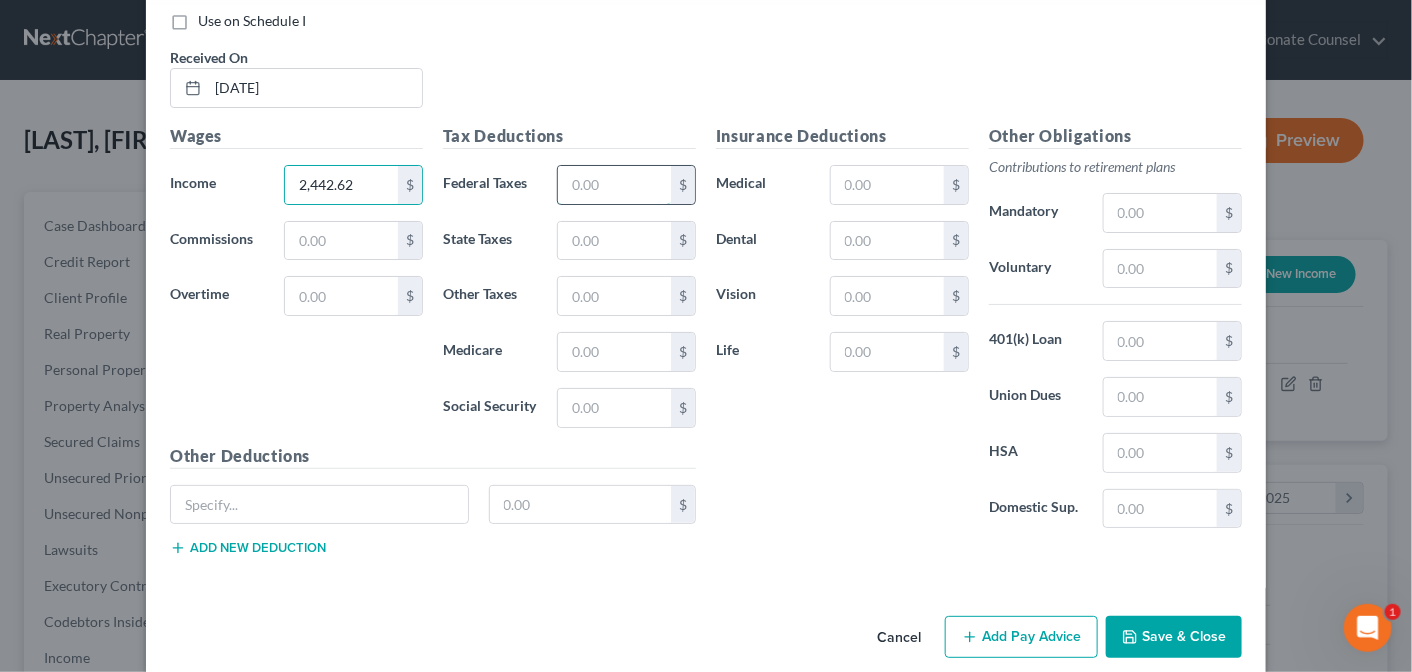 click at bounding box center (614, 185) 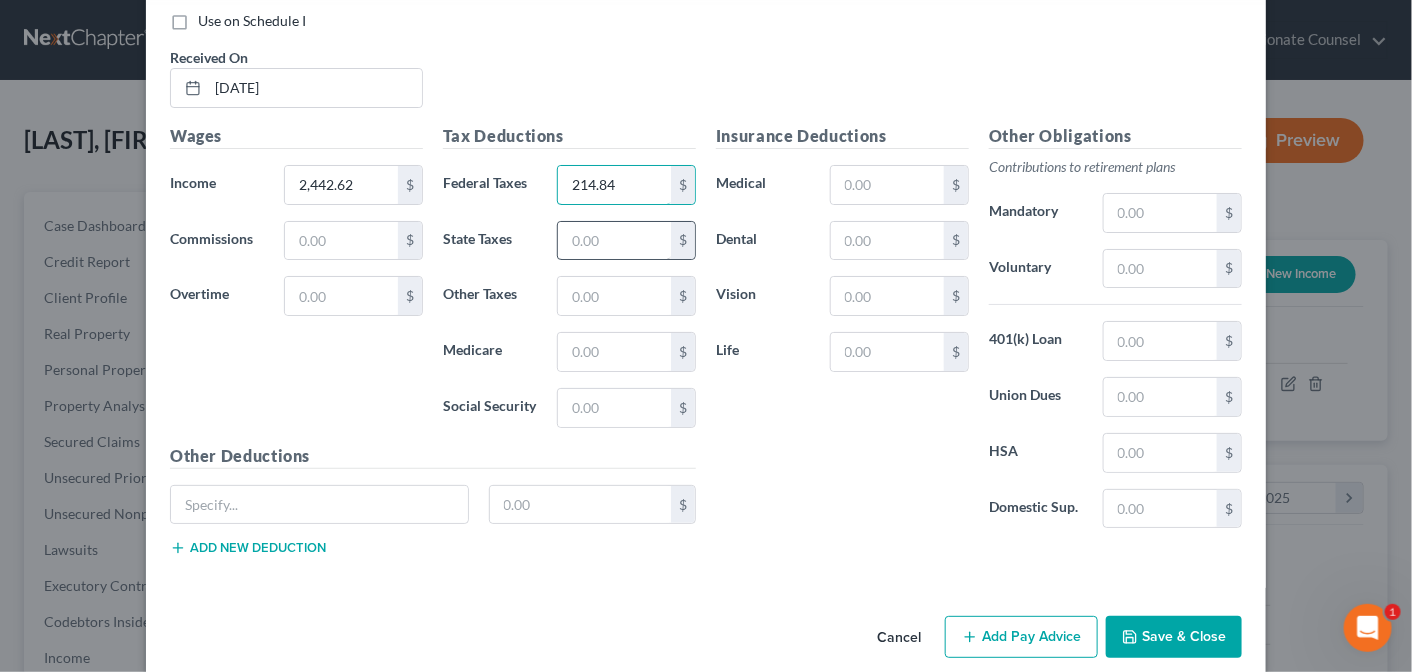 type on "214.84" 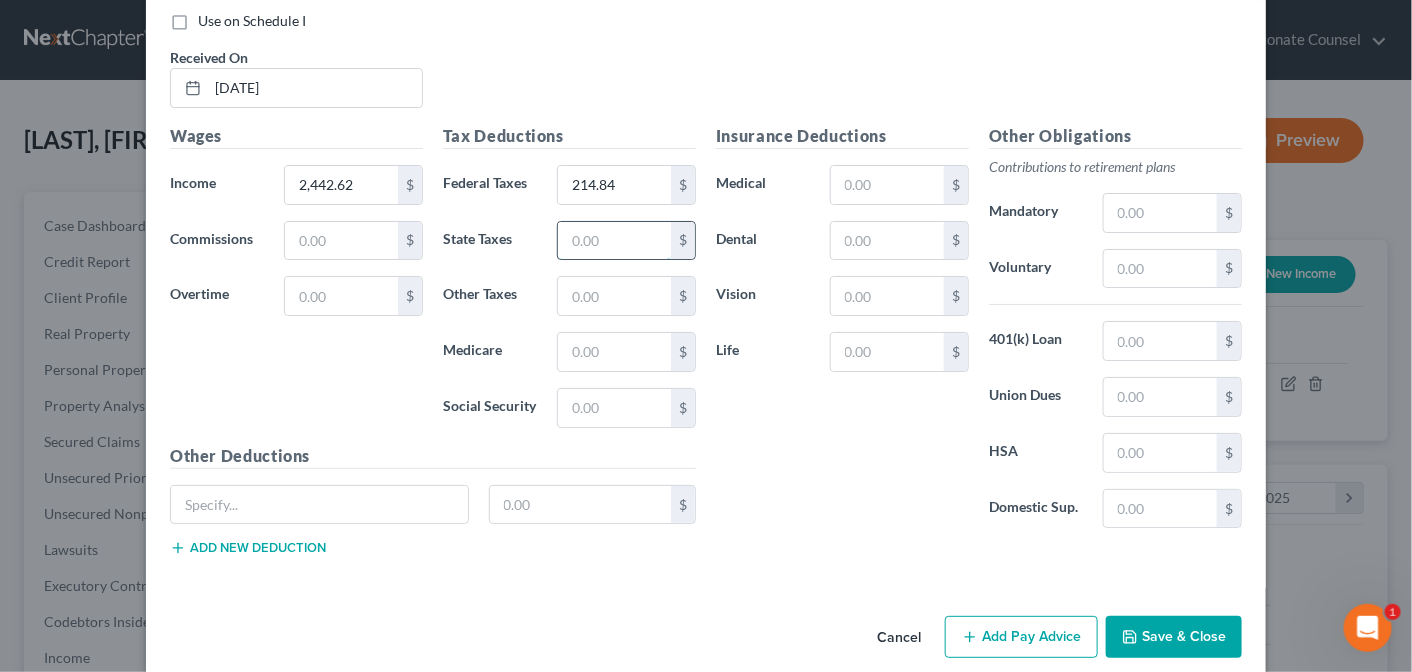 click at bounding box center (614, 241) 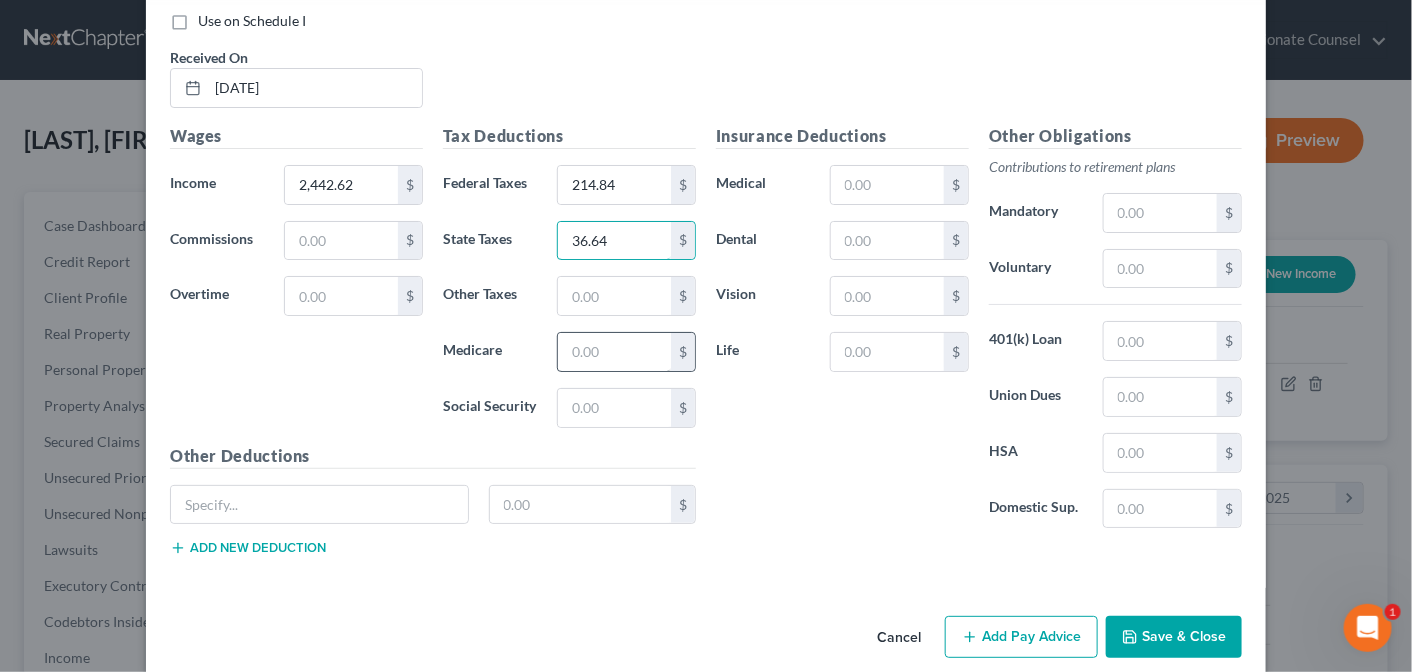 type on "36.64" 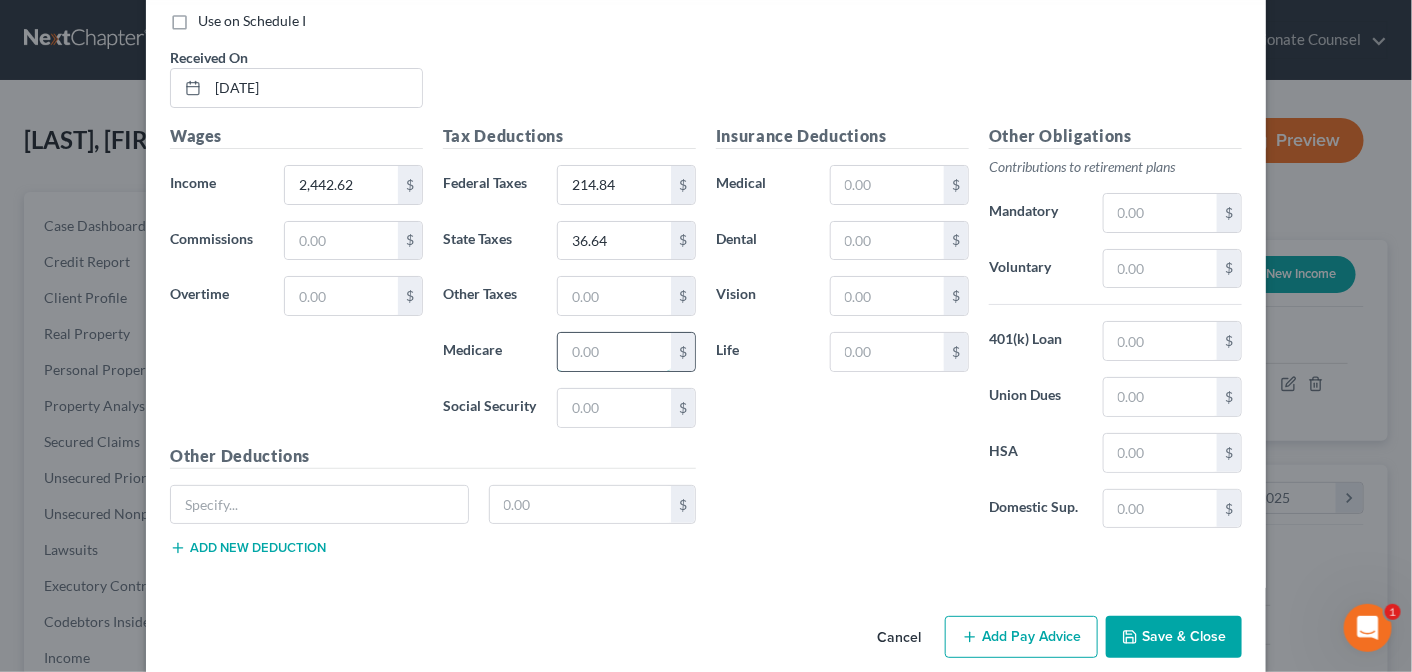 click at bounding box center (614, 352) 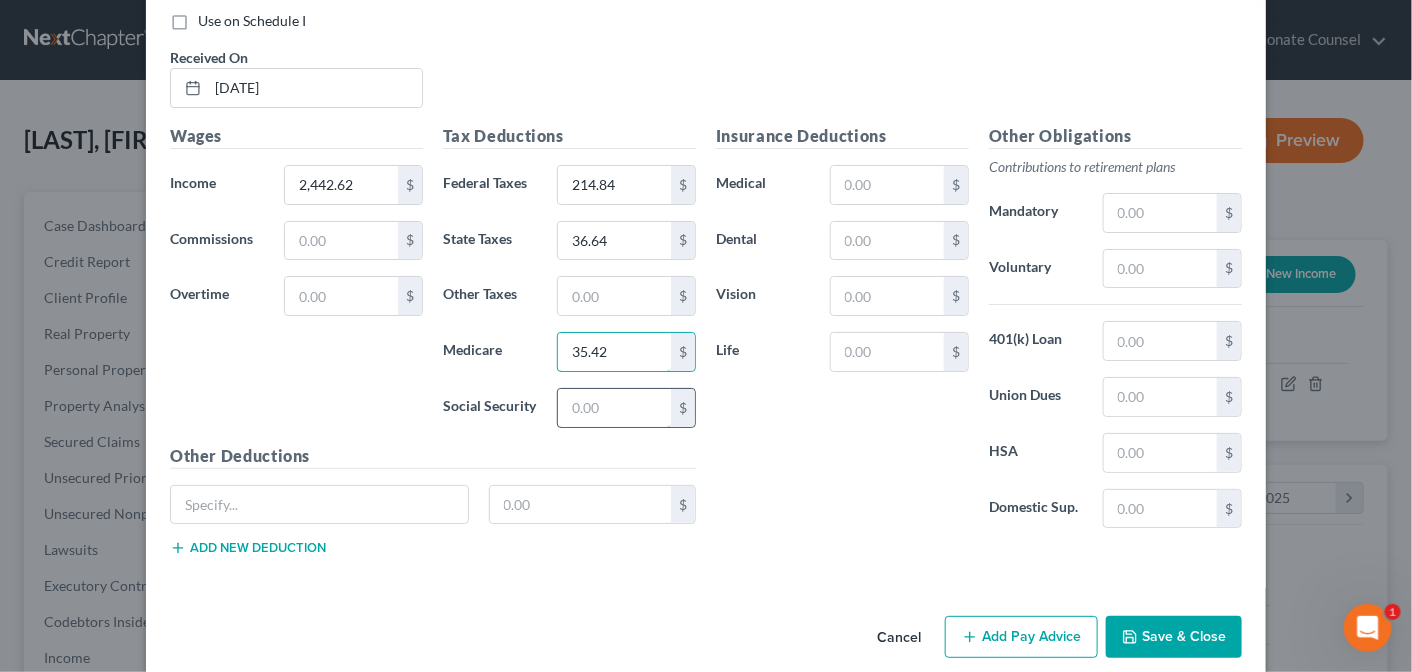 type on "35.42" 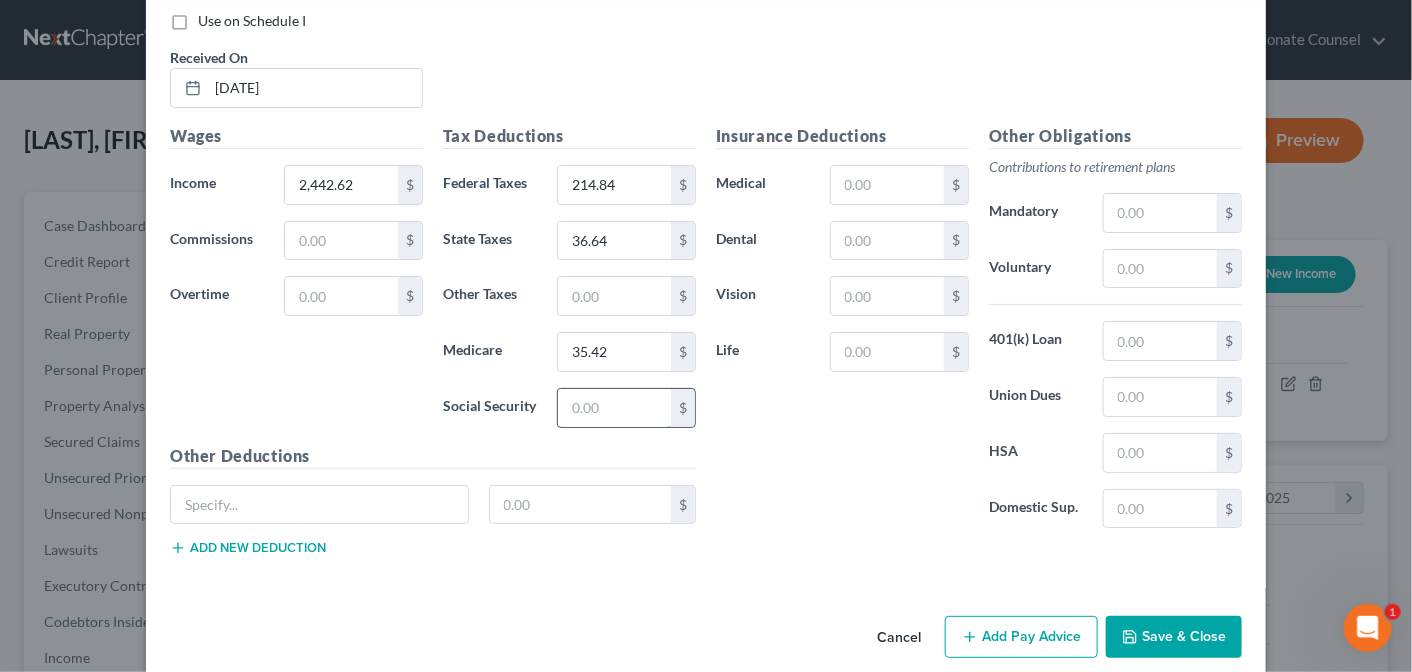 click at bounding box center (614, 408) 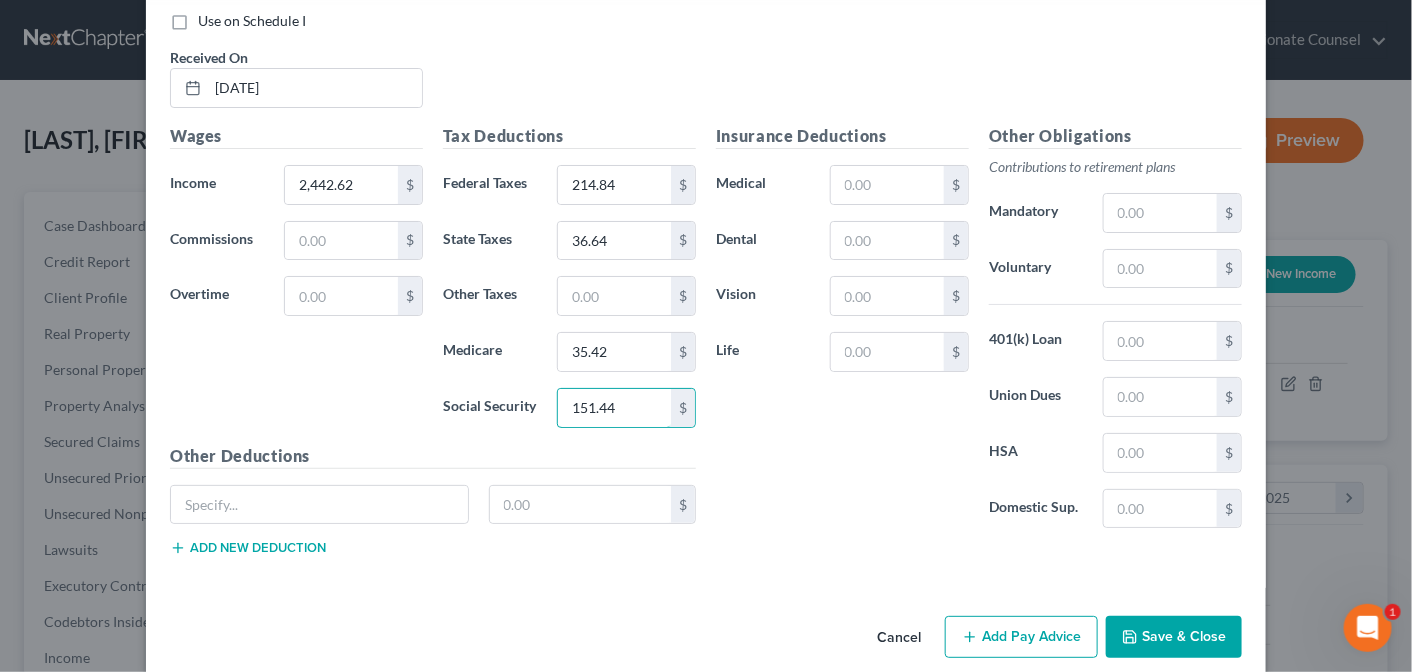 type on "151.44" 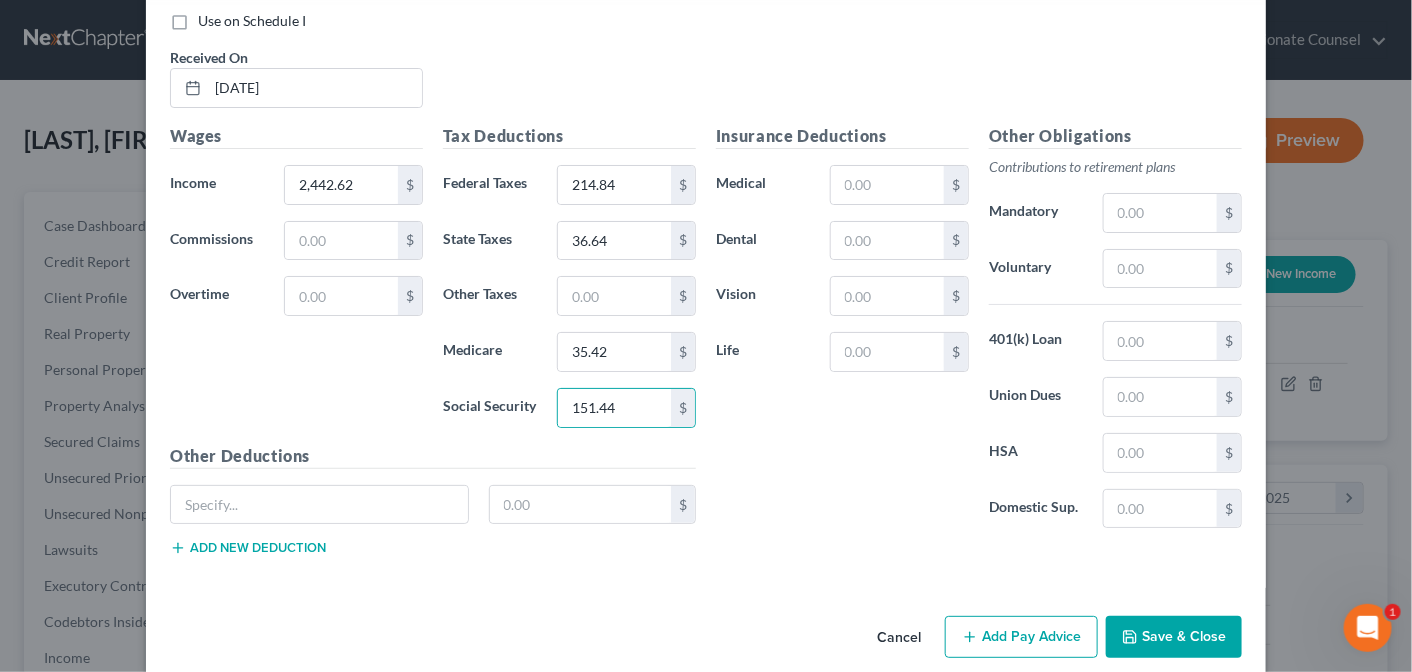 click on "Add Pay Advice" at bounding box center (1021, 637) 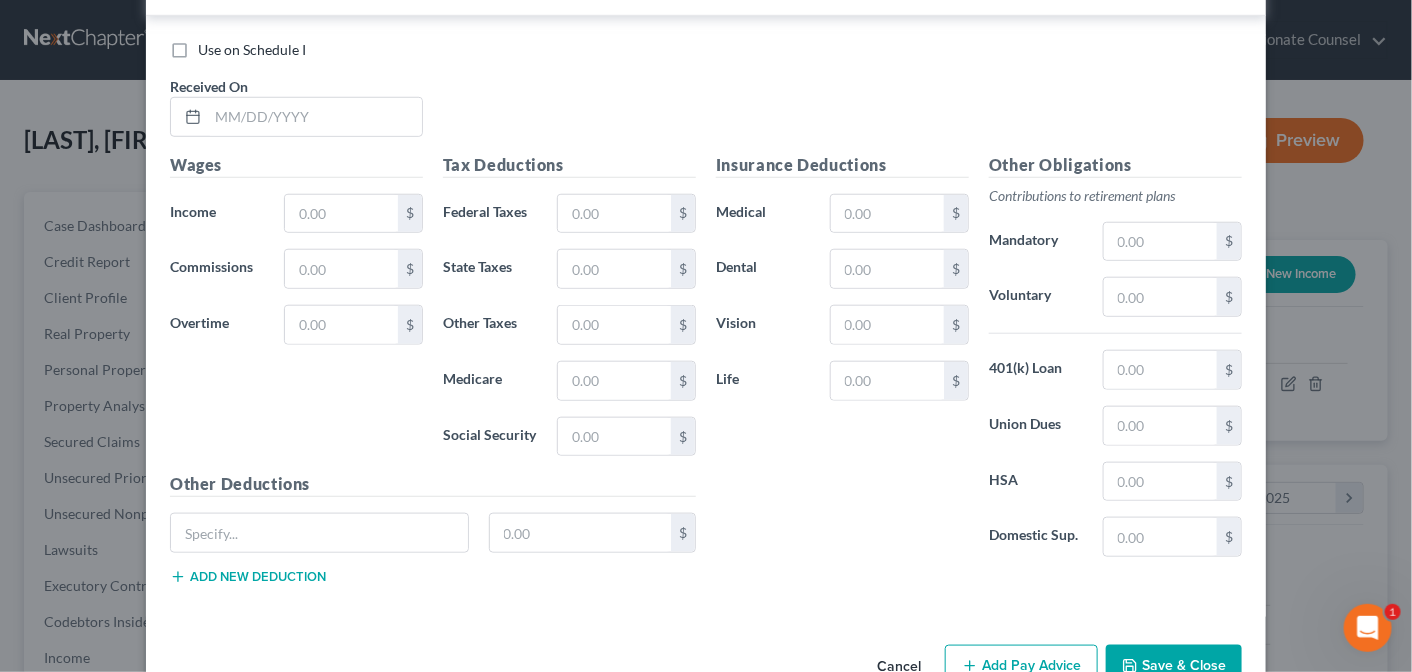 scroll, scrollTop: 3375, scrollLeft: 0, axis: vertical 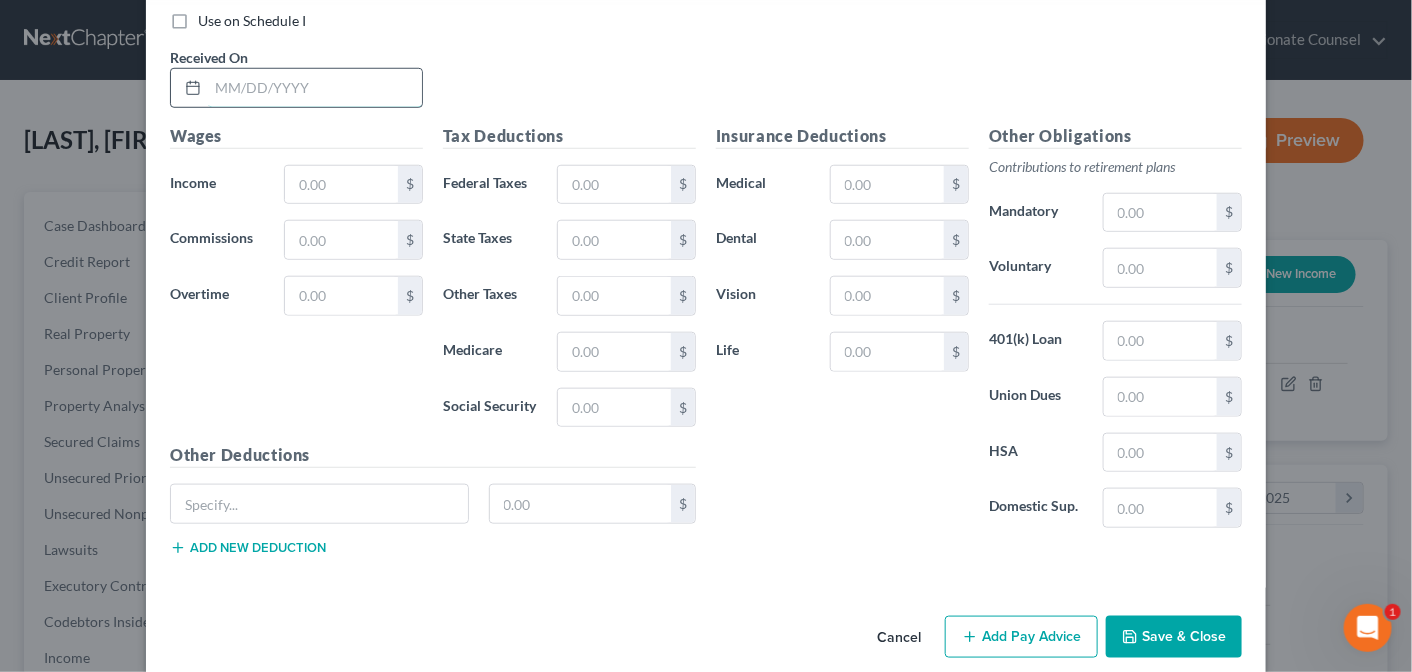 click at bounding box center (315, 88) 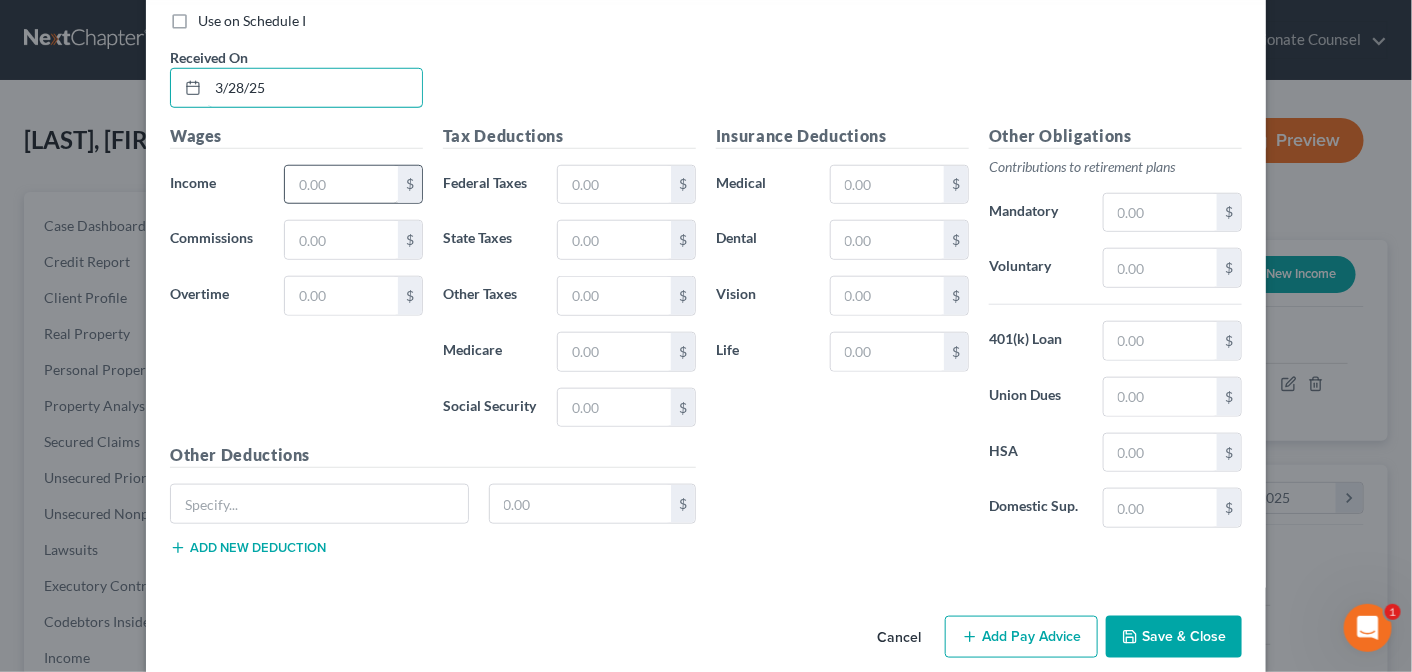 type on "3/28/25" 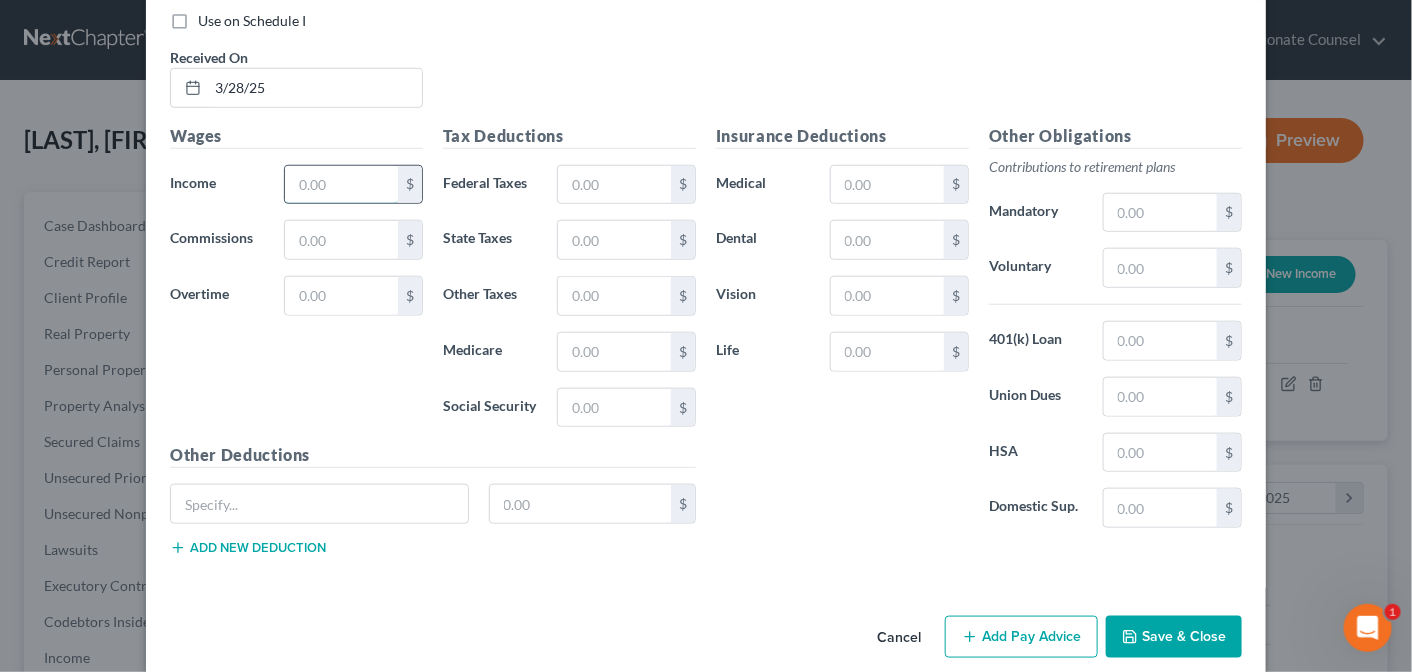 click at bounding box center [341, 185] 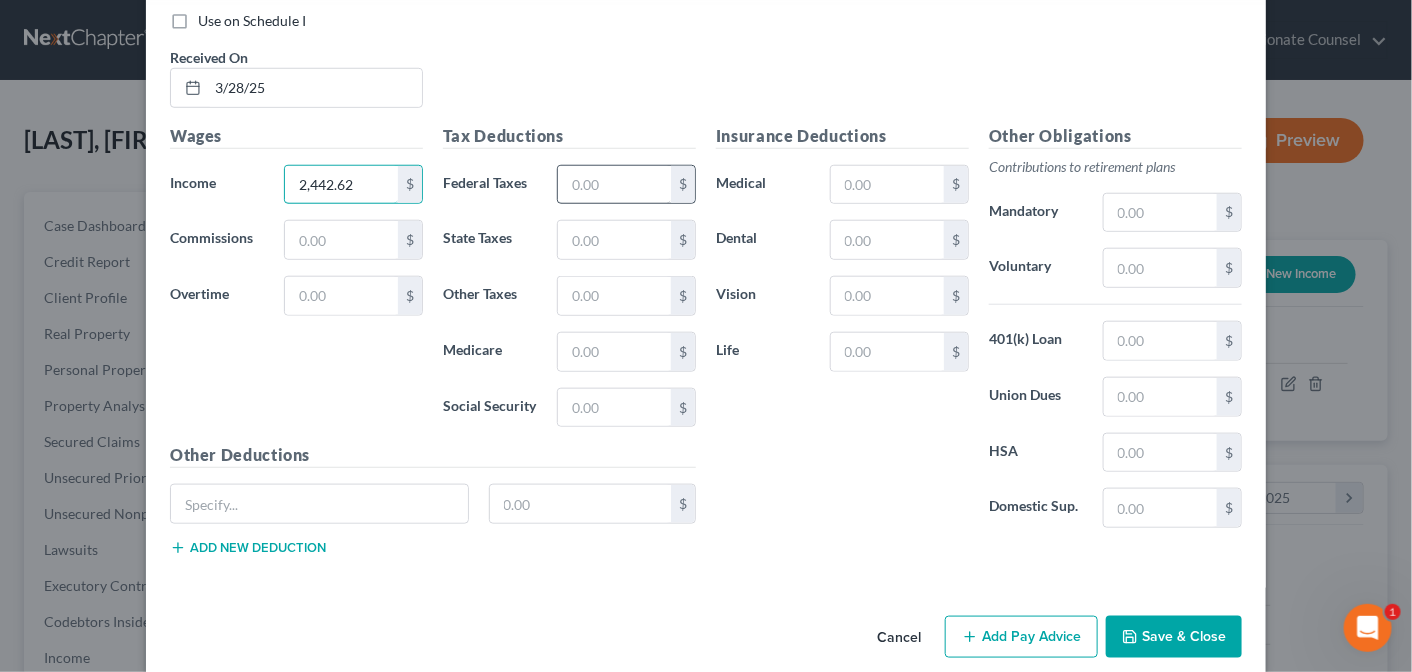 type on "2,442.62" 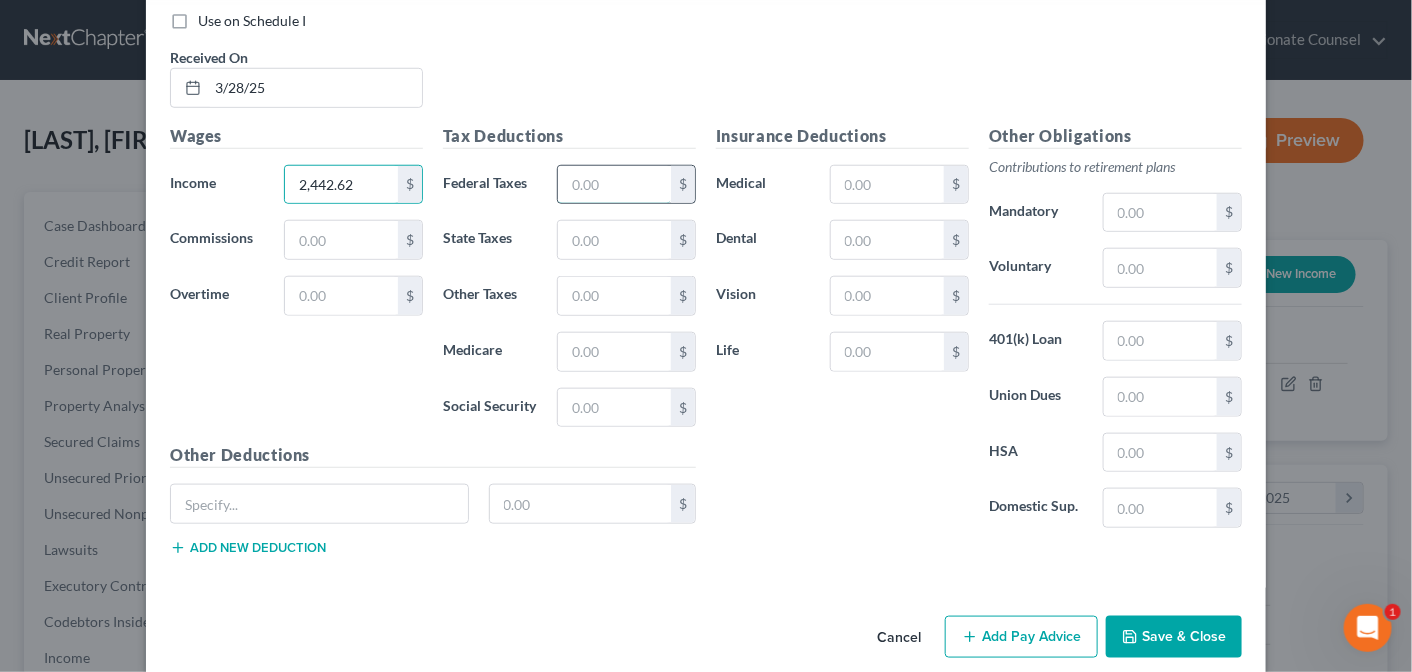 click at bounding box center (614, 185) 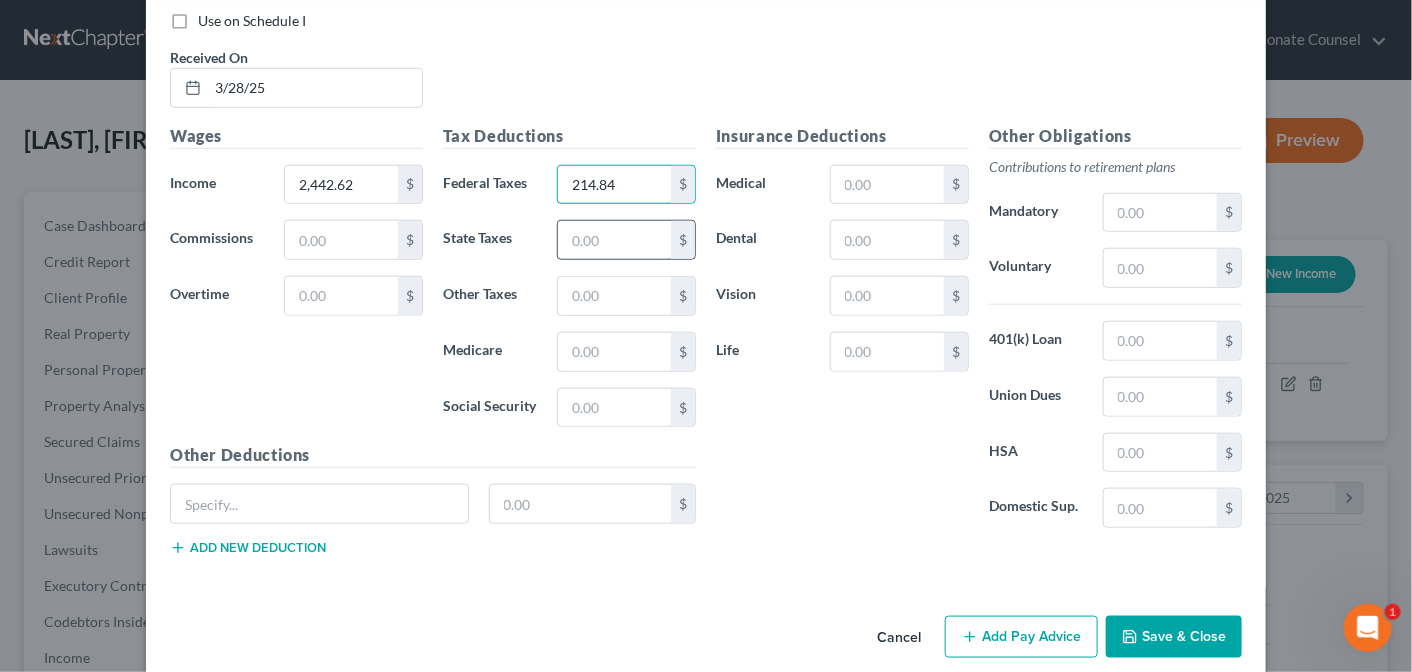 type on "214.84" 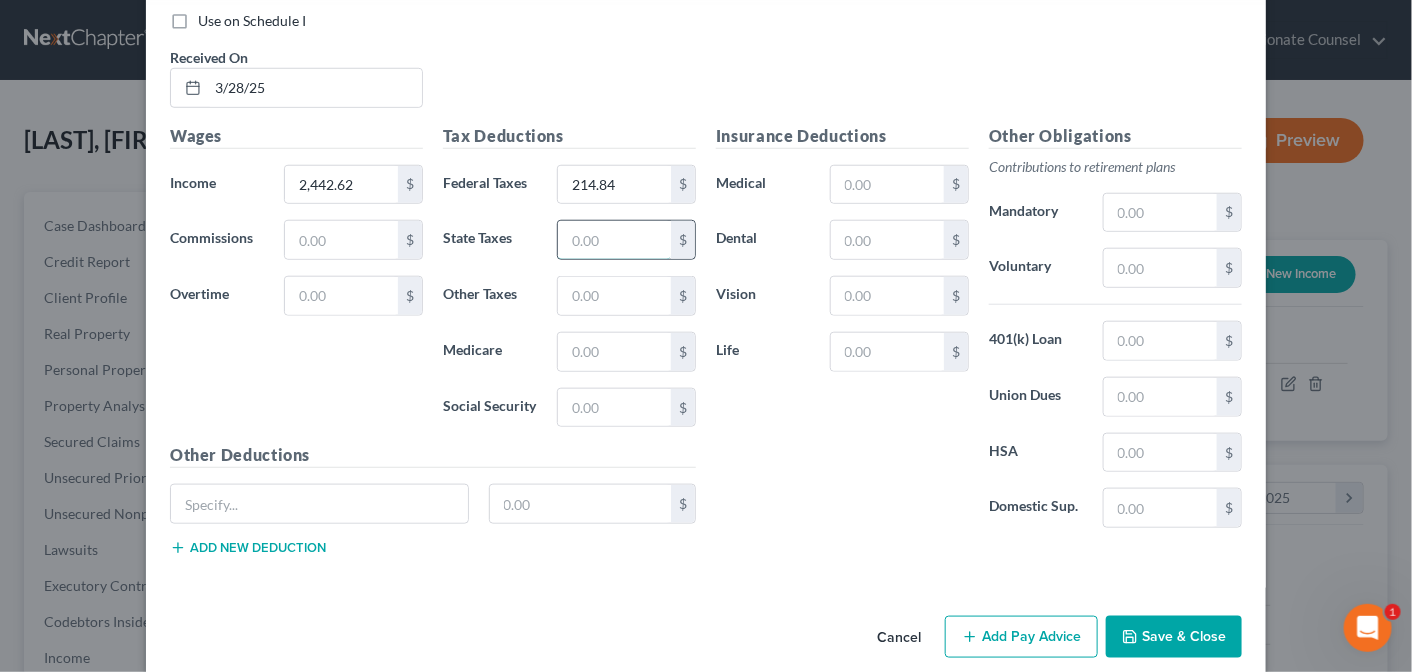 click at bounding box center (614, 240) 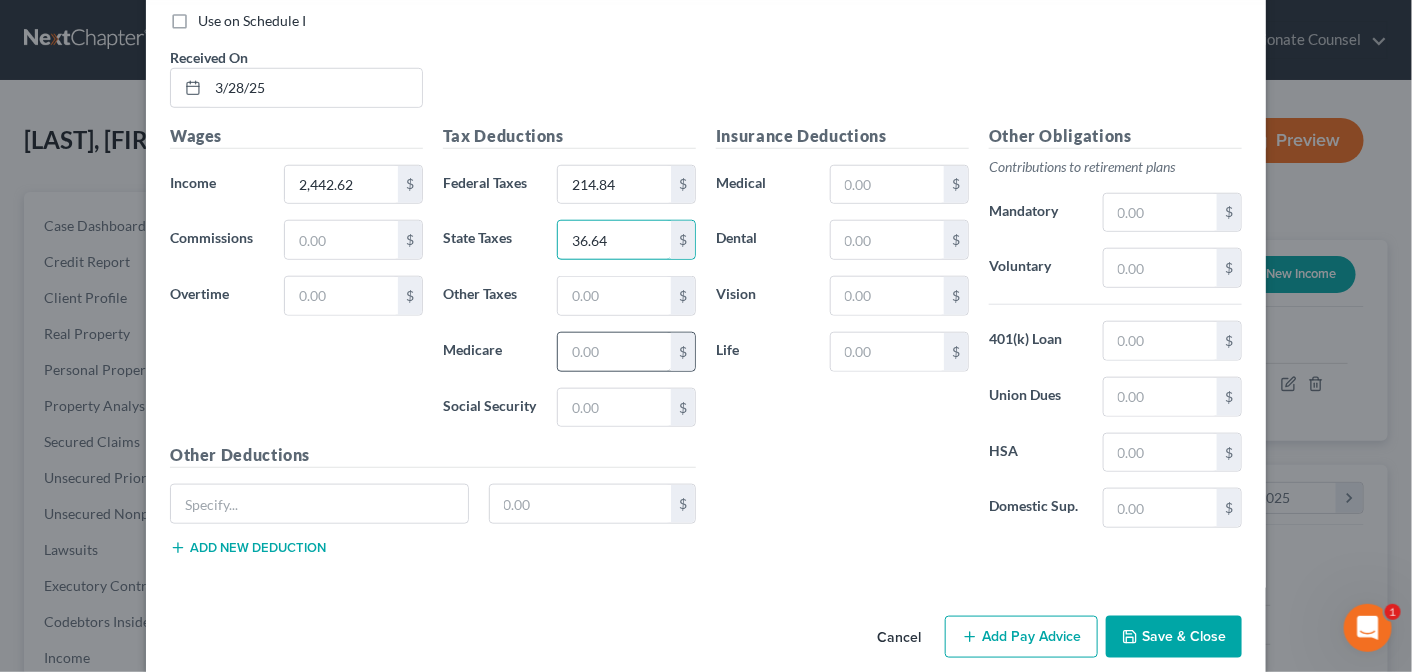 type on "36.64" 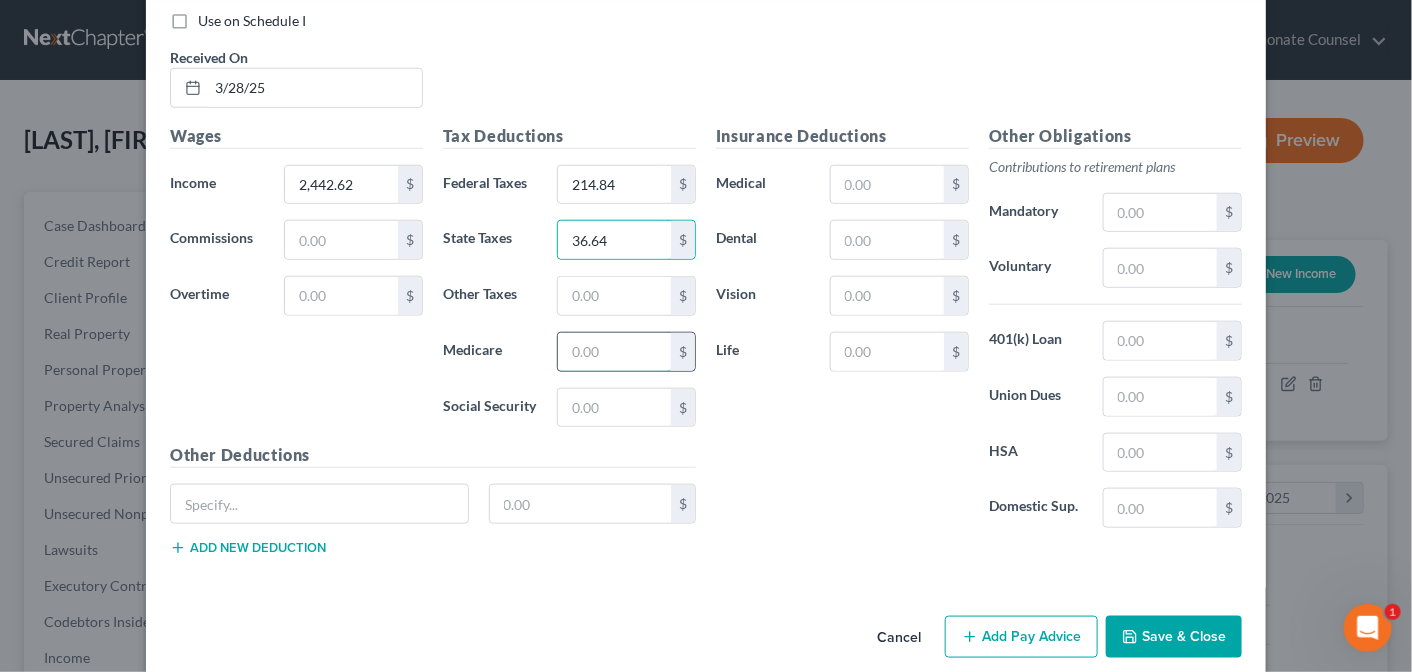 click at bounding box center [614, 352] 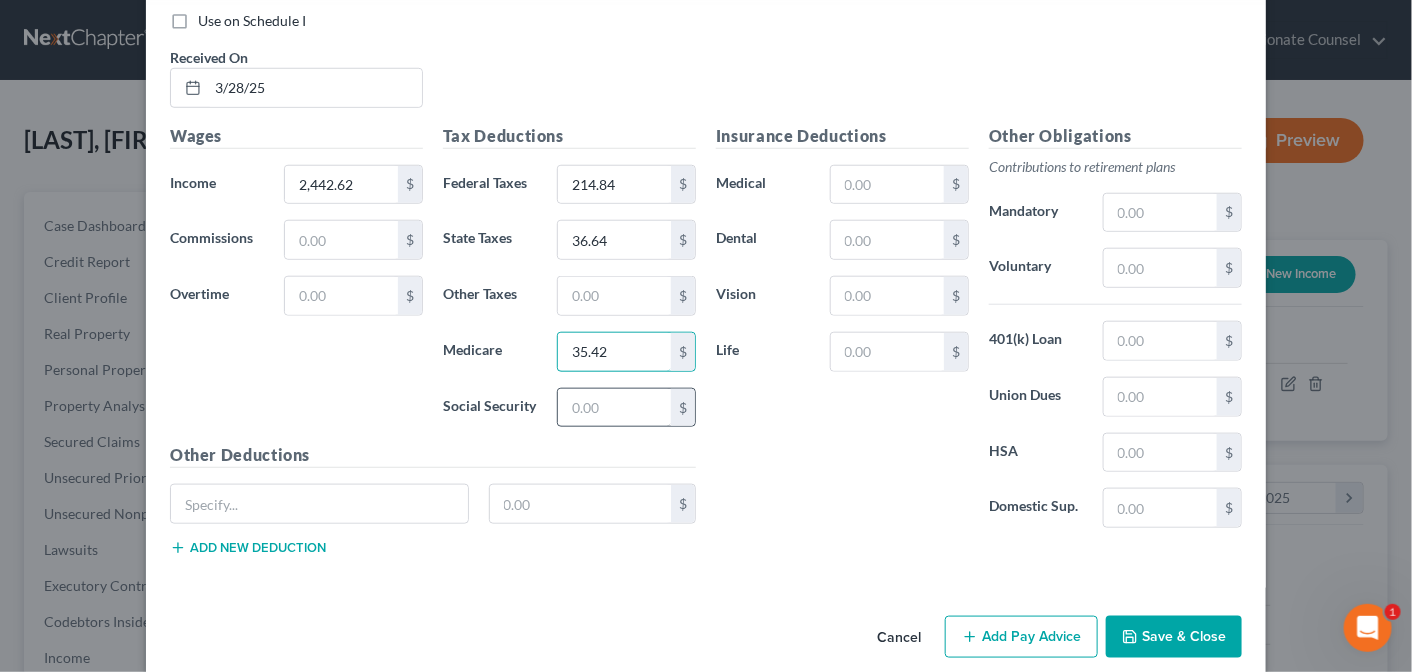 type on "35.42" 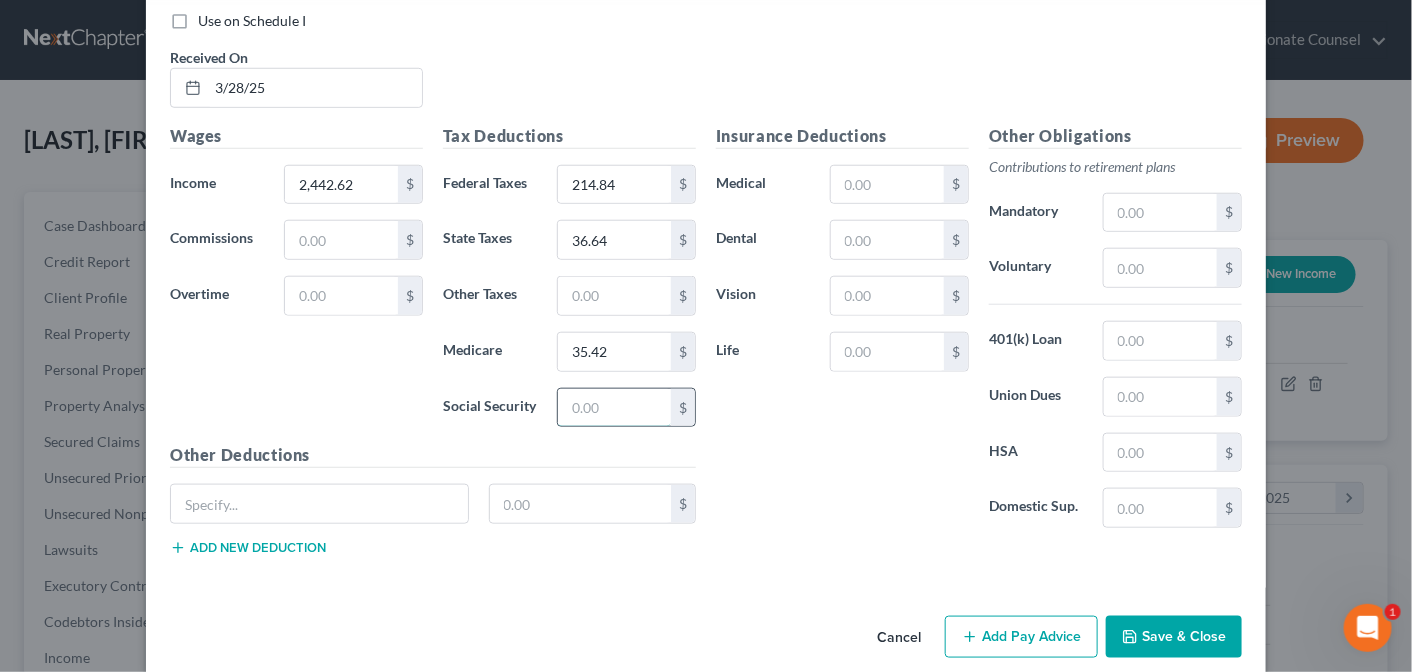 click at bounding box center [614, 408] 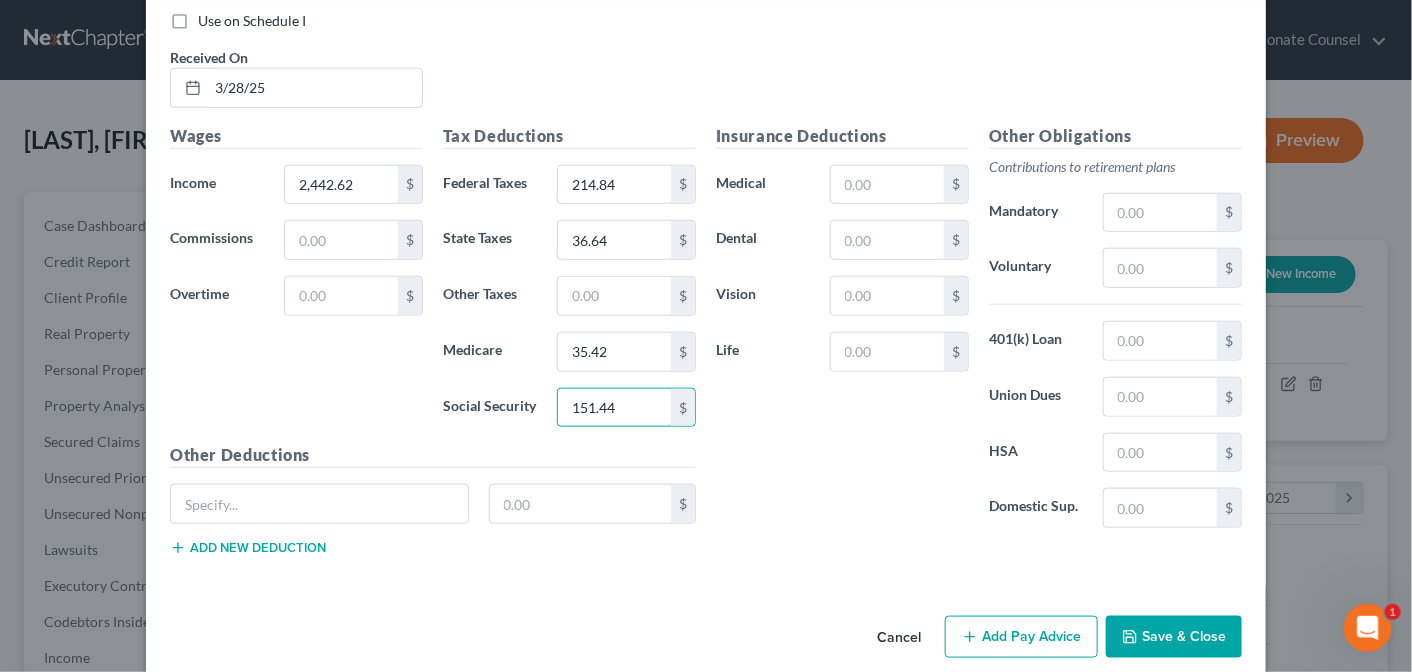 type on "151.44" 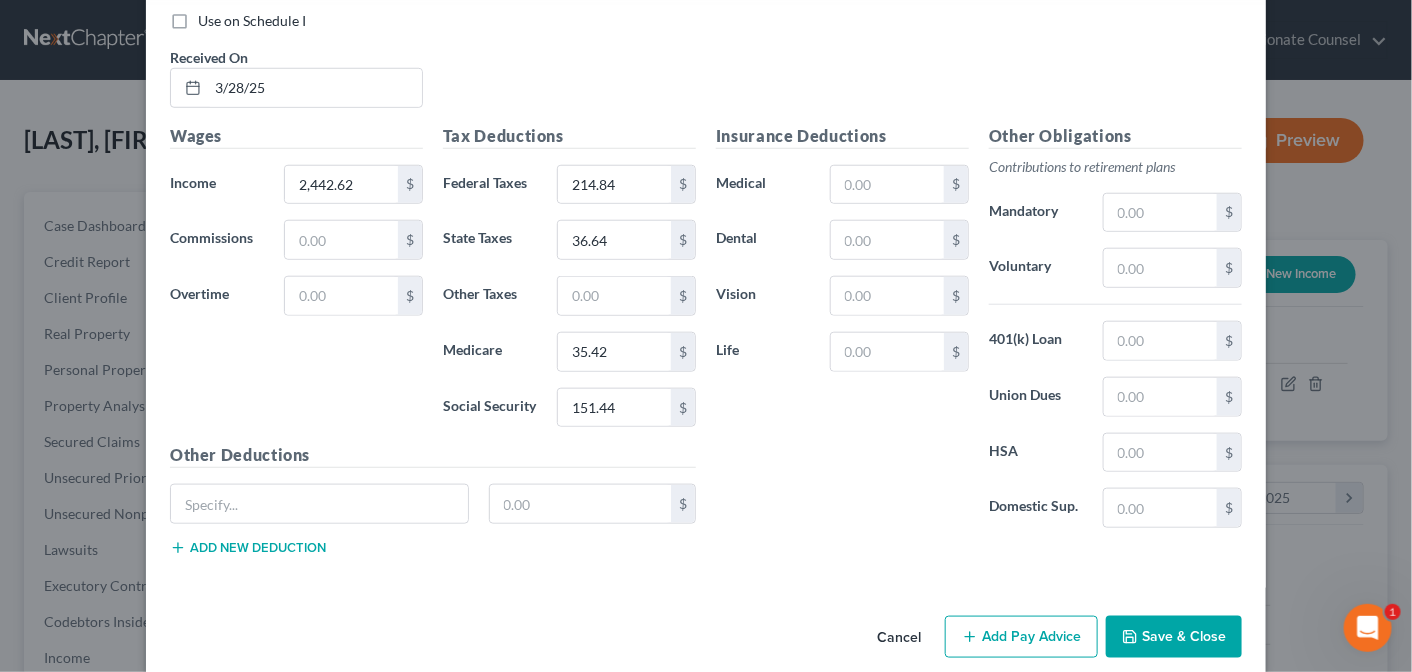 click on "Add Pay Advice" at bounding box center [1021, 637] 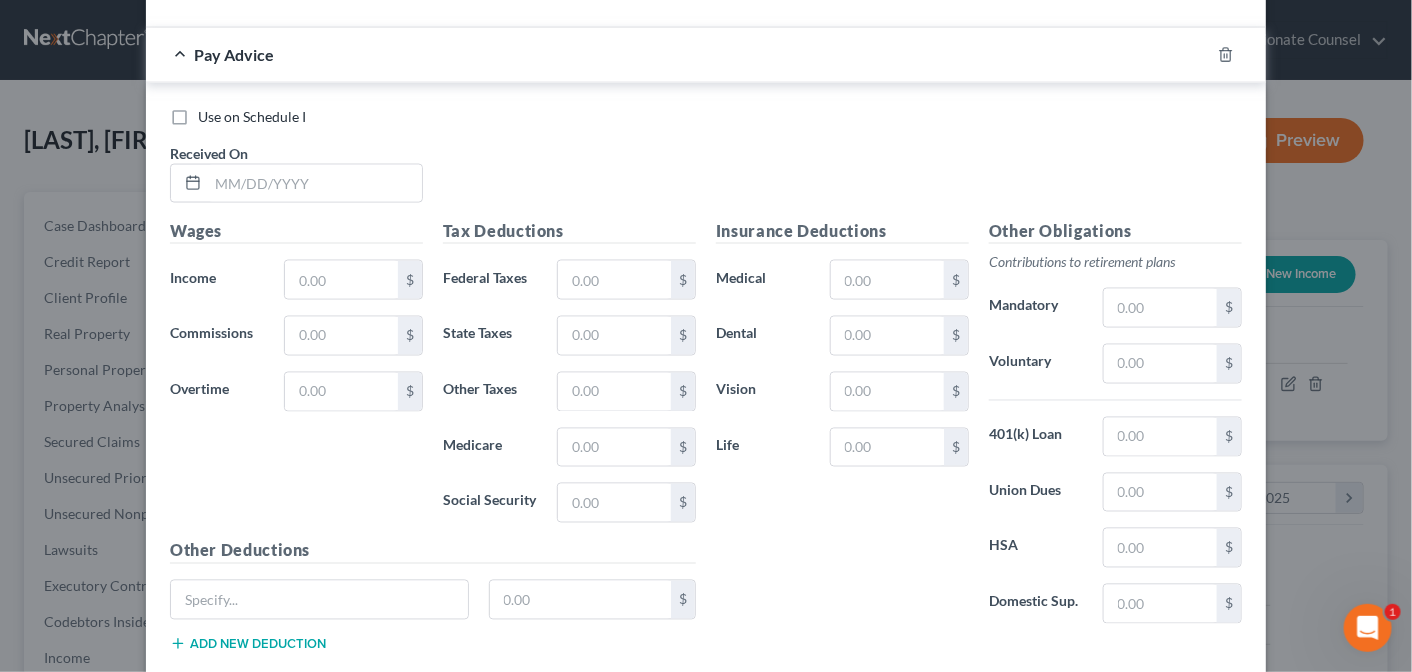 scroll, scrollTop: 4027, scrollLeft: 0, axis: vertical 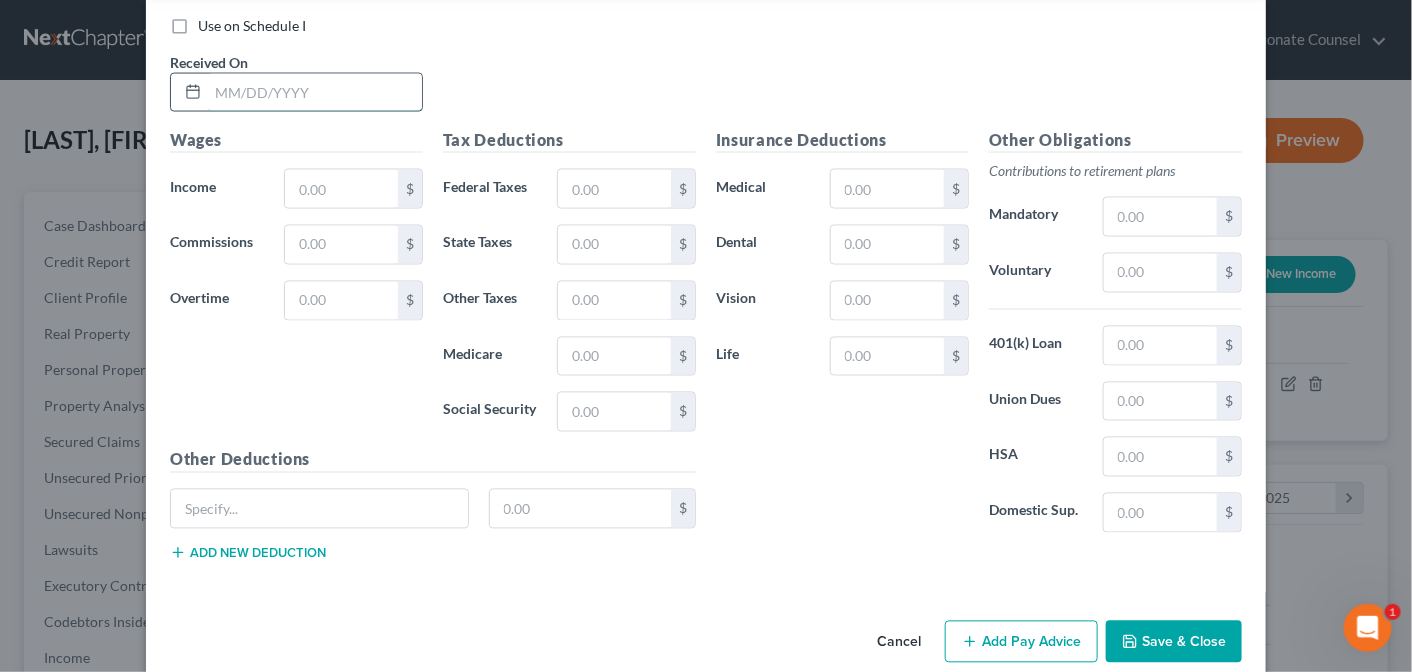 click at bounding box center (315, 93) 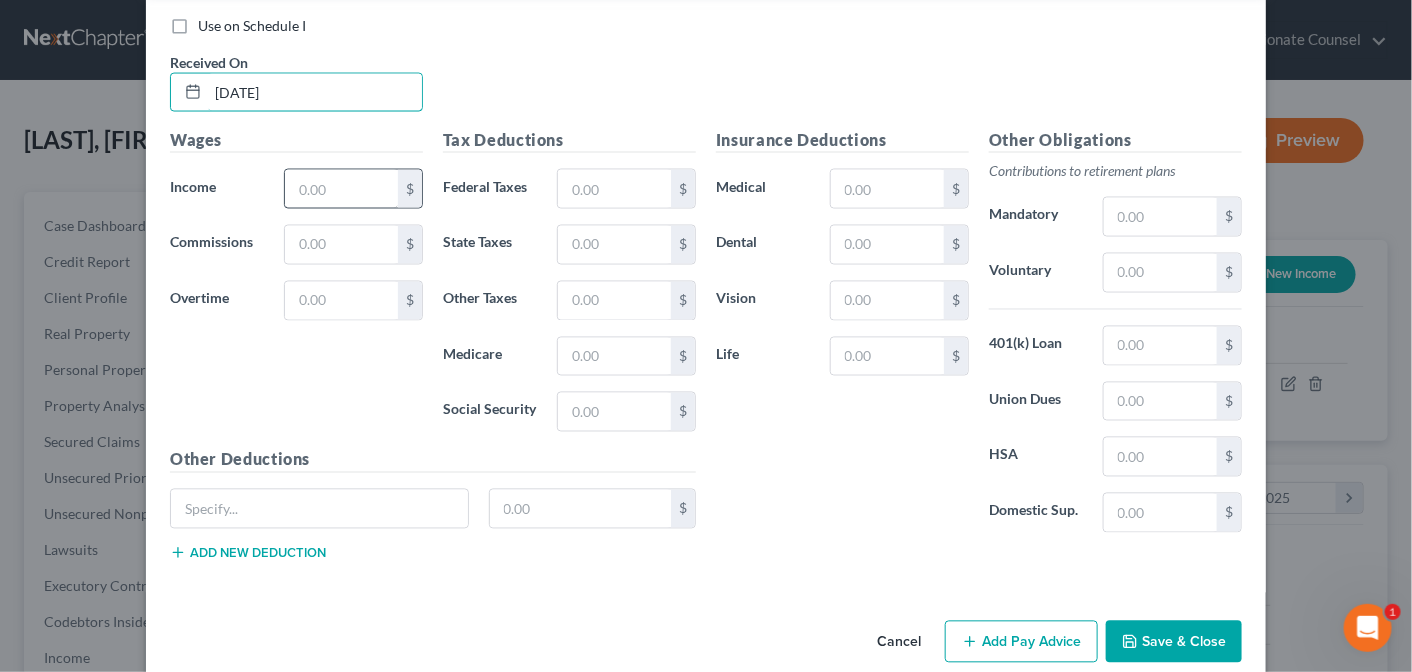 type on "[DATE]" 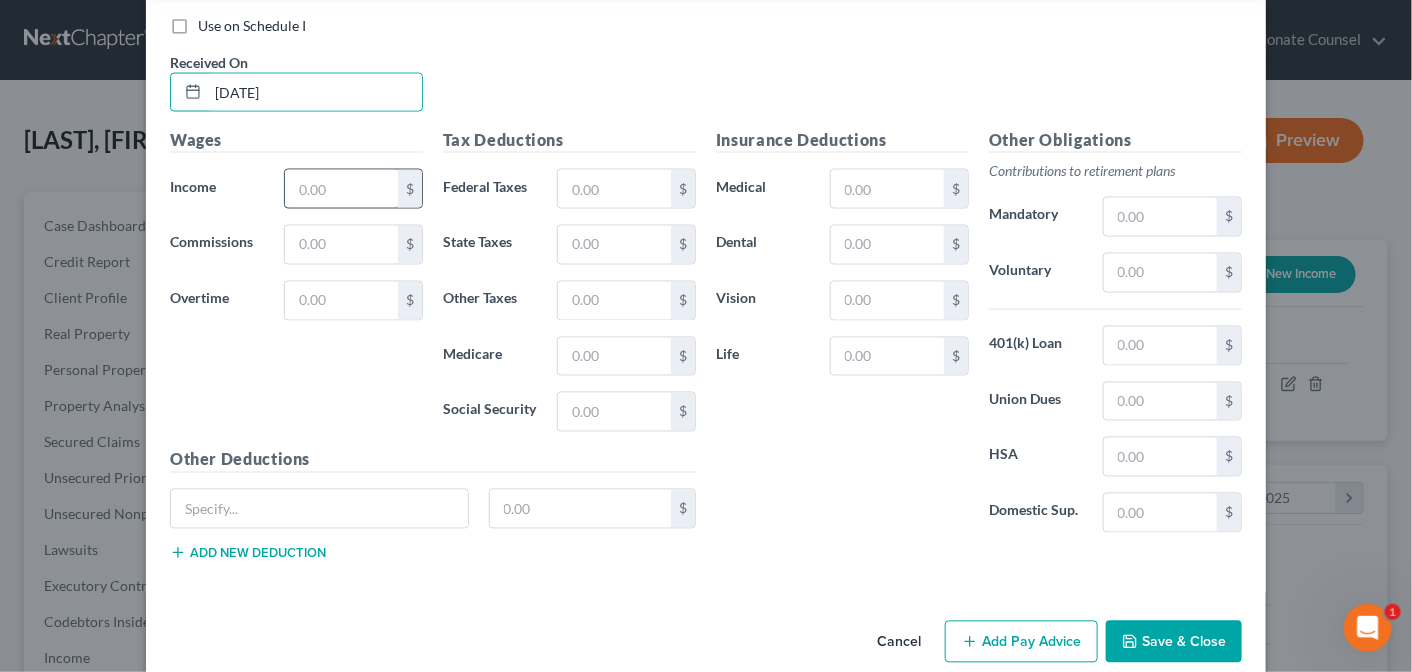 click at bounding box center (341, 189) 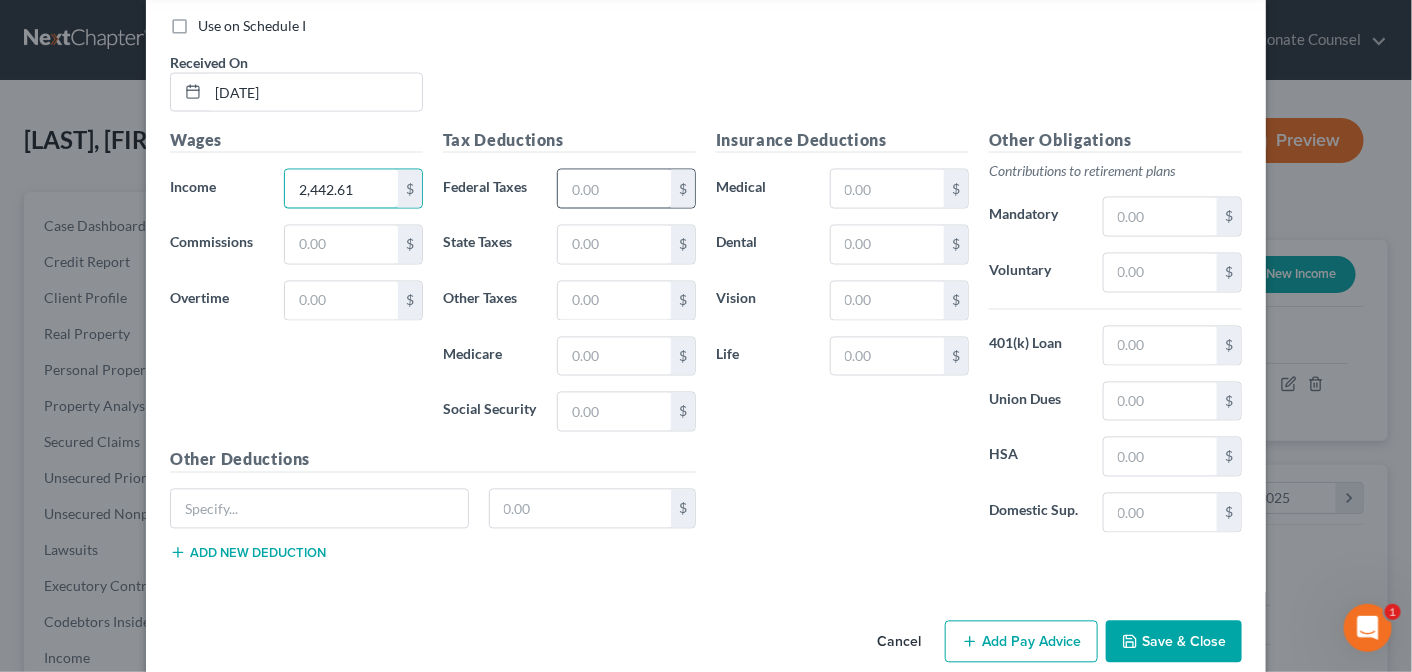 type on "2,442.61" 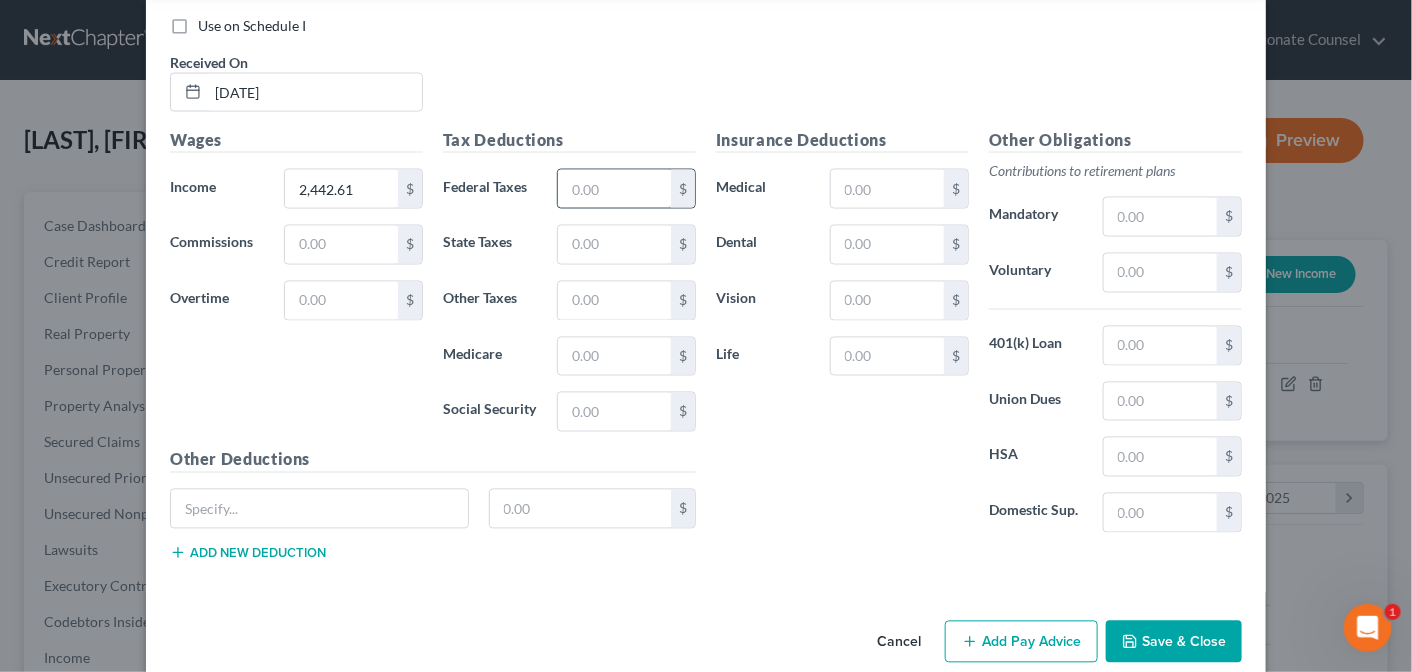 click at bounding box center (614, 189) 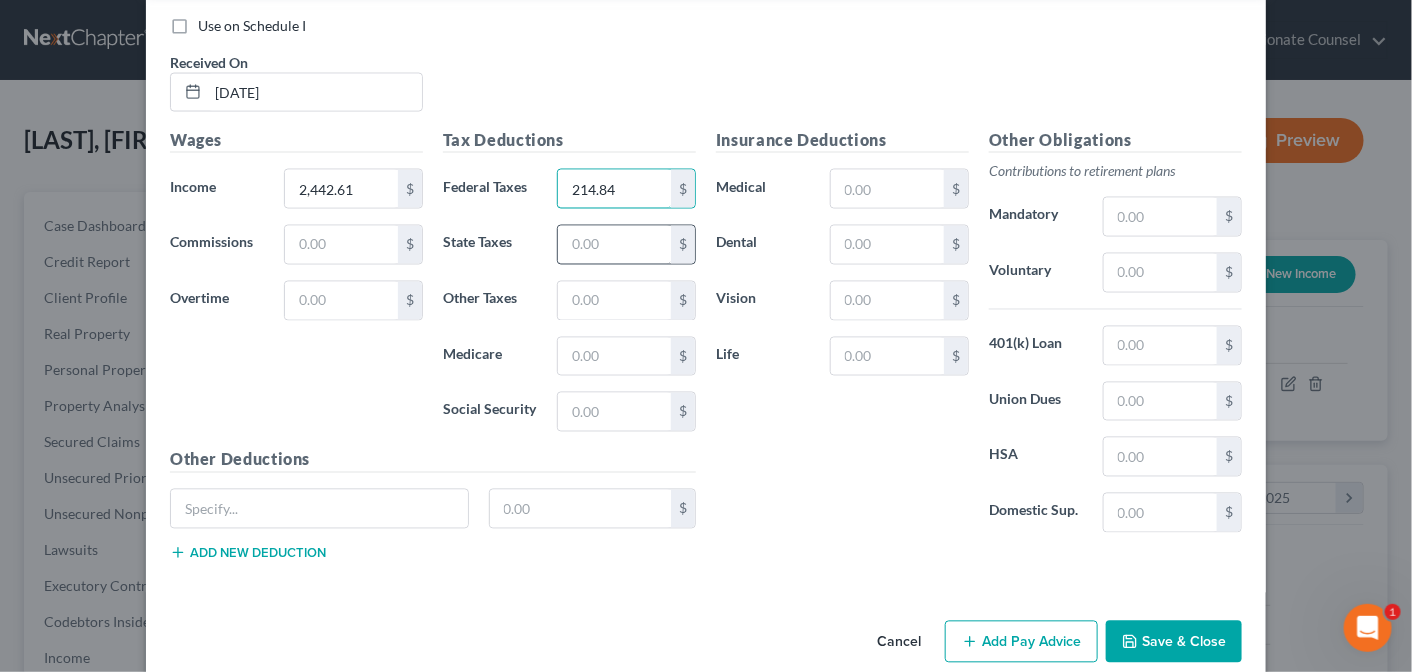 type on "214.84" 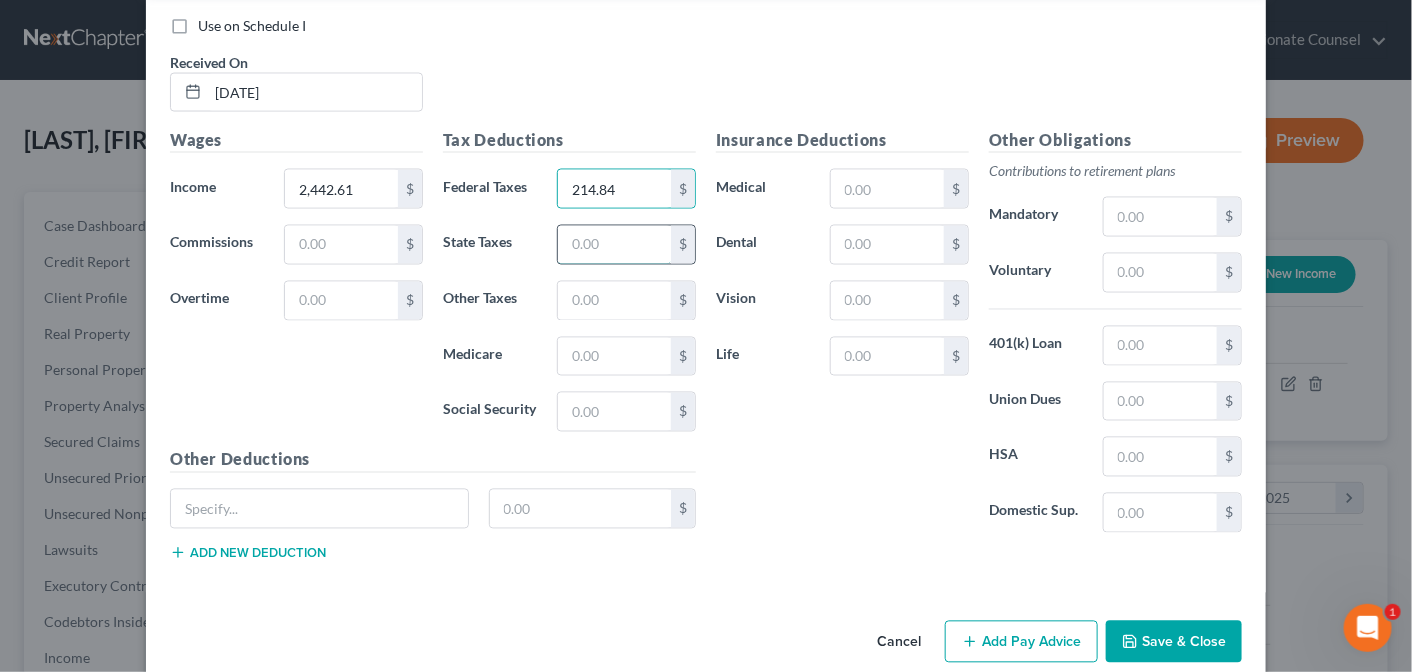 click at bounding box center (614, 245) 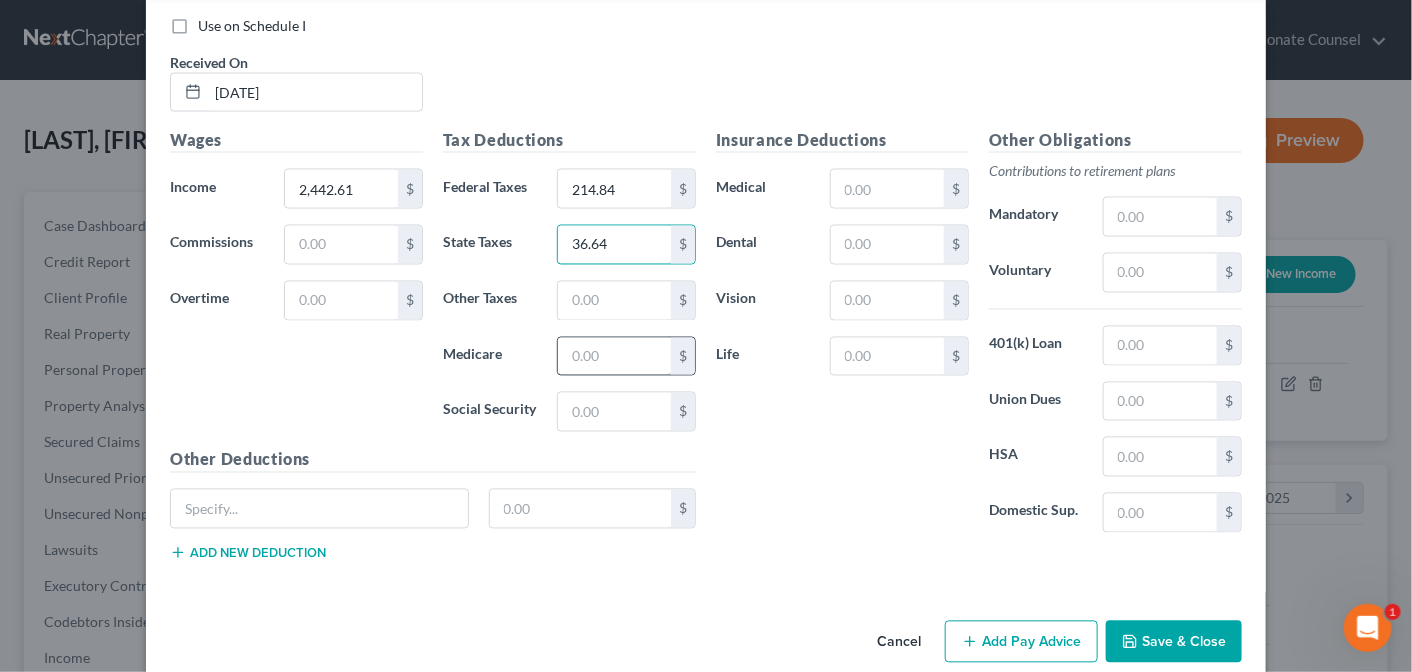 type on "36.64" 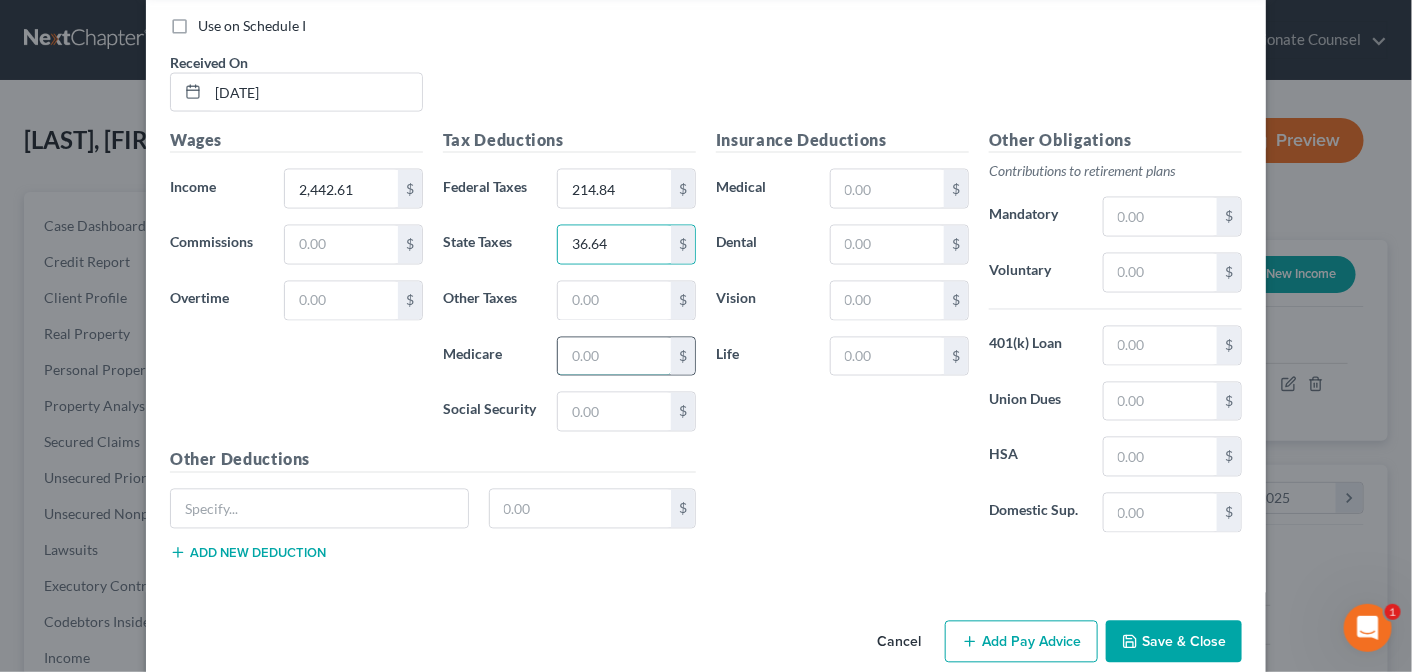 click at bounding box center (614, 357) 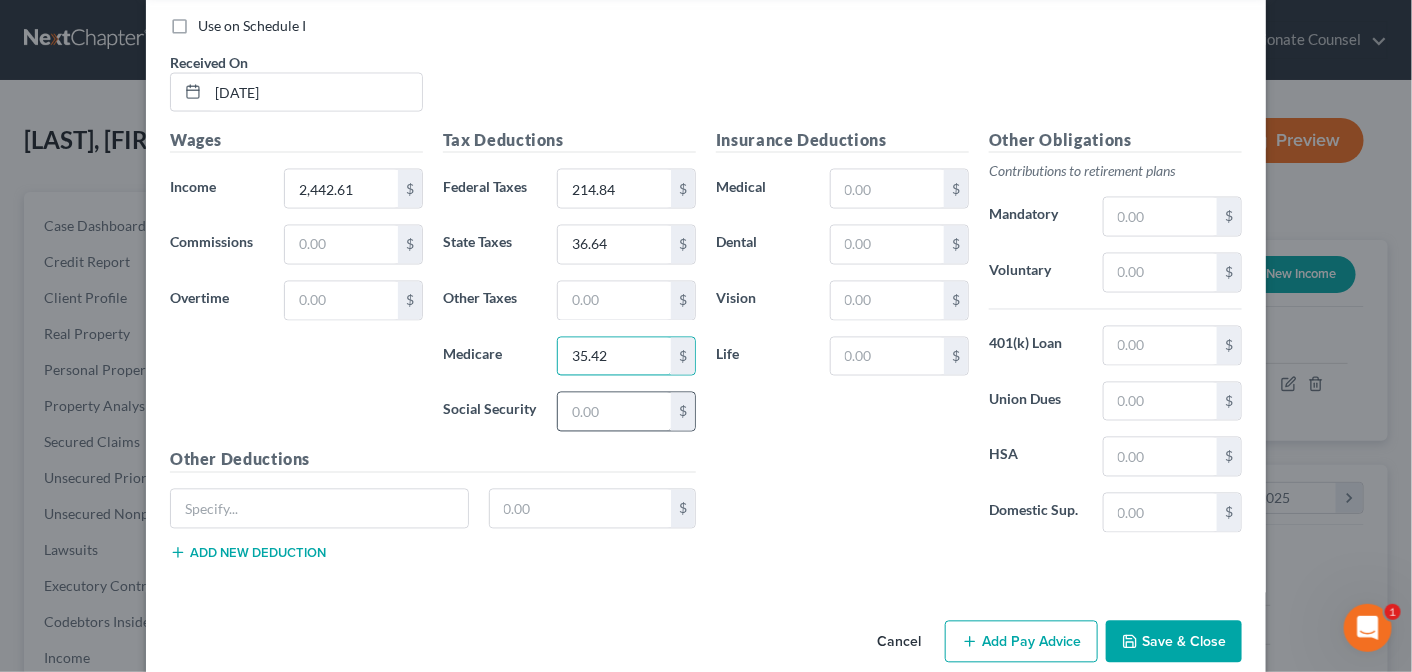 type on "35.42" 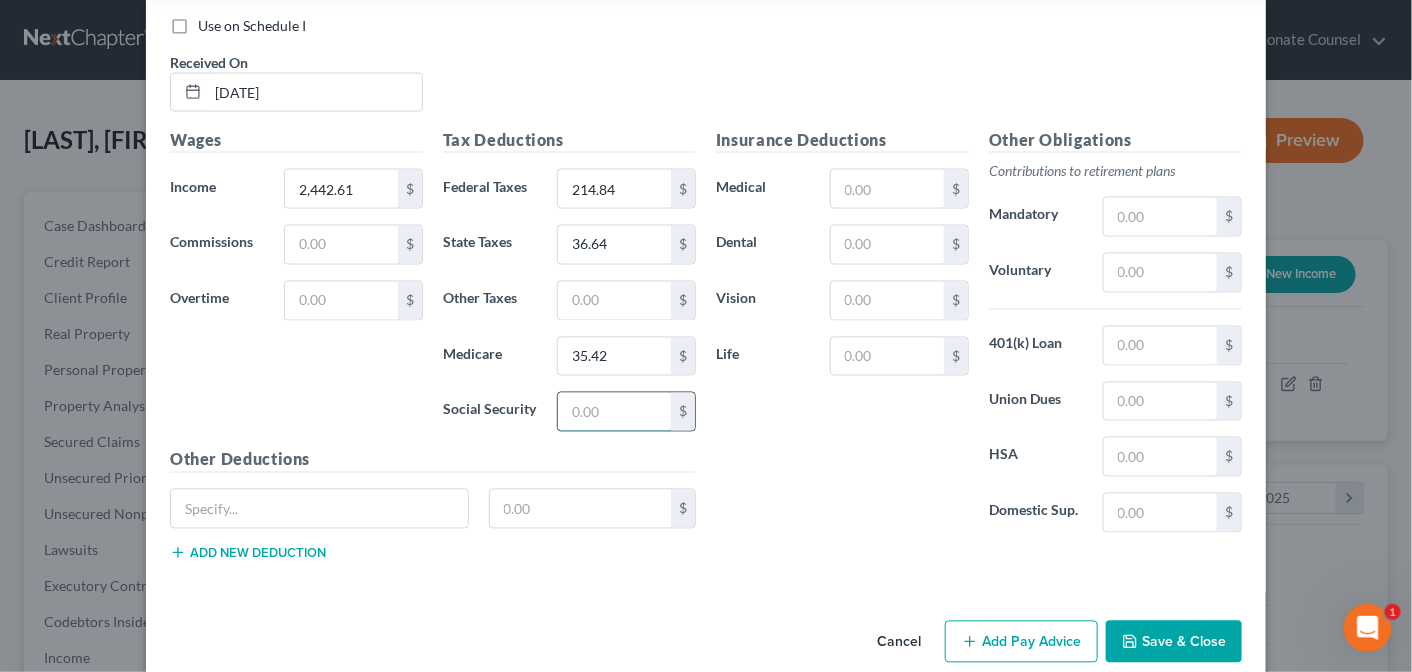 click at bounding box center [614, 412] 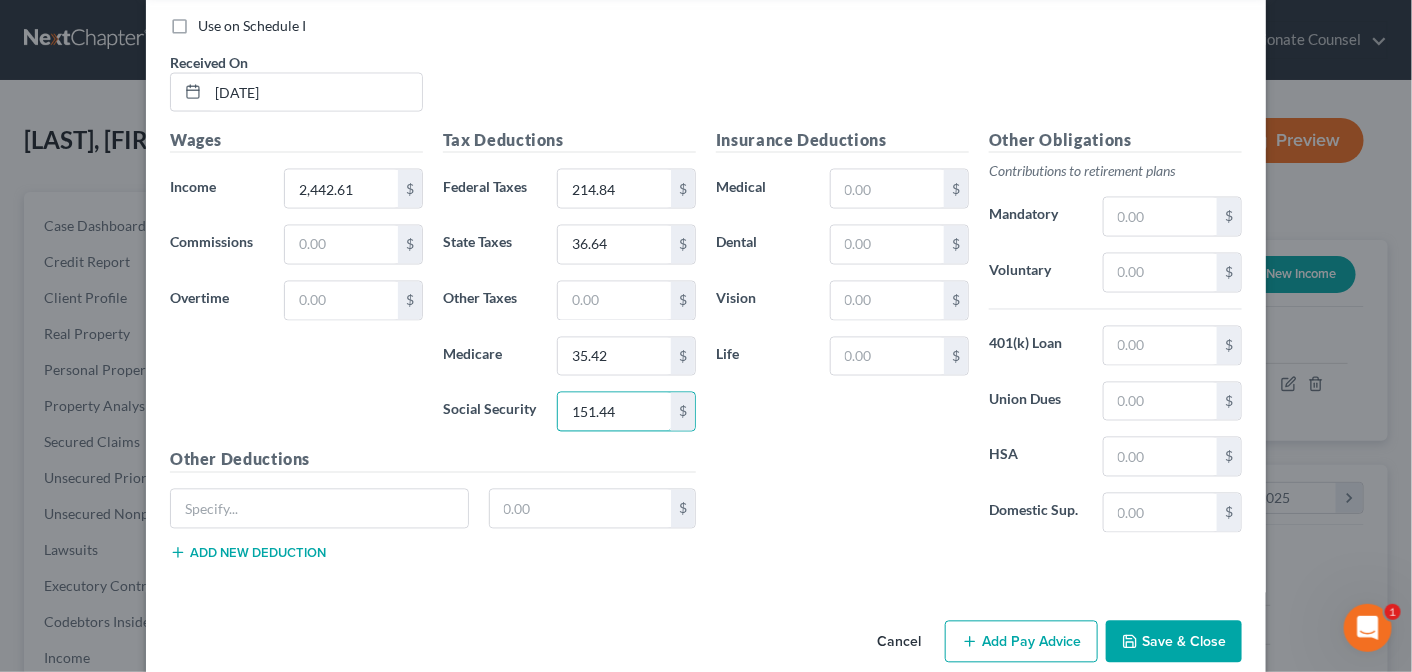 type on "151.44" 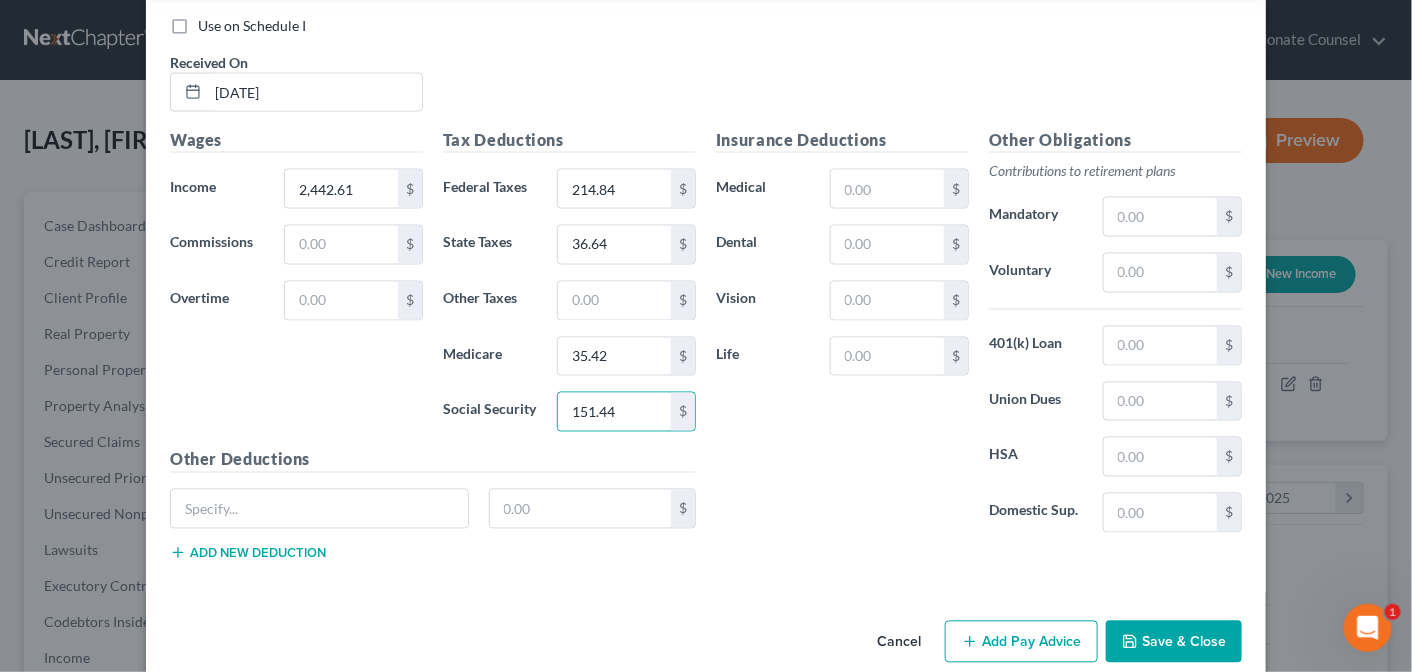 click on "Add Pay Advice" at bounding box center [1021, 642] 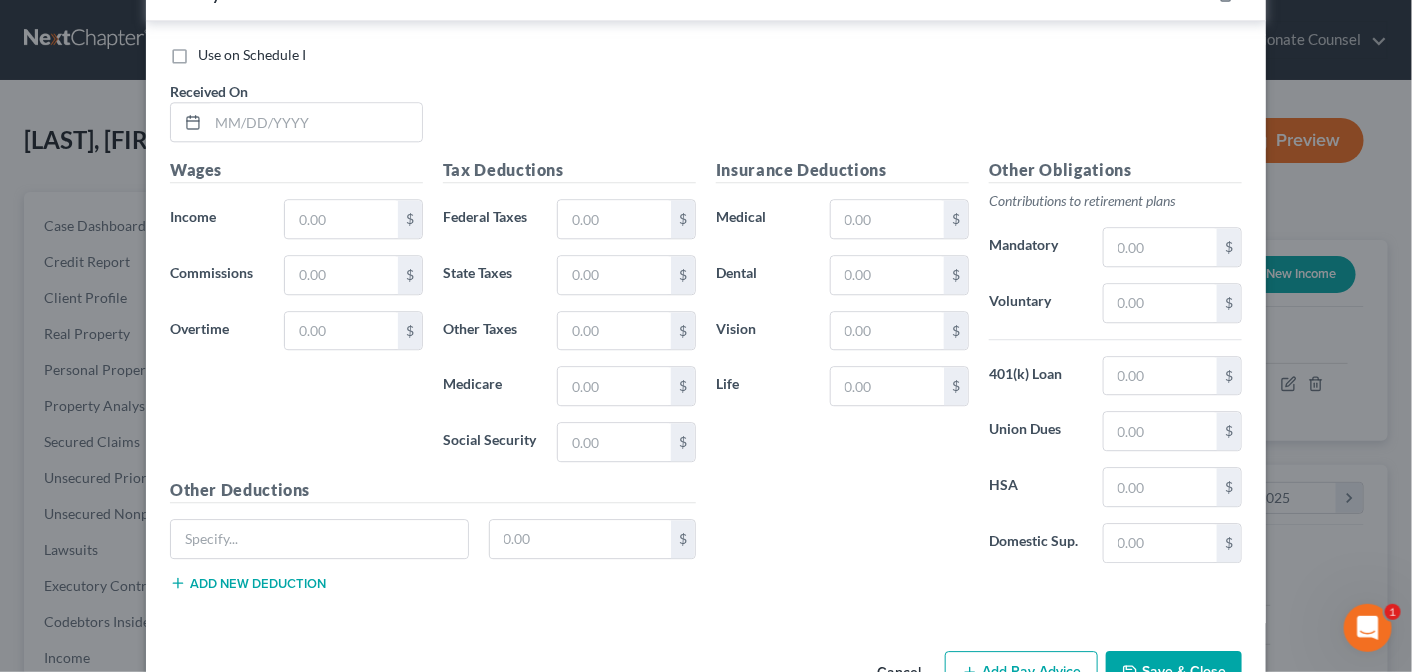 scroll, scrollTop: 4660, scrollLeft: 0, axis: vertical 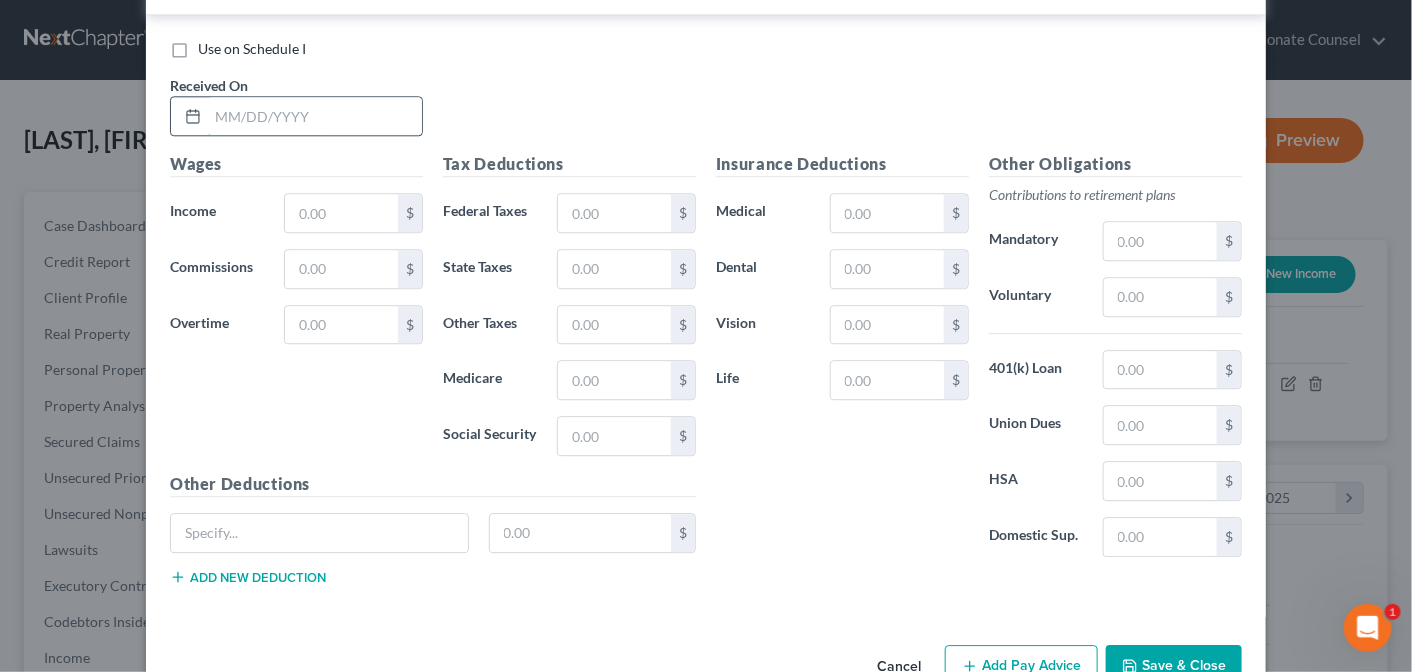 click at bounding box center (315, 116) 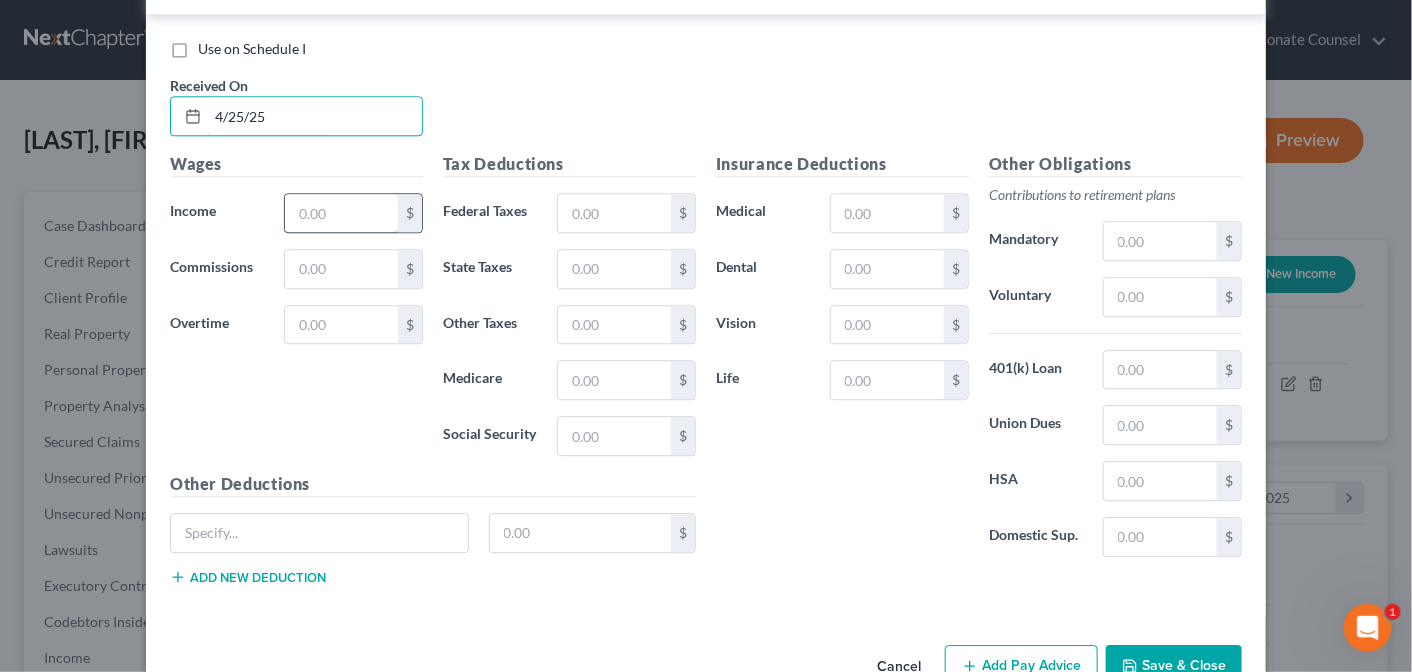 type on "4/25/25" 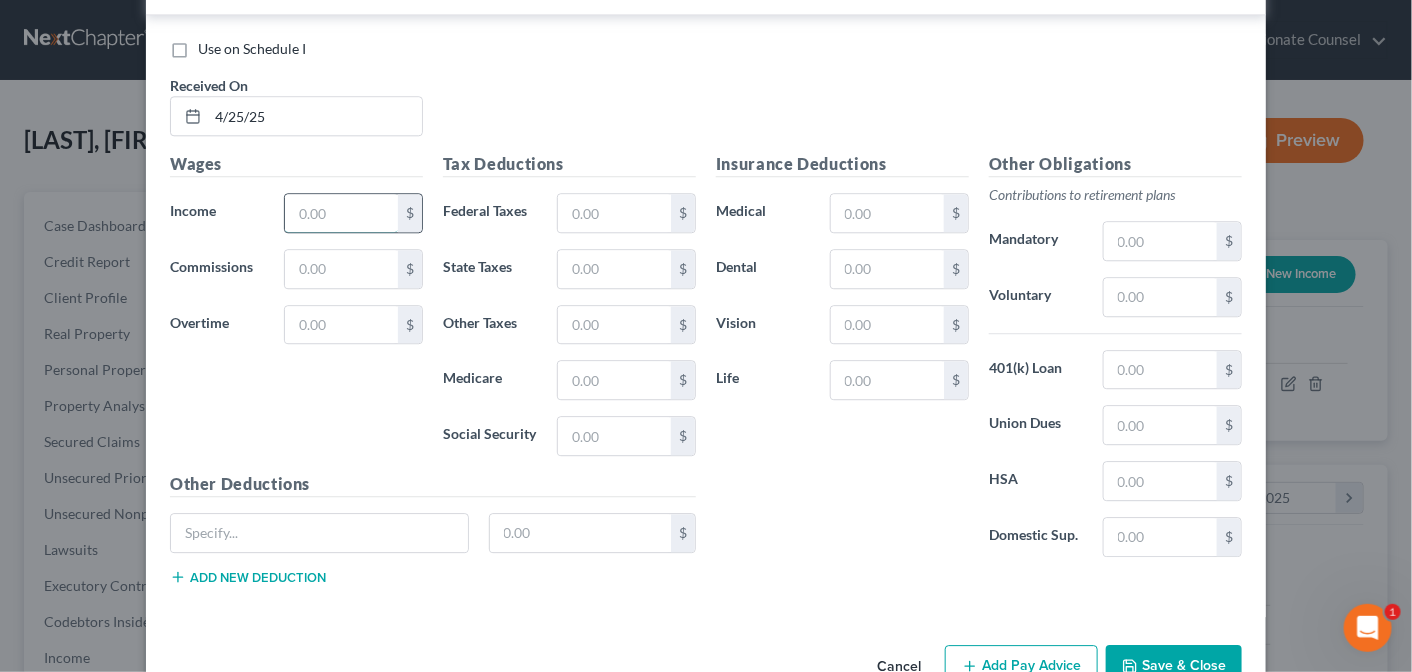 click at bounding box center [341, 213] 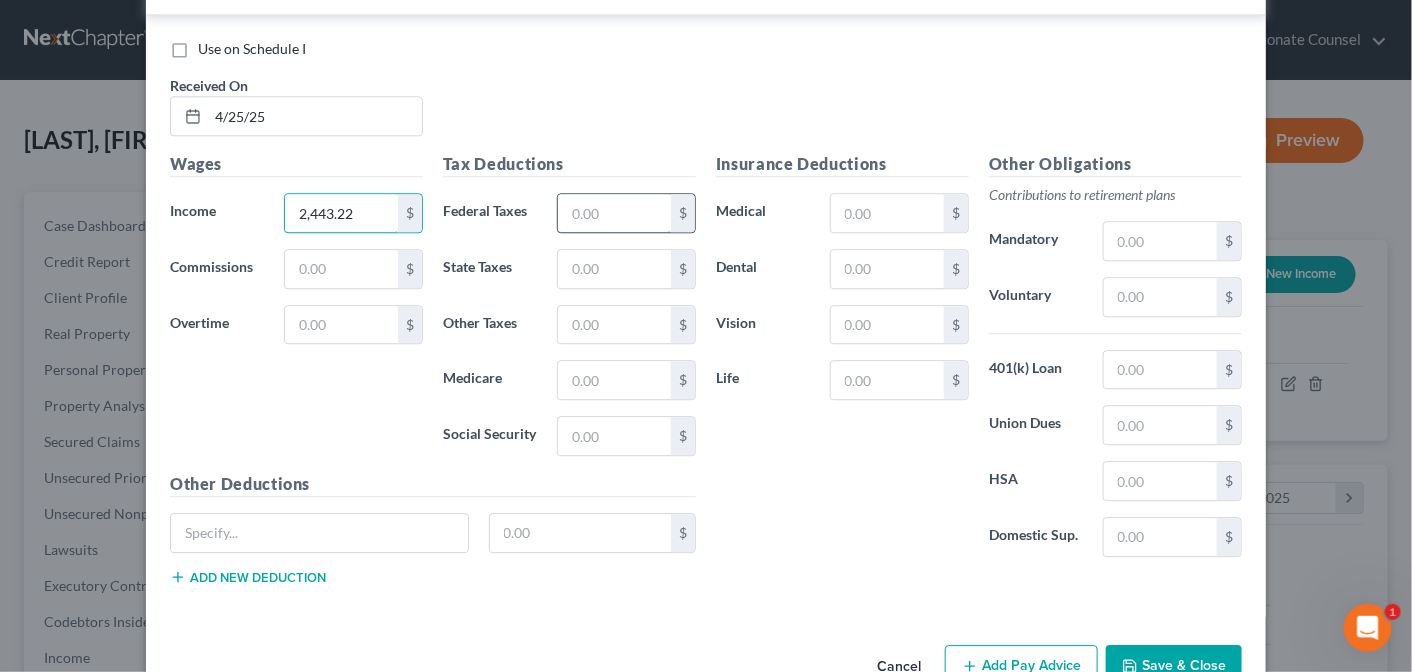 type on "2,443.22" 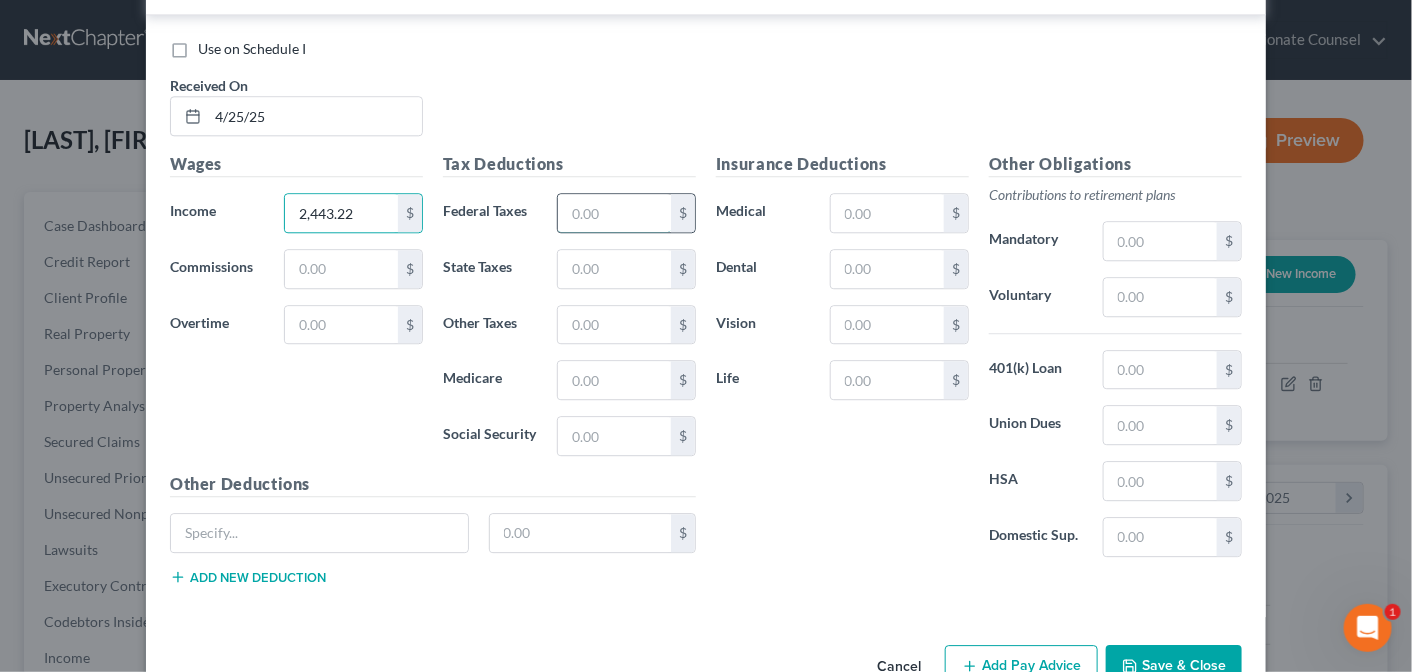 click at bounding box center (614, 213) 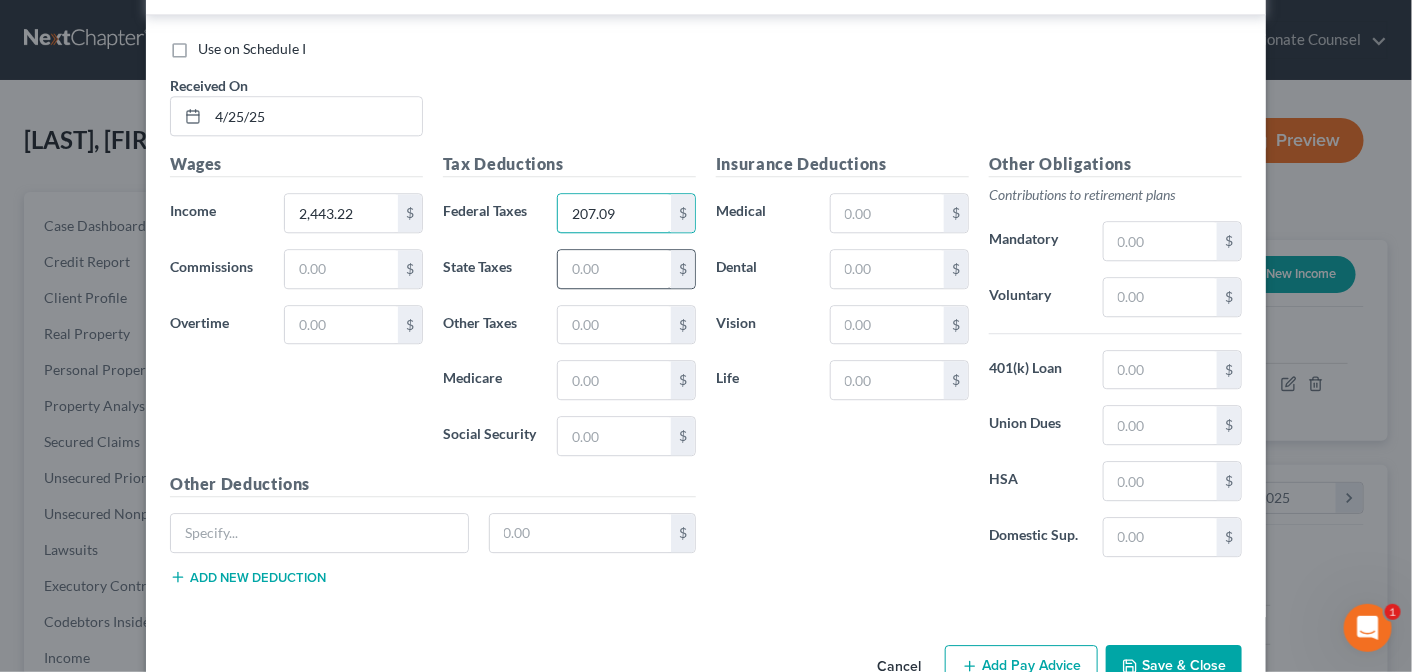 type on "207.09" 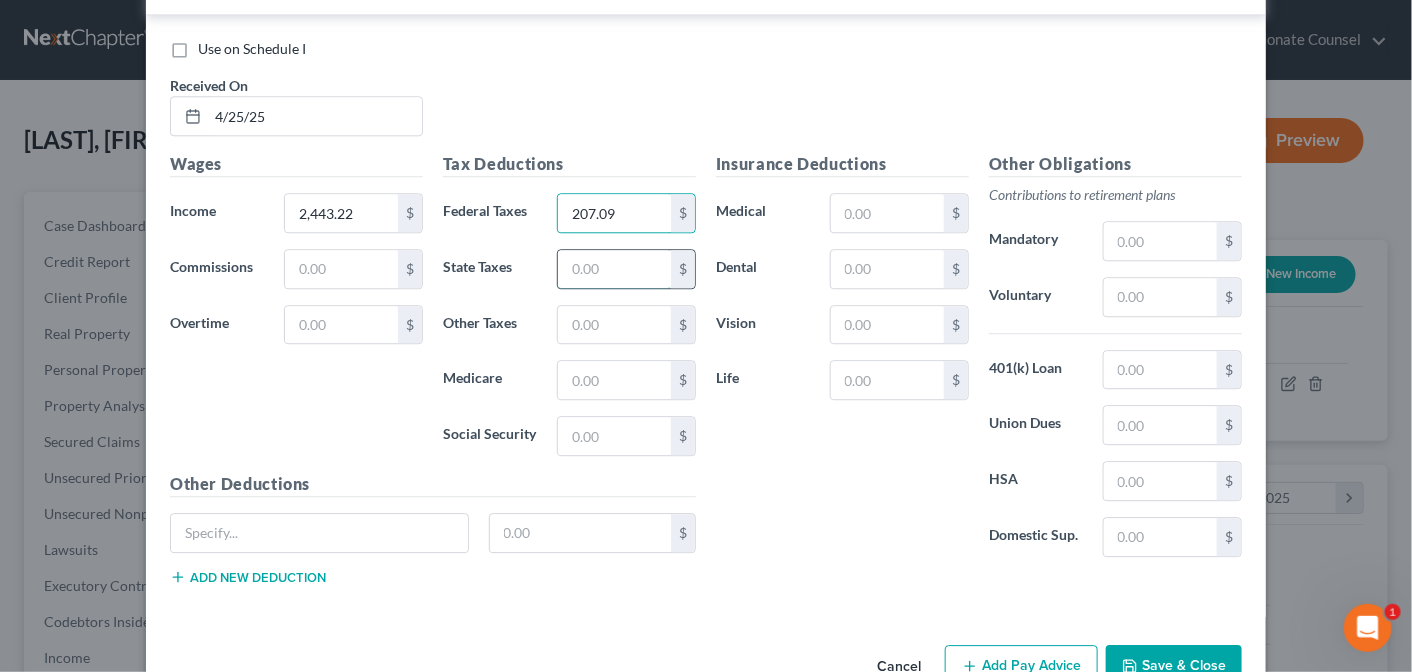 click at bounding box center [614, 269] 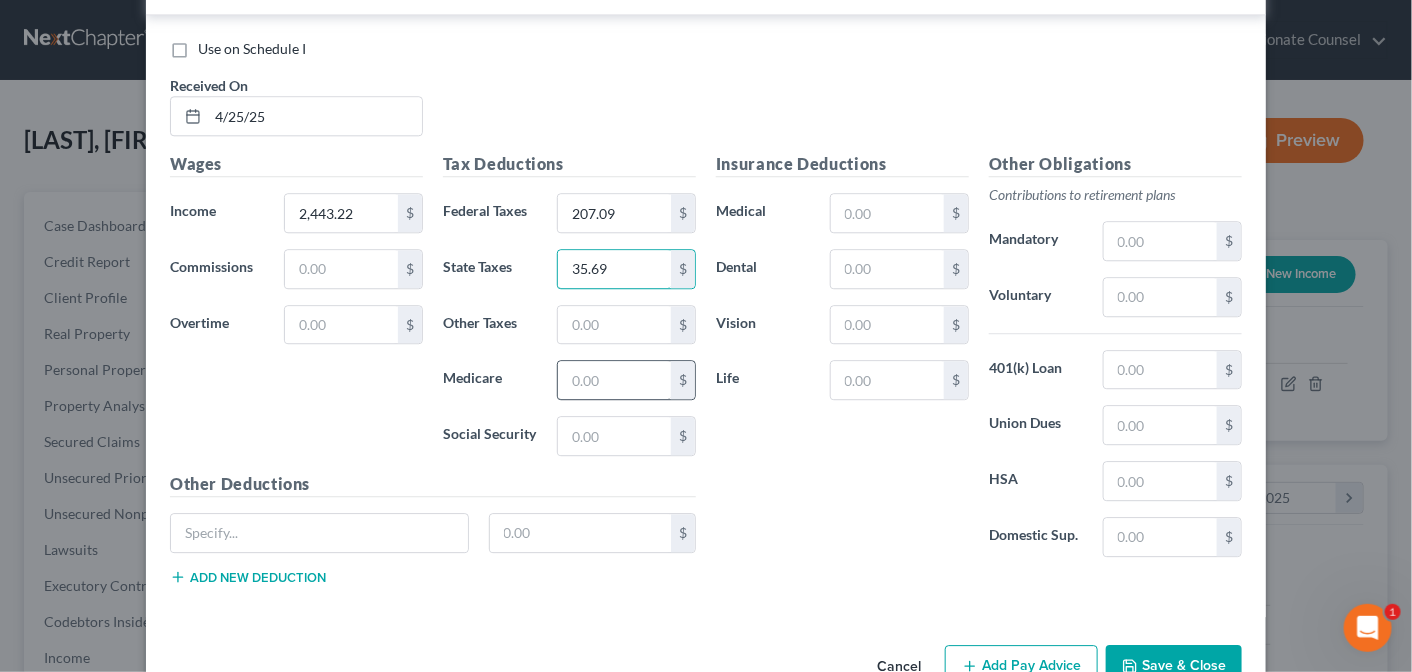 type on "35.69" 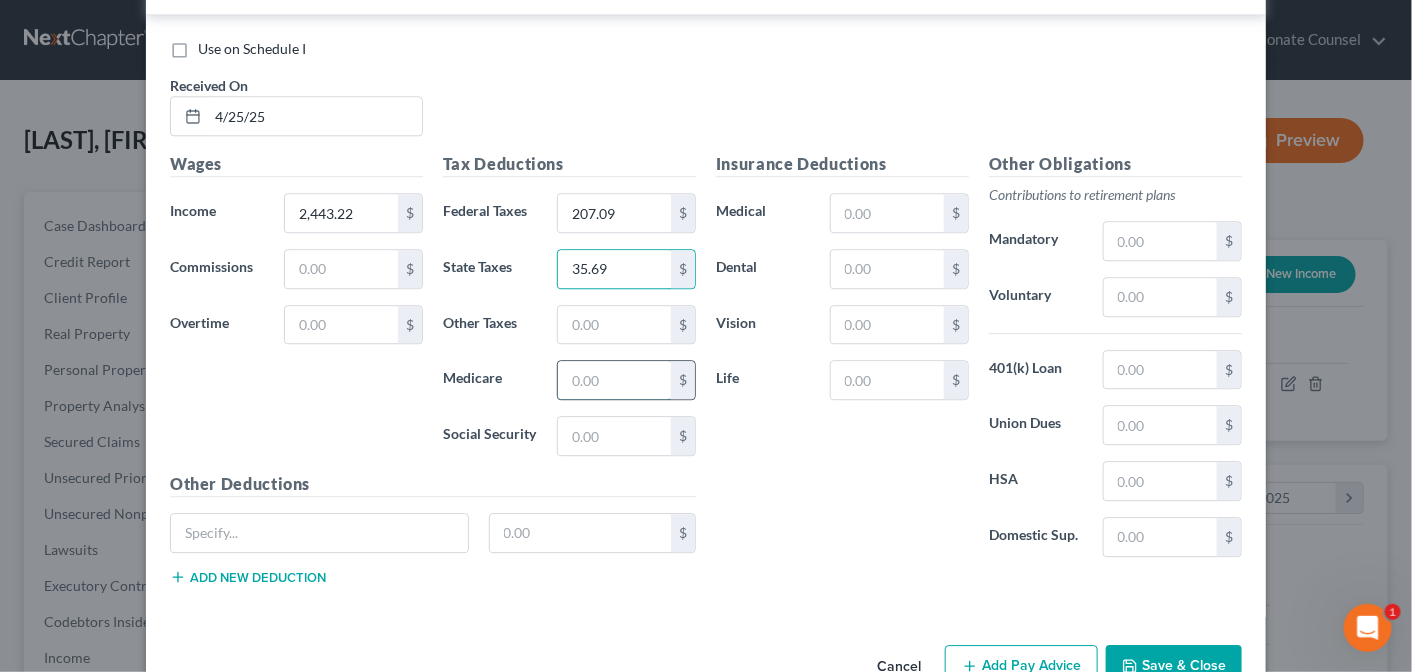 click at bounding box center (614, 380) 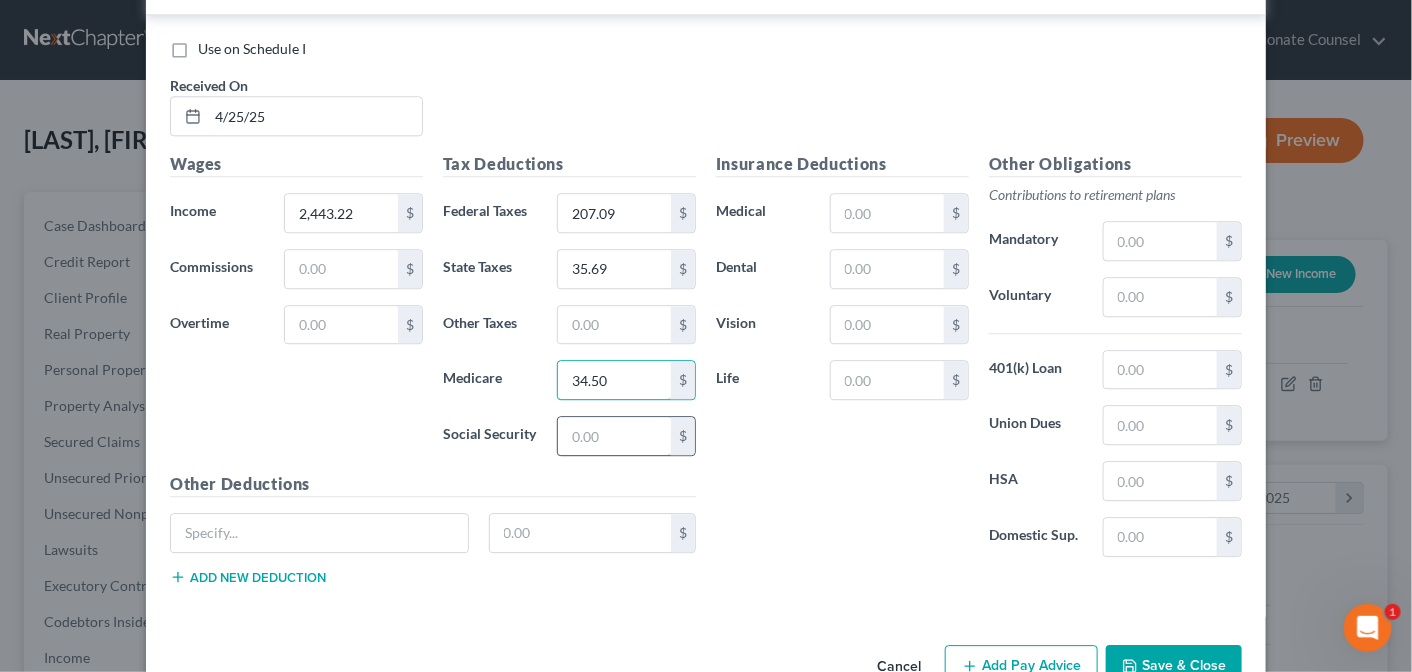 type on "34.50" 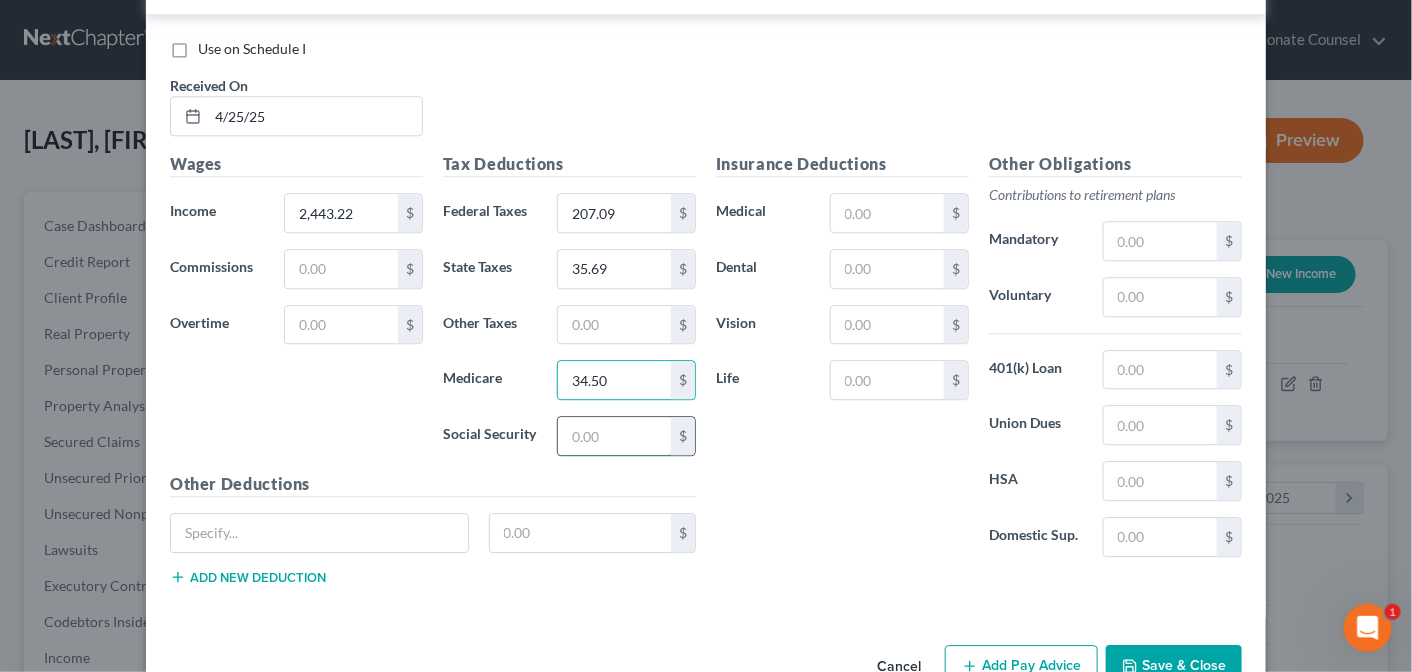 click at bounding box center [614, 436] 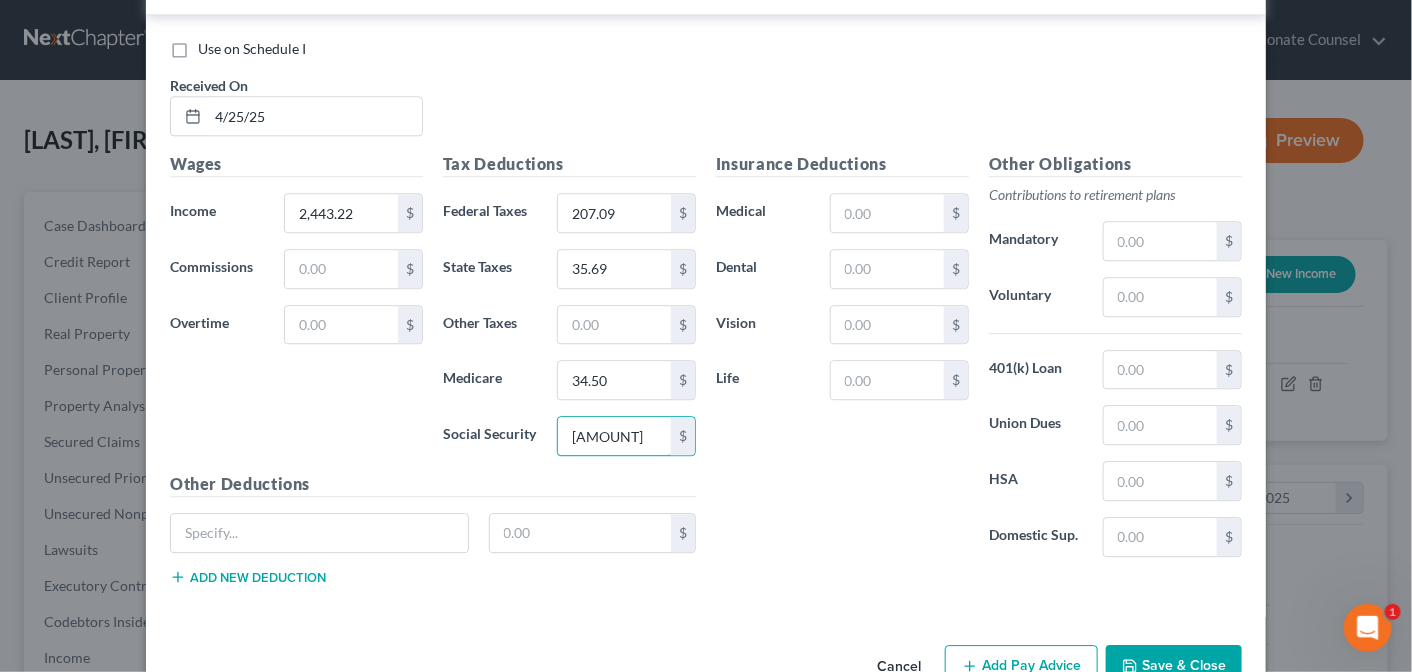 type on "[AMOUNT]" 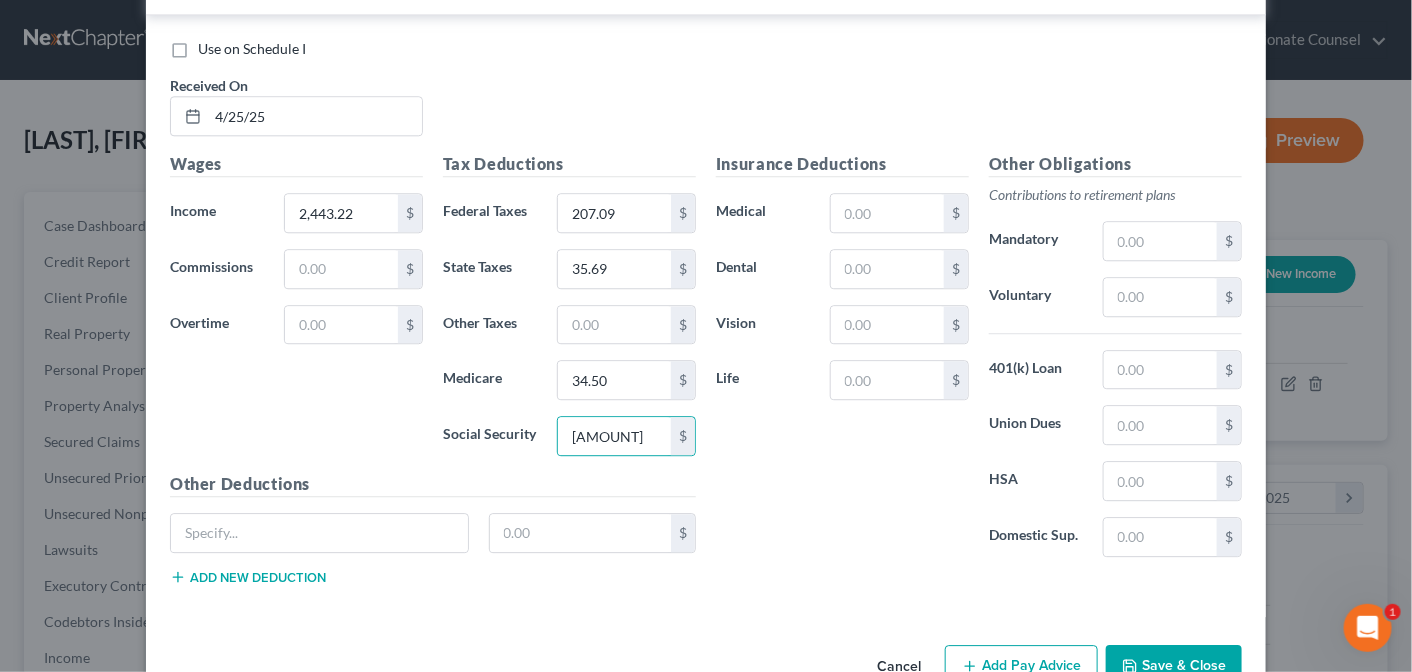 click on "Add Pay Advice" at bounding box center (1021, 666) 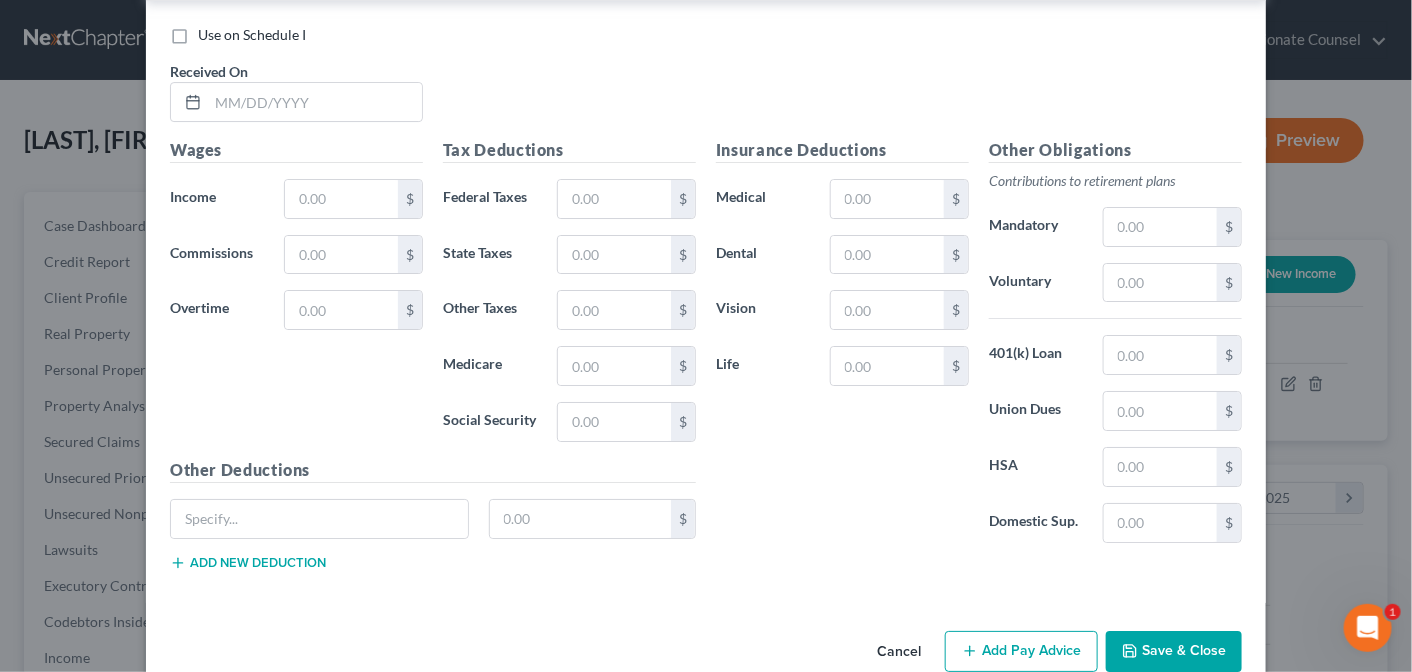 scroll, scrollTop: 5321, scrollLeft: 0, axis: vertical 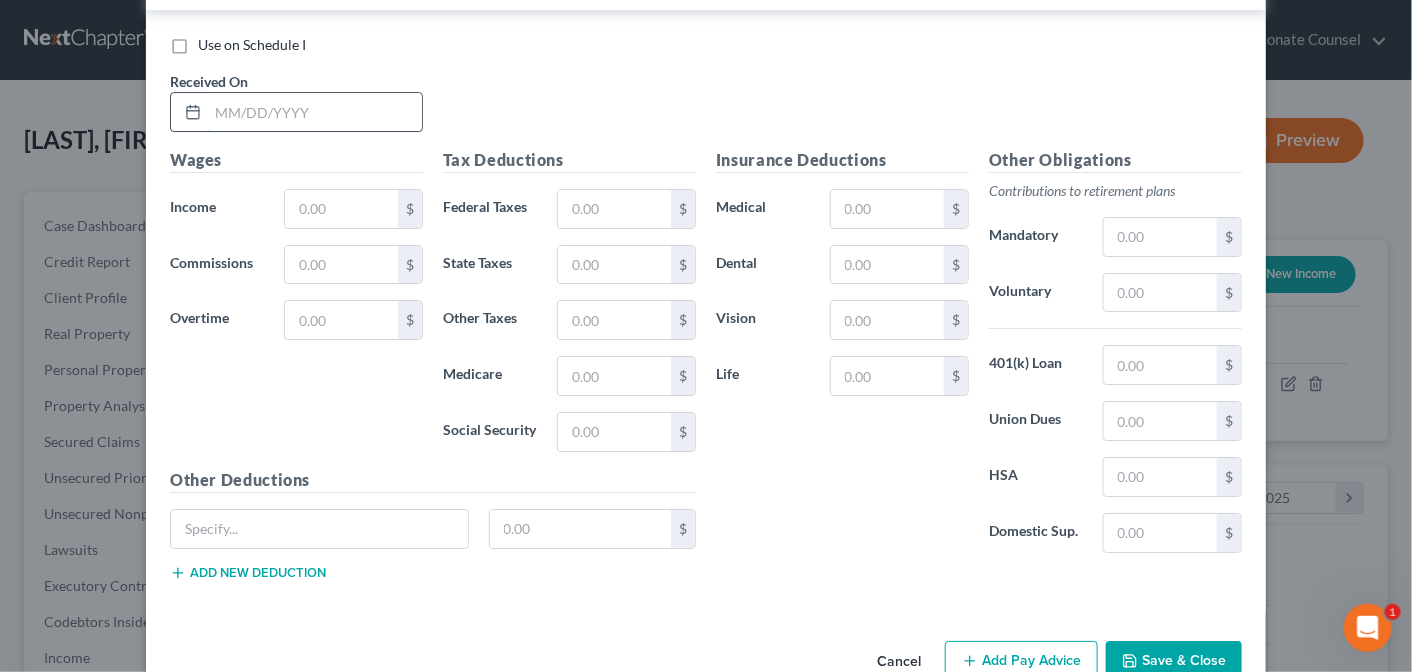 click at bounding box center [315, 112] 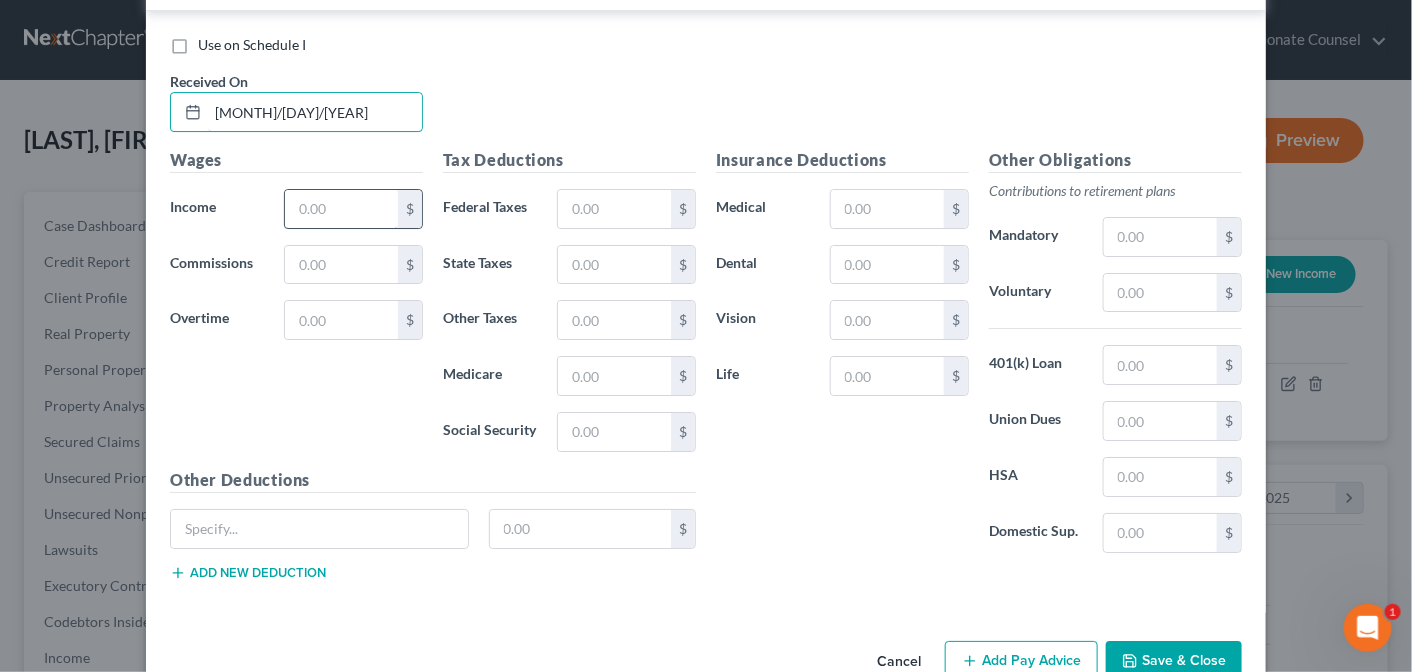 type on "[MONTH]/[DAY]/[YEAR]" 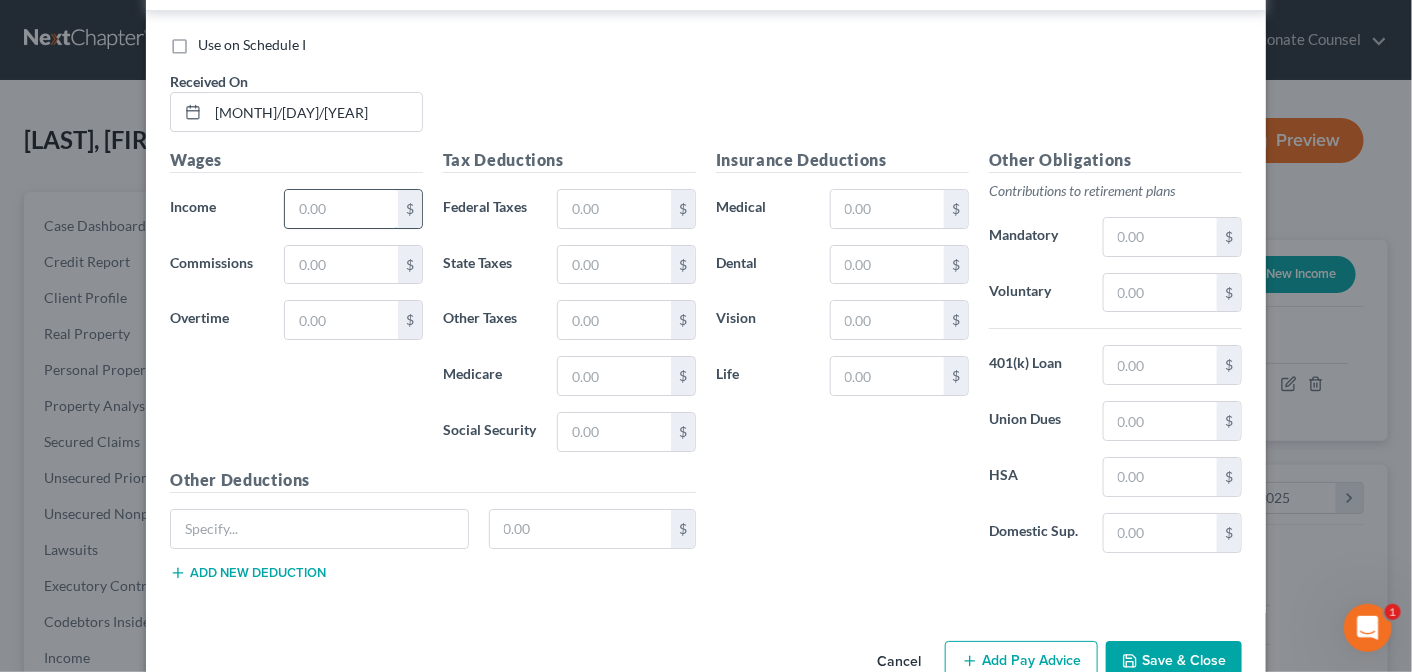click at bounding box center (341, 209) 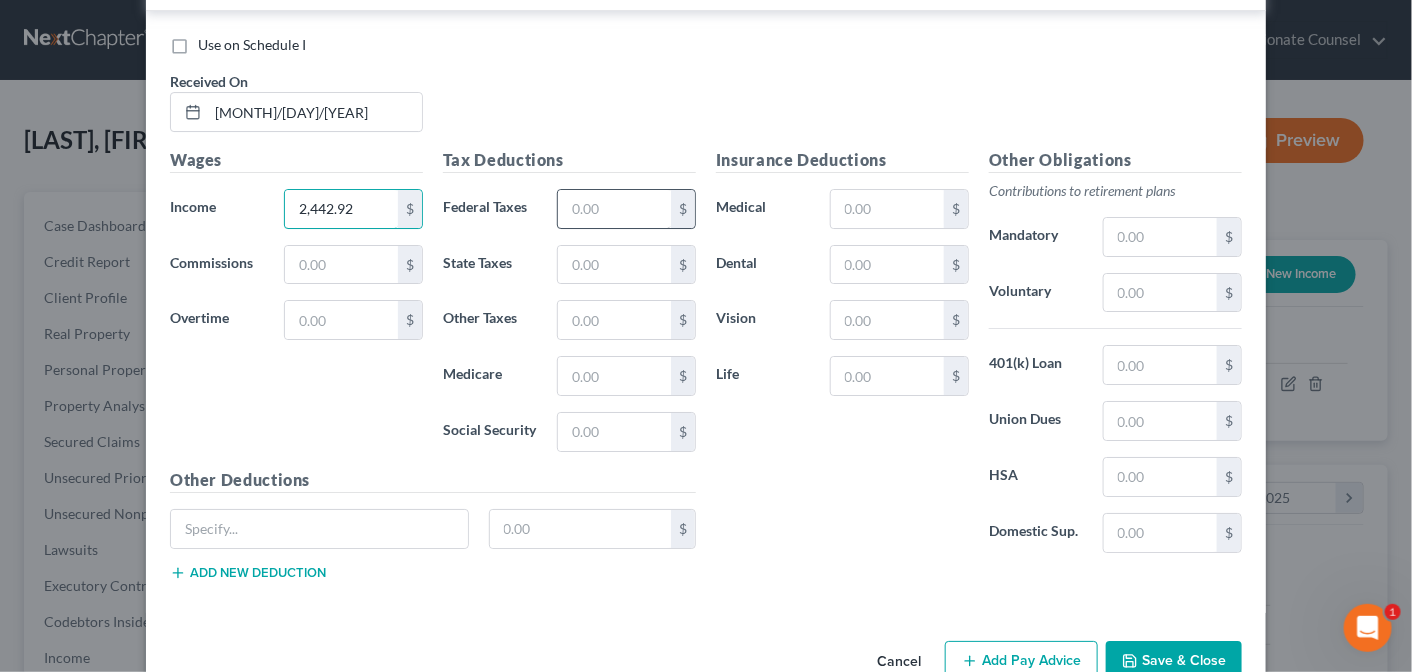 type on "2,442.92" 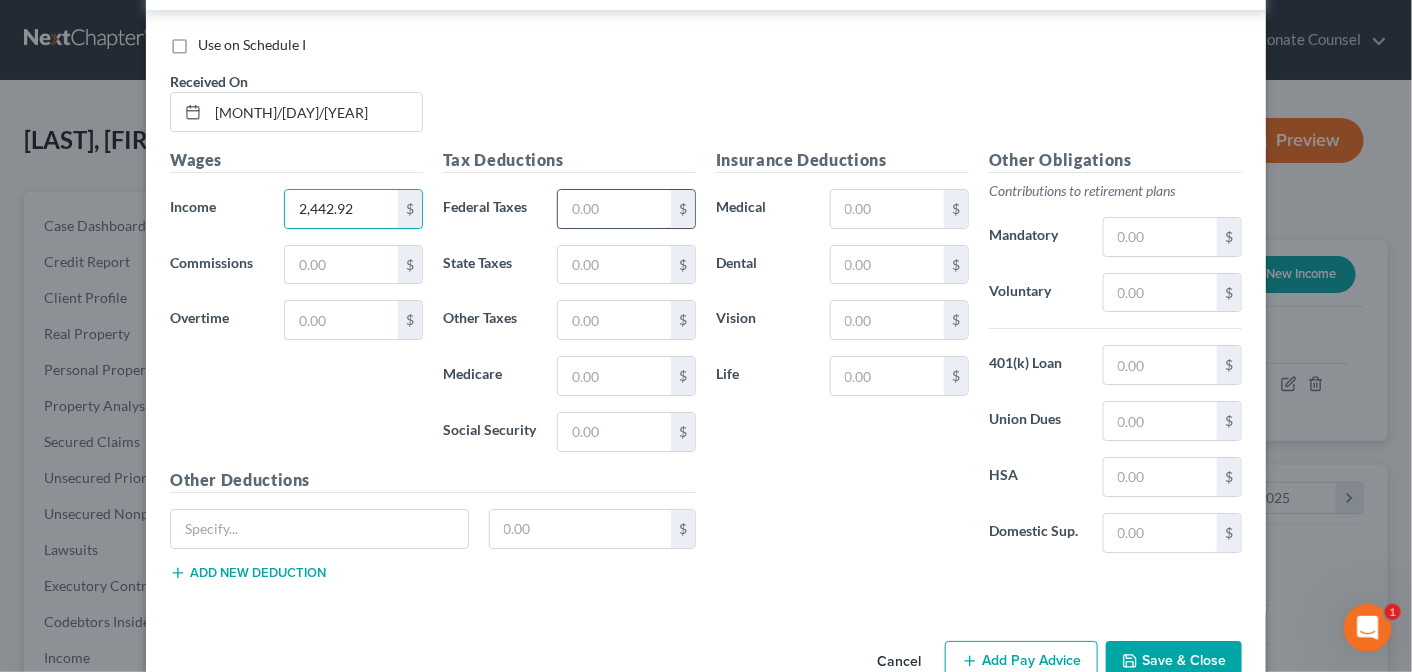 click at bounding box center (614, 209) 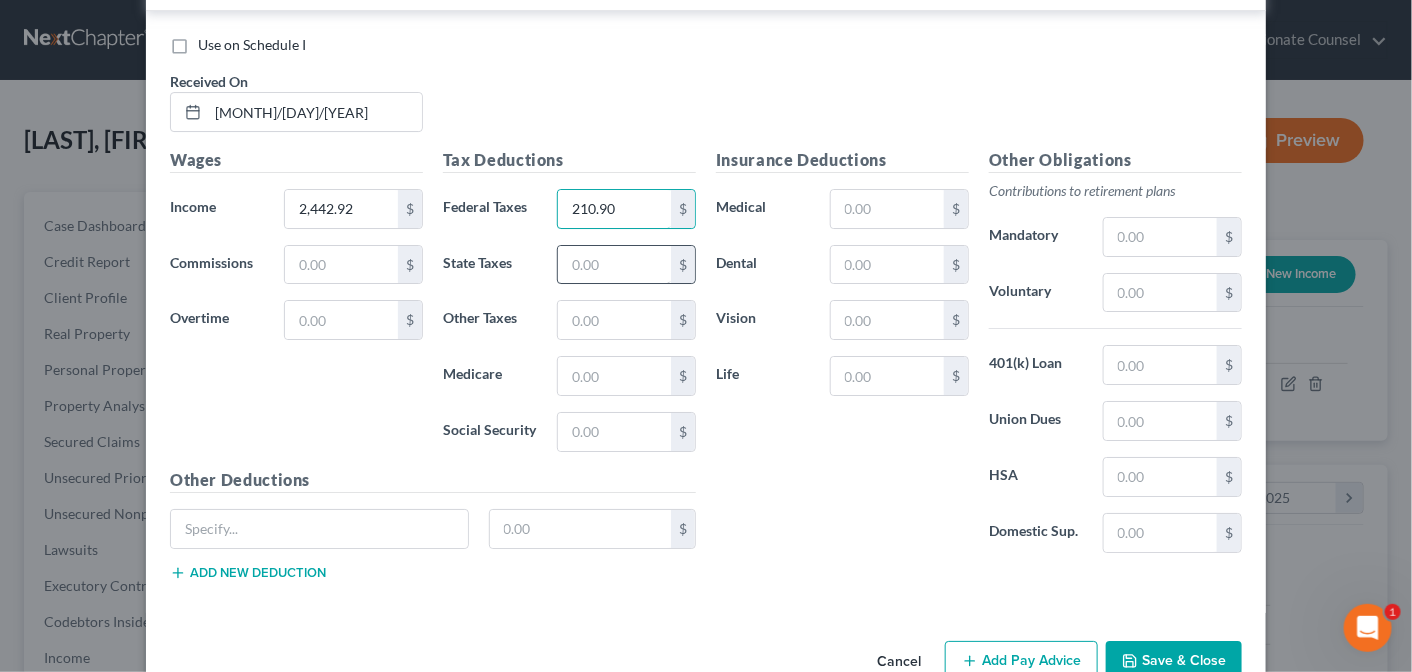 type on "210.90" 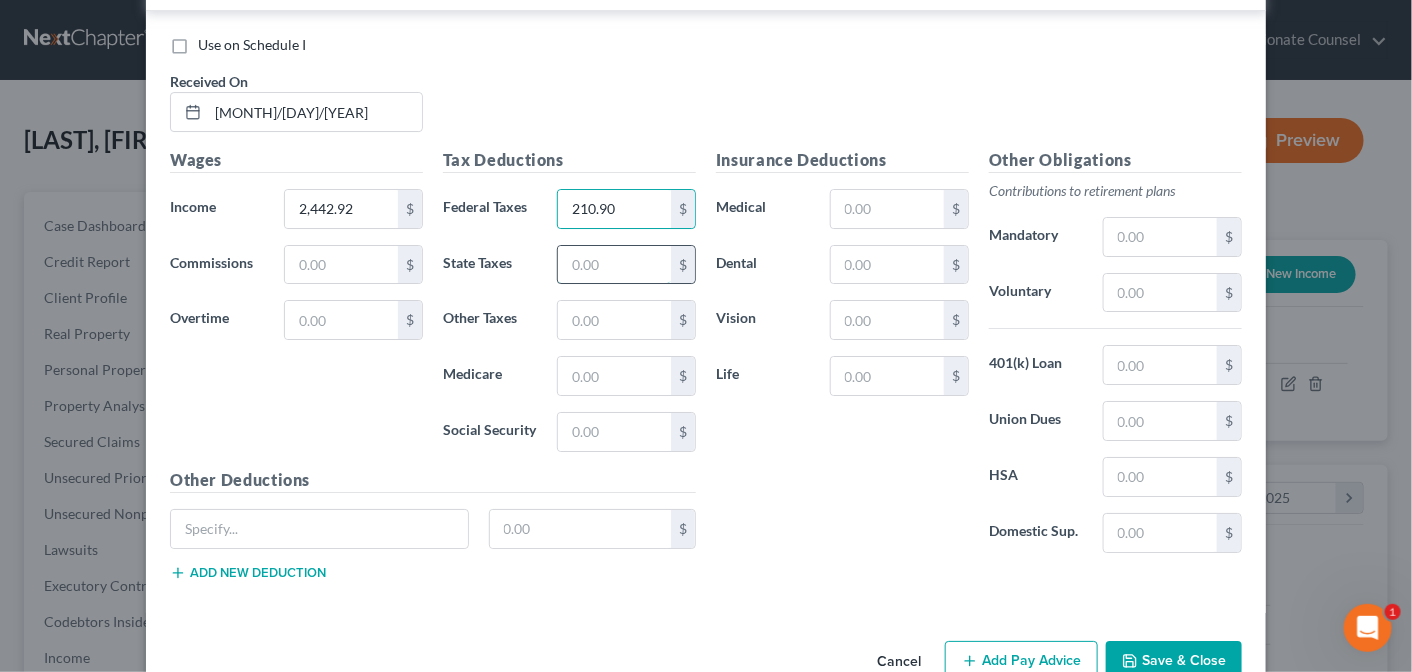 click at bounding box center [614, 265] 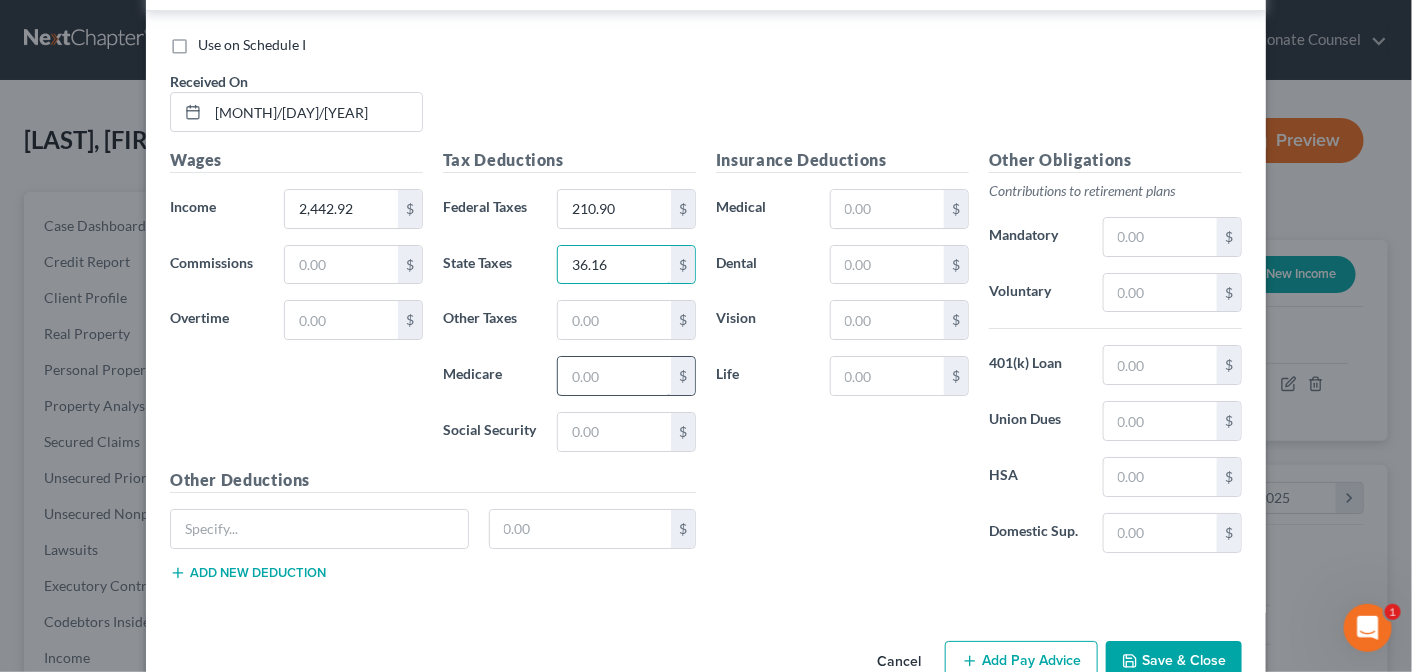 type on "36.16" 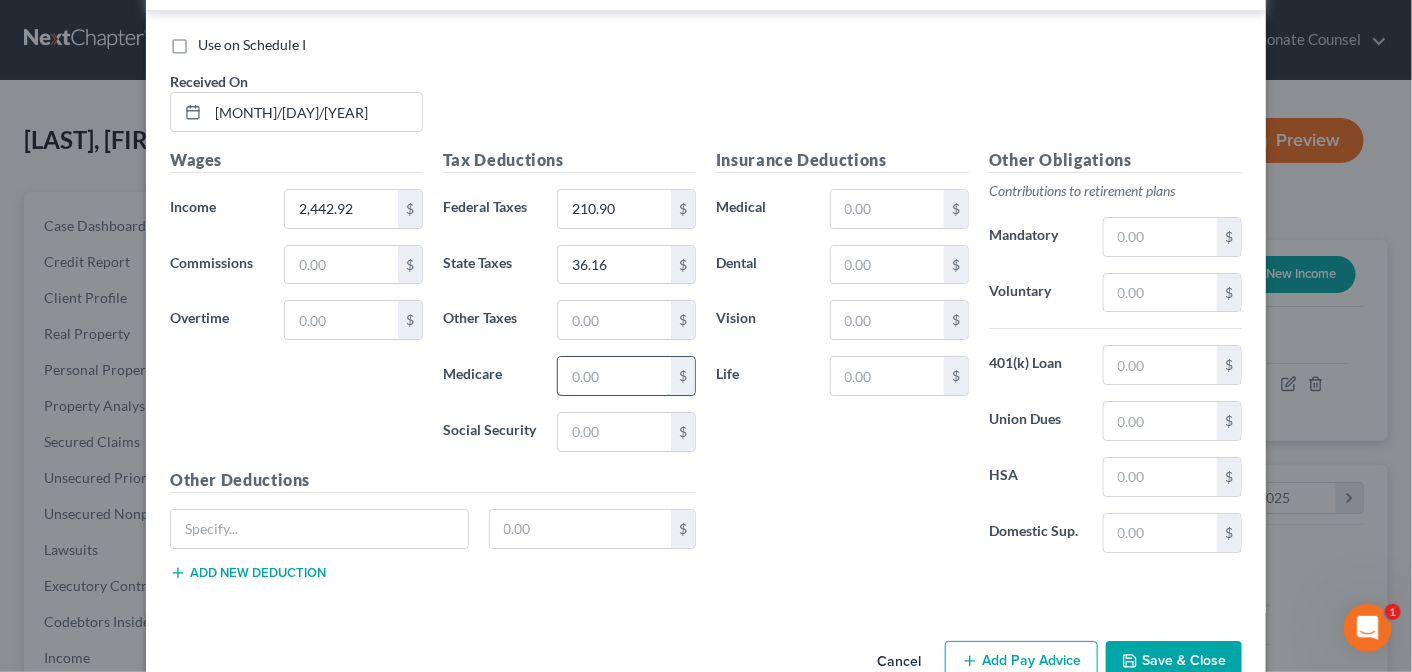 click at bounding box center [614, 376] 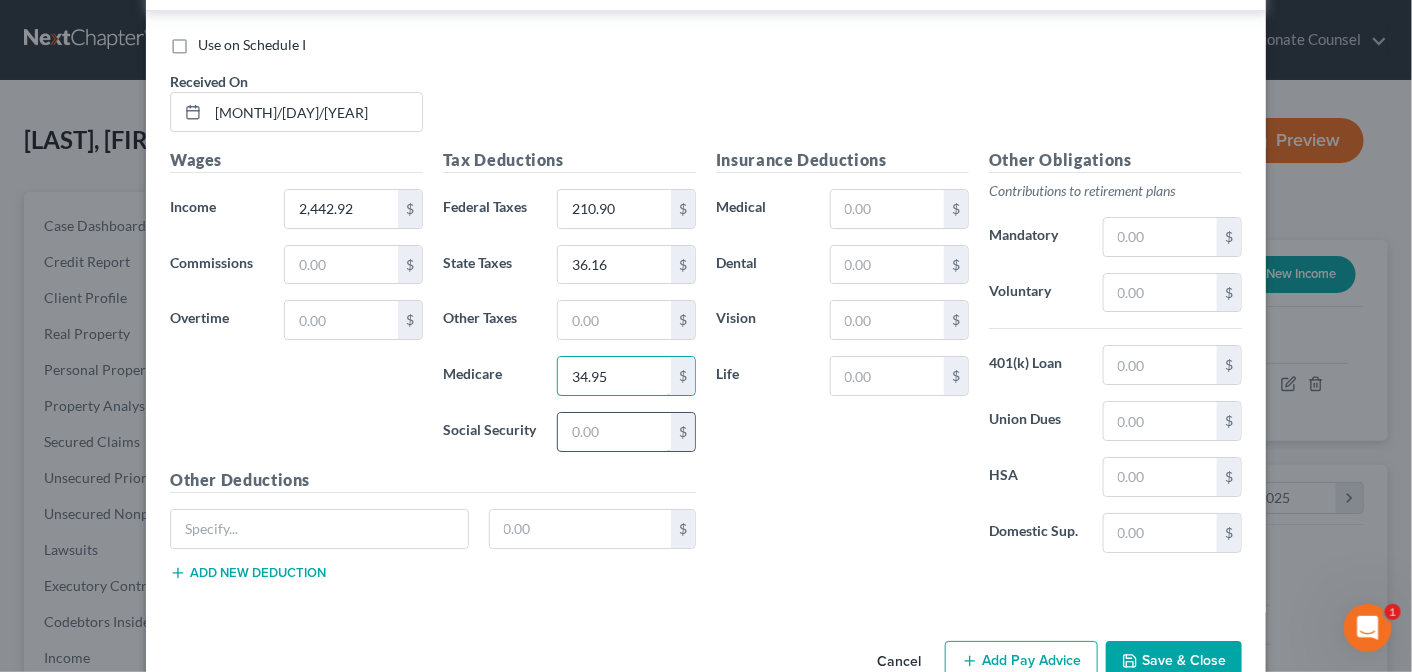 type on "34.95" 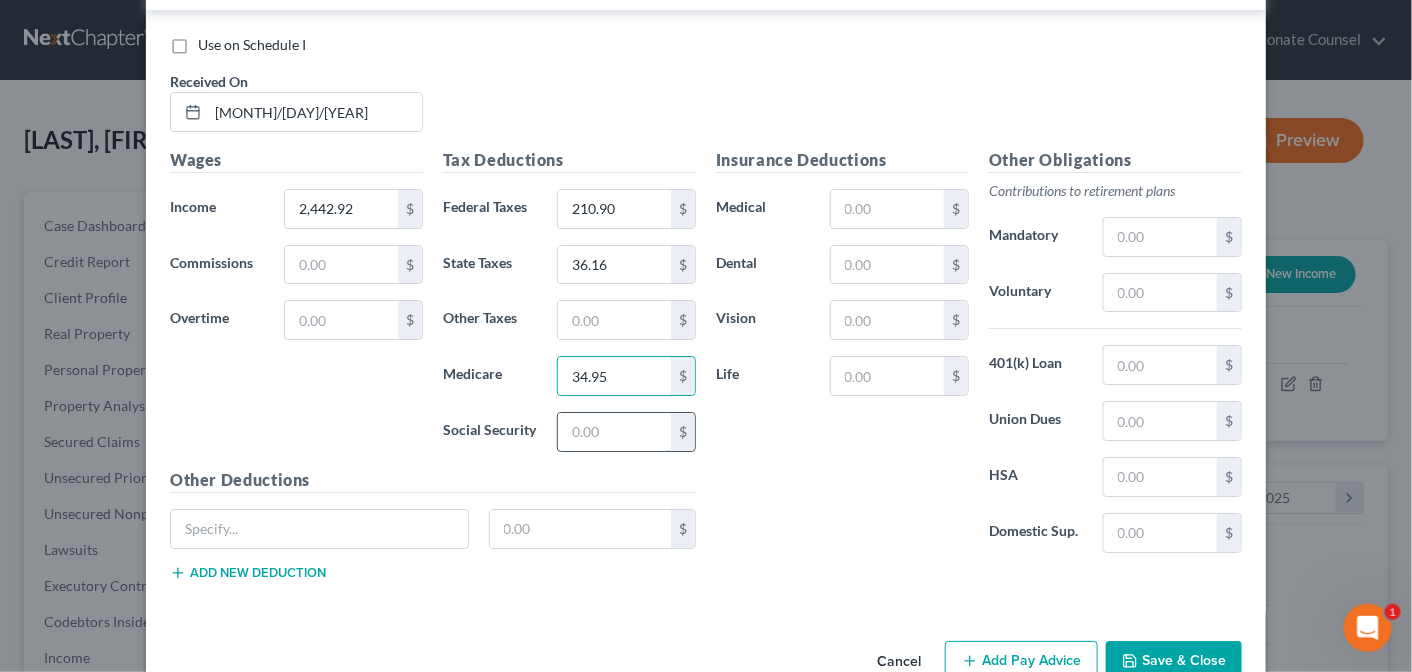 click at bounding box center (614, 432) 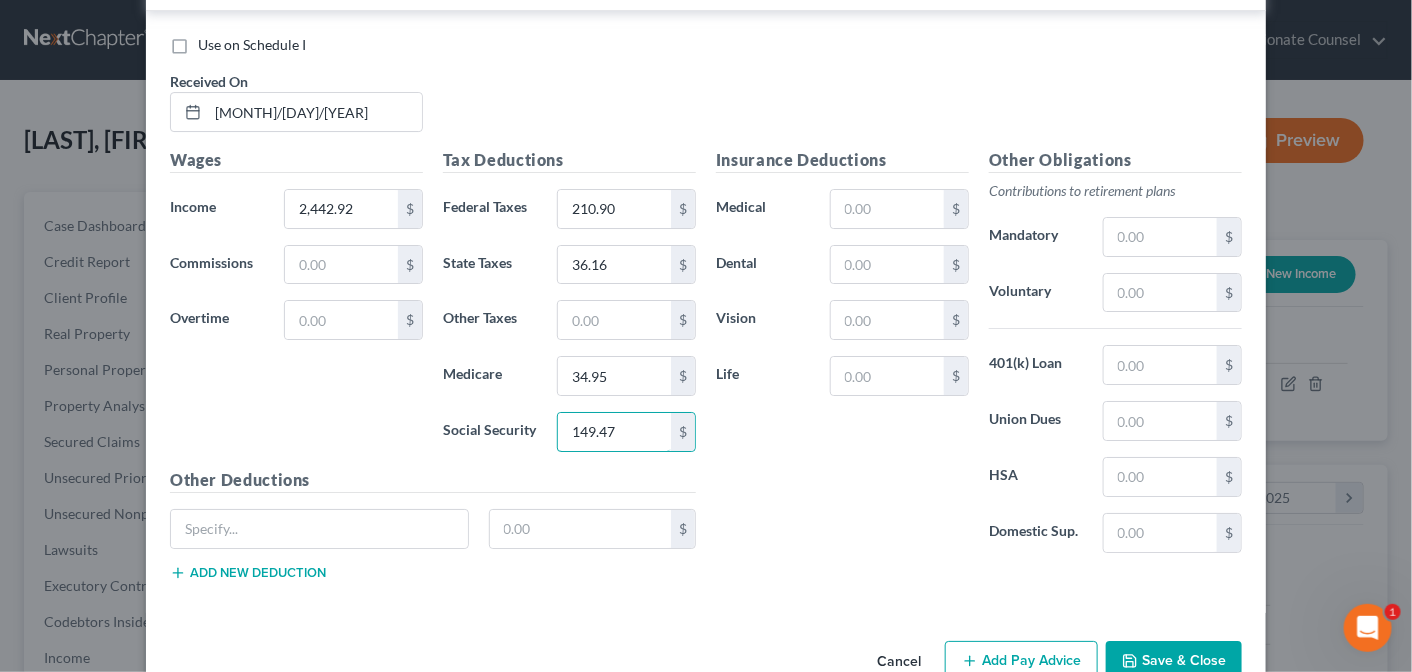 type on "149.47" 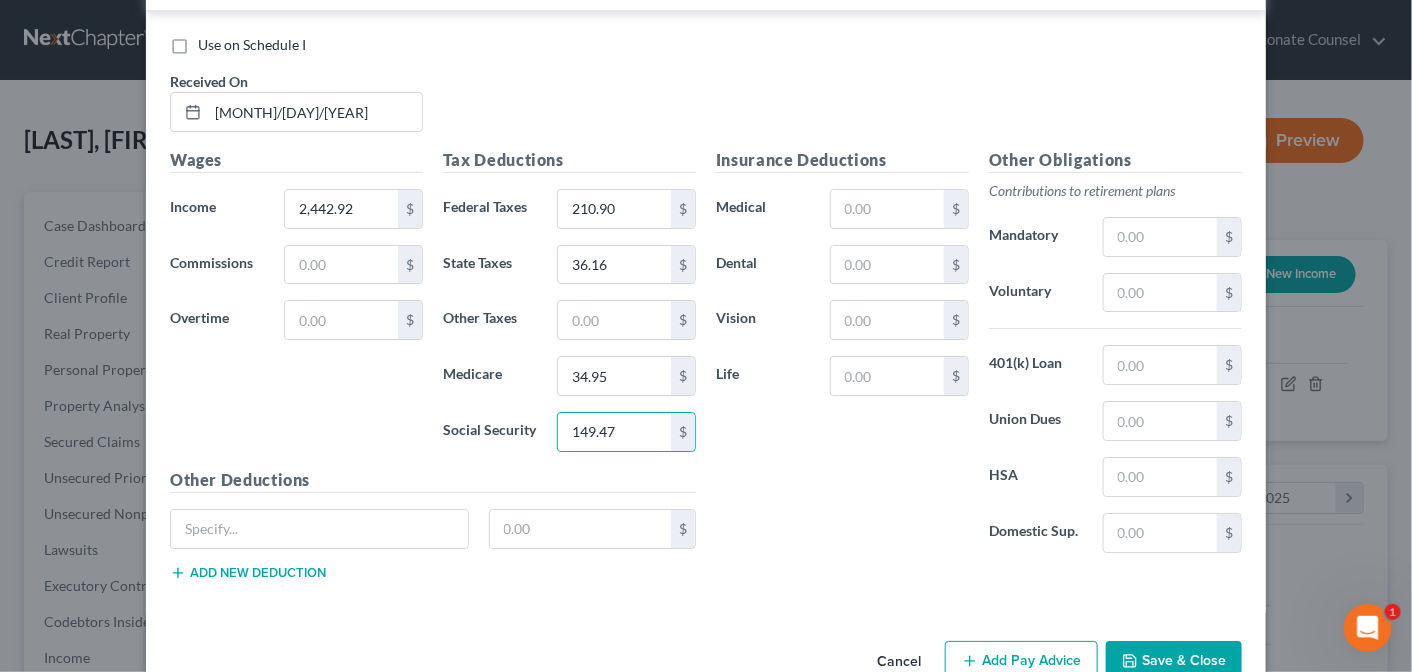 click on "Add Pay Advice" at bounding box center (1021, 662) 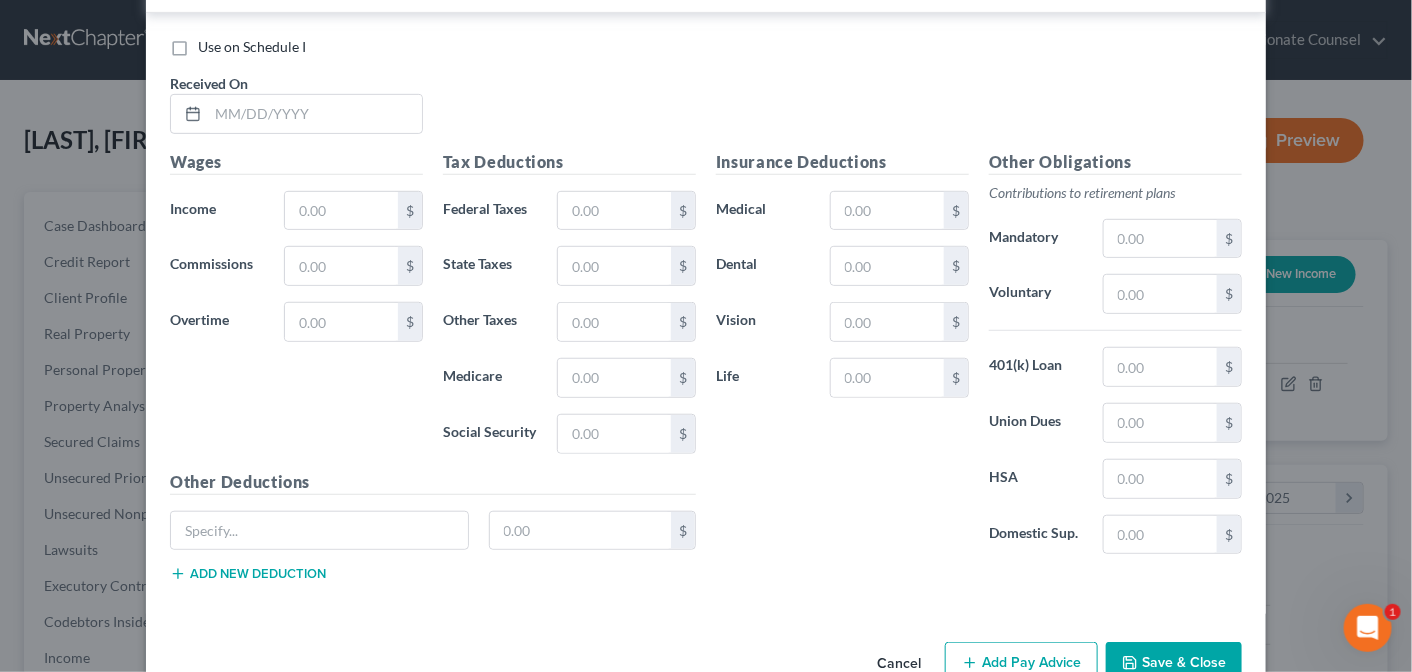 scroll, scrollTop: 5983, scrollLeft: 0, axis: vertical 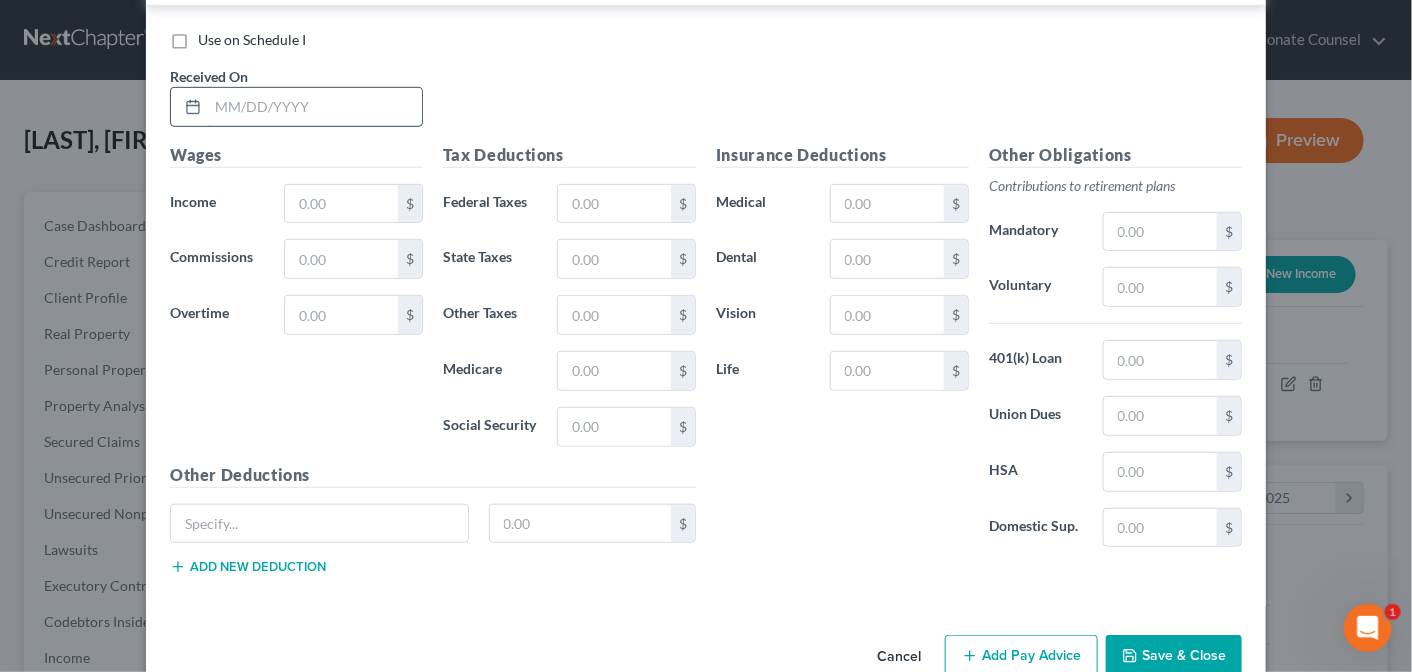 click at bounding box center (315, 107) 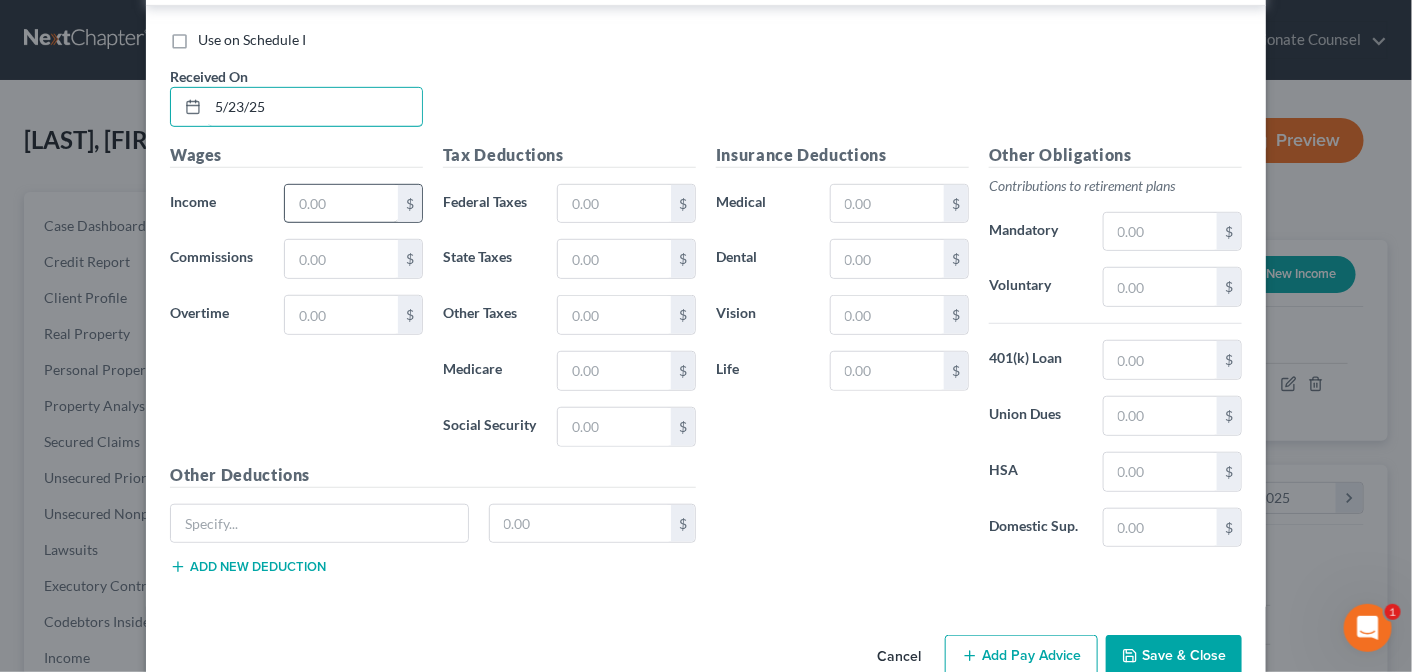 type on "5/23/25" 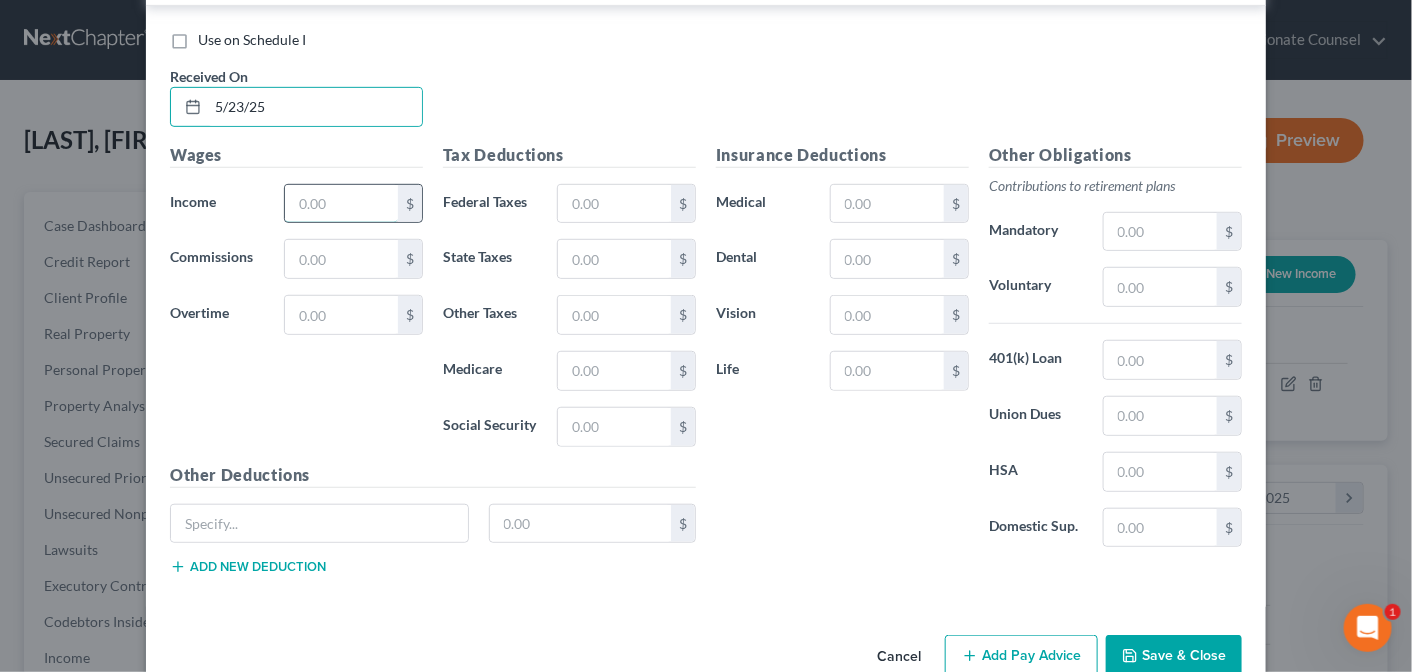 click at bounding box center [341, 204] 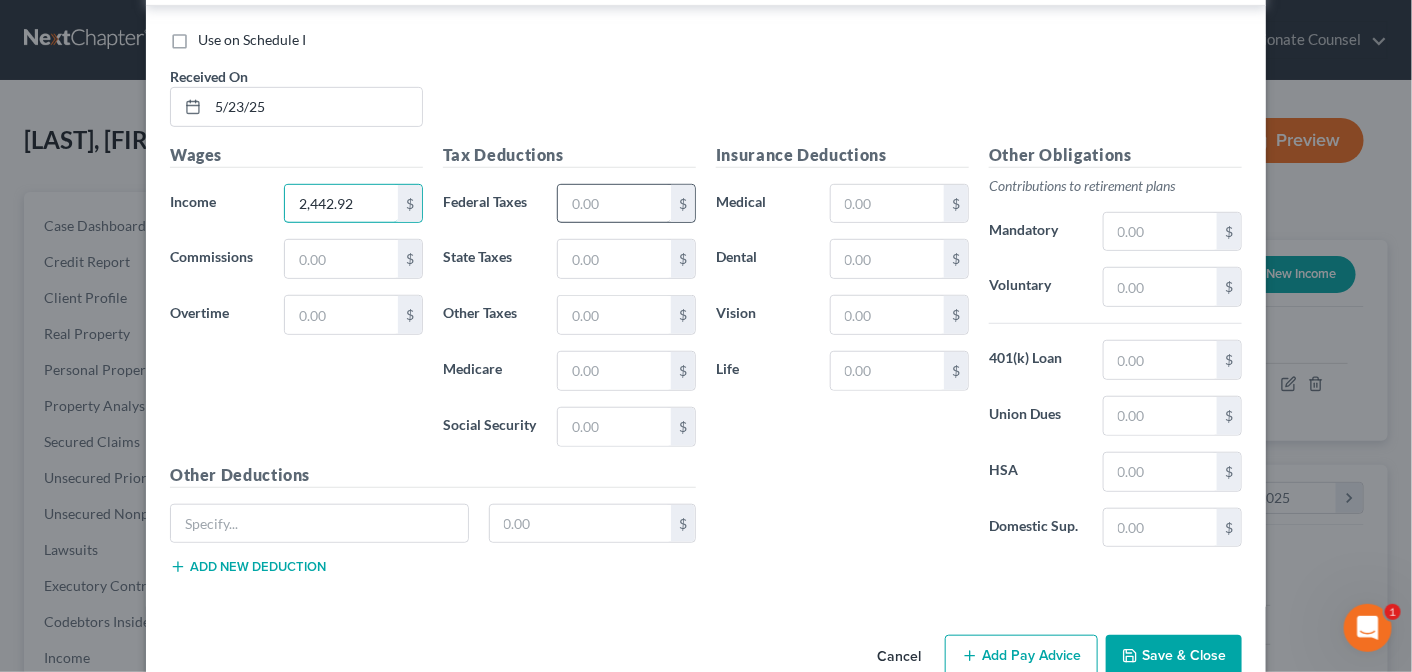 type on "2,442.92" 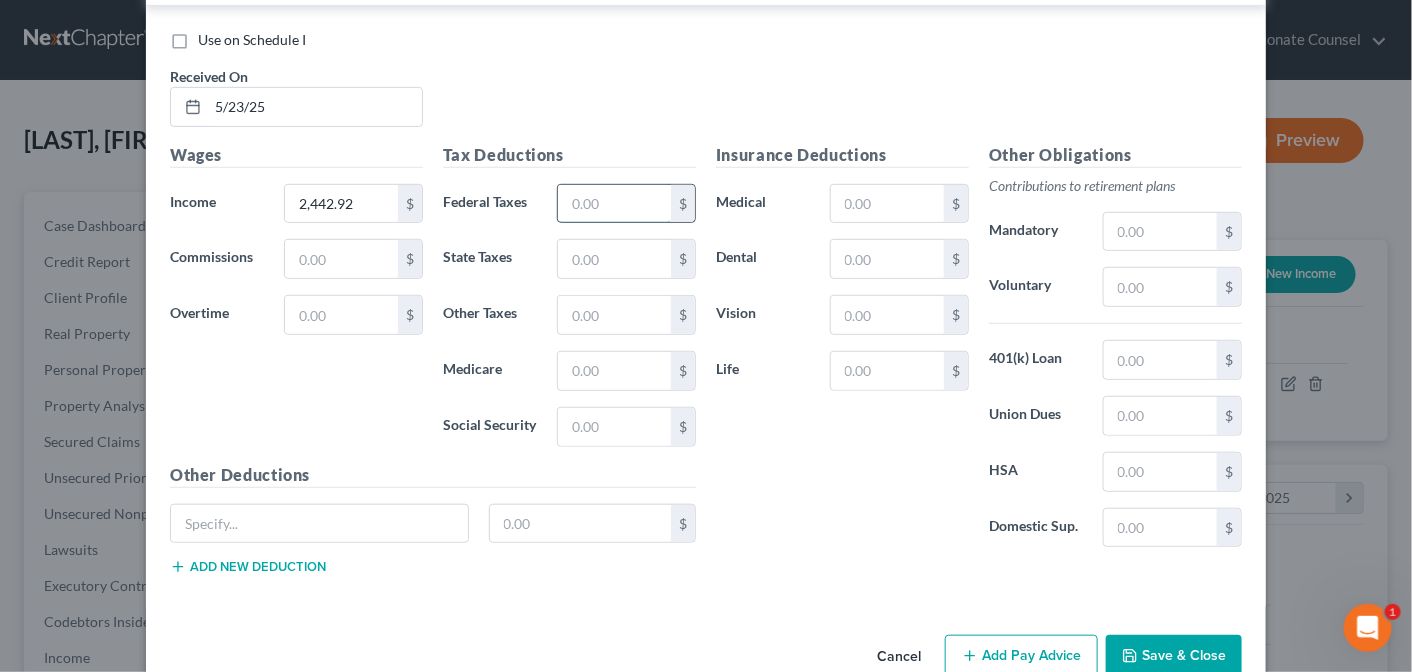 click at bounding box center [614, 204] 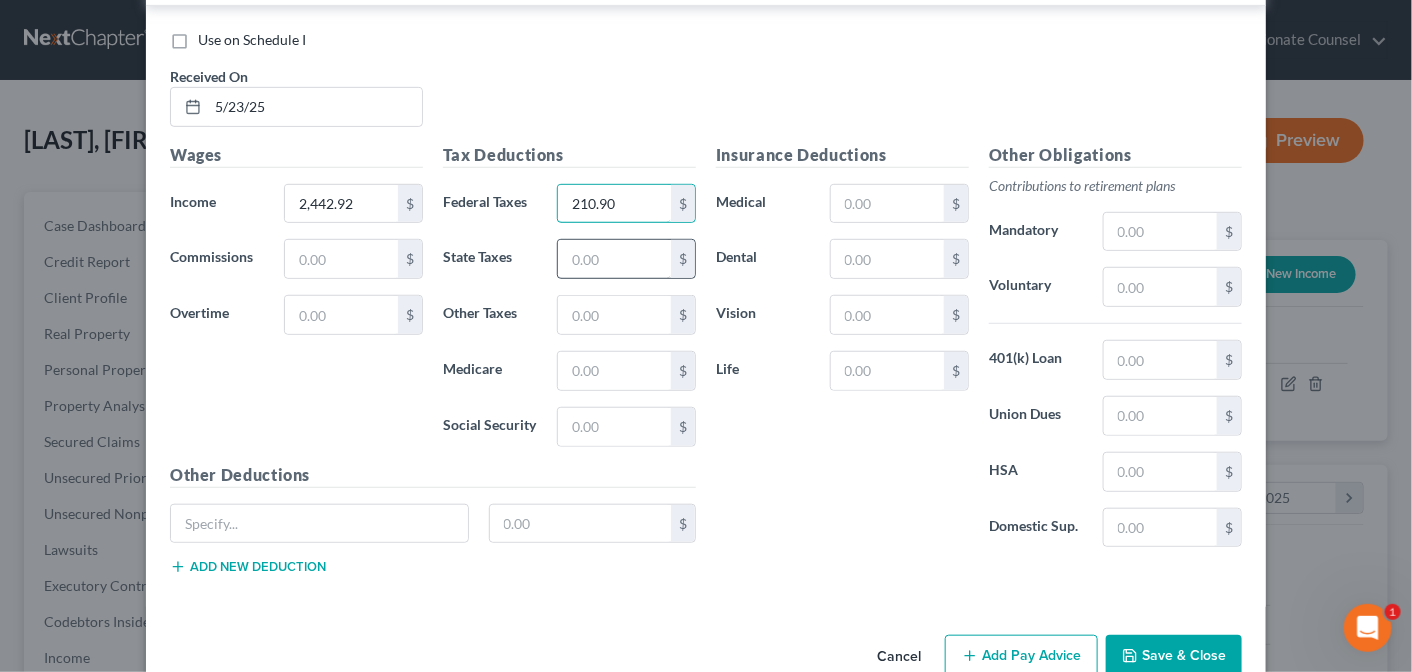 type on "210.90" 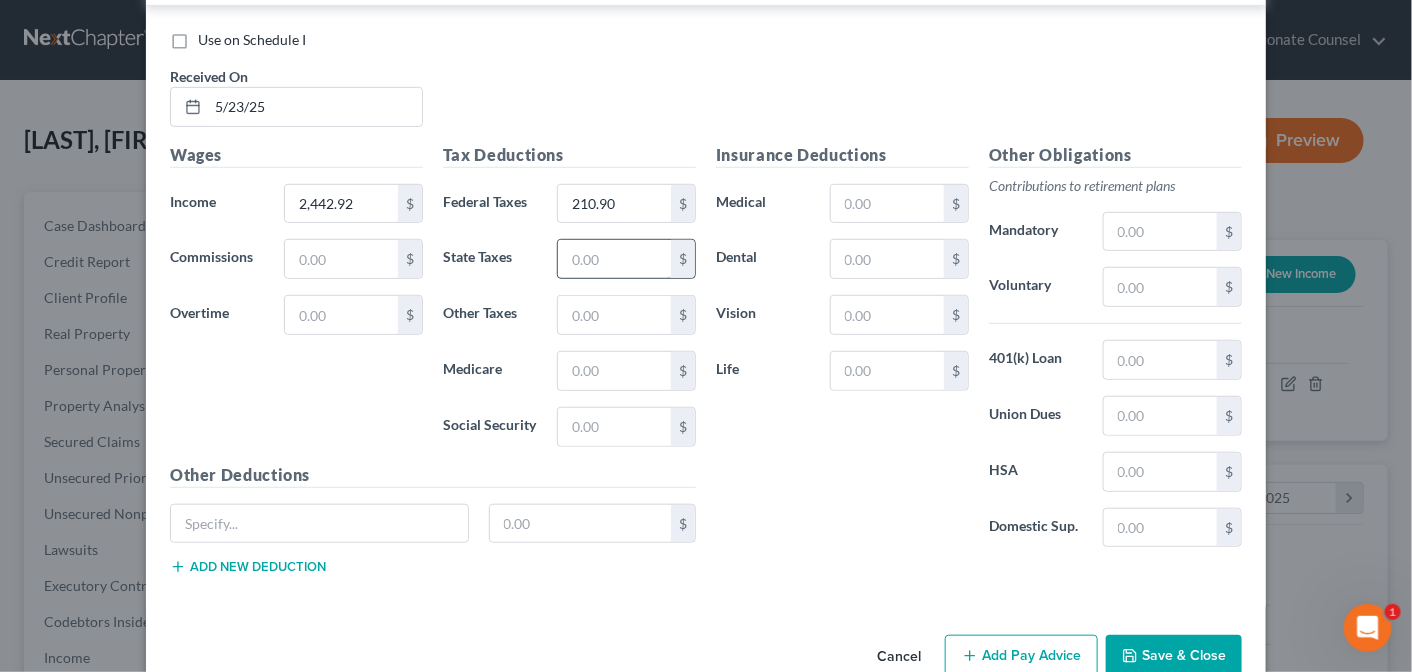 click at bounding box center (614, 259) 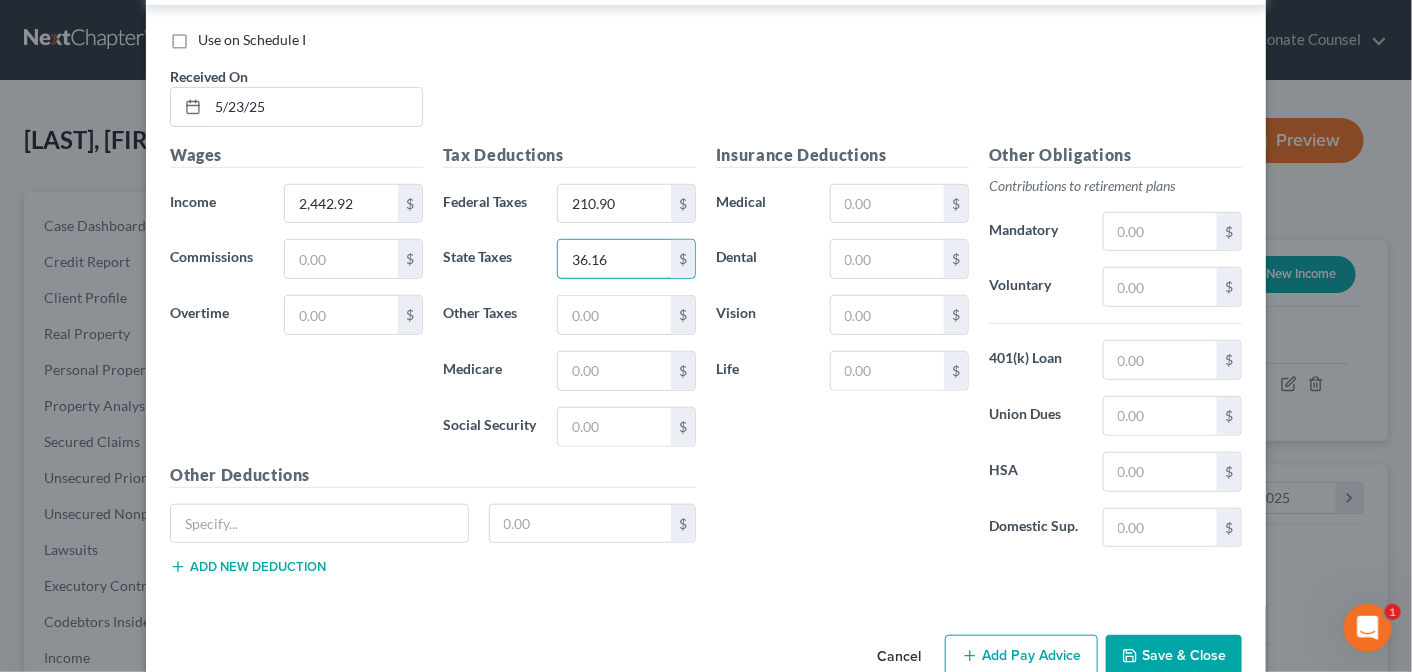 drag, startPoint x: 608, startPoint y: 217, endPoint x: 538, endPoint y: 236, distance: 72.53275 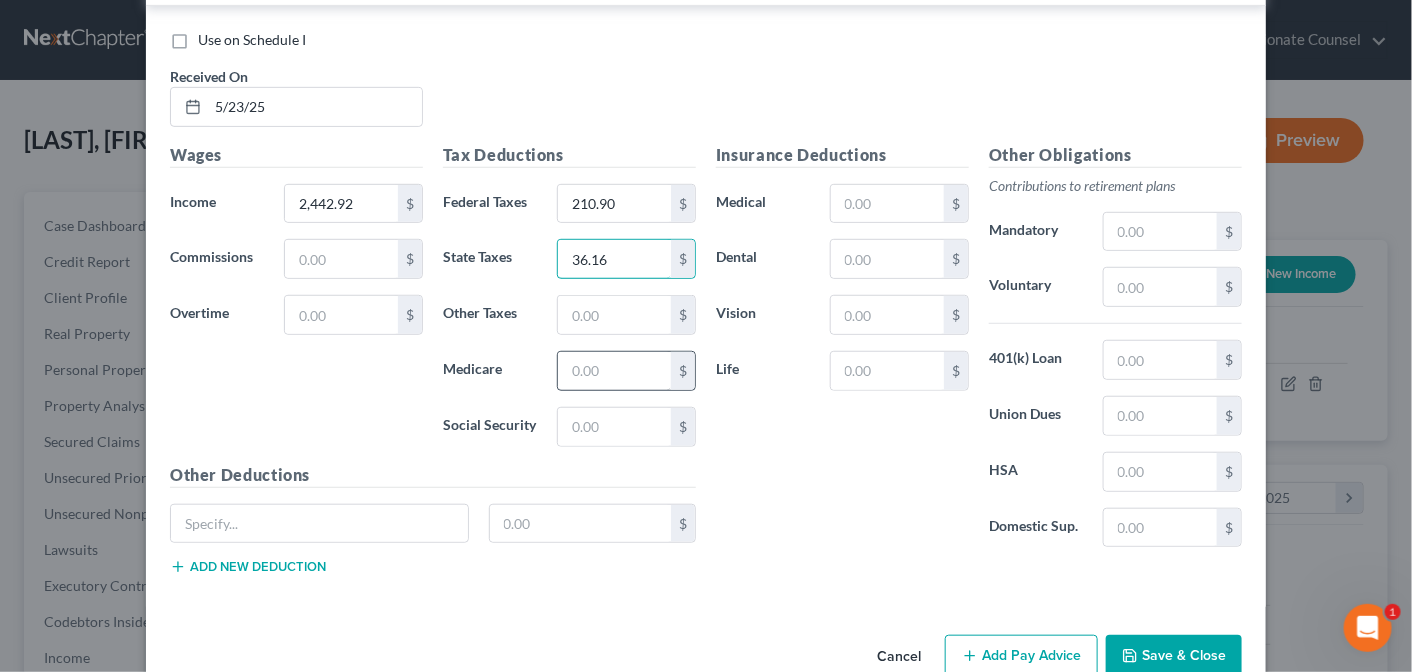 type on "36.16" 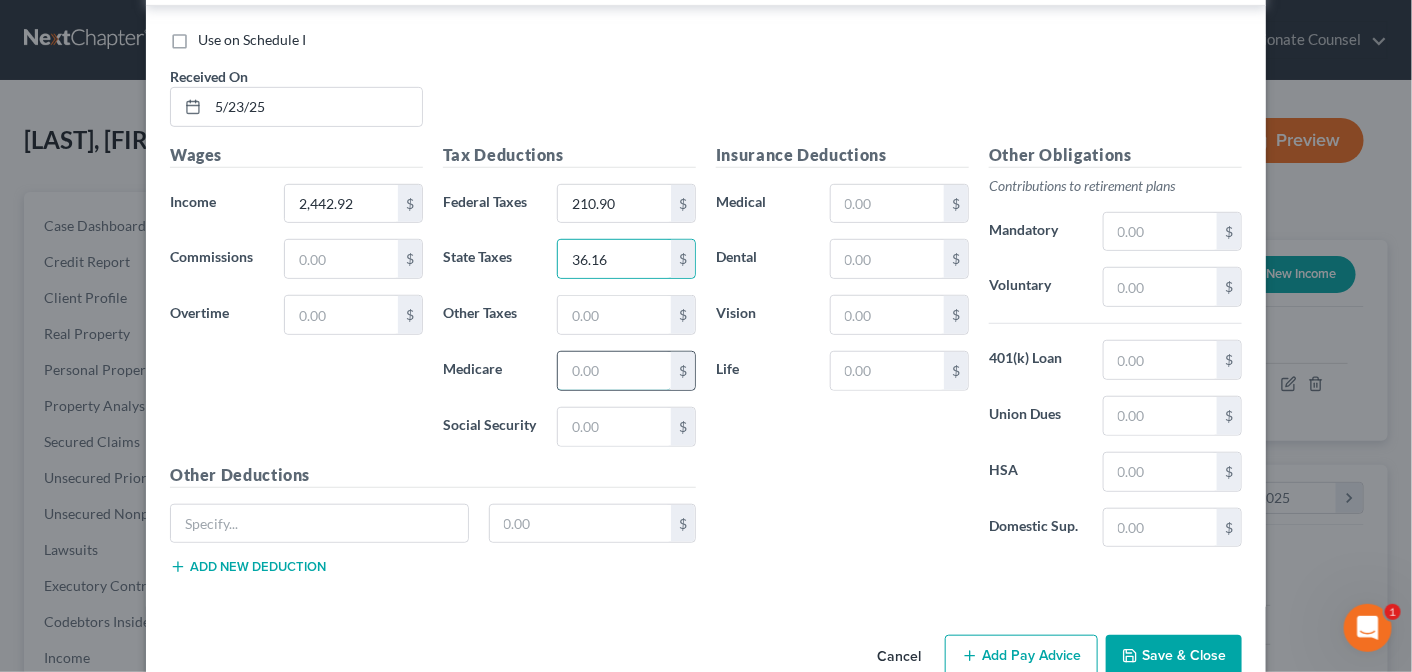click at bounding box center (614, 371) 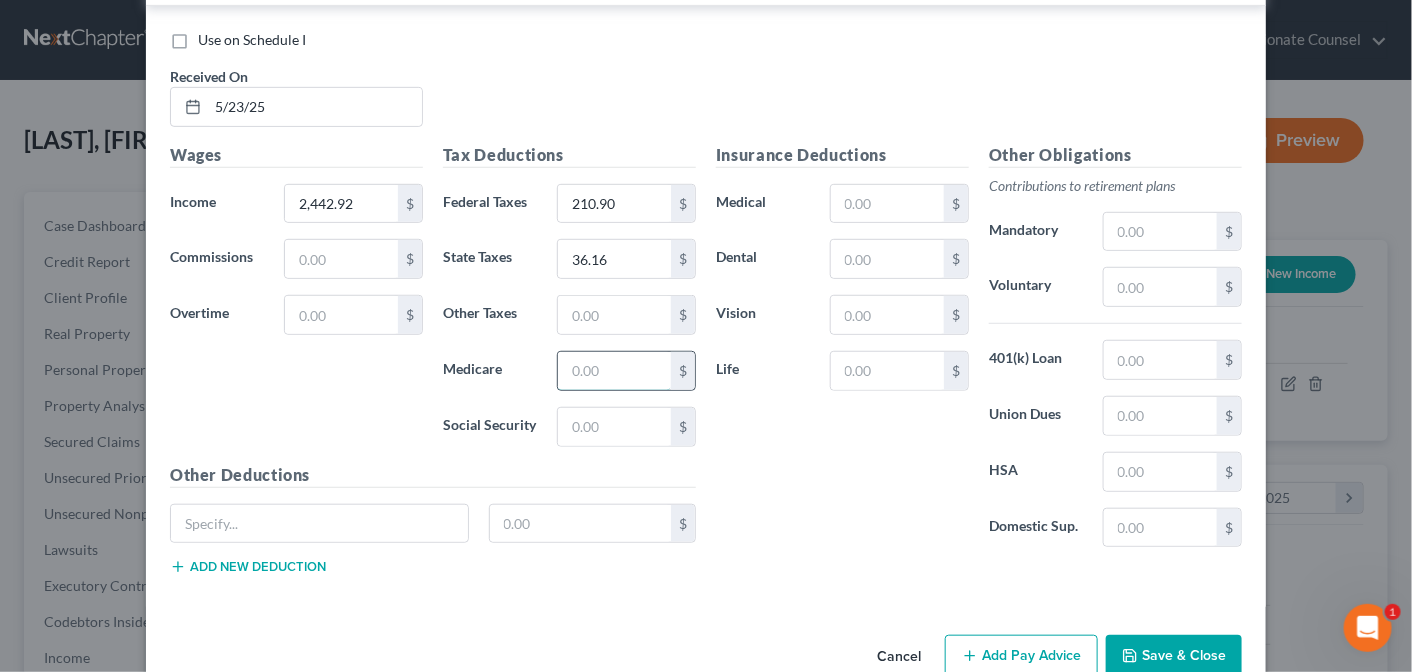 click at bounding box center [614, 371] 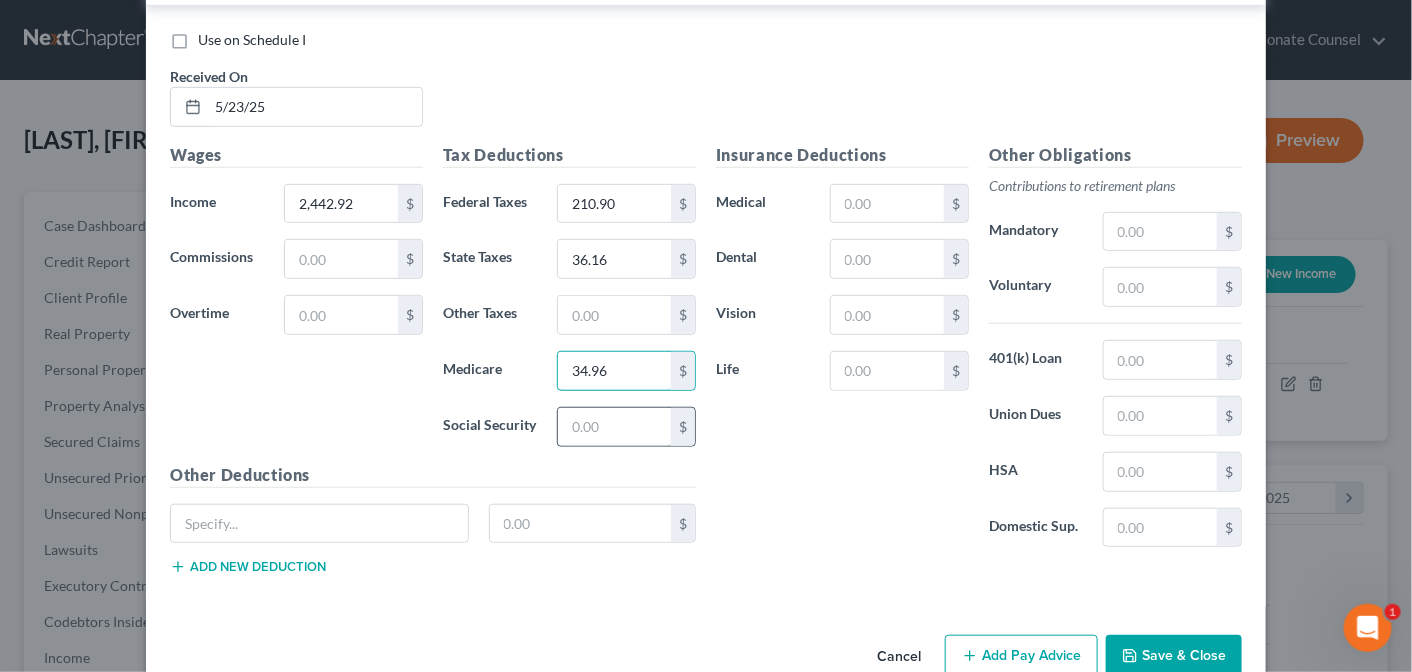 type on "34.96" 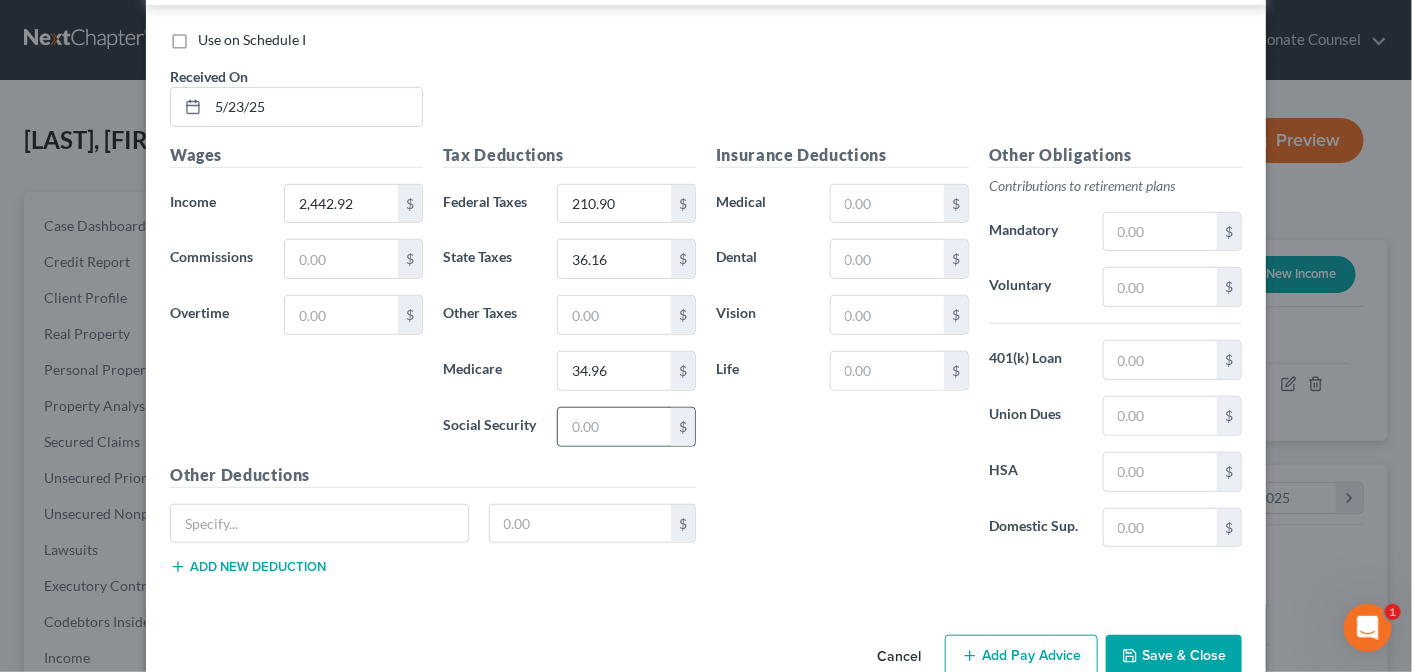 click at bounding box center (614, 427) 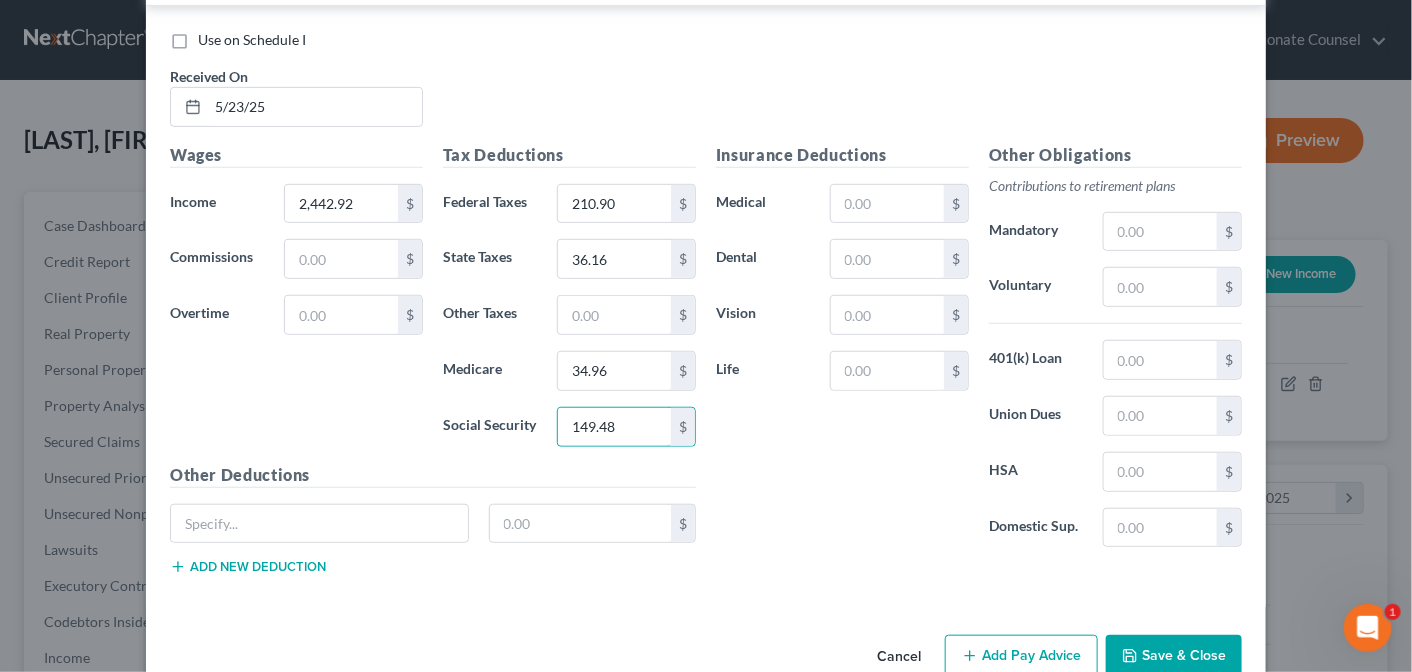 type on "149.48" 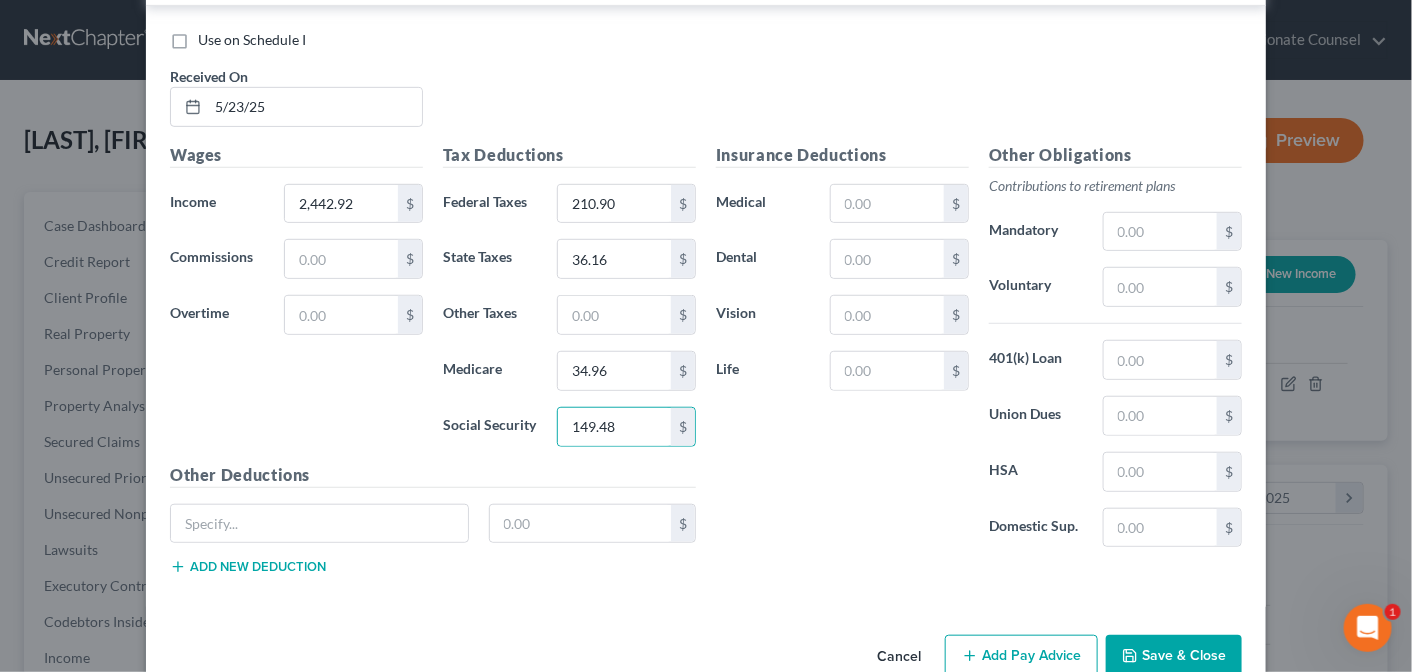 click on "Add Pay Advice" at bounding box center [1021, 656] 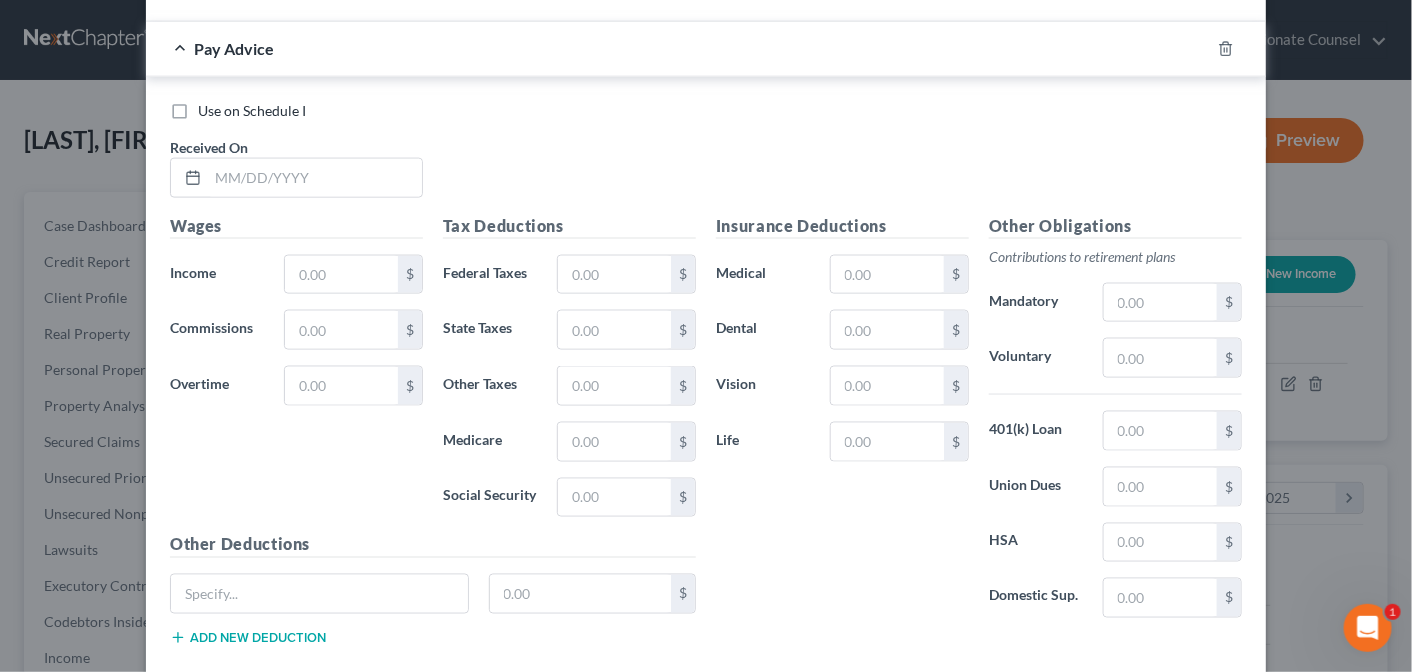 scroll, scrollTop: 6635, scrollLeft: 0, axis: vertical 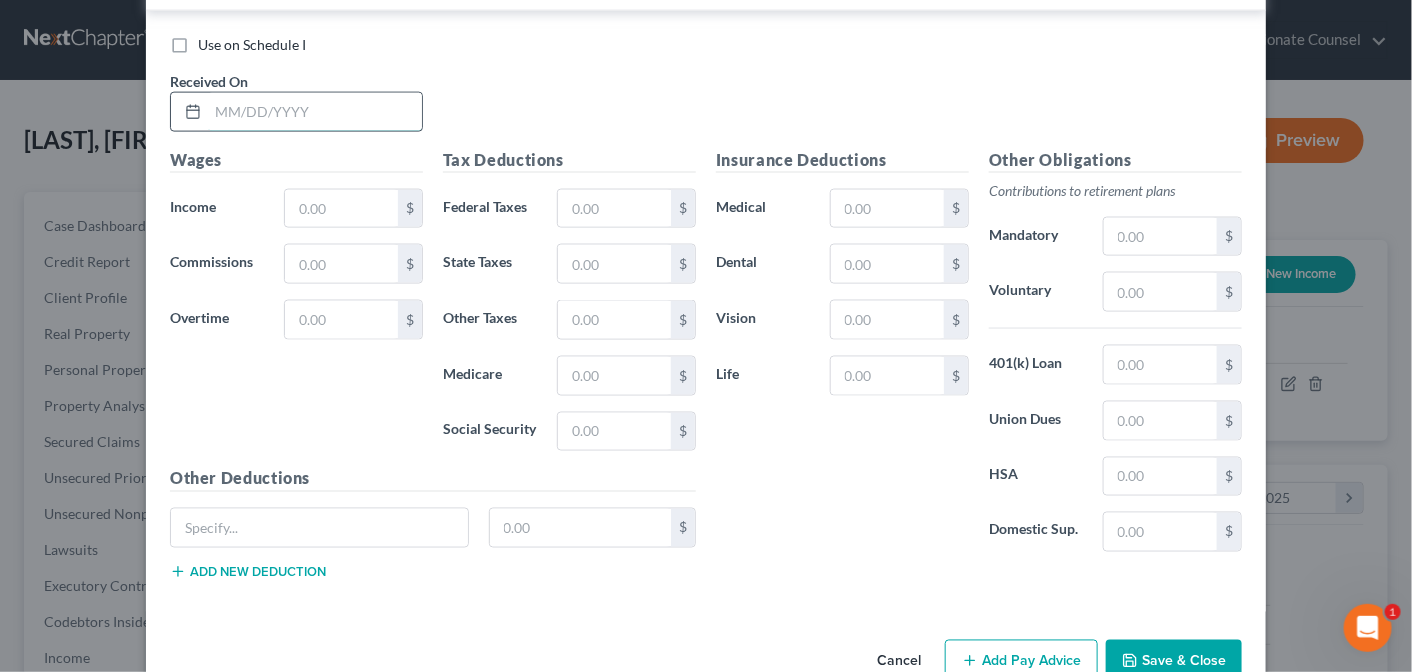 click at bounding box center [315, 112] 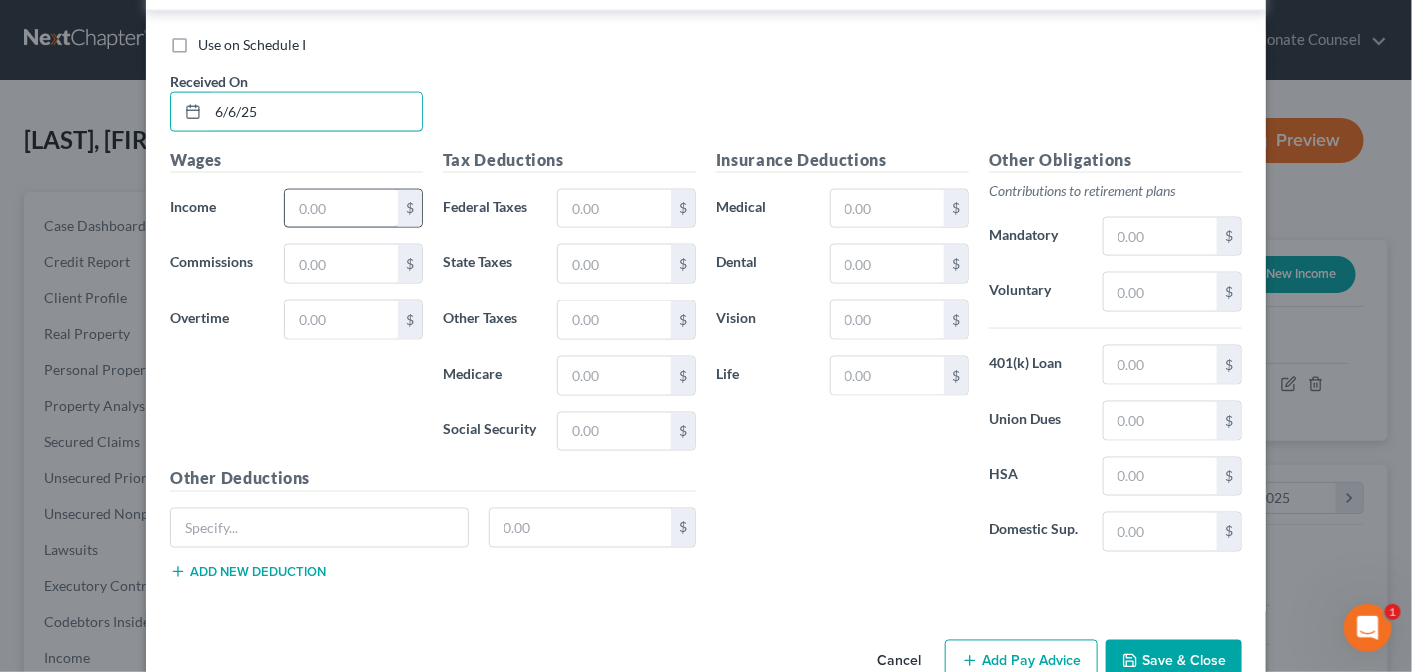 type on "6/6/25" 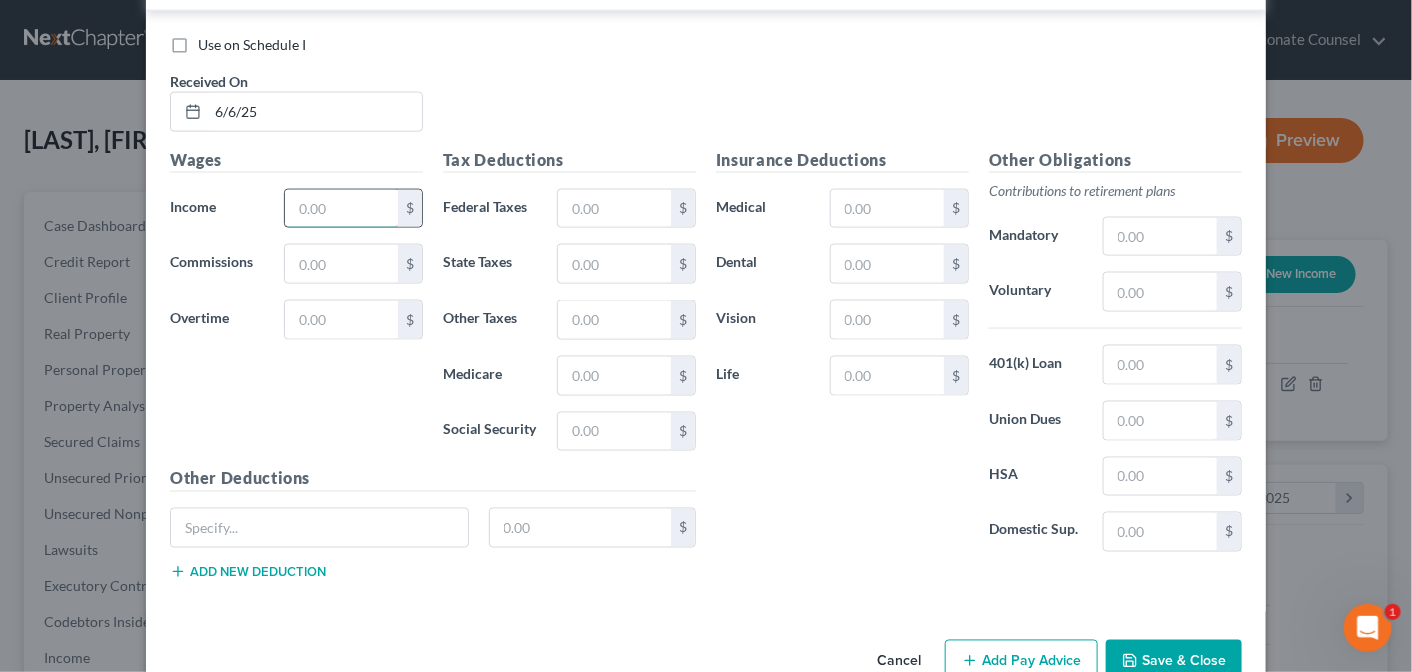 click at bounding box center (341, 209) 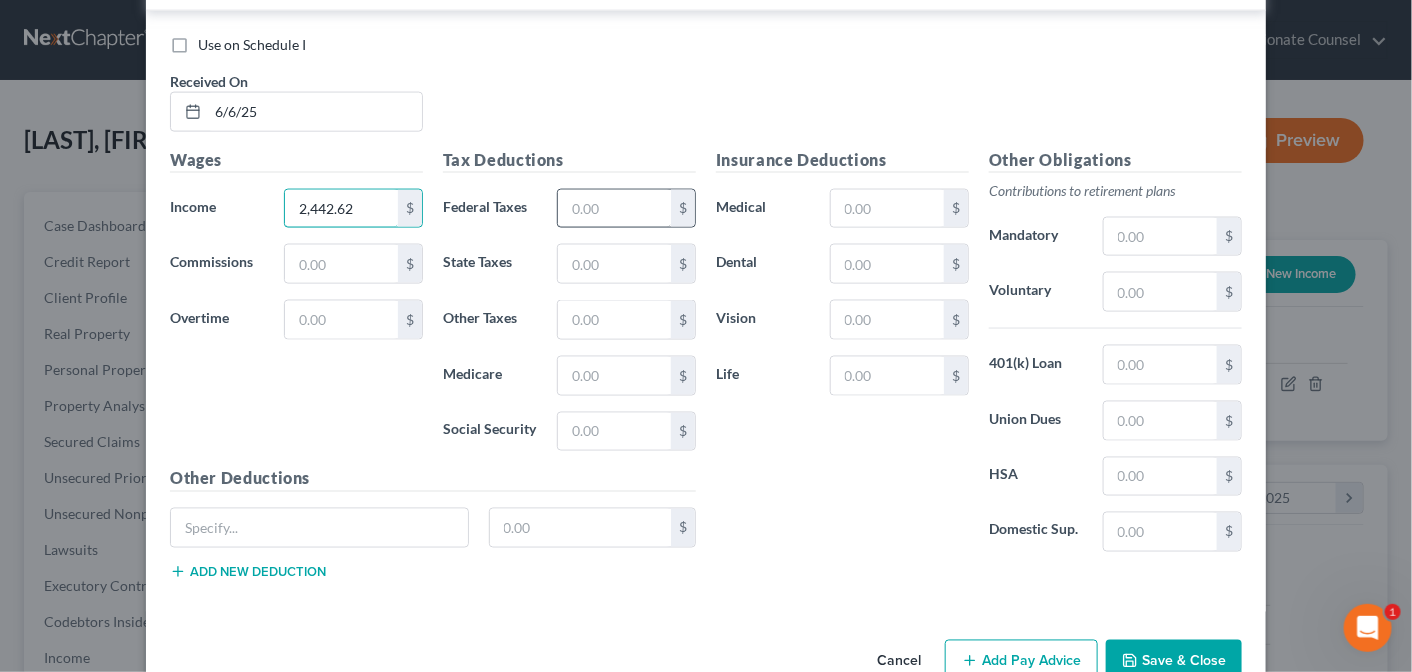 type on "2,442.62" 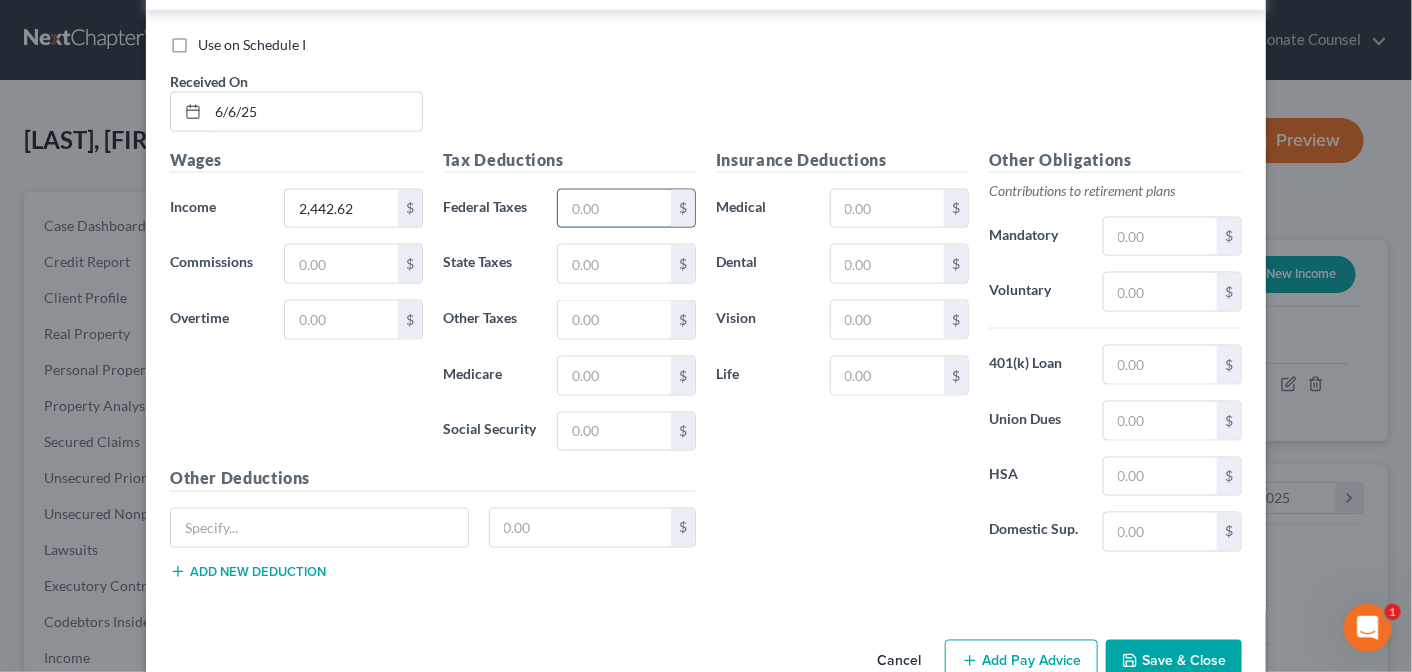 click at bounding box center (614, 209) 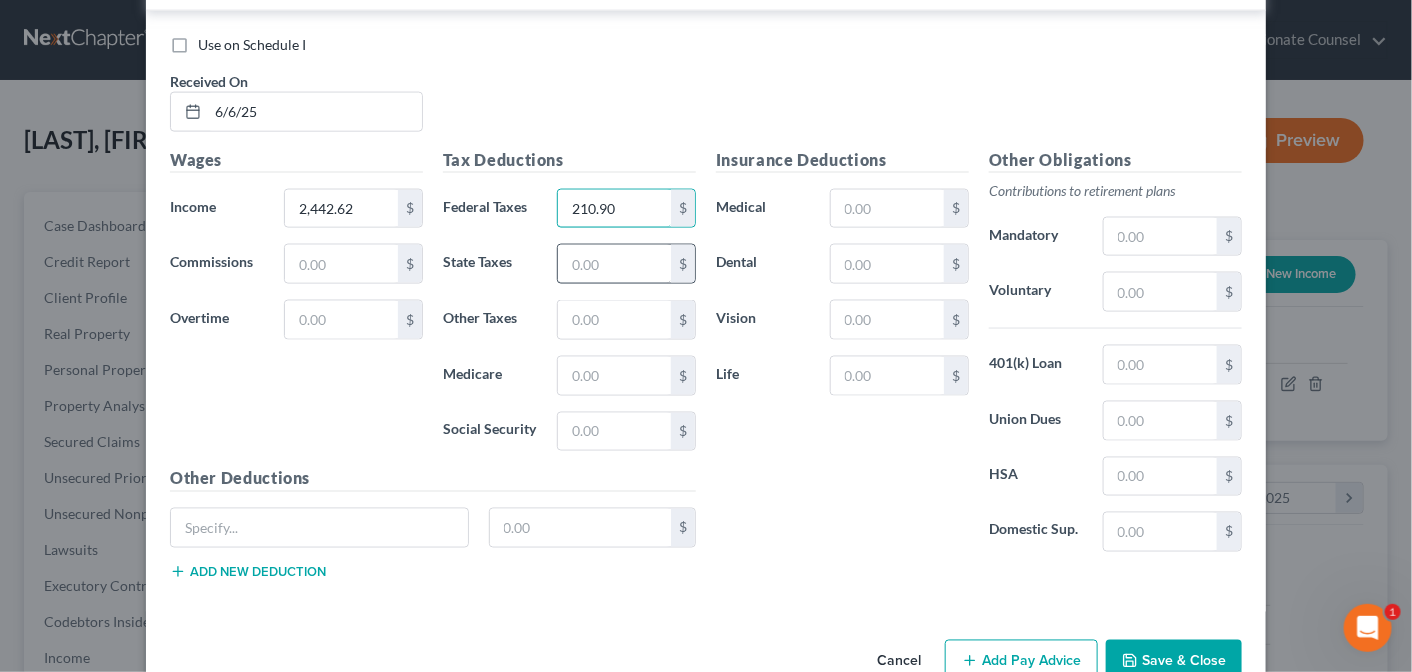type on "210.90" 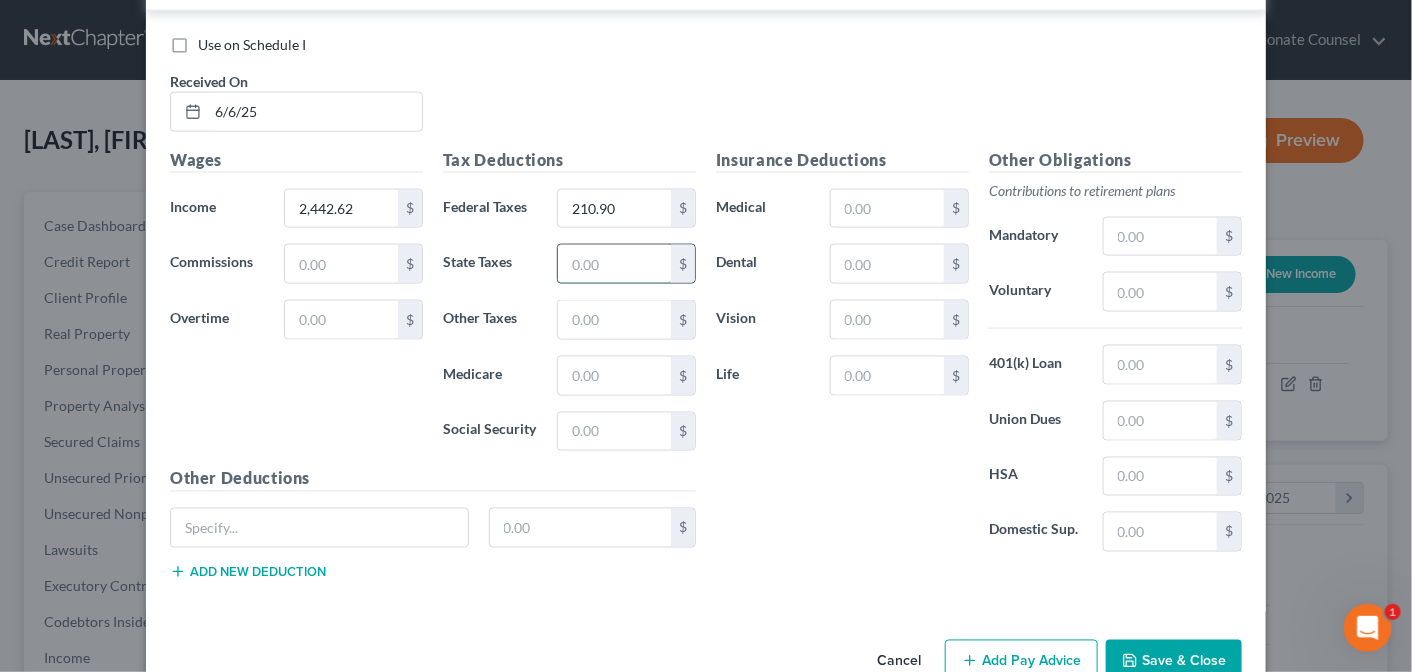 click at bounding box center [614, 264] 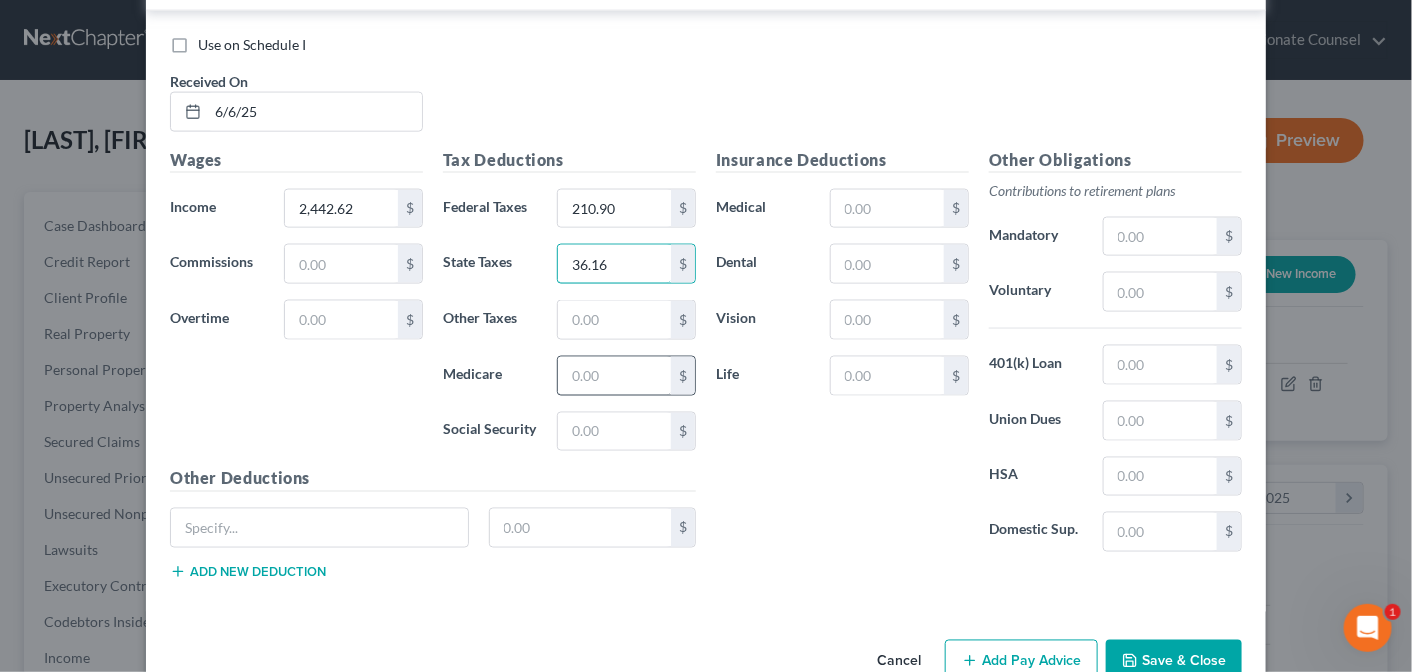 type on "36.16" 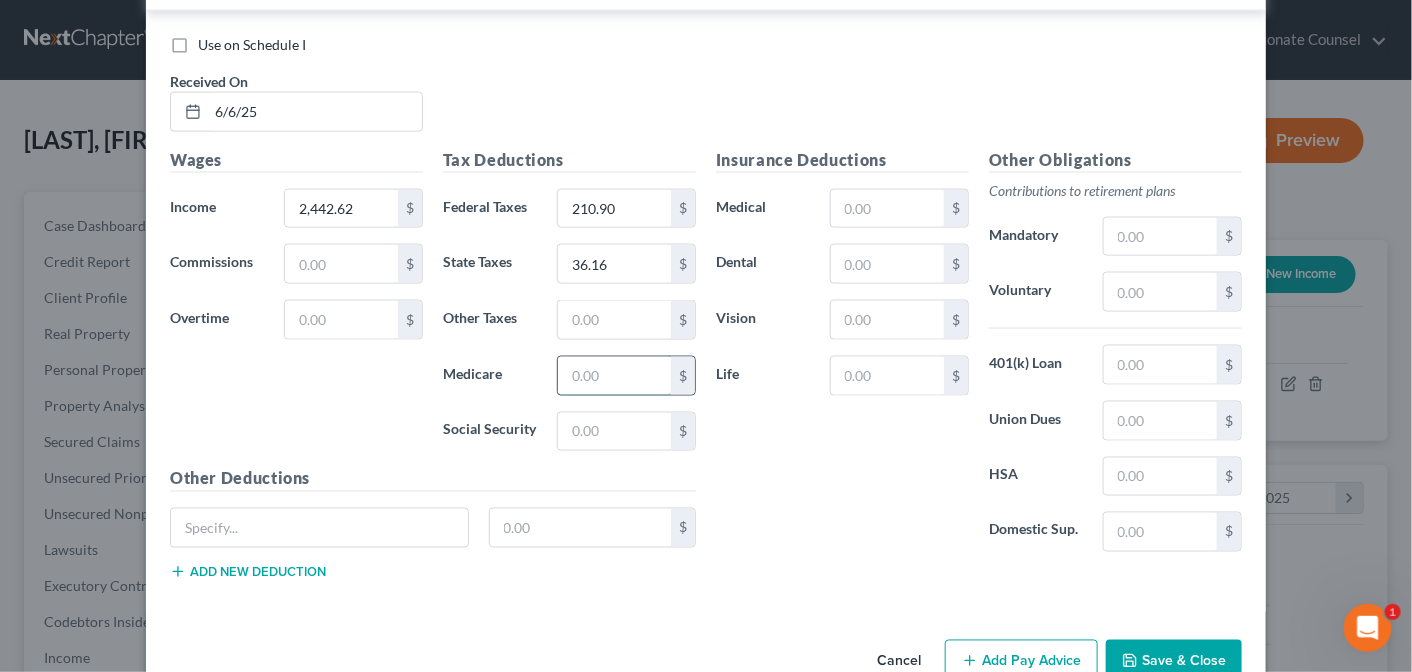 click at bounding box center [614, 376] 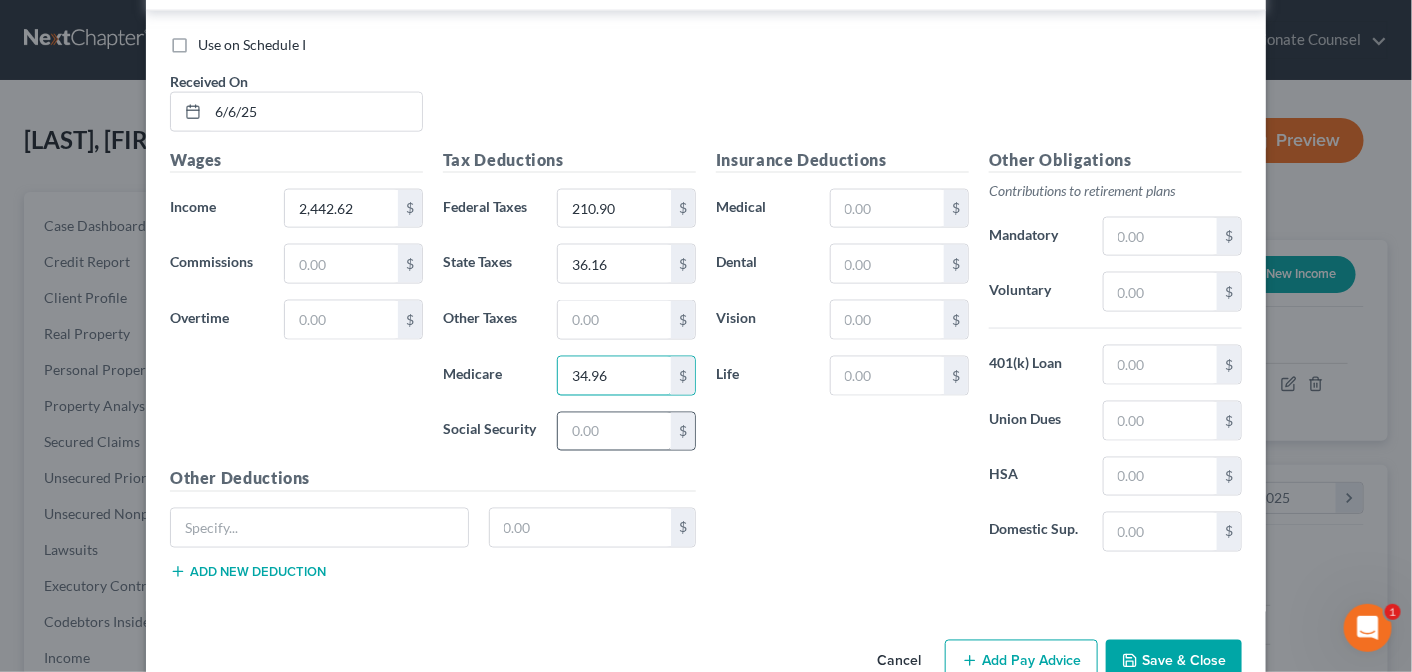 type on "34.96" 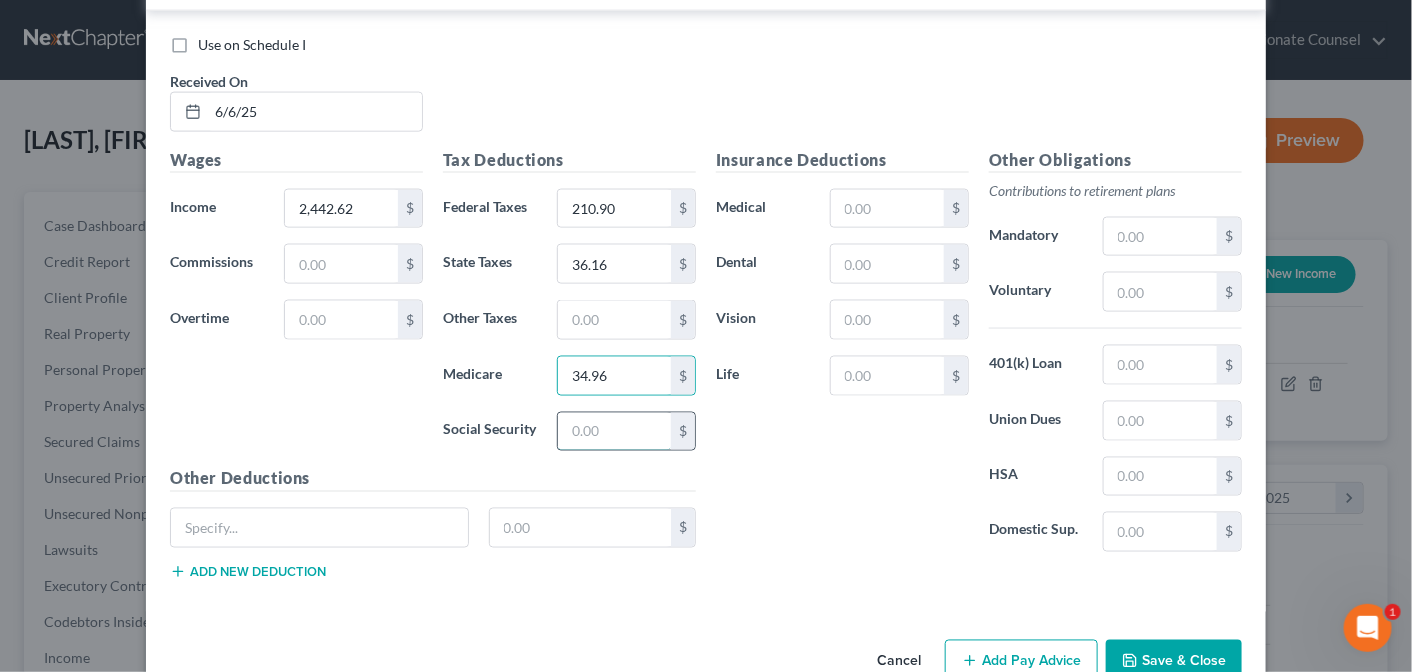 click at bounding box center (614, 432) 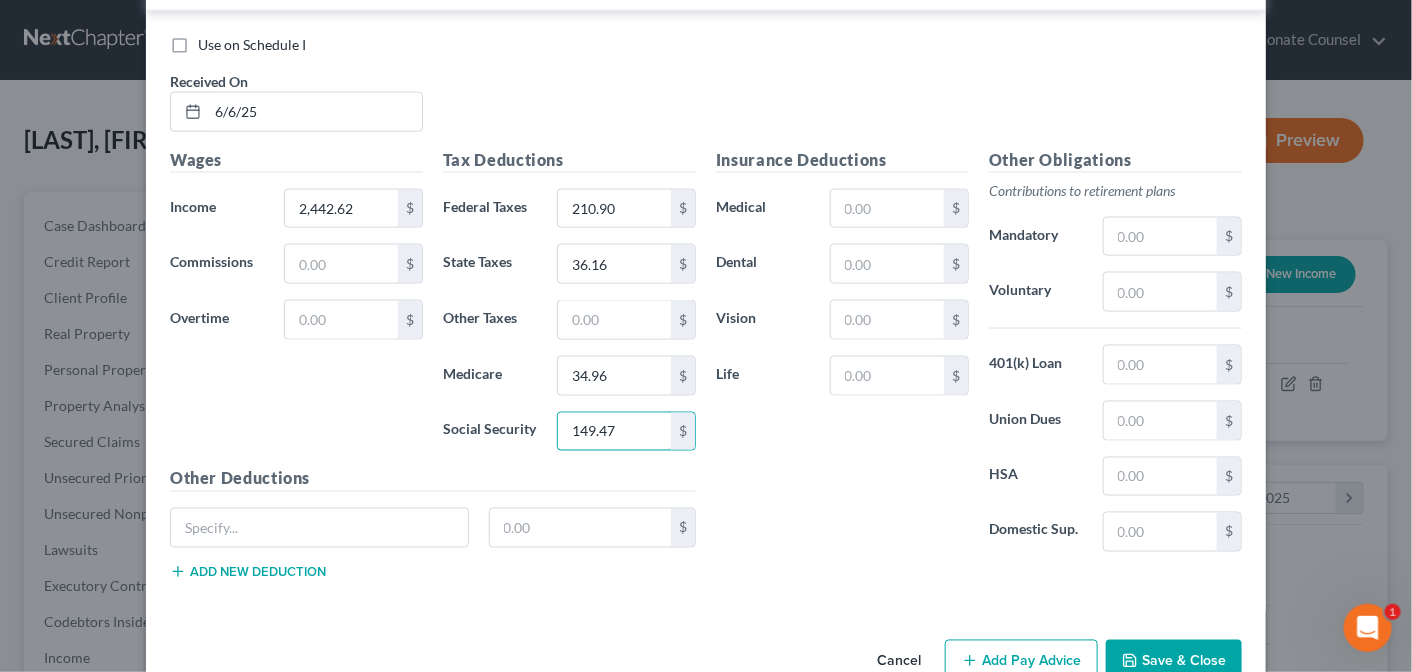 type on "149.47" 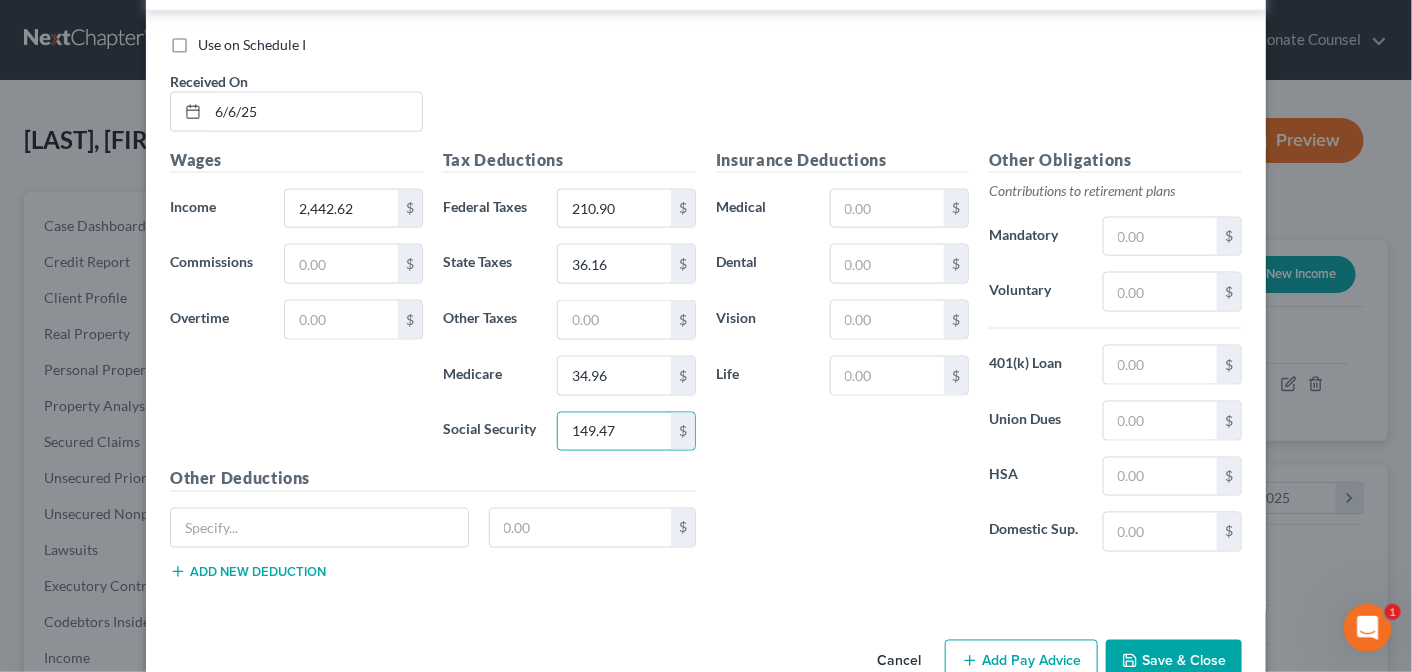 click on "Add Pay Advice" at bounding box center [1021, 661] 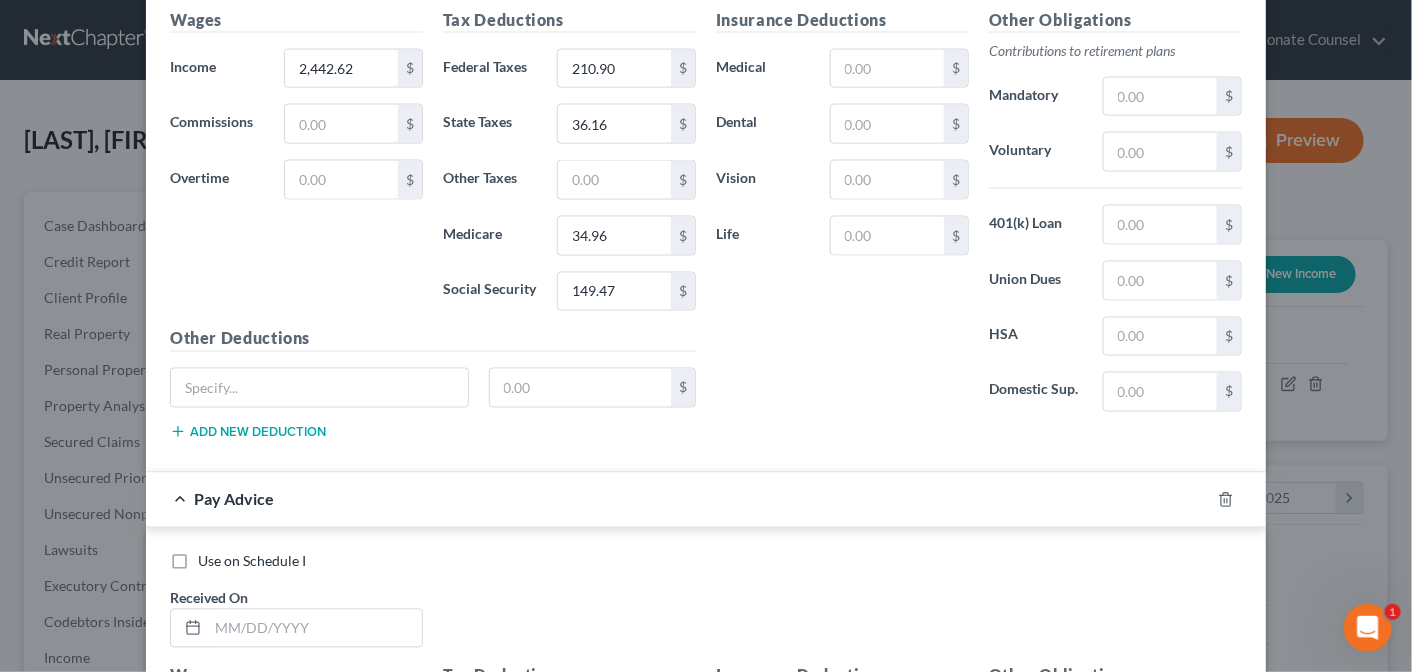 scroll, scrollTop: 6766, scrollLeft: 0, axis: vertical 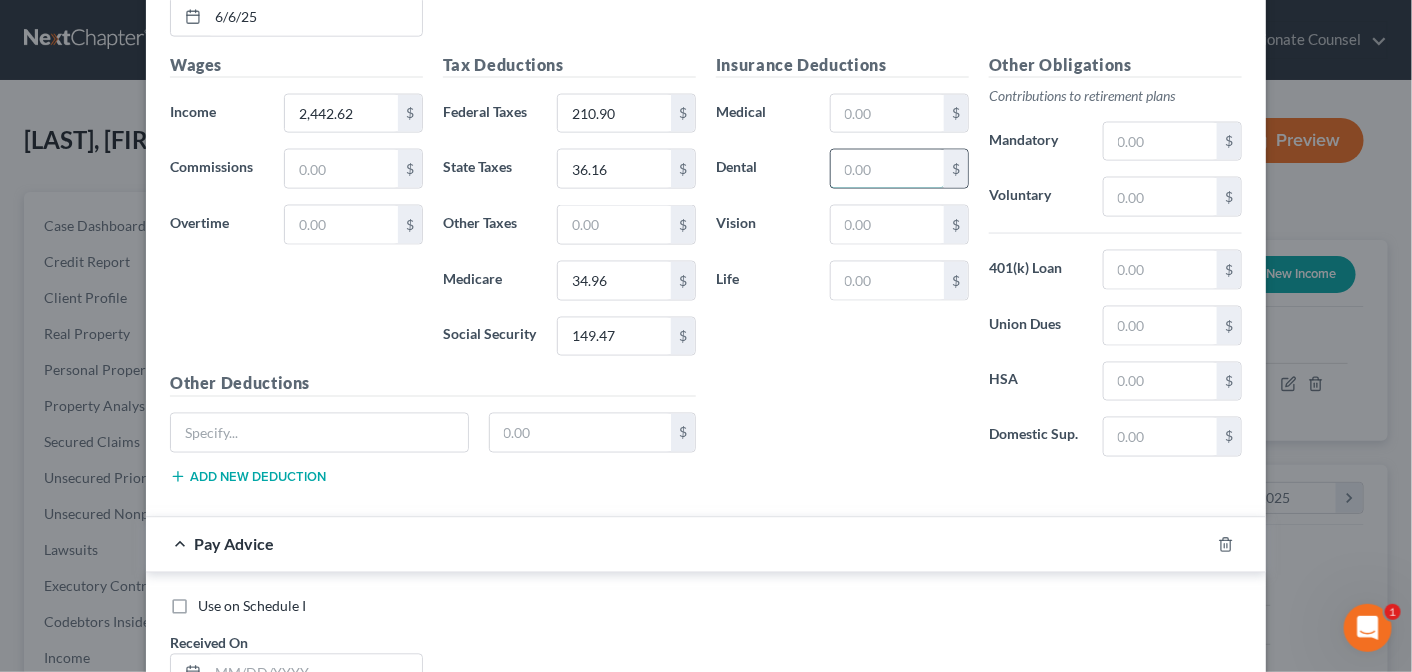 click at bounding box center [887, 169] 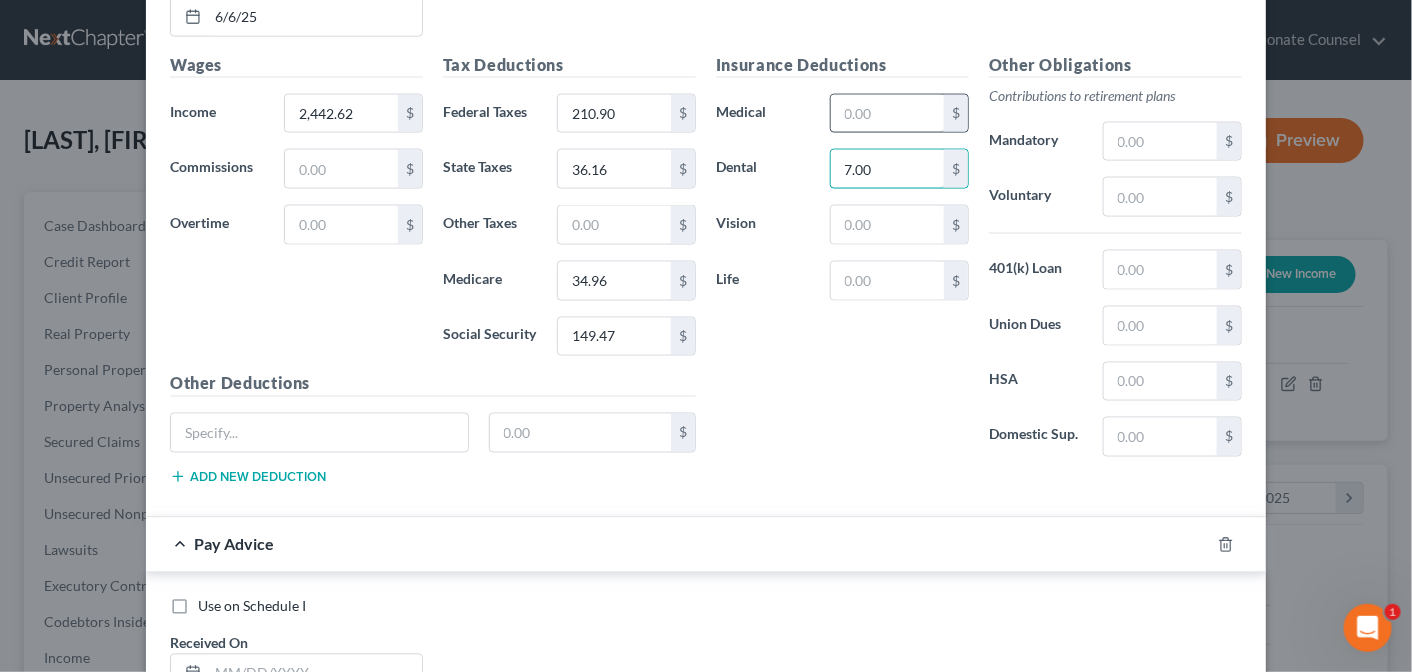 type on "7.00" 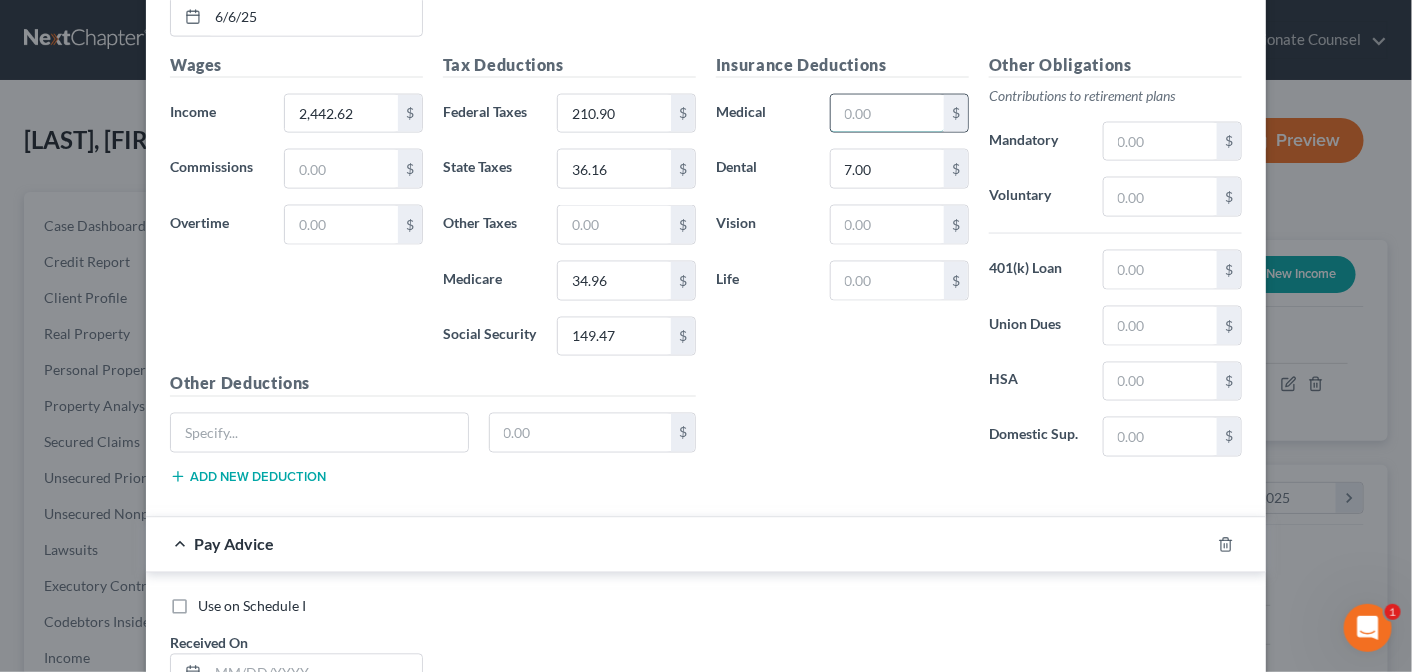 click at bounding box center (887, 114) 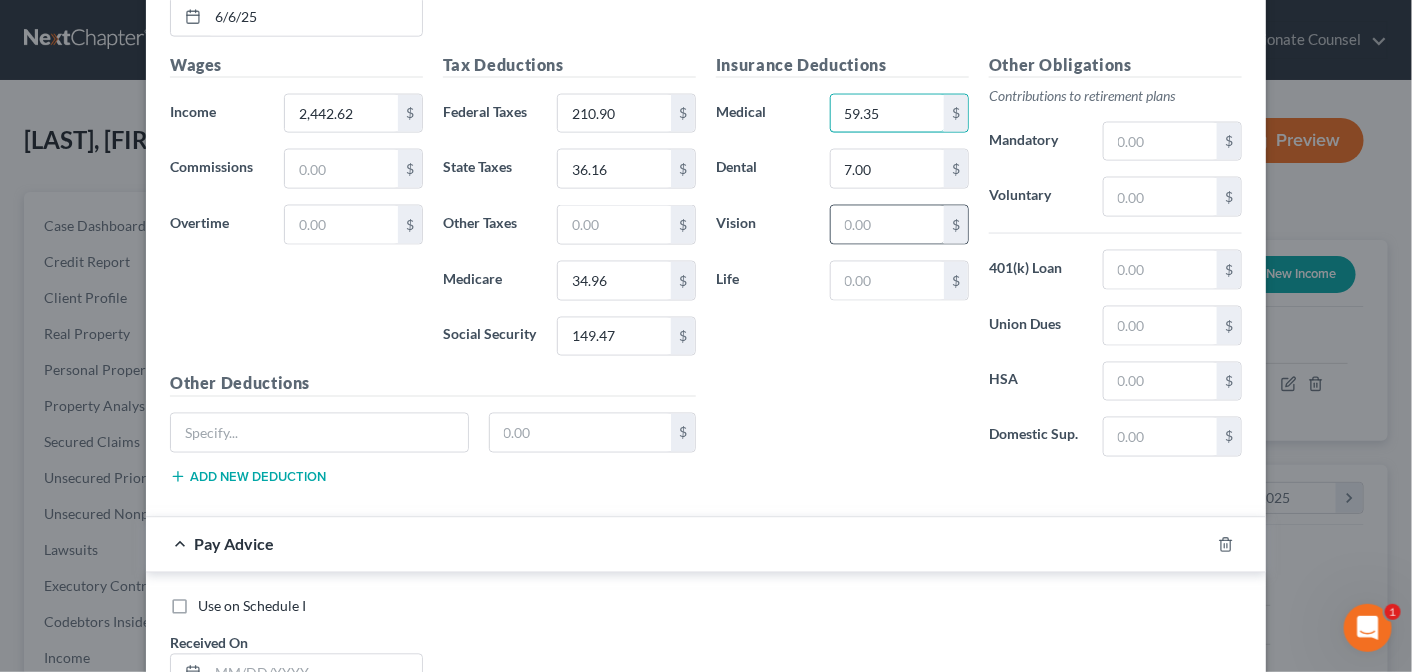 type on "59.35" 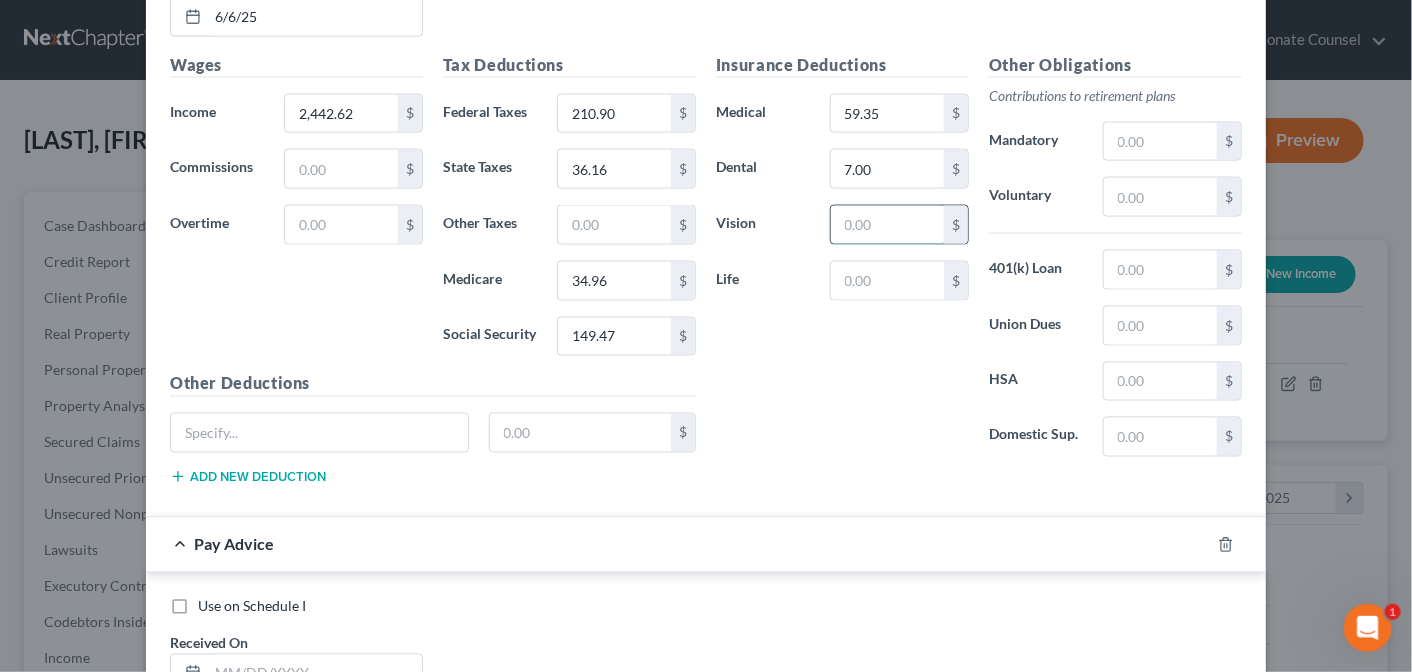 click at bounding box center (887, 225) 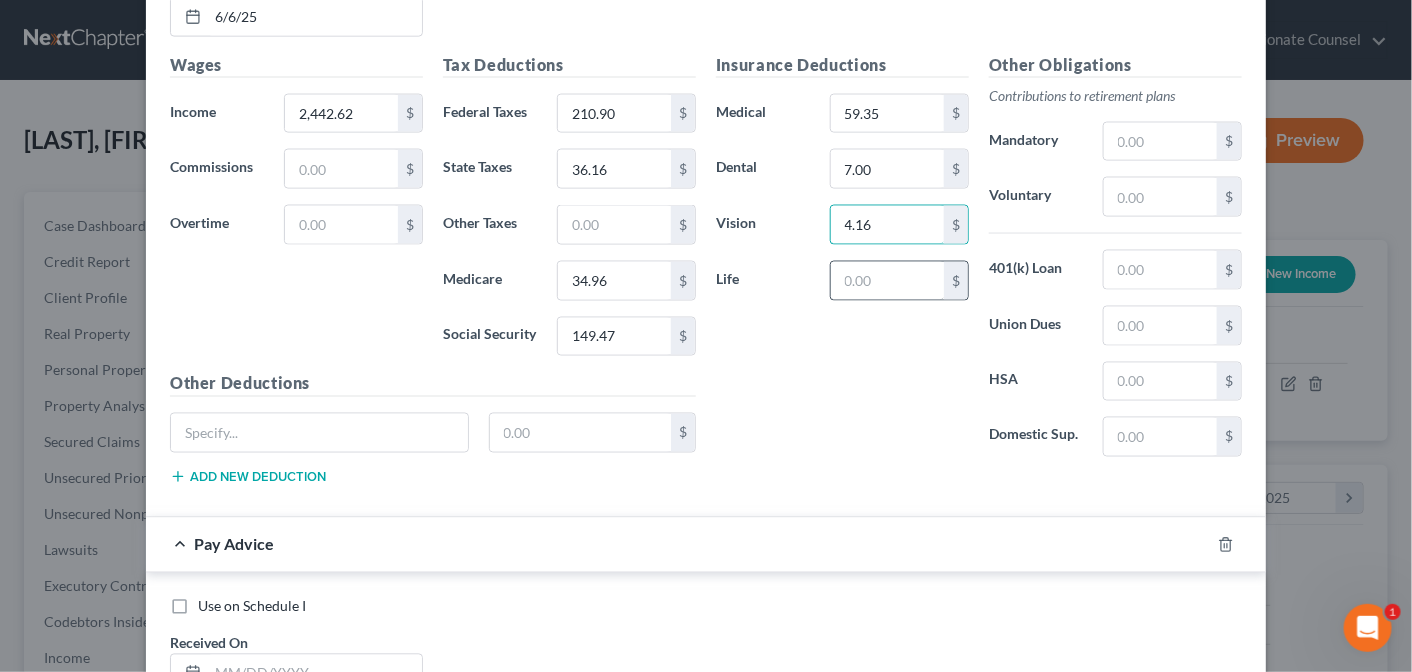 type on "4.16" 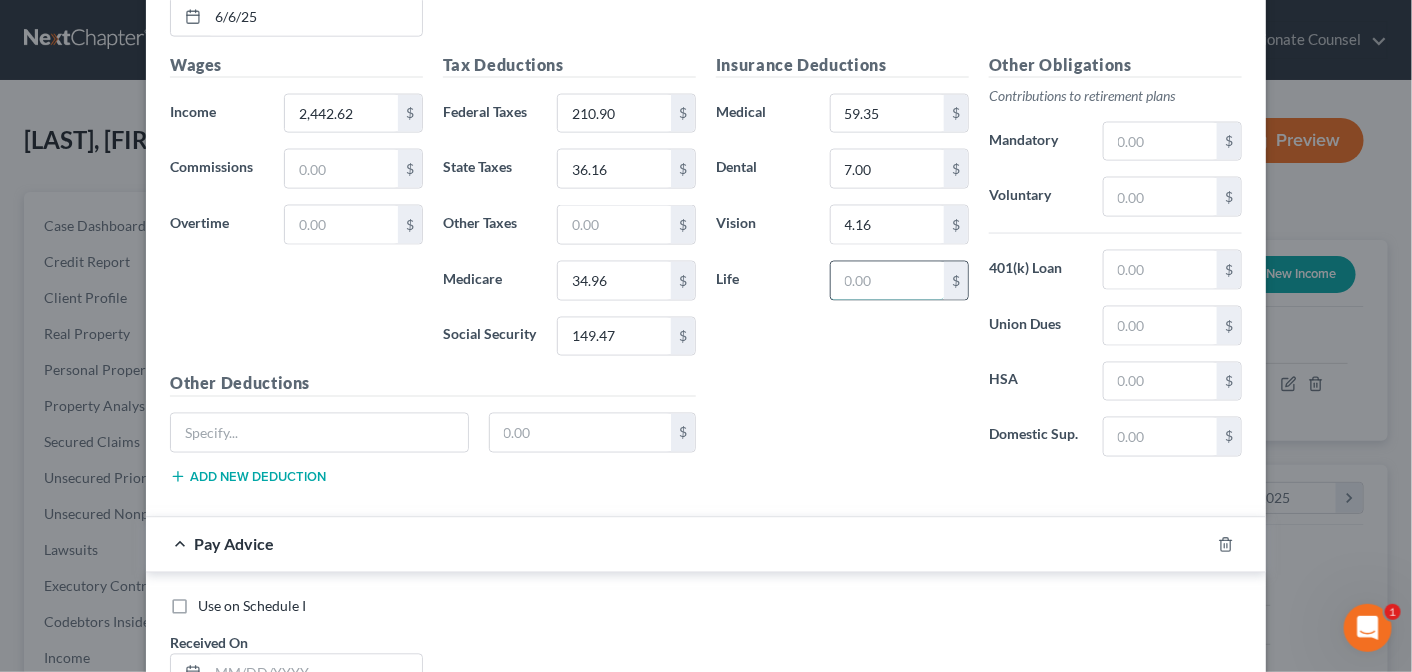 click at bounding box center (887, 281) 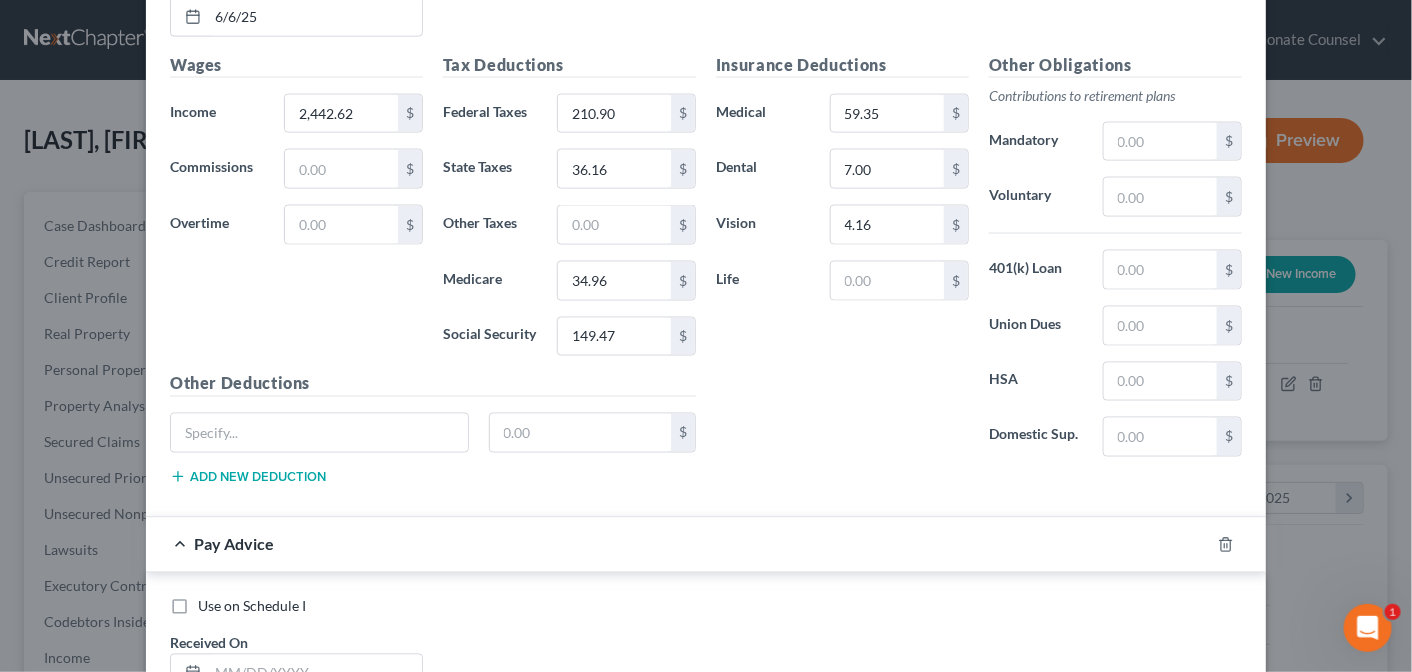 click on "Insurance Deductions Medical 59.35 $ Dental 7.00 $ Vision 4.16 $ Life $" at bounding box center [842, 263] 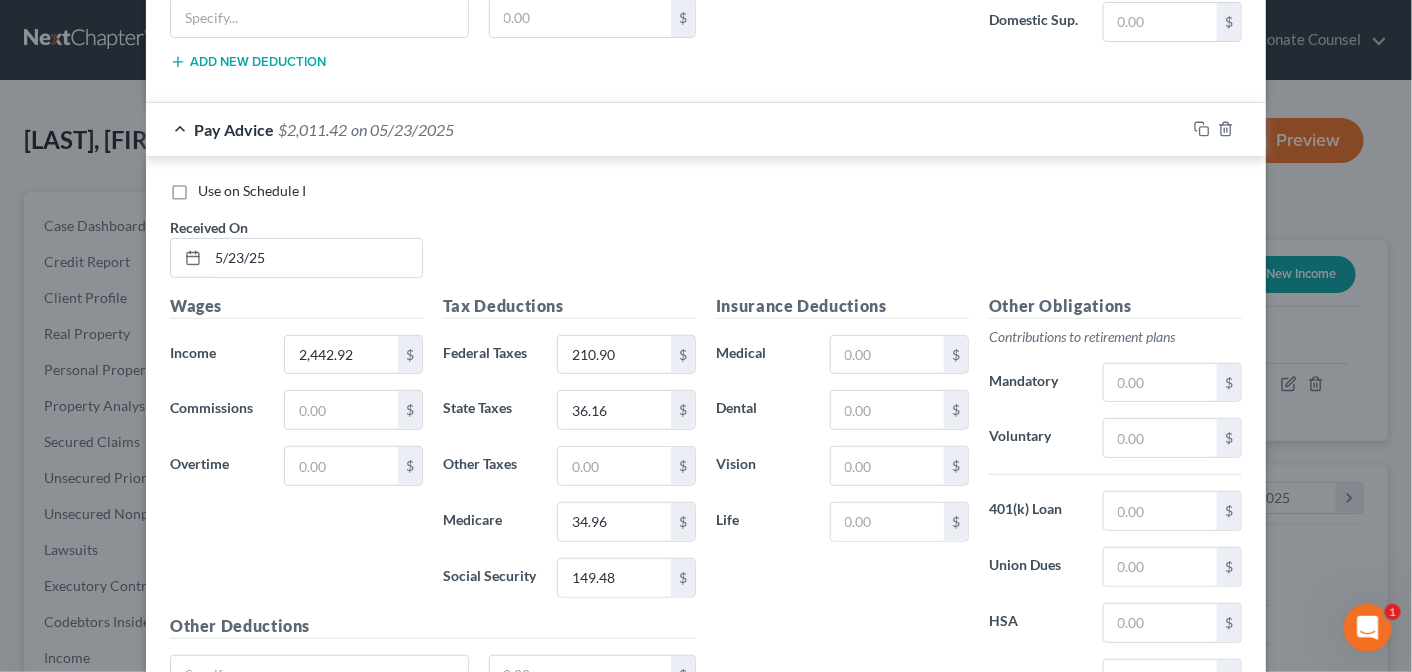 scroll, scrollTop: 5823, scrollLeft: 0, axis: vertical 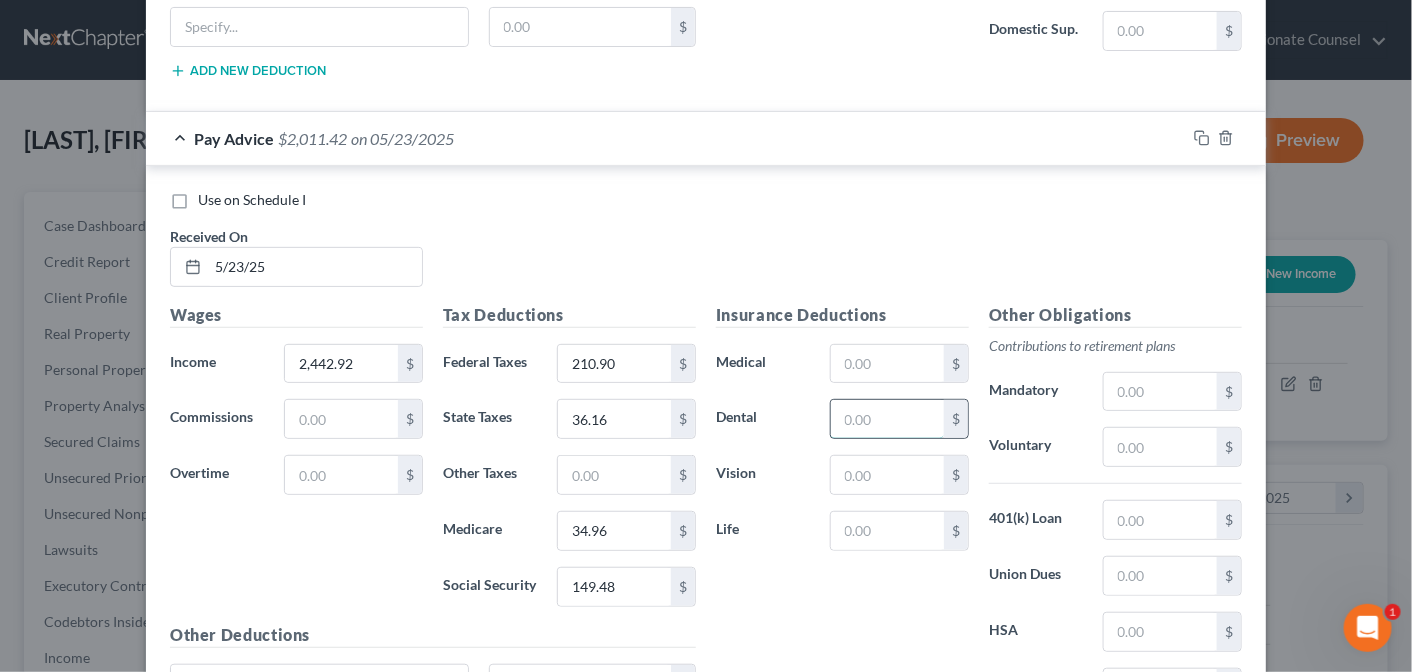 click at bounding box center [887, 419] 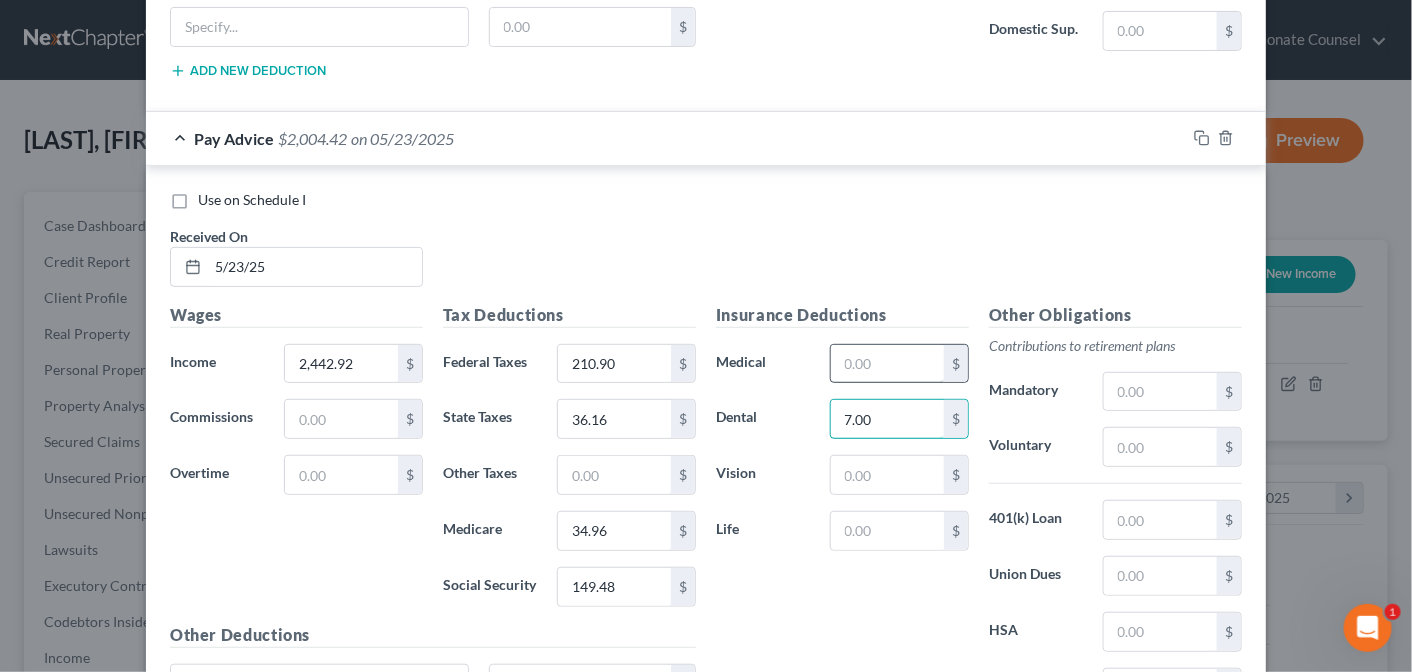 type on "7.00" 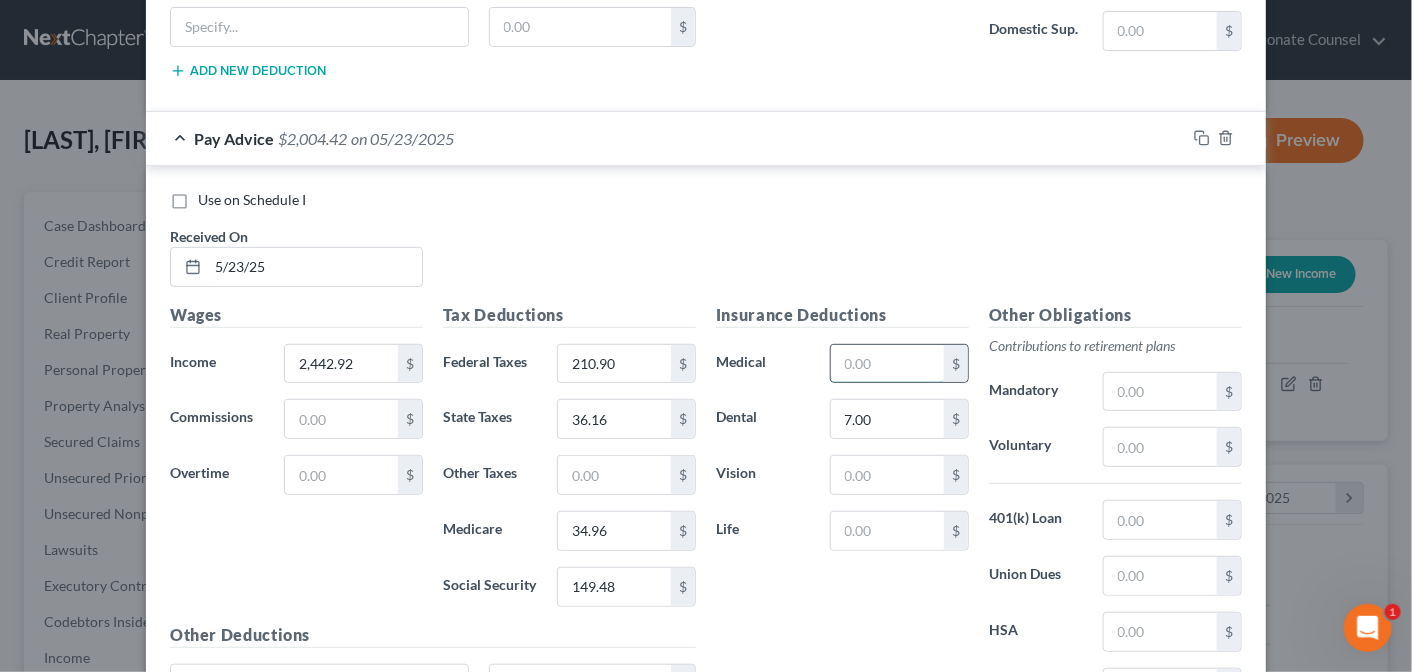 click at bounding box center (887, 364) 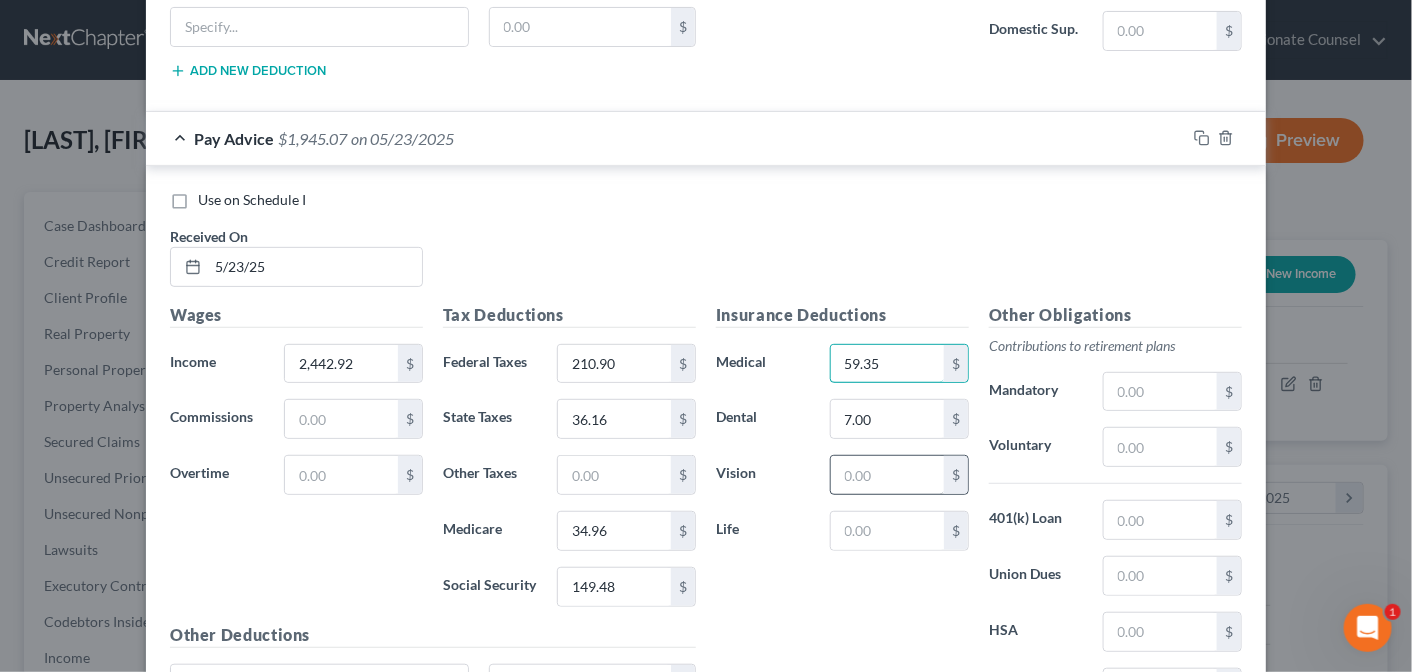 type on "59.35" 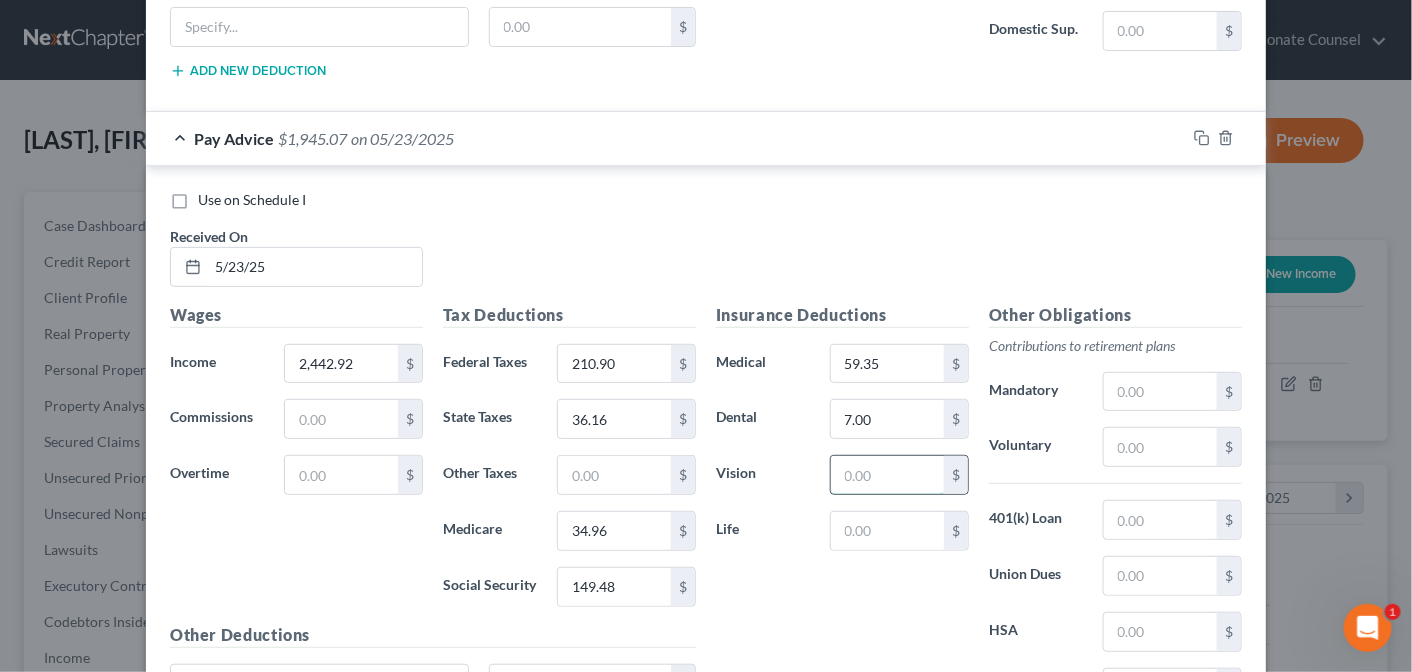 click at bounding box center (887, 475) 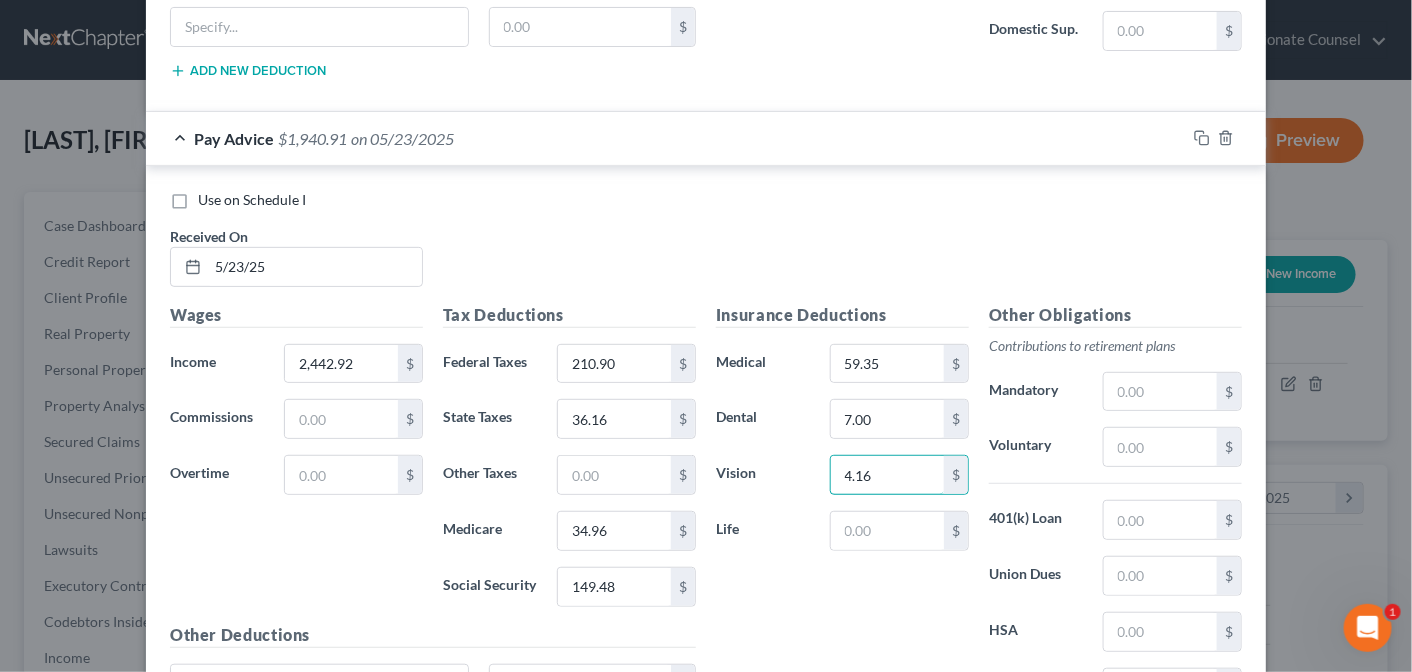 type on "4.16" 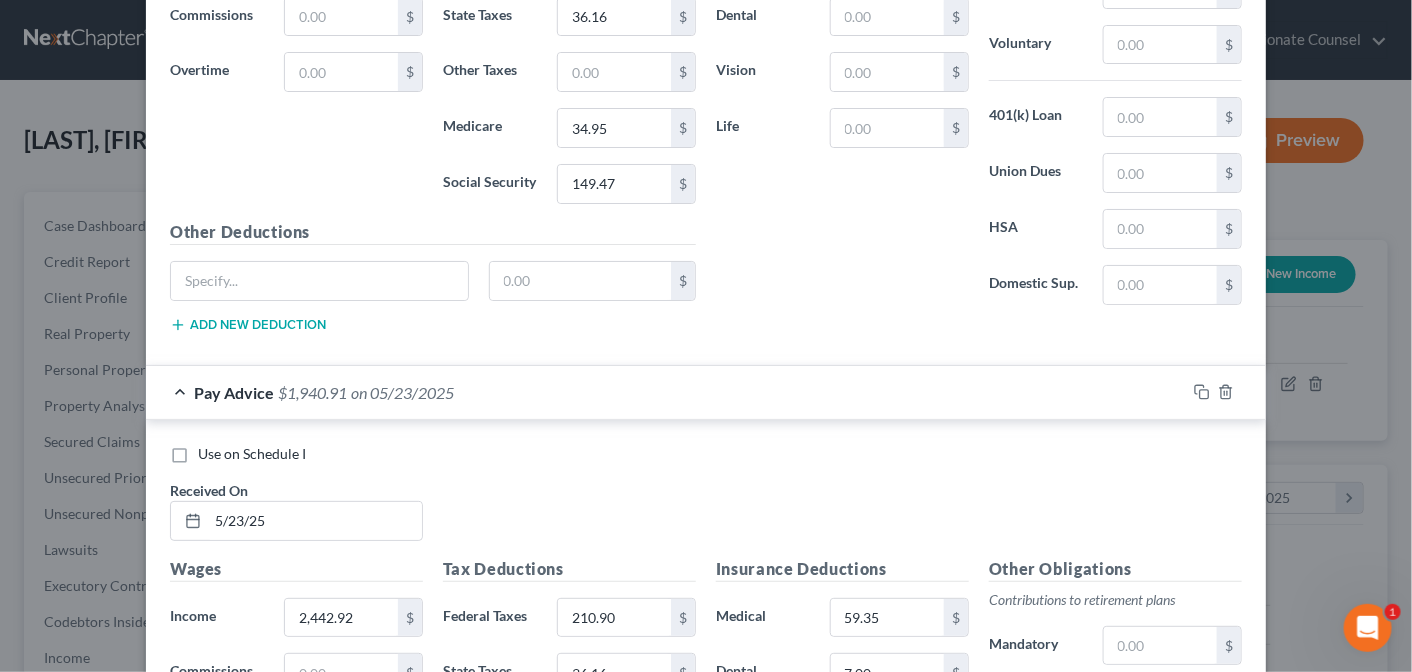 scroll, scrollTop: 5265, scrollLeft: 0, axis: vertical 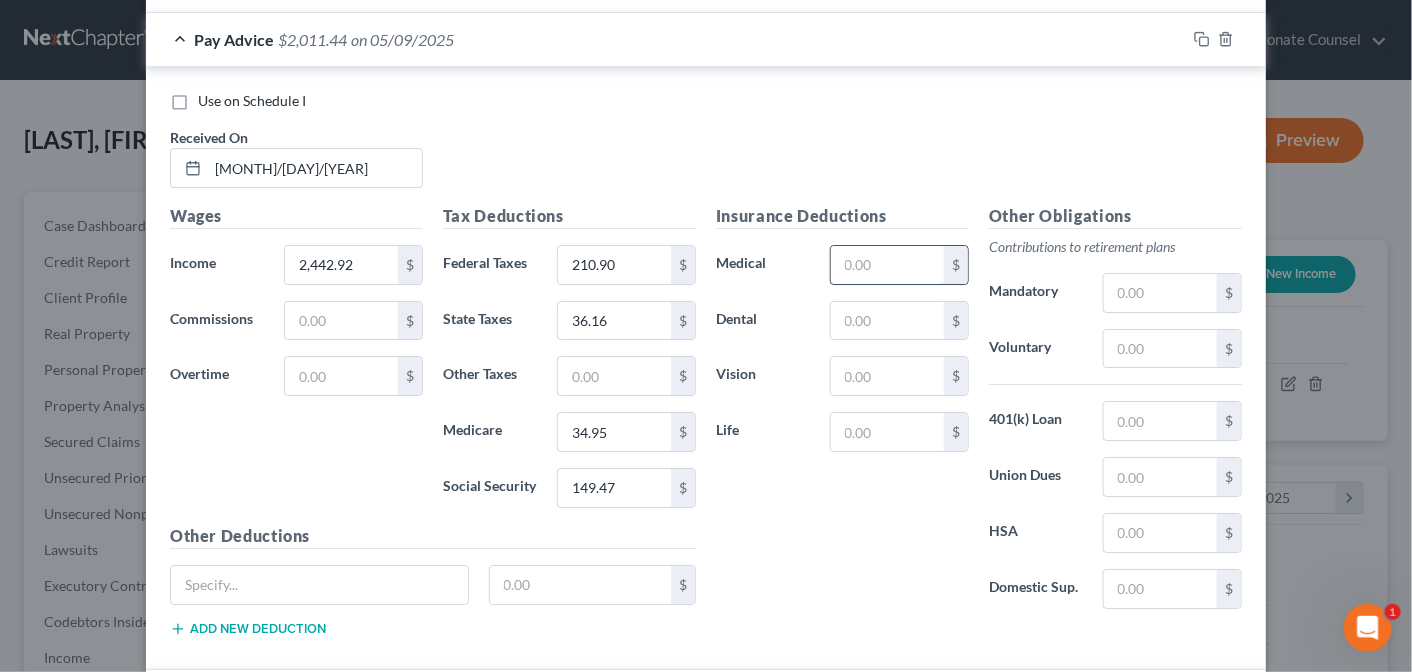 click at bounding box center [887, 265] 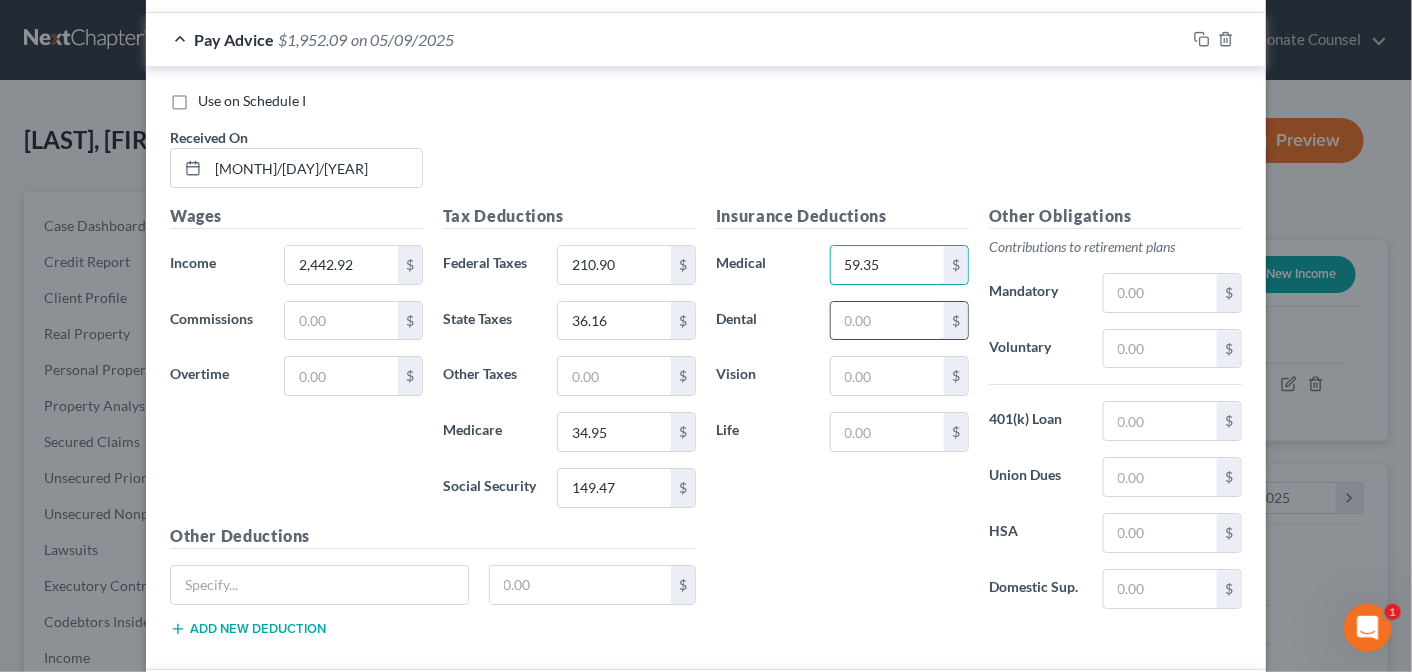 type on "59.35" 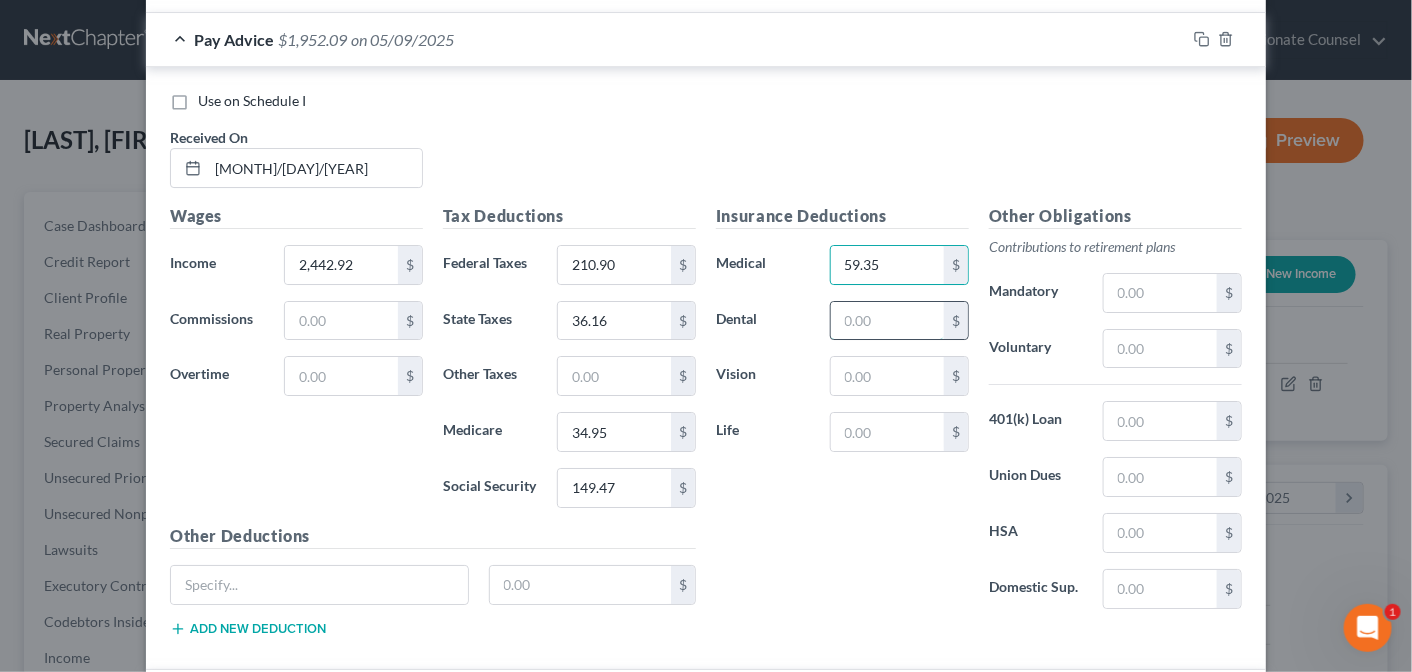 click at bounding box center [887, 321] 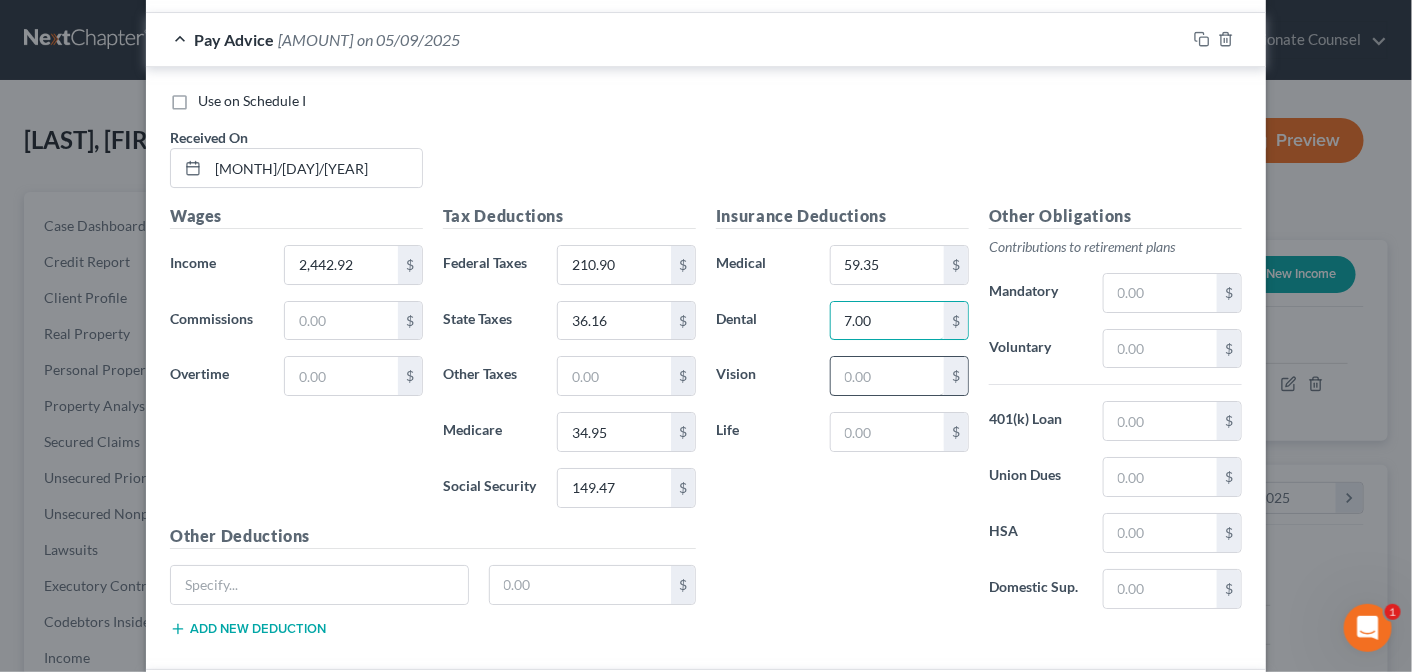 type on "7.00" 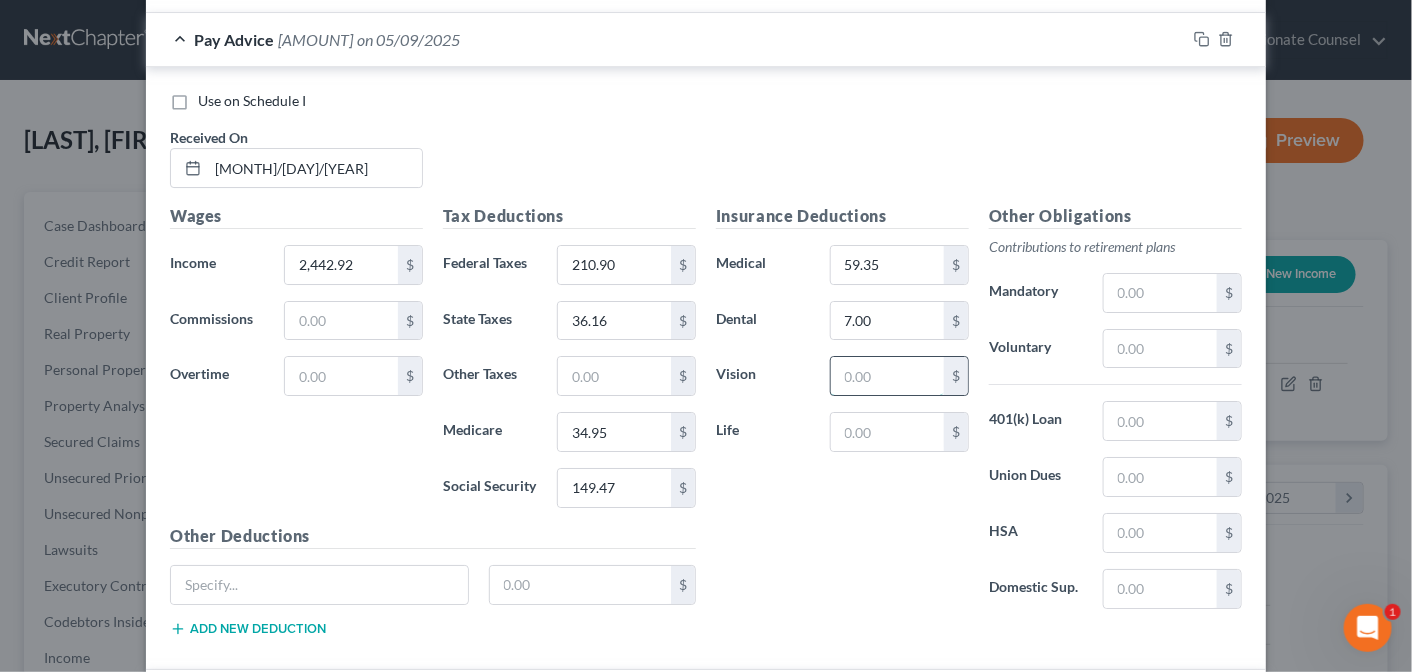 click at bounding box center (887, 376) 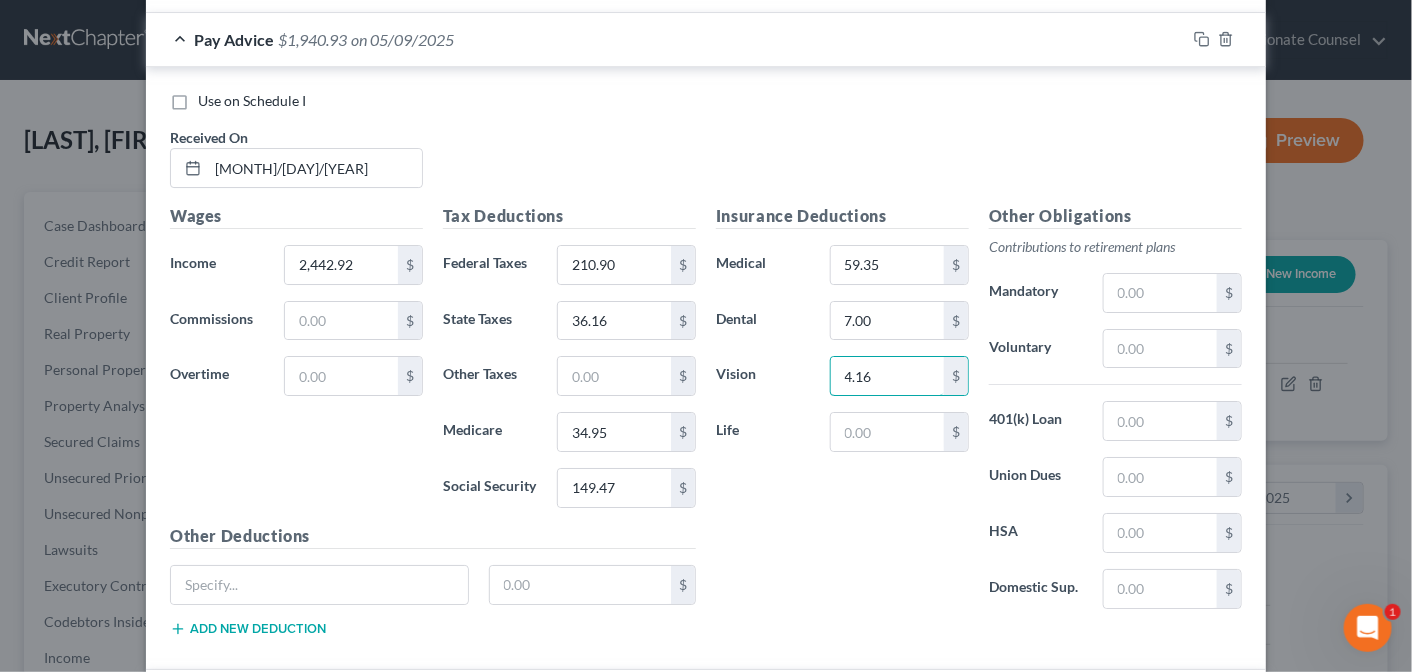 type on "4.16" 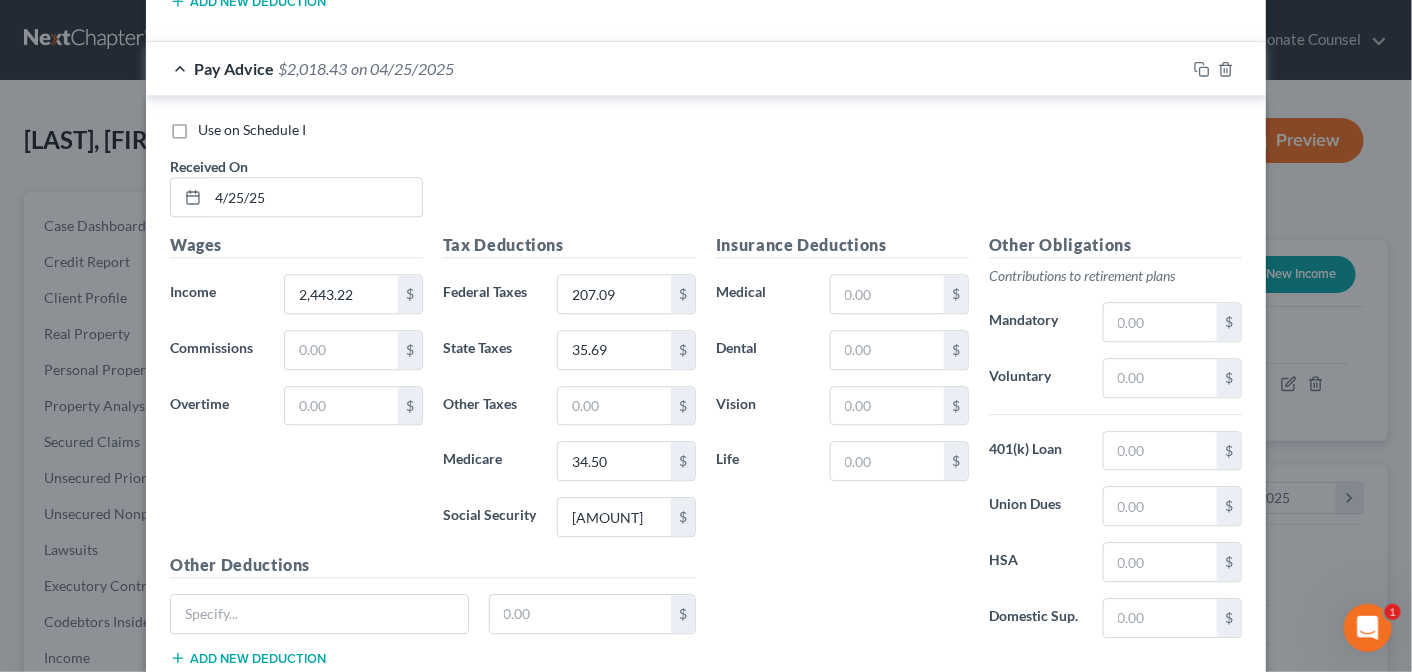 scroll, scrollTop: 4569, scrollLeft: 0, axis: vertical 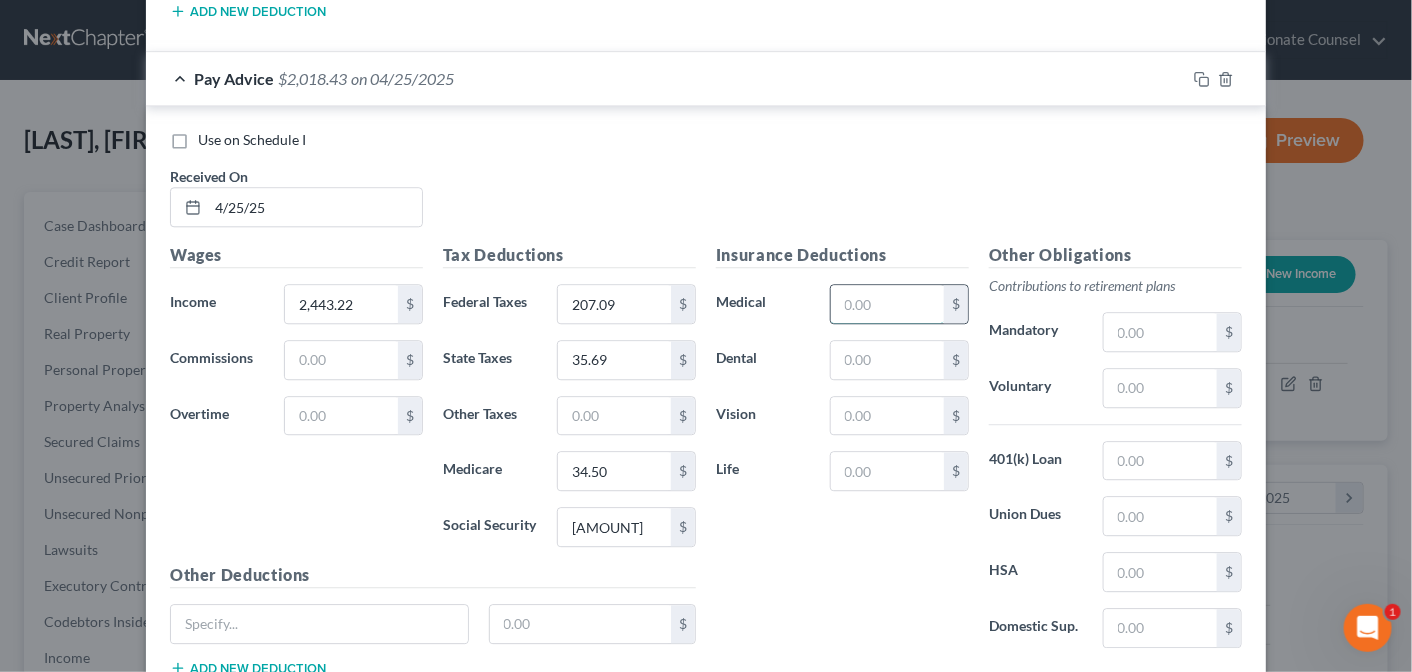 click at bounding box center [887, 304] 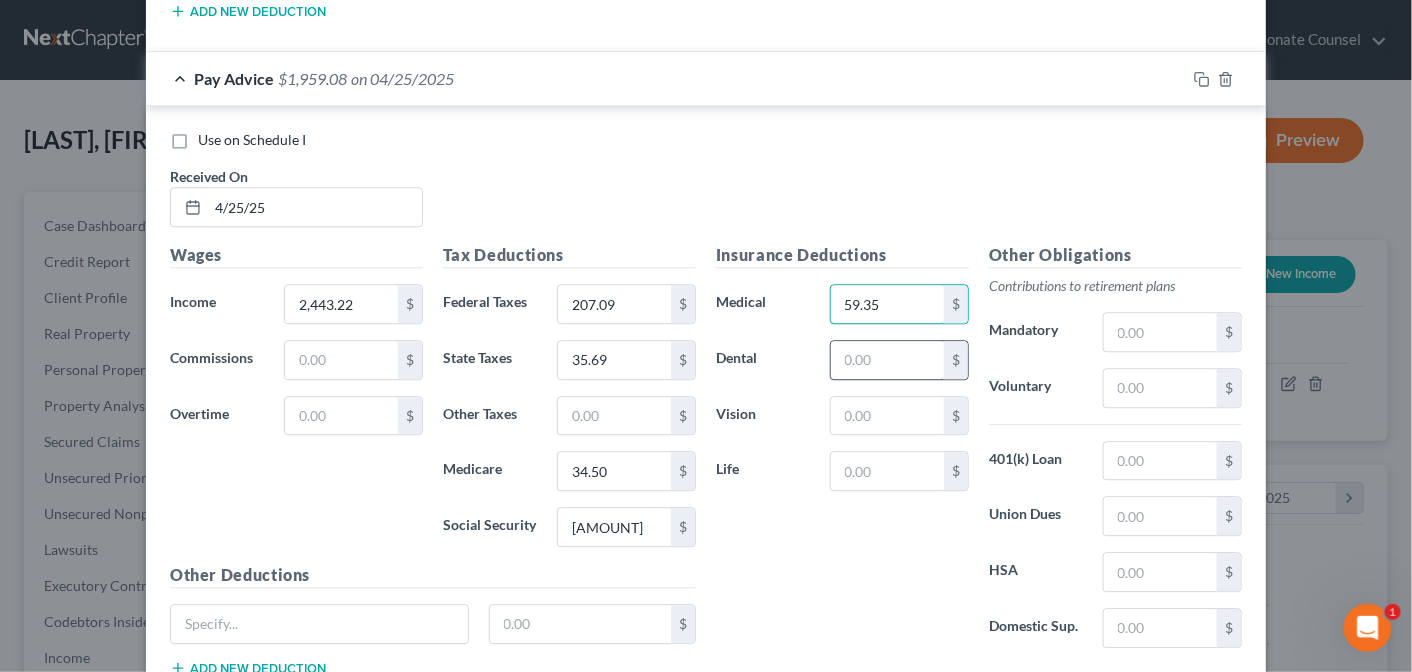 type on "59.35" 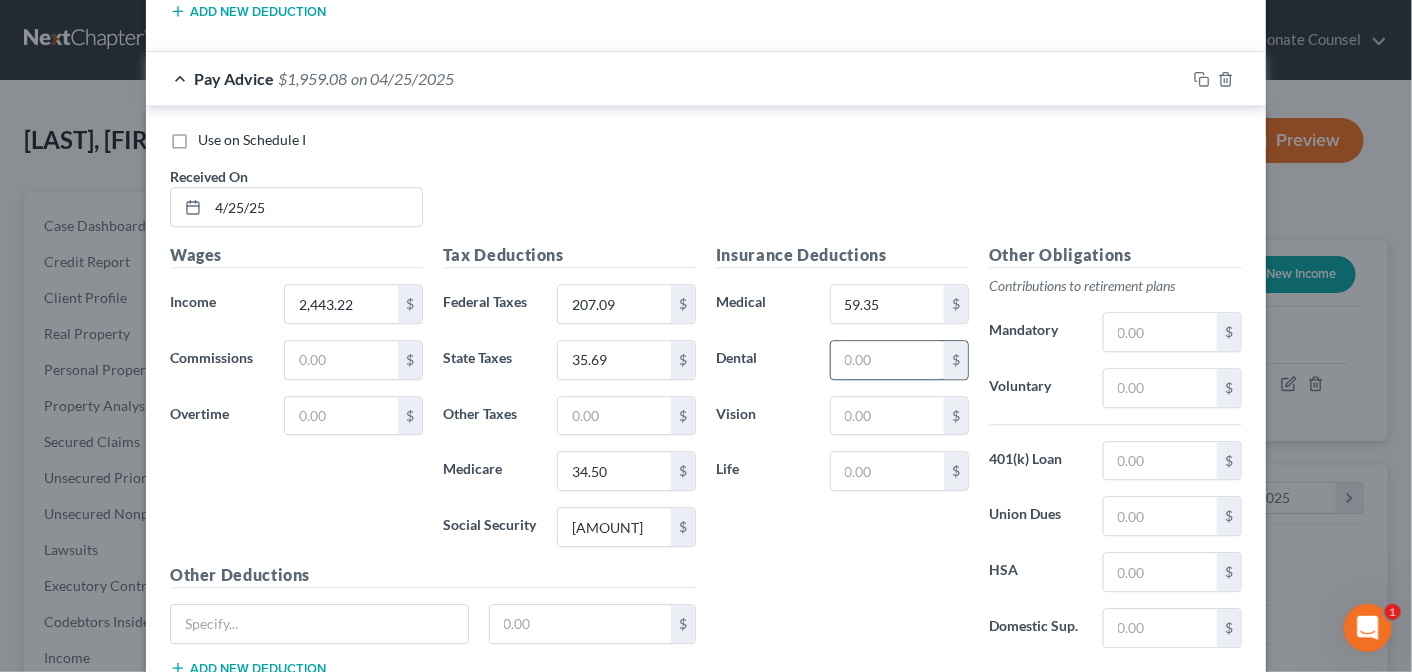 click at bounding box center [887, 360] 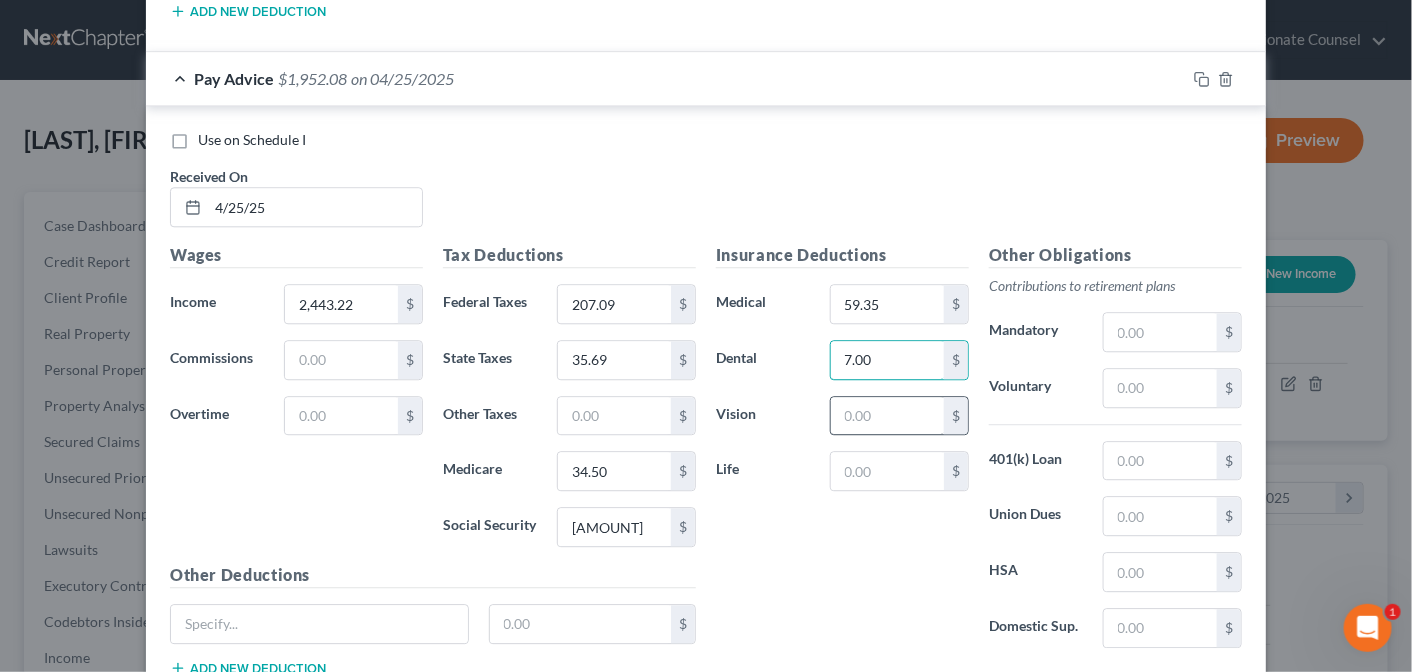 type on "7.00" 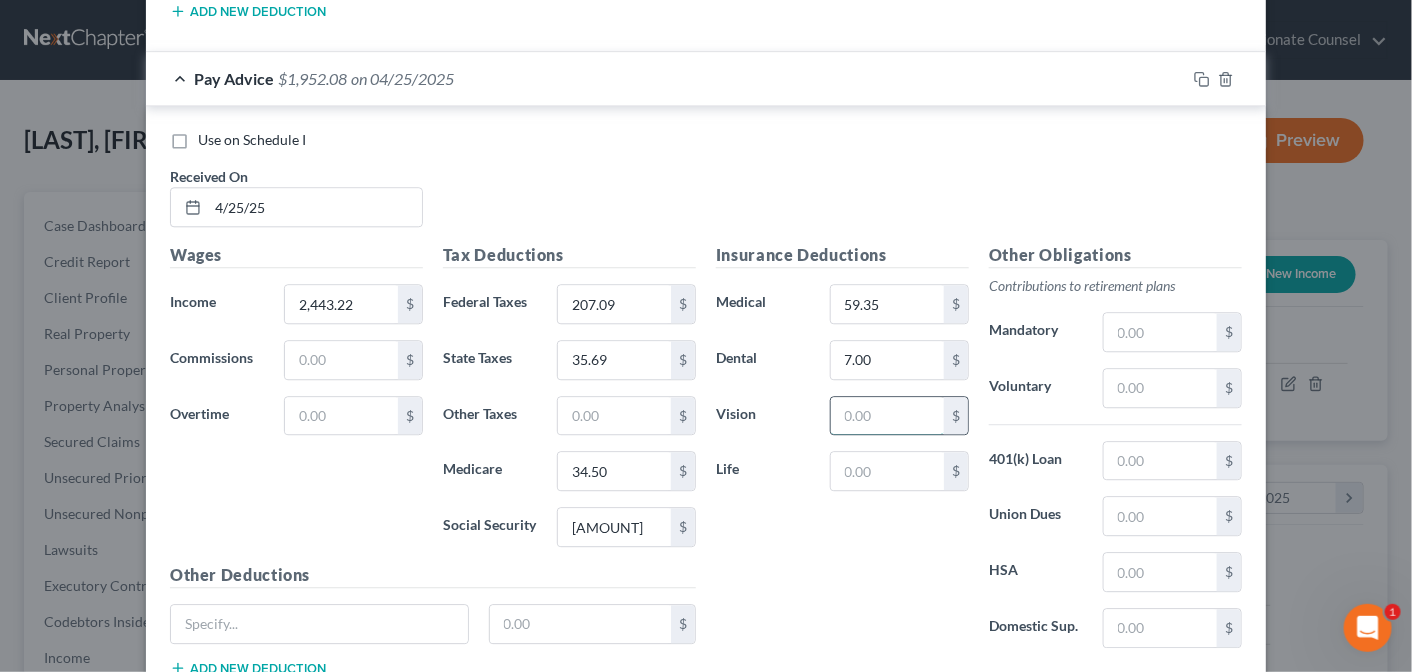 click at bounding box center [887, 416] 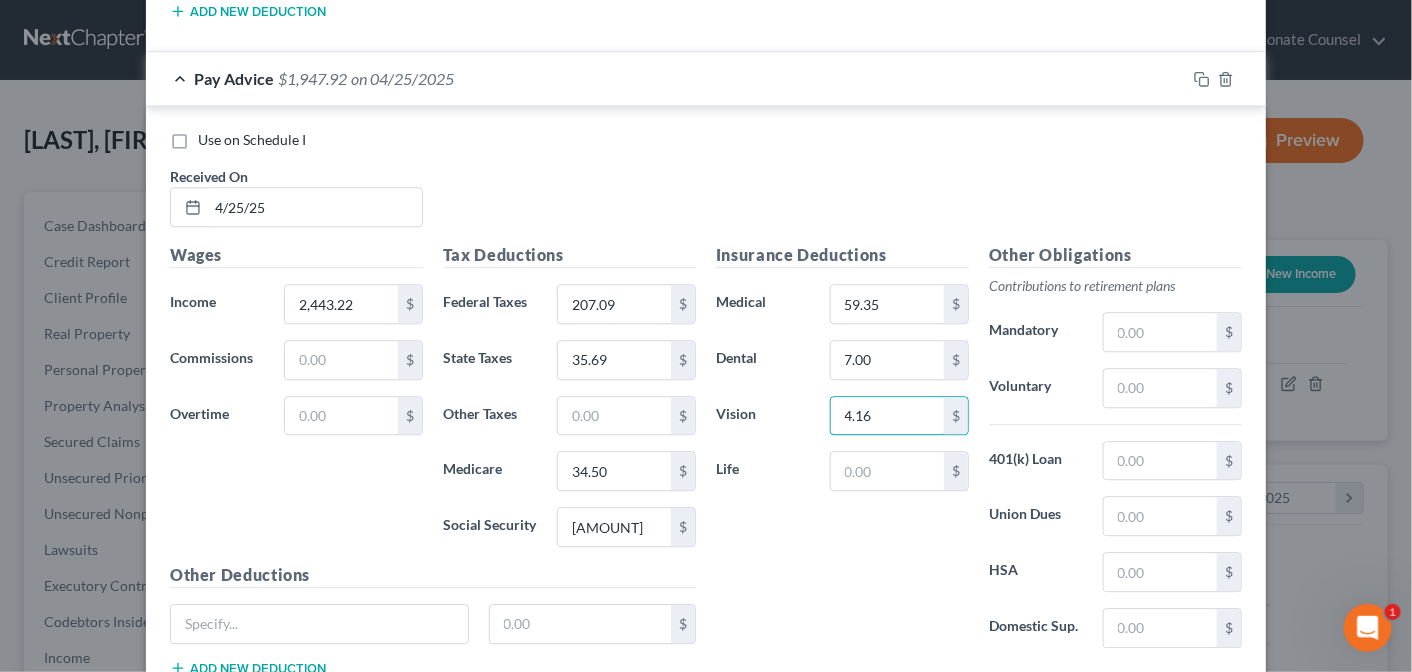 type on "4.16" 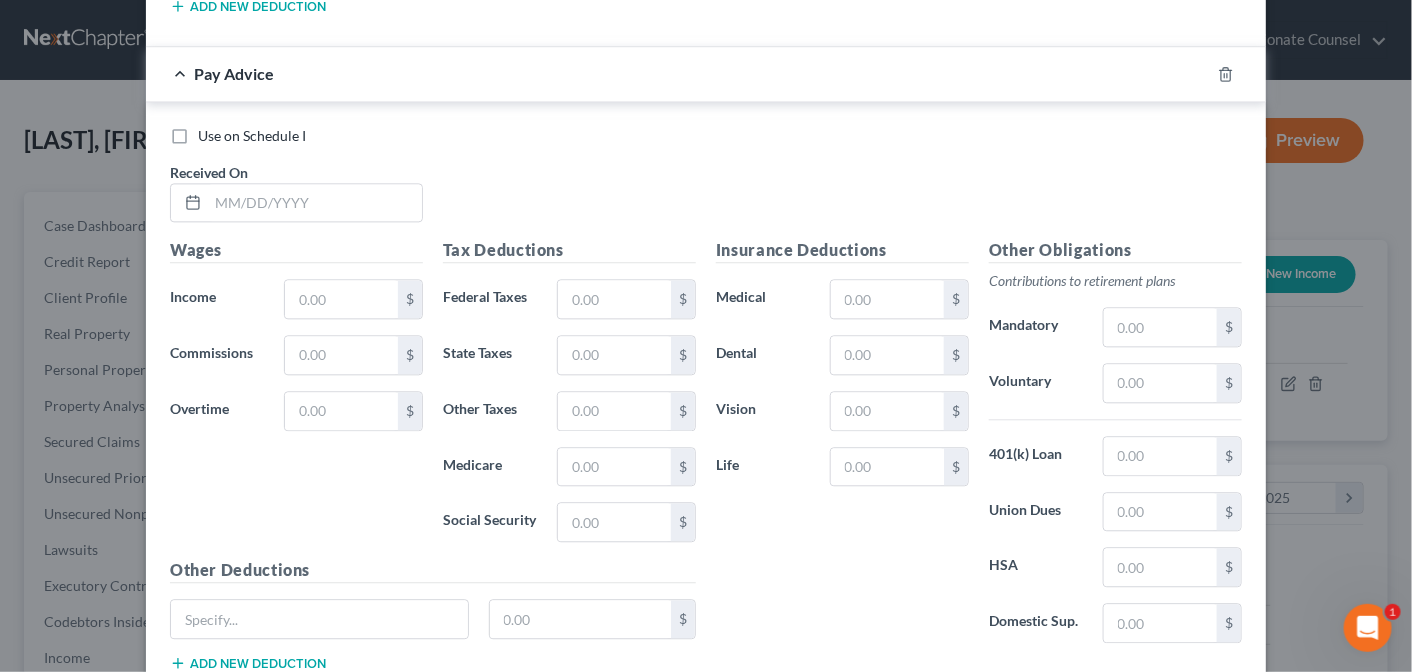 scroll, scrollTop: 7210, scrollLeft: 0, axis: vertical 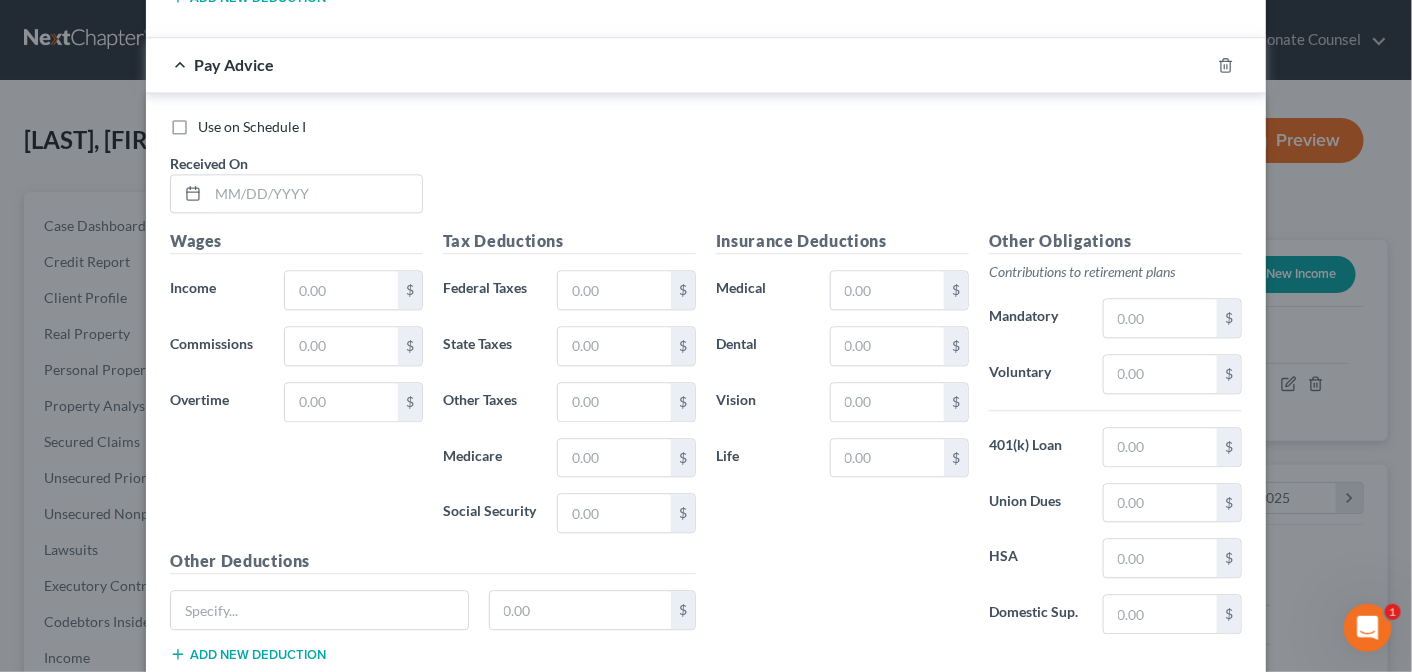 click on "Edit Income Source ×
Employment Type
*
Select Full or Part Time Employment Self Employment
Company
*
SCP Distributions LLC                      109 NorthPark Blvd Covington State AL AK AR AZ CA CO CT DE DC FL GA GU HI ID IL IN IA KS KY LA ME MD MA MI MN MS MO MT NC ND NE NV NH WY 70433 Save as Common Company Debtor Spouse Occupation Sales Length of Employment 6 months No Longer Employed
Pay Period
*
Select Monthly Twice Monthly Every Other Week Weekly How would you like to enter income?
All Pay Advices
Just One Pay Advice
YTD Subtraction
Use 6 Month Average for Means Test Deductions  Use 6 Month Average for Schedule I  Income Calculator
Schedule I Gross Every Other Week Income $[NUMBER] x 26 weeks ÷ 12 months $[NUMBER] Means Test Gross 6 Month Income $[NUMBER] ÷ 6 months $[NUMBER]" at bounding box center [706, 336] 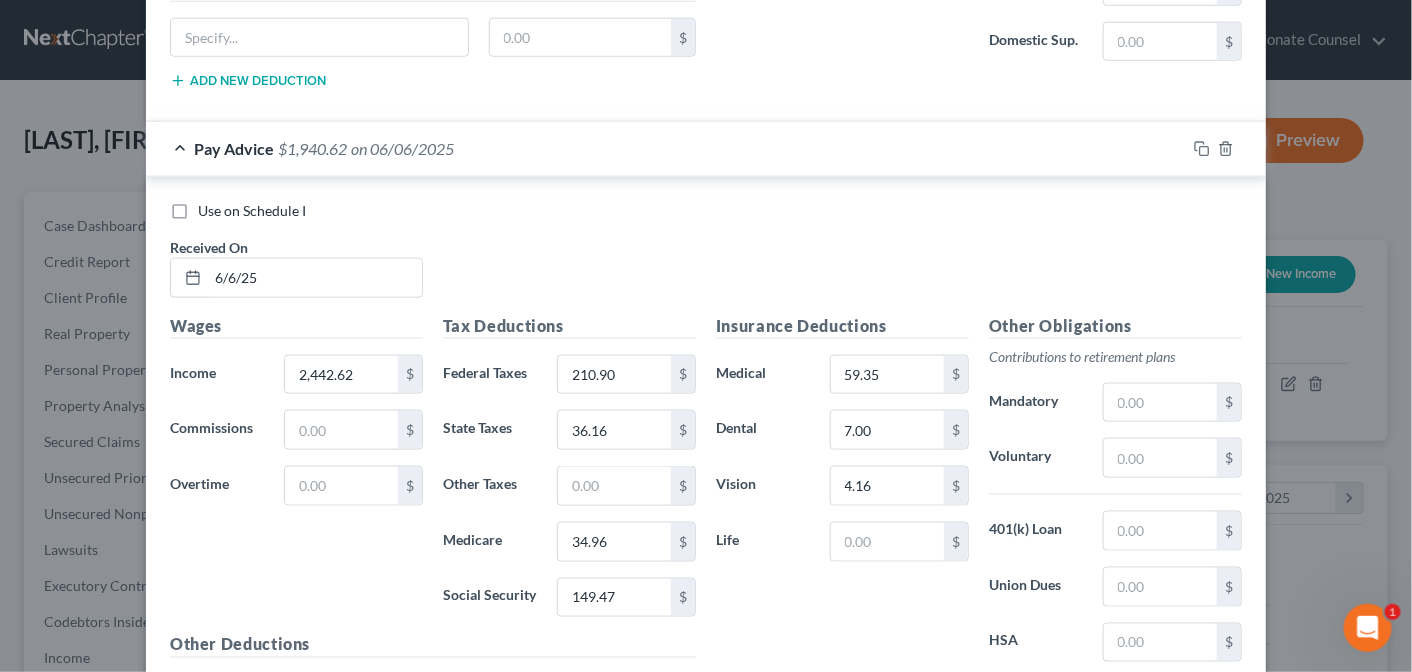 scroll, scrollTop: 6460, scrollLeft: 0, axis: vertical 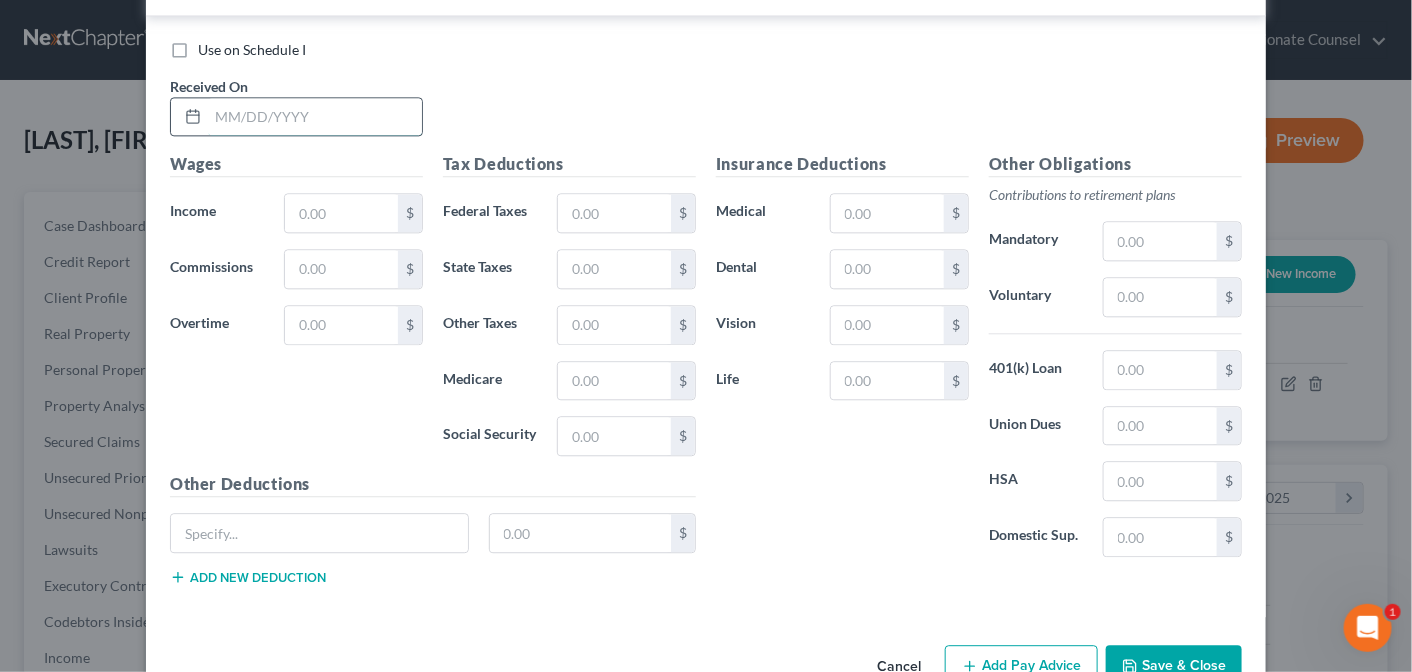 click at bounding box center (315, 117) 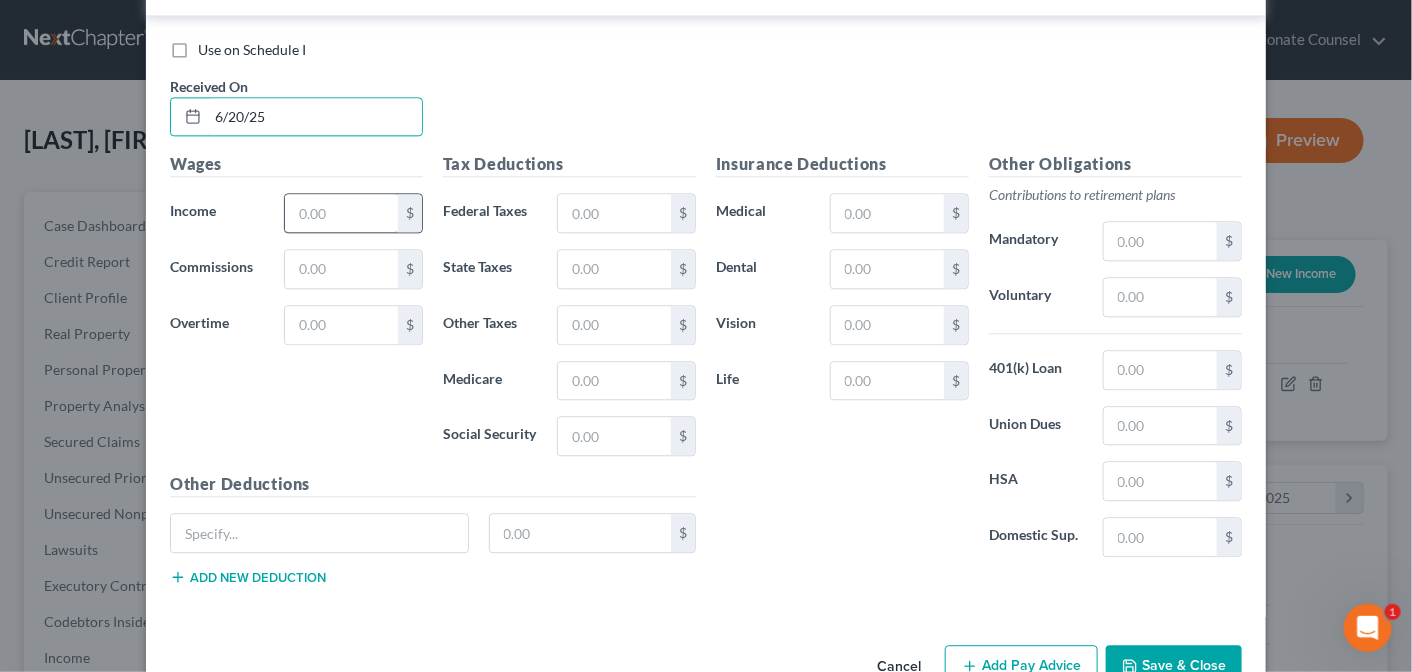 type on "6/20/25" 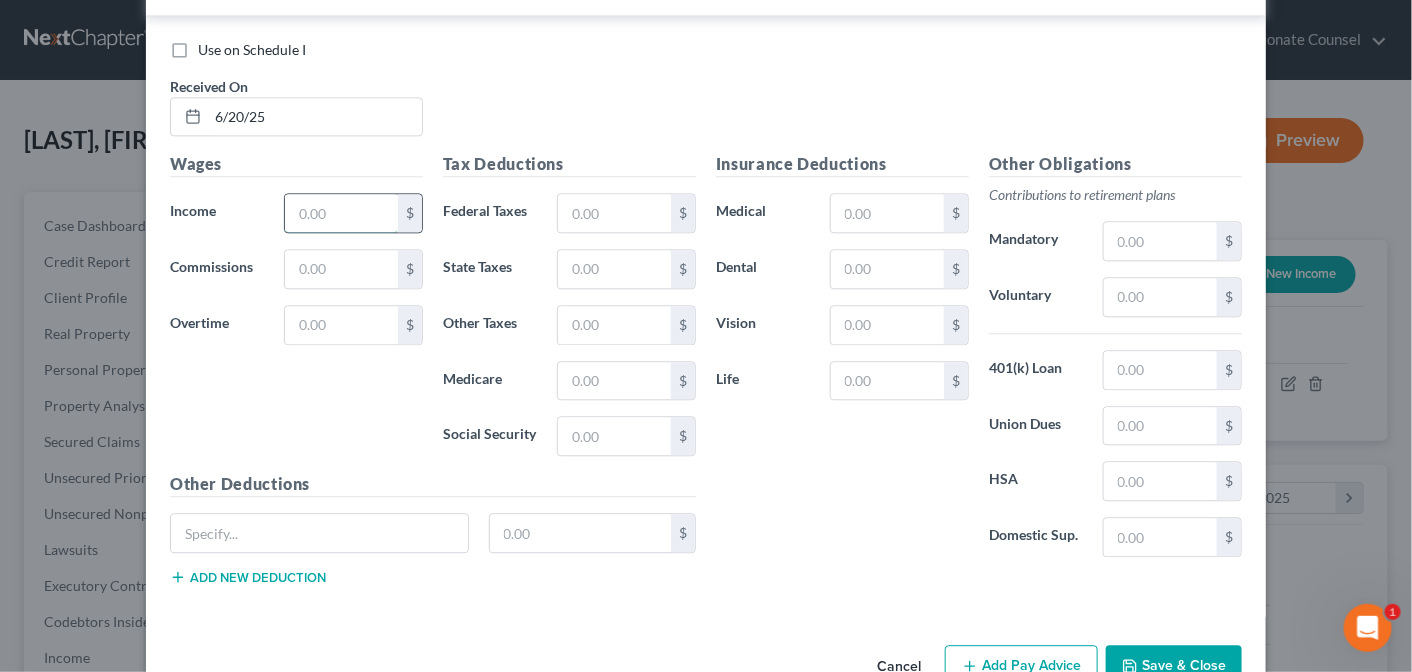 click at bounding box center (341, 213) 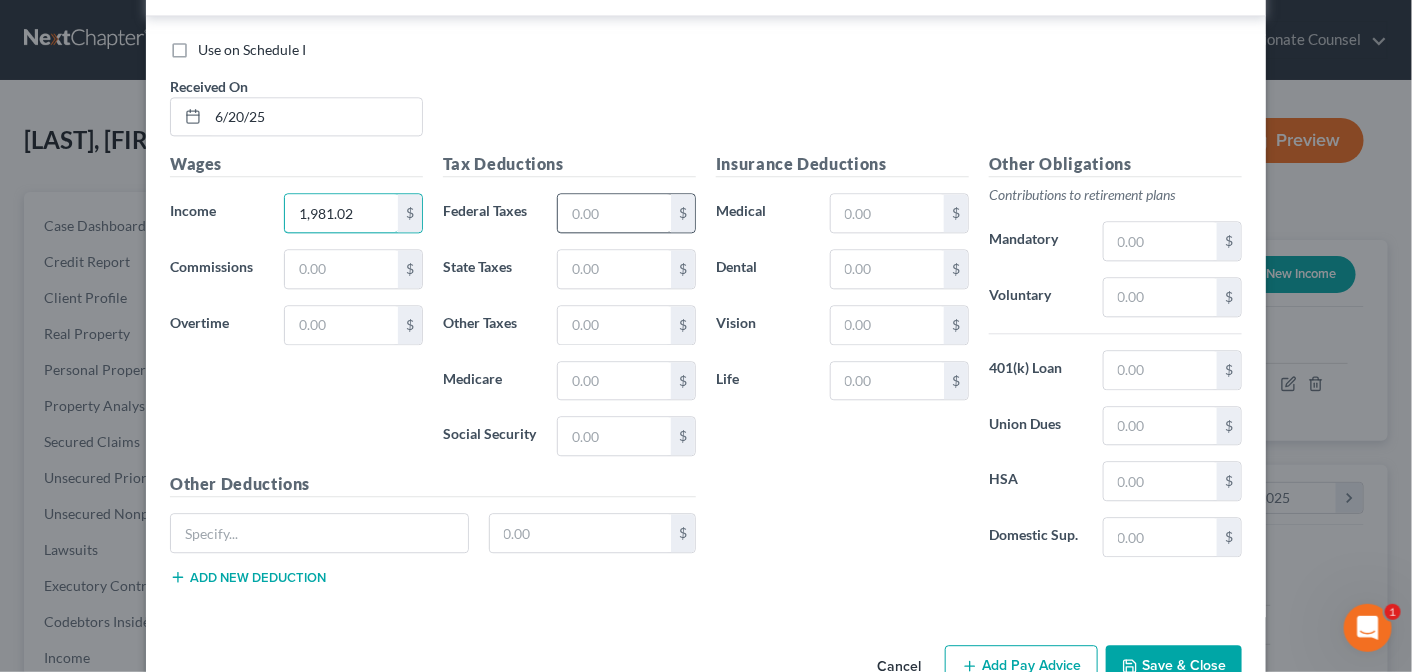 type on "1,981.02" 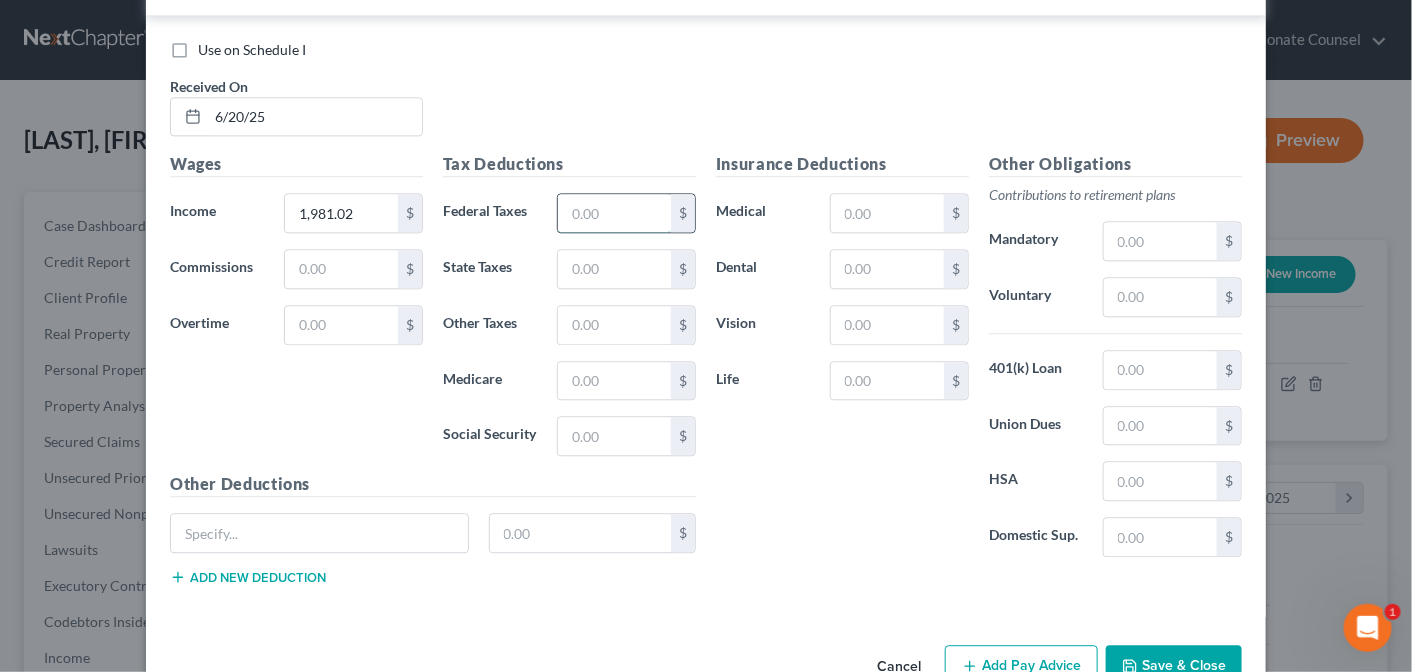 click at bounding box center [614, 213] 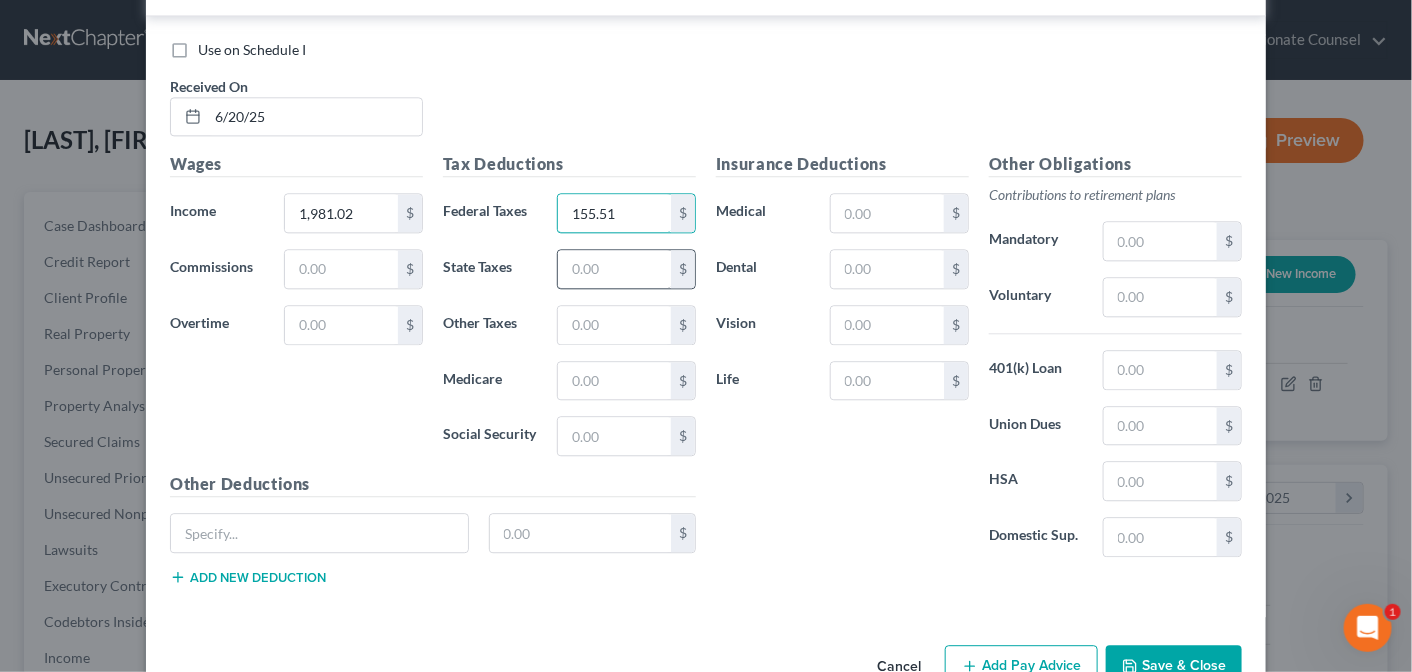type on "155.51" 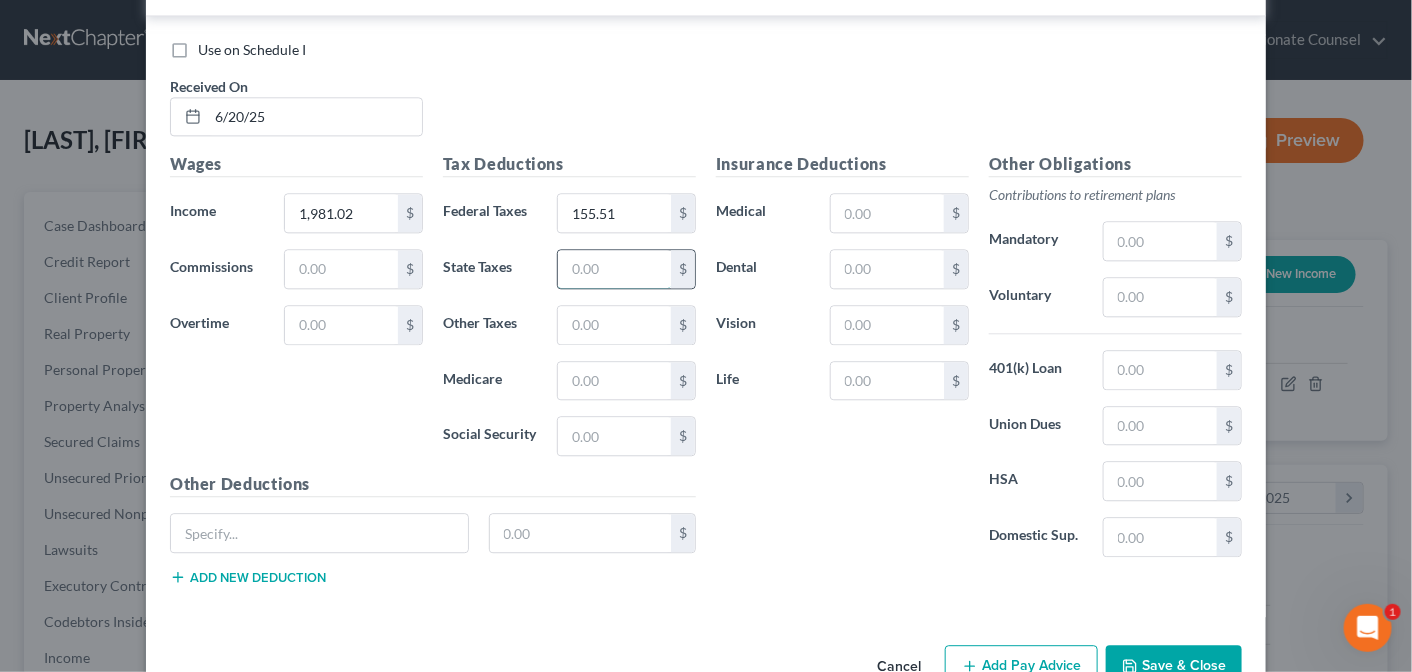 click at bounding box center (614, 269) 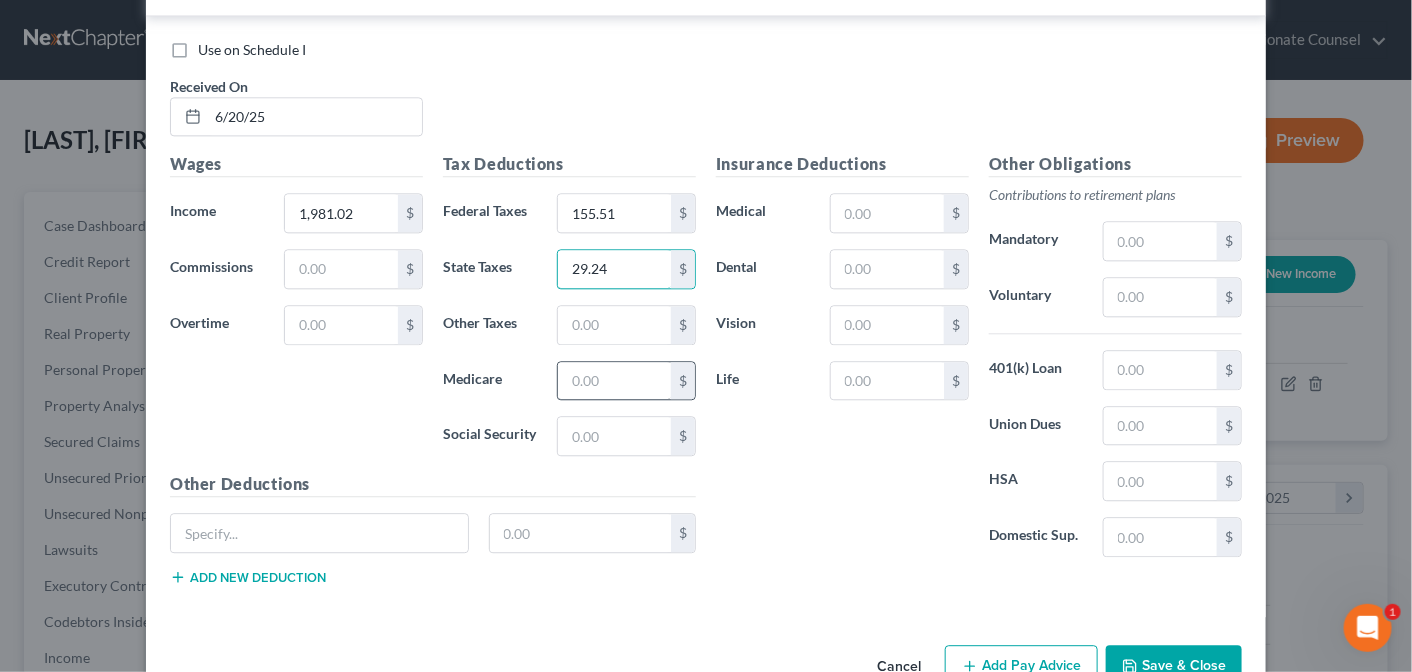 type on "29.24" 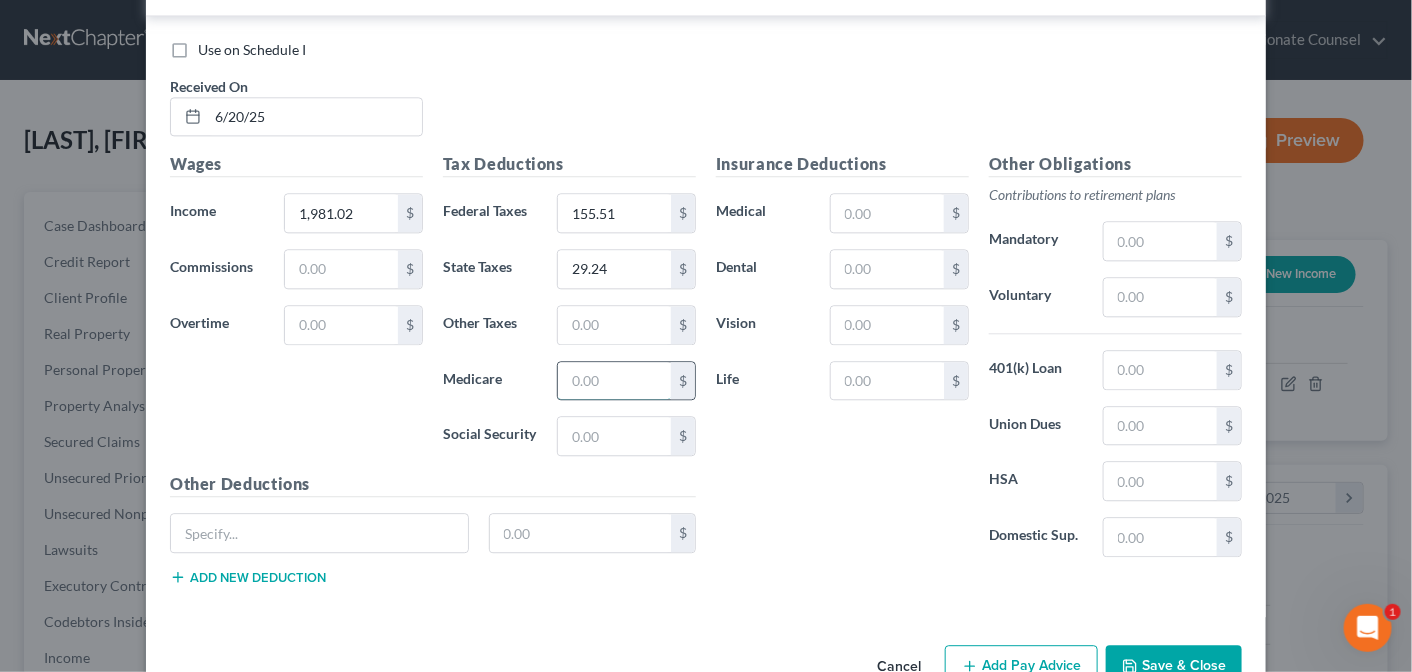 click at bounding box center [614, 381] 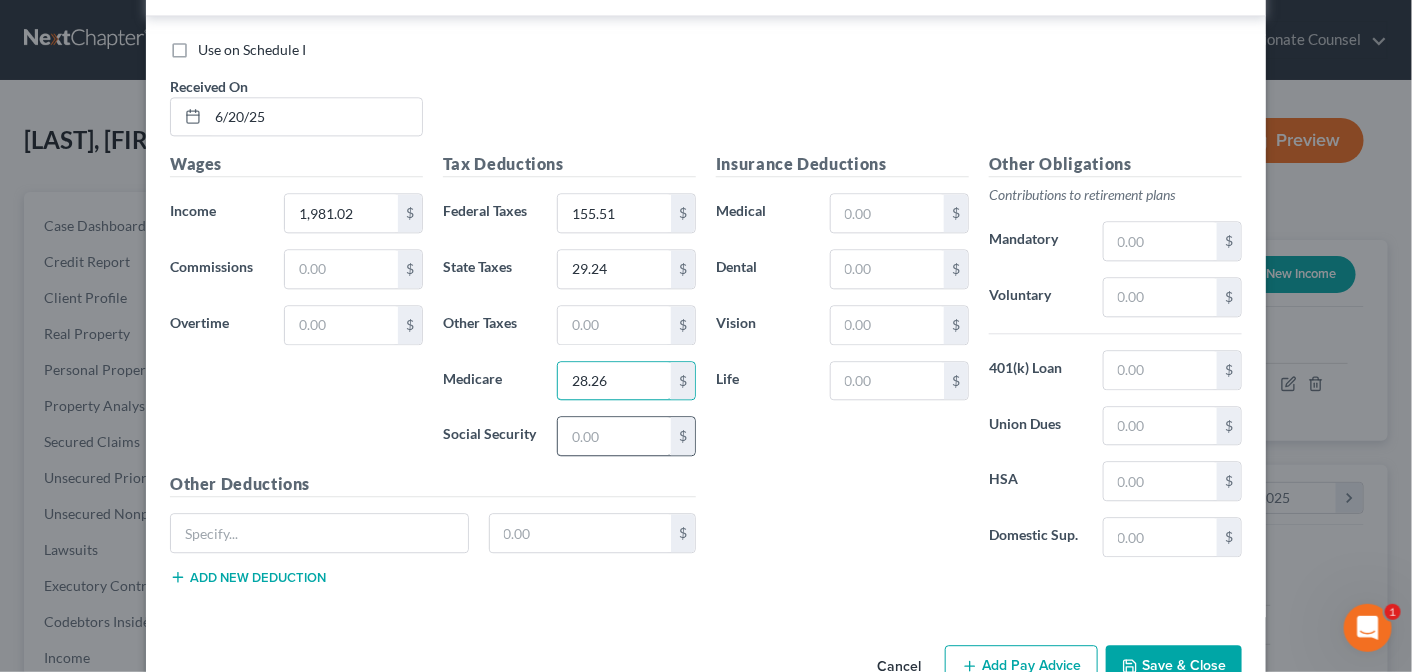 type on "28.26" 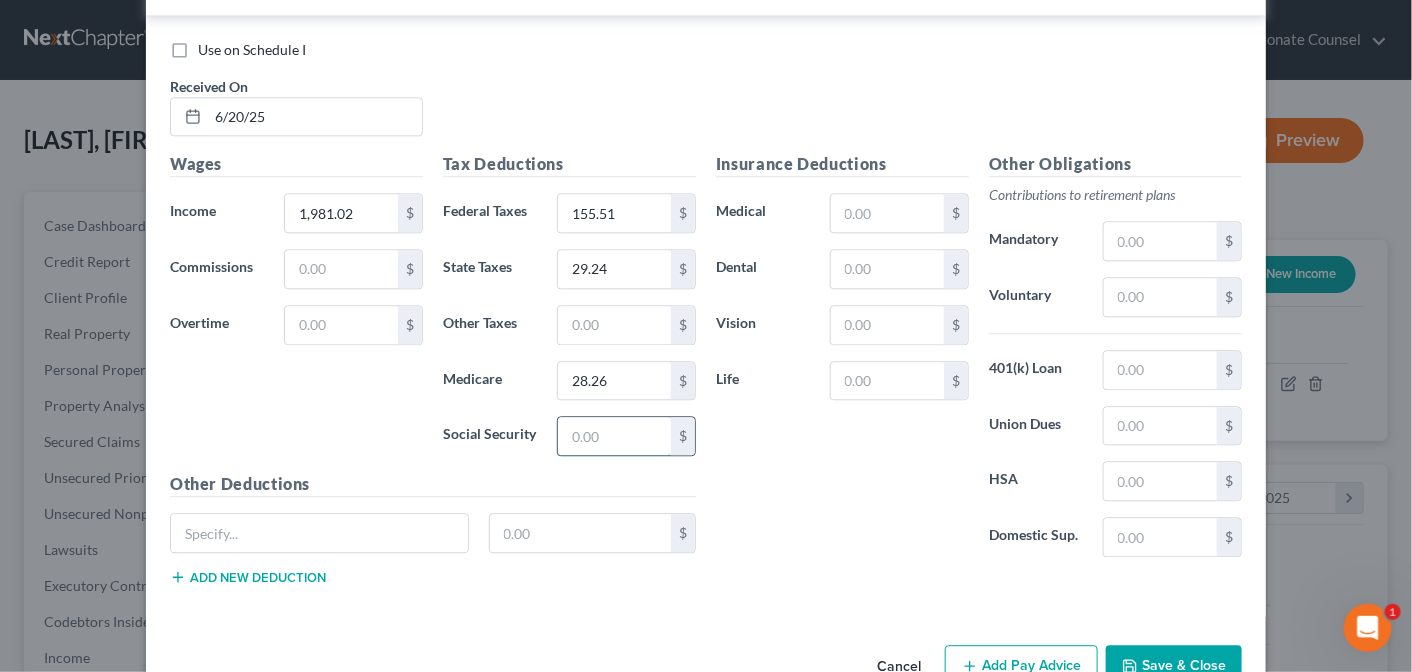 click at bounding box center [614, 436] 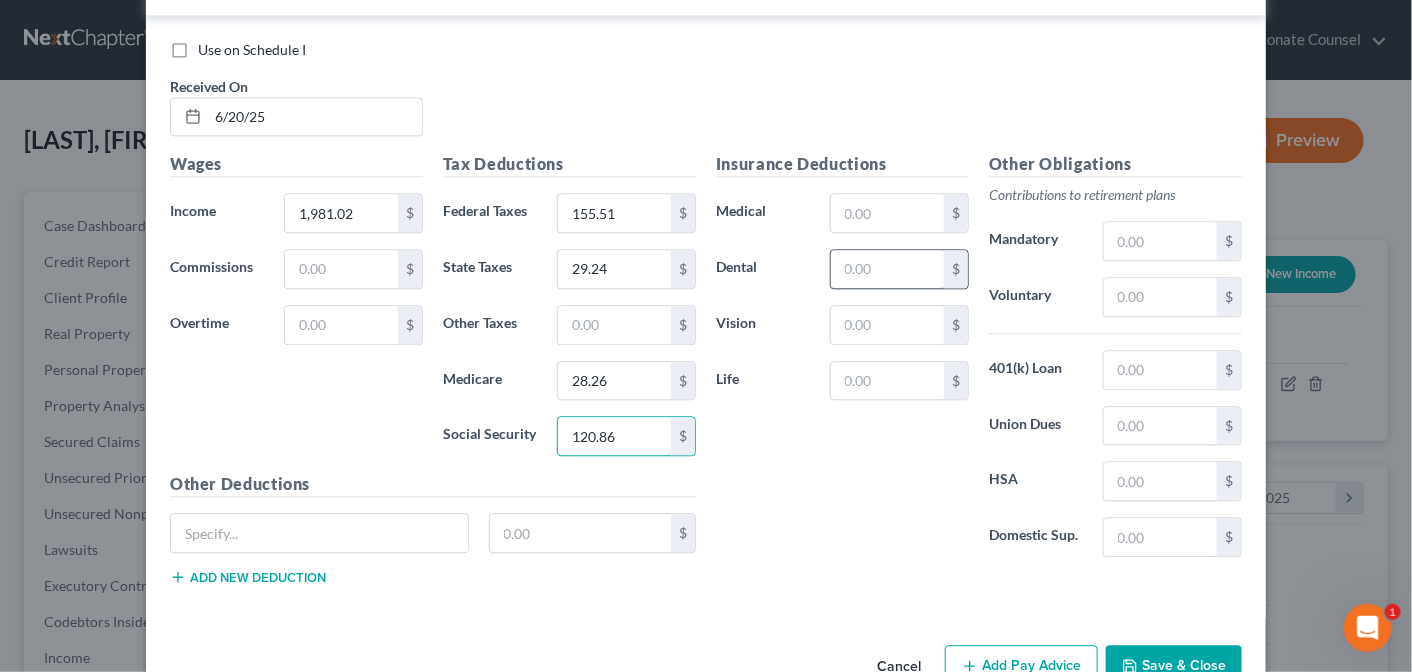 type on "120.86" 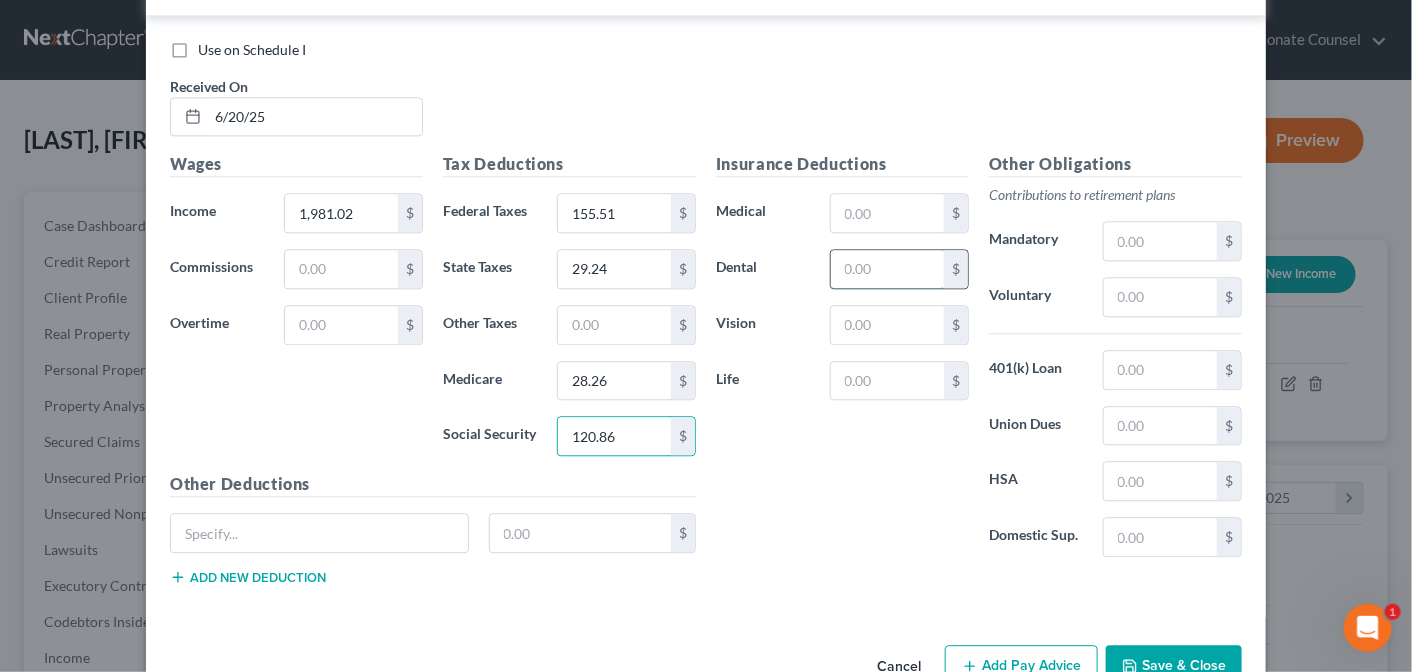 click at bounding box center (887, 269) 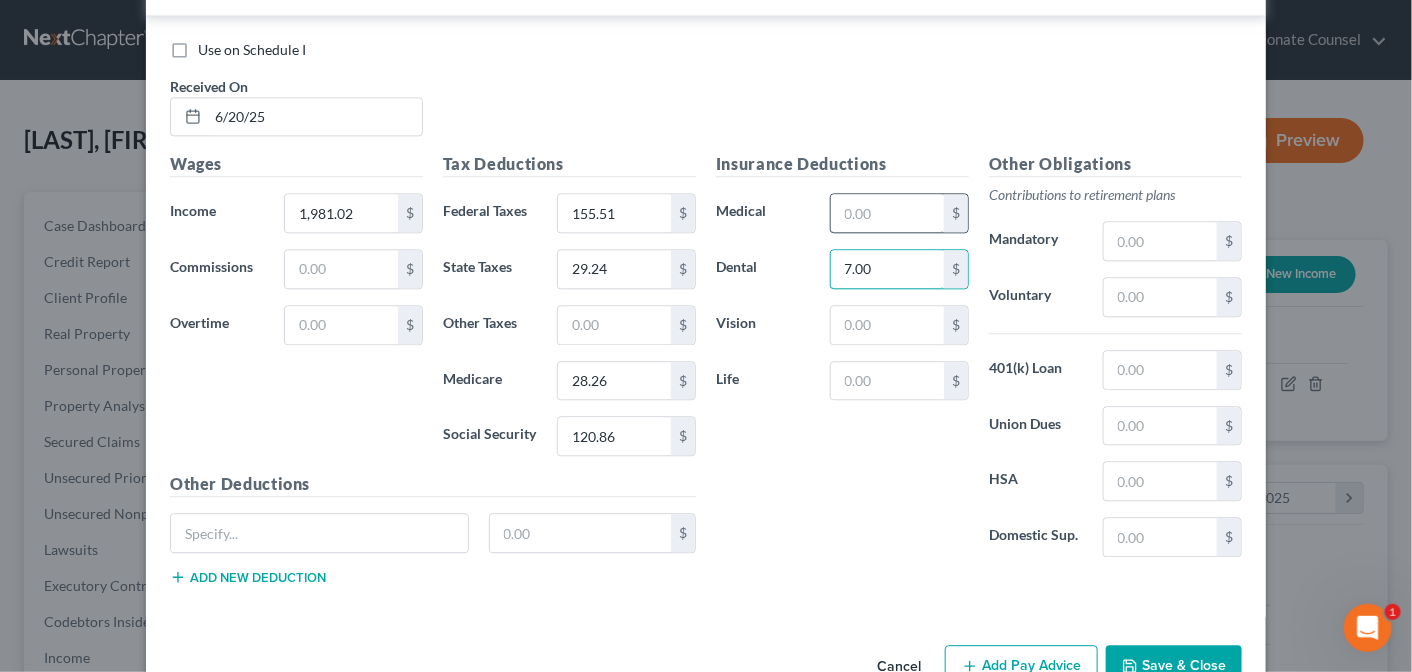 type on "7.00" 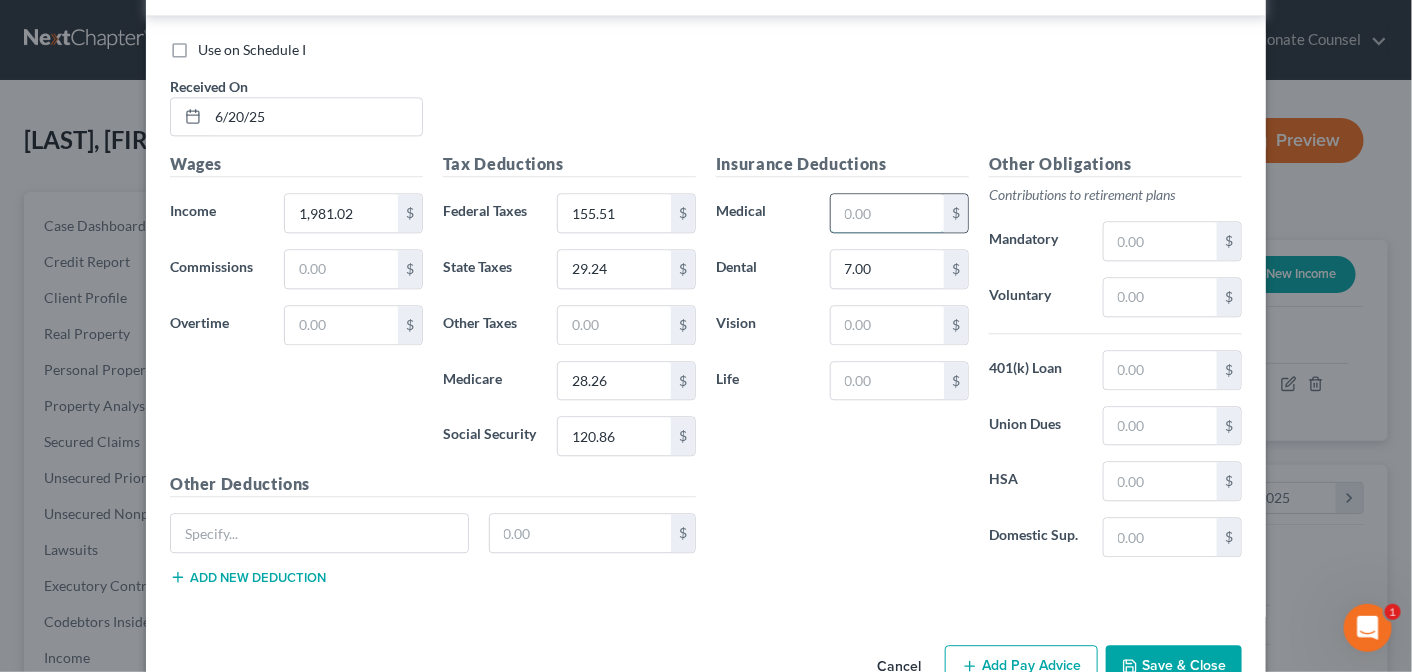 click at bounding box center (887, 213) 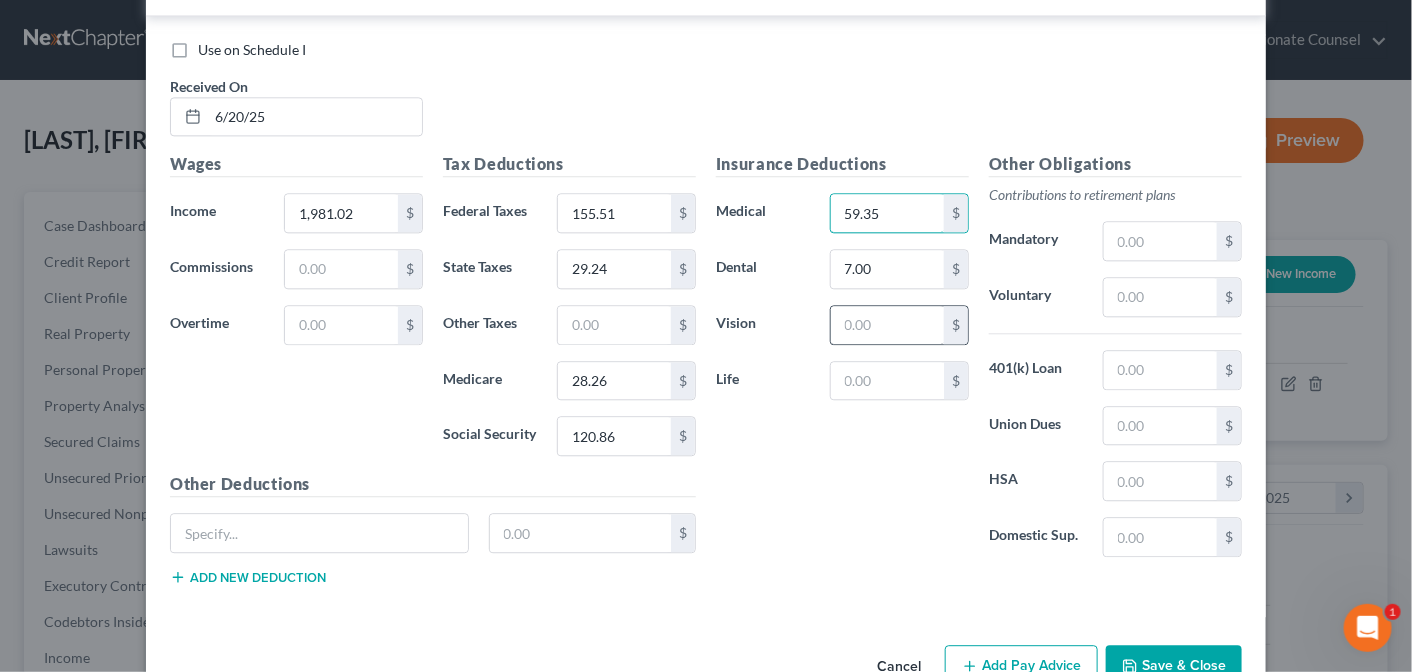 type on "59.35" 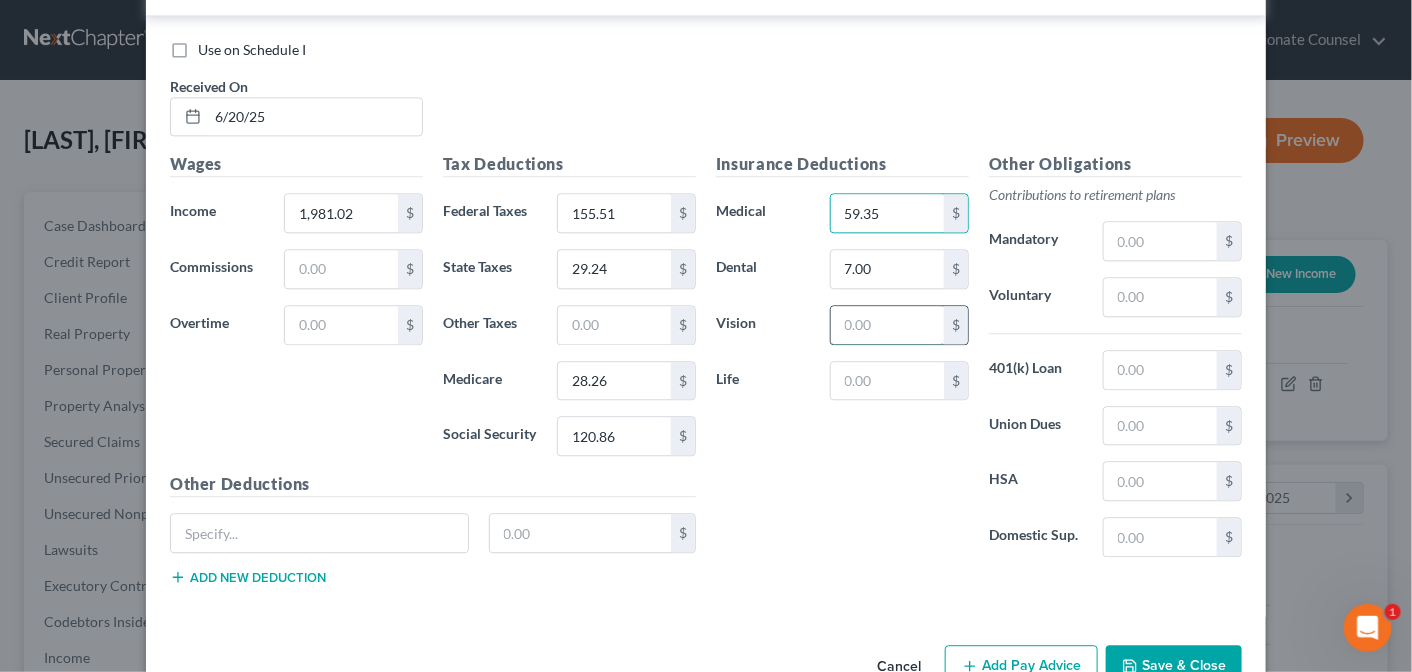 click at bounding box center (887, 325) 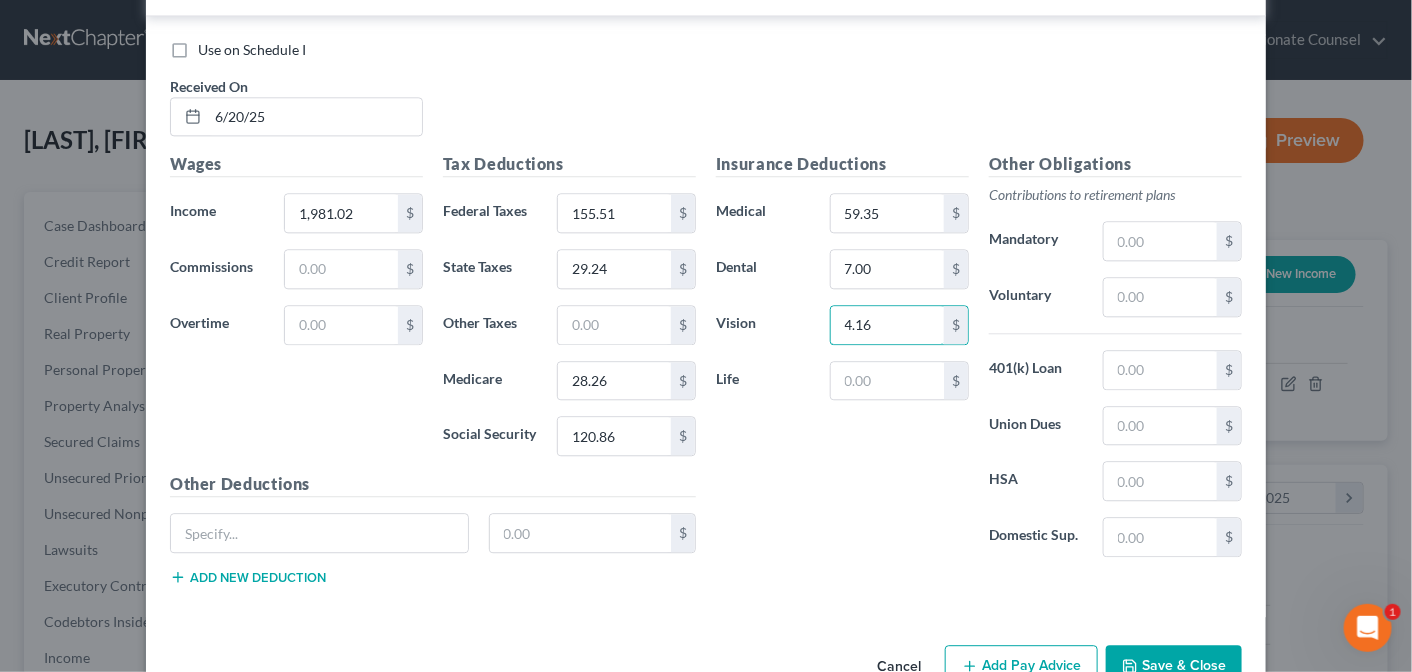 type on "4.16" 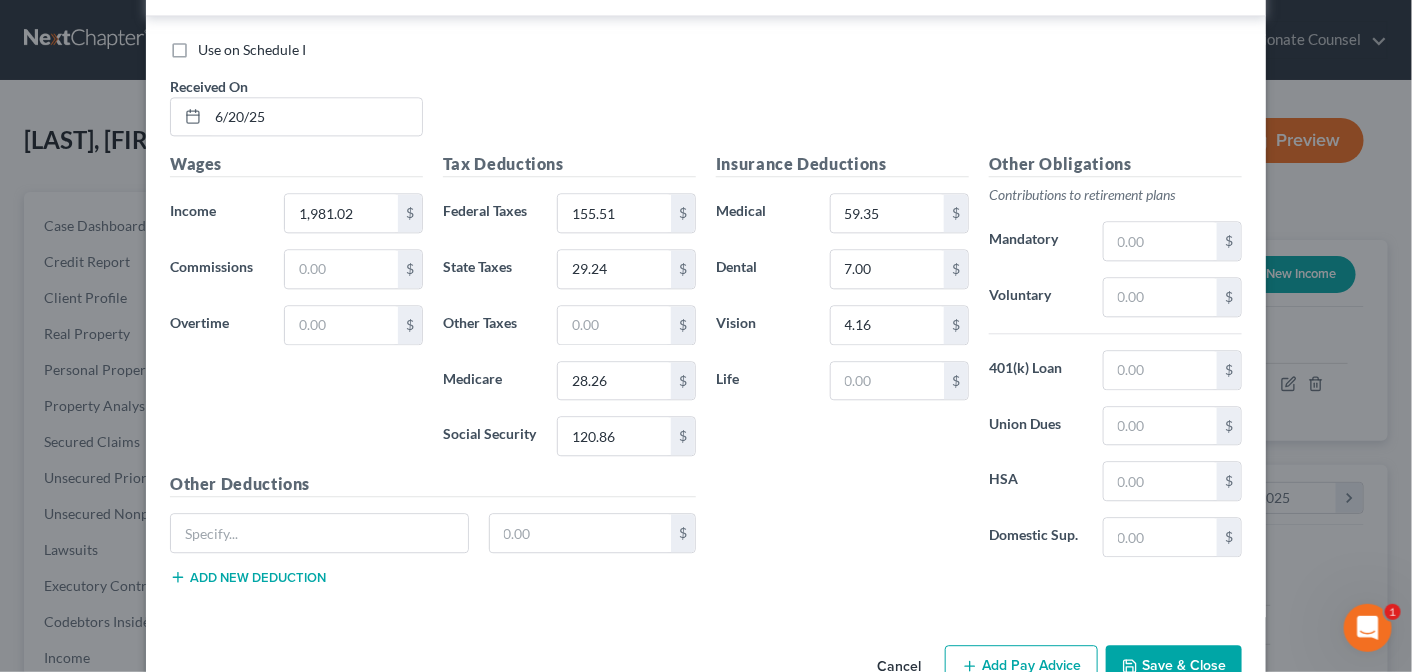 click on "Add Pay Advice" at bounding box center (1021, 666) 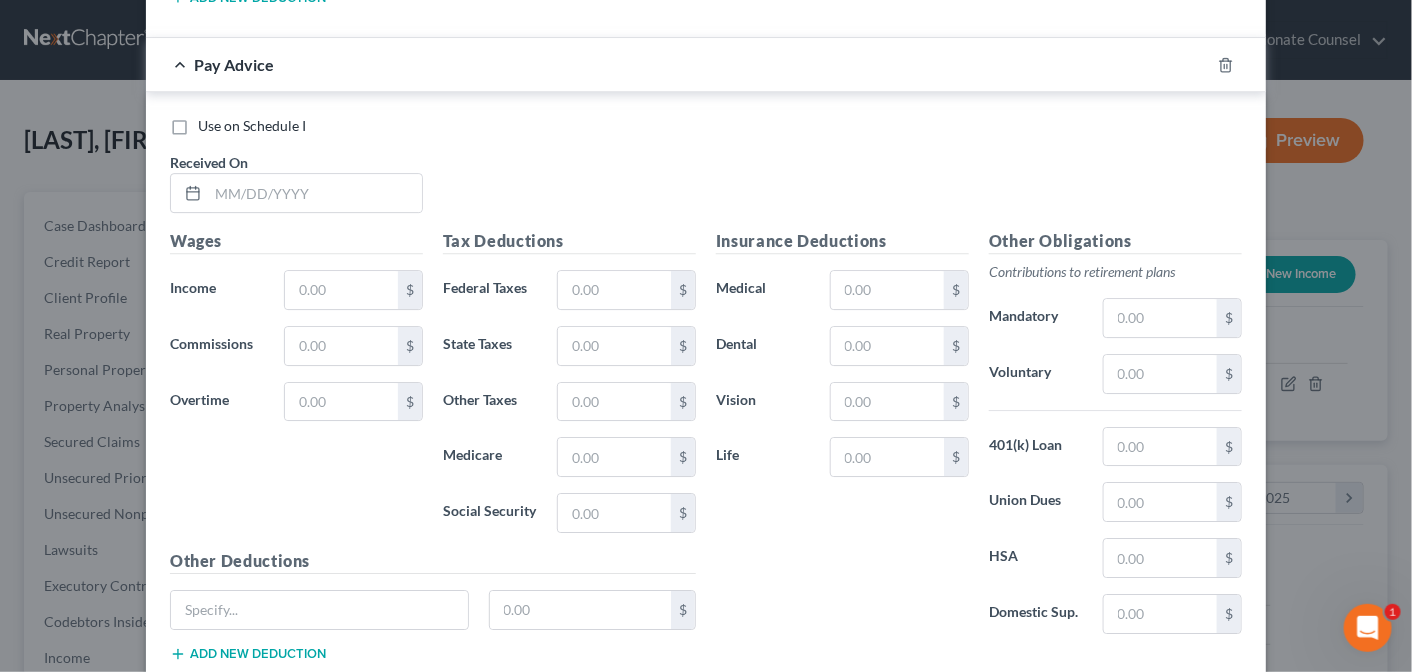 scroll, scrollTop: 7907, scrollLeft: 0, axis: vertical 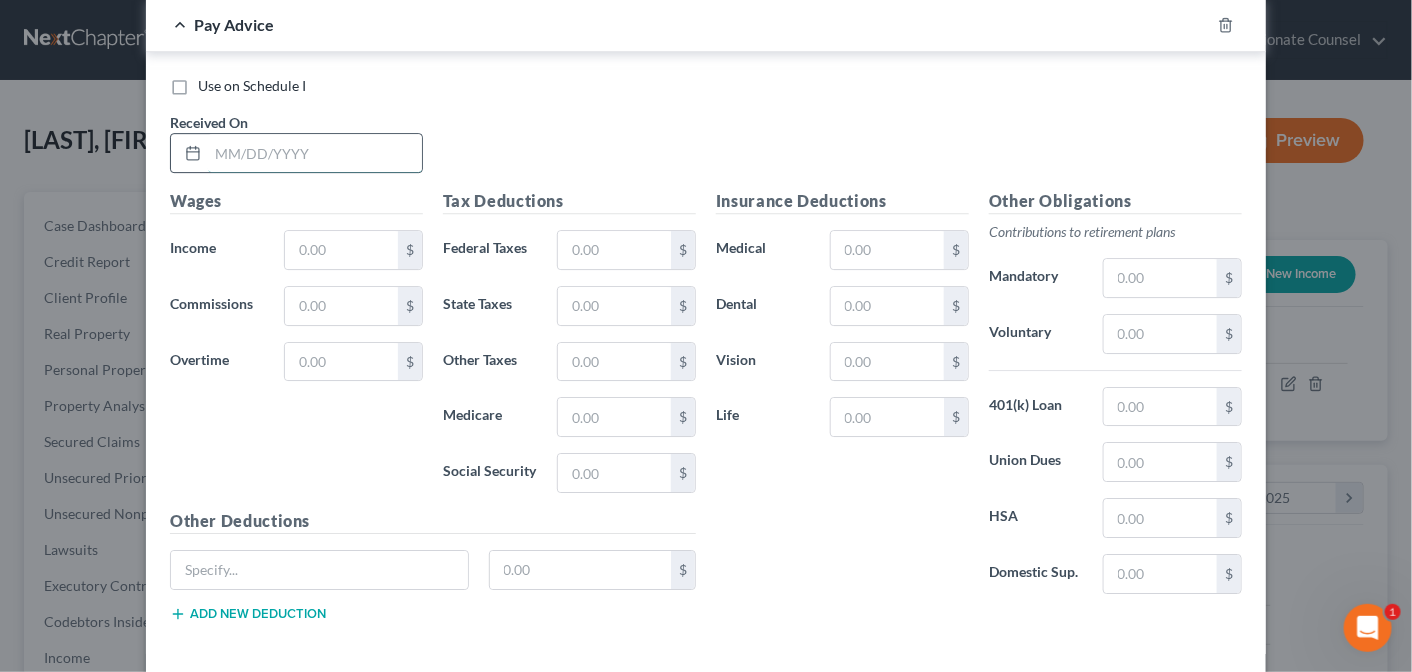 click at bounding box center (315, 153) 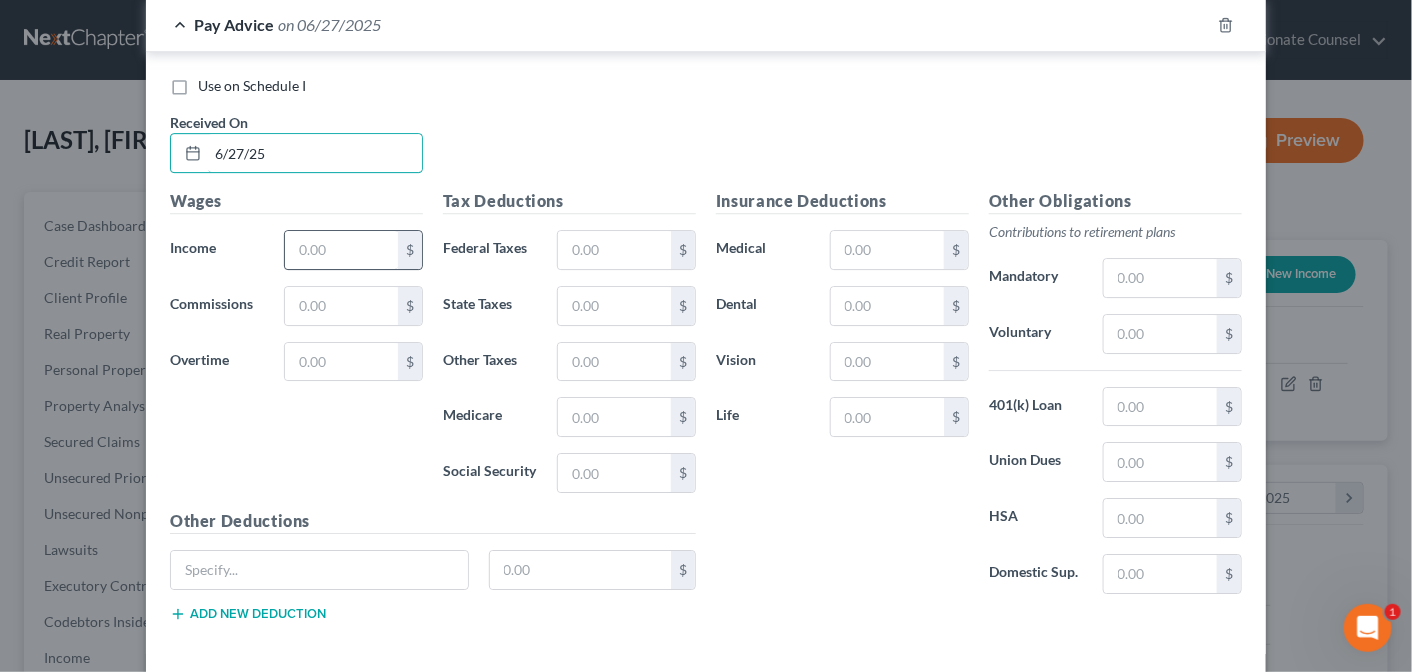 type on "6/27/25" 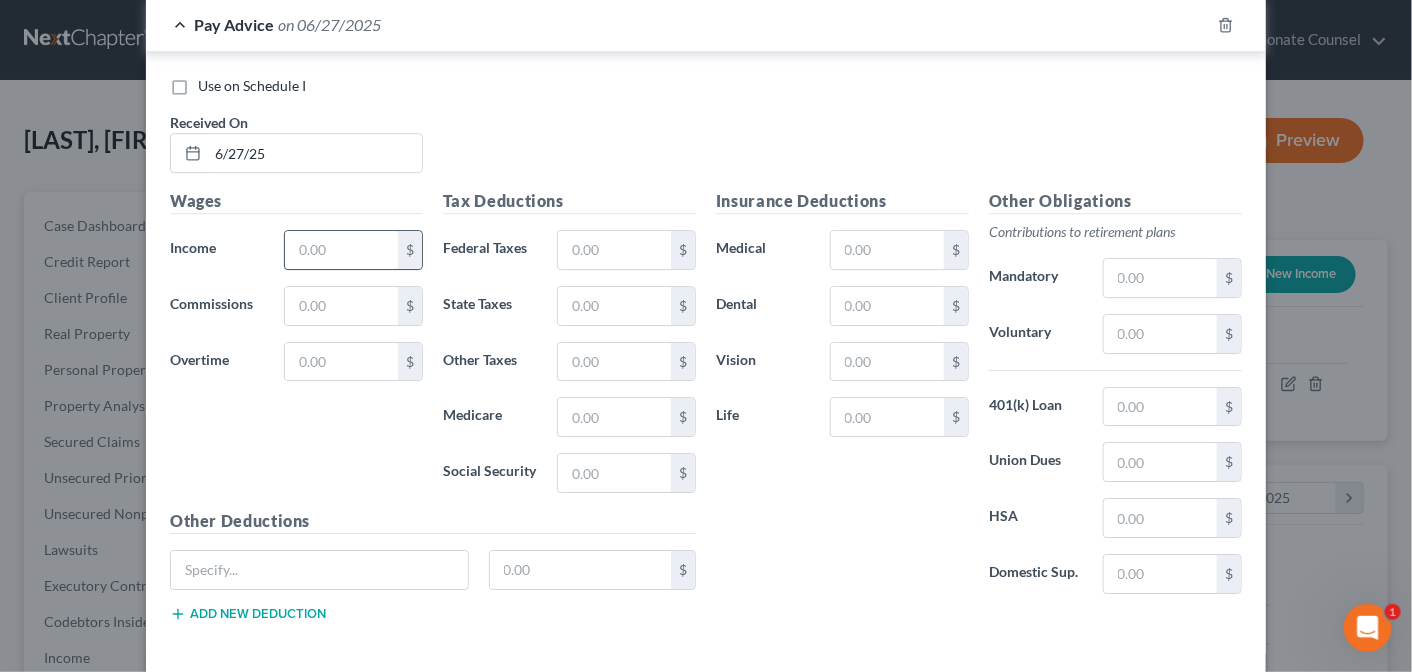 click at bounding box center (341, 250) 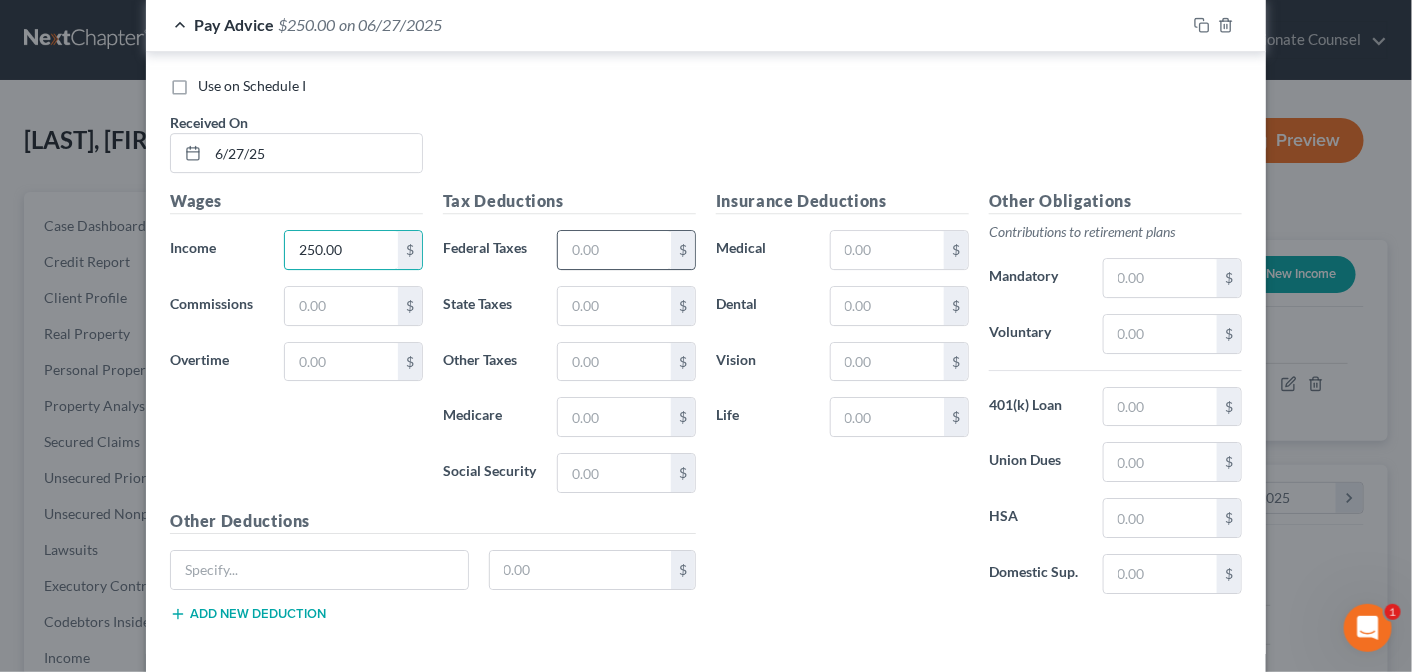 type on "250.00" 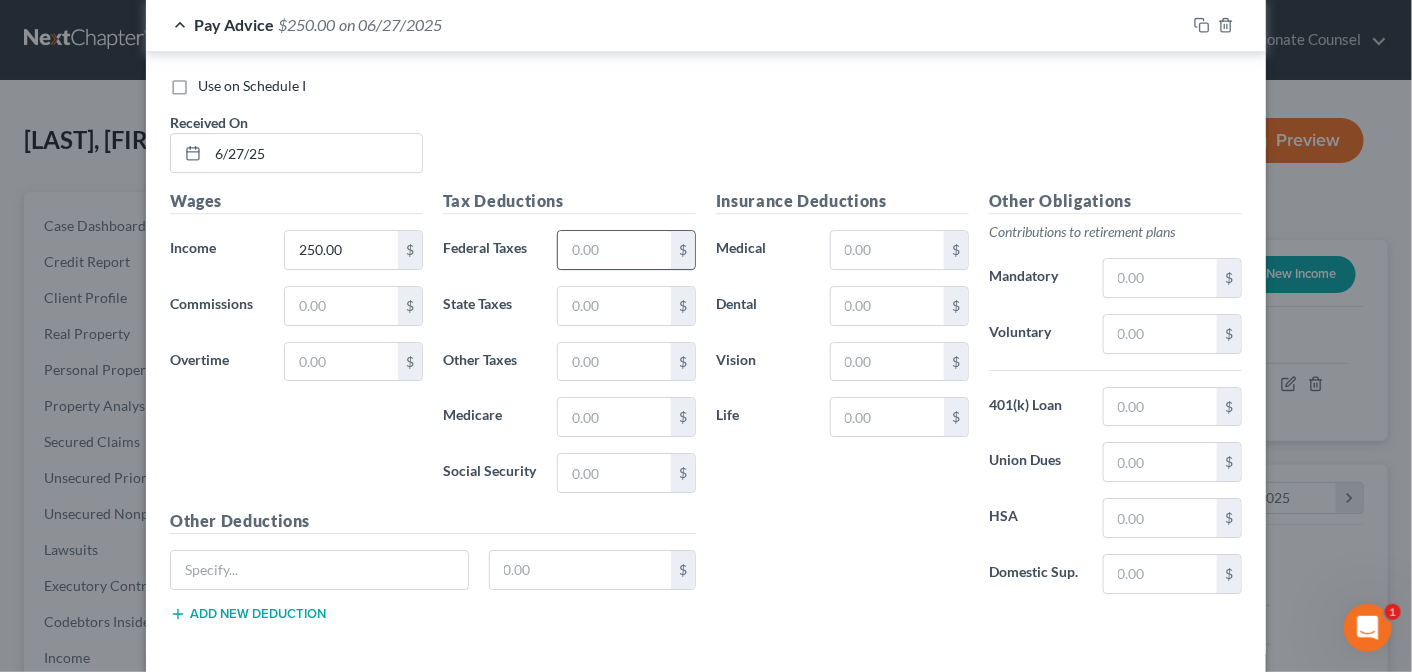 click at bounding box center (614, 250) 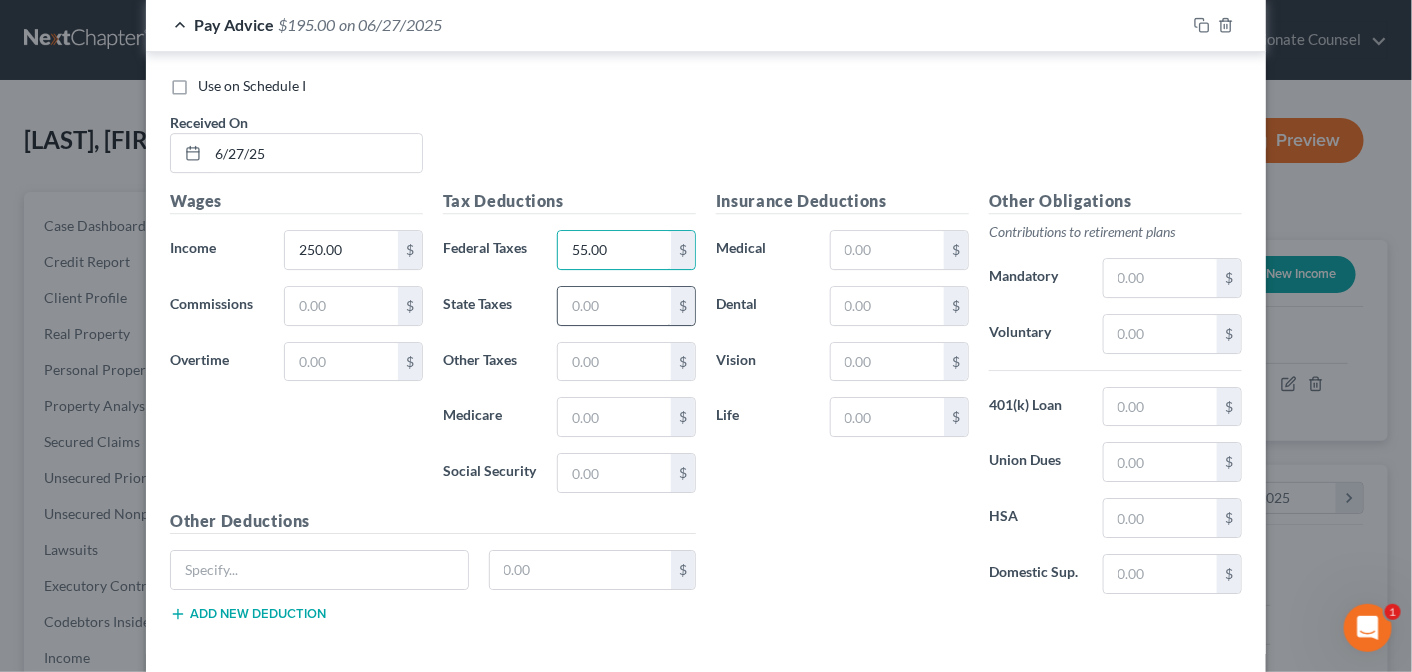 type on "55.00" 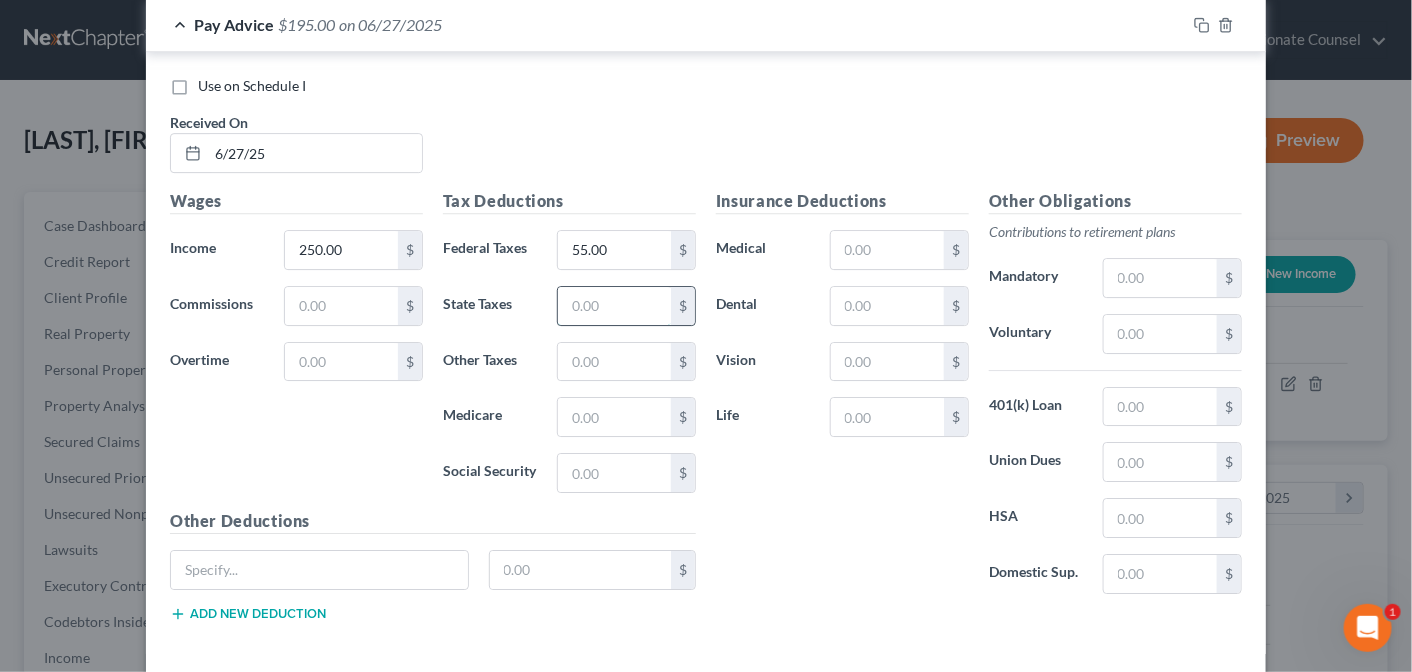 click at bounding box center (614, 306) 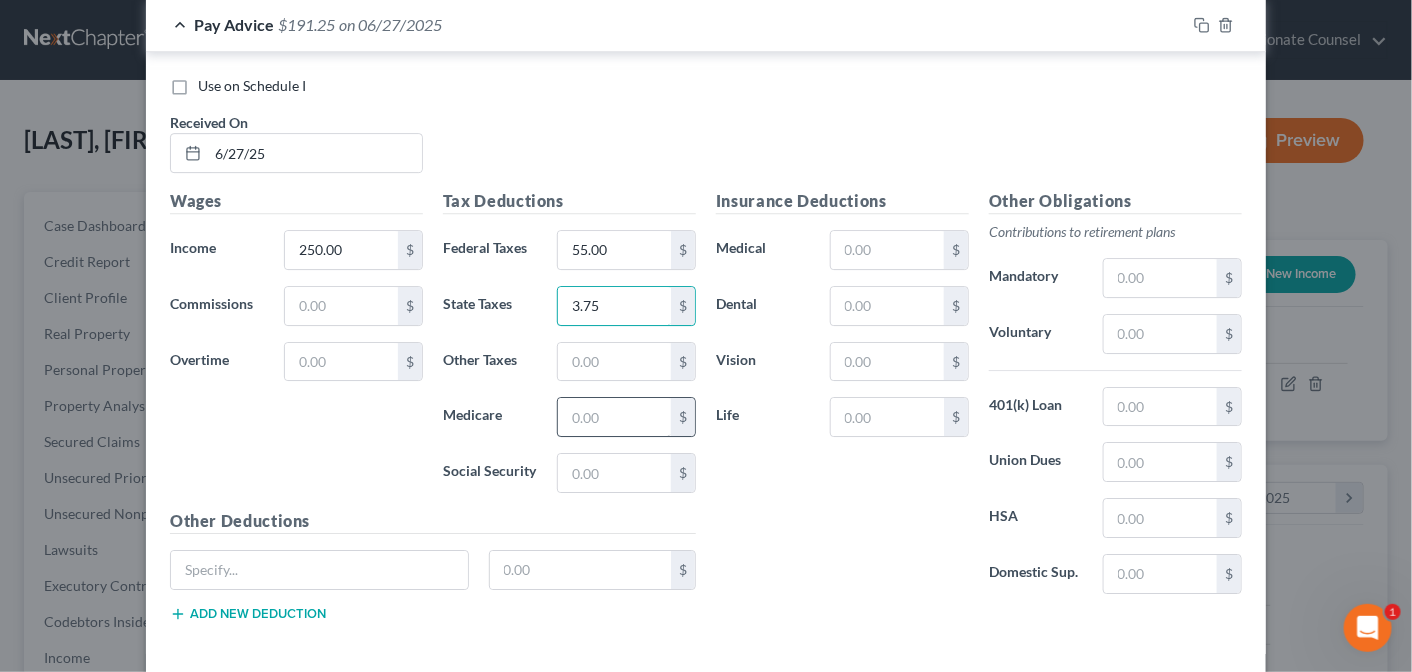 type on "3.75" 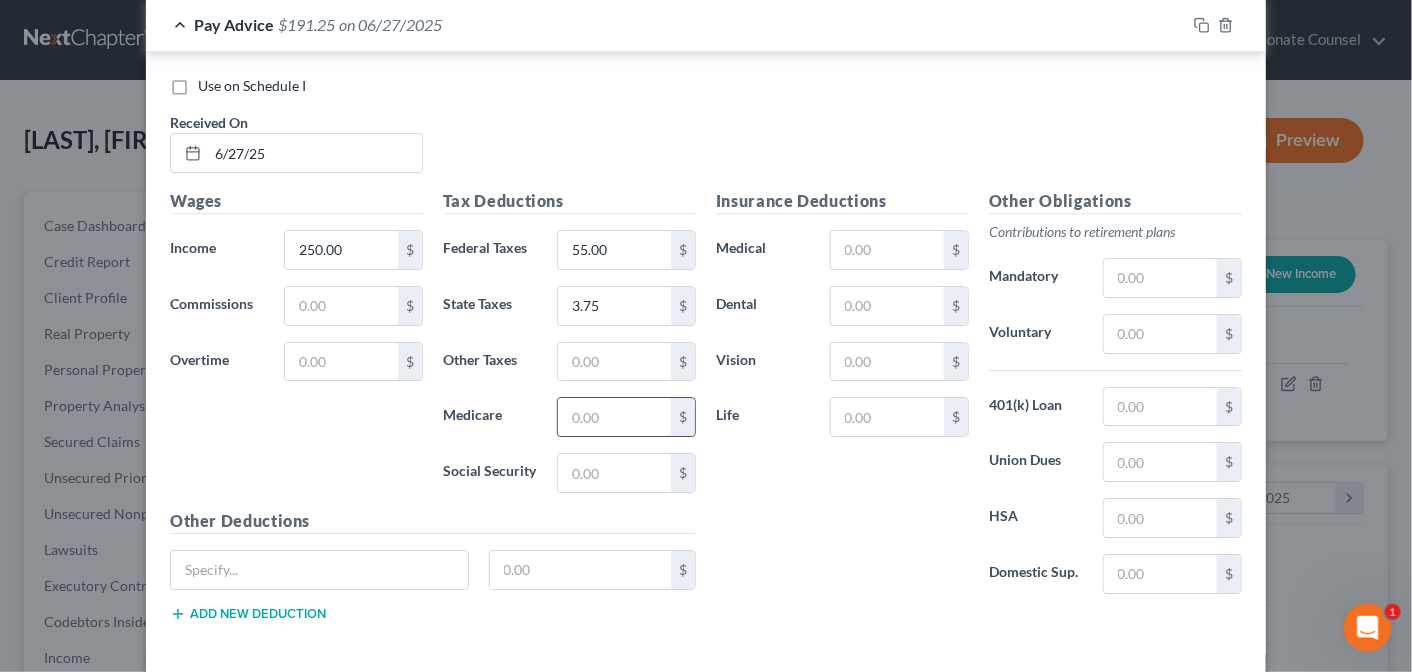 click at bounding box center (614, 417) 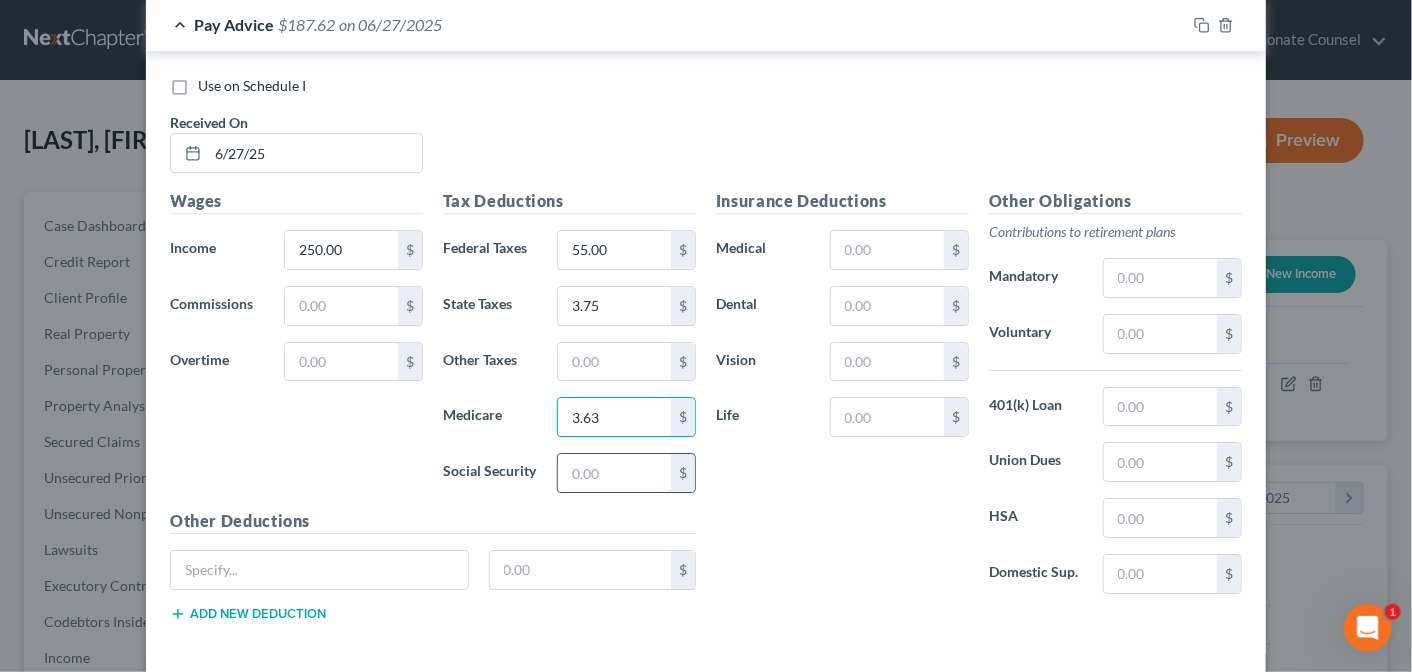 type on "3.63" 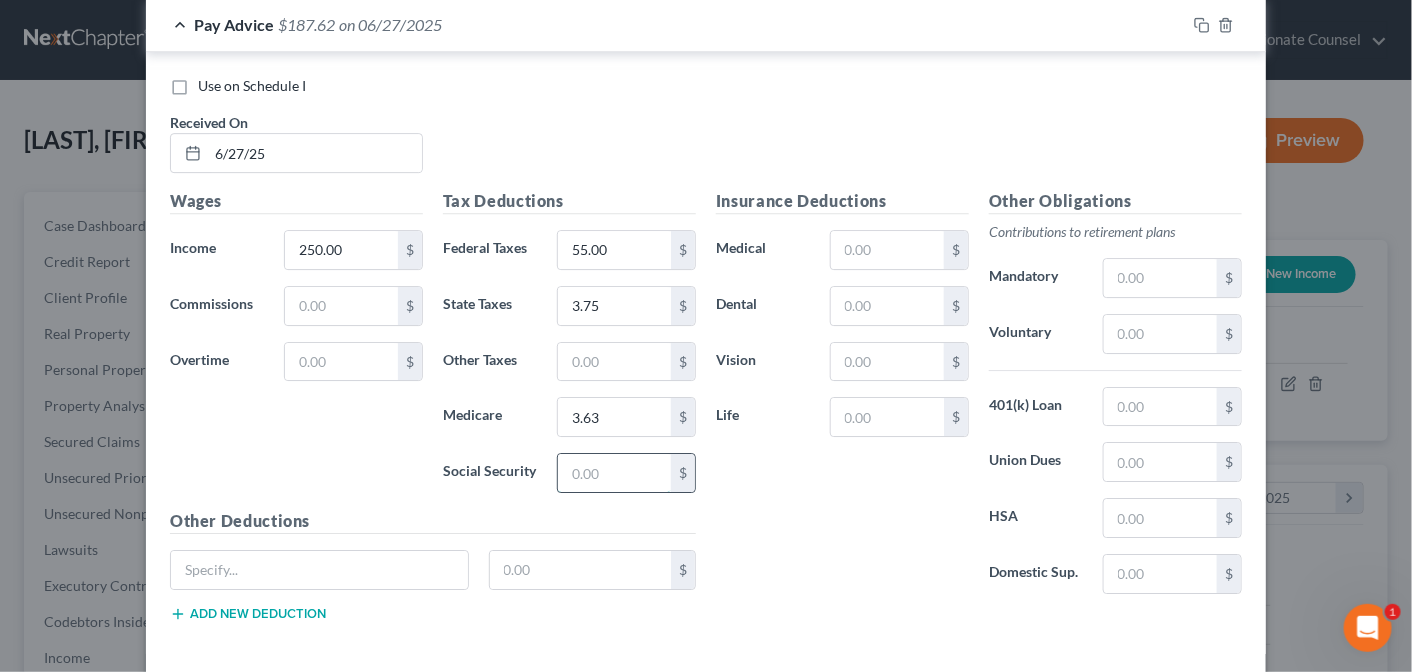 click at bounding box center [614, 473] 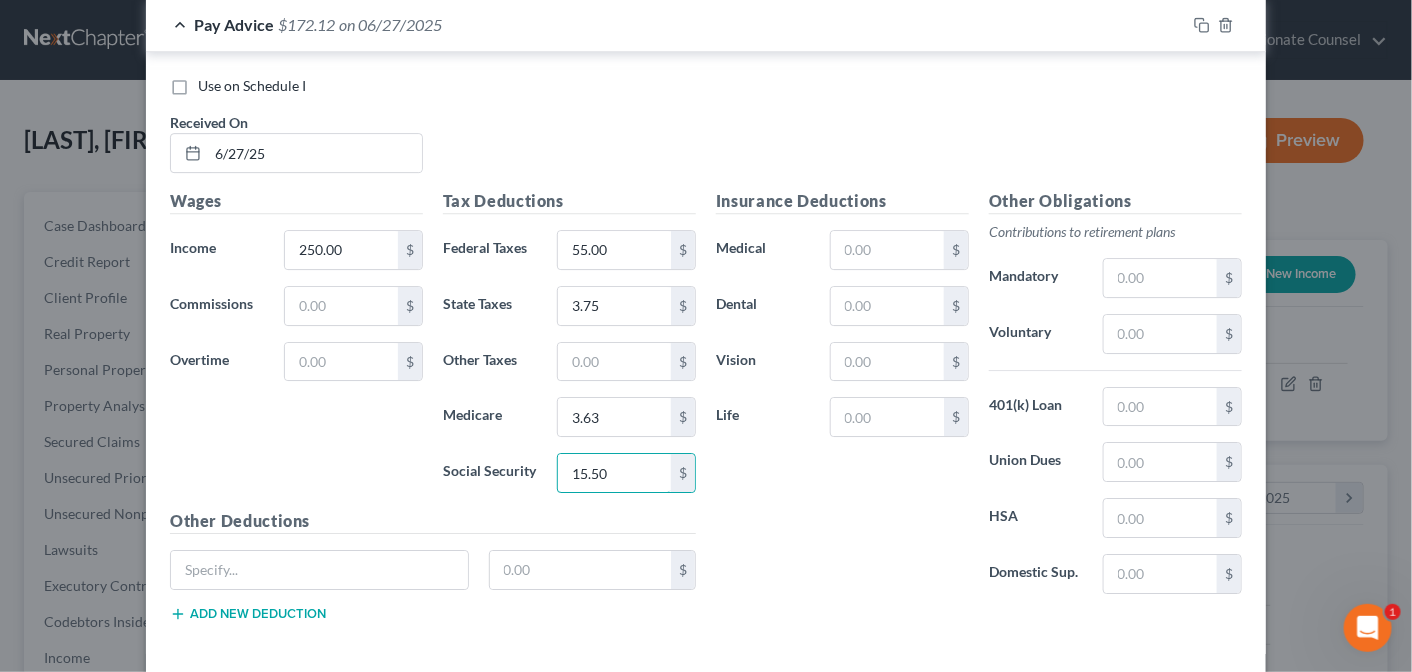 type on "15.50" 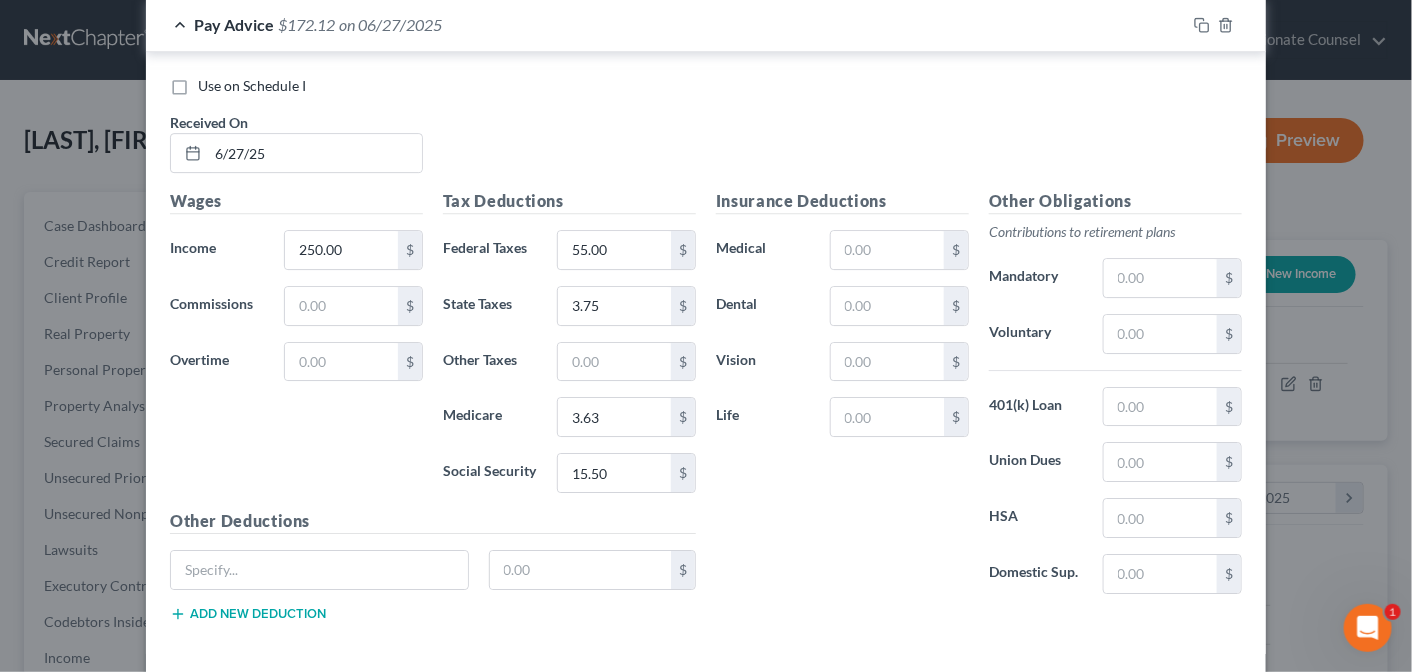 click on "Add Pay Advice" at bounding box center (1021, 703) 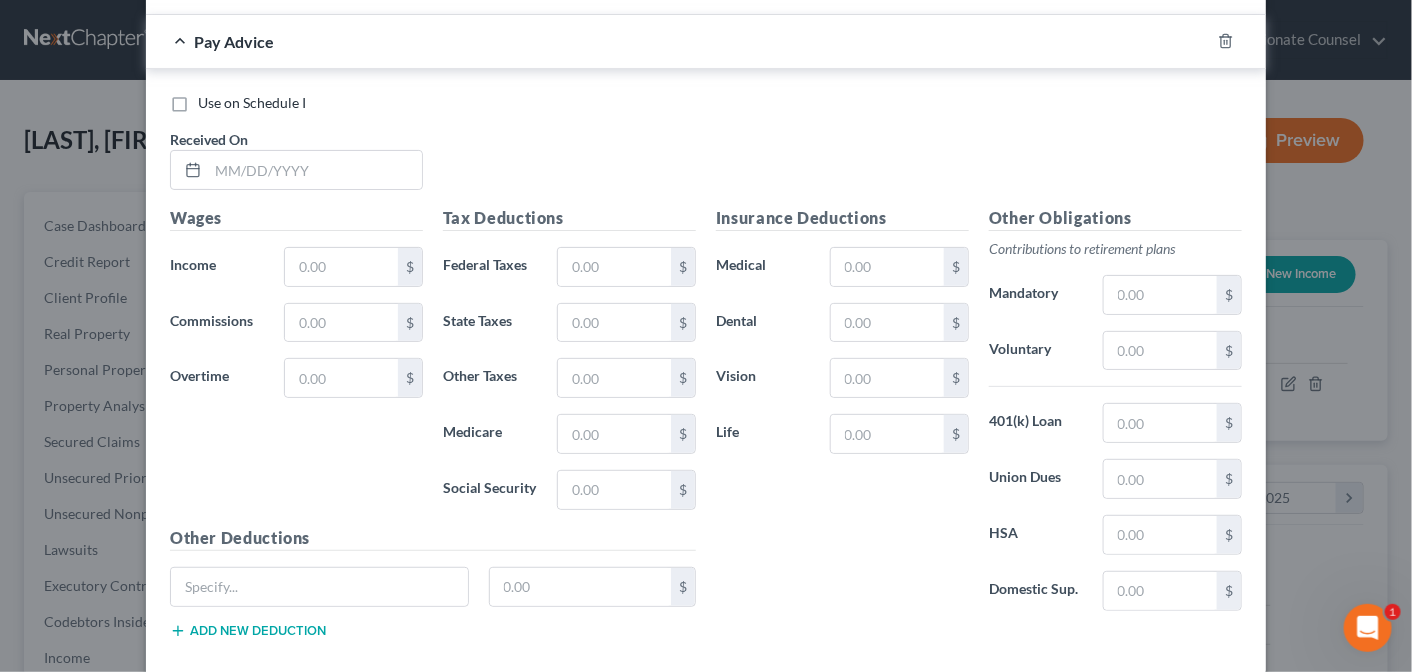 scroll, scrollTop: 8586, scrollLeft: 0, axis: vertical 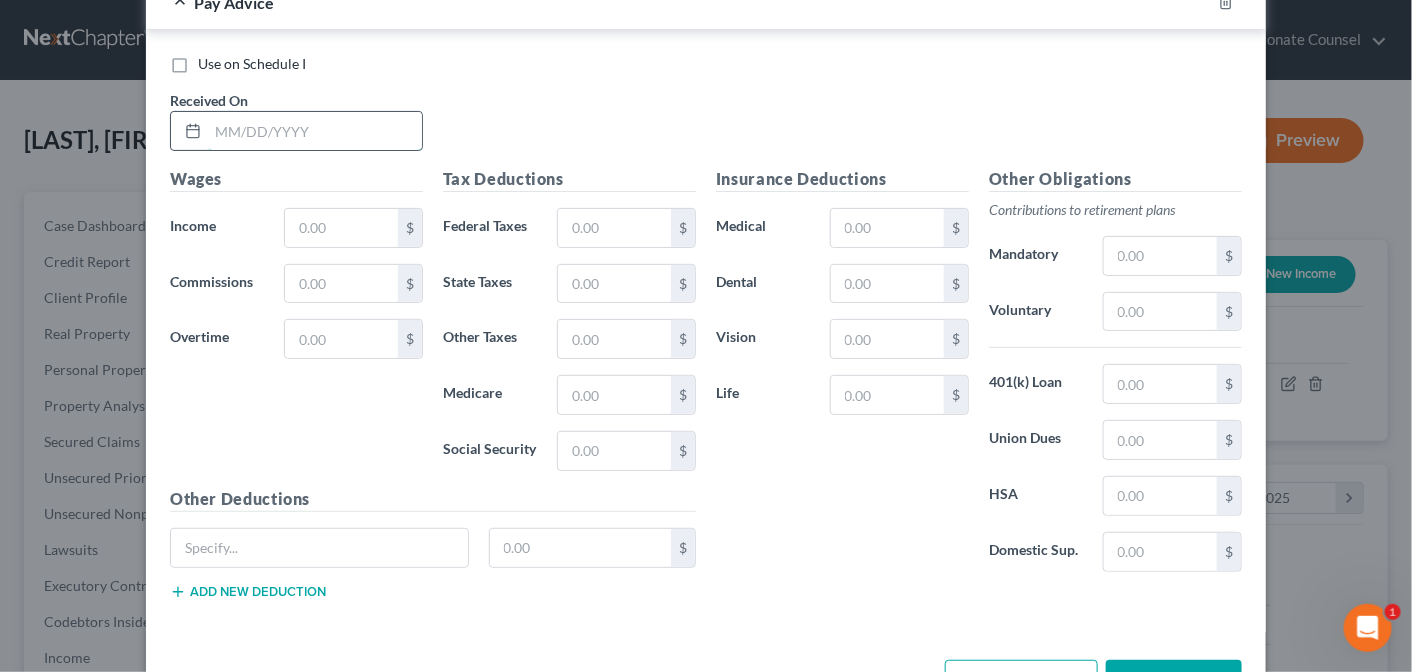 click at bounding box center (315, 131) 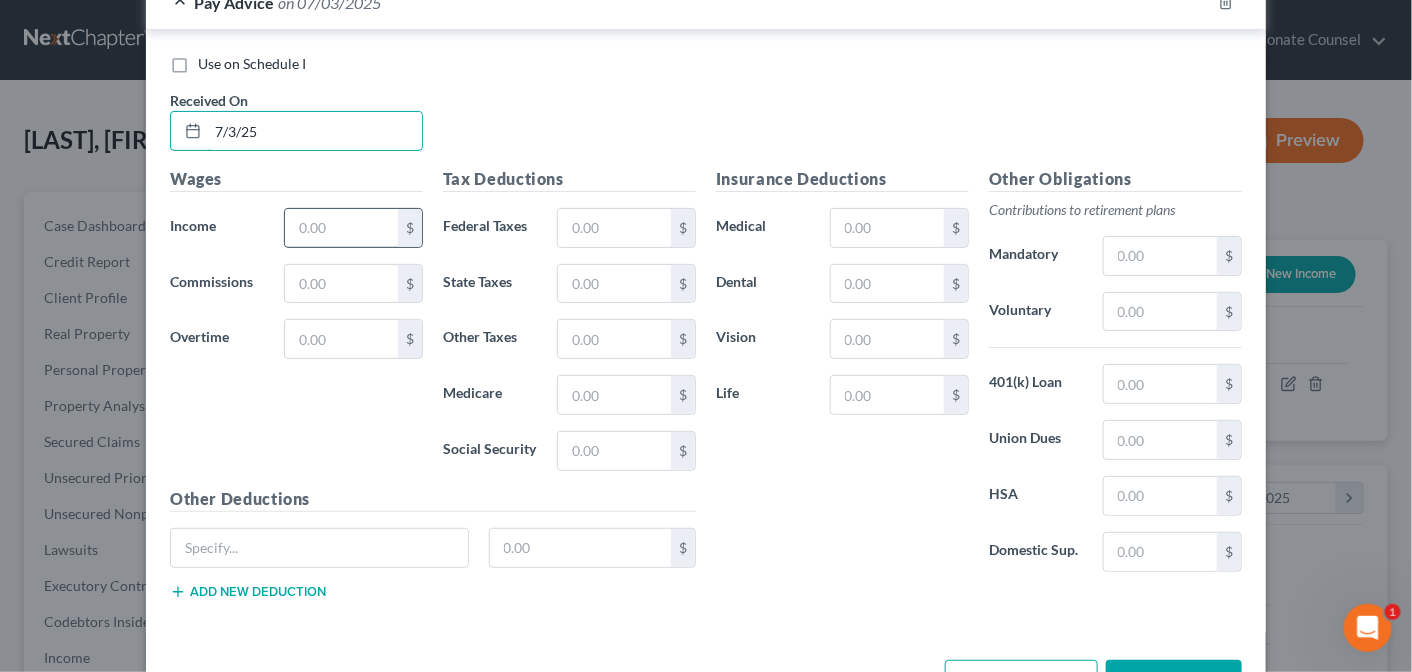 type on "7/3/25" 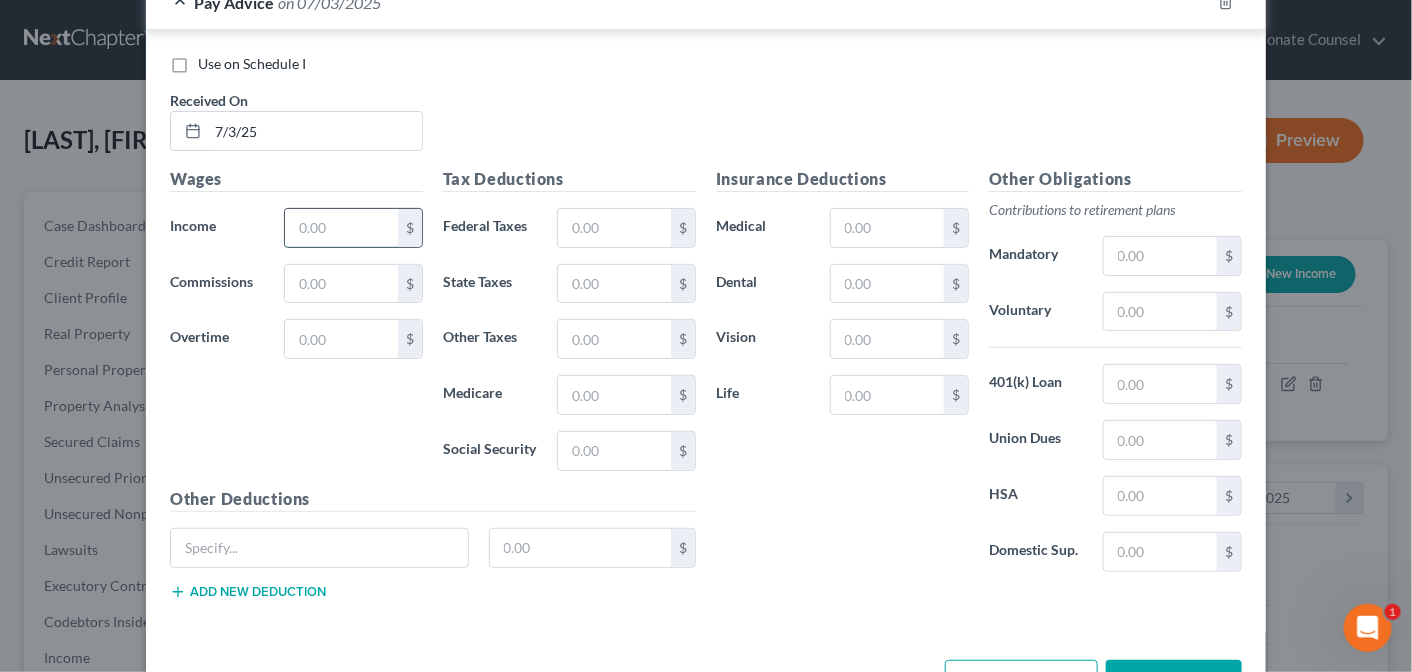 click at bounding box center [341, 228] 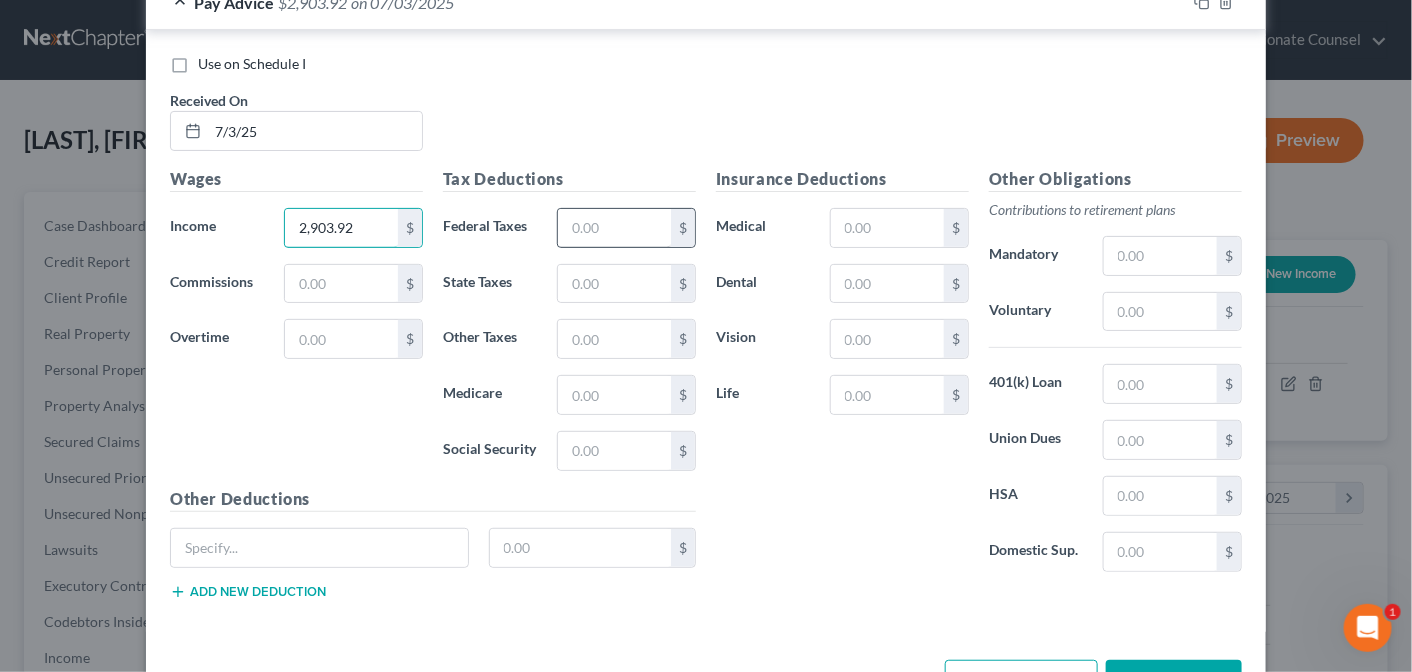 type on "2,903.92" 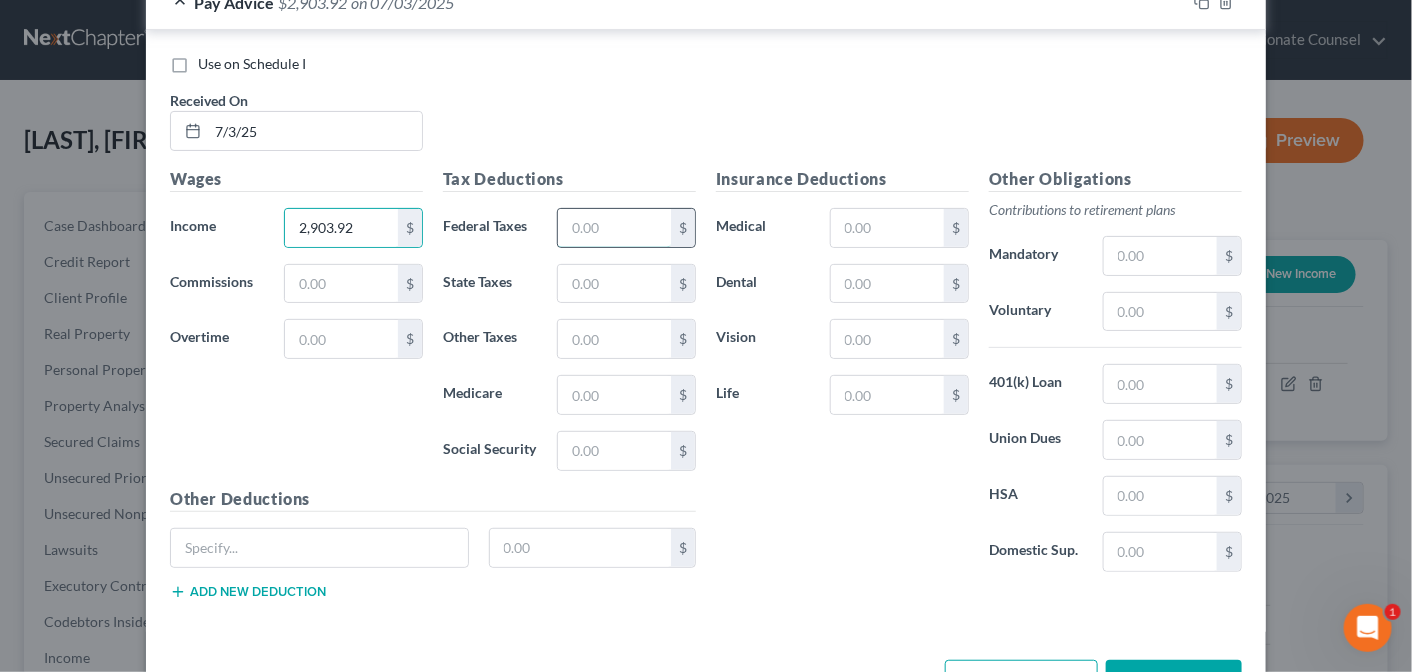 click at bounding box center [614, 228] 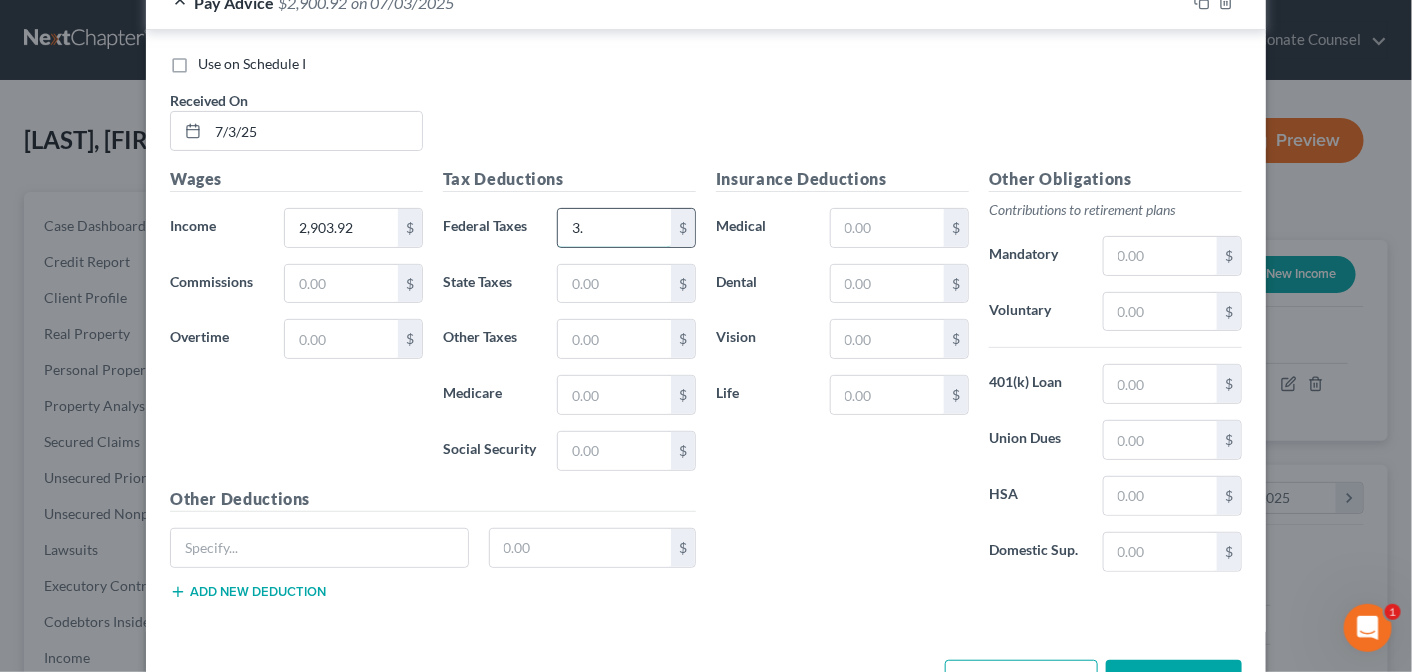 type on "3" 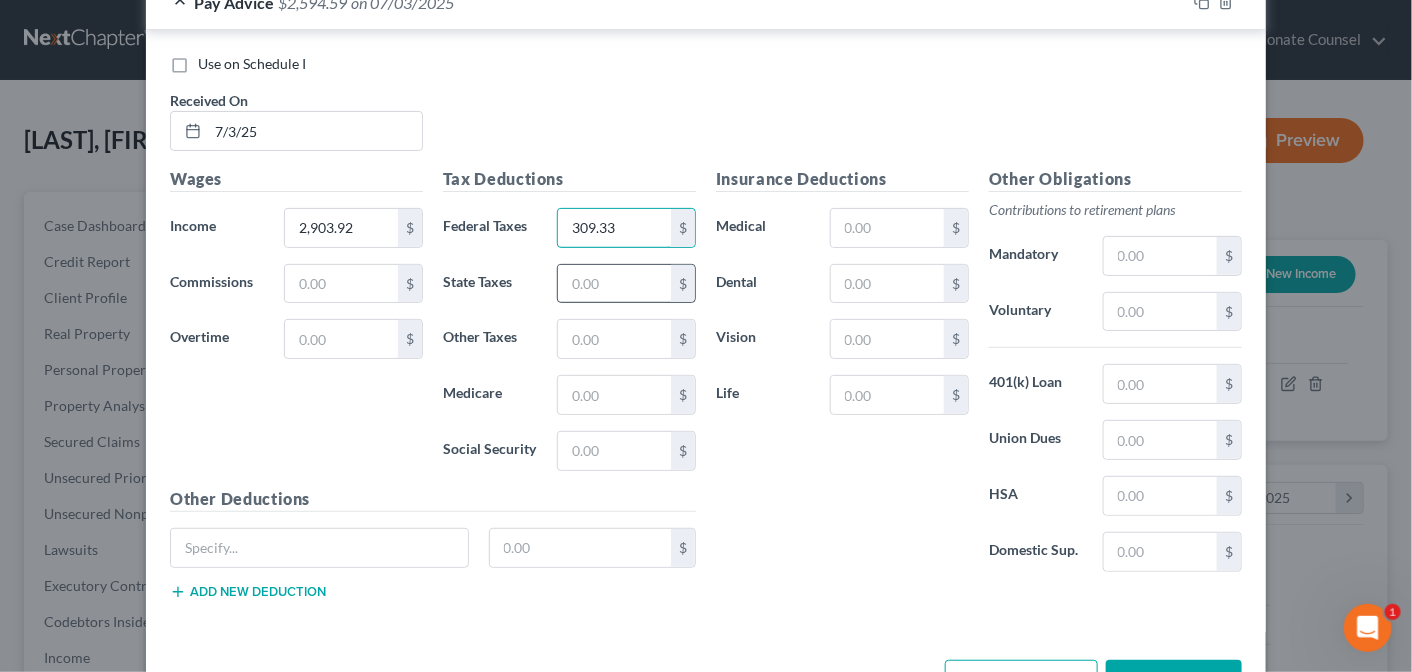 type on "309.33" 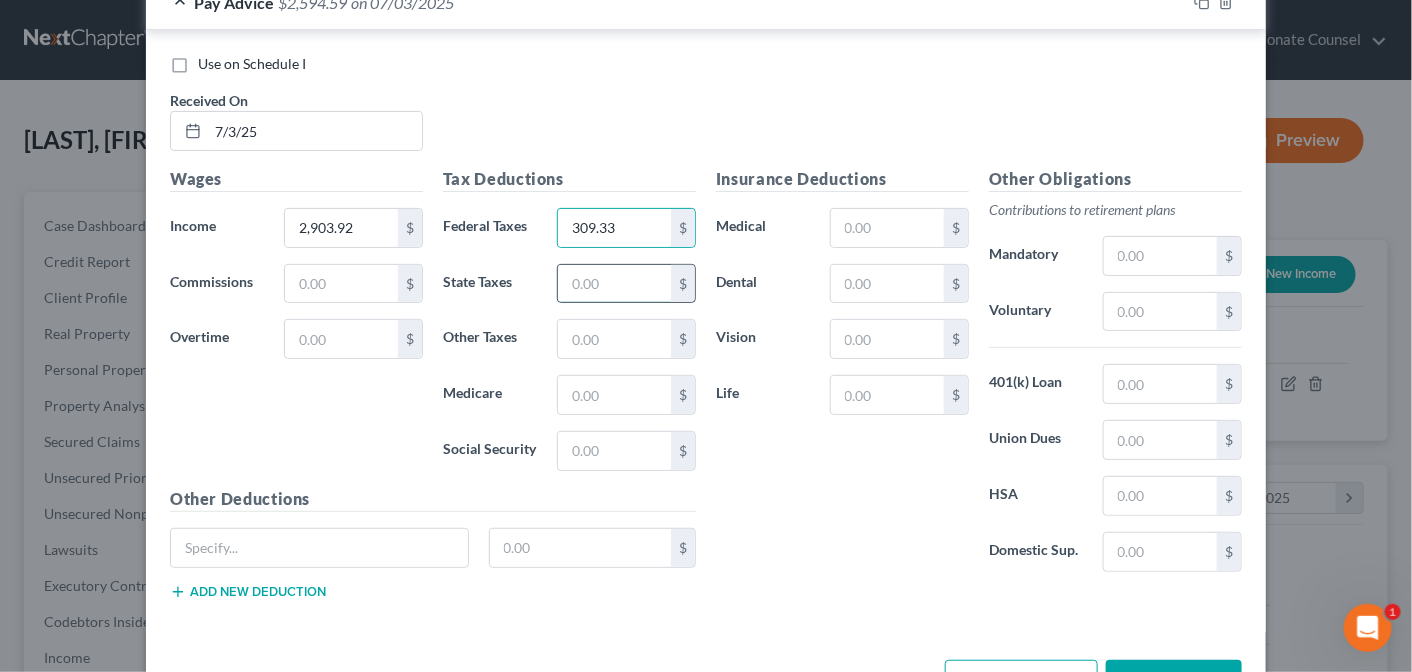 click at bounding box center (614, 284) 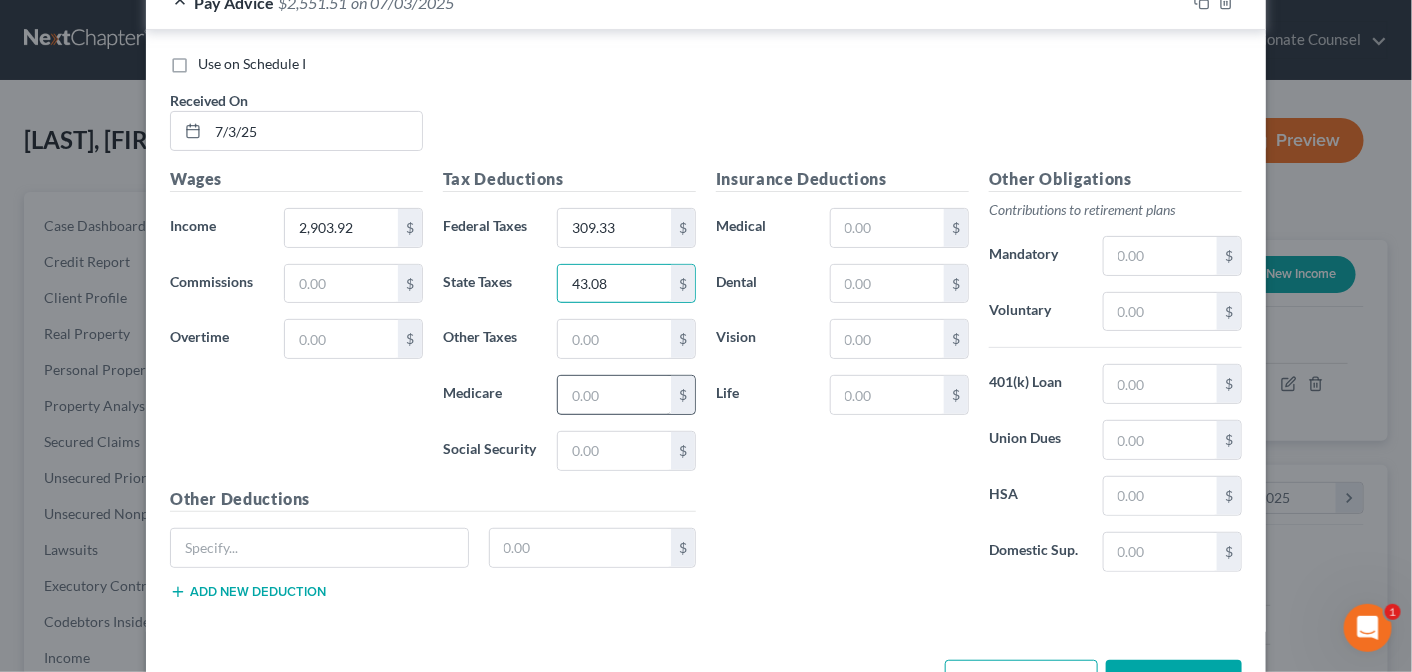 type on "43.08" 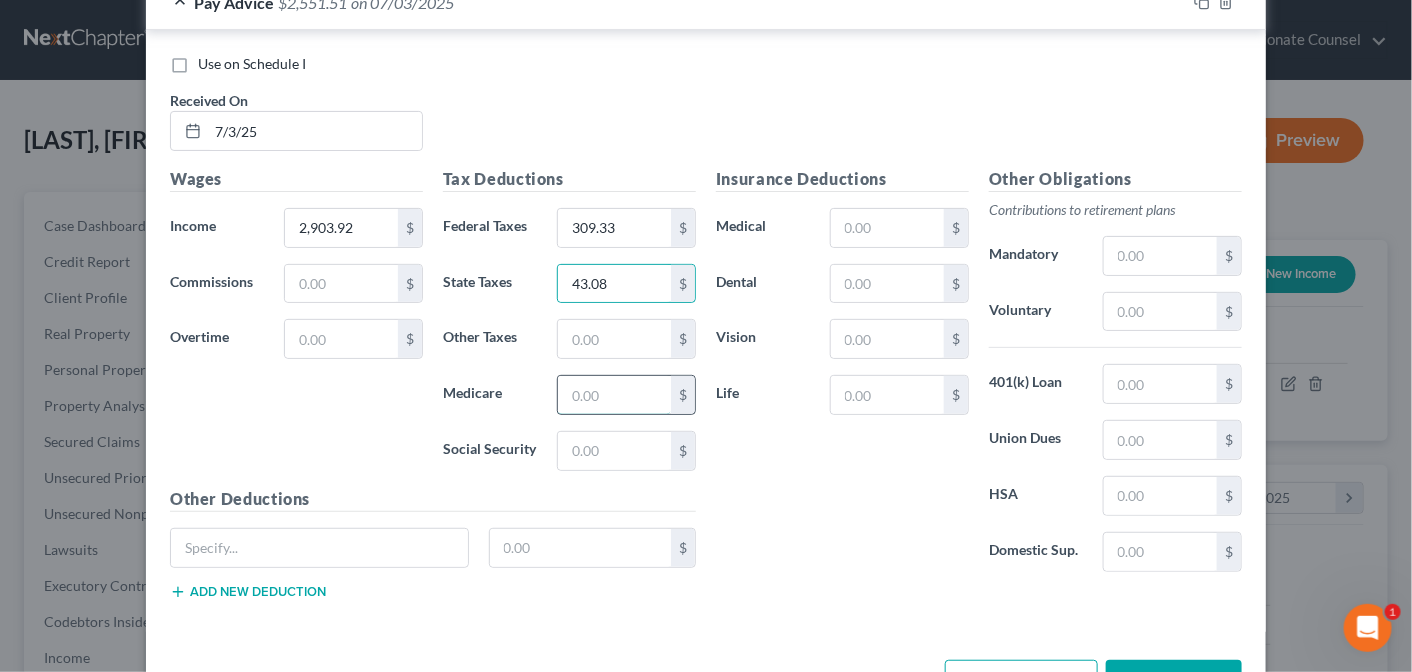 click at bounding box center [614, 395] 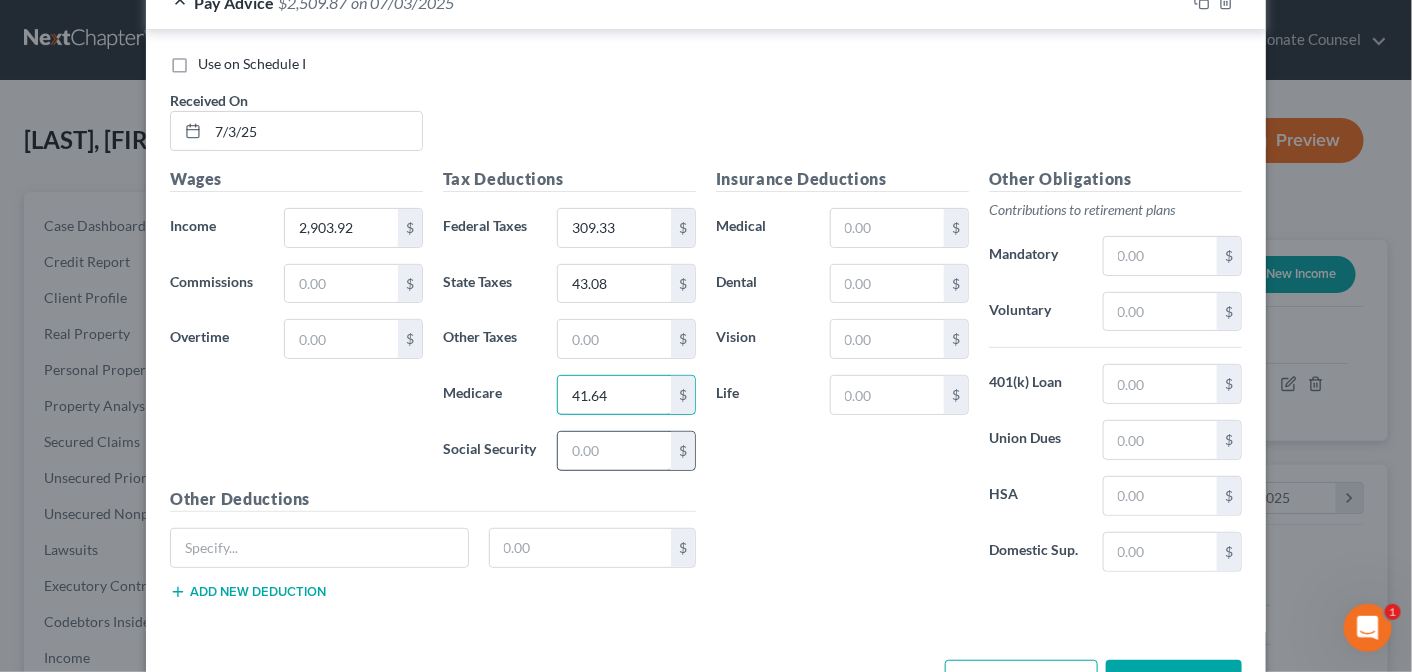 type on "41.64" 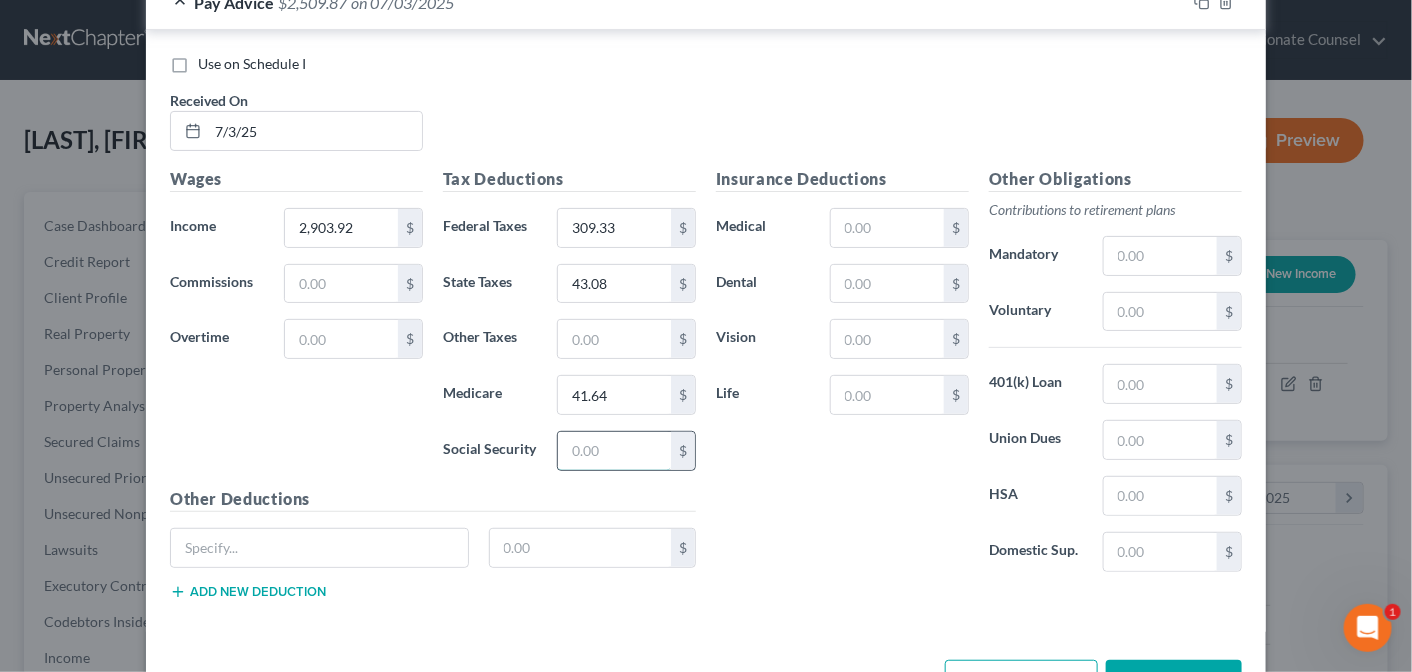 click at bounding box center (614, 451) 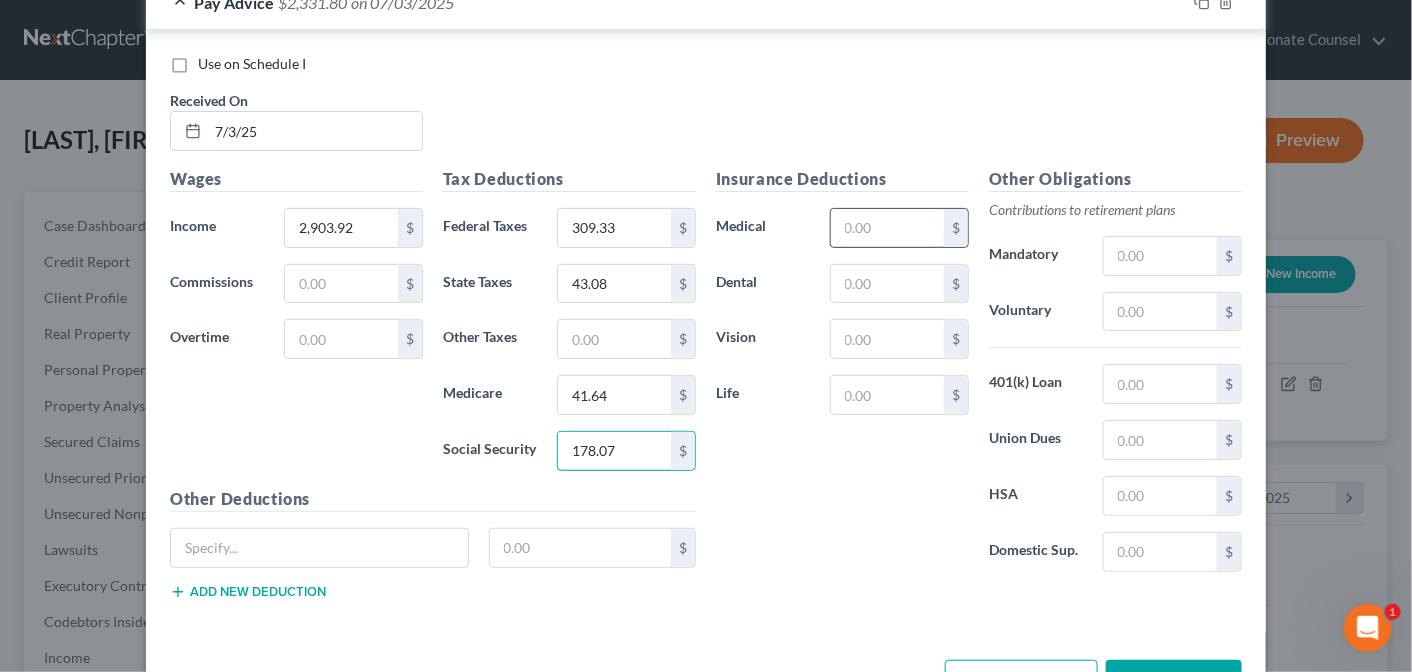 type on "178.07" 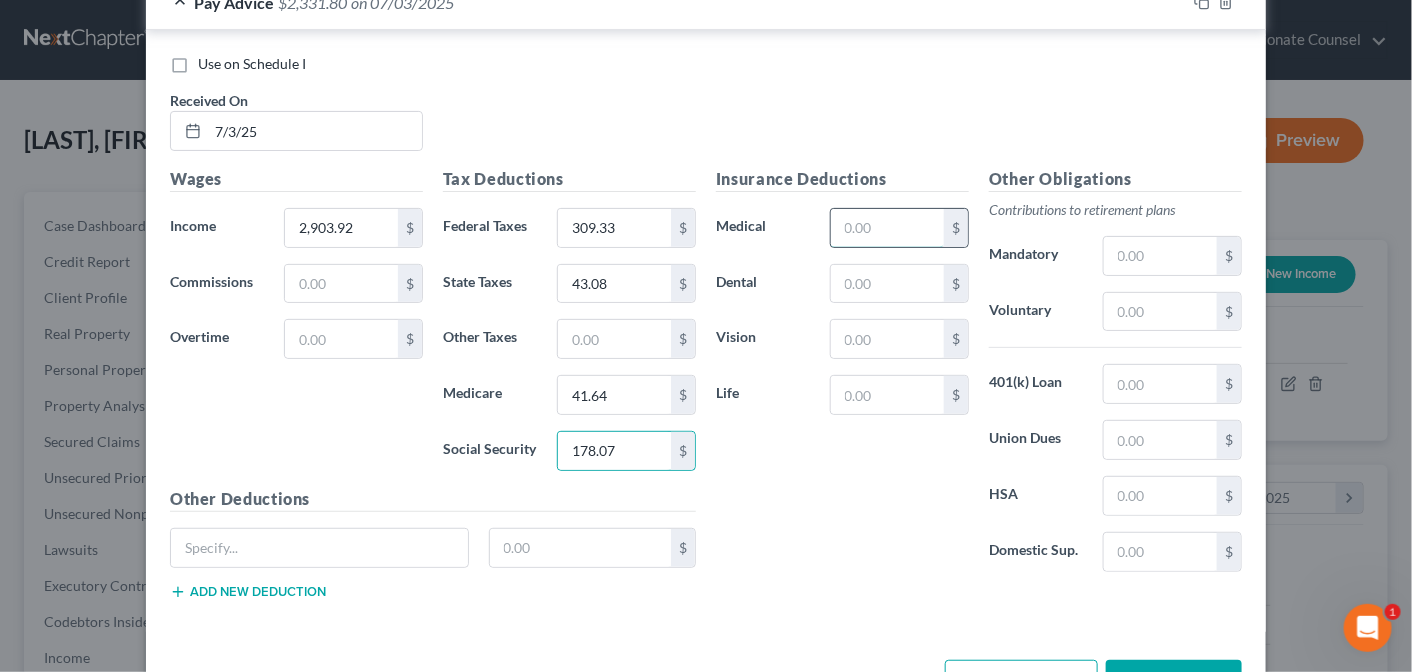 click at bounding box center (887, 228) 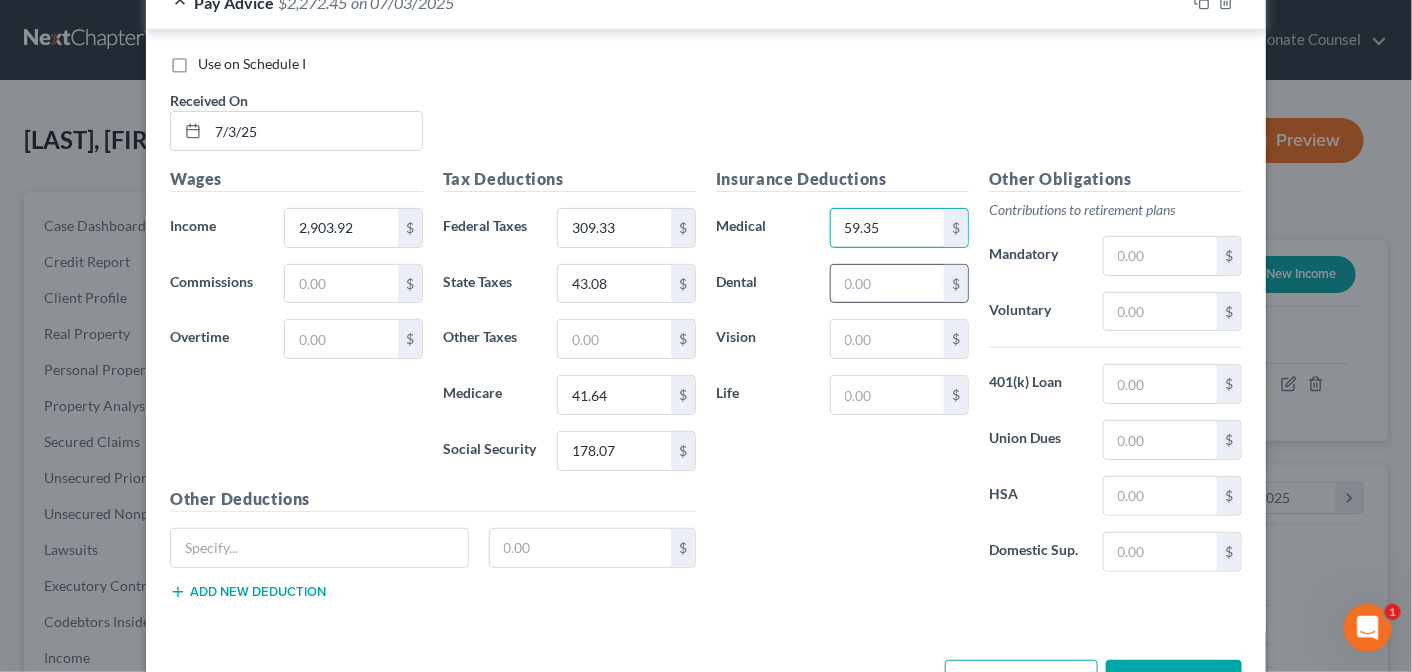 type on "59.35" 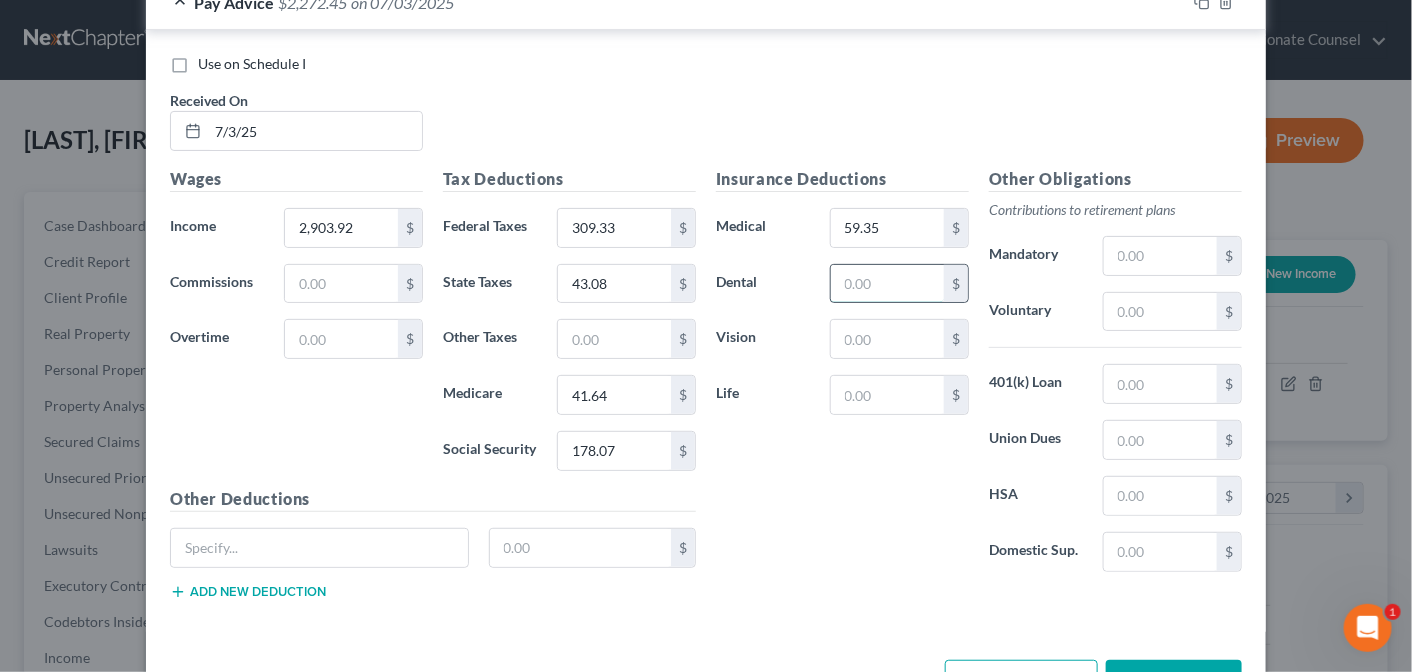 click at bounding box center [887, 284] 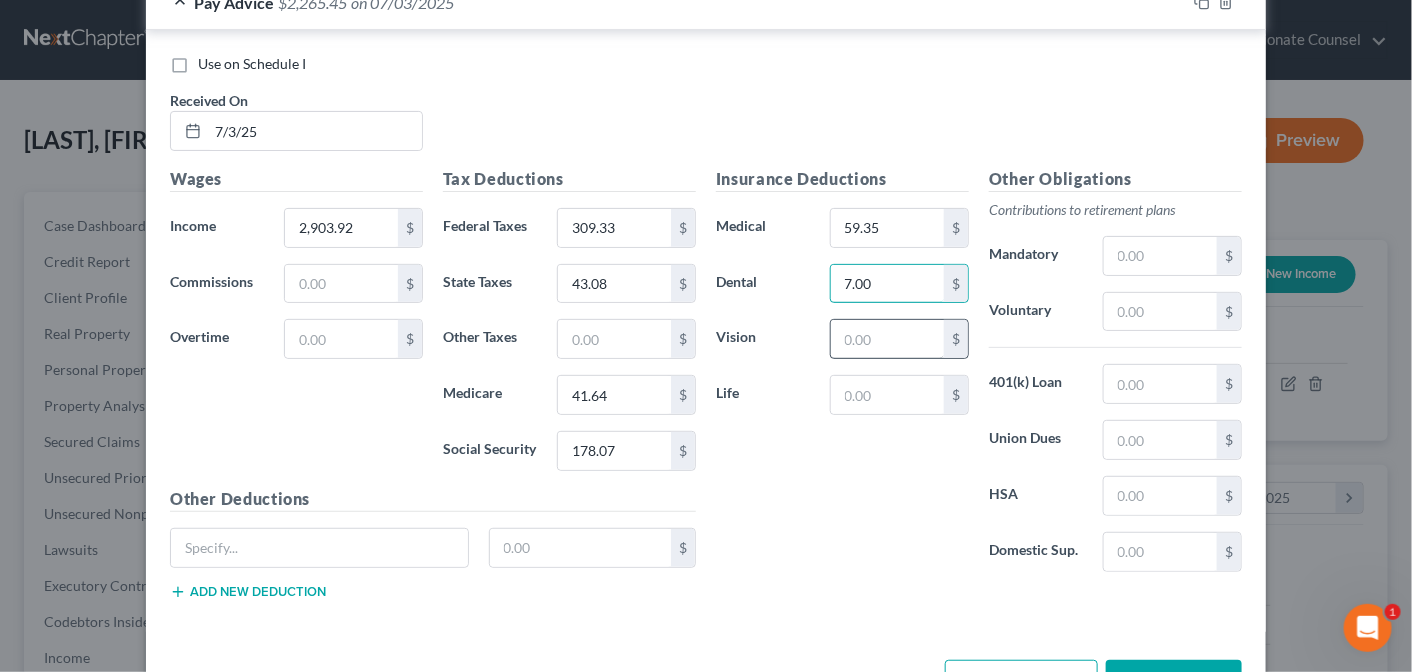 type on "7.00" 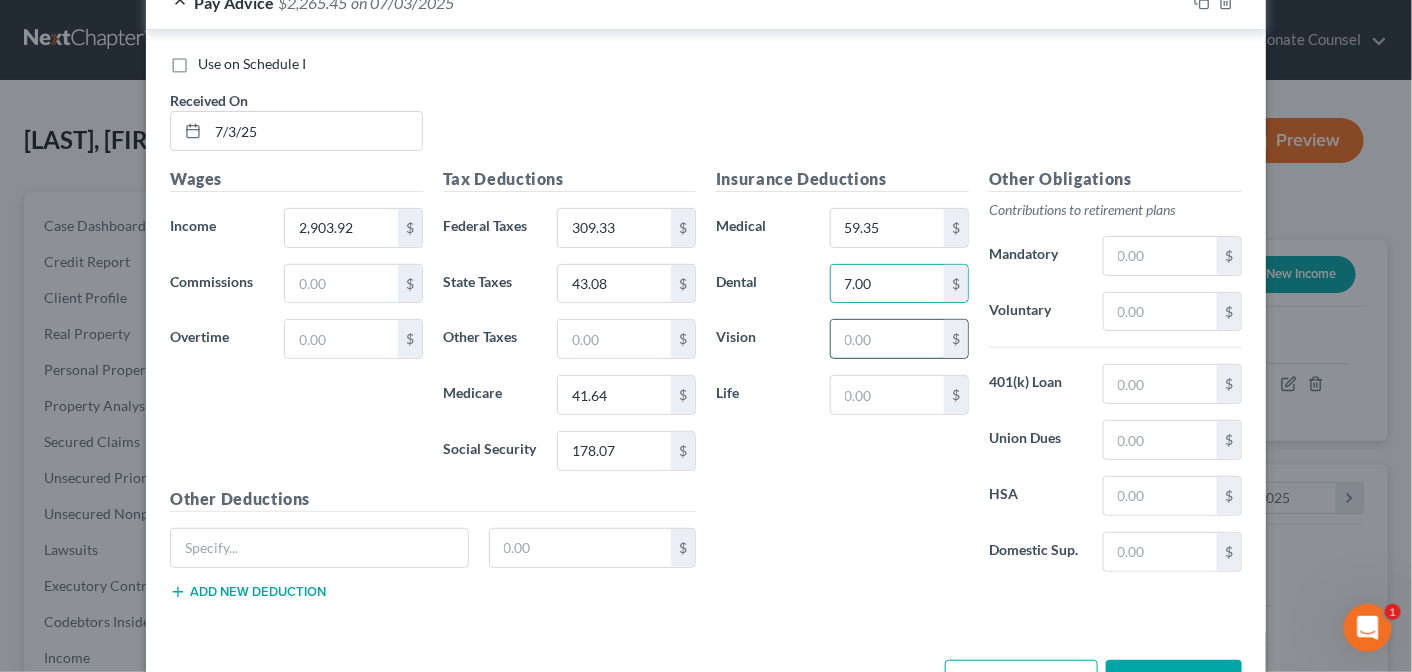 click at bounding box center (887, 339) 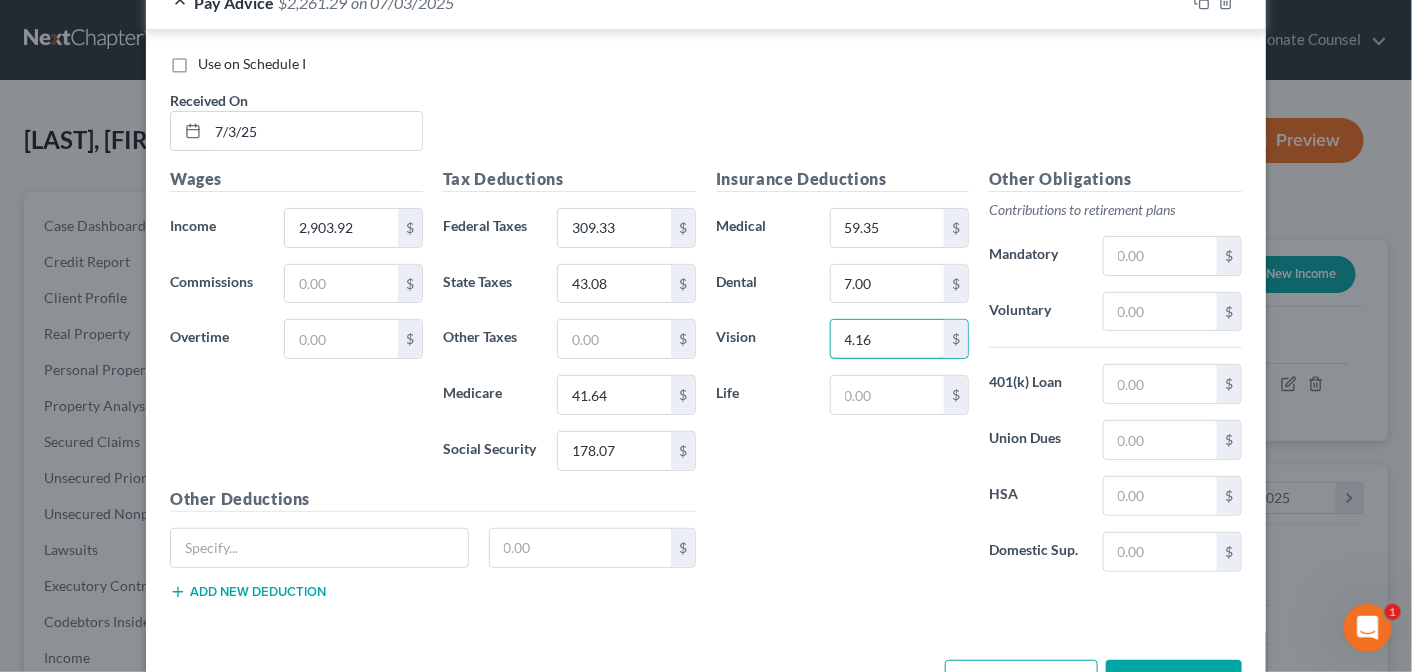 type on "4.16" 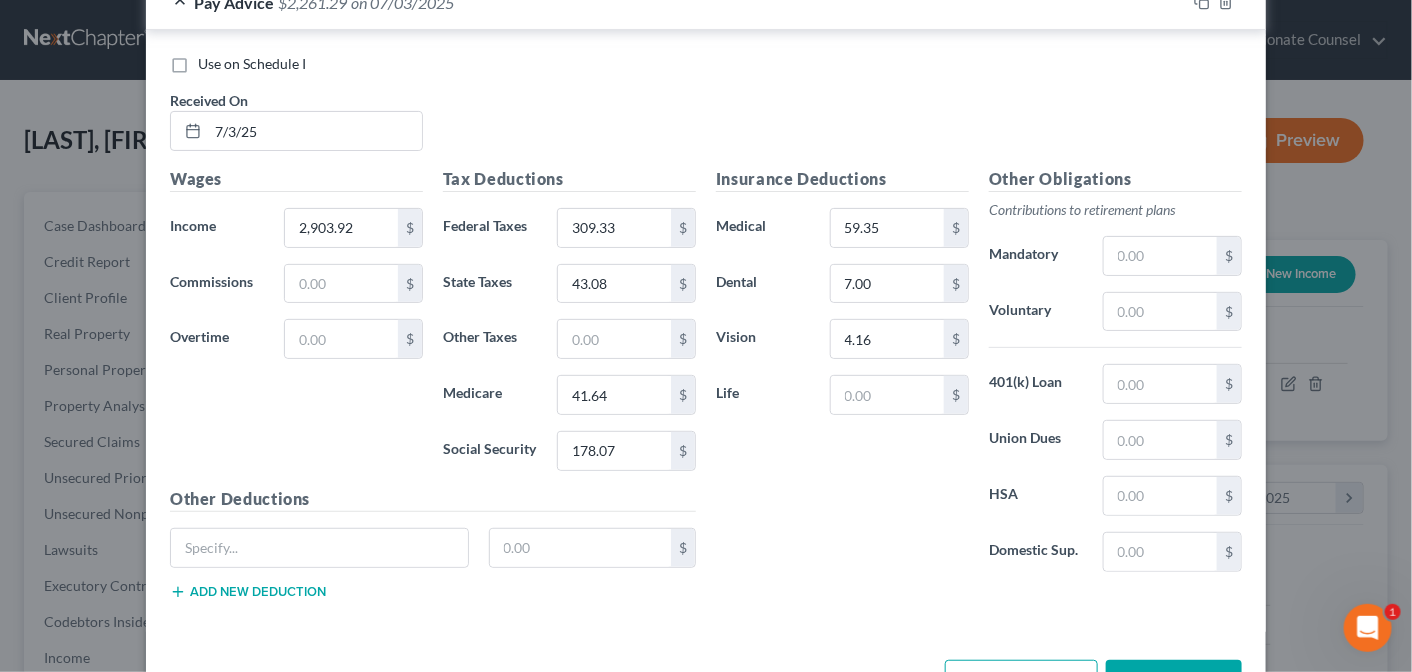 click on "Add Pay Advice" at bounding box center [1021, 681] 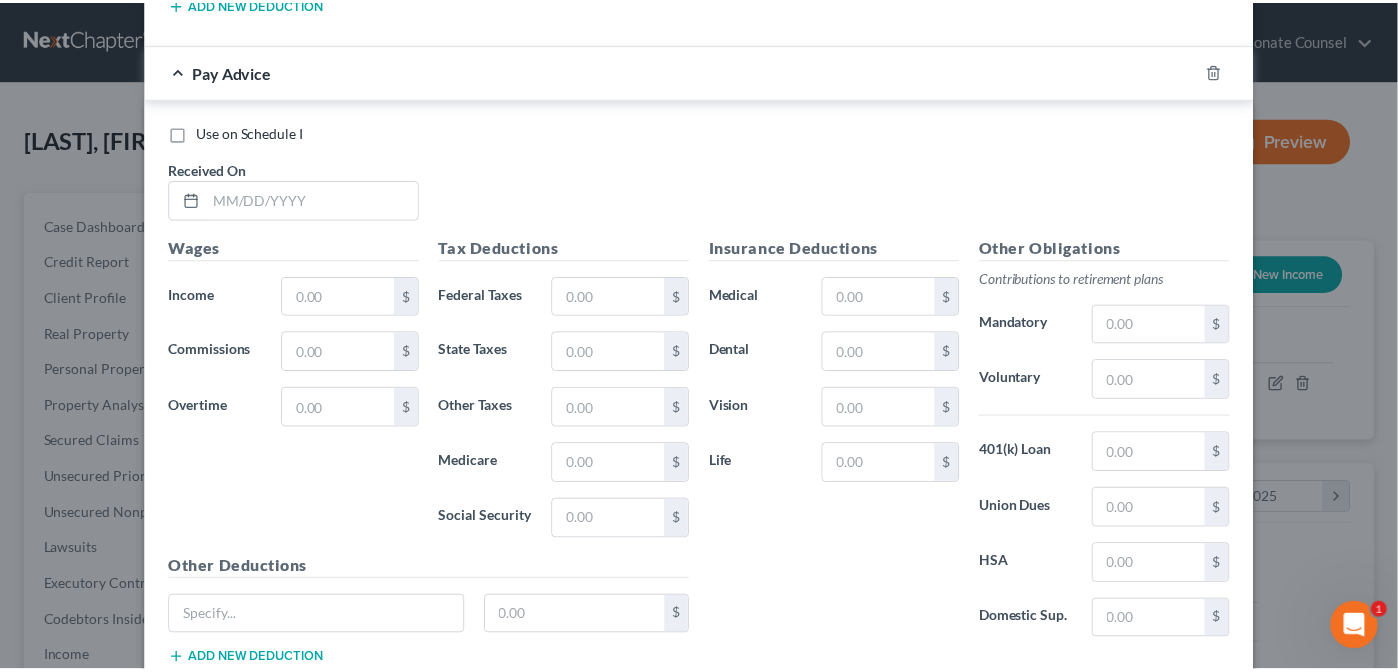 scroll, scrollTop: 9243, scrollLeft: 0, axis: vertical 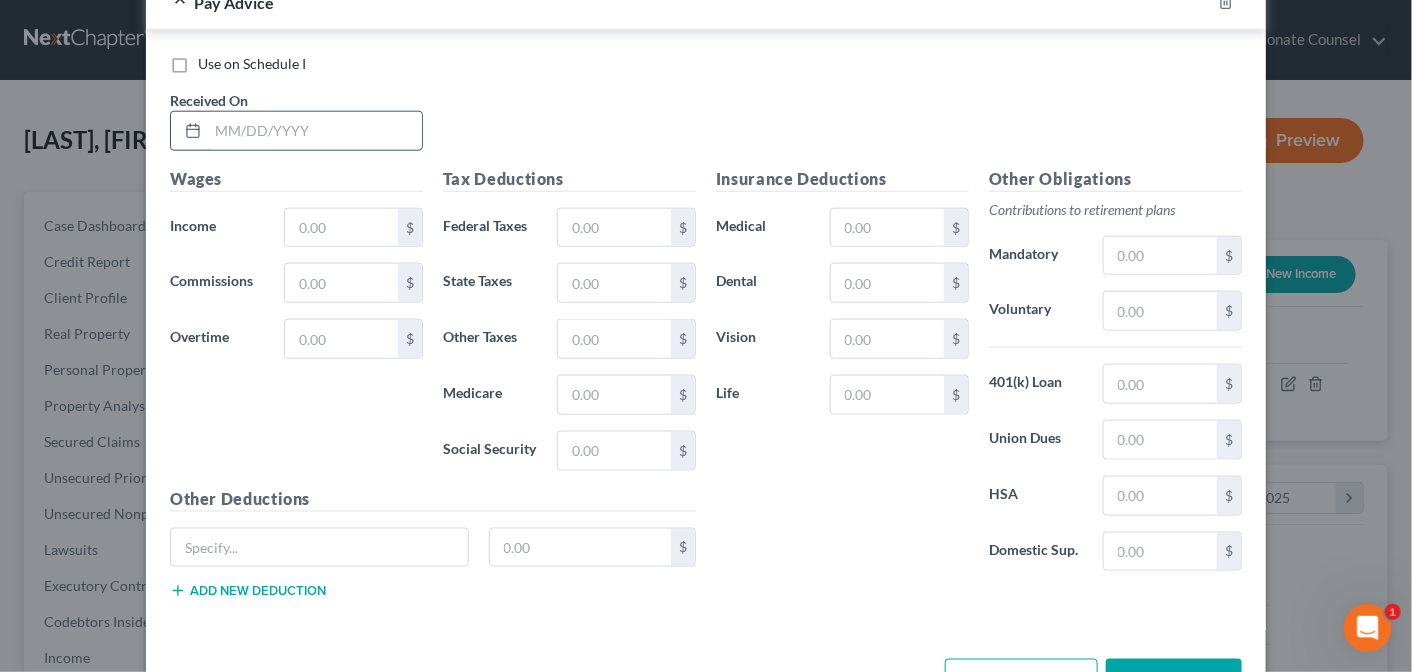 click at bounding box center [315, 131] 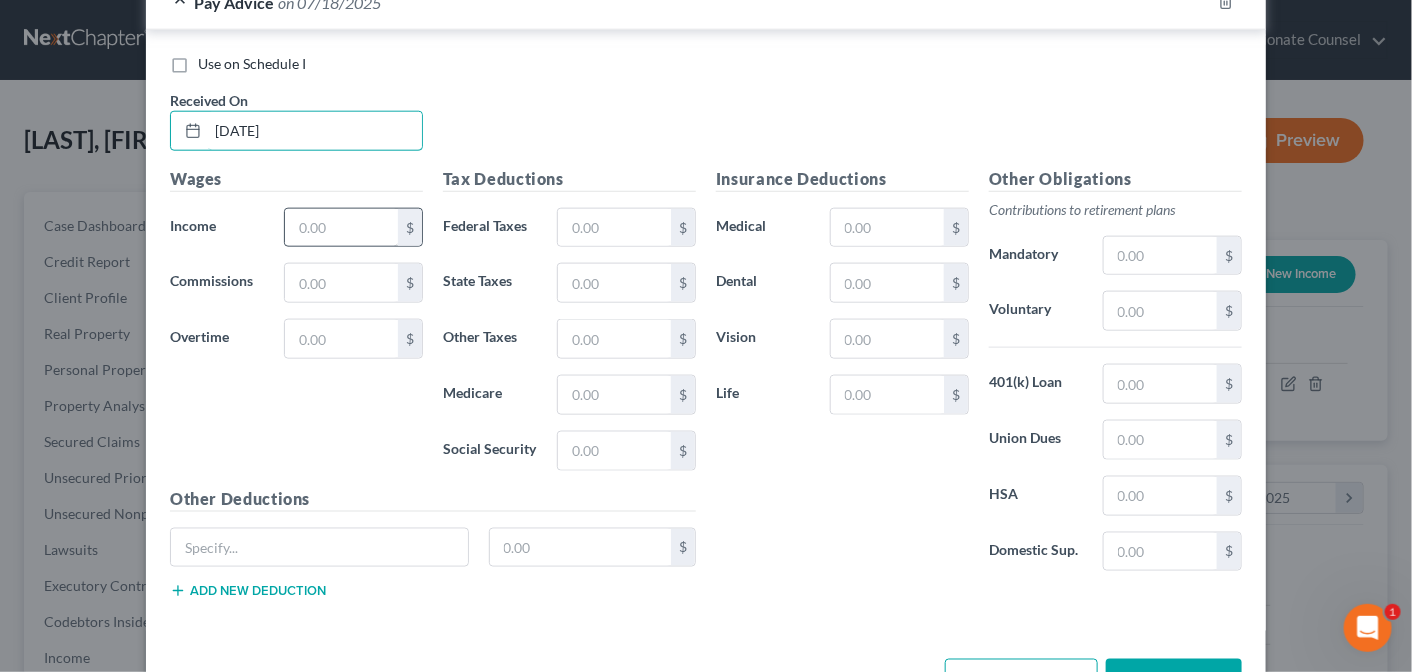 type on "[DATE]" 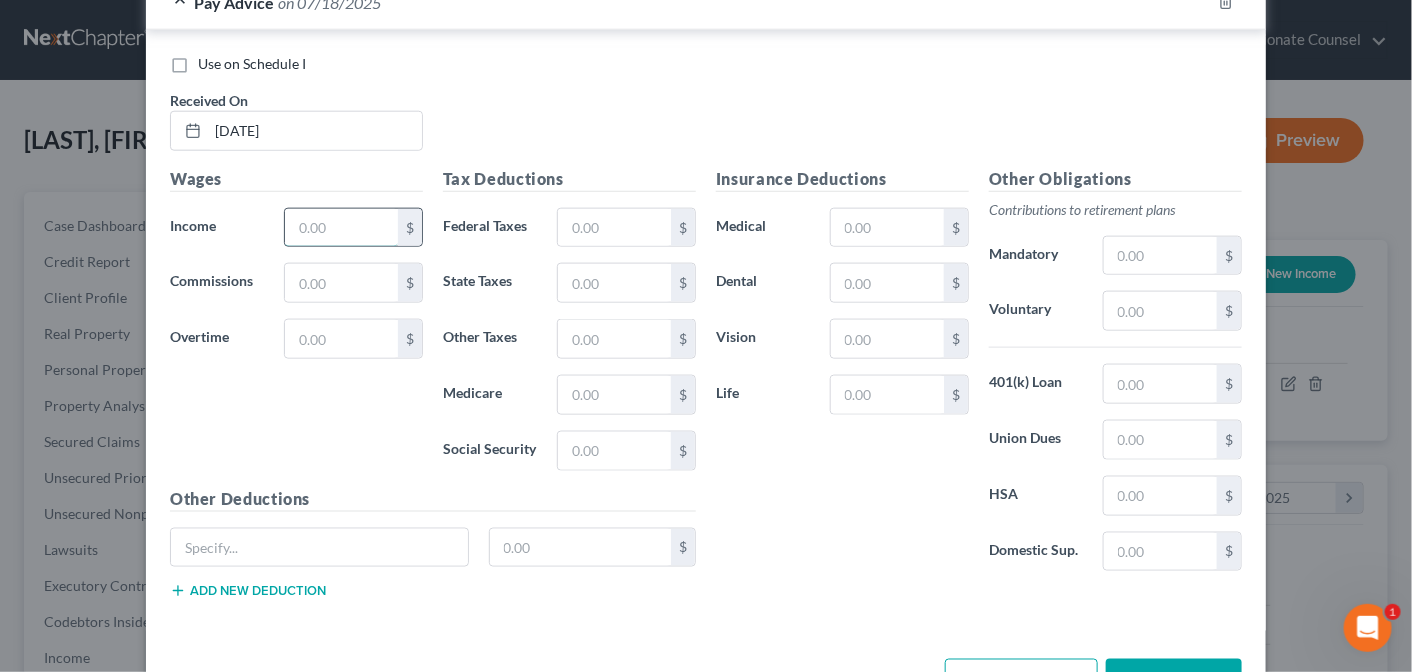 click at bounding box center [341, 228] 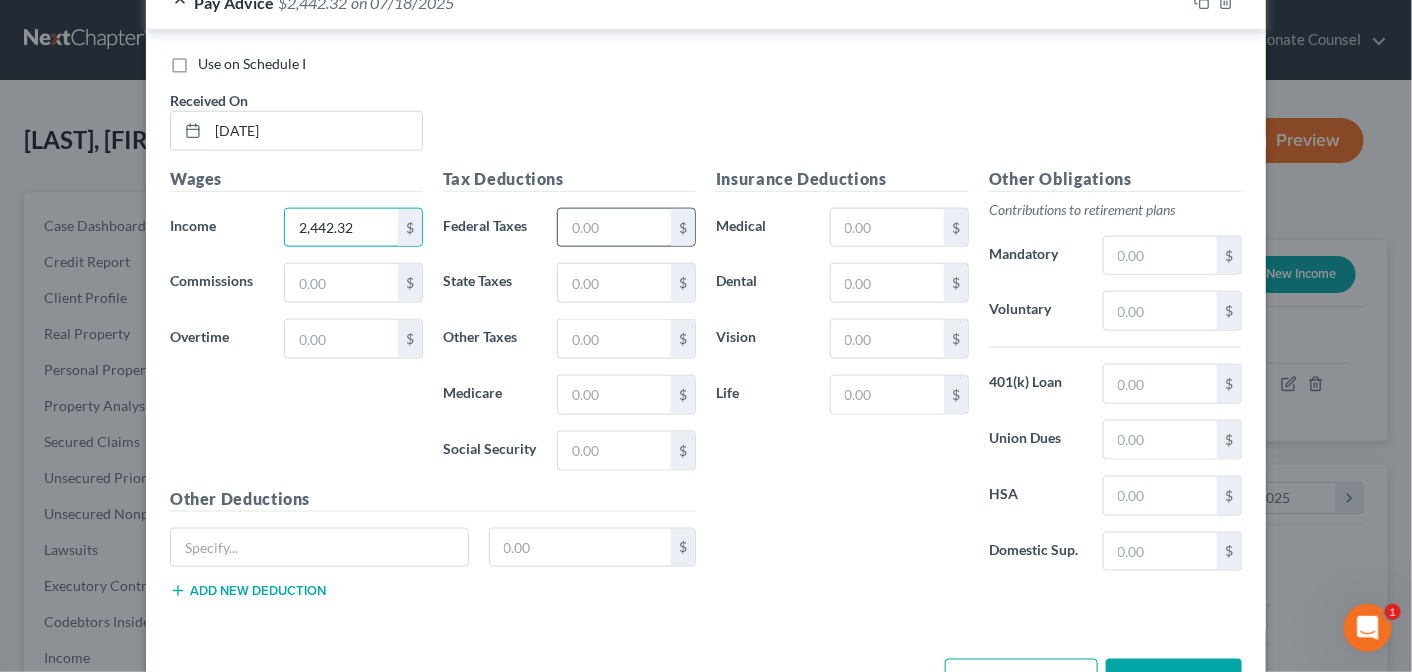 type on "2,442.32" 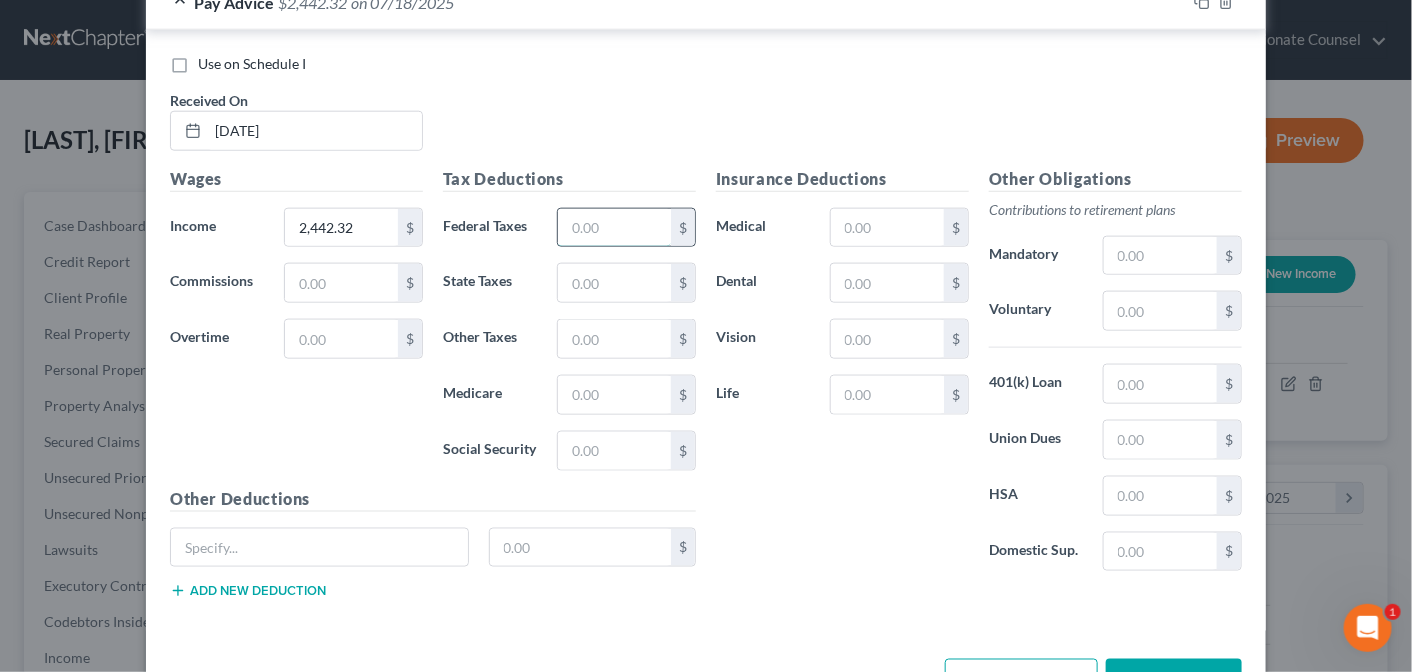 click at bounding box center (614, 228) 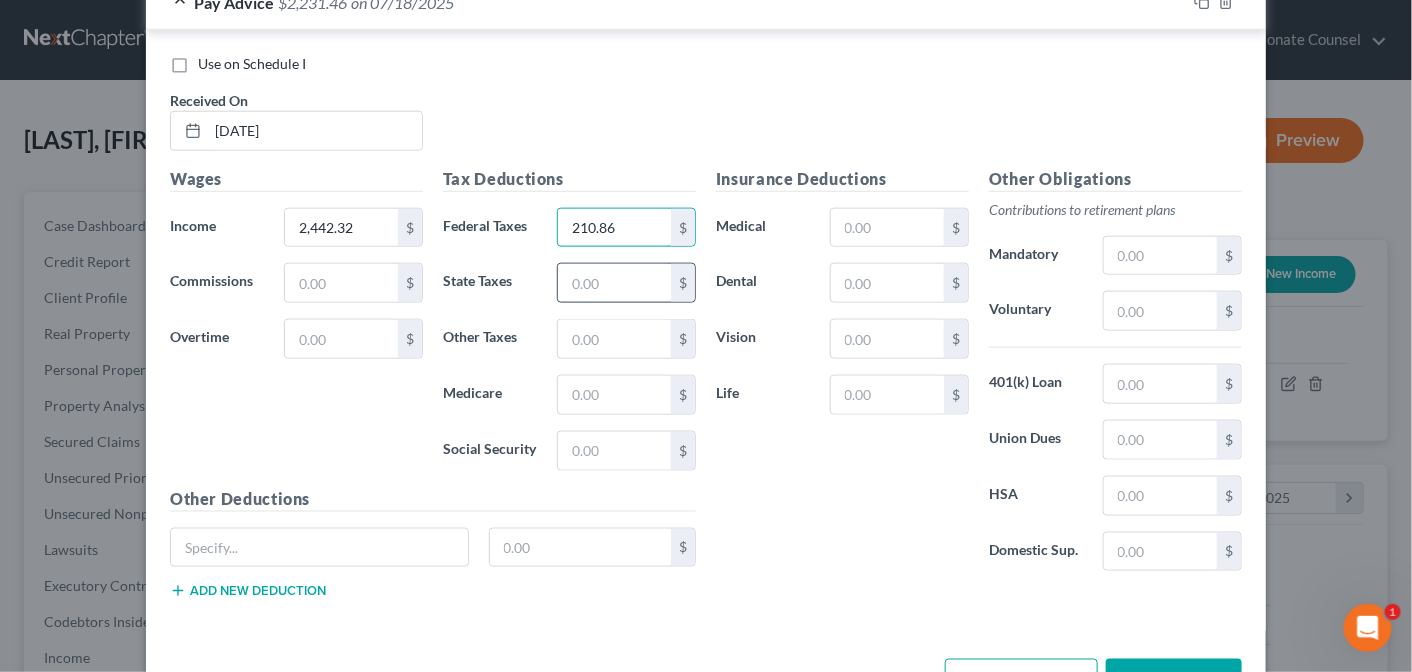 type on "210.86" 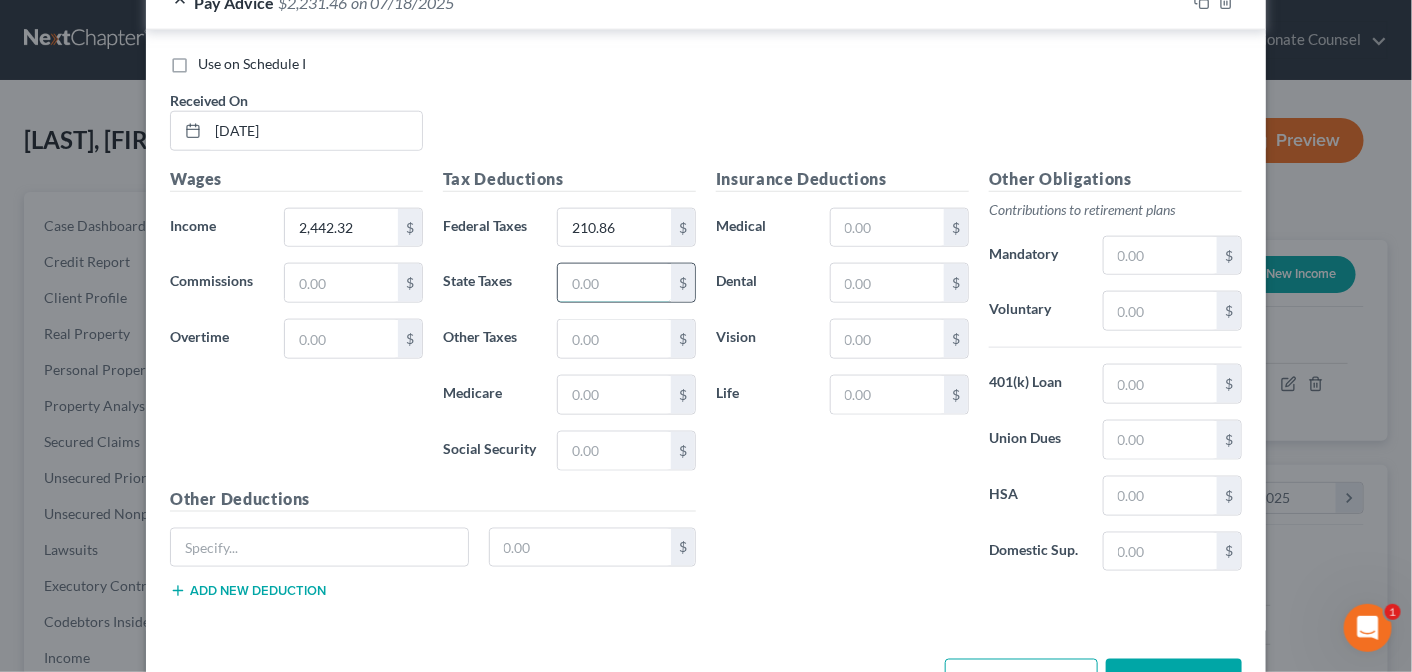 click at bounding box center (614, 283) 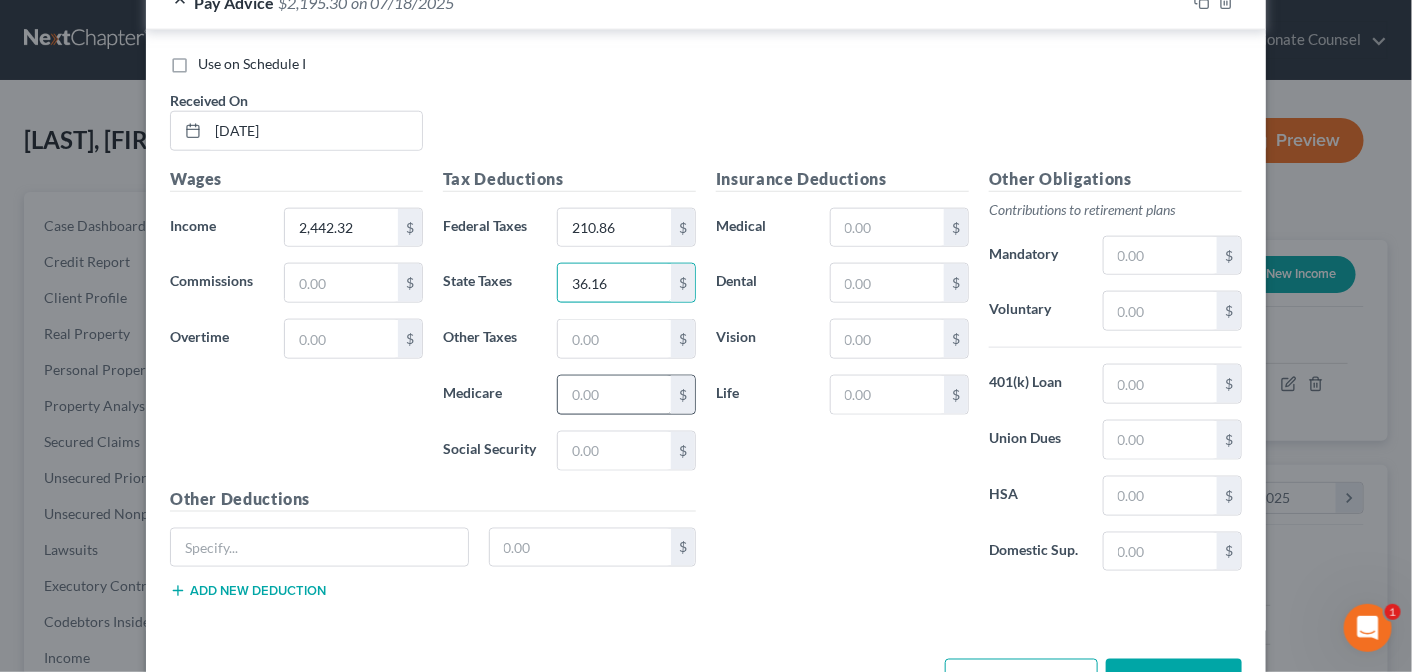 type on "36.16" 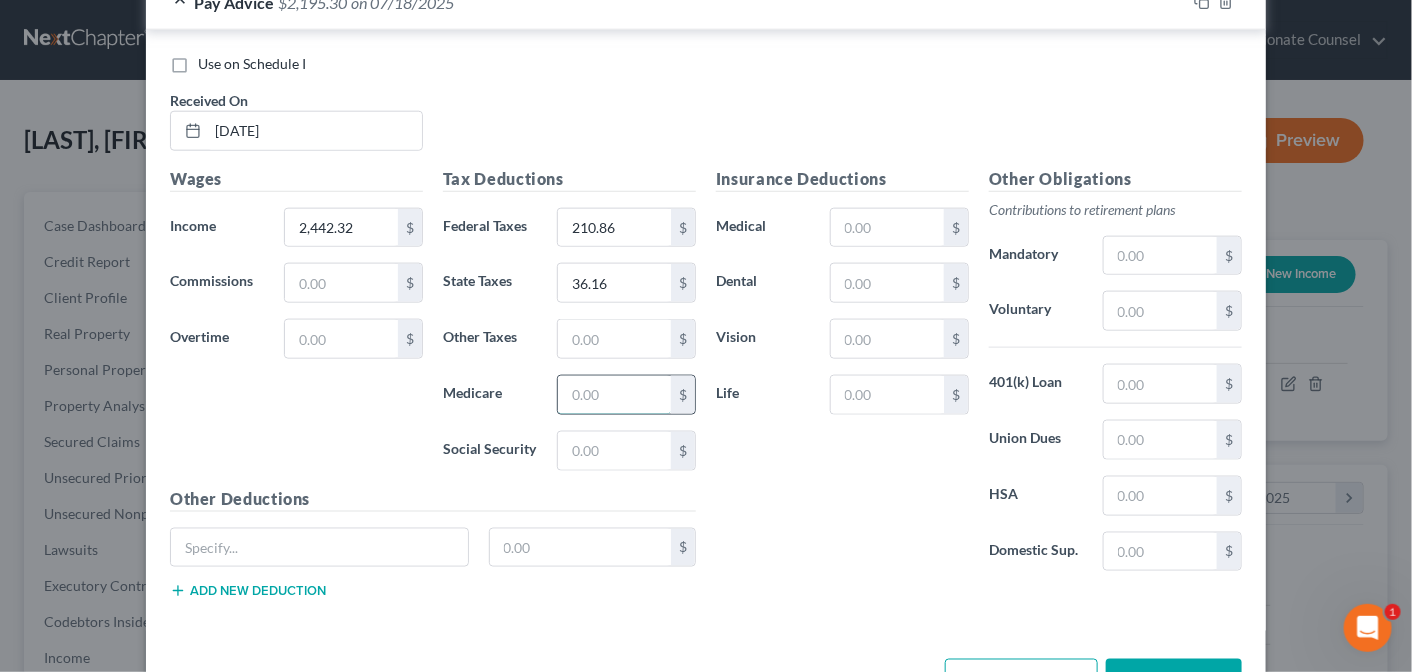 click at bounding box center [614, 395] 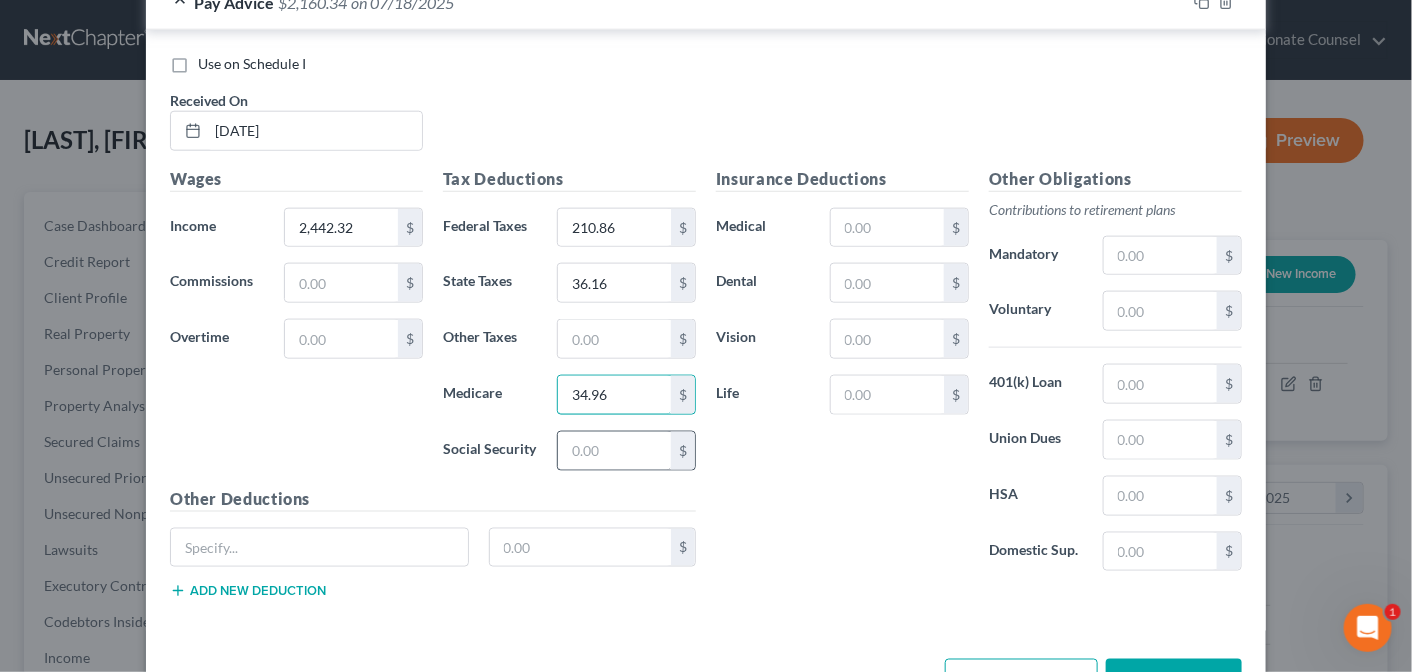 type on "34.96" 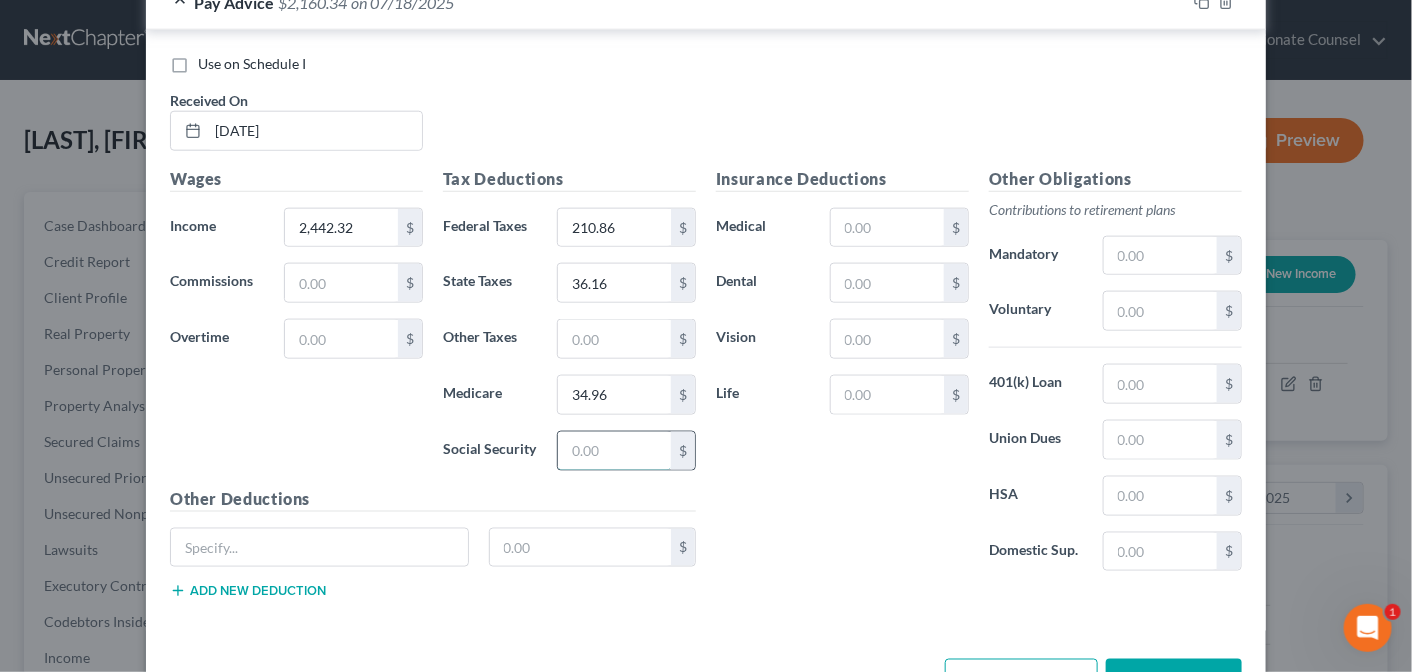 click at bounding box center (614, 451) 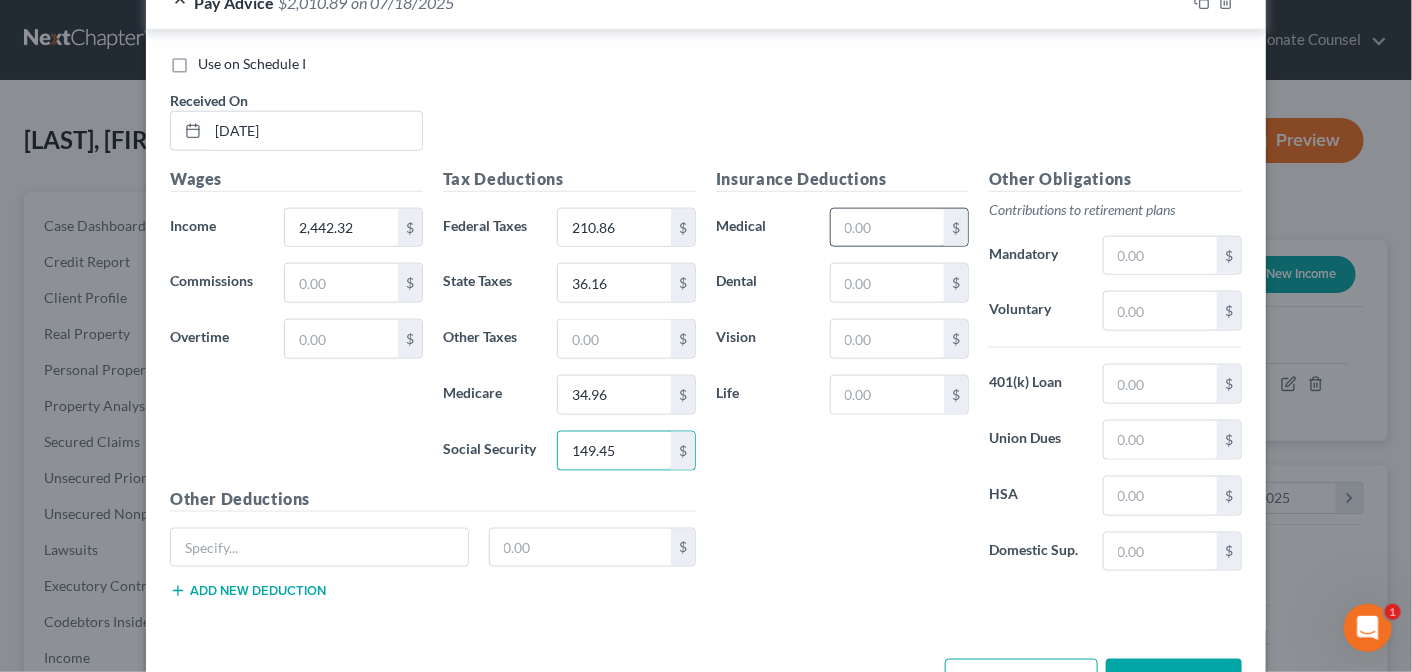 type on "149.45" 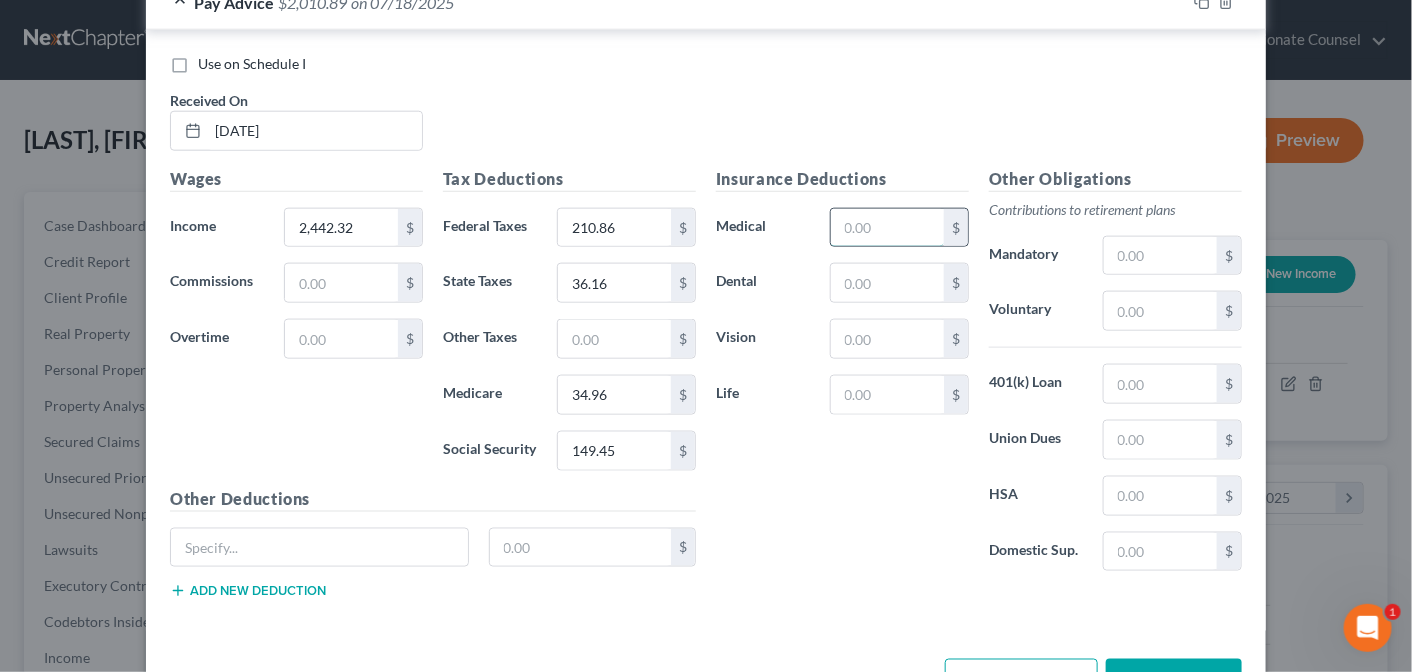 click at bounding box center [887, 228] 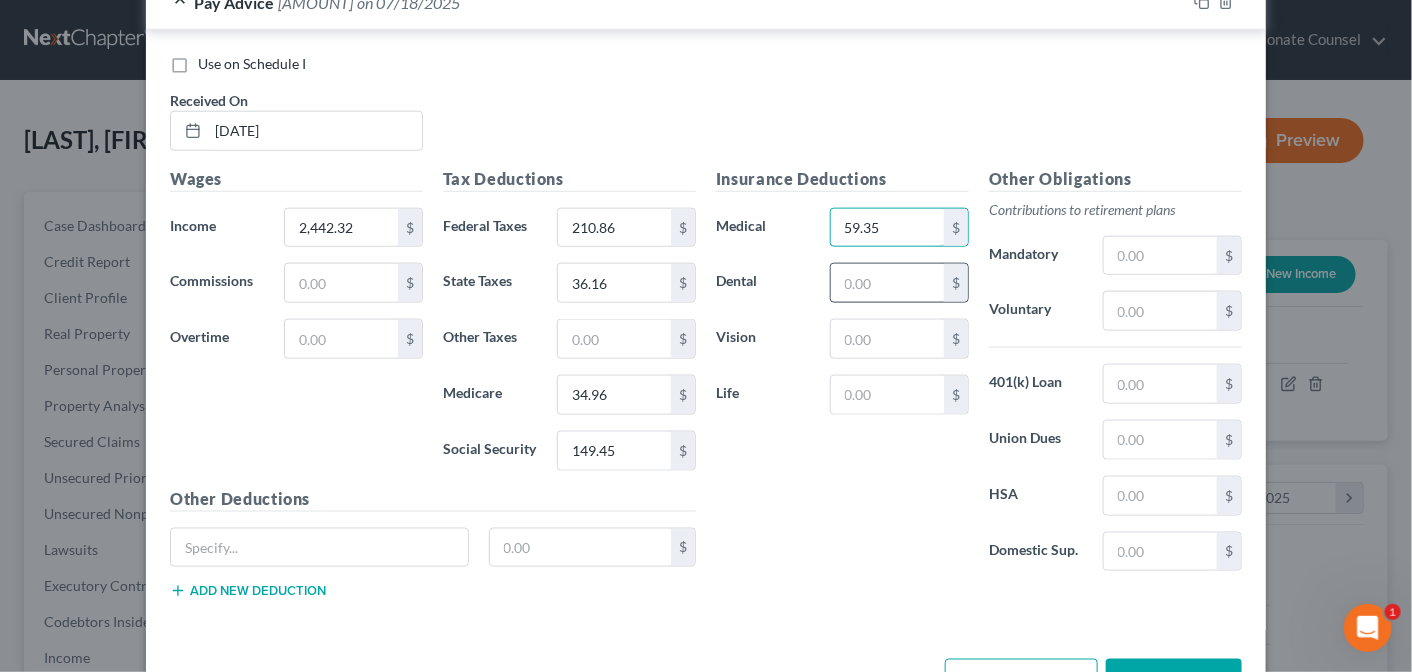 type on "59.35" 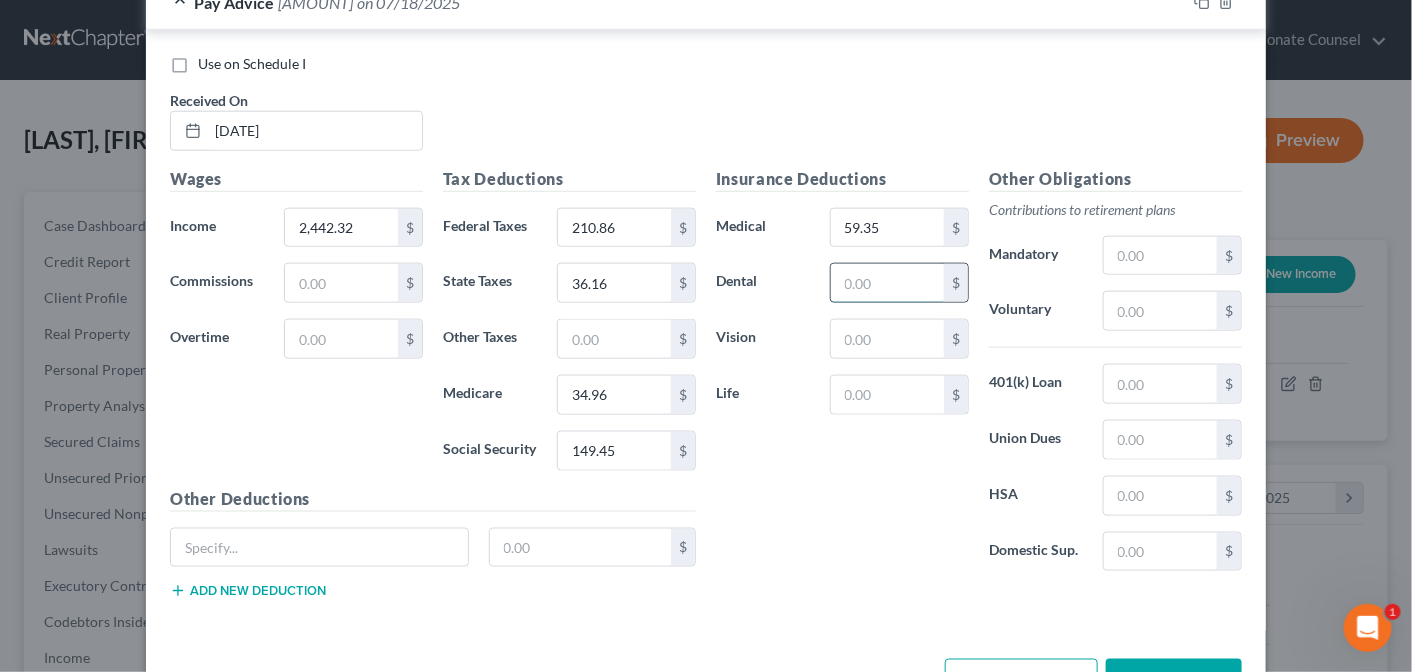 click at bounding box center (887, 283) 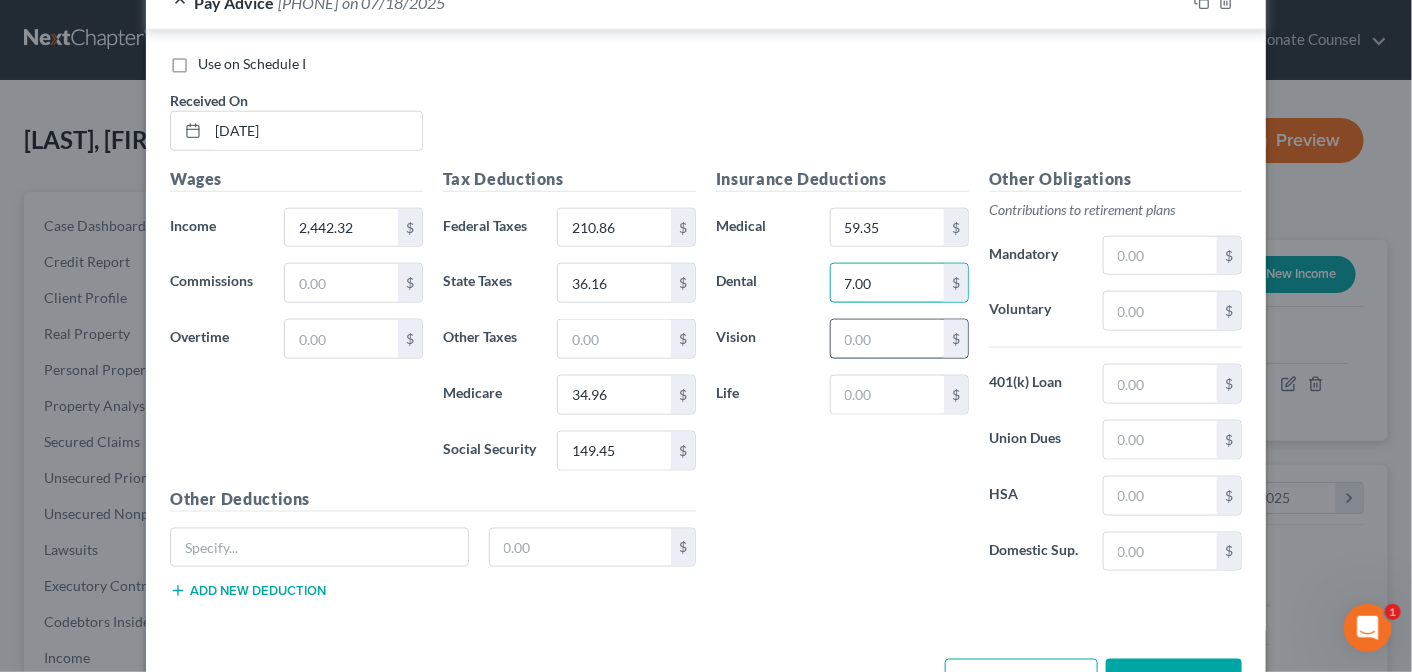 type on "7.00" 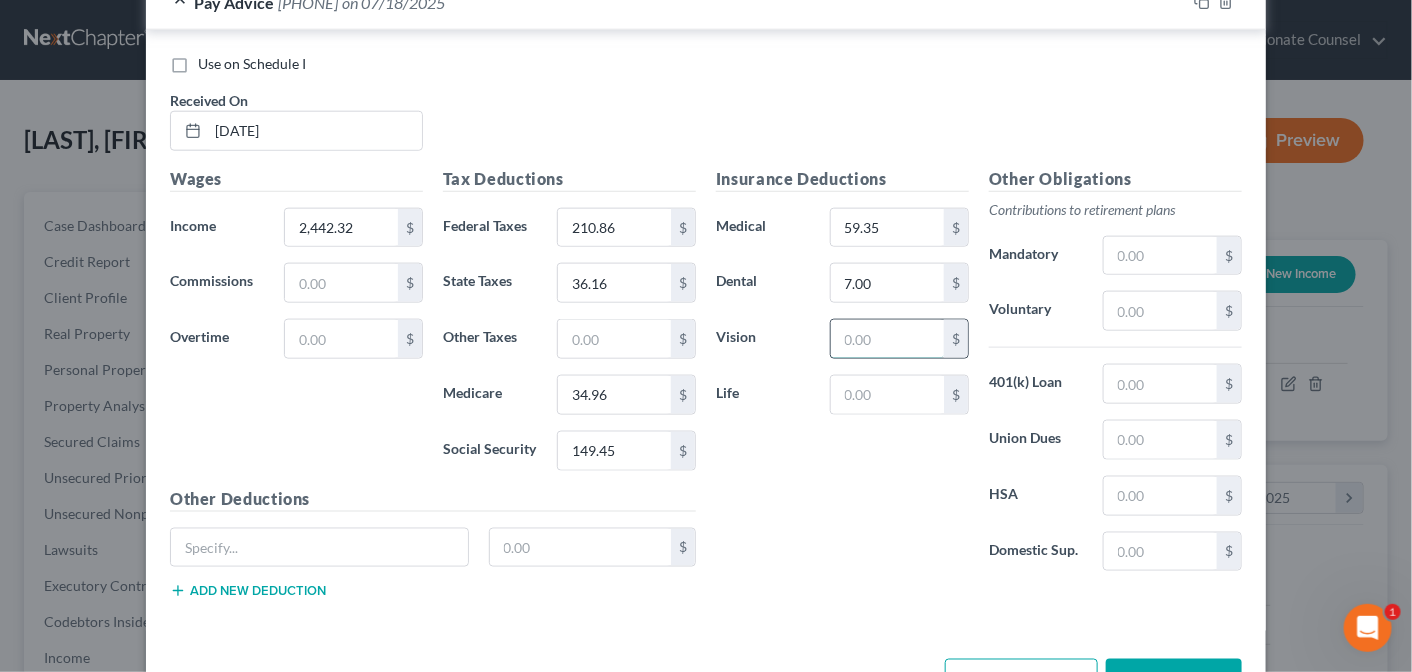 click at bounding box center [887, 339] 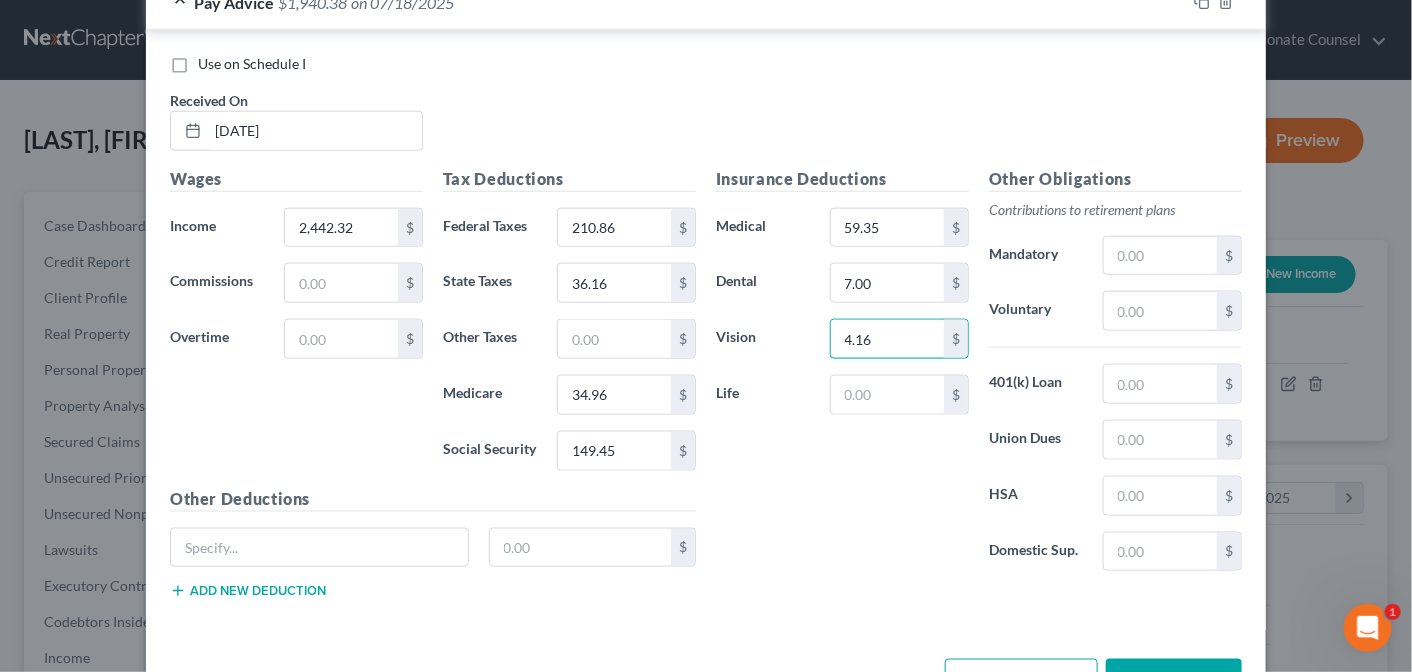 type on "4.16" 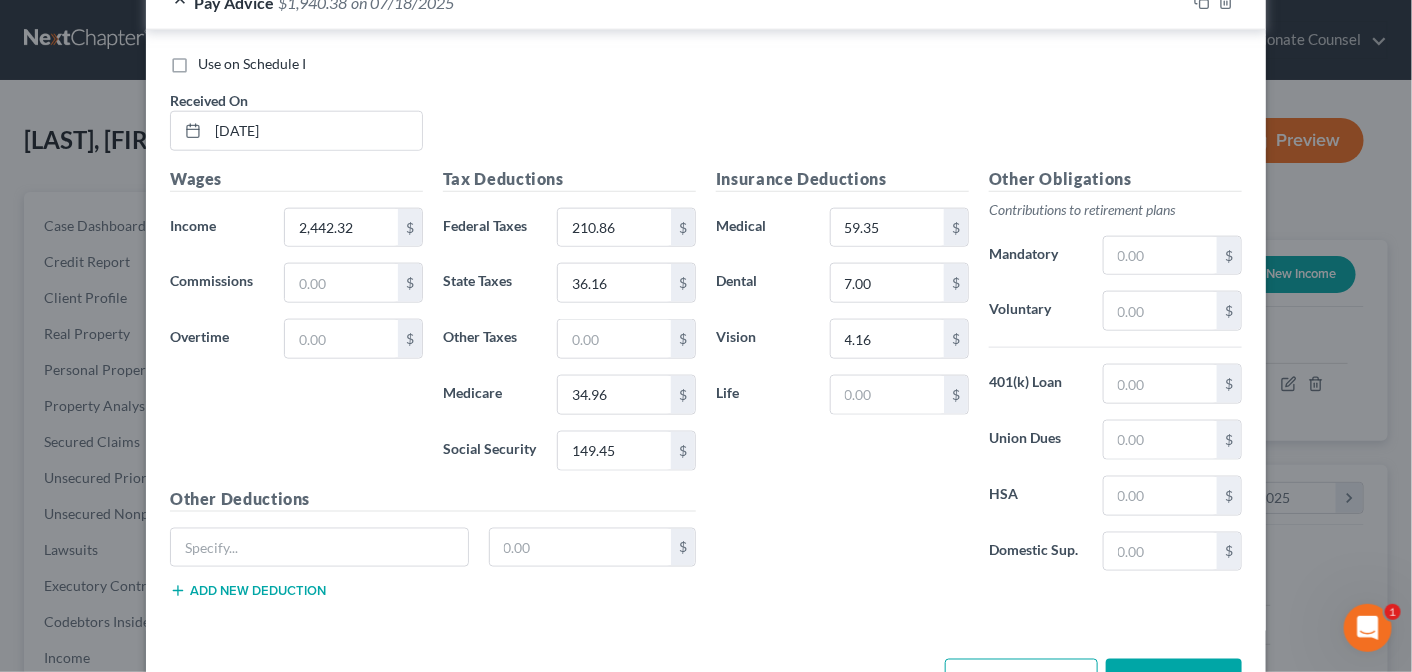 click on "Save & Close" at bounding box center [1174, 680] 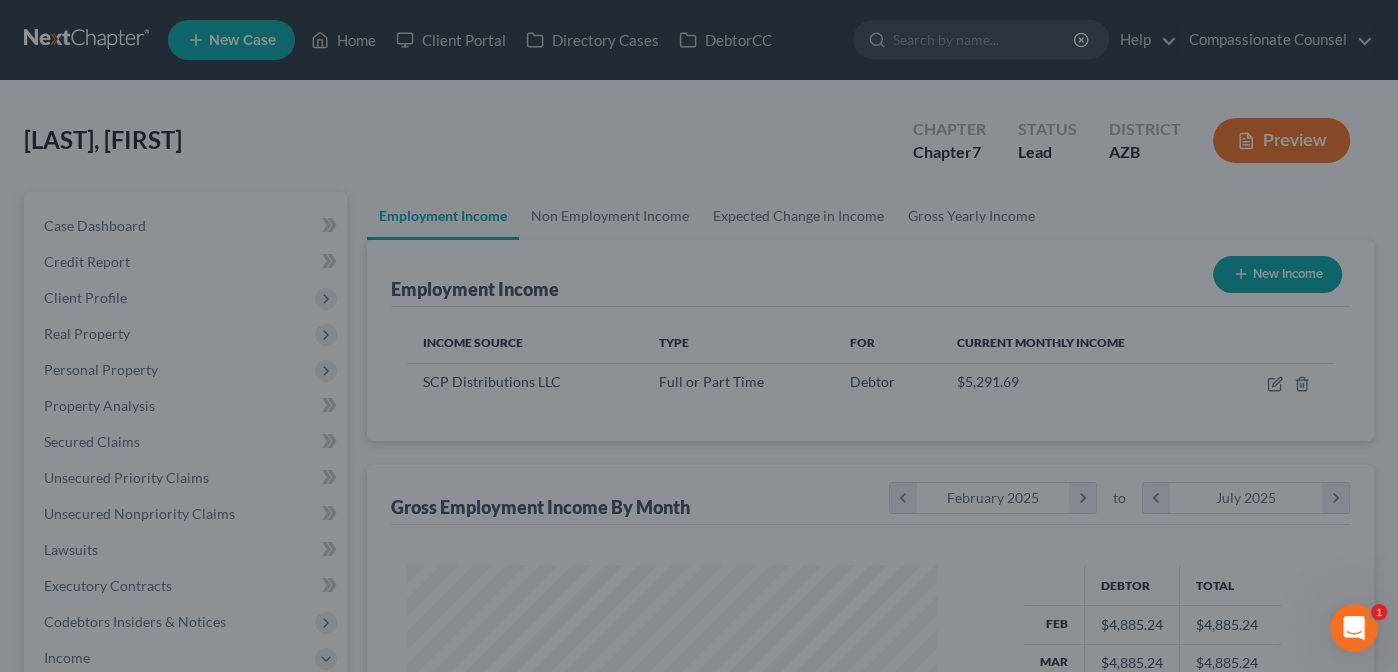 scroll, scrollTop: 356, scrollLeft: 564, axis: both 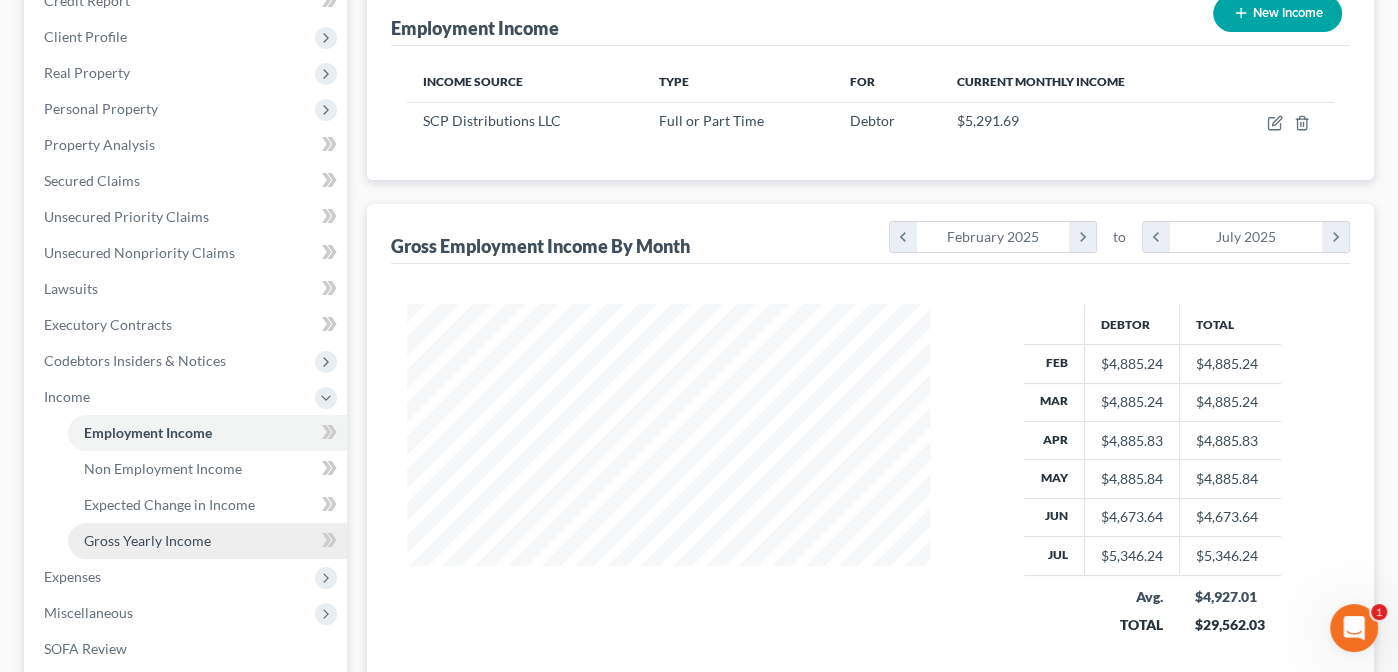 click on "Gross Yearly Income" at bounding box center [207, 541] 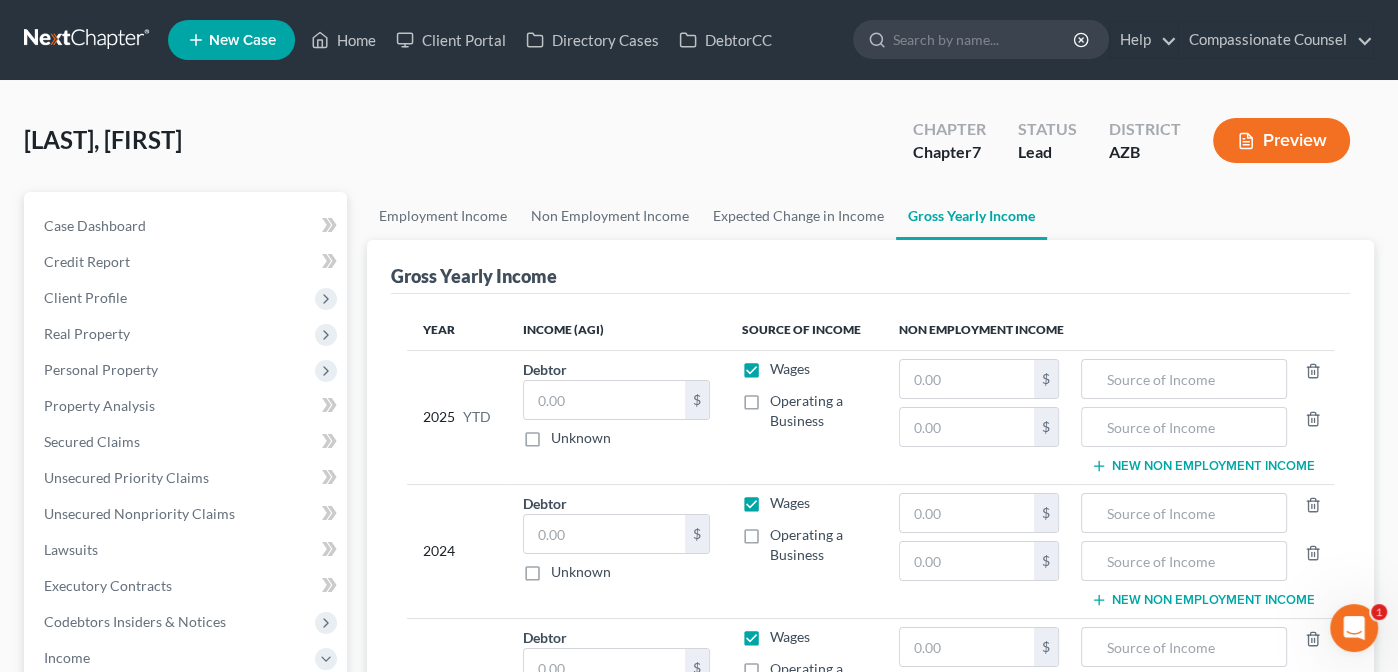 scroll, scrollTop: 0, scrollLeft: 0, axis: both 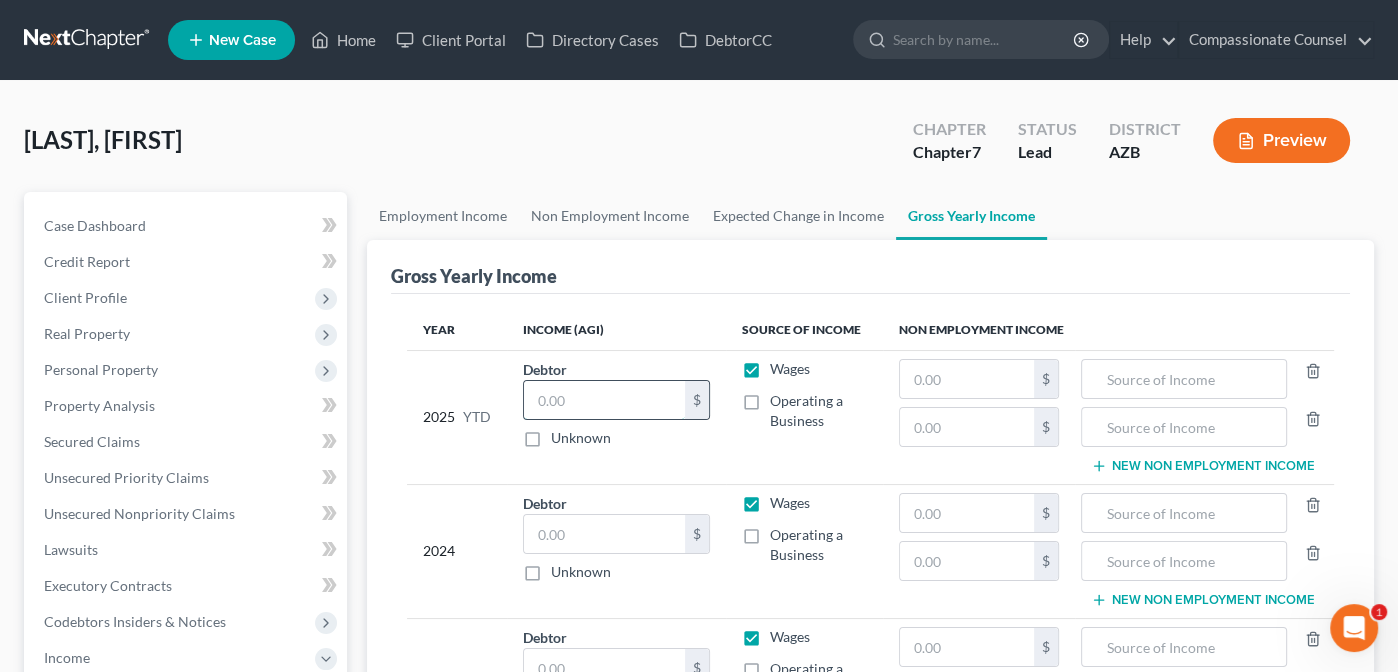 click at bounding box center [604, 400] 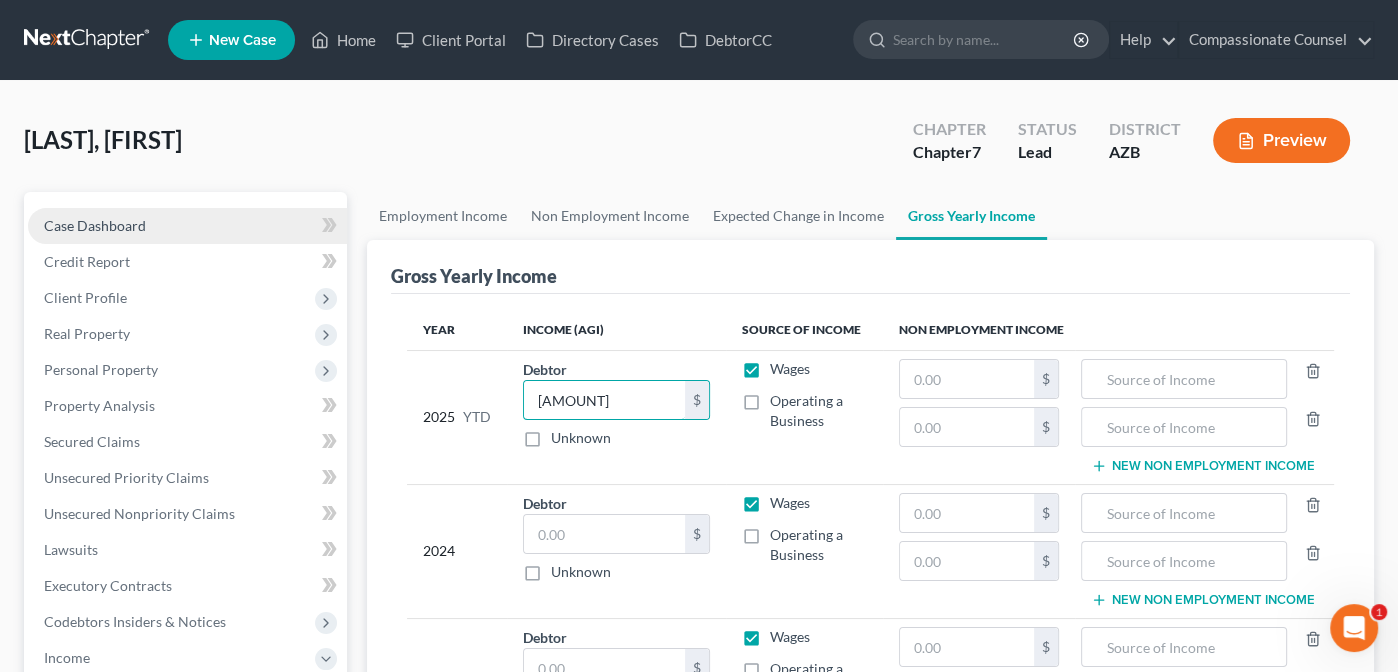type on "[AMOUNT]" 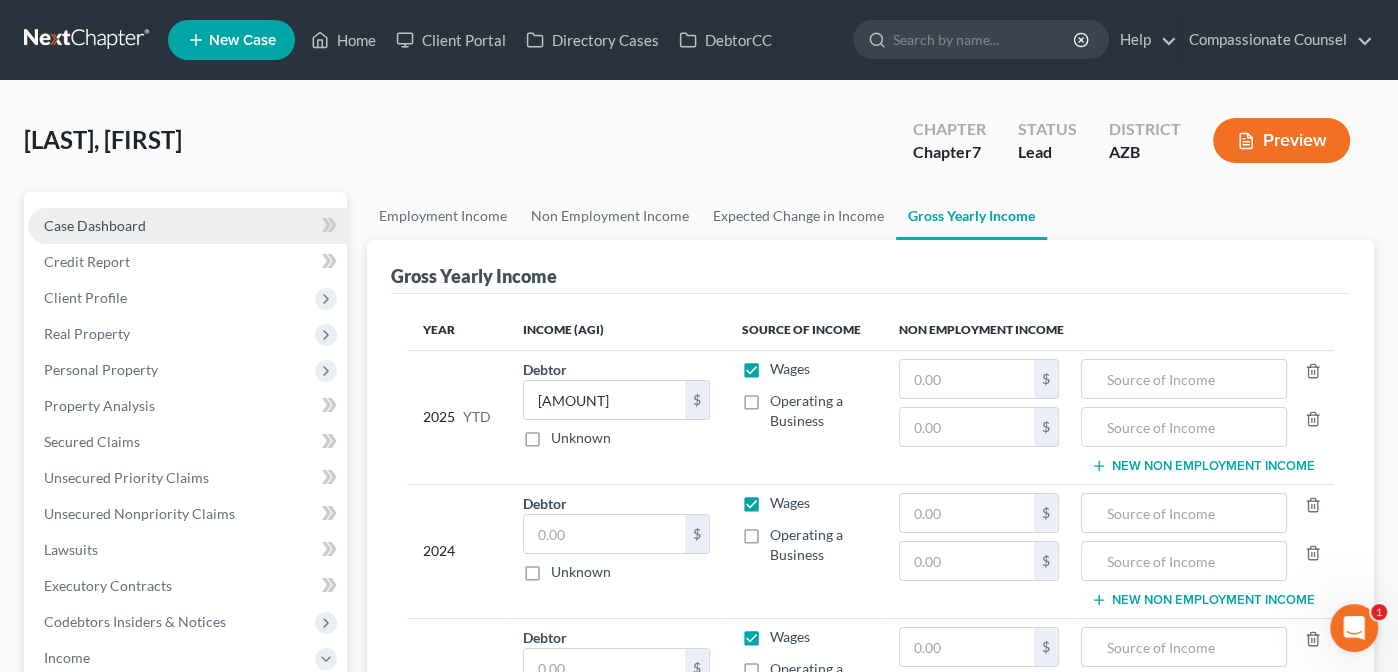 click on "Case Dashboard" at bounding box center [95, 225] 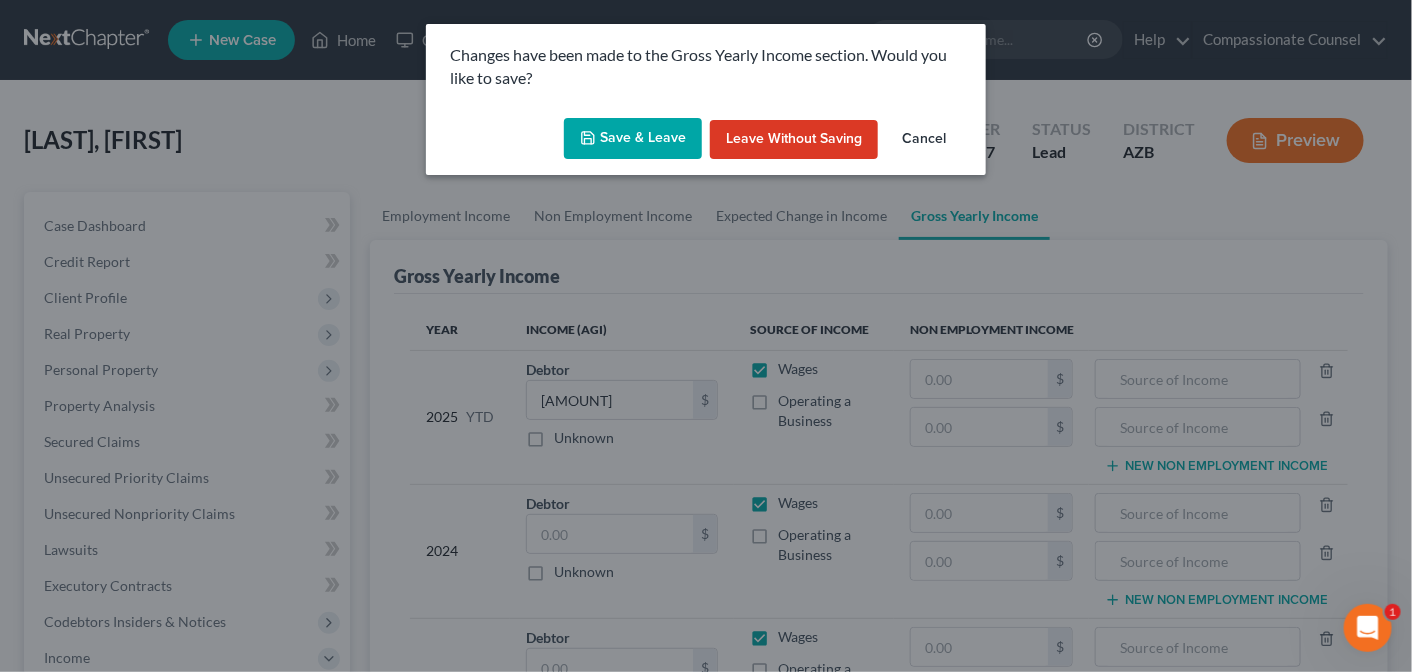 click on "Save & Leave" at bounding box center (633, 139) 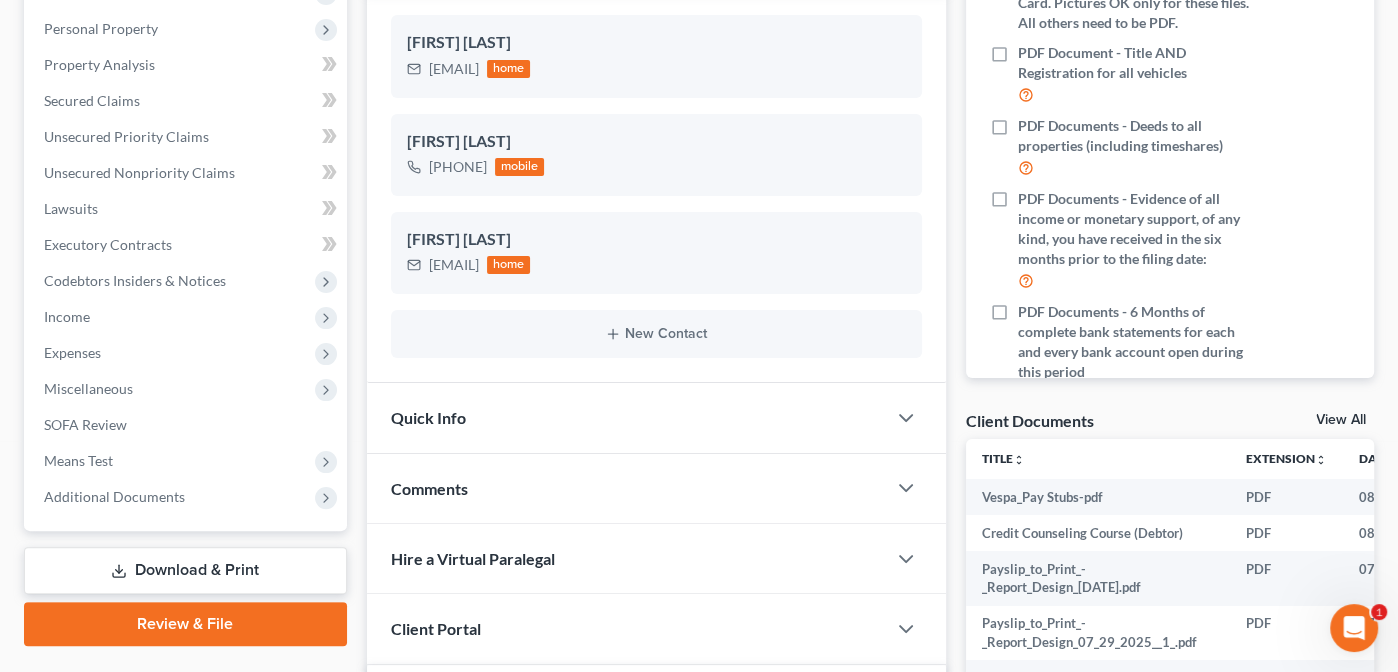 scroll, scrollTop: 358, scrollLeft: 0, axis: vertical 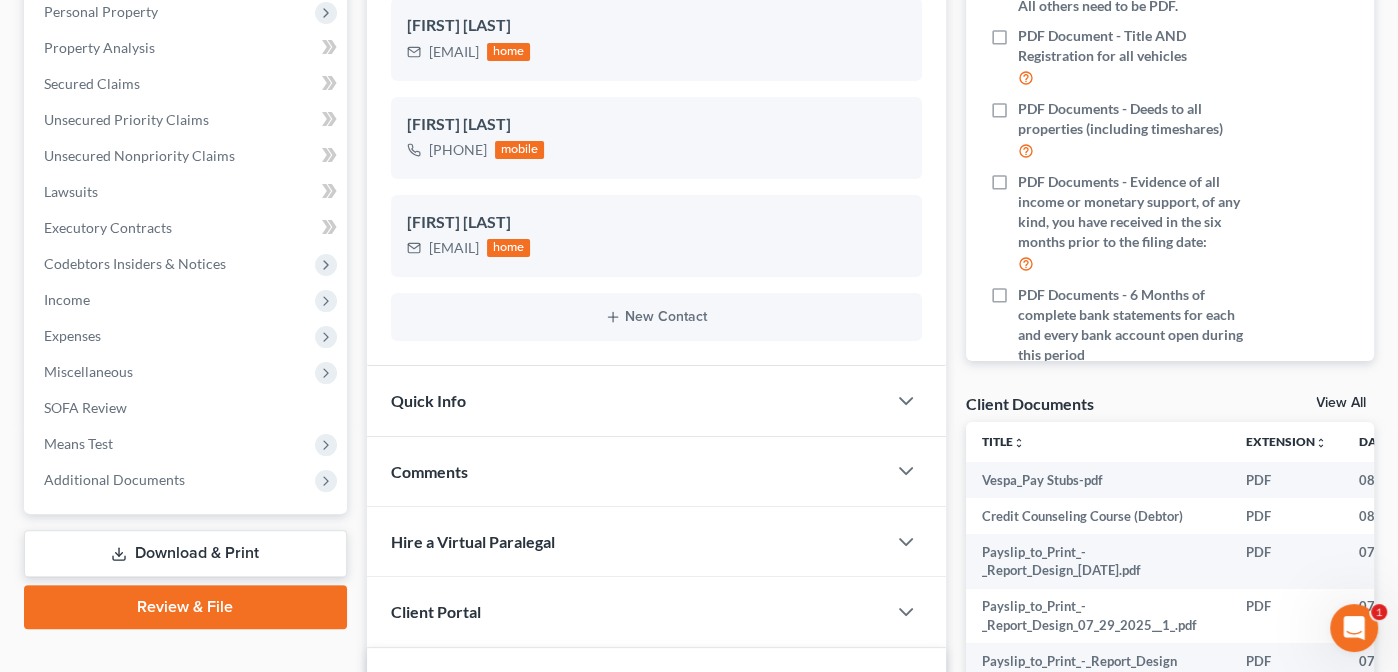click on "View All" at bounding box center (1341, 403) 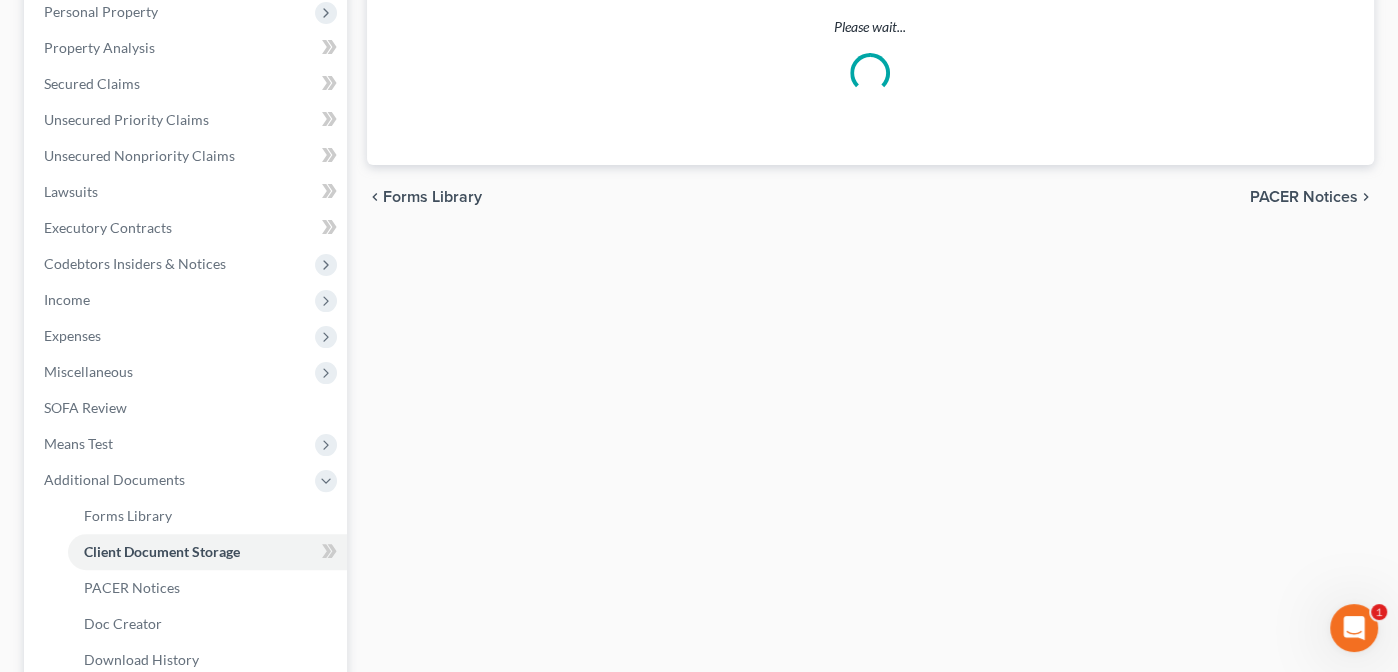scroll, scrollTop: 357, scrollLeft: 0, axis: vertical 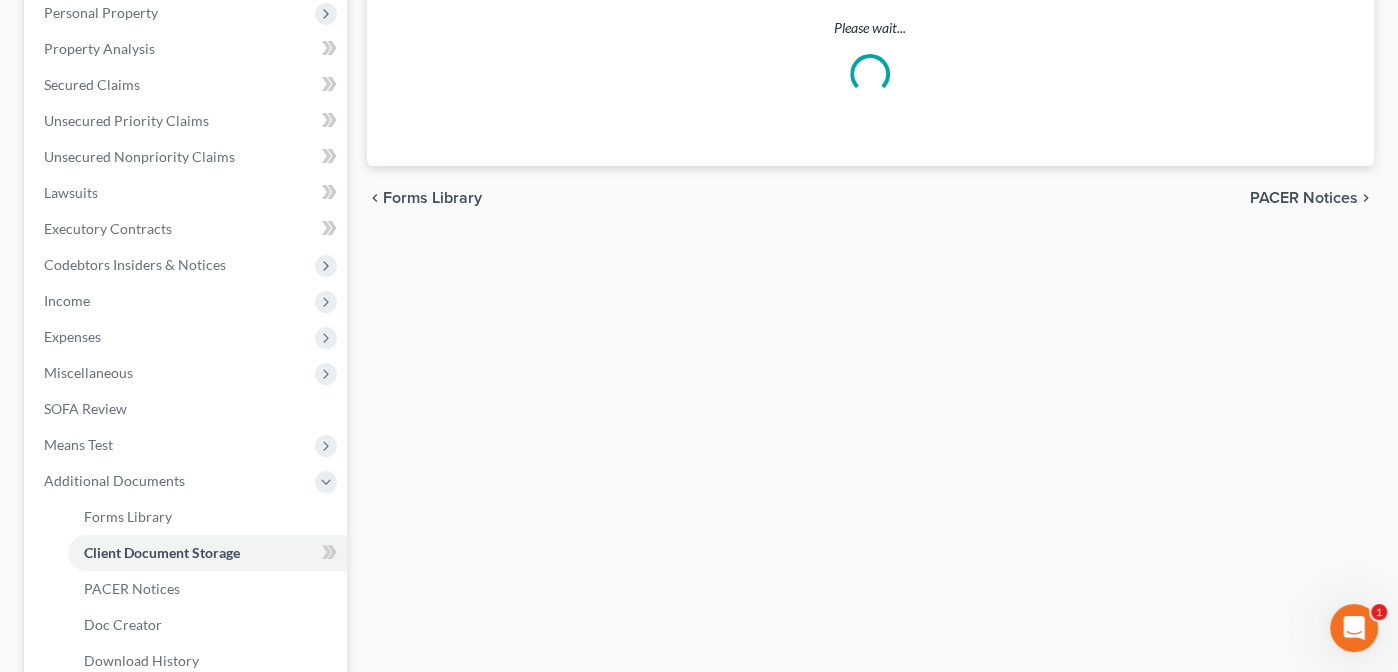 select on "14" 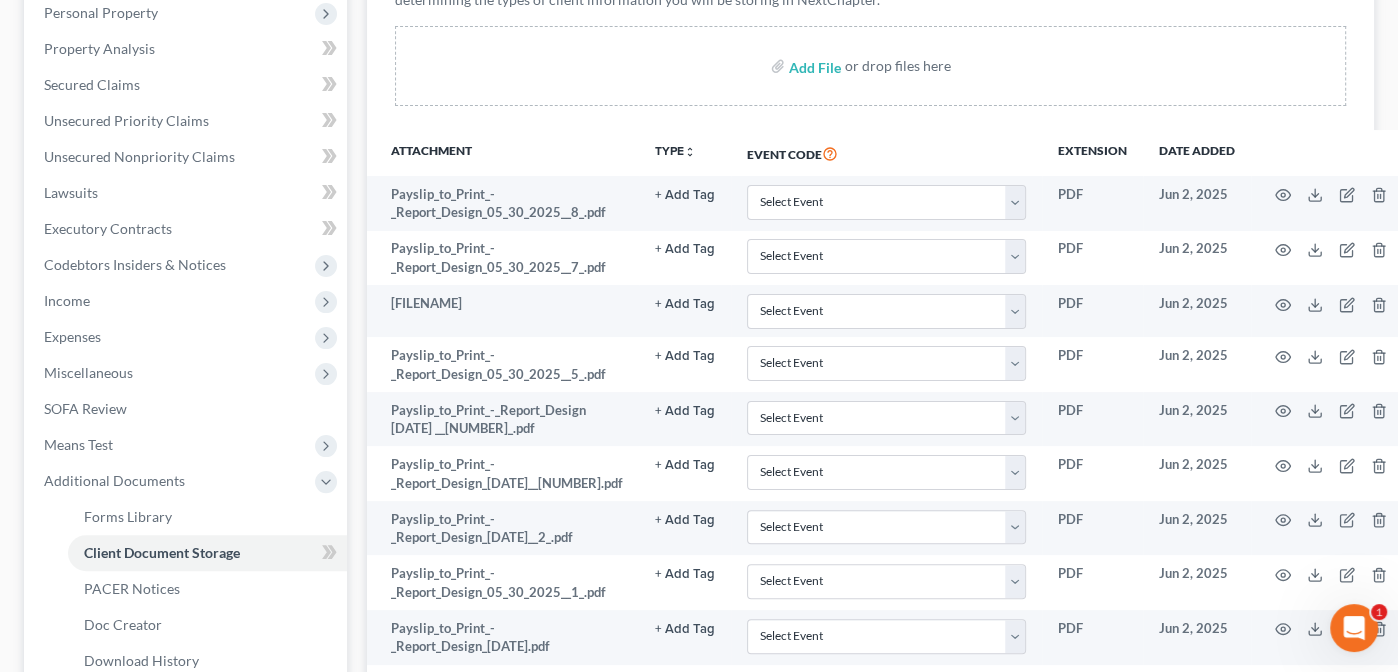 scroll, scrollTop: 0, scrollLeft: 0, axis: both 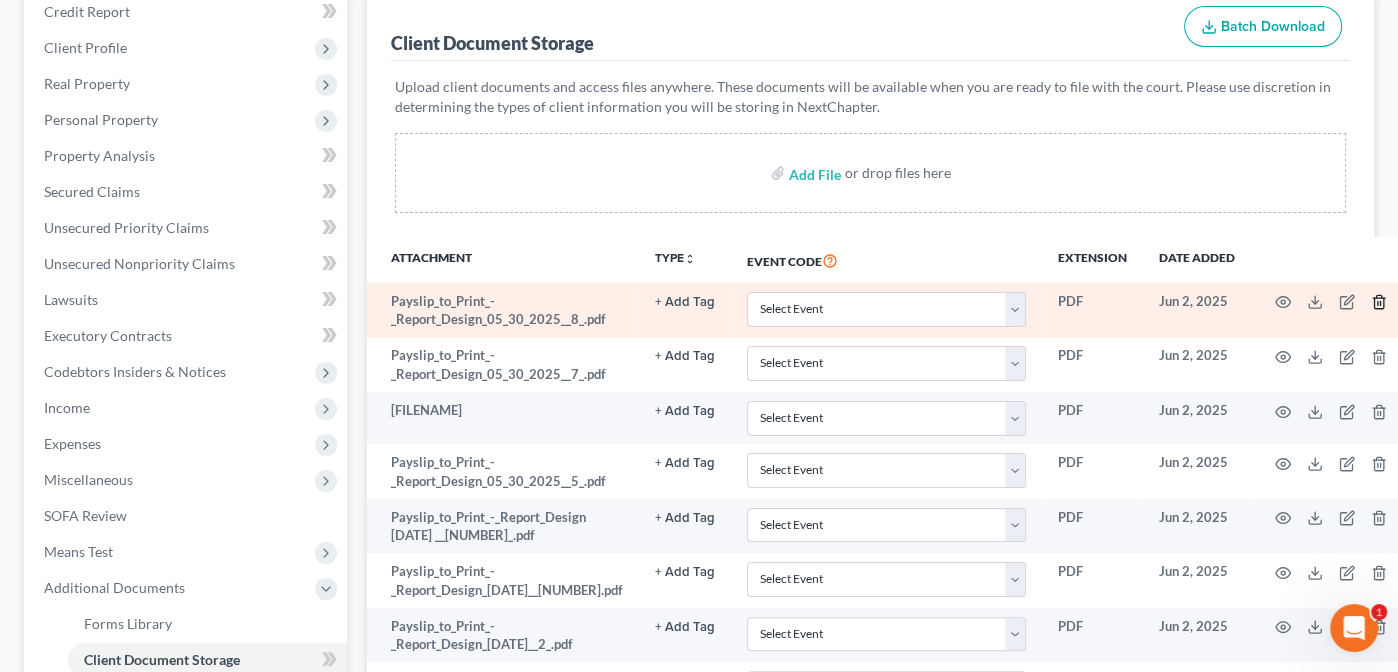 click 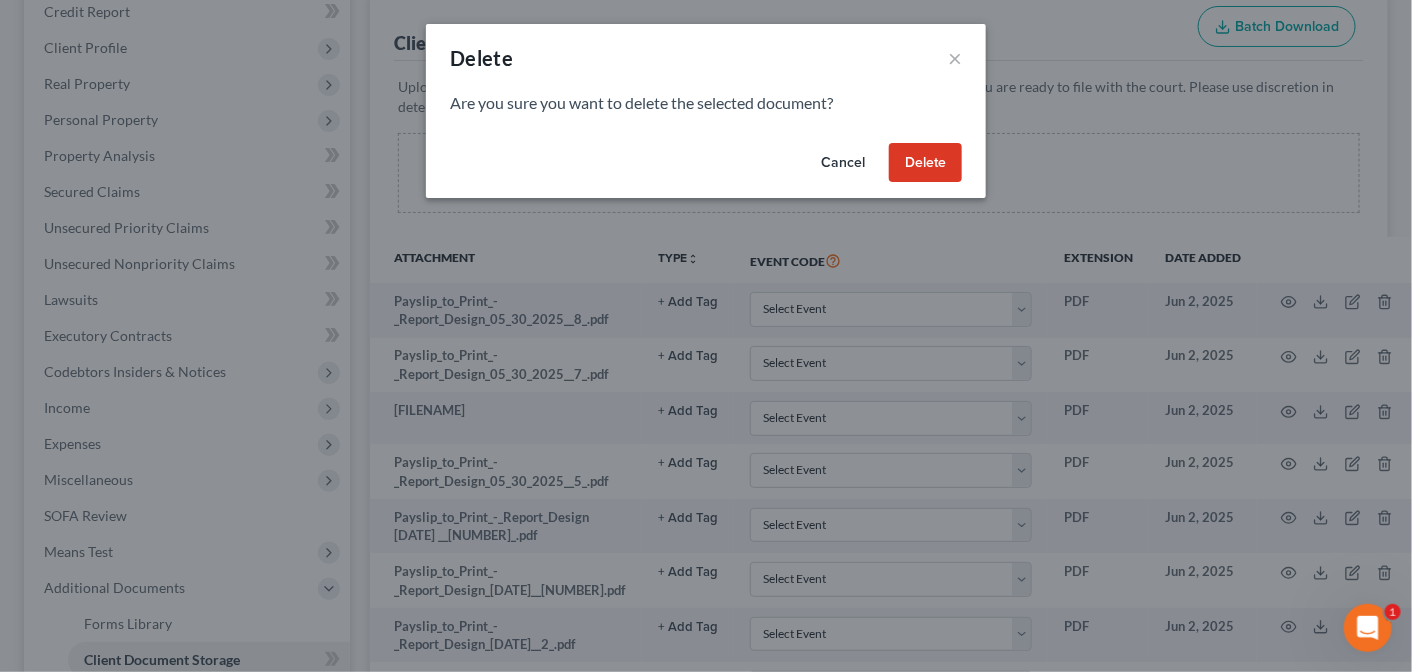click on "Delete" at bounding box center [925, 163] 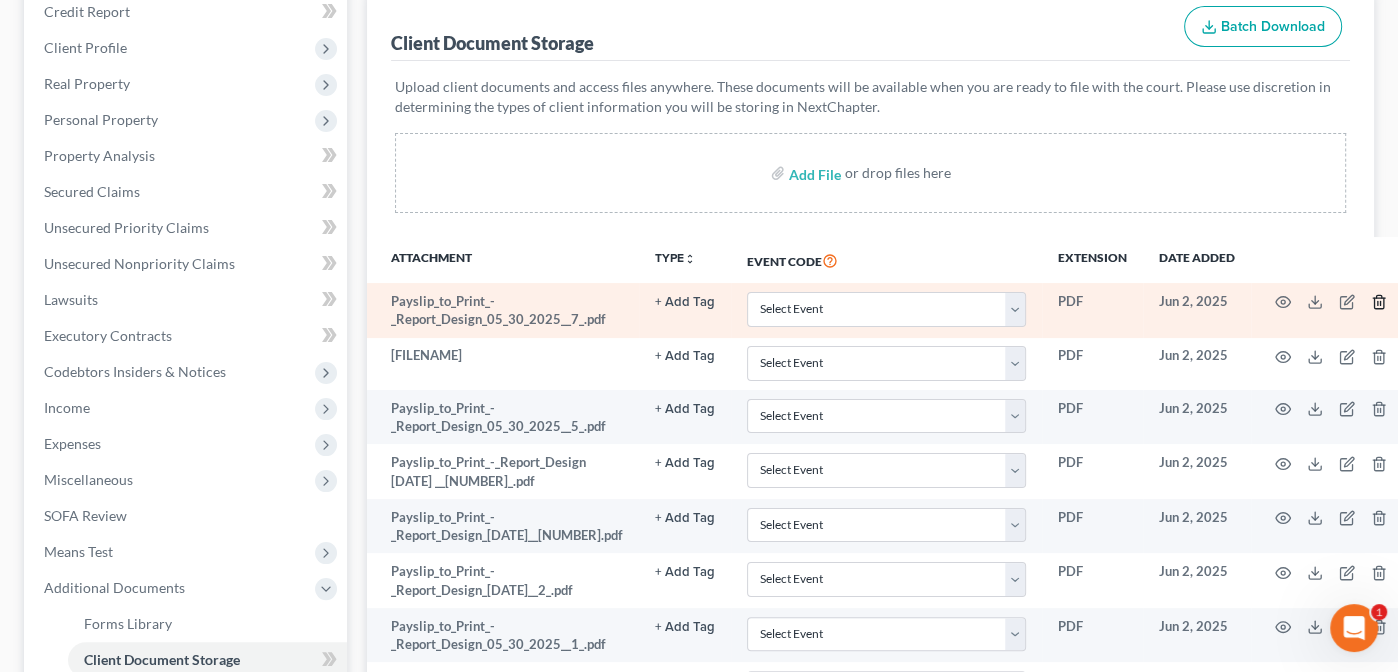 click 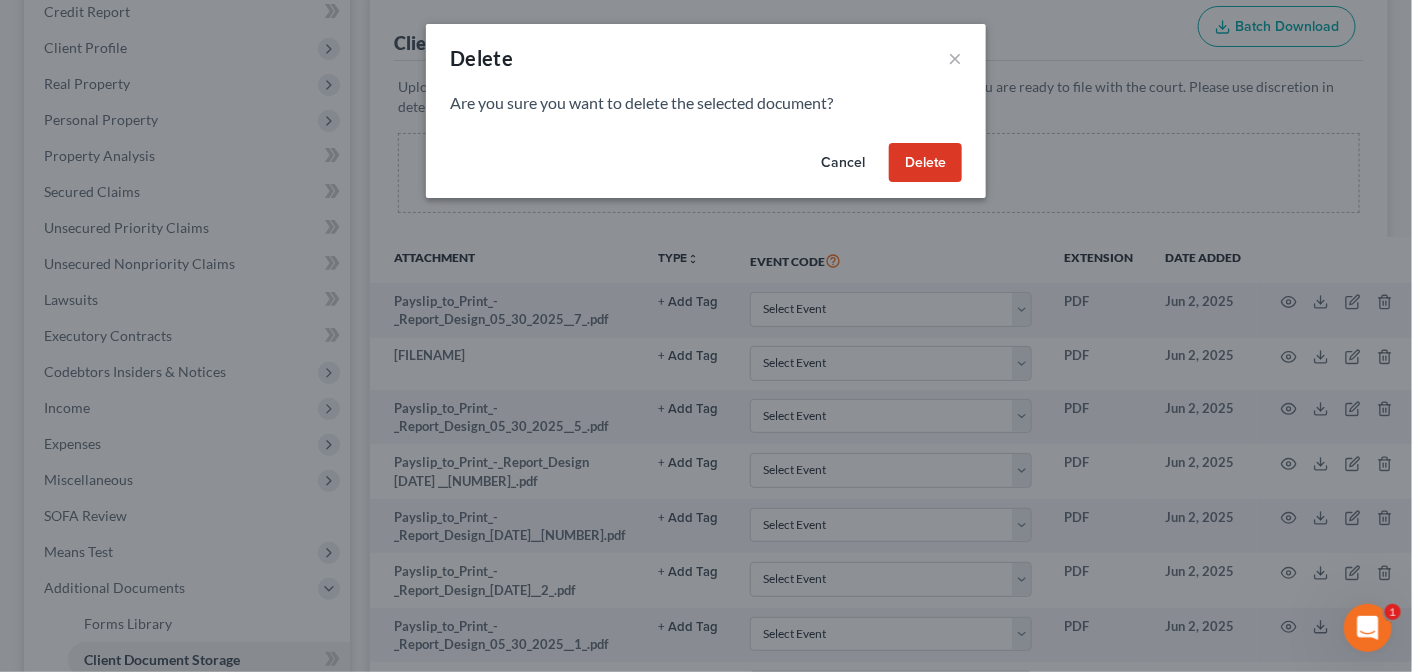 click on "Delete" at bounding box center [925, 163] 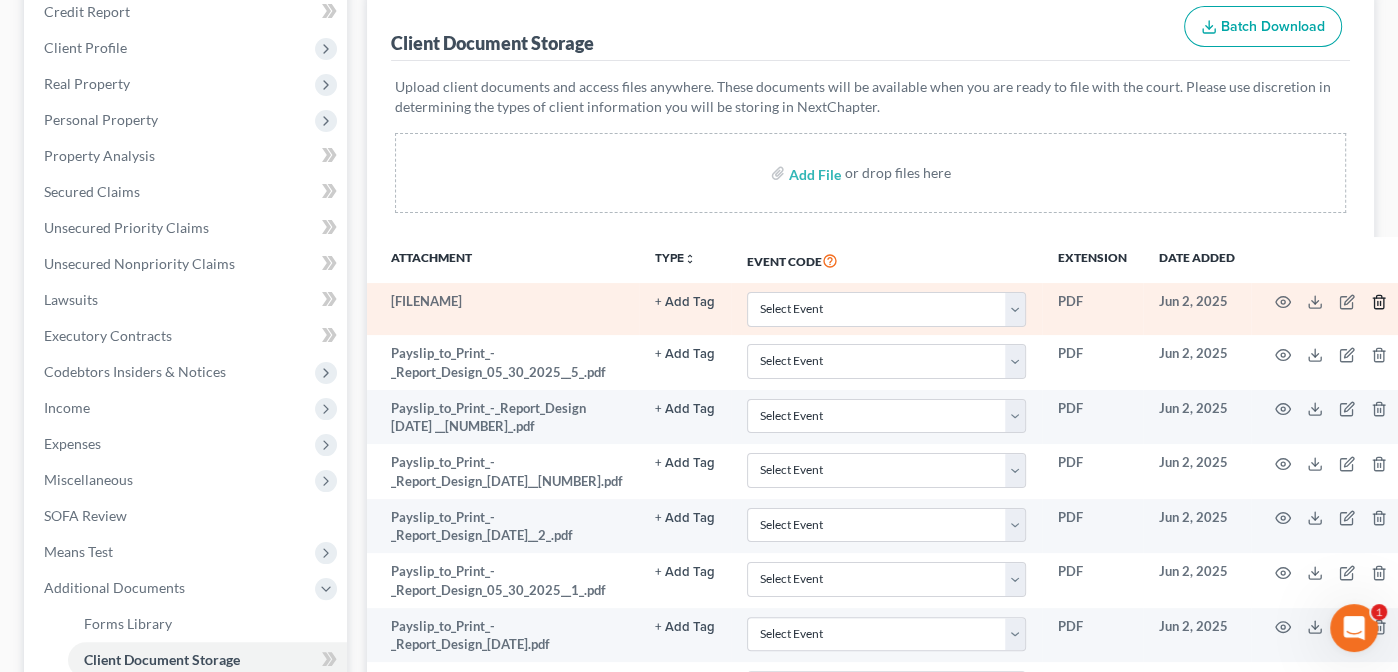 click 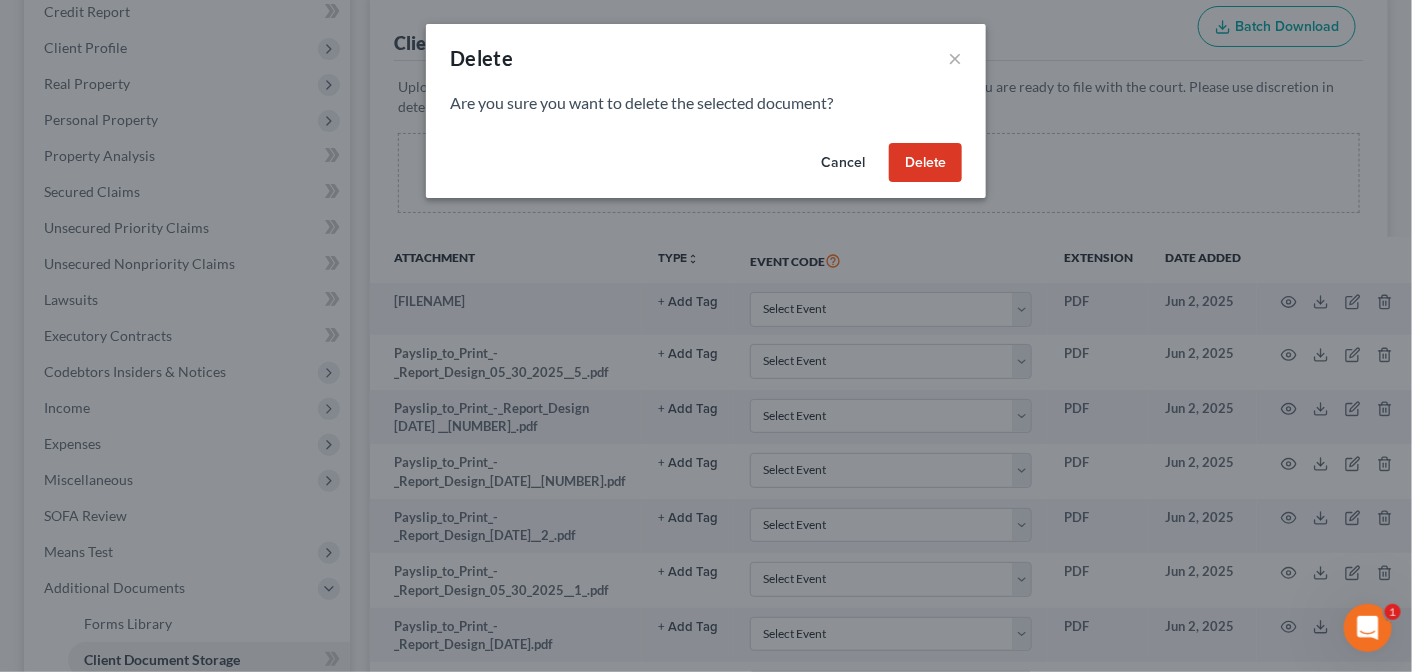 click on "Delete" at bounding box center [925, 163] 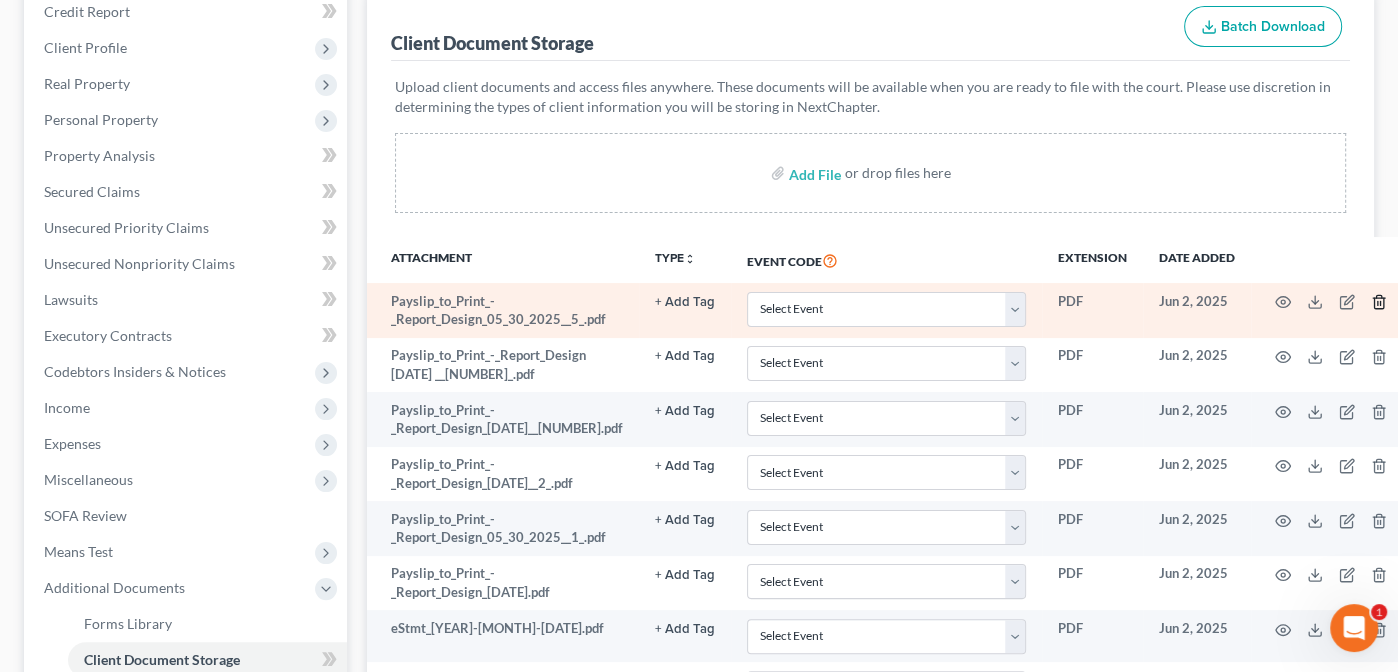 click 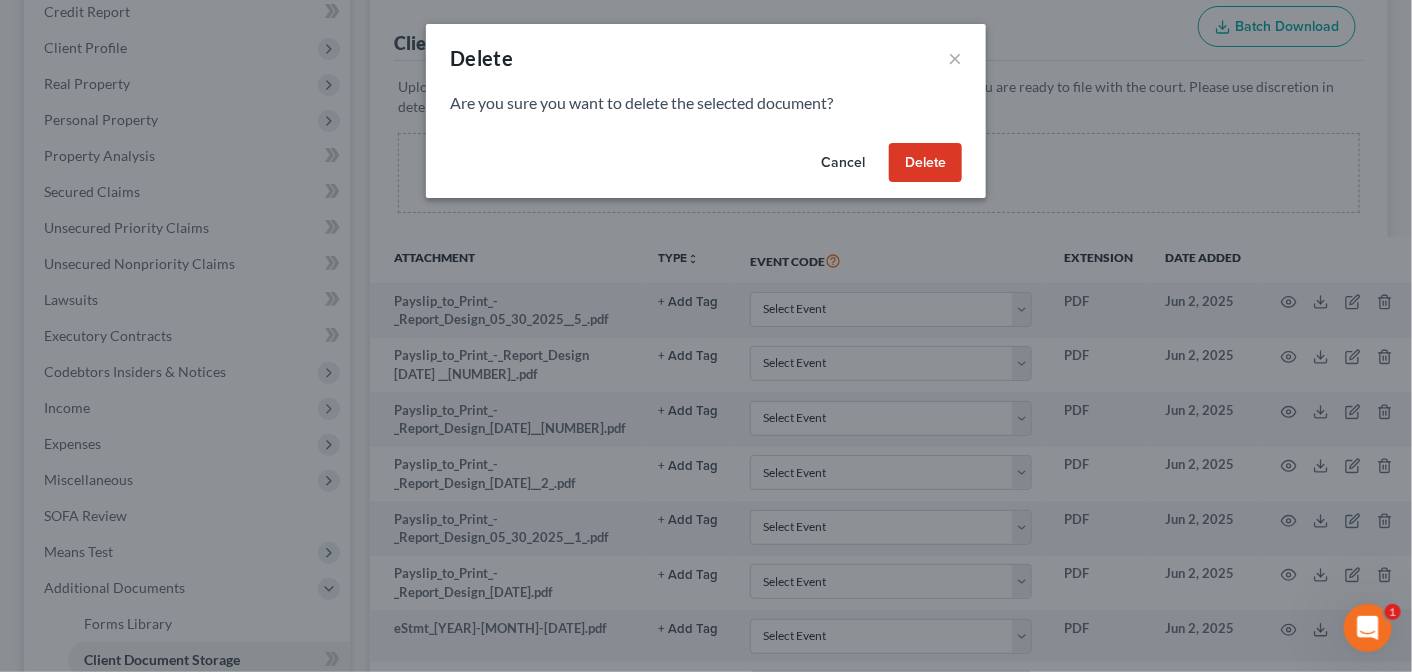 click on "Delete" at bounding box center [925, 163] 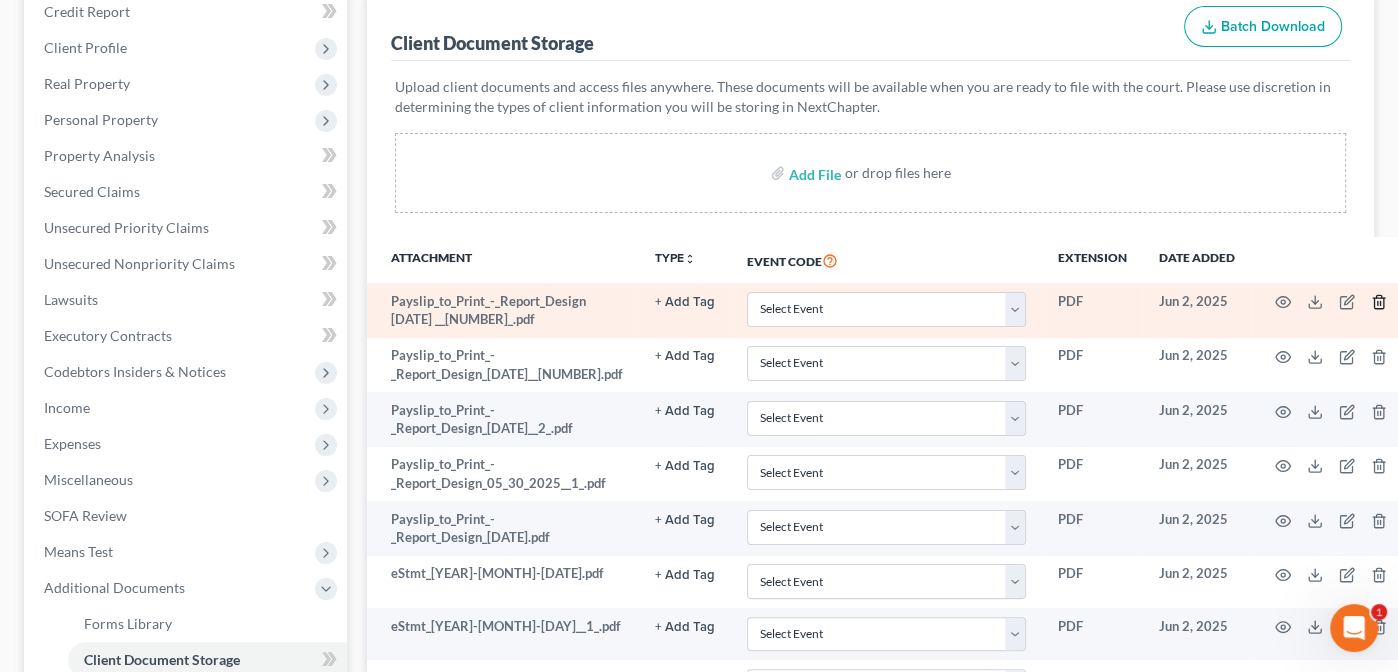 click 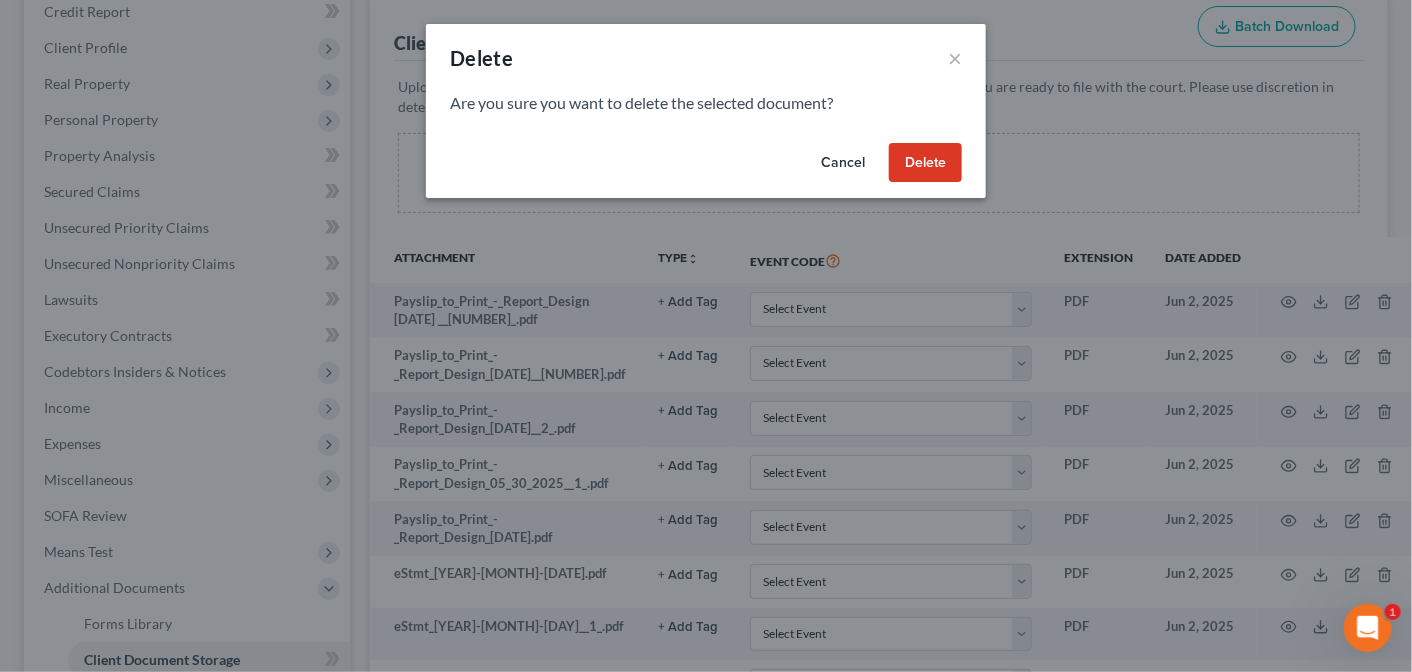 click on "Delete" at bounding box center (925, 163) 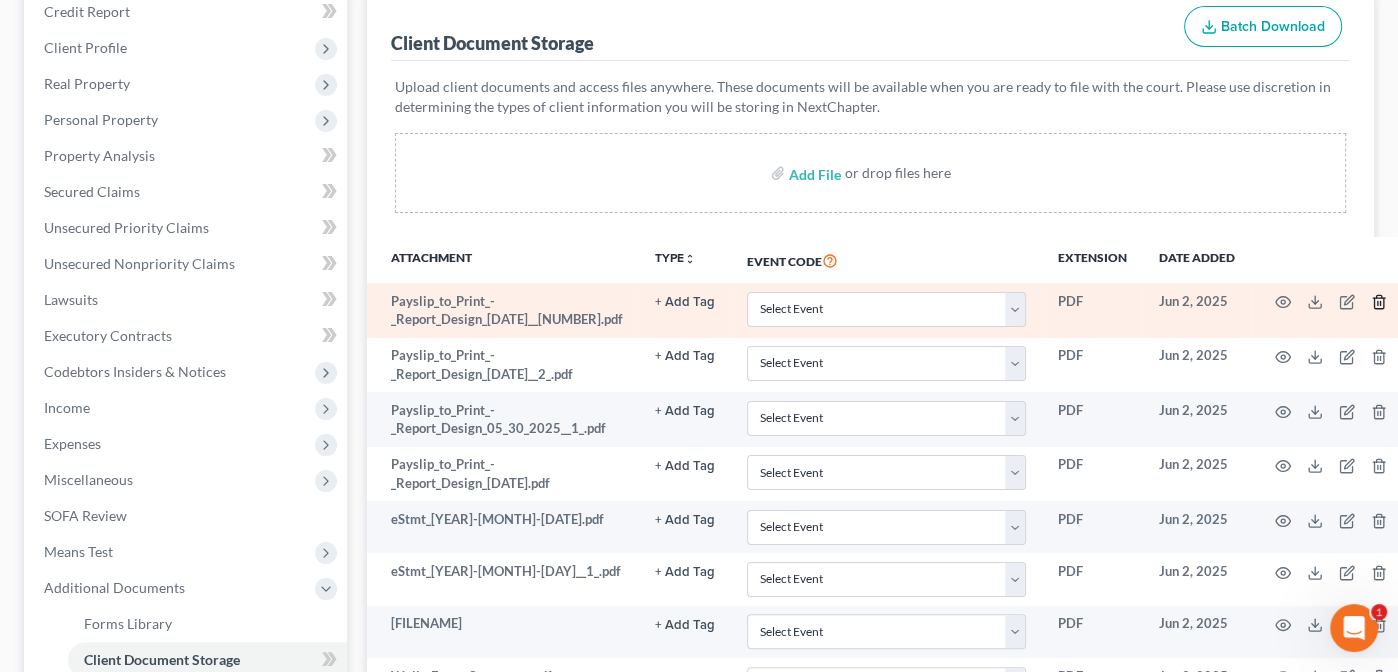 click 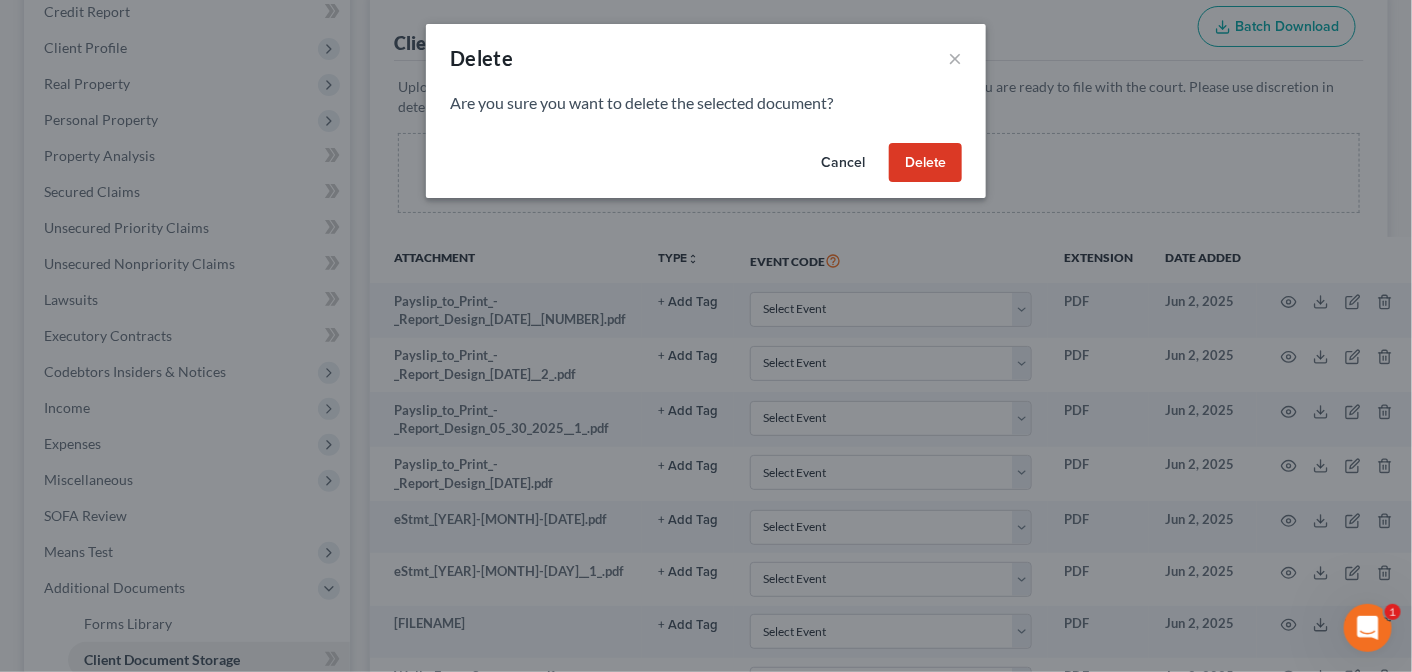 click on "Delete" at bounding box center [925, 163] 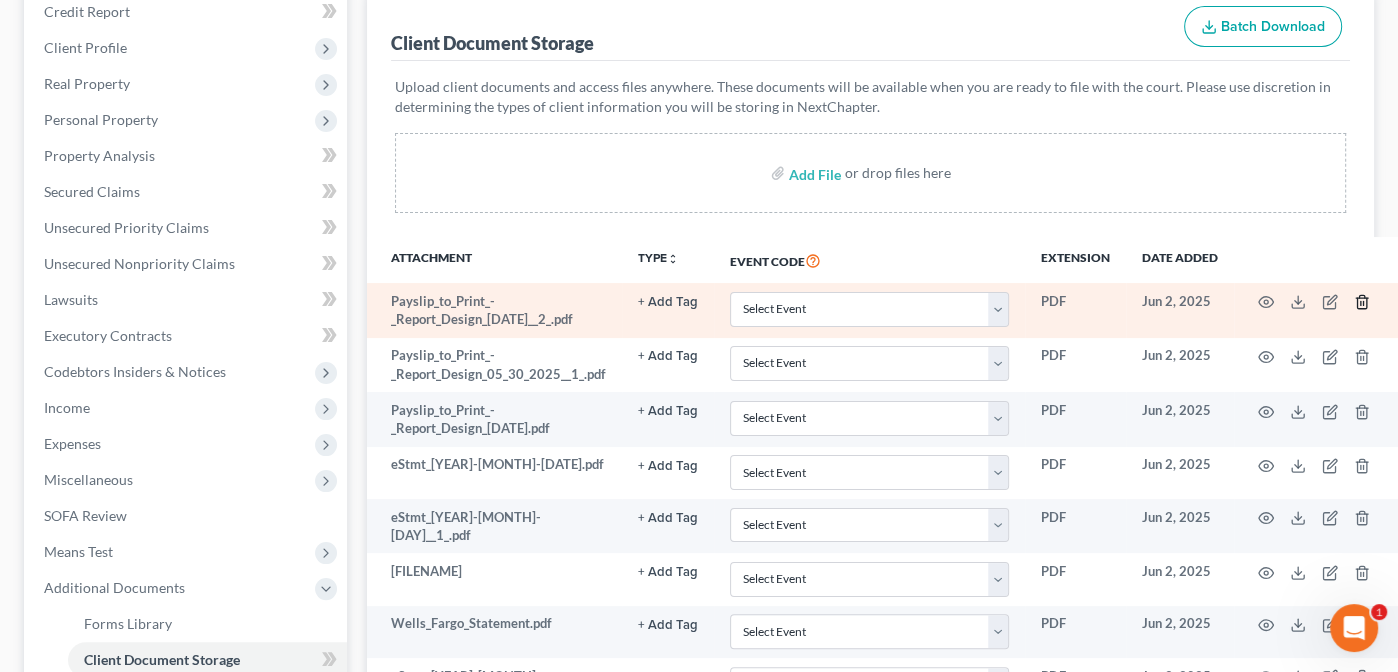 click 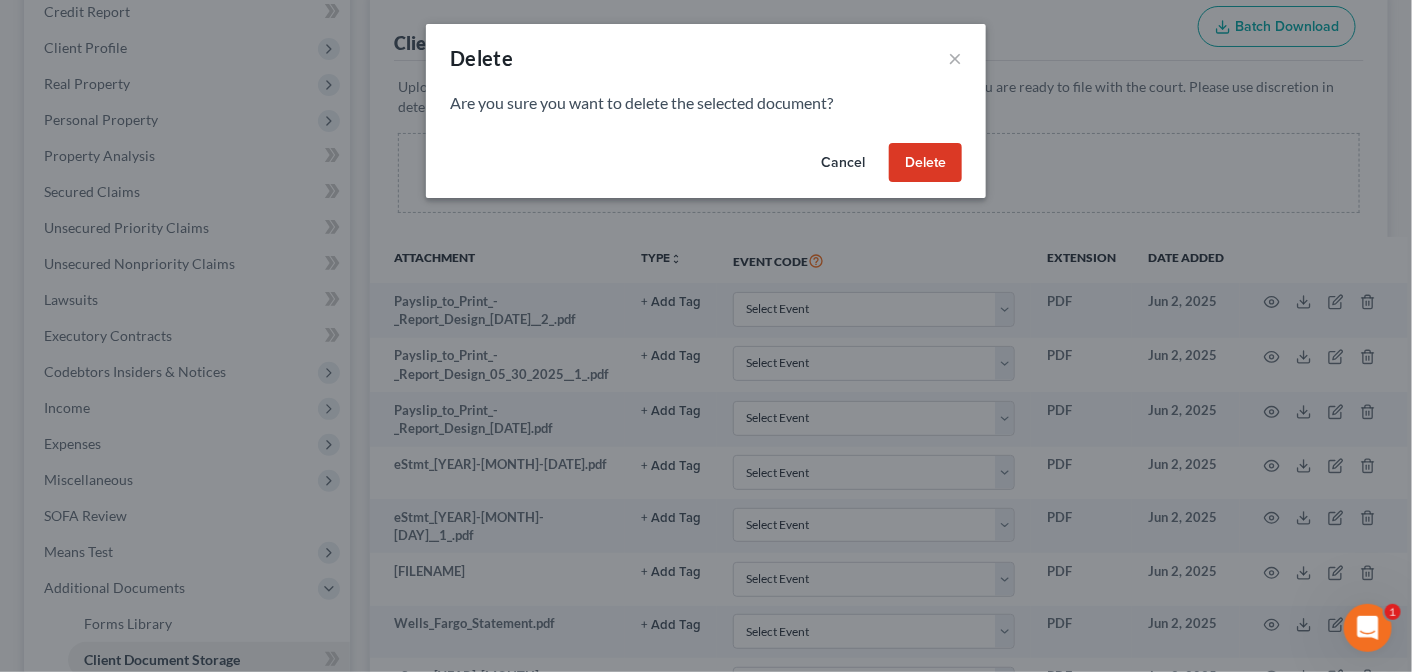 click on "Delete" at bounding box center (925, 163) 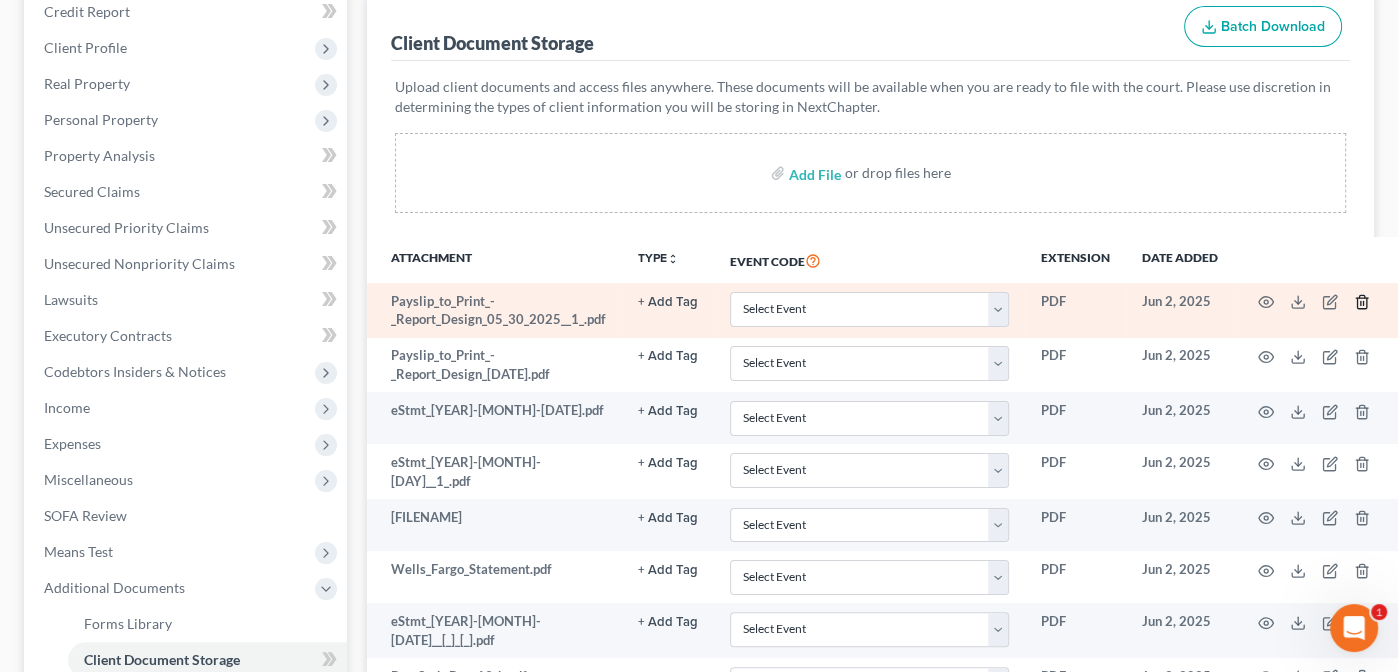 click 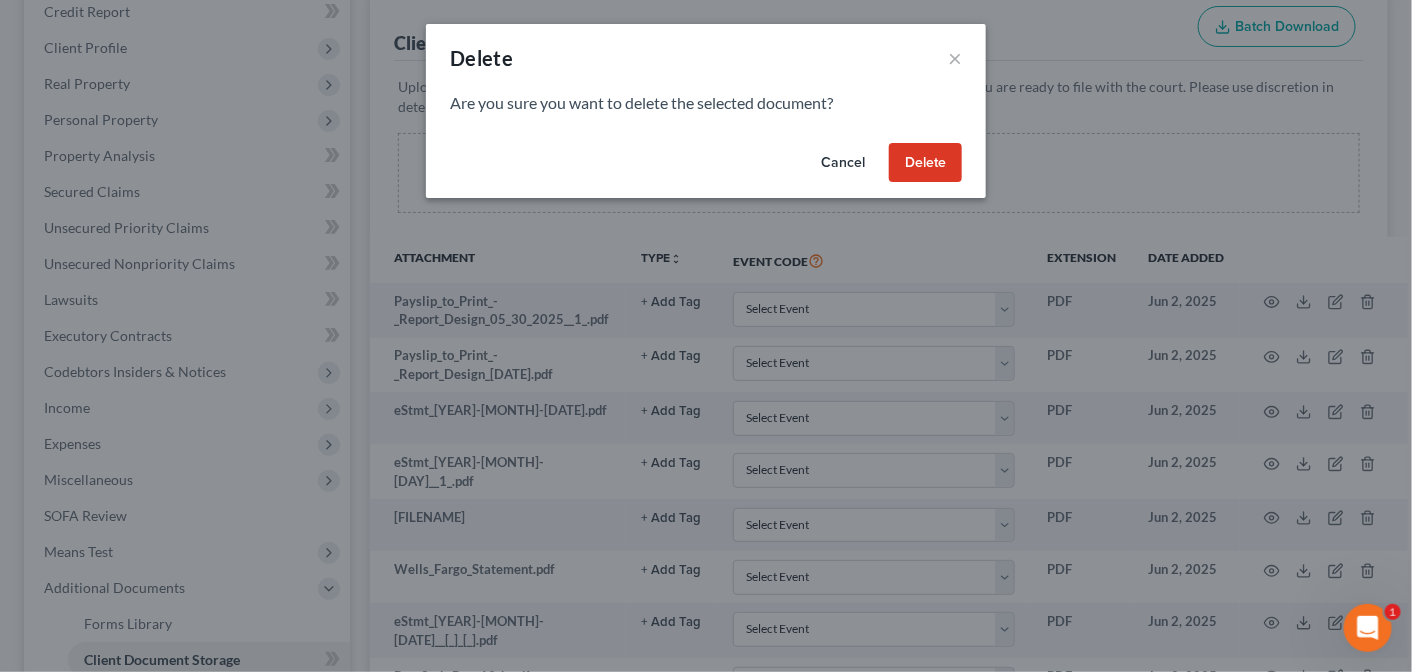 click on "Delete" at bounding box center (925, 163) 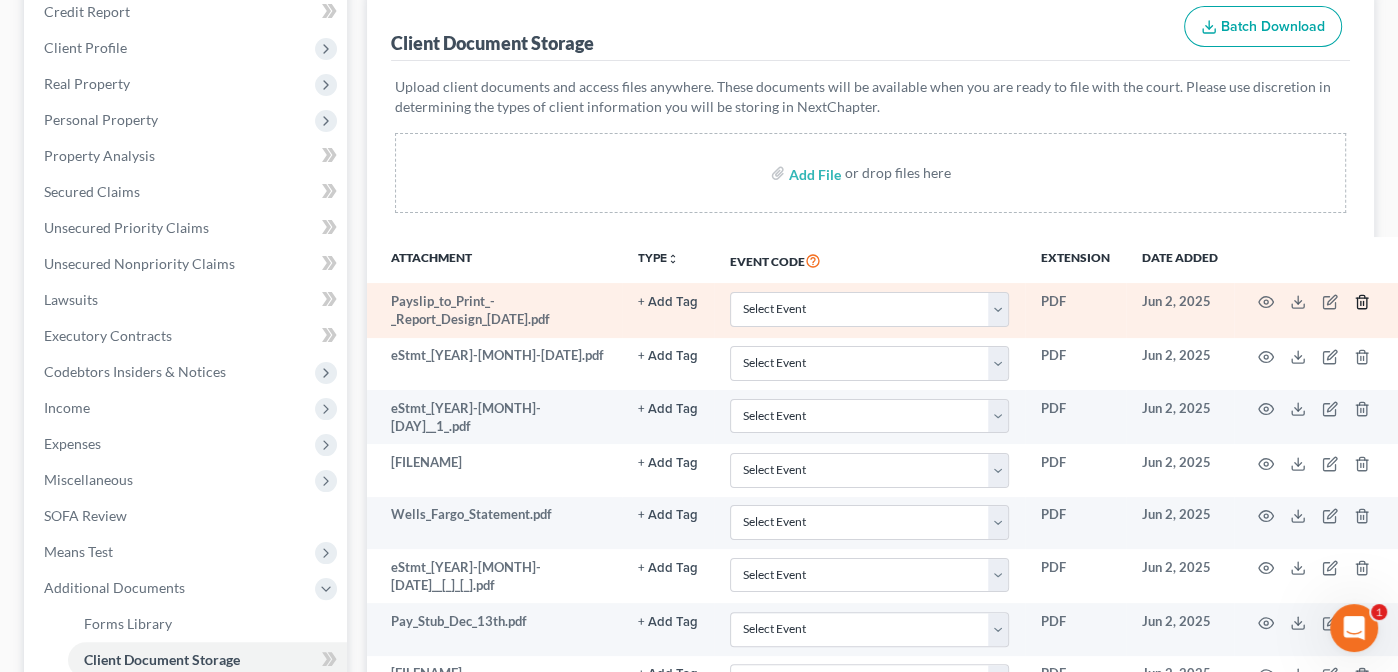 click 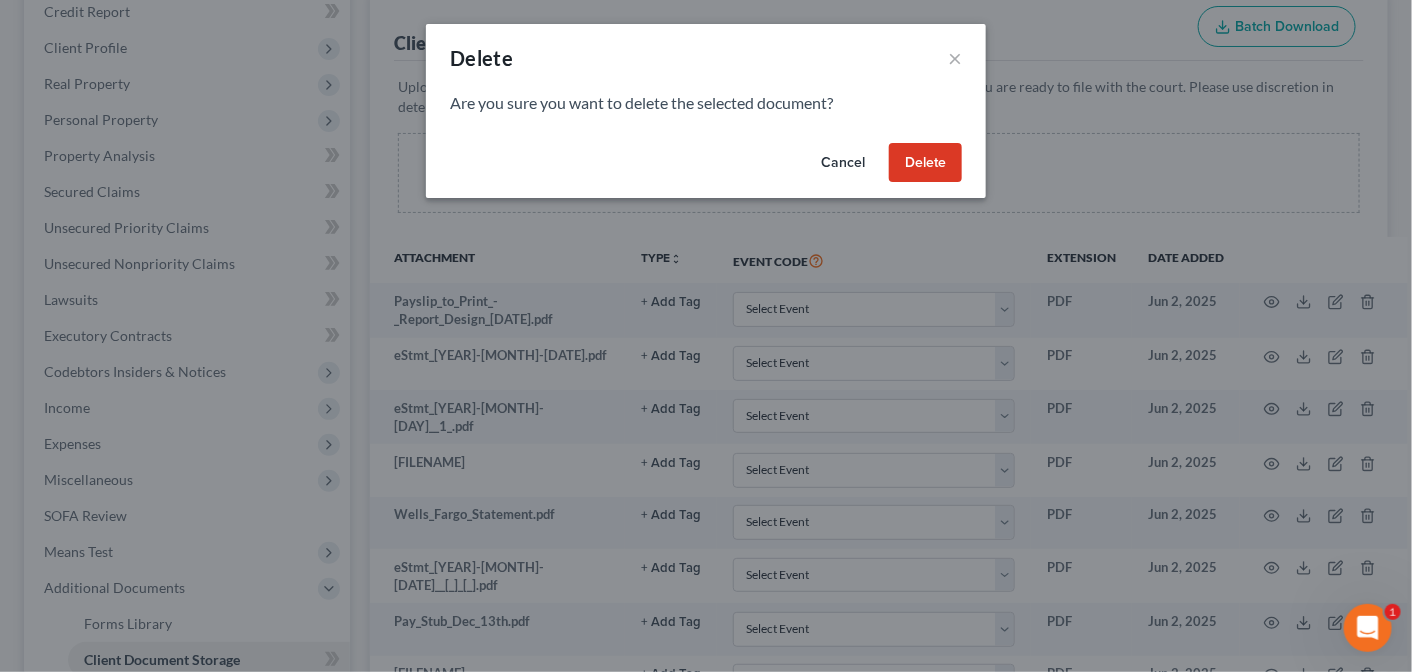 click on "Delete" at bounding box center (925, 163) 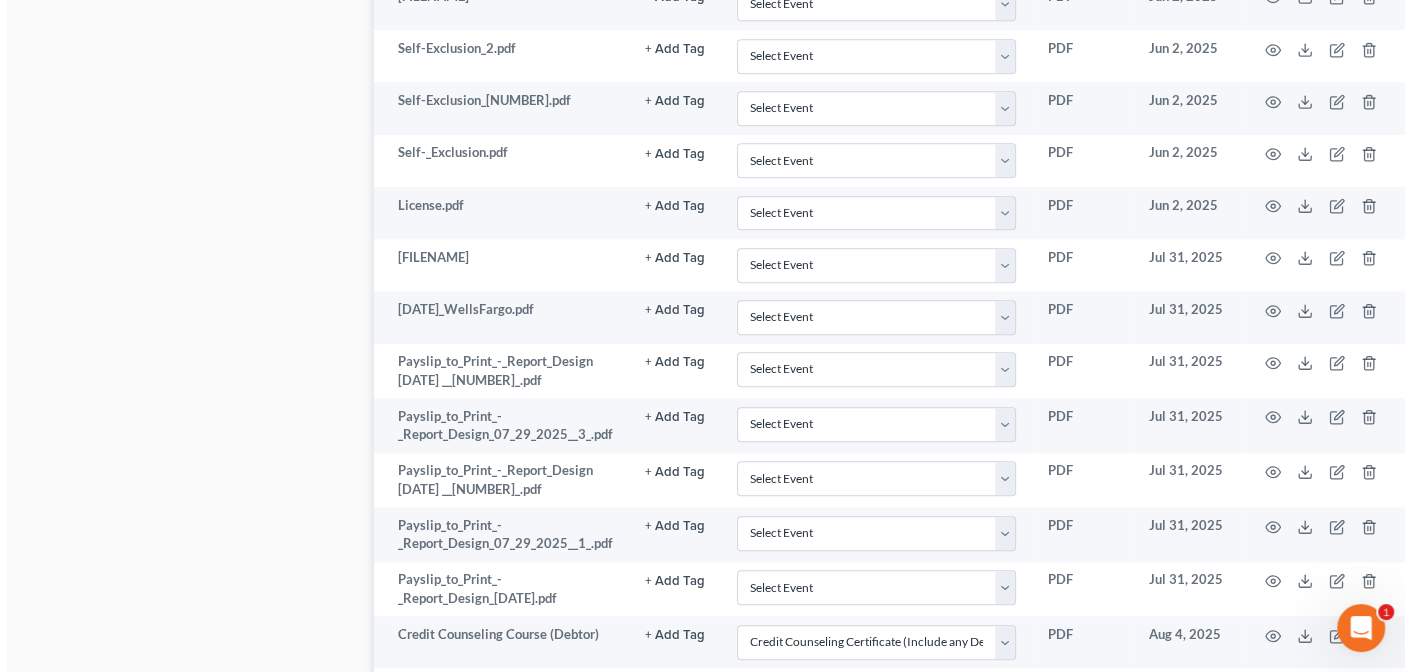 scroll, scrollTop: 1309, scrollLeft: 0, axis: vertical 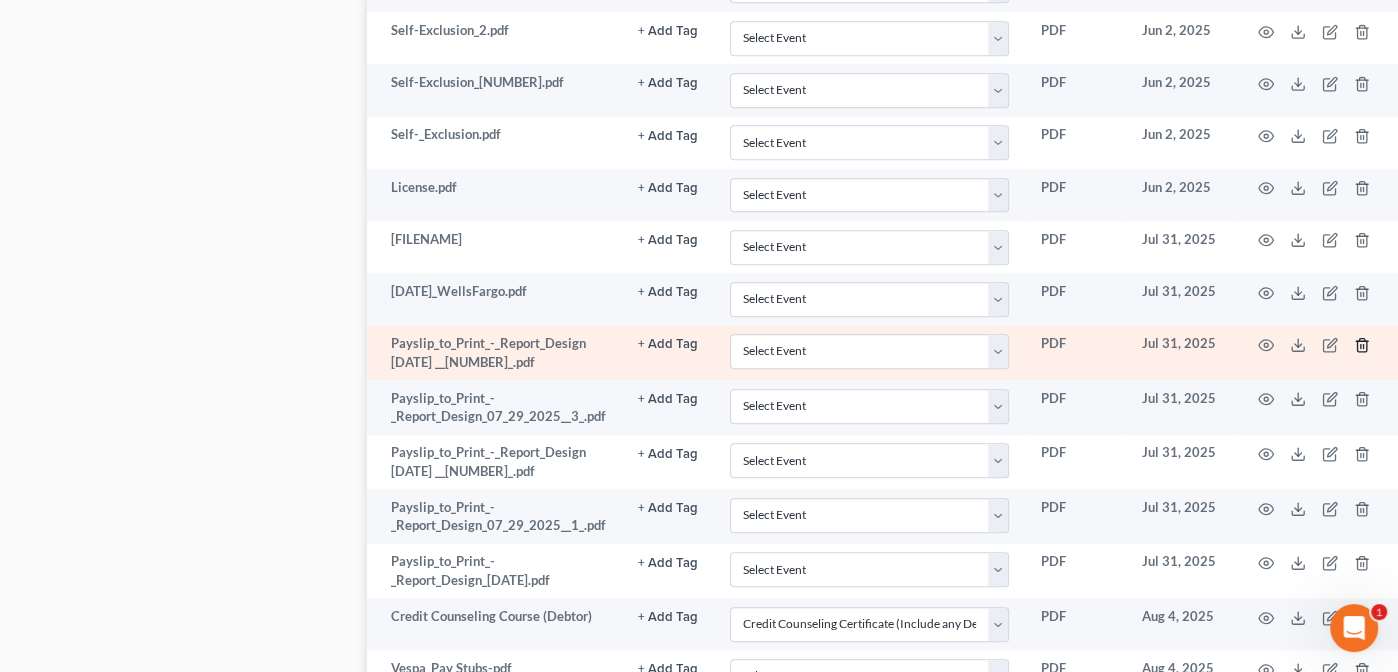 click 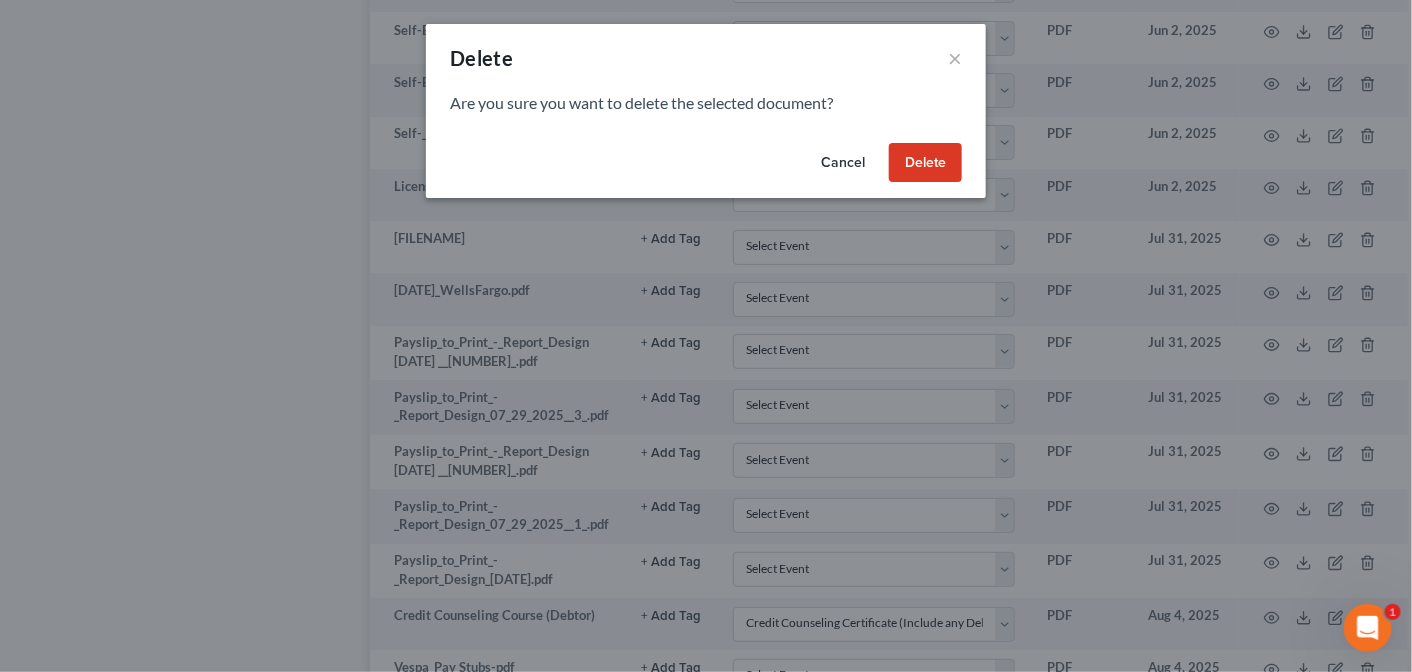 click on "Delete" at bounding box center (925, 163) 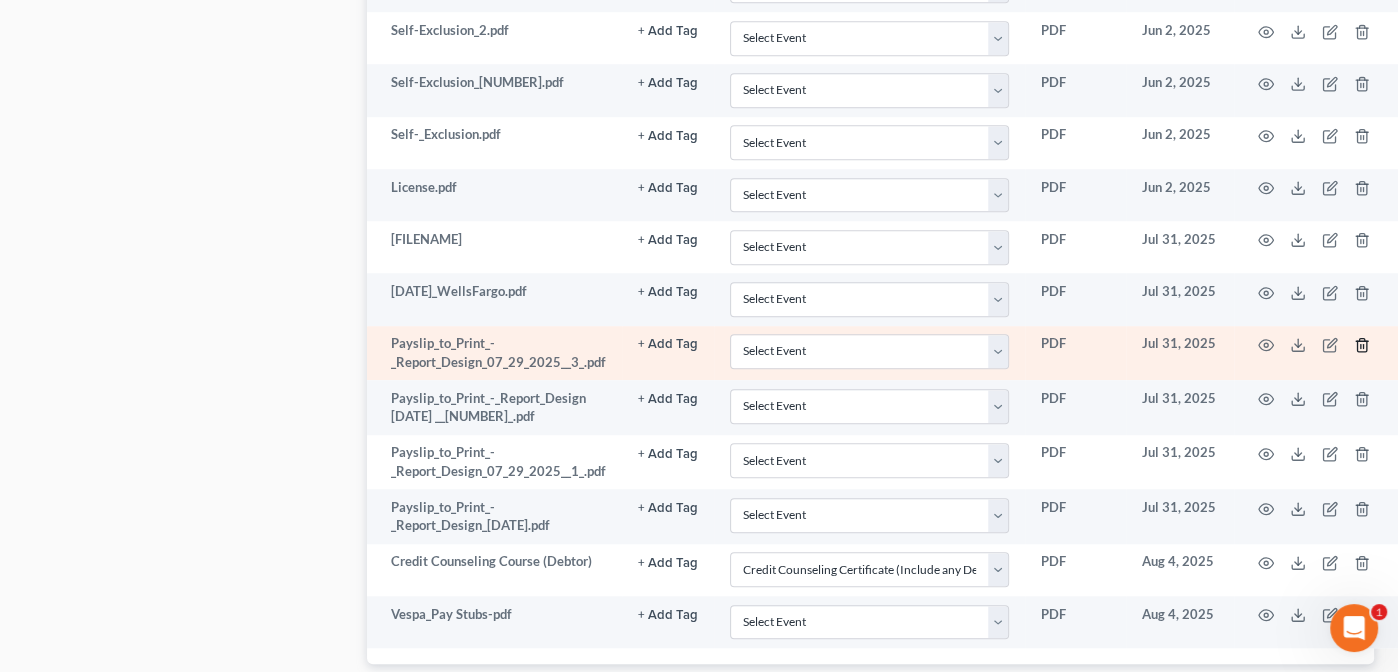 click 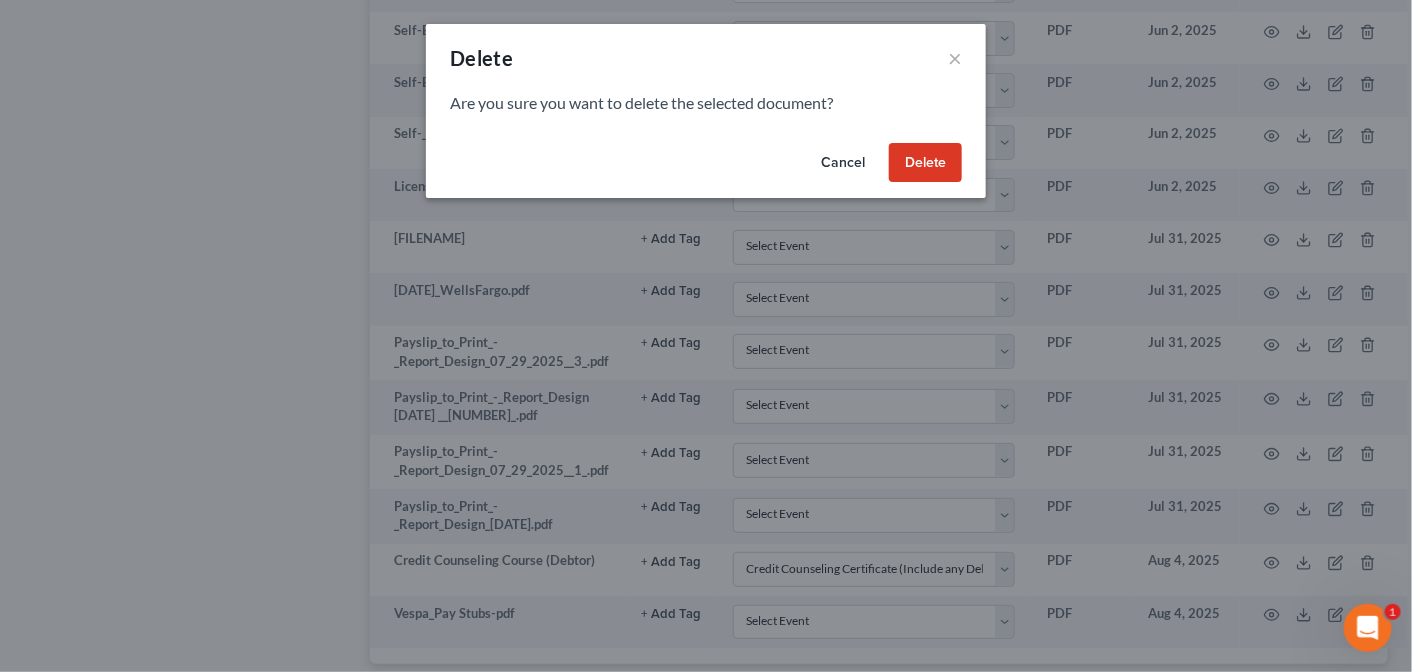 click on "Delete" at bounding box center (925, 163) 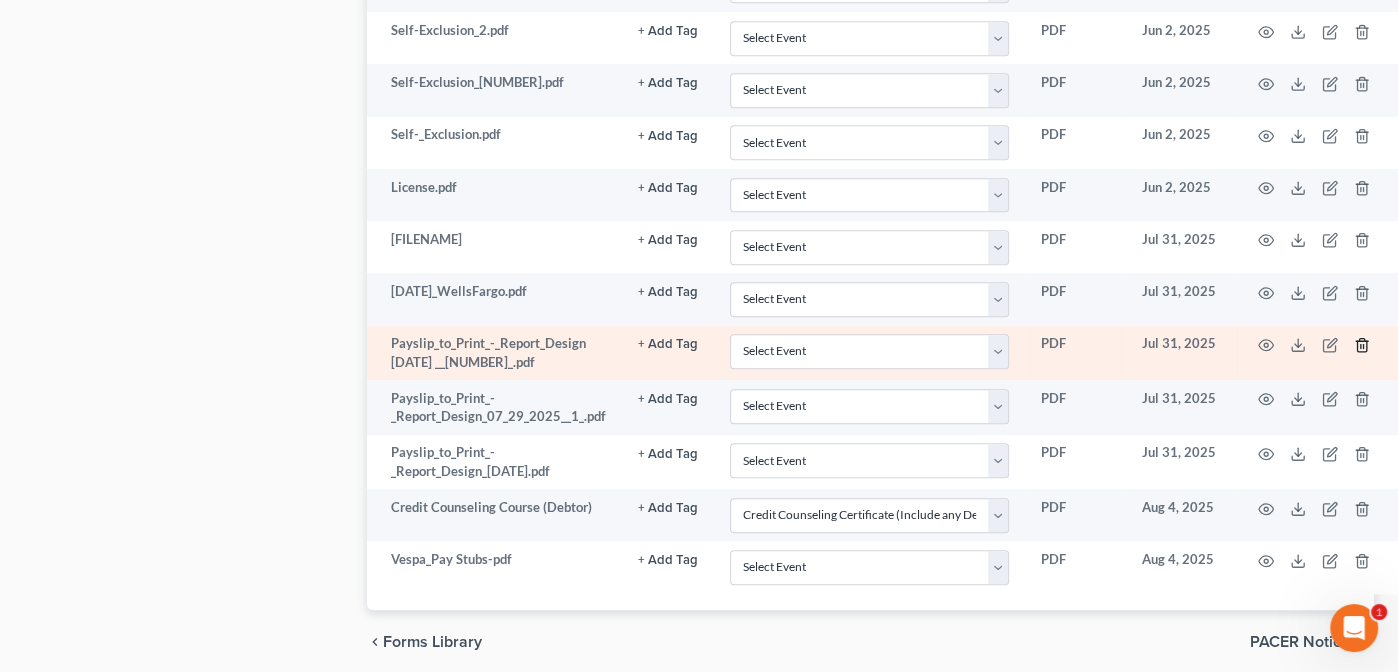 click 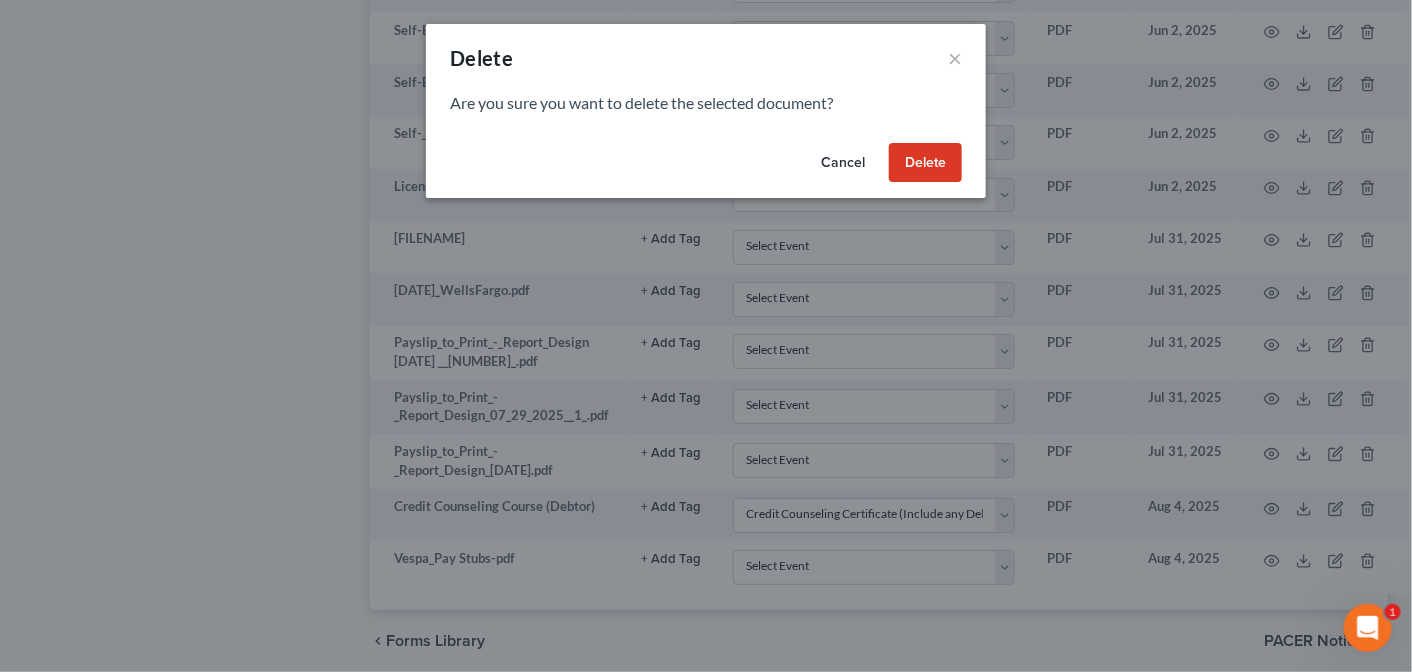 click on "Delete" at bounding box center (925, 163) 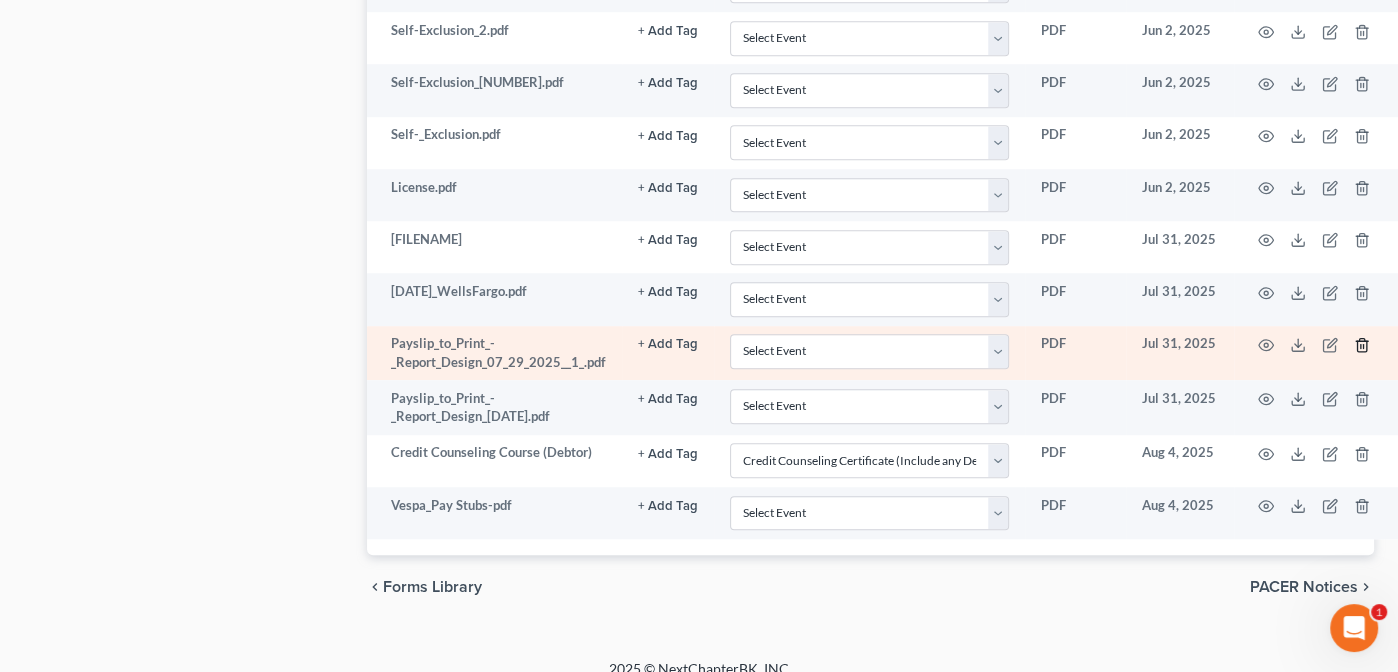 click 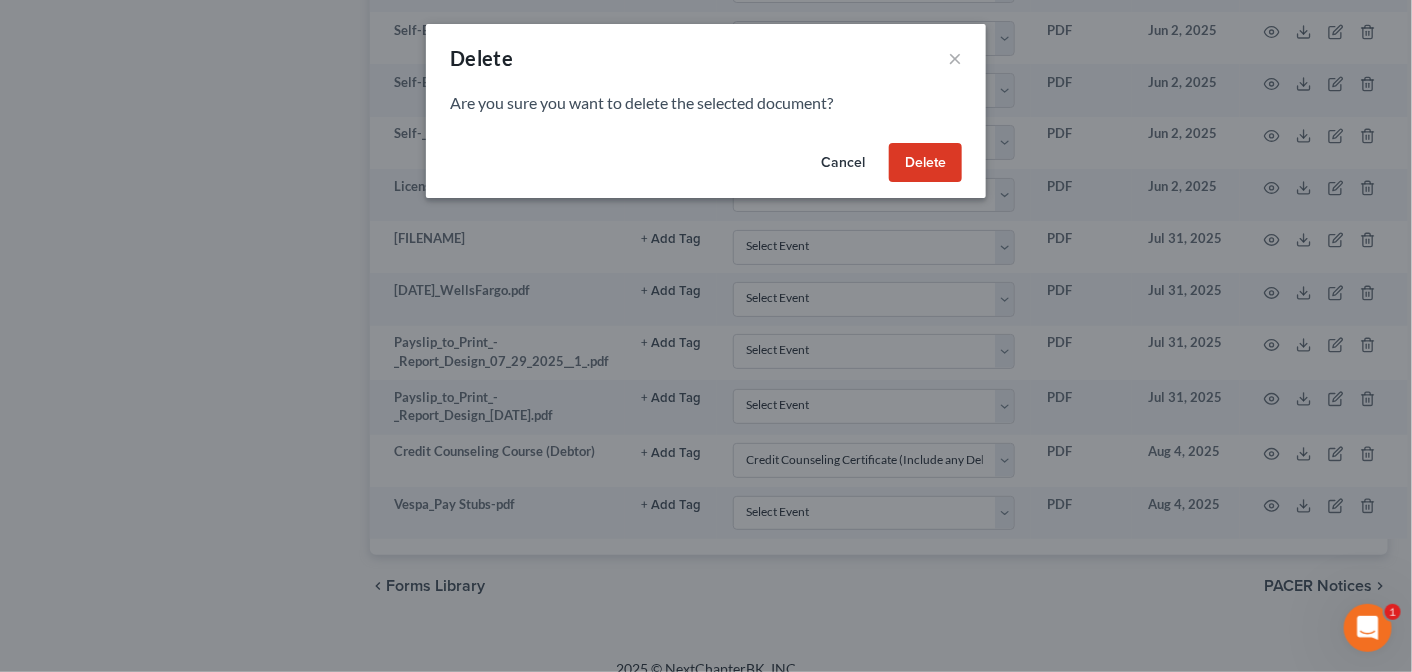 click on "Delete" at bounding box center [925, 163] 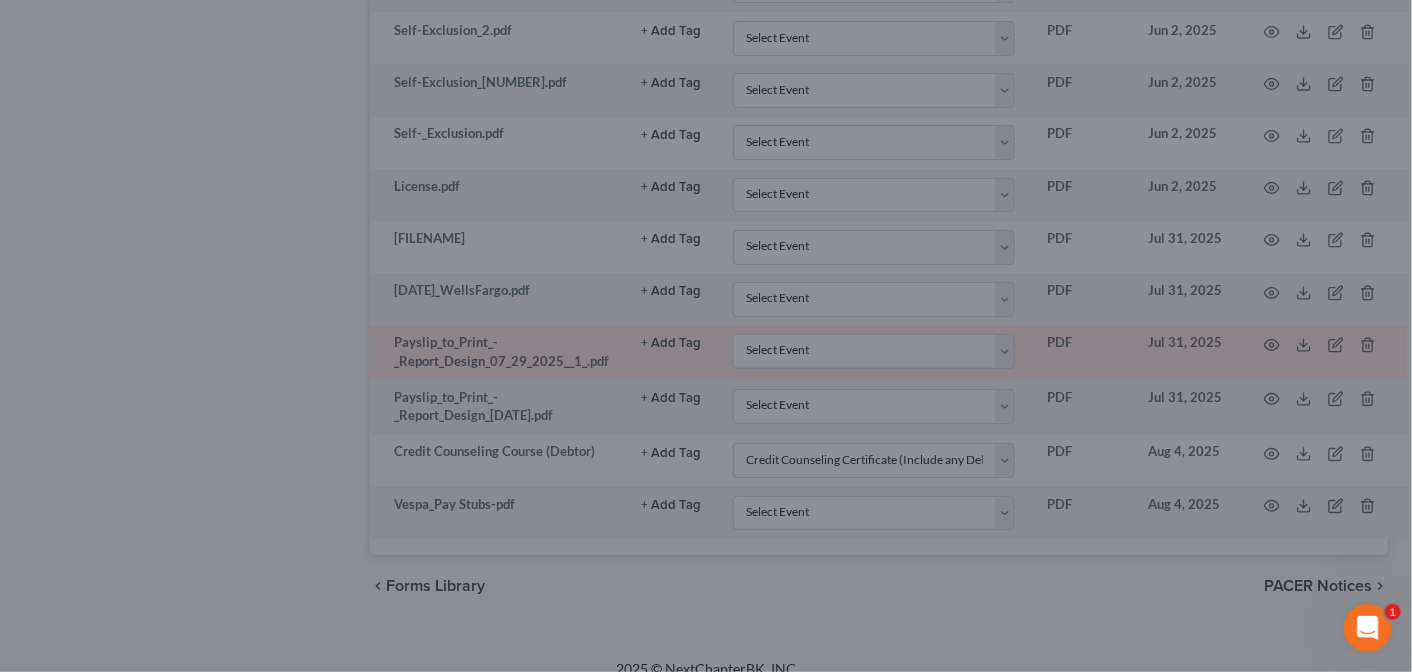 scroll, scrollTop: 1261, scrollLeft: 0, axis: vertical 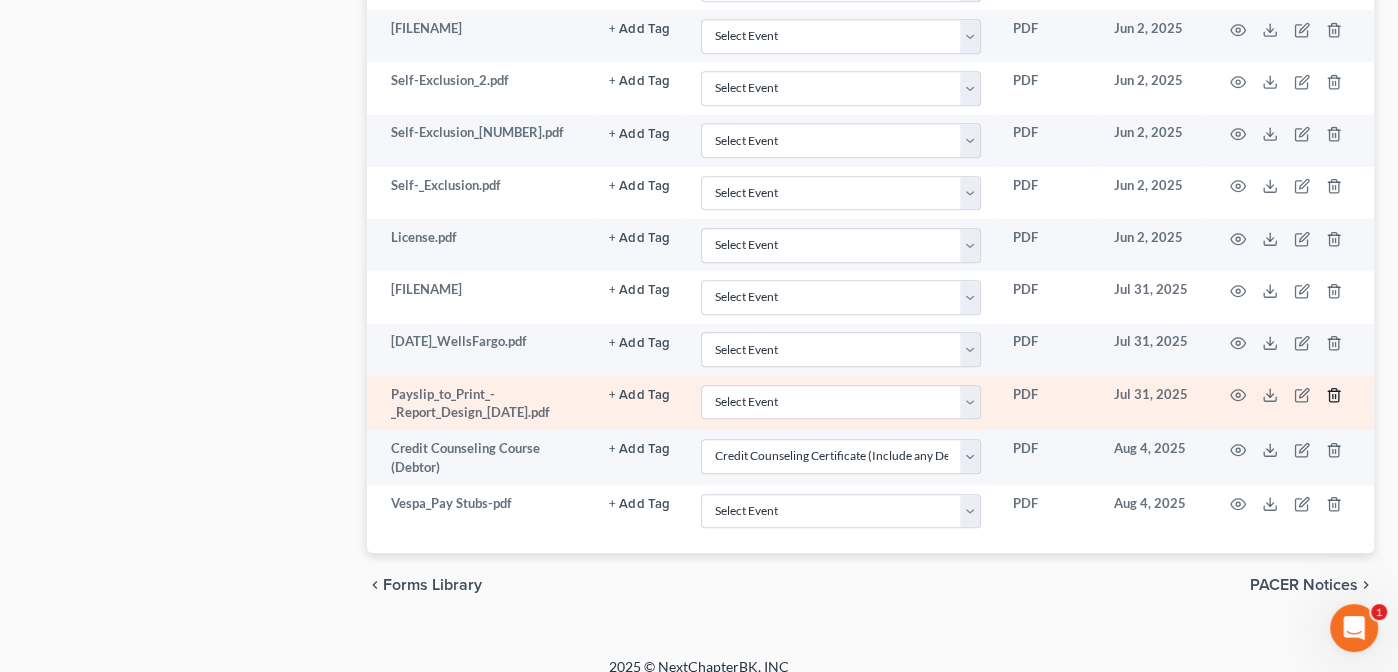 click 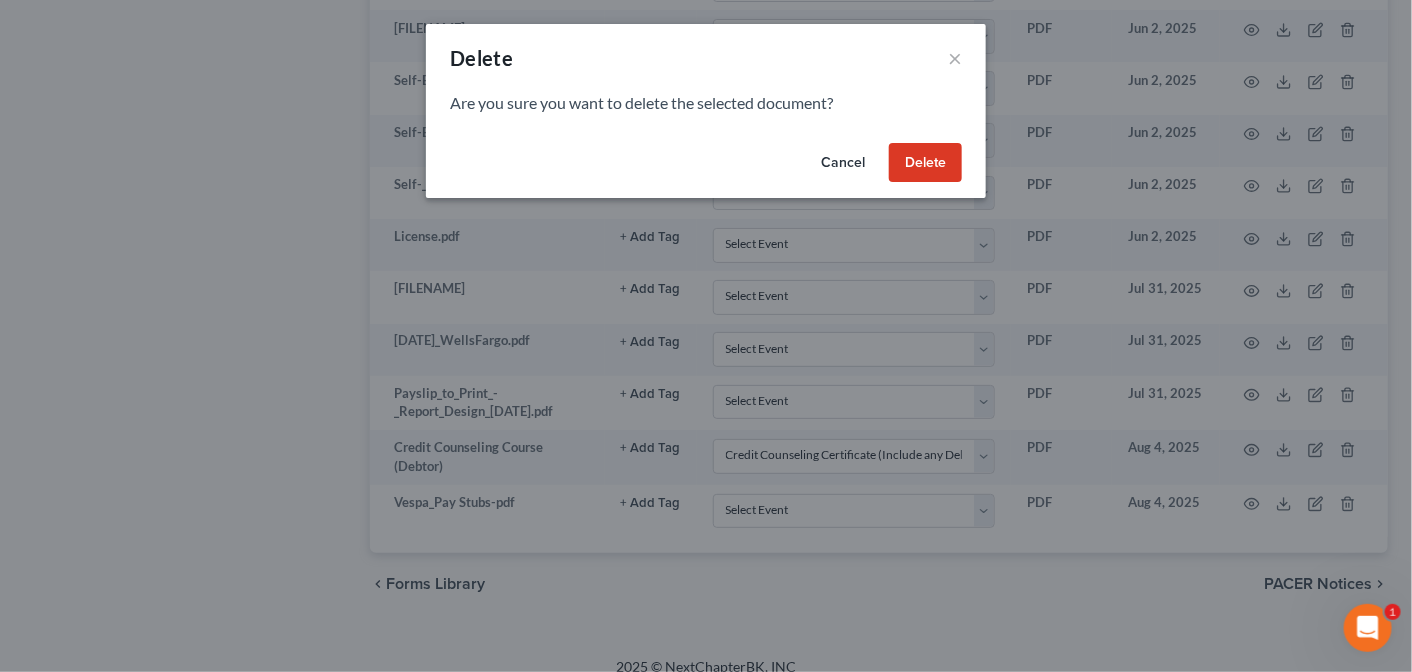 click on "Delete" at bounding box center (925, 163) 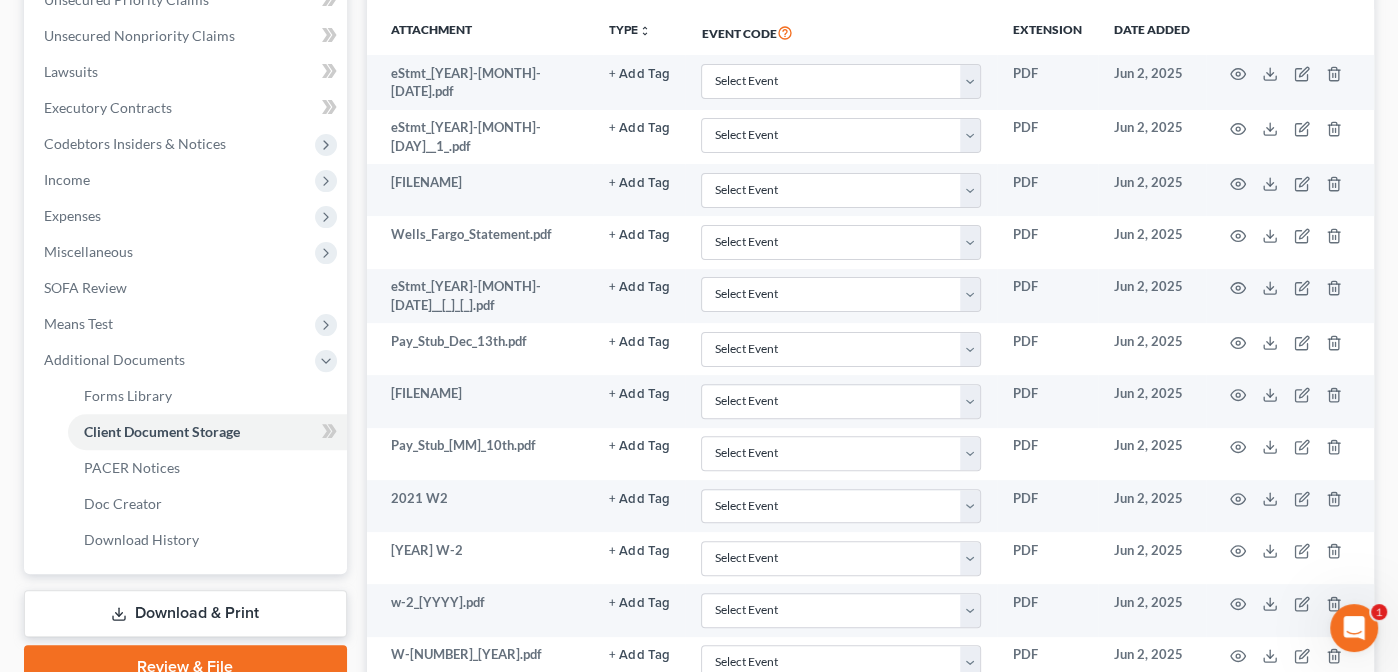 scroll, scrollTop: 455, scrollLeft: 0, axis: vertical 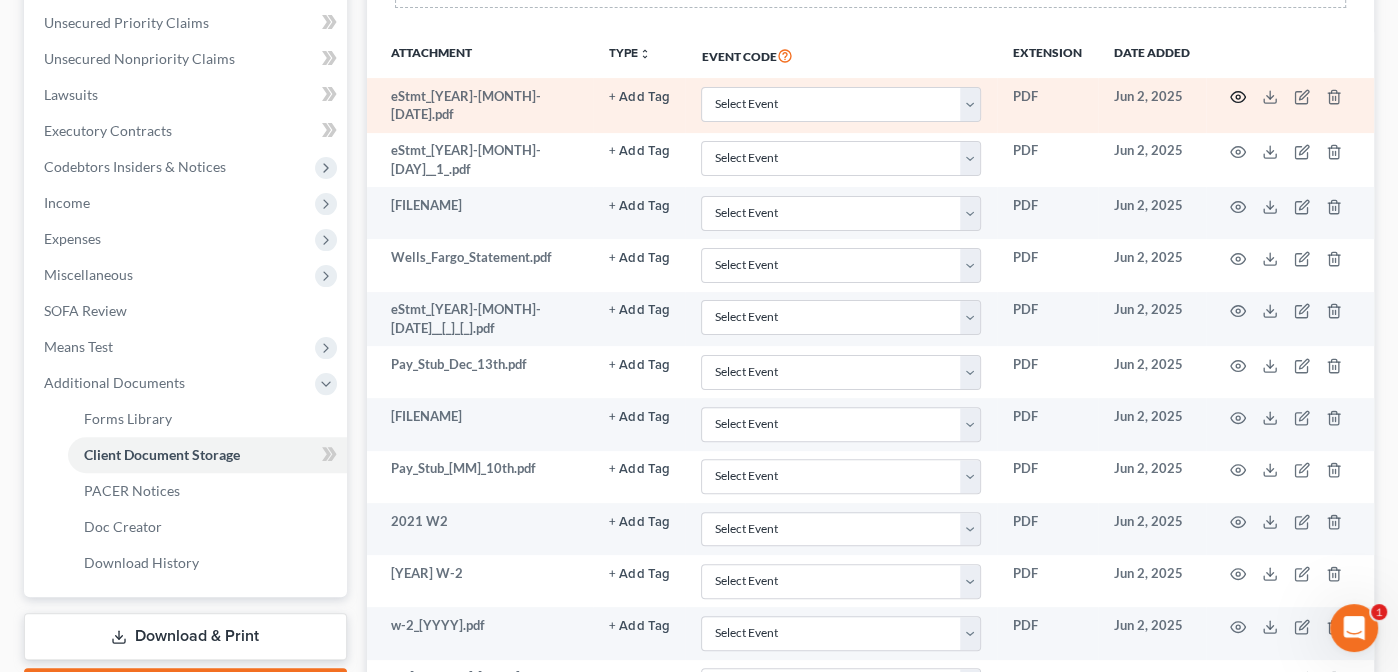 click 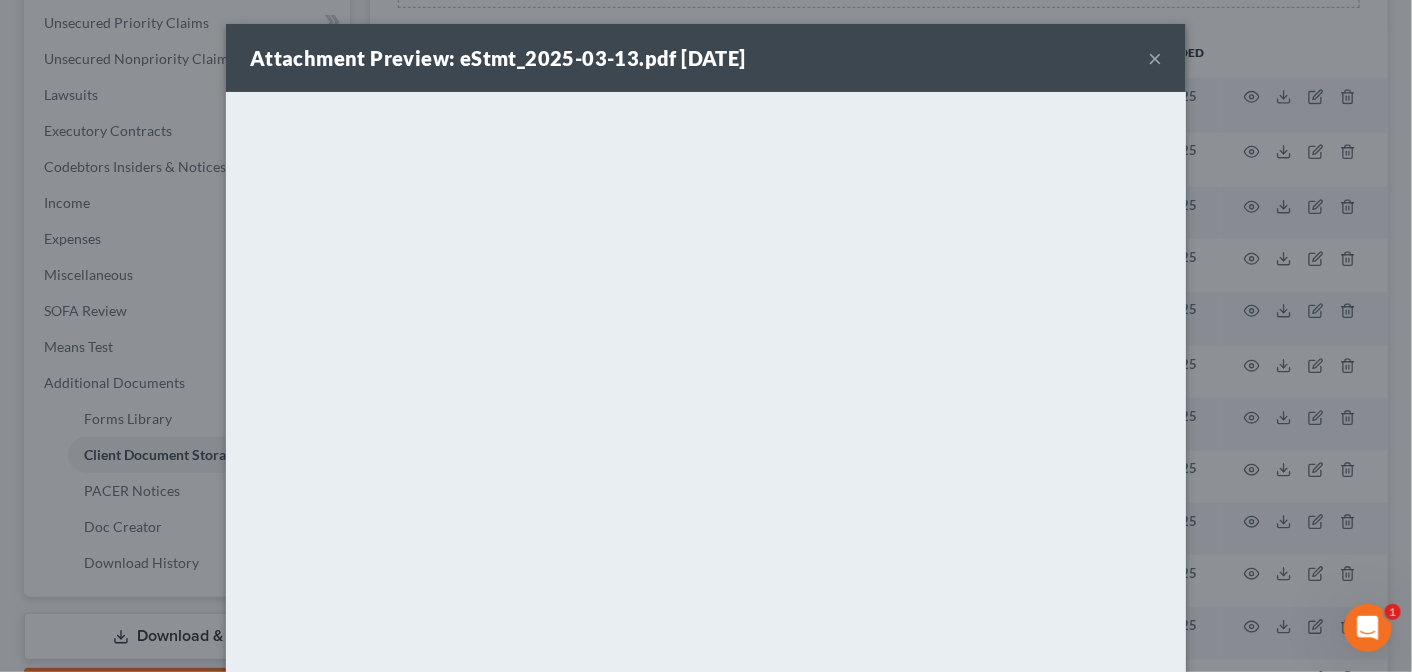 click on "×" at bounding box center (1155, 58) 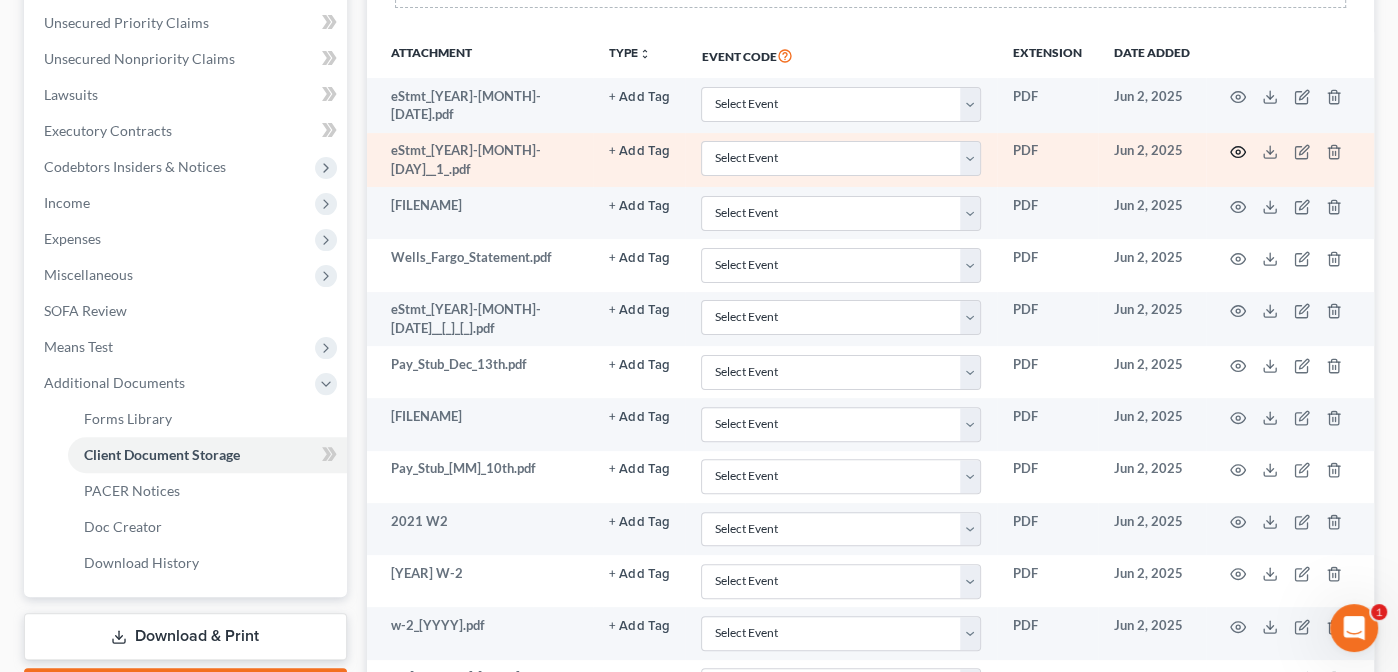click 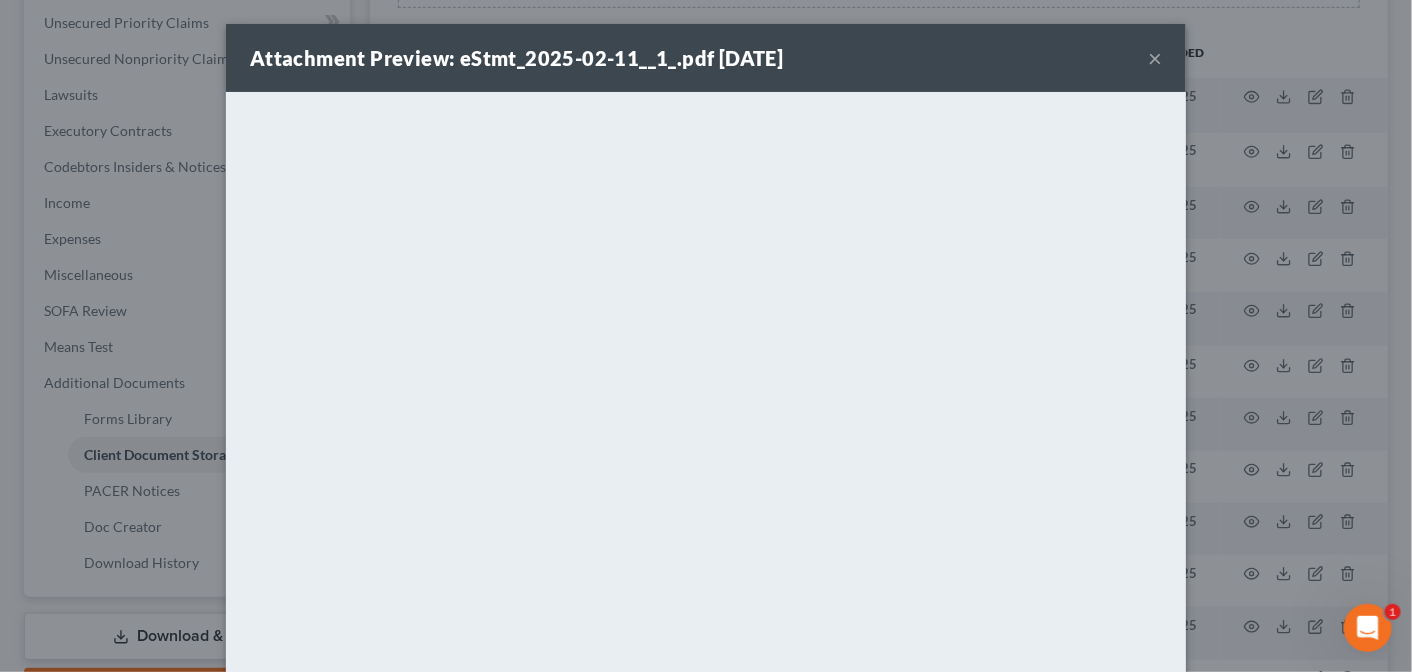click on "×" at bounding box center [1155, 58] 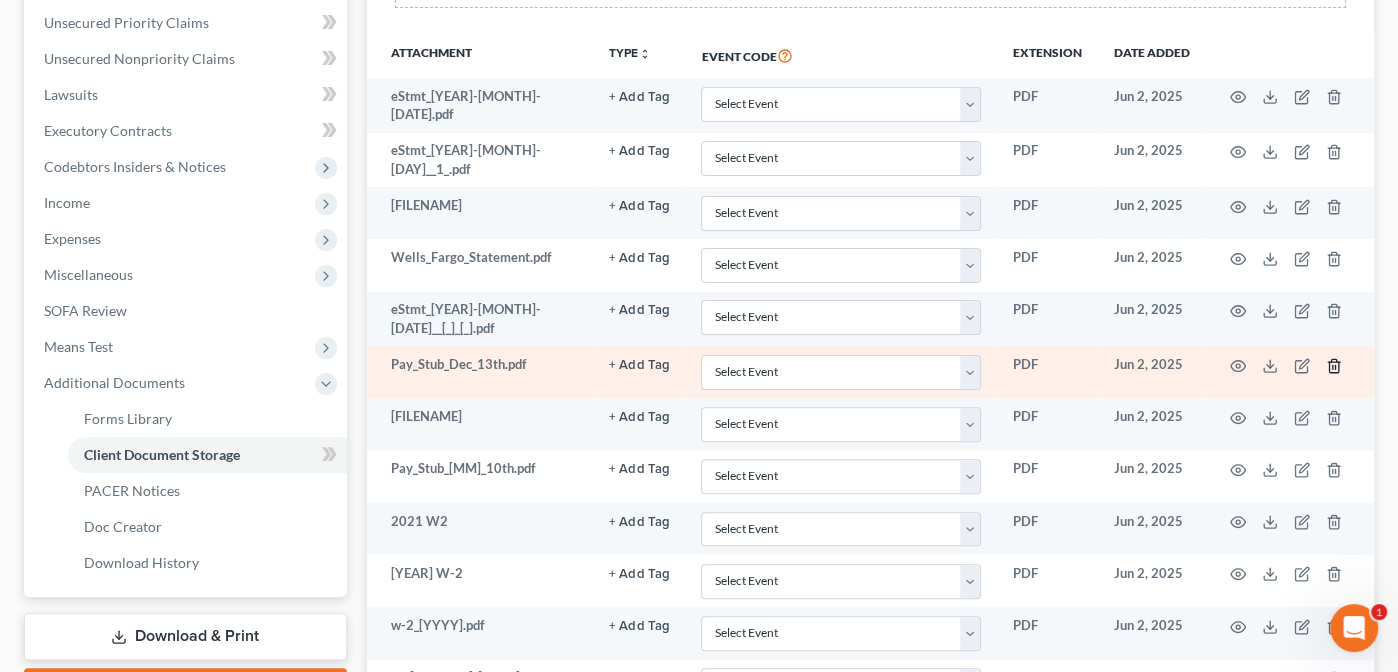 click 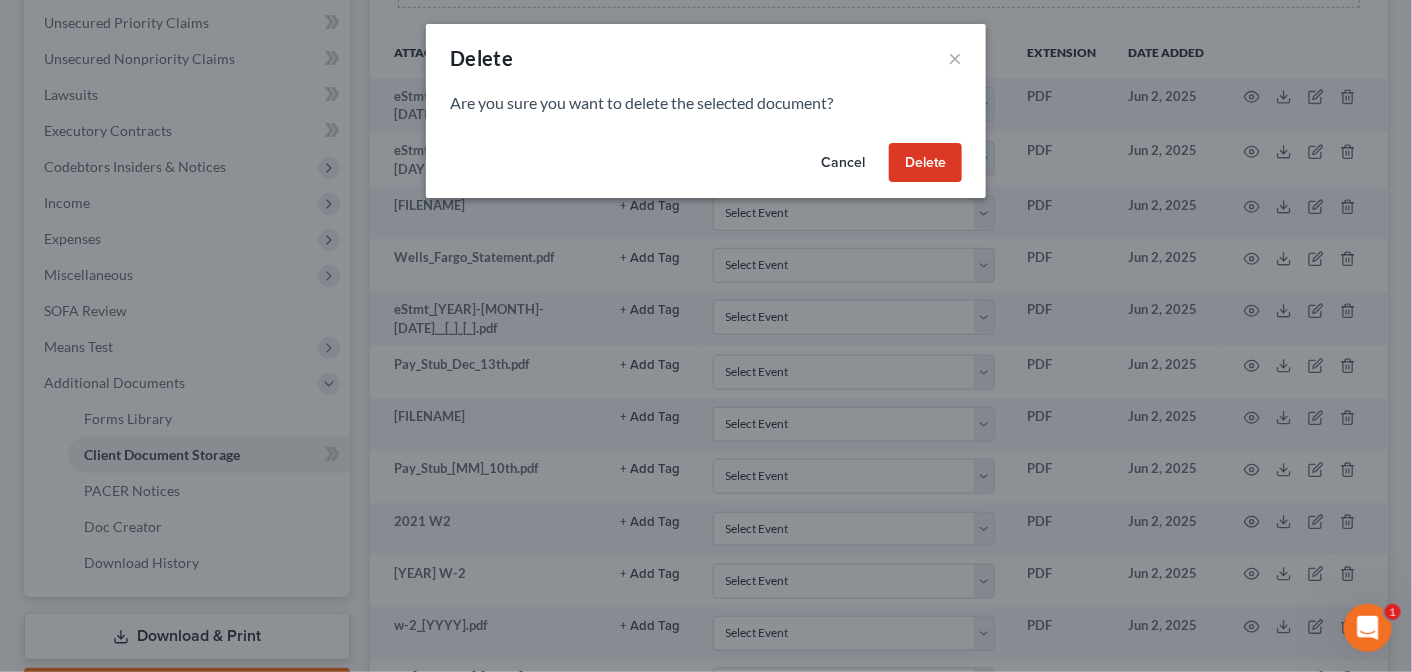 click on "Delete" at bounding box center (925, 163) 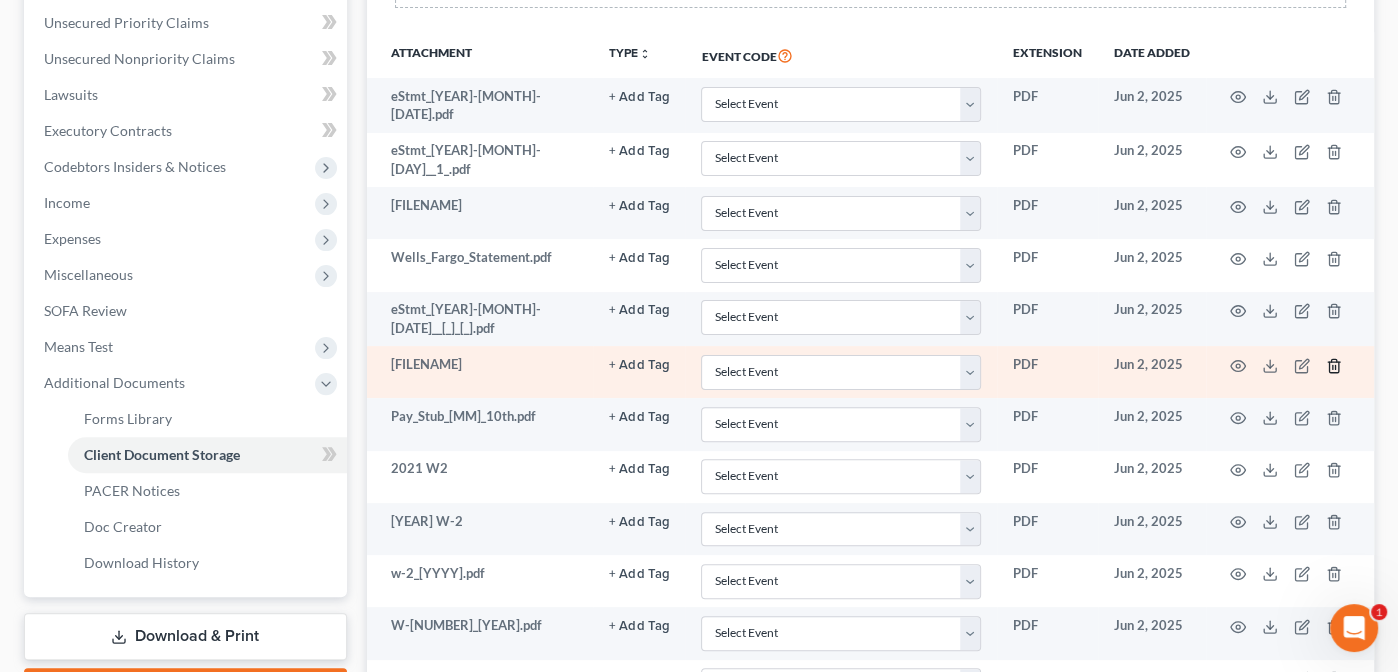 click 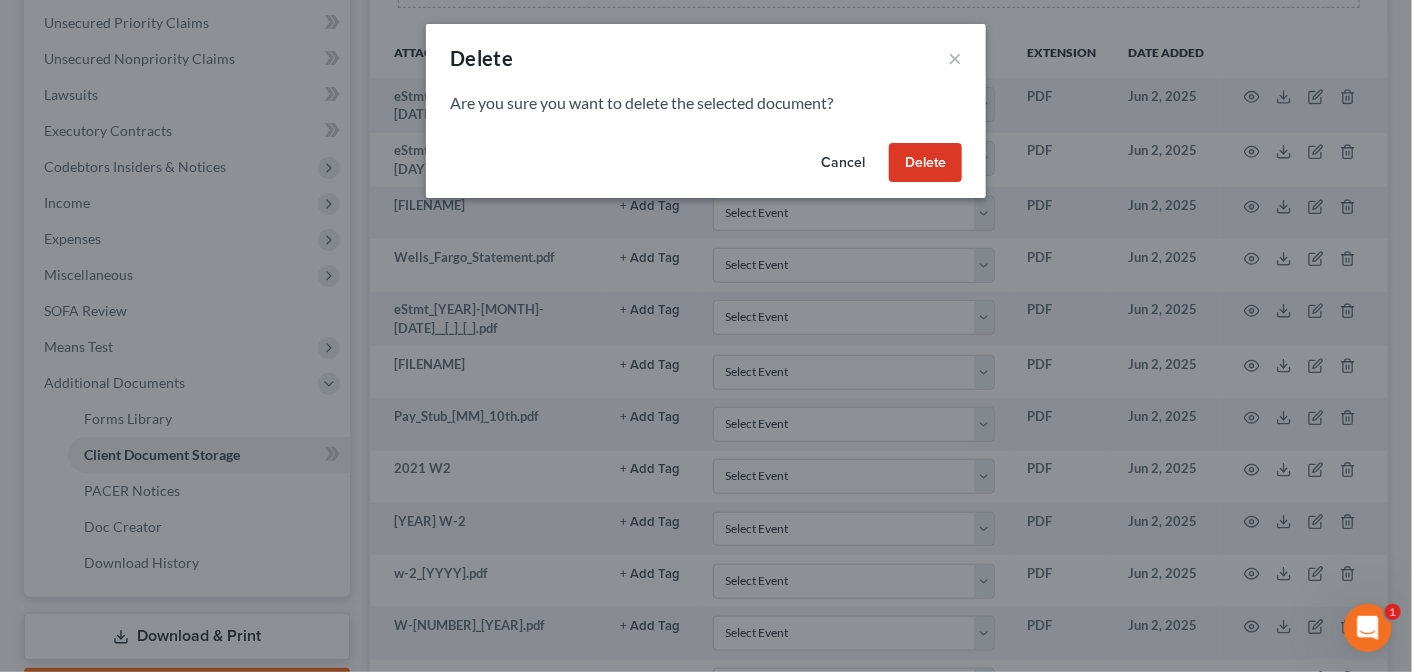 click on "Delete" at bounding box center [925, 163] 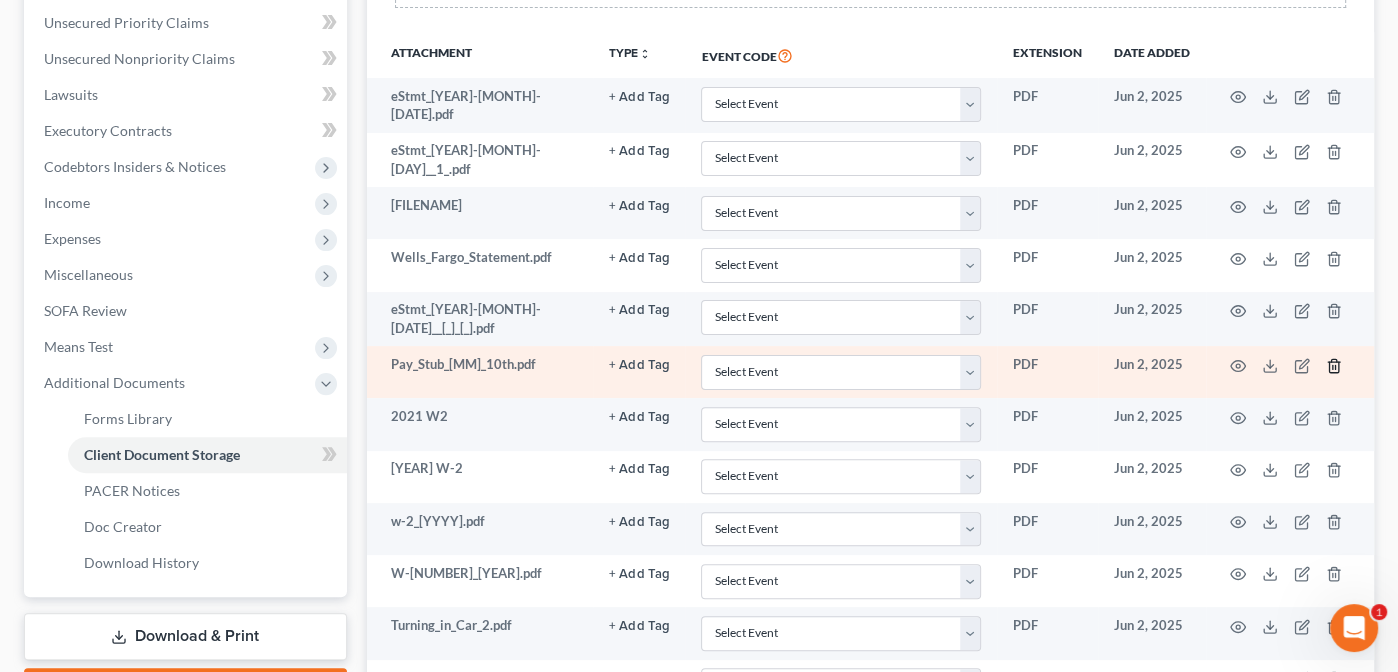 click 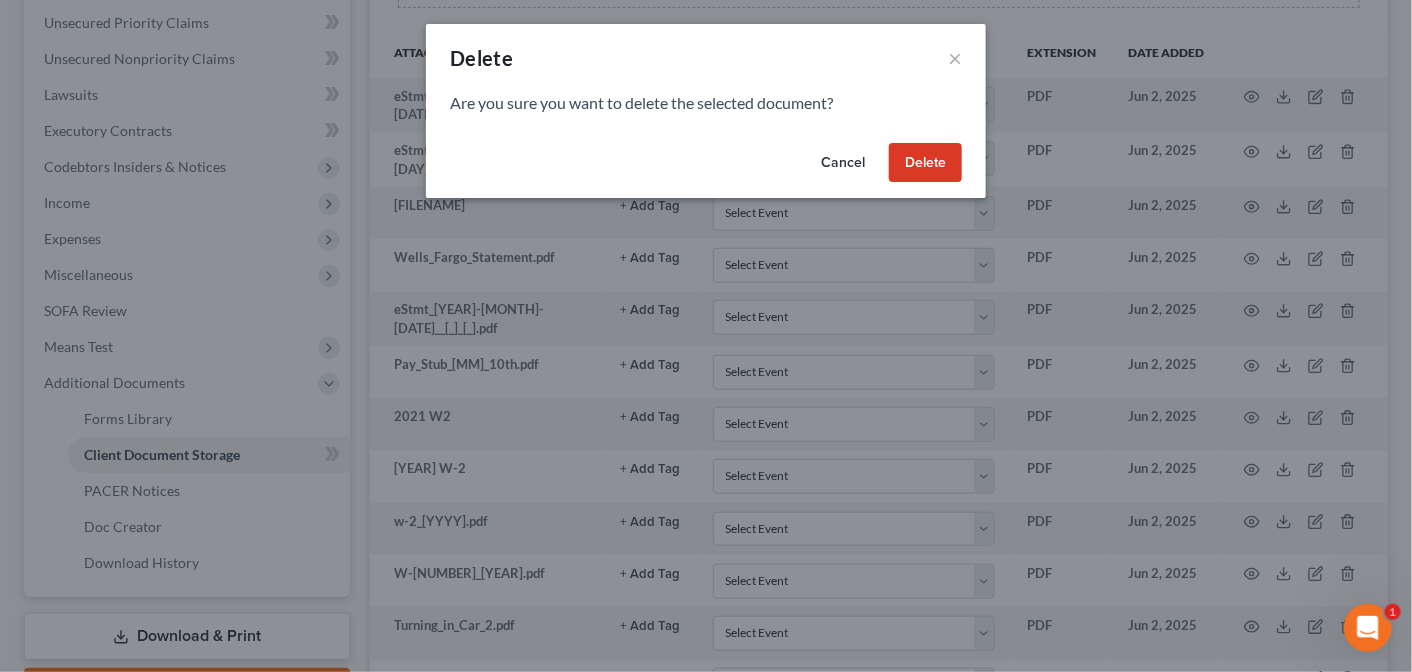 click on "Delete" at bounding box center (925, 163) 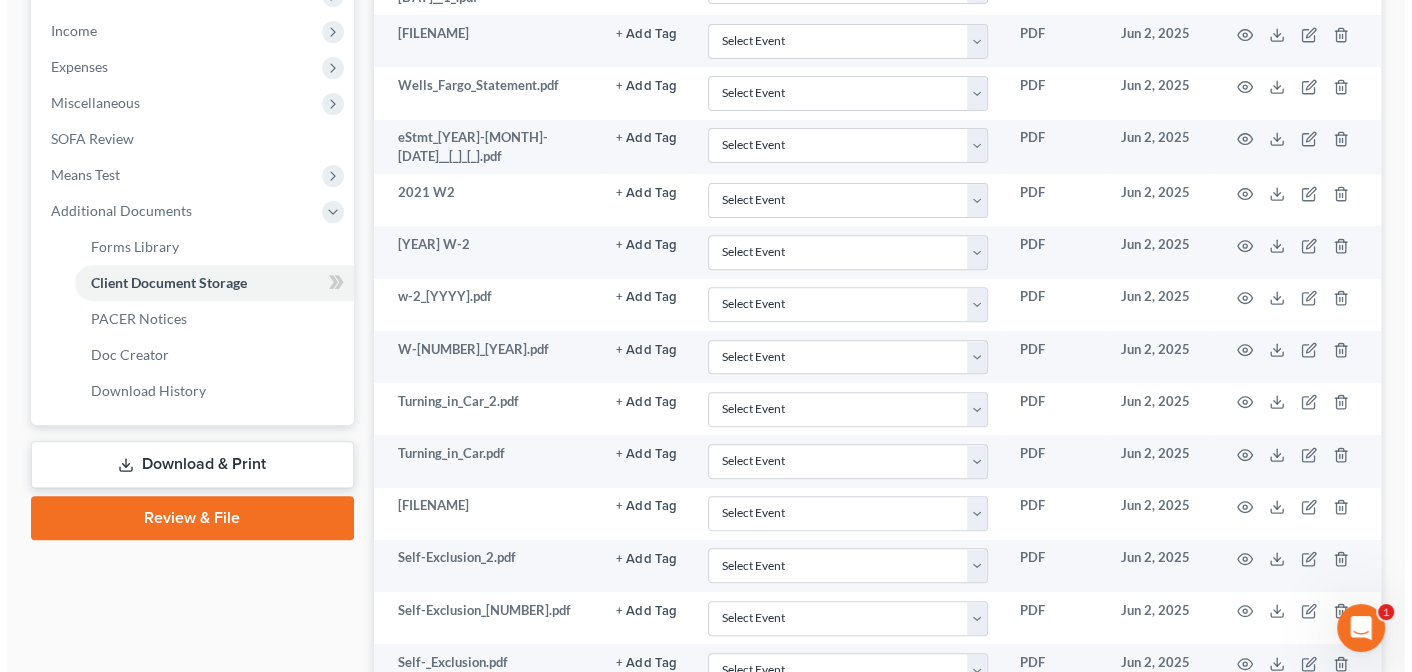 scroll, scrollTop: 622, scrollLeft: 0, axis: vertical 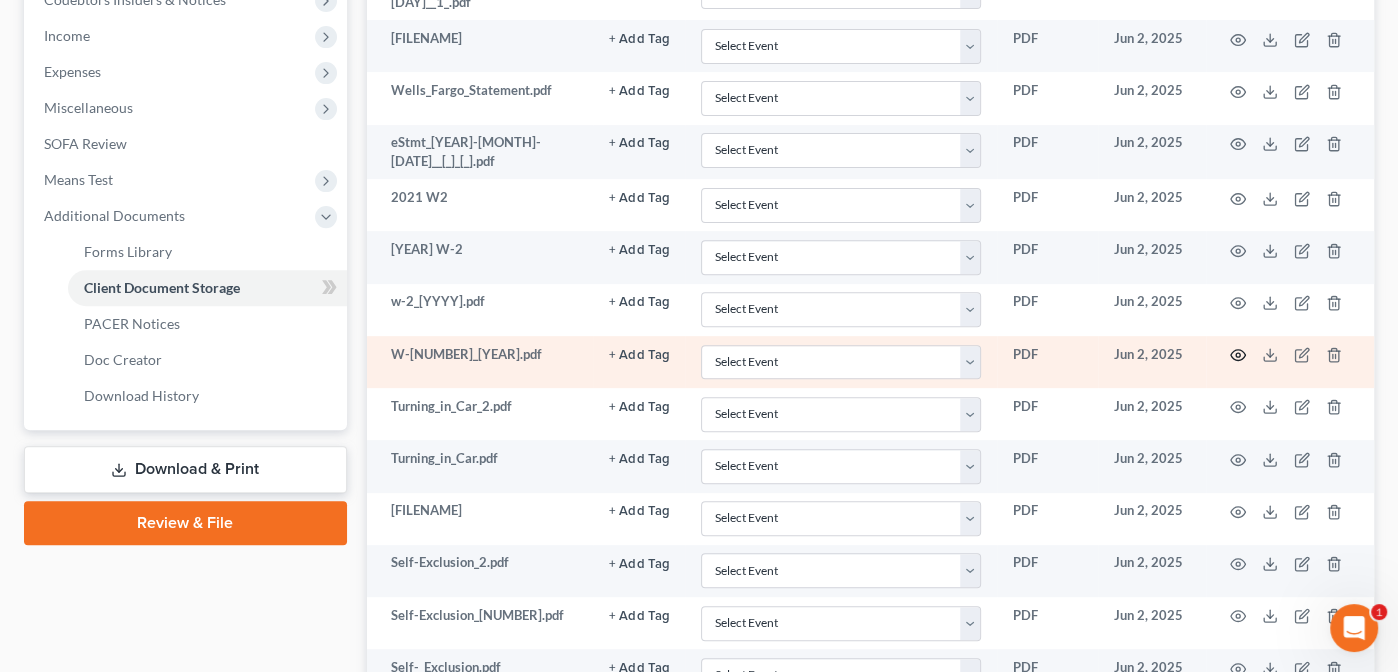 click 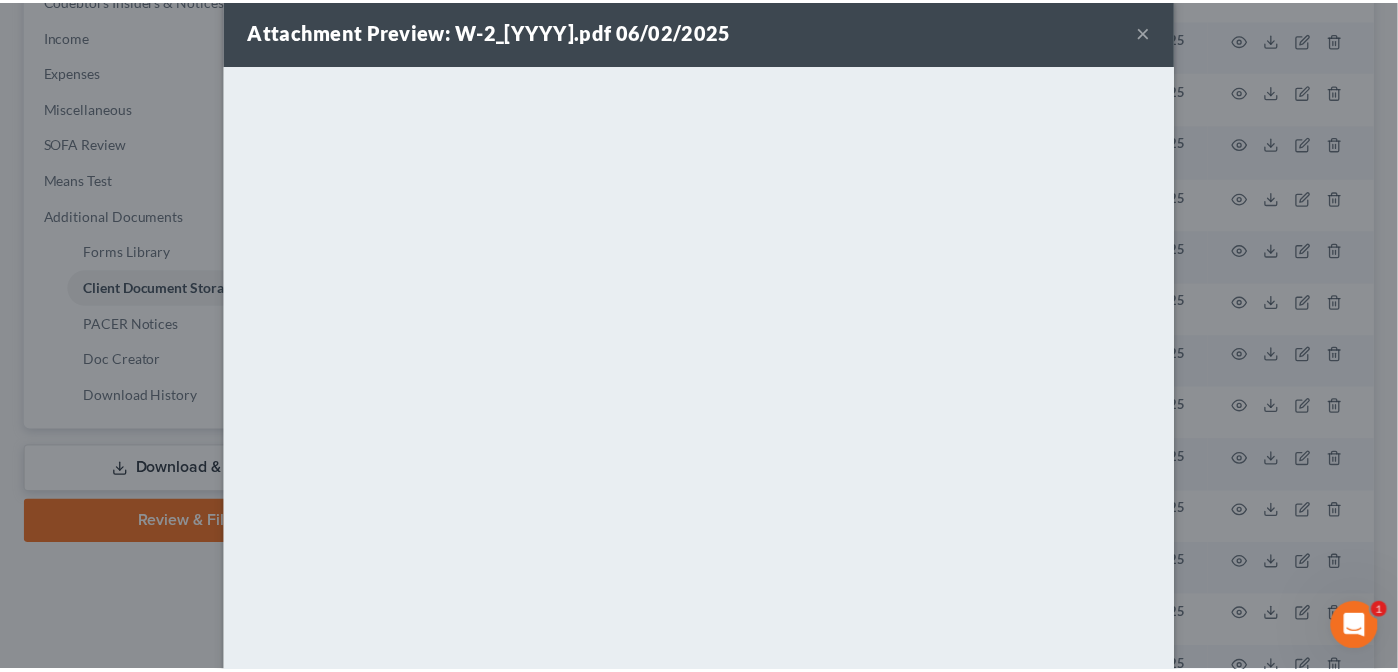scroll, scrollTop: 0, scrollLeft: 0, axis: both 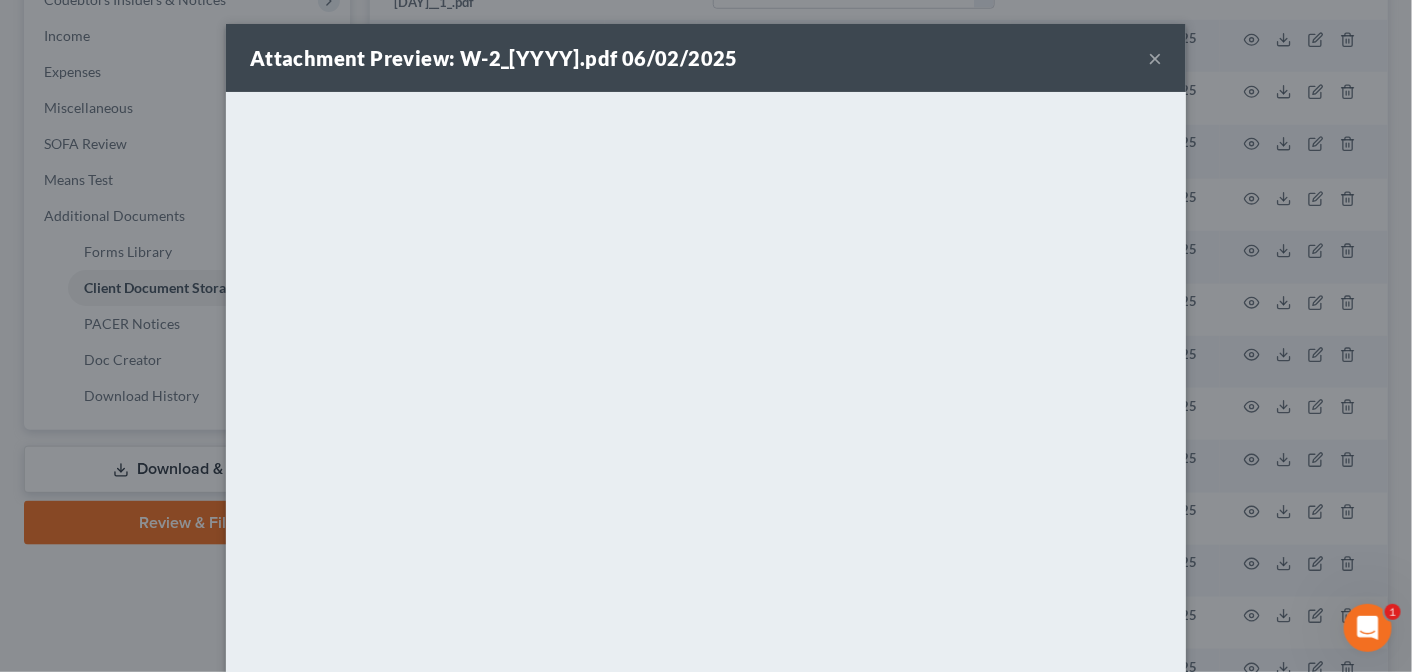 click on "×" at bounding box center [1155, 58] 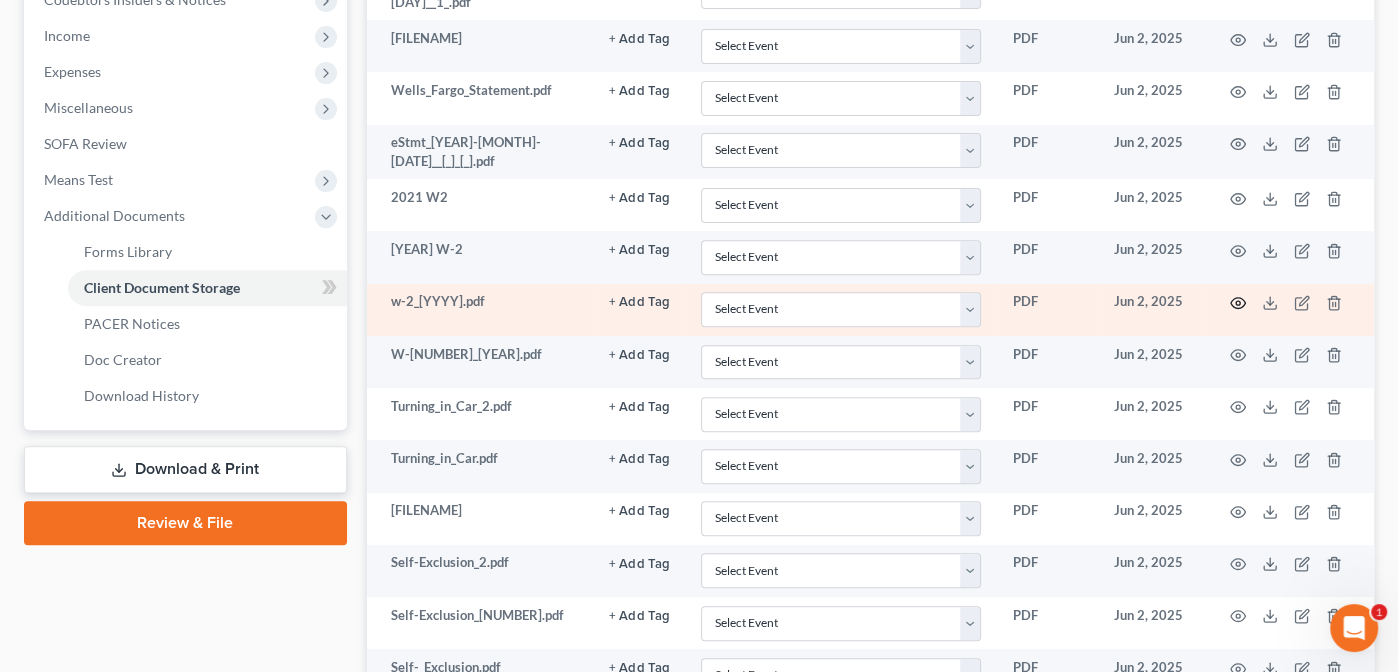 click 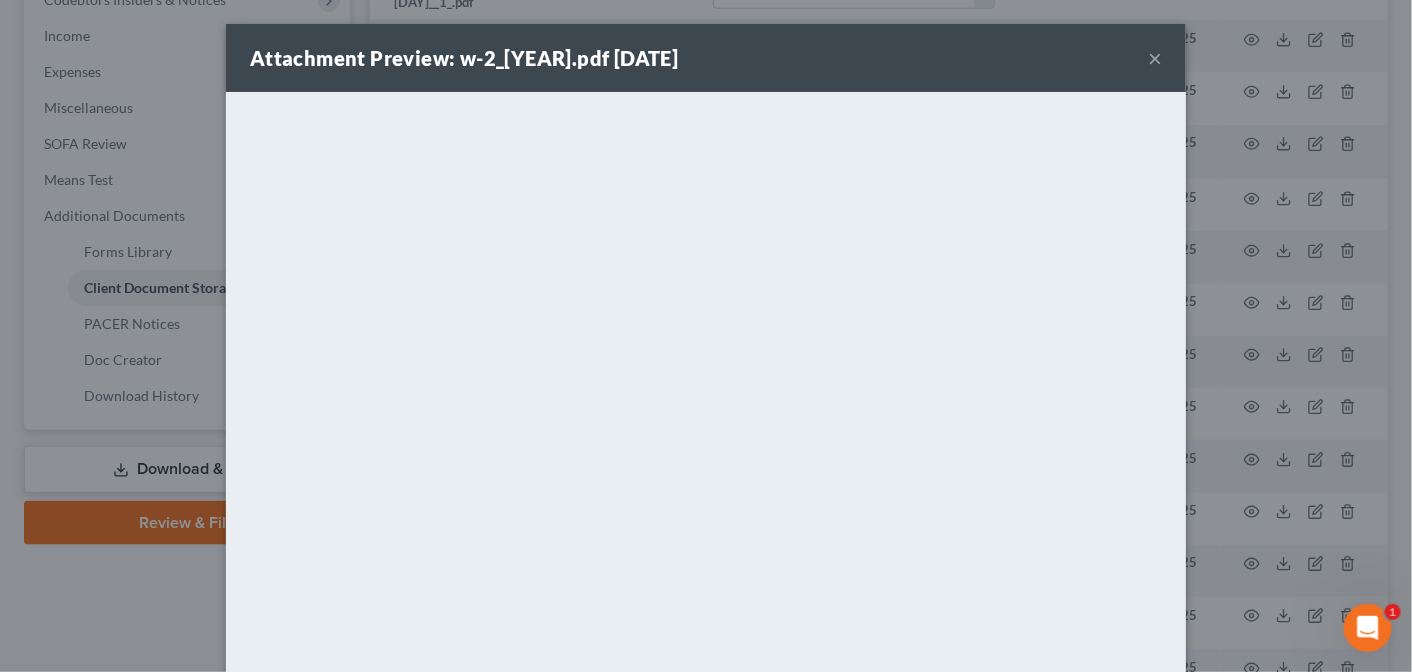 click on "×" at bounding box center (1155, 58) 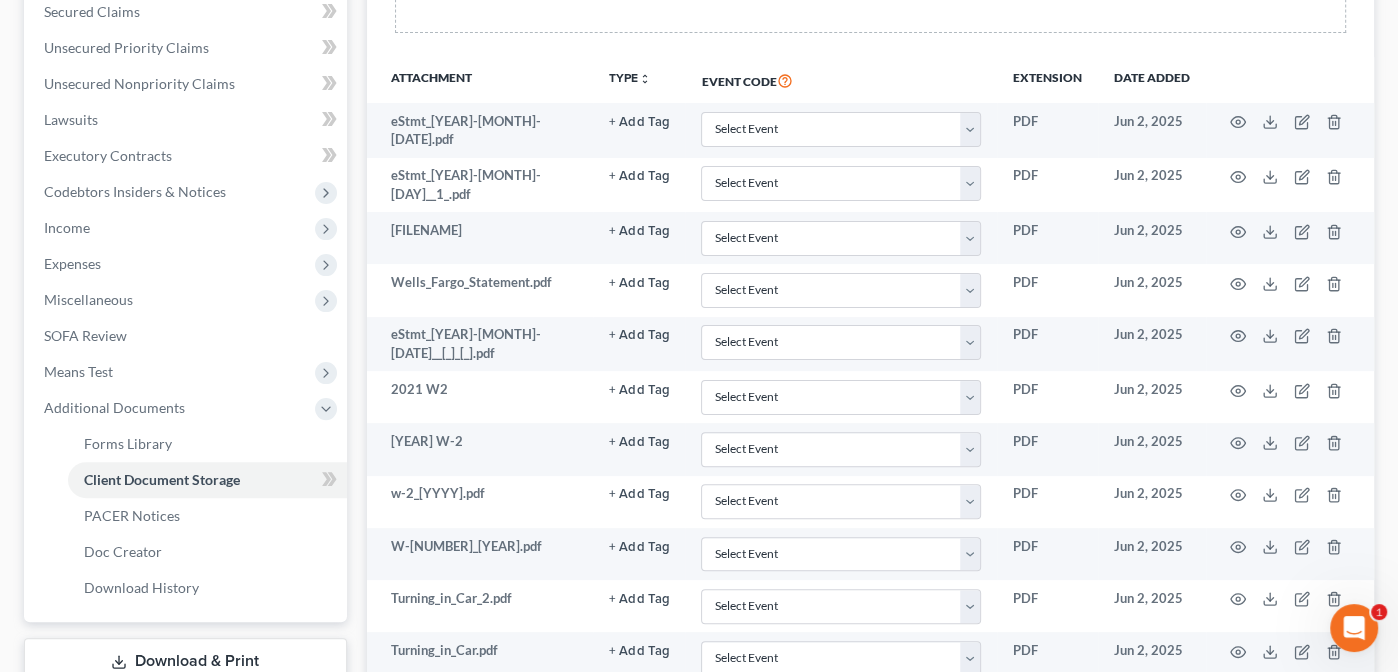 scroll, scrollTop: 427, scrollLeft: 0, axis: vertical 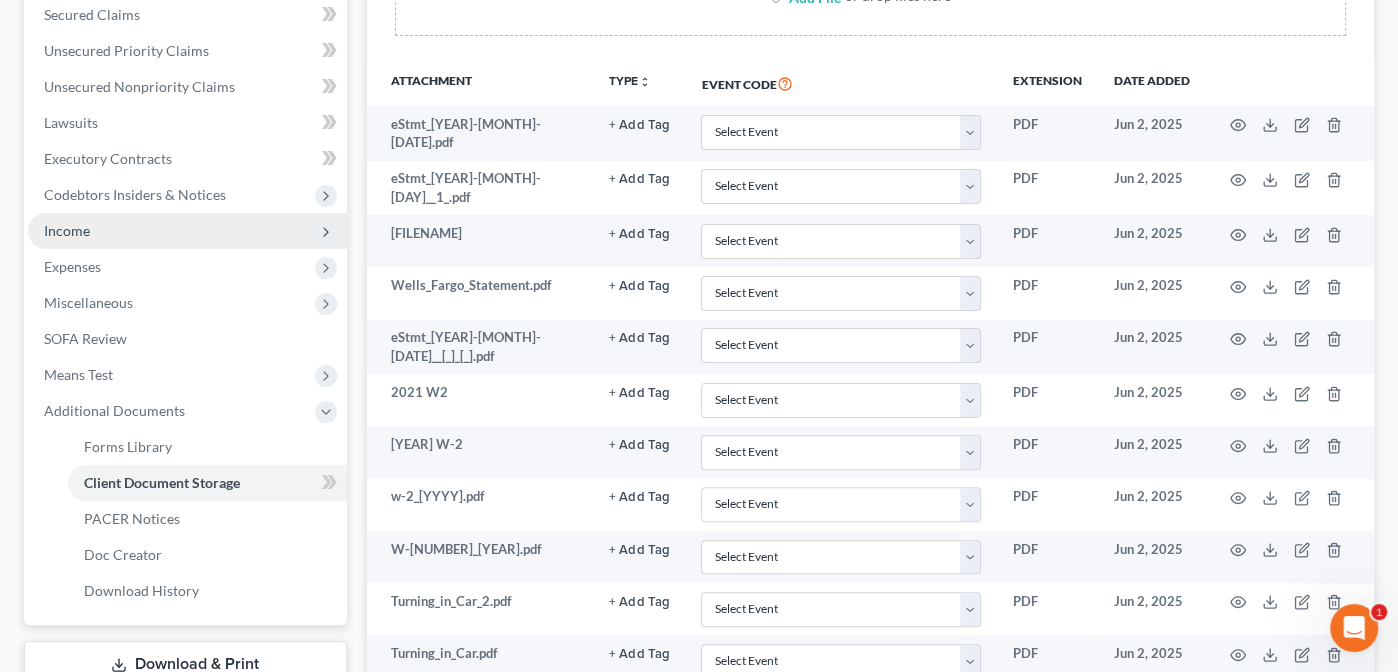 click on "Income" at bounding box center [67, 230] 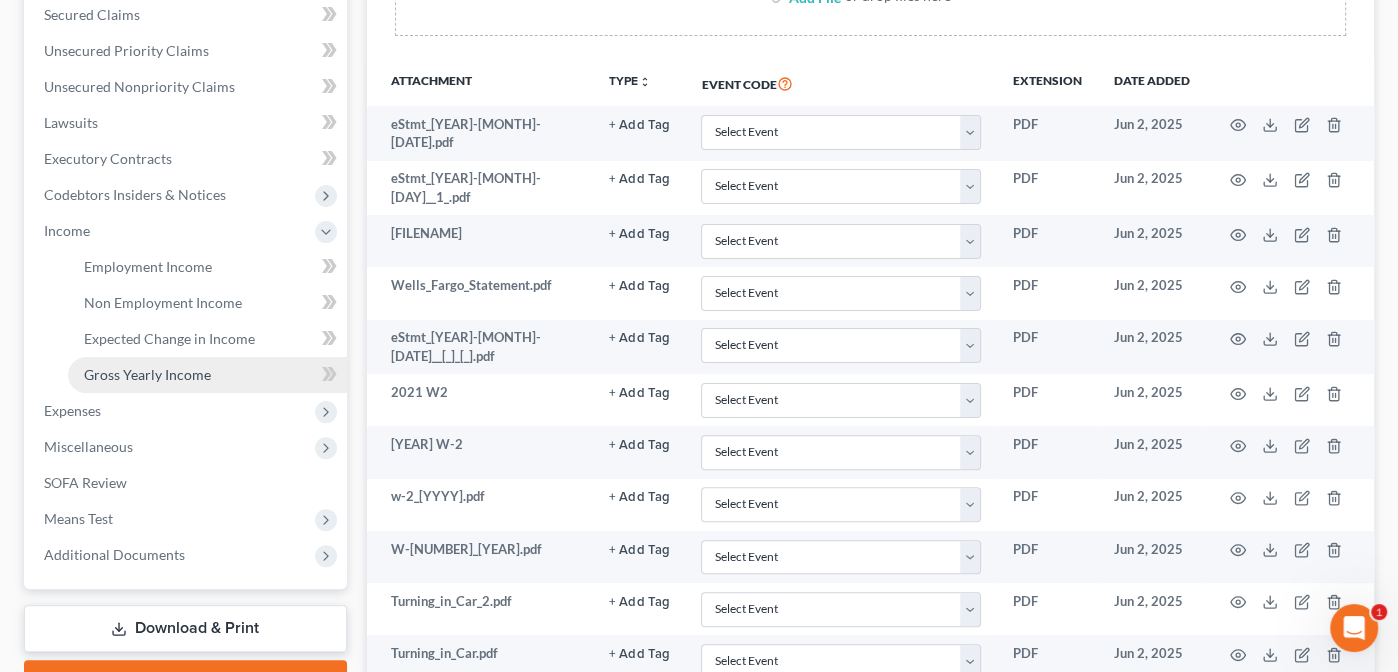 click on "Gross Yearly Income" at bounding box center [147, 374] 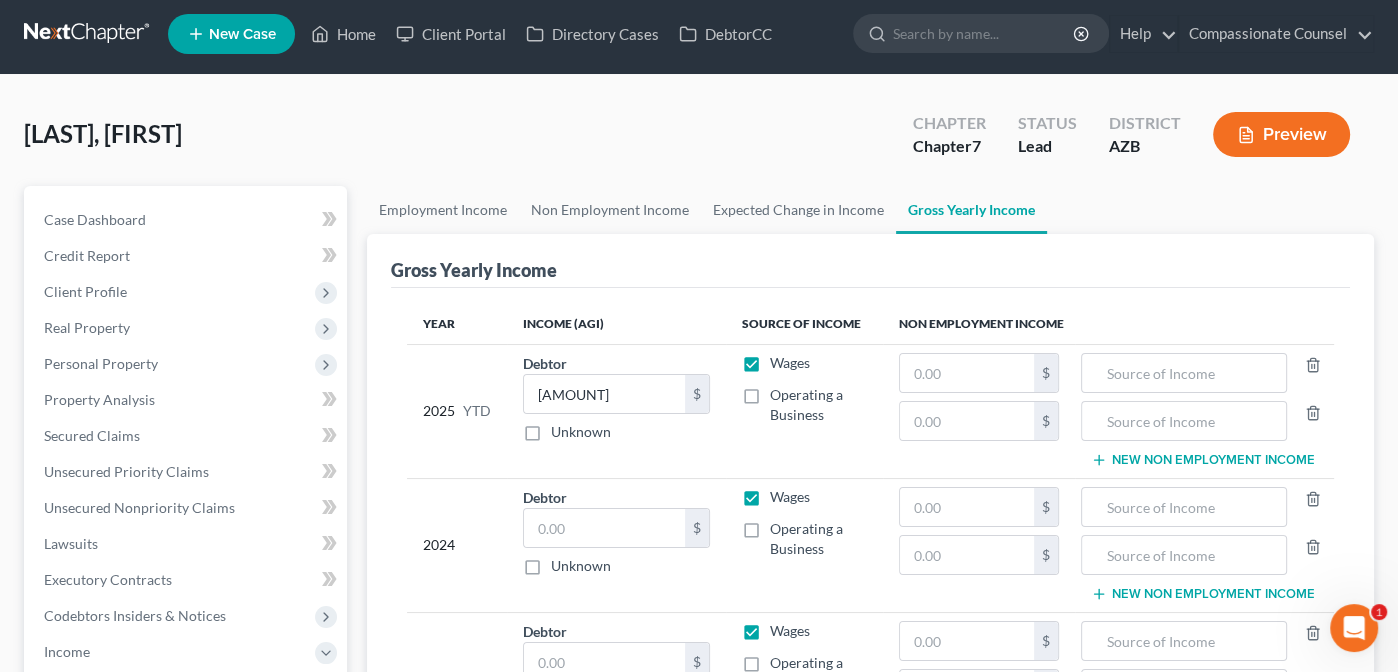 scroll, scrollTop: 0, scrollLeft: 0, axis: both 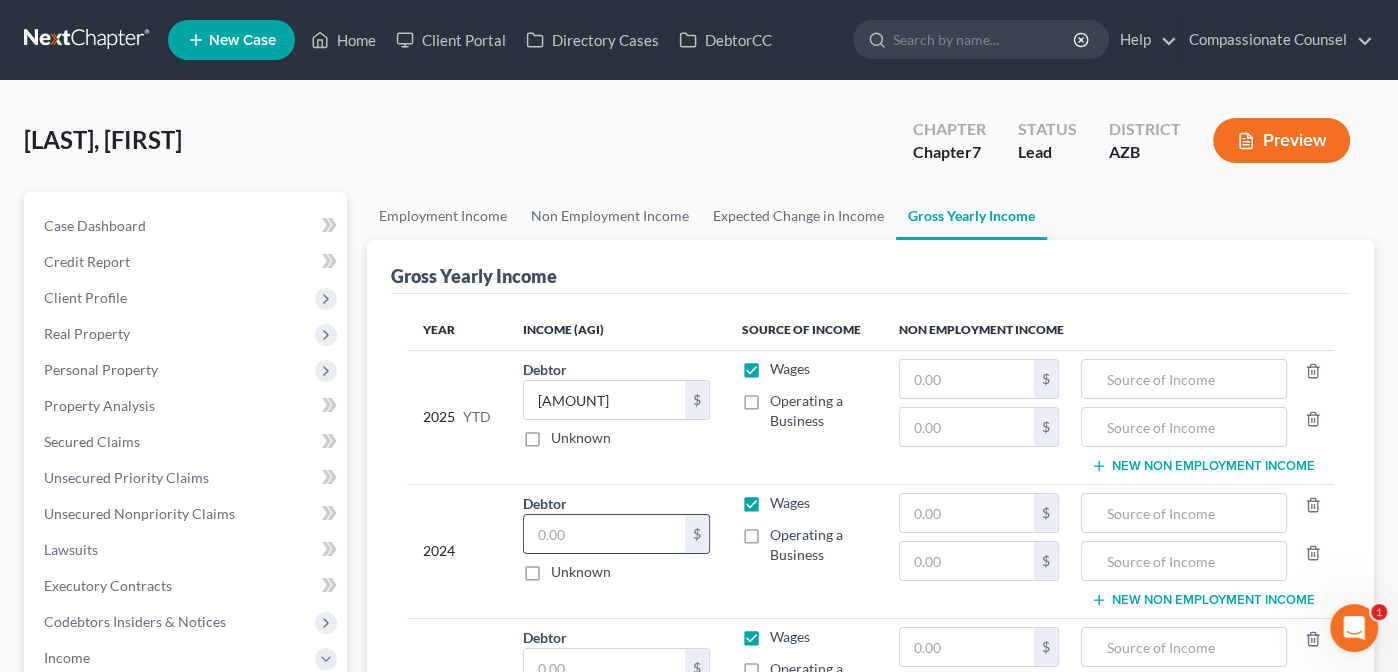 click at bounding box center [604, 534] 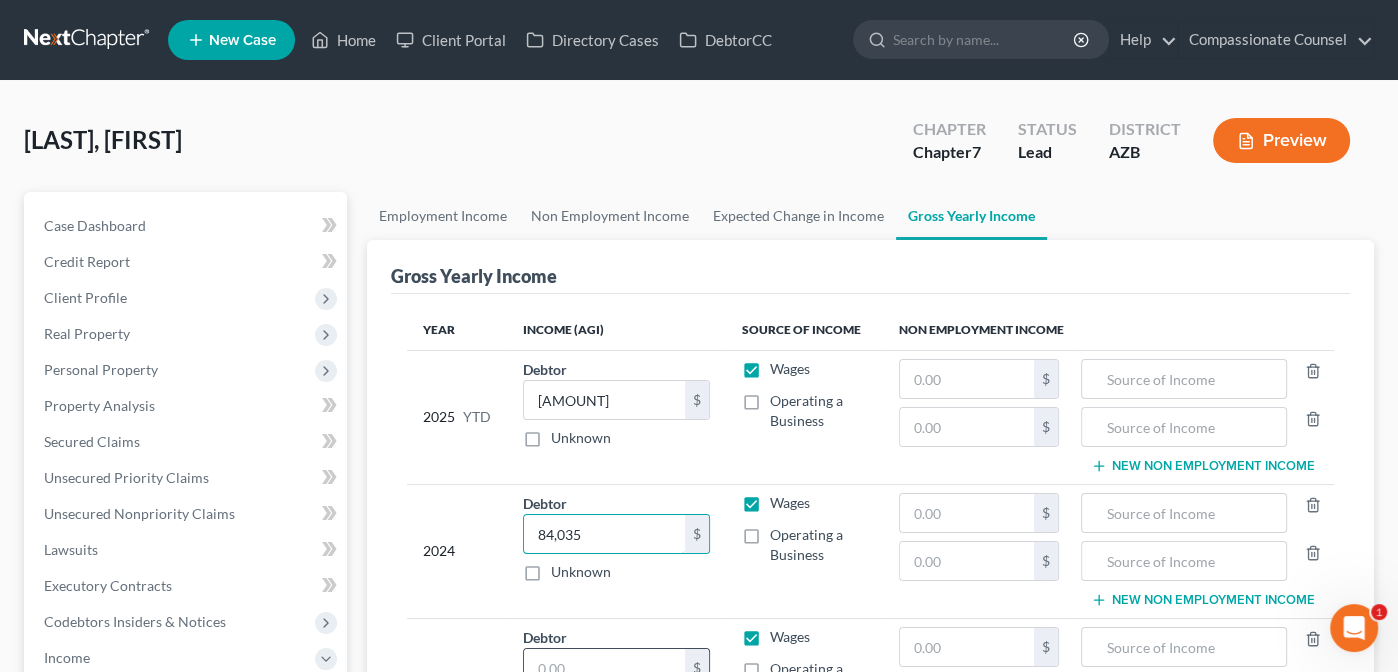 type on "84,035" 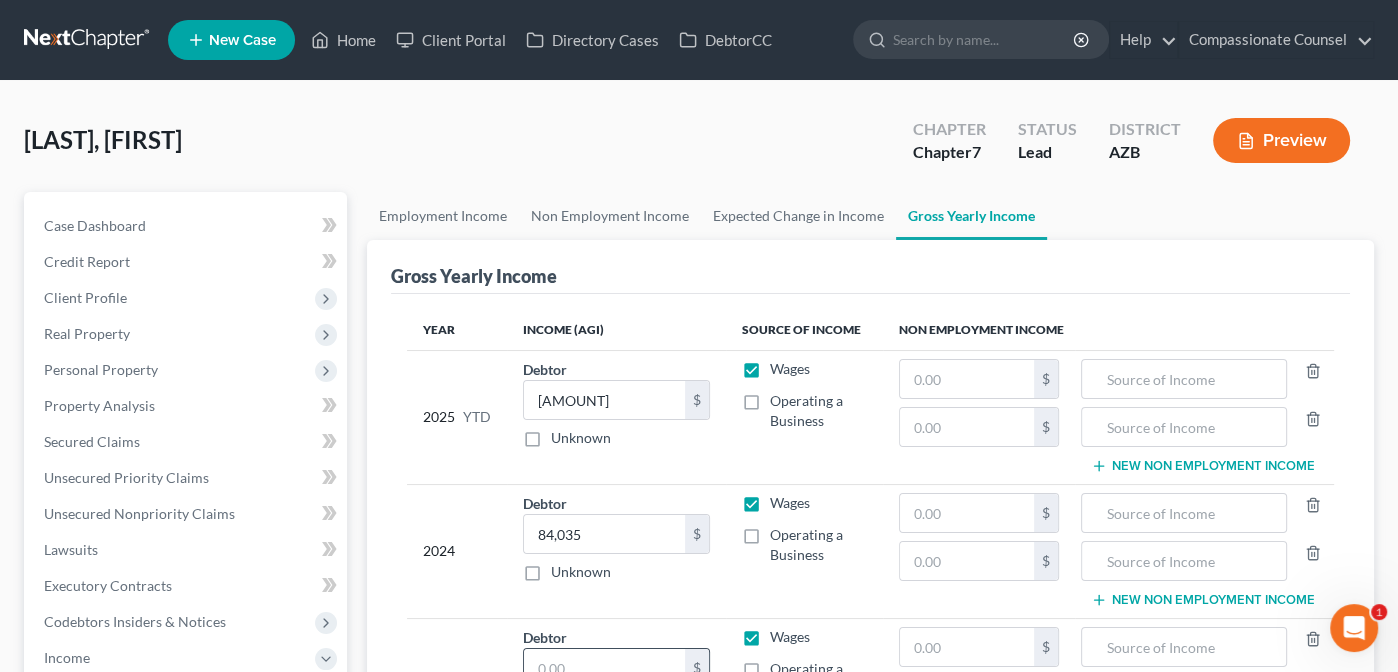 click at bounding box center (604, 668) 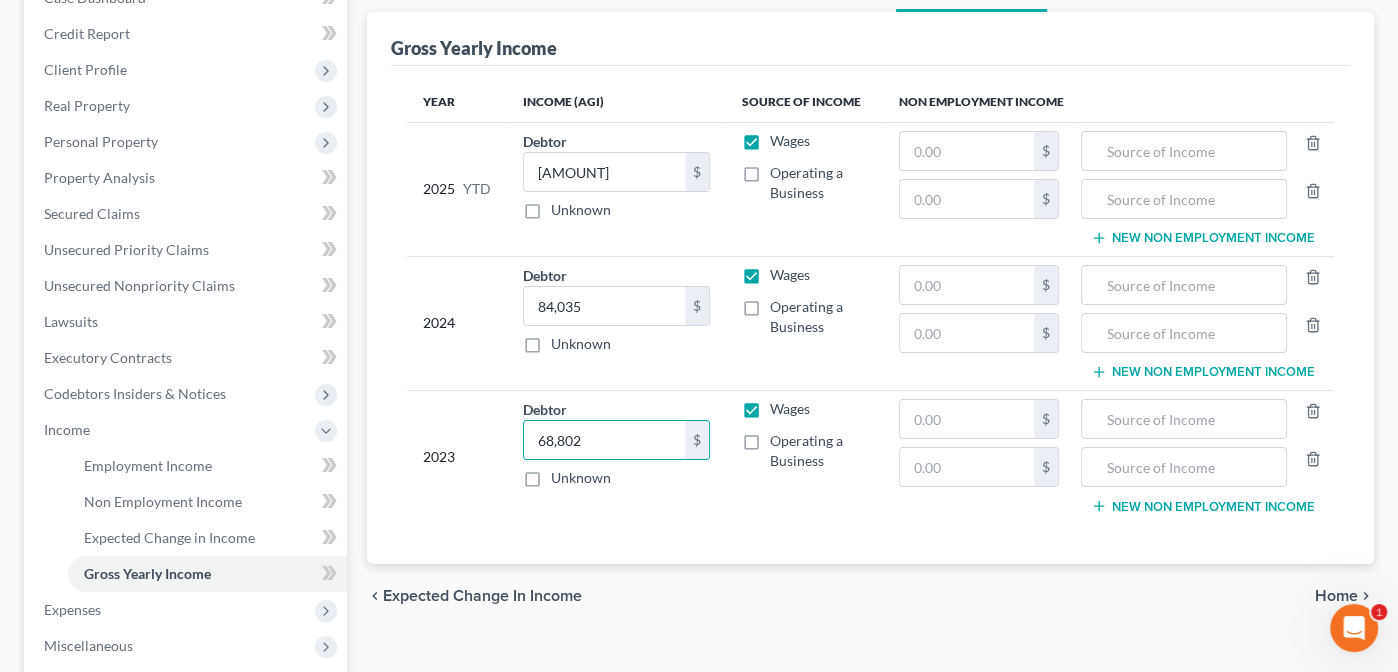 scroll, scrollTop: 291, scrollLeft: 0, axis: vertical 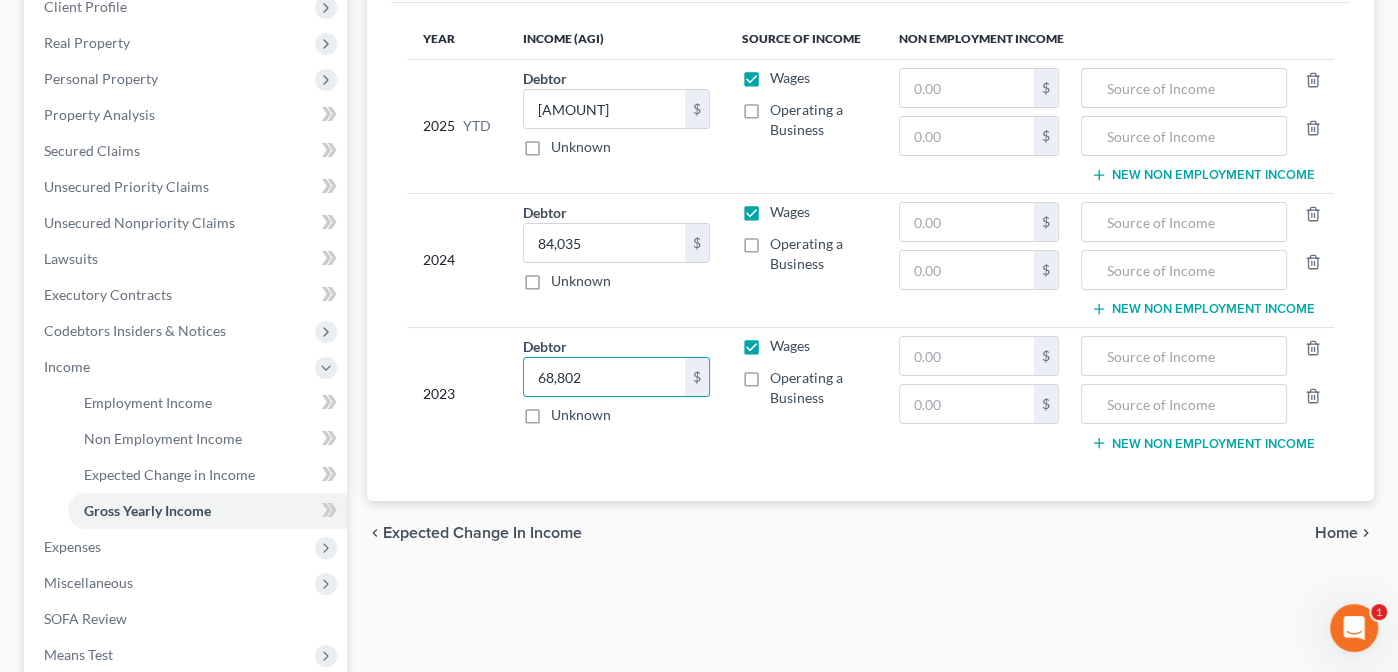type on "68,802" 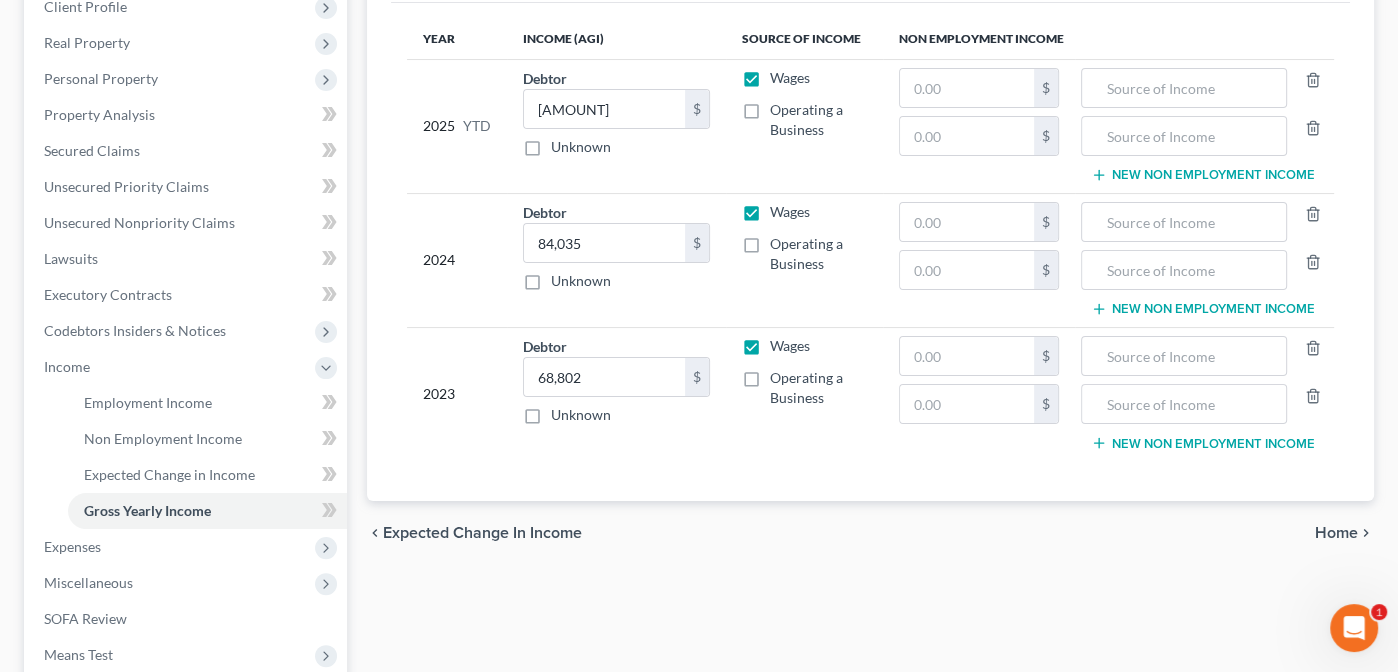 click on "Home" at bounding box center (1336, 533) 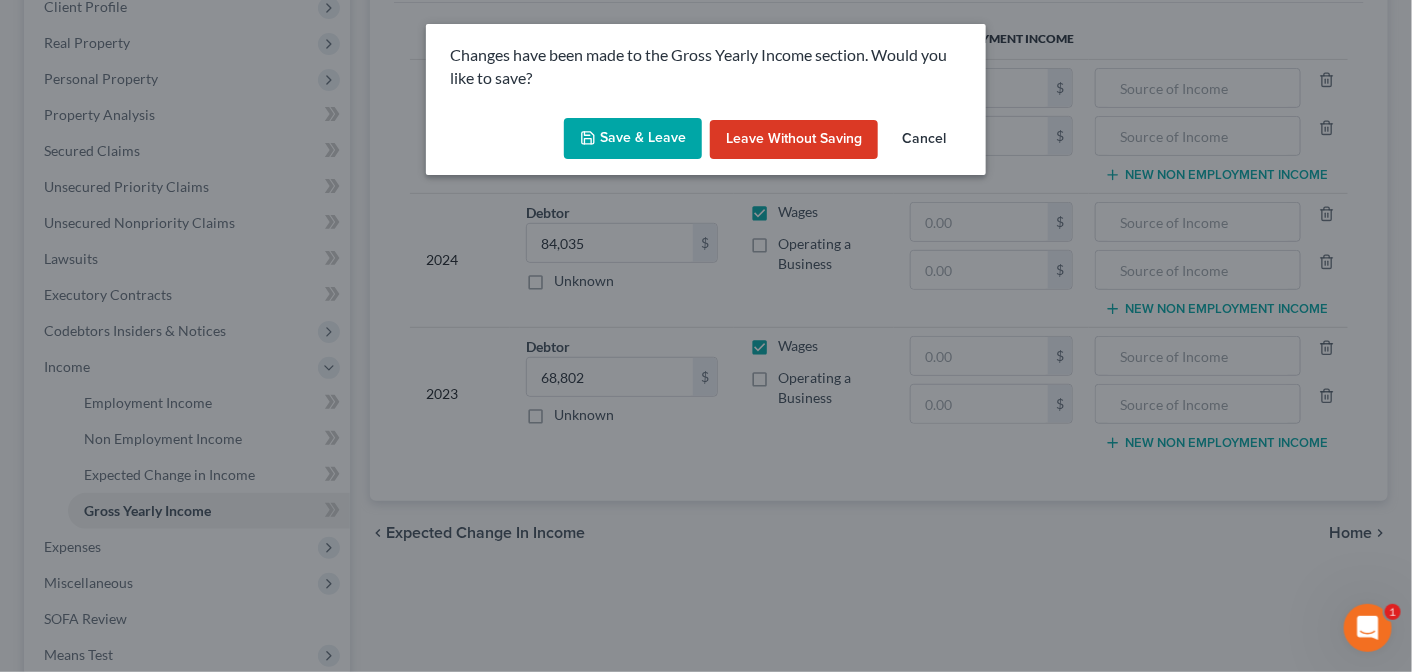 click on "Save & Leave" at bounding box center (633, 139) 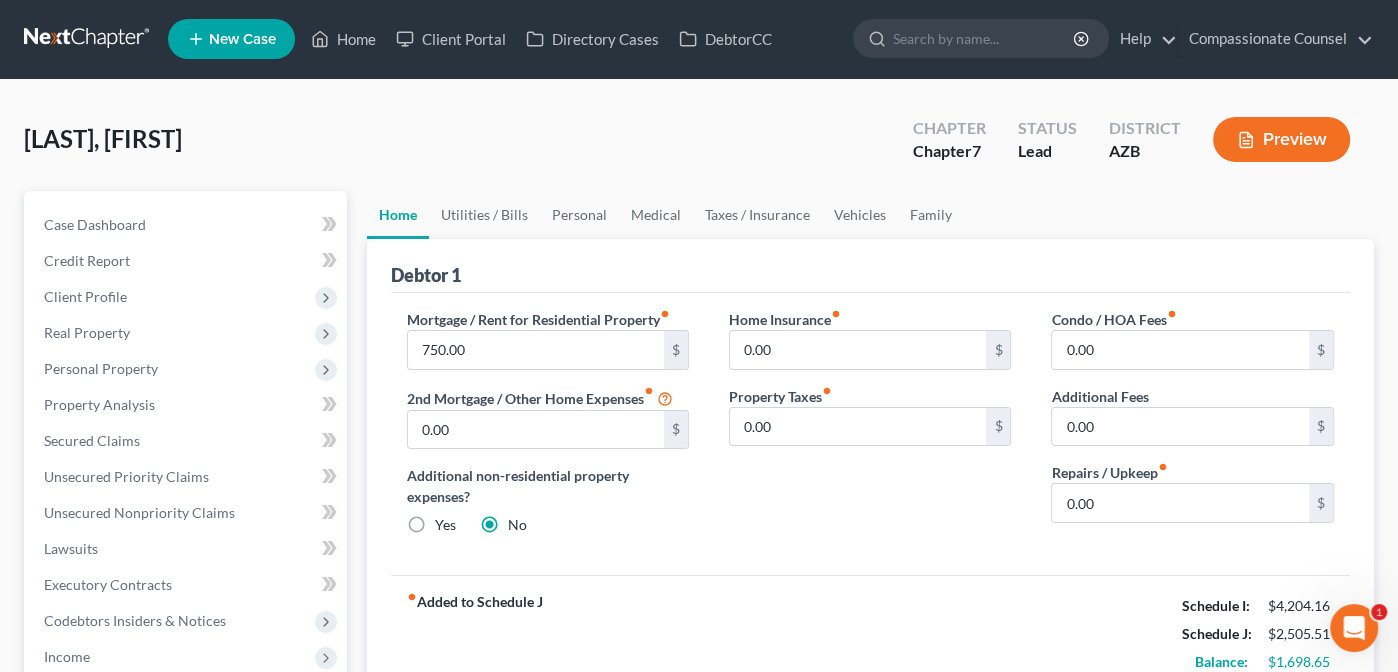 scroll, scrollTop: 0, scrollLeft: 0, axis: both 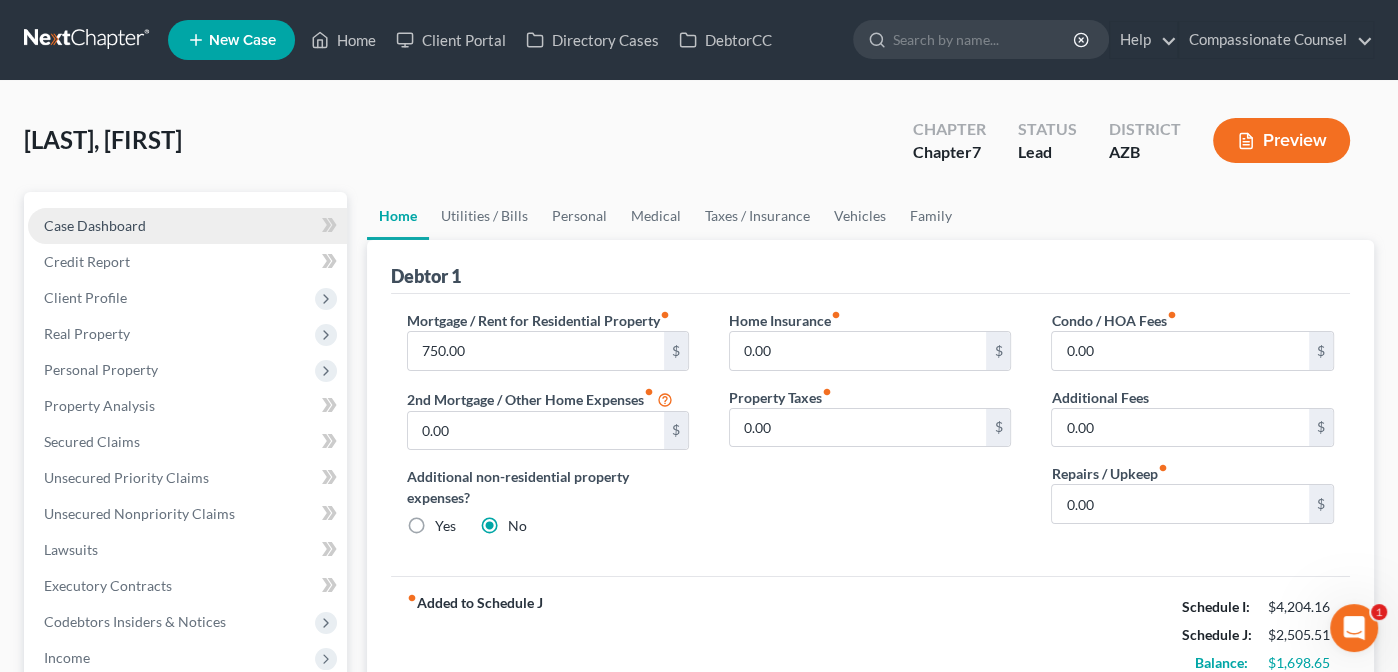 click on "Case Dashboard" at bounding box center [95, 225] 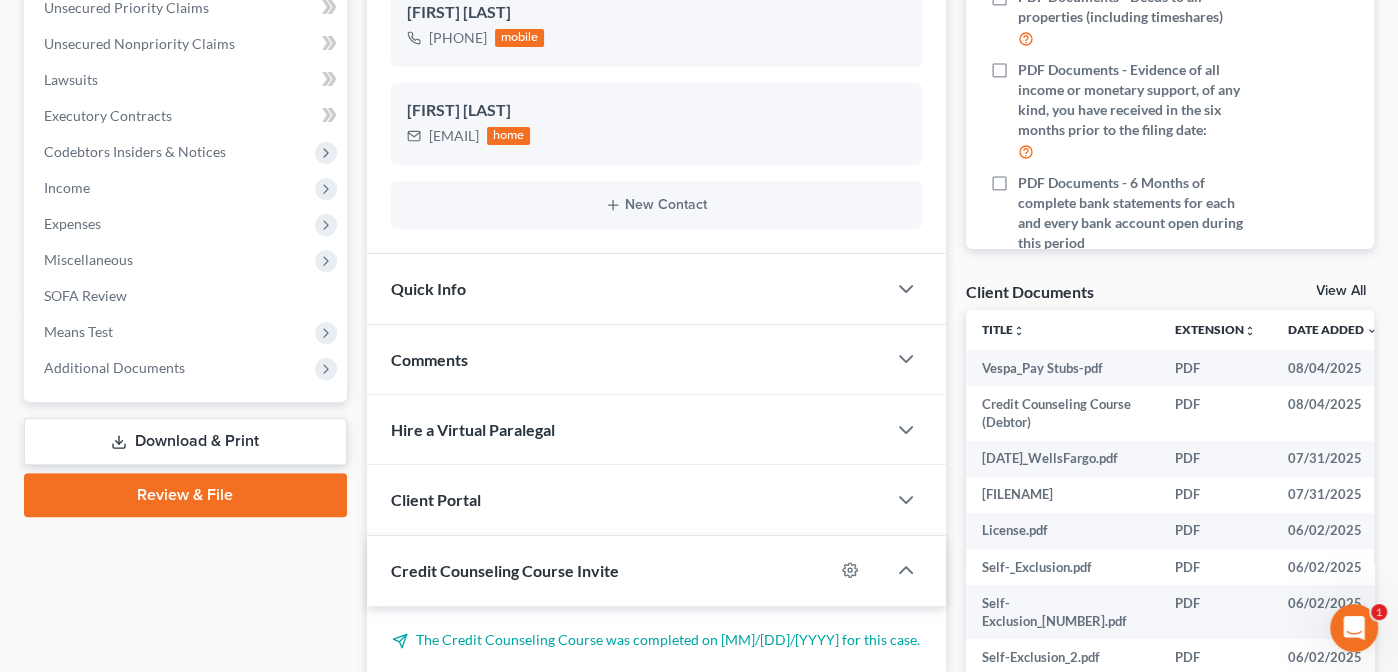 scroll, scrollTop: 477, scrollLeft: 0, axis: vertical 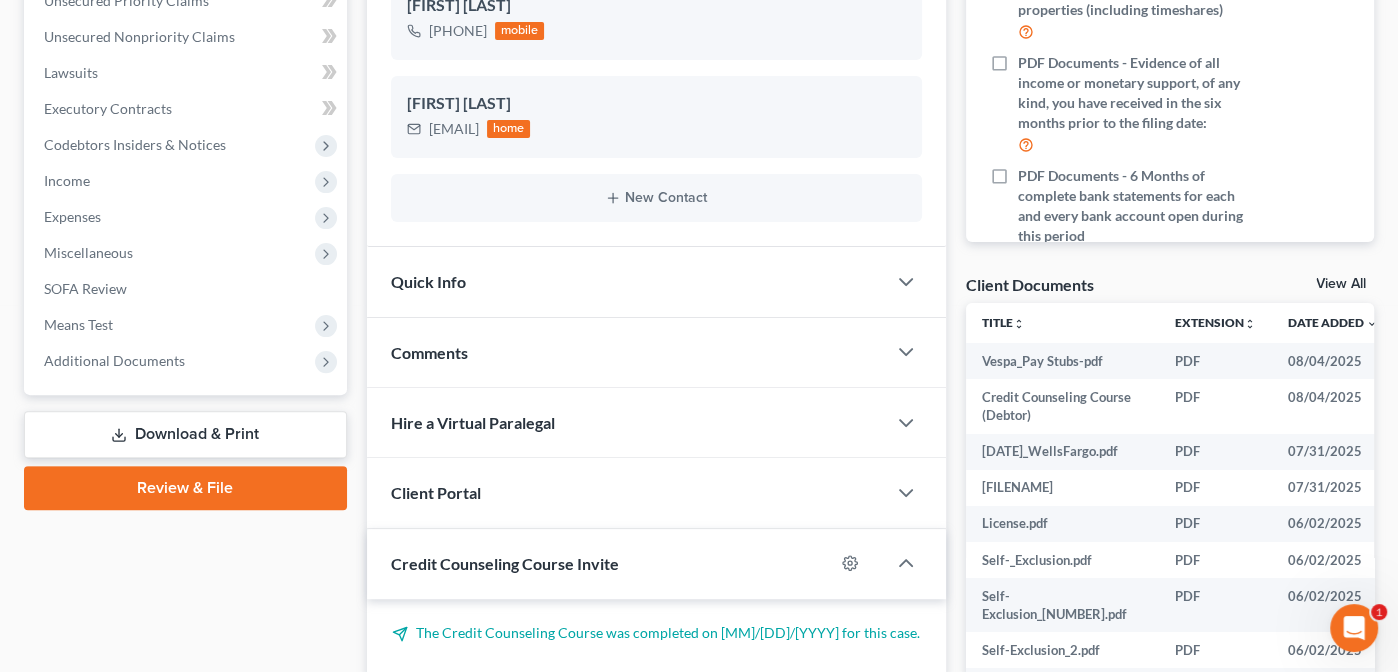 click on "Client Documents View All" at bounding box center [1170, 288] 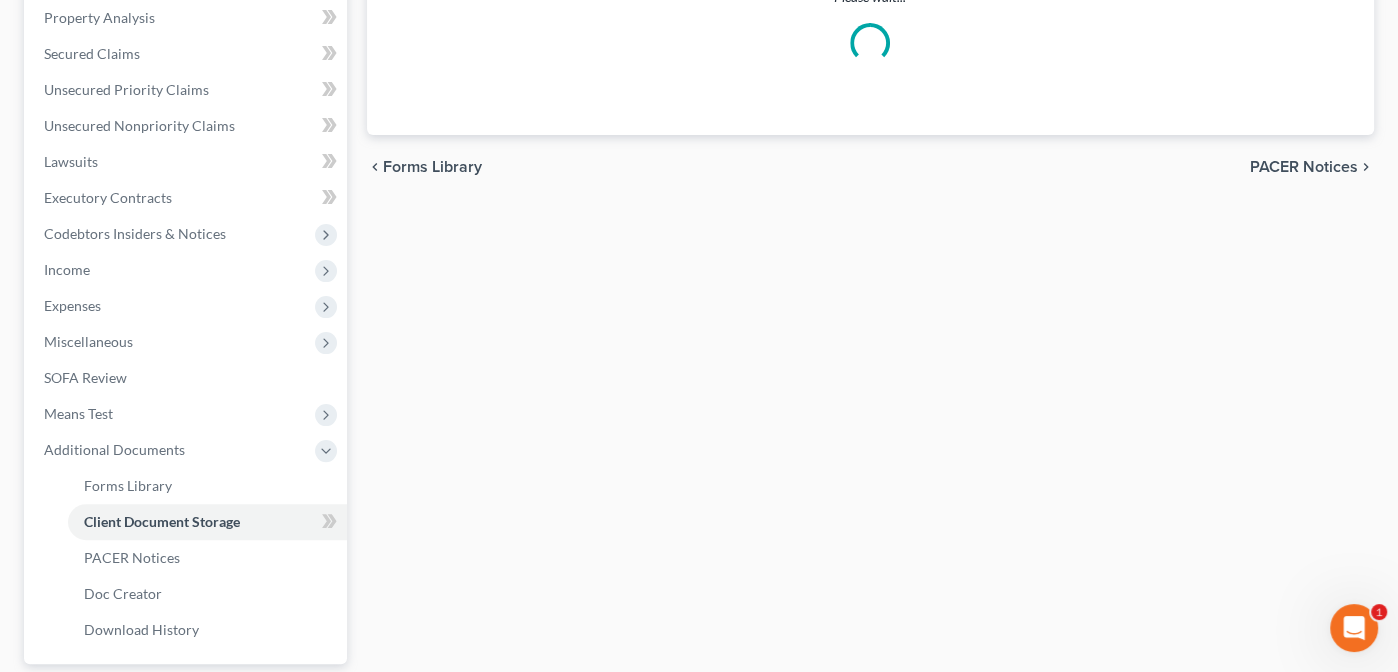scroll, scrollTop: 333, scrollLeft: 0, axis: vertical 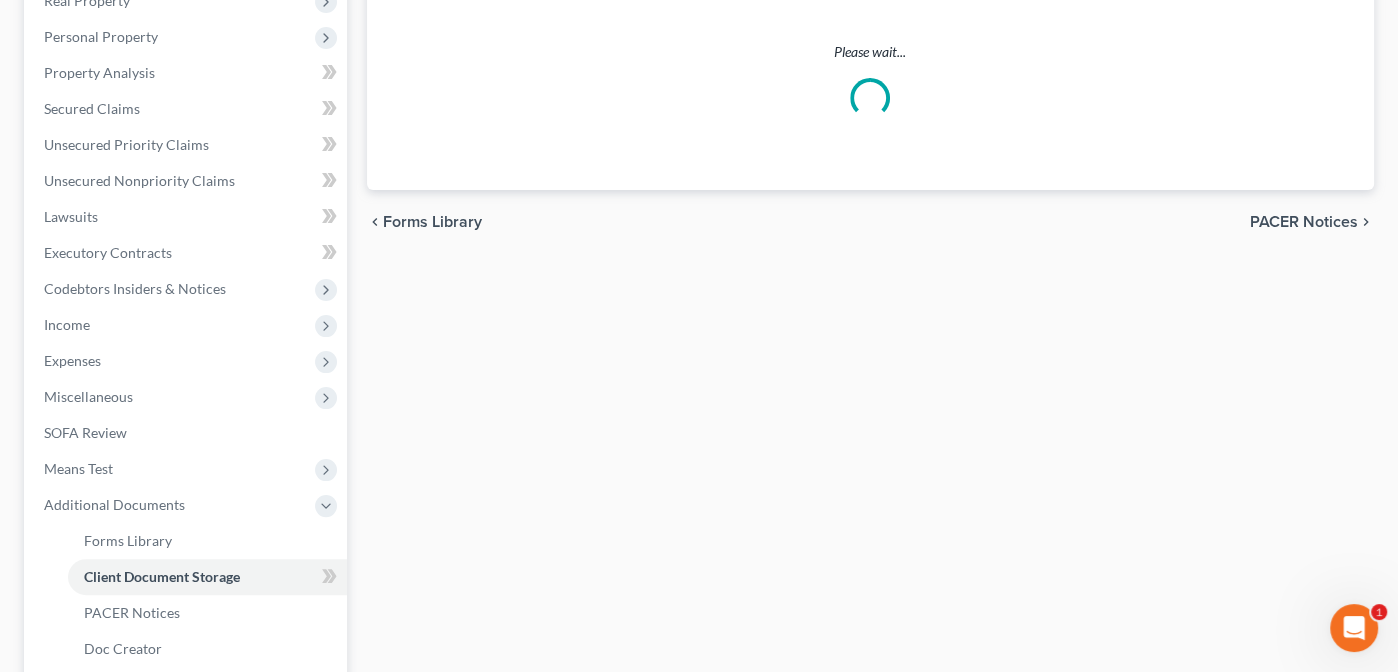 select on "14" 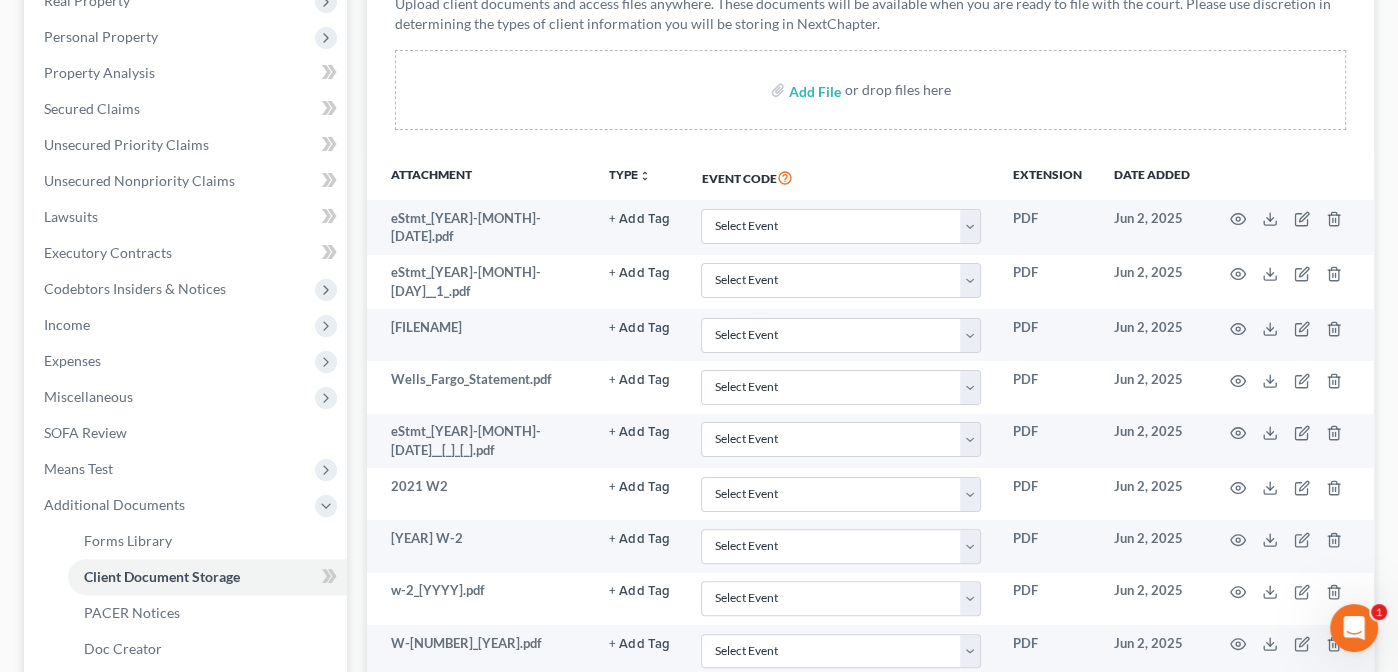 scroll, scrollTop: 0, scrollLeft: 0, axis: both 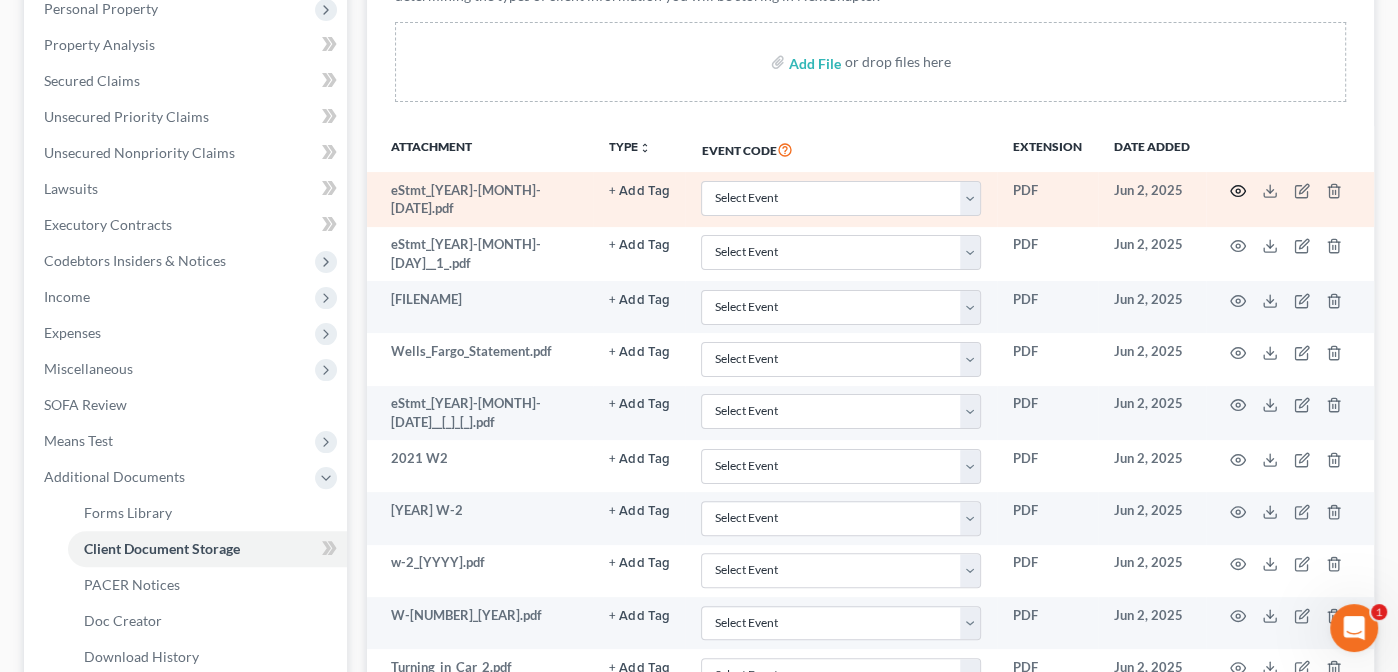 click 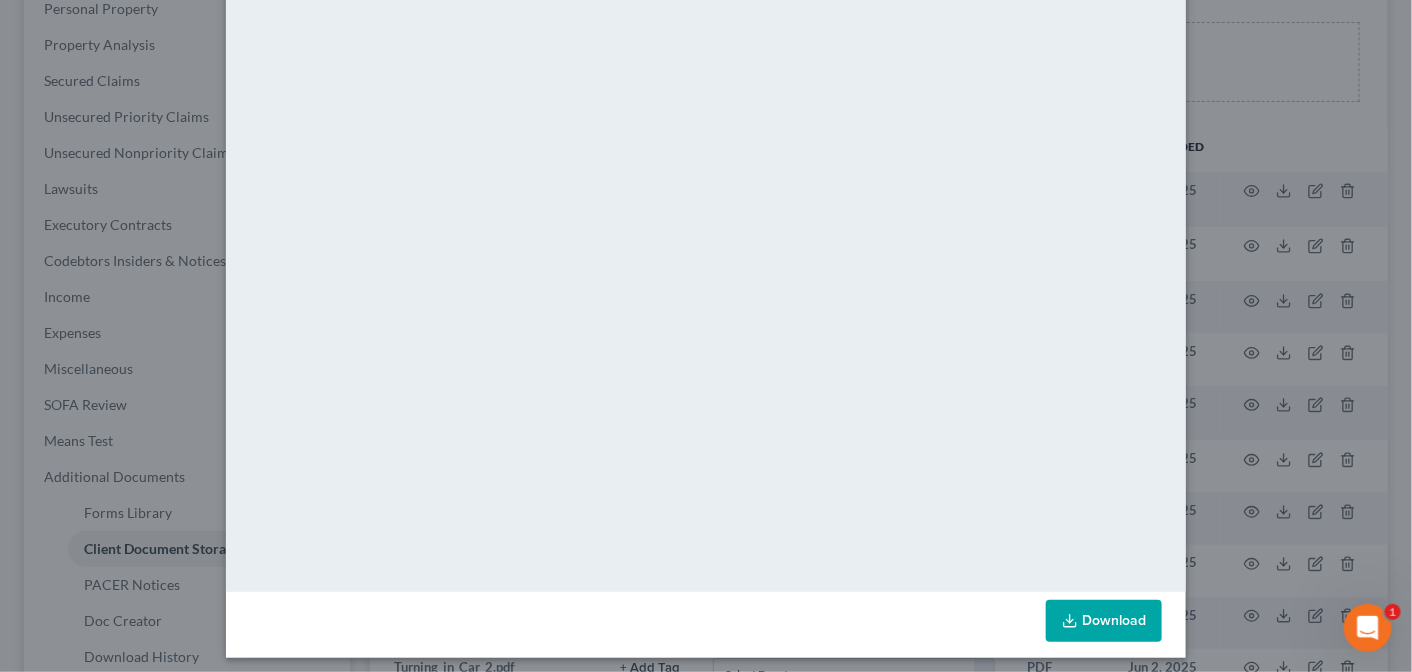 scroll, scrollTop: 154, scrollLeft: 0, axis: vertical 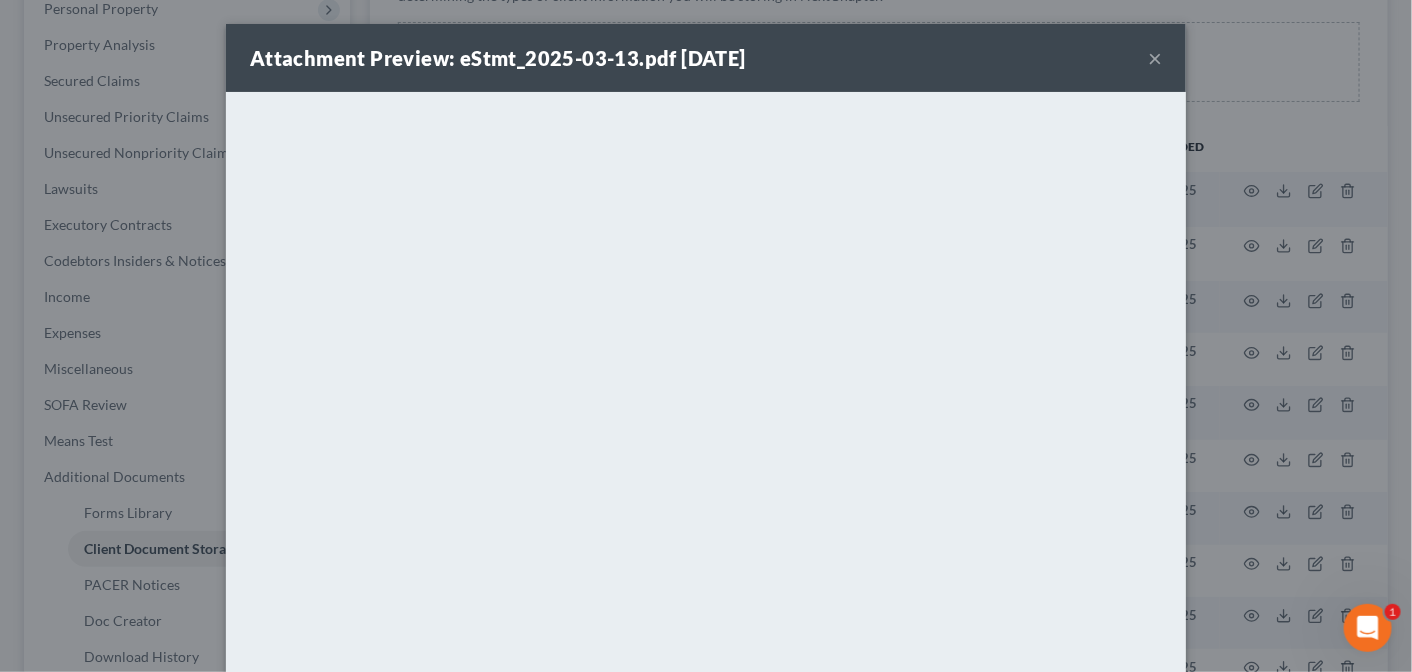 click on "×" at bounding box center (1155, 58) 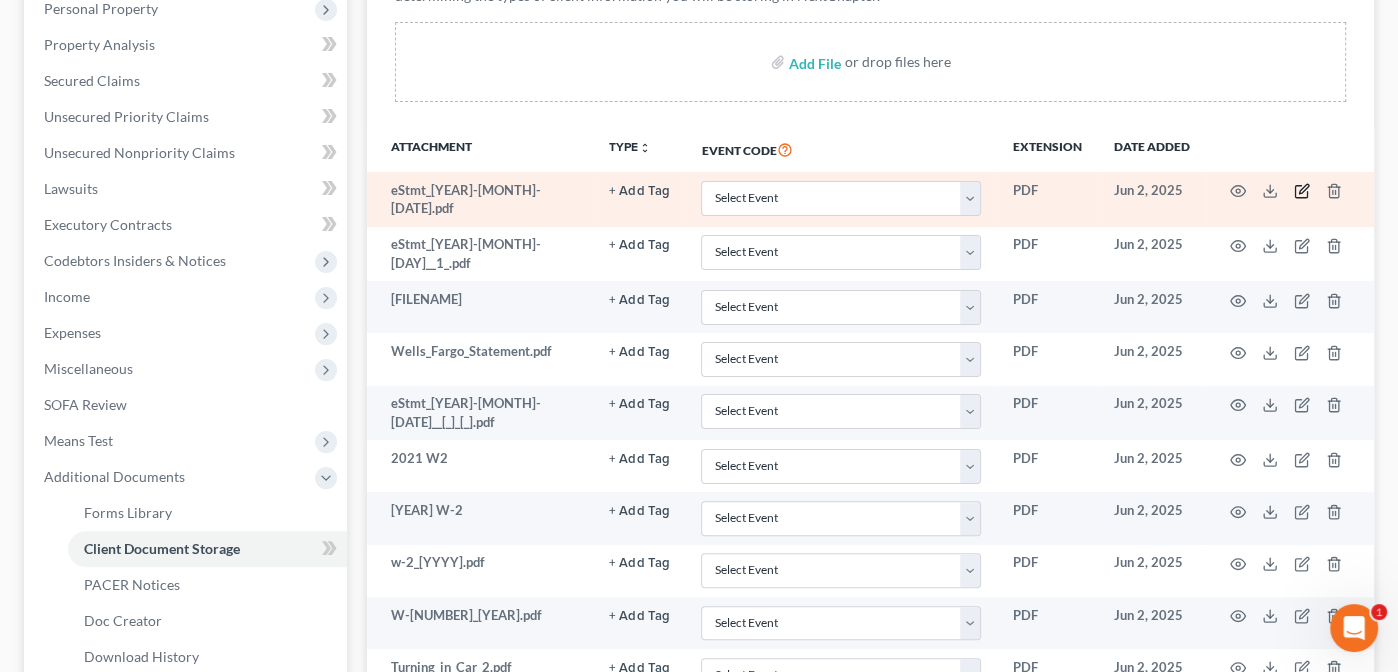 click 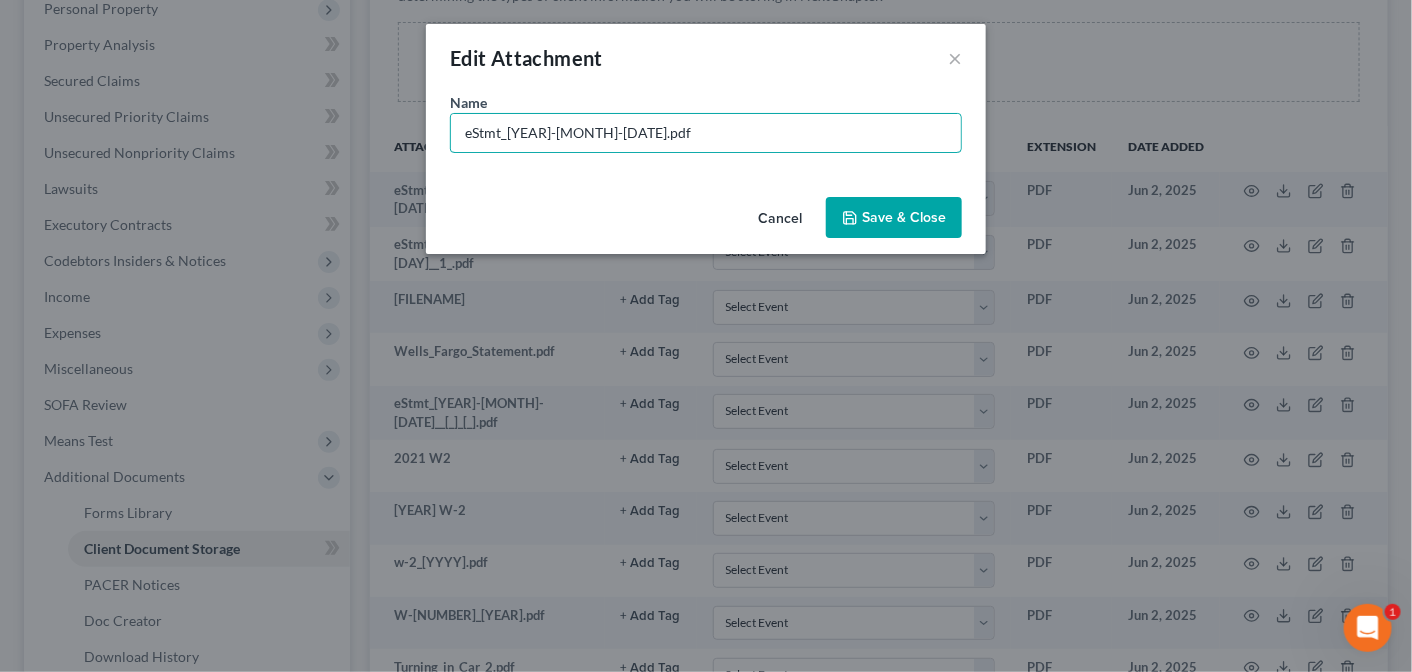 drag, startPoint x: 645, startPoint y: 137, endPoint x: 414, endPoint y: 123, distance: 231.42386 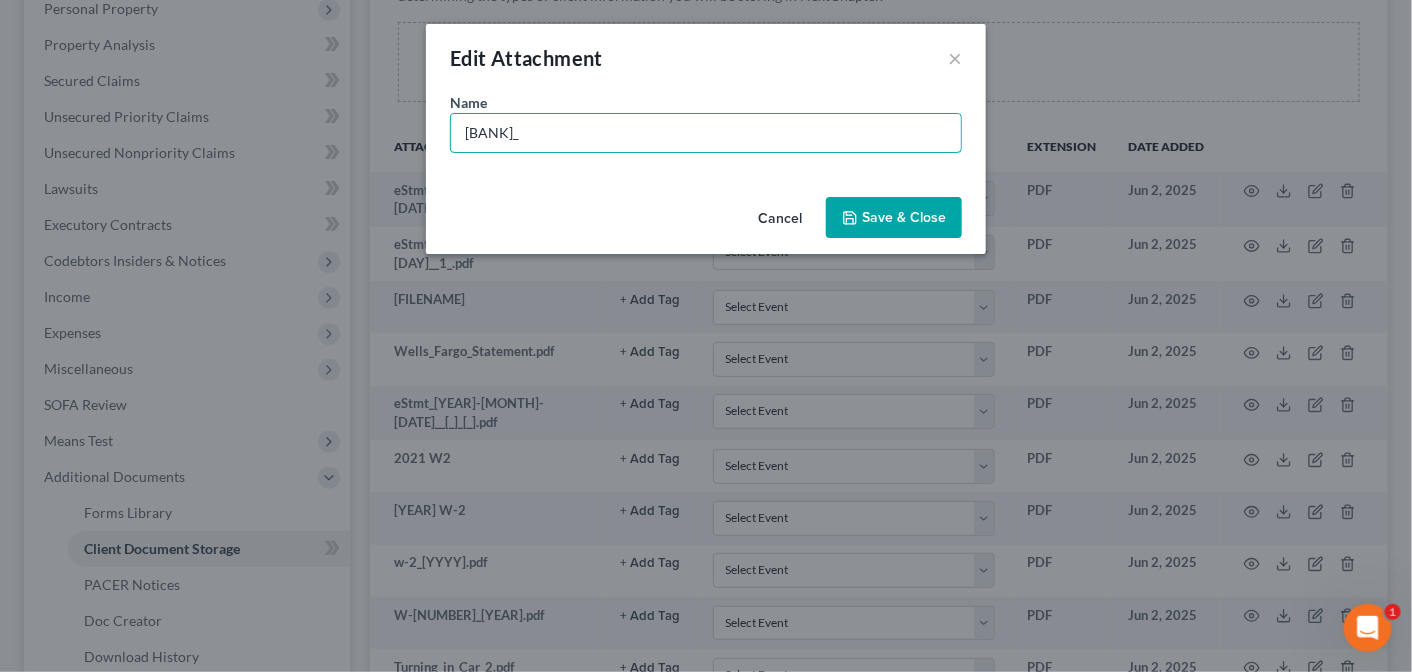 paste on "9440" 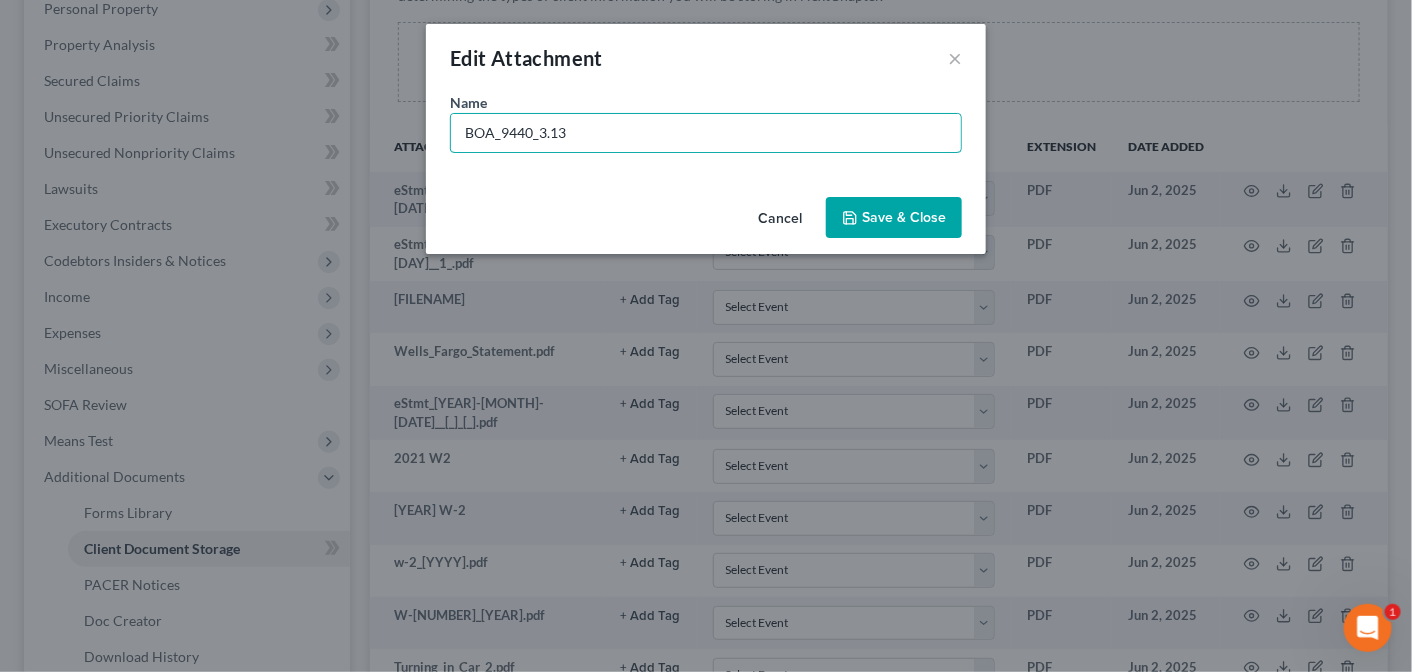 type on "BOA_9440_3.13" 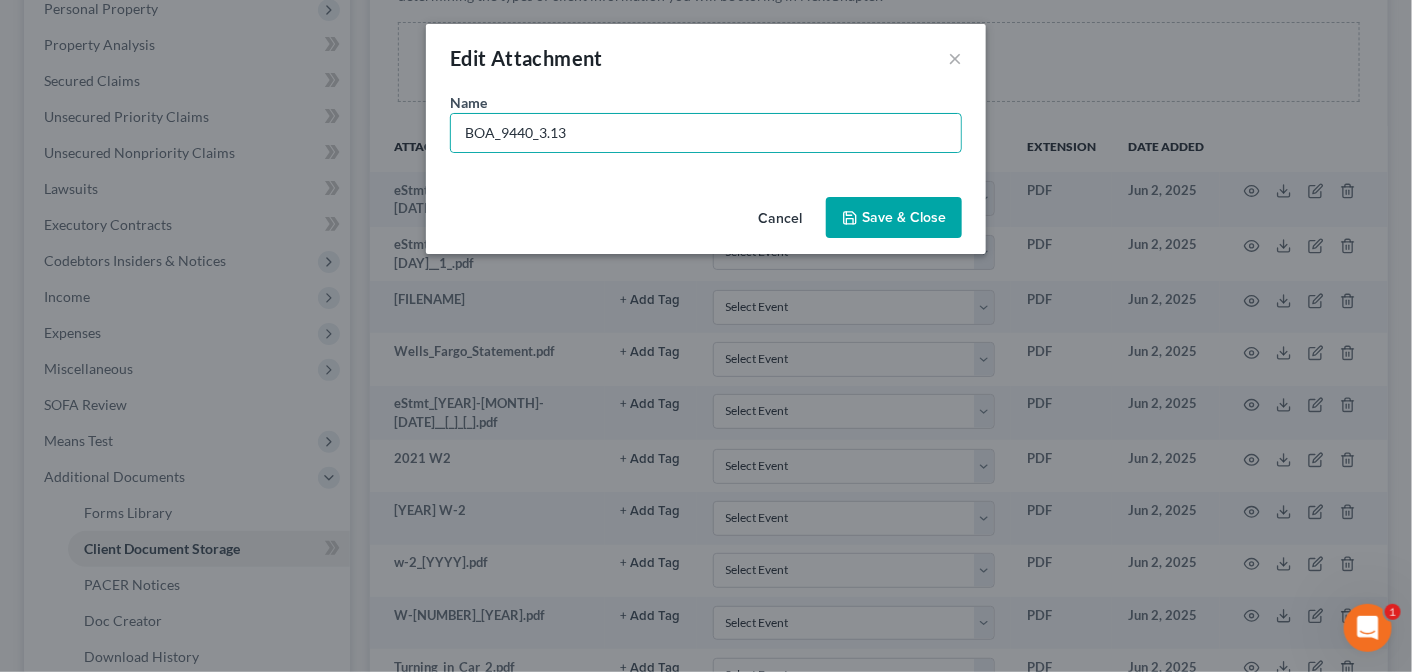 click on "Save & Close" at bounding box center [904, 217] 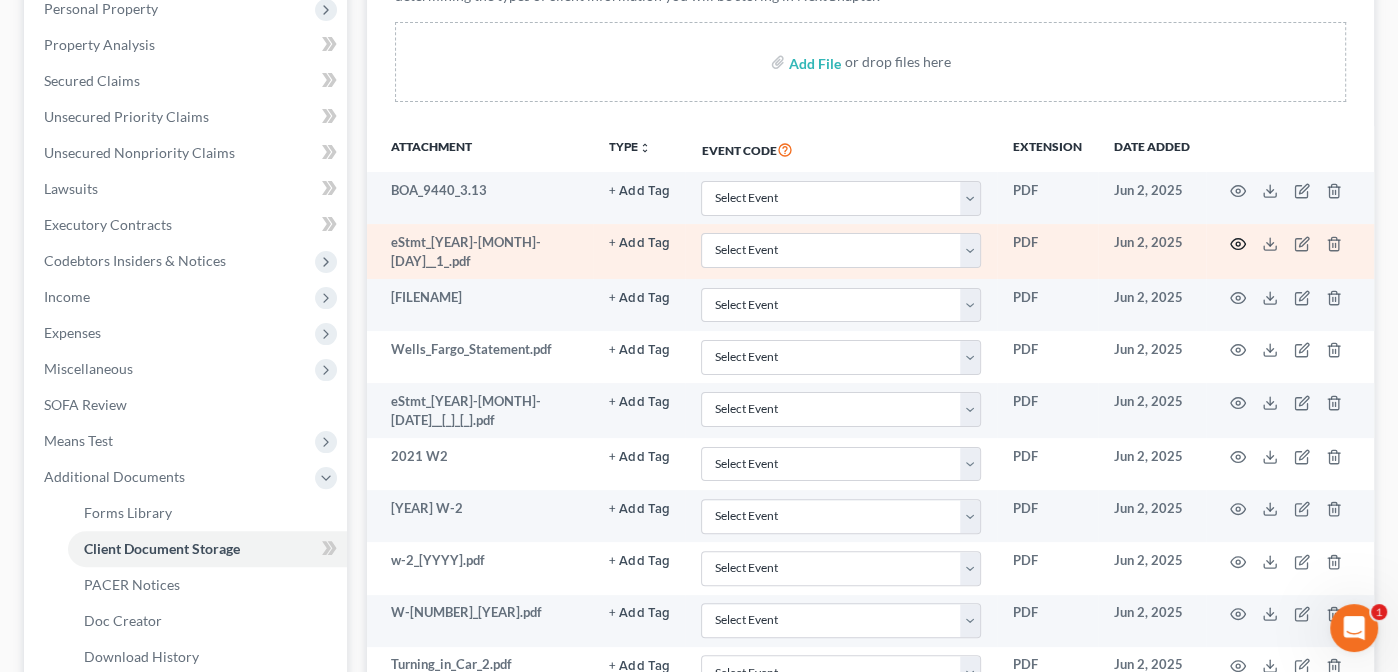 click 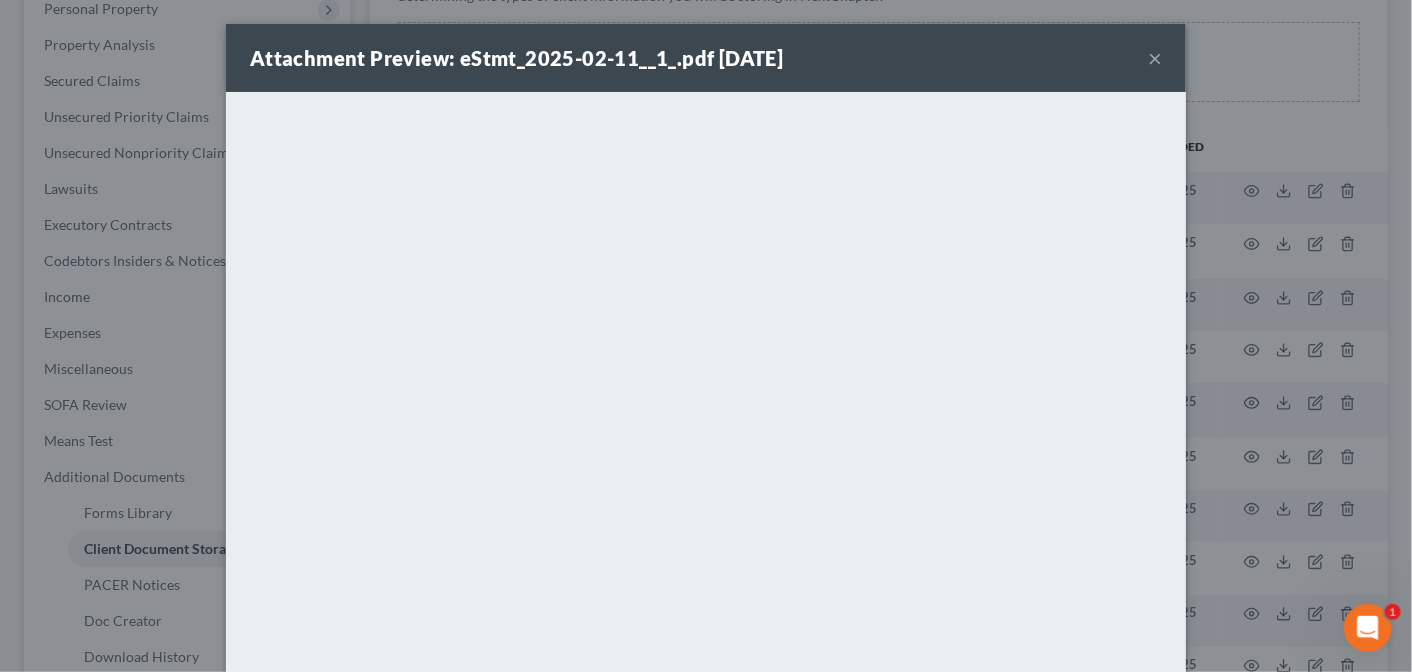 click on "×" at bounding box center (1155, 58) 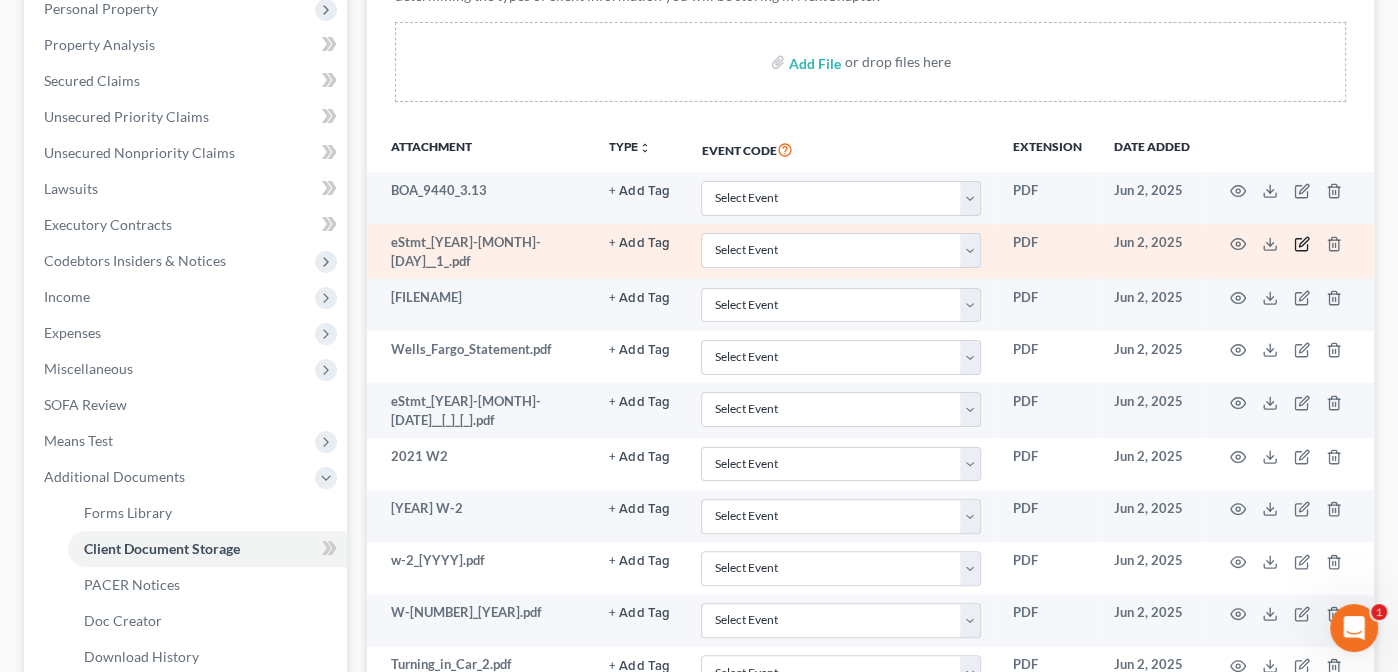 click 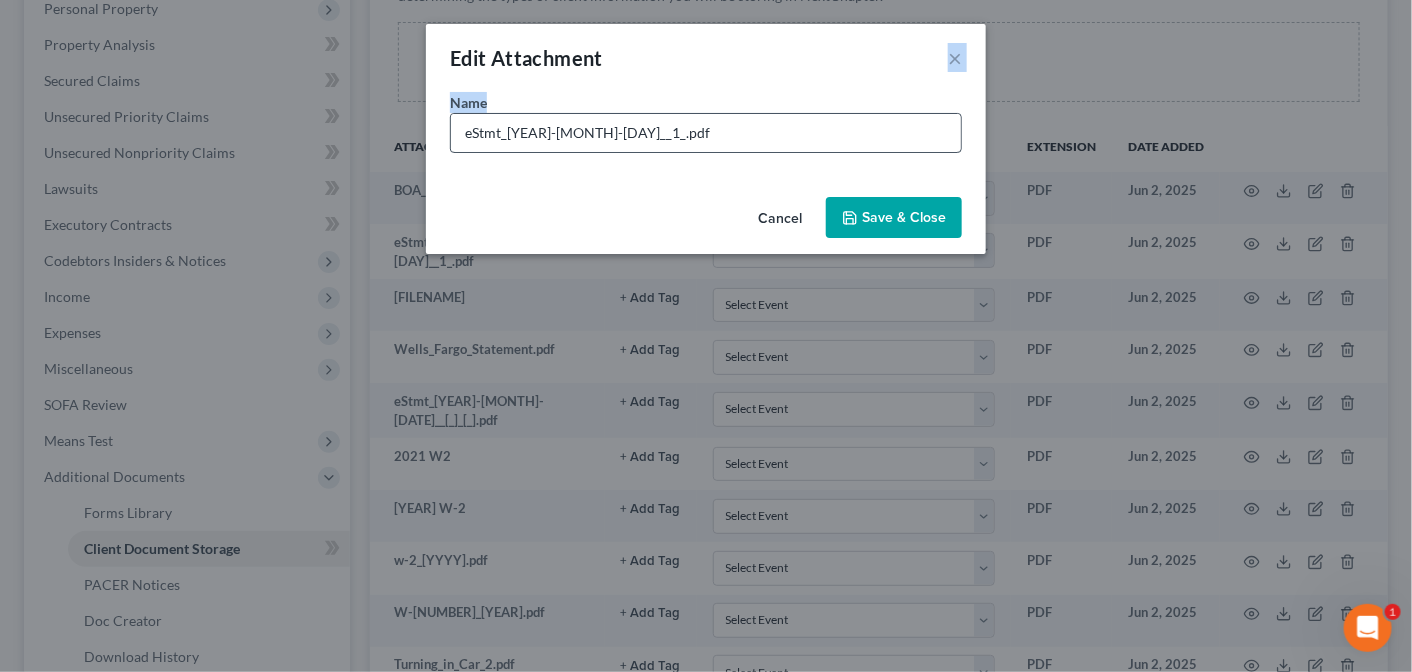 drag, startPoint x: 713, startPoint y: 55, endPoint x: 755, endPoint y: 116, distance: 74.06078 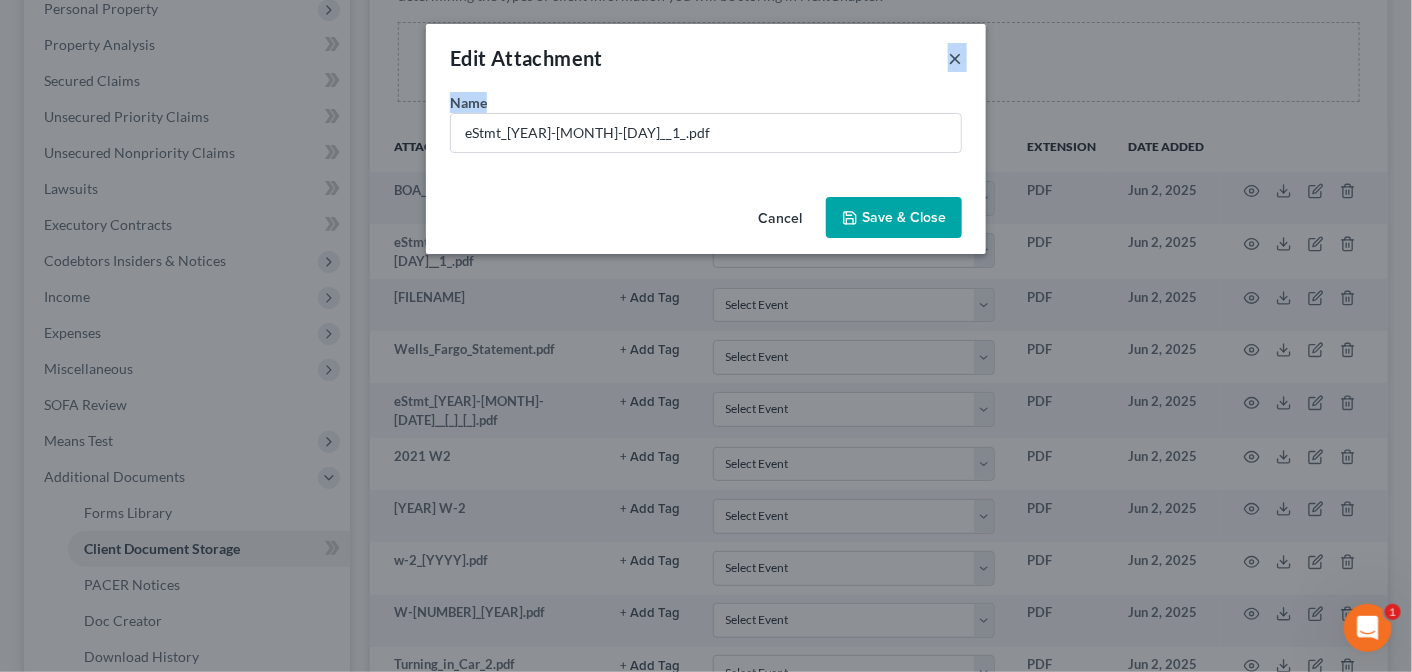 click on "×" at bounding box center [955, 58] 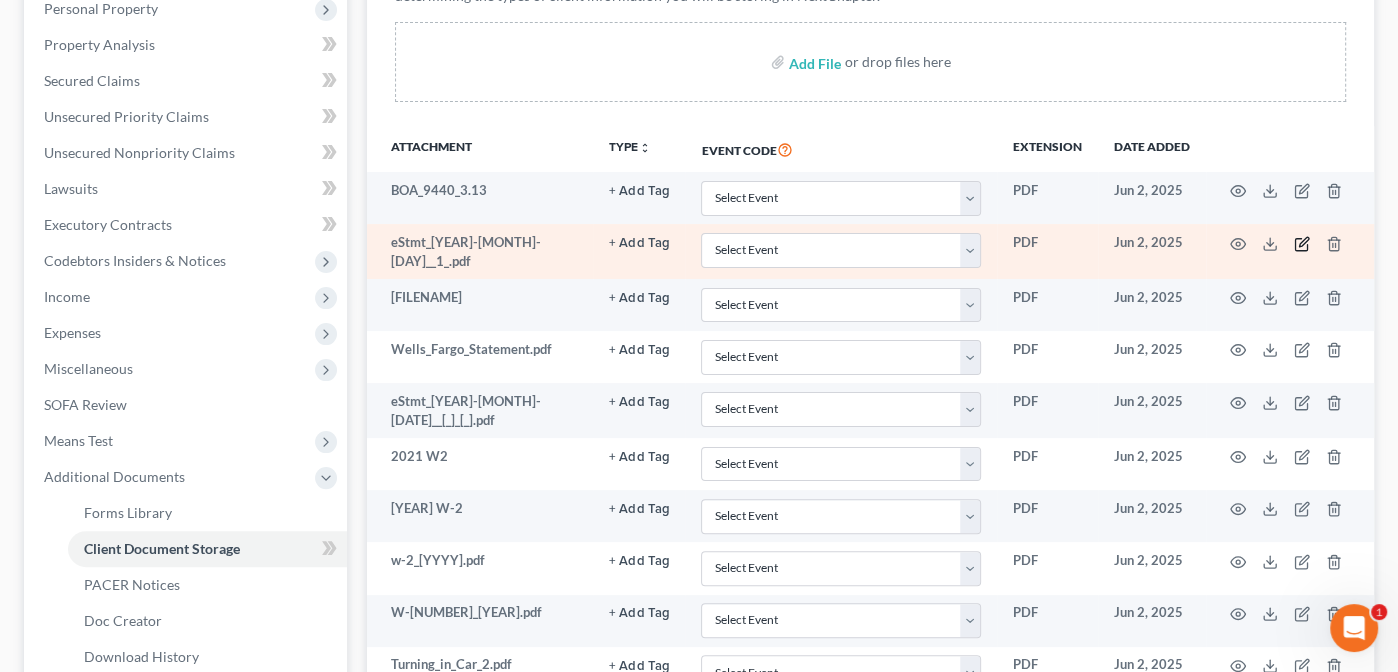 click 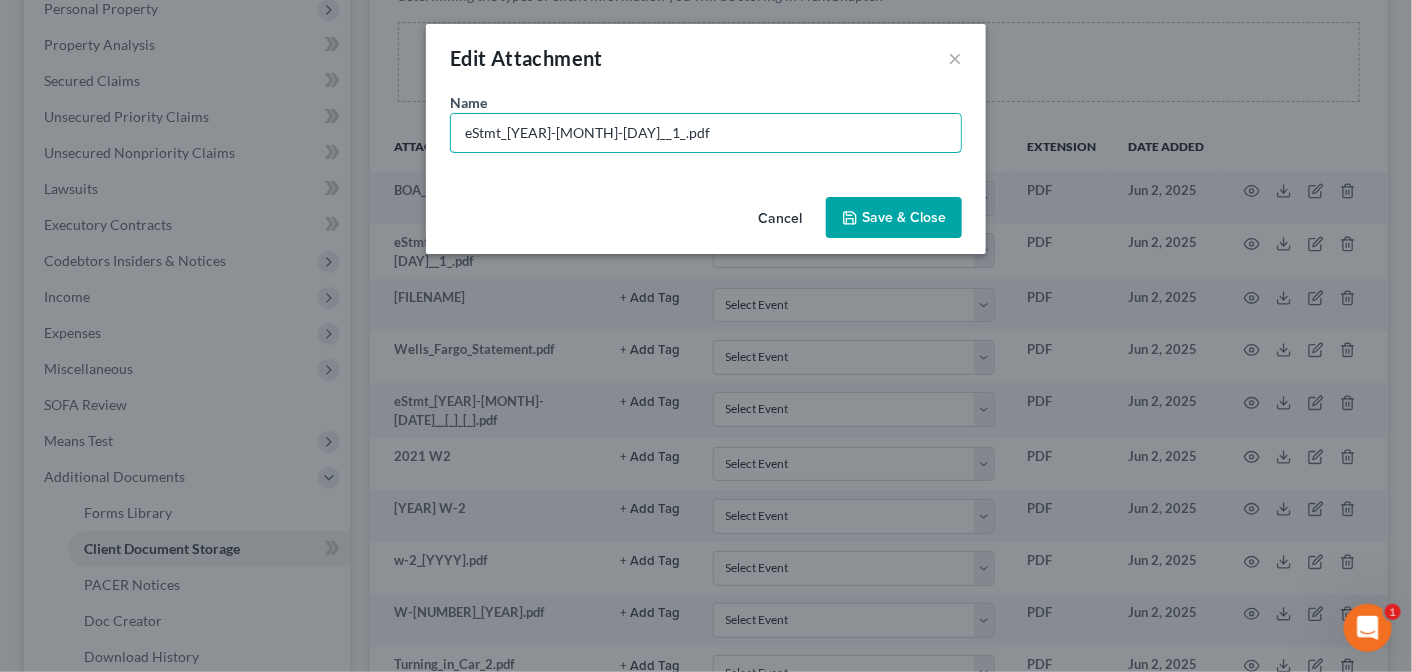 drag, startPoint x: 639, startPoint y: 132, endPoint x: 420, endPoint y: 127, distance: 219.05707 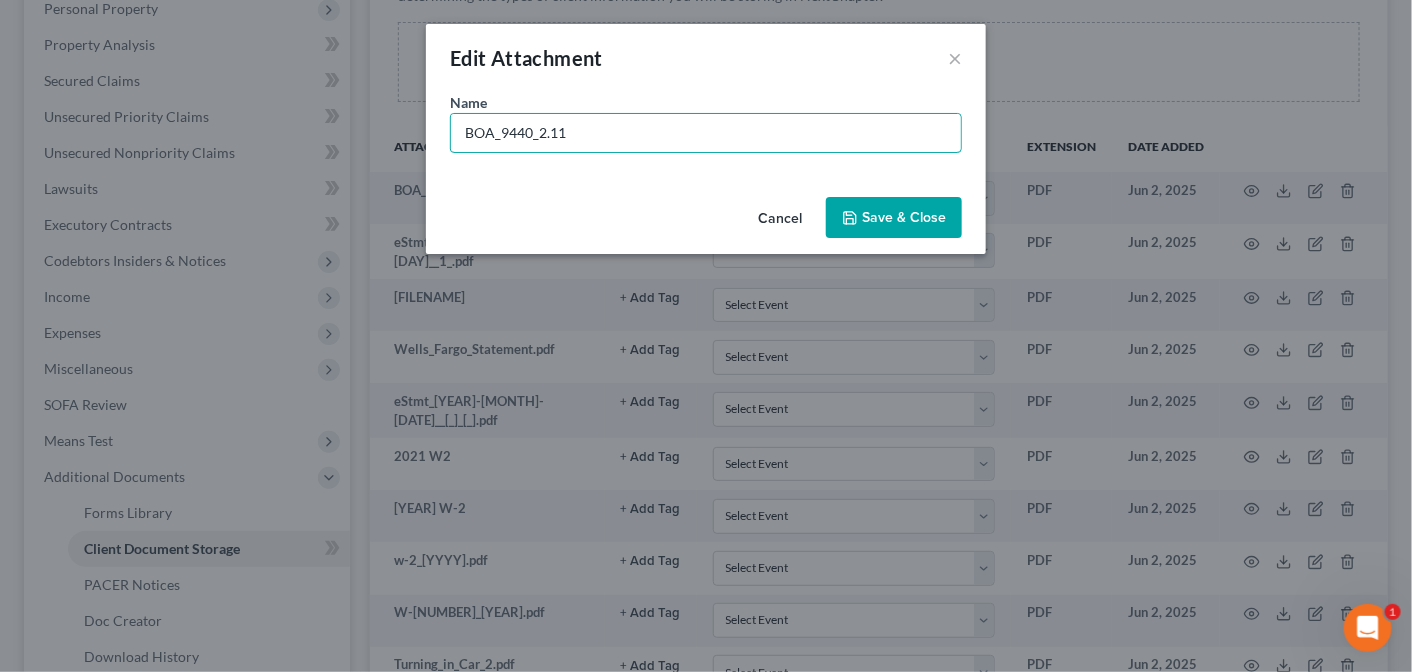 type on "BOA_9440_2.11" 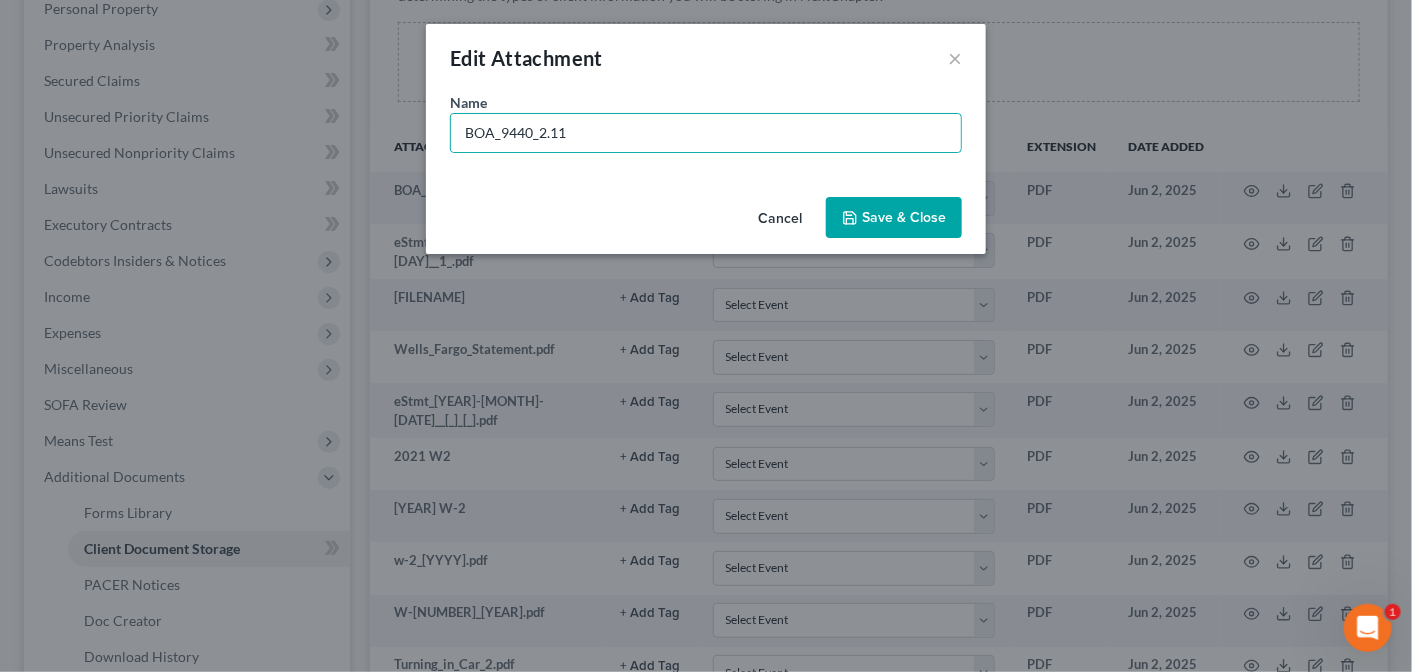 click on "Save & Close" at bounding box center [904, 217] 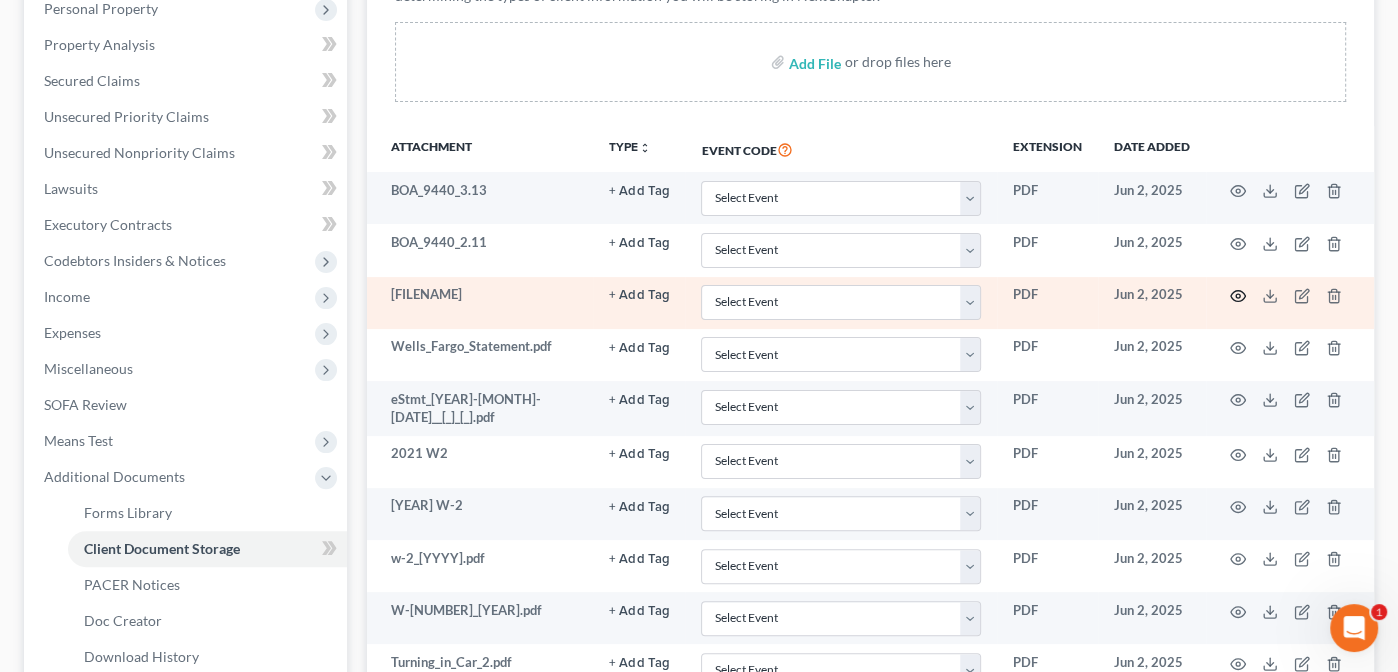 click 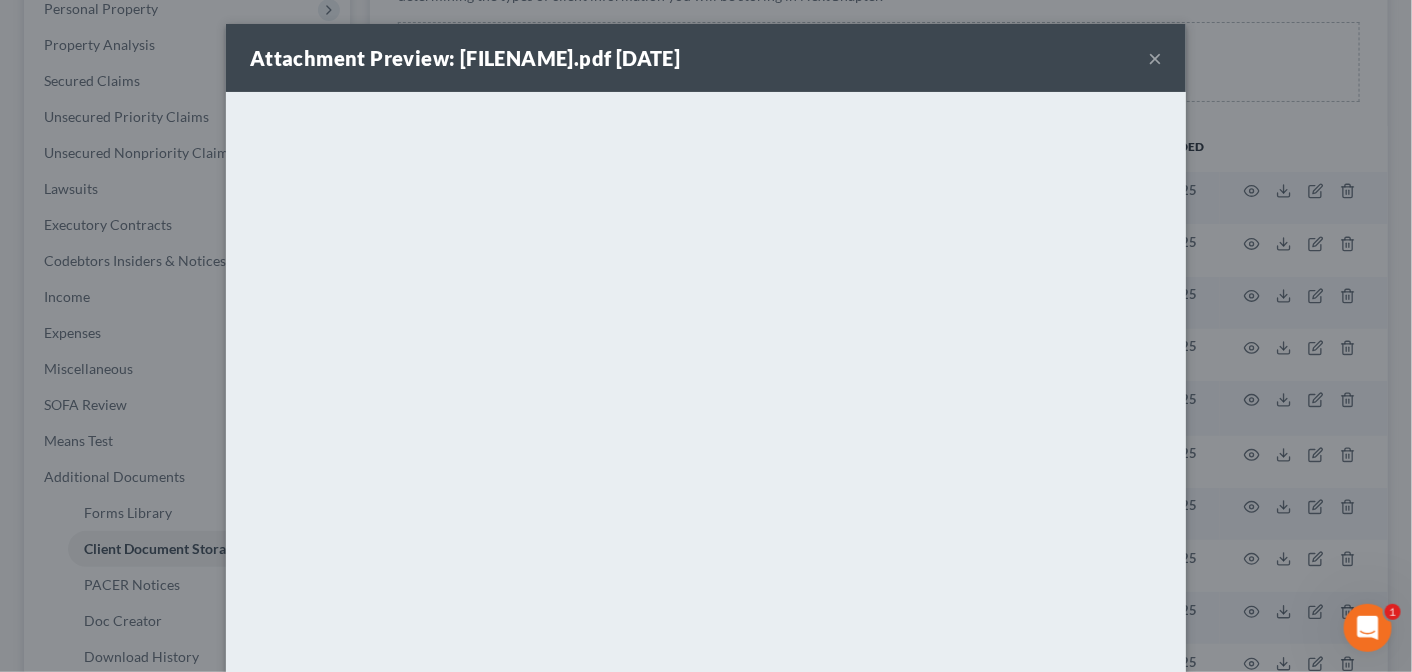 click on "×" at bounding box center [1155, 58] 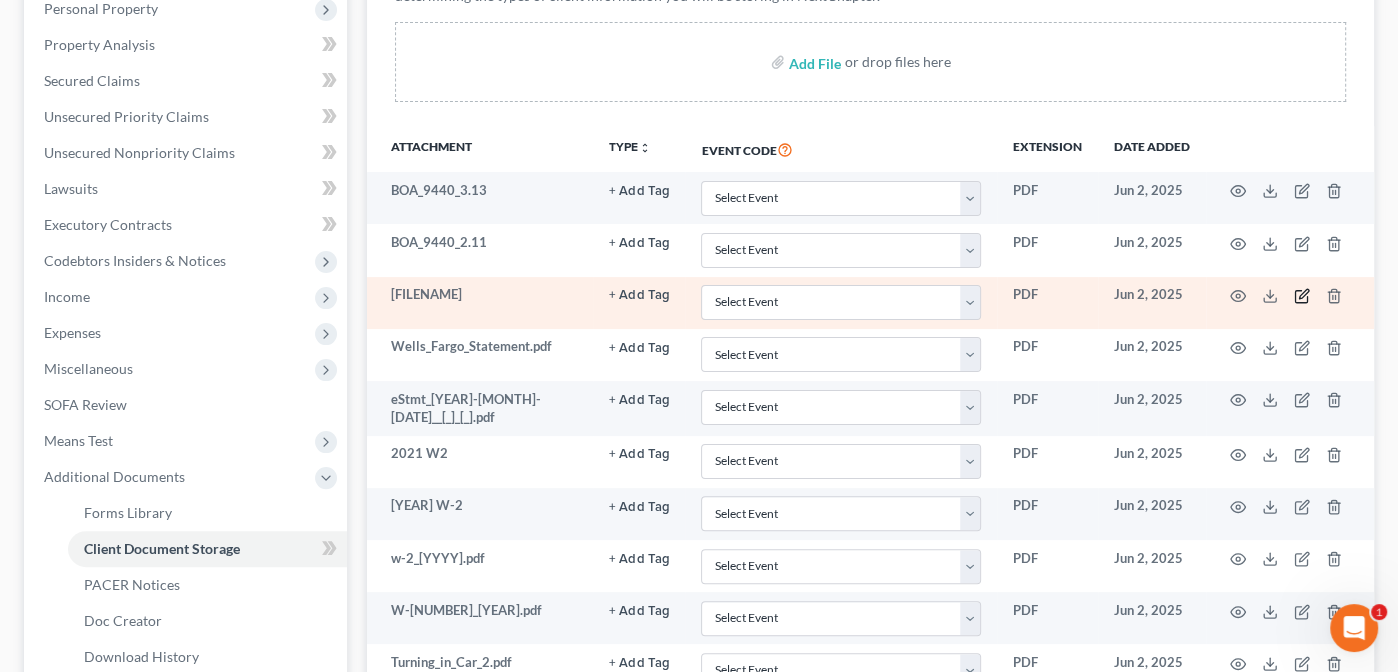click 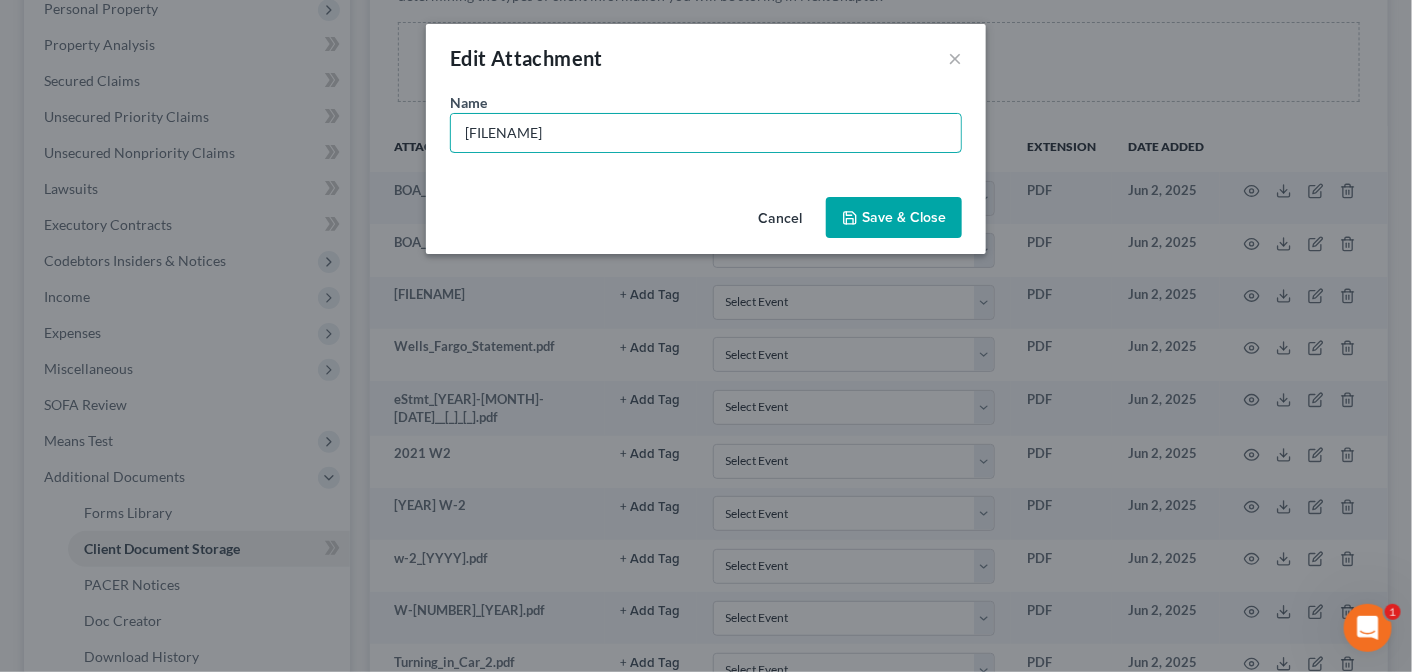 drag, startPoint x: 616, startPoint y: 135, endPoint x: 341, endPoint y: 149, distance: 275.35614 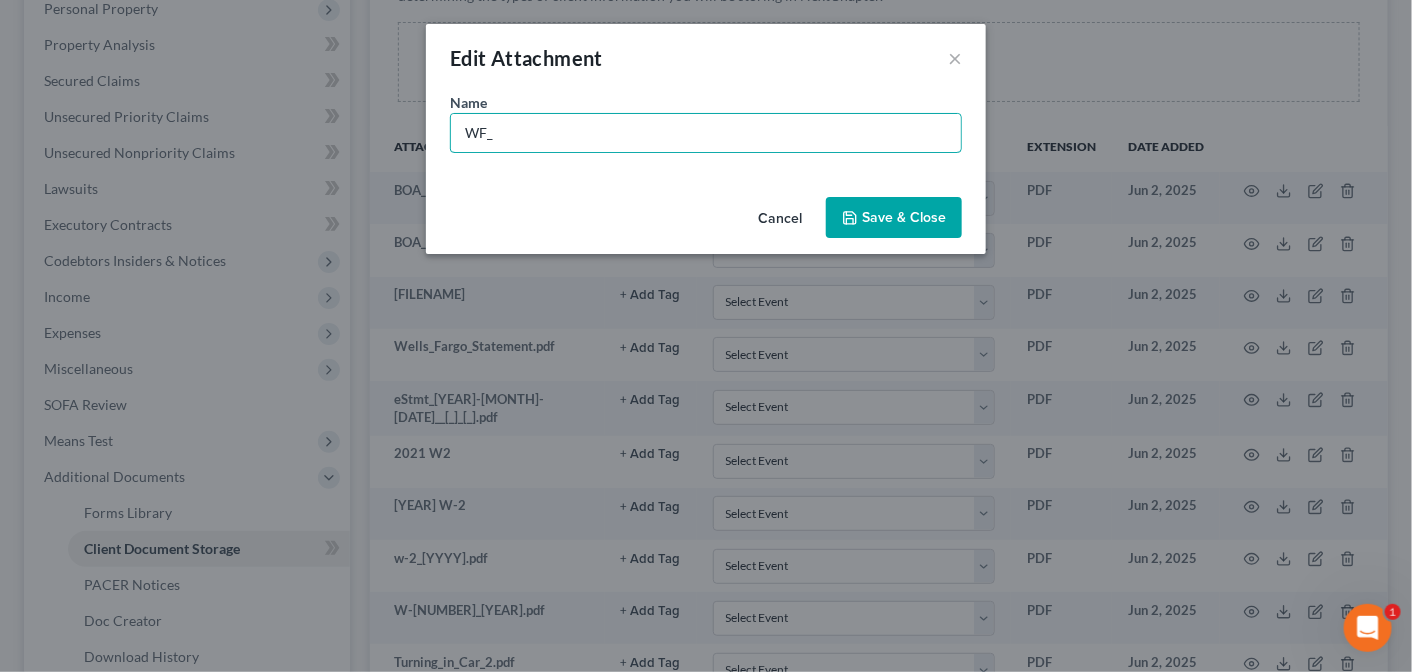 paste on "5212" 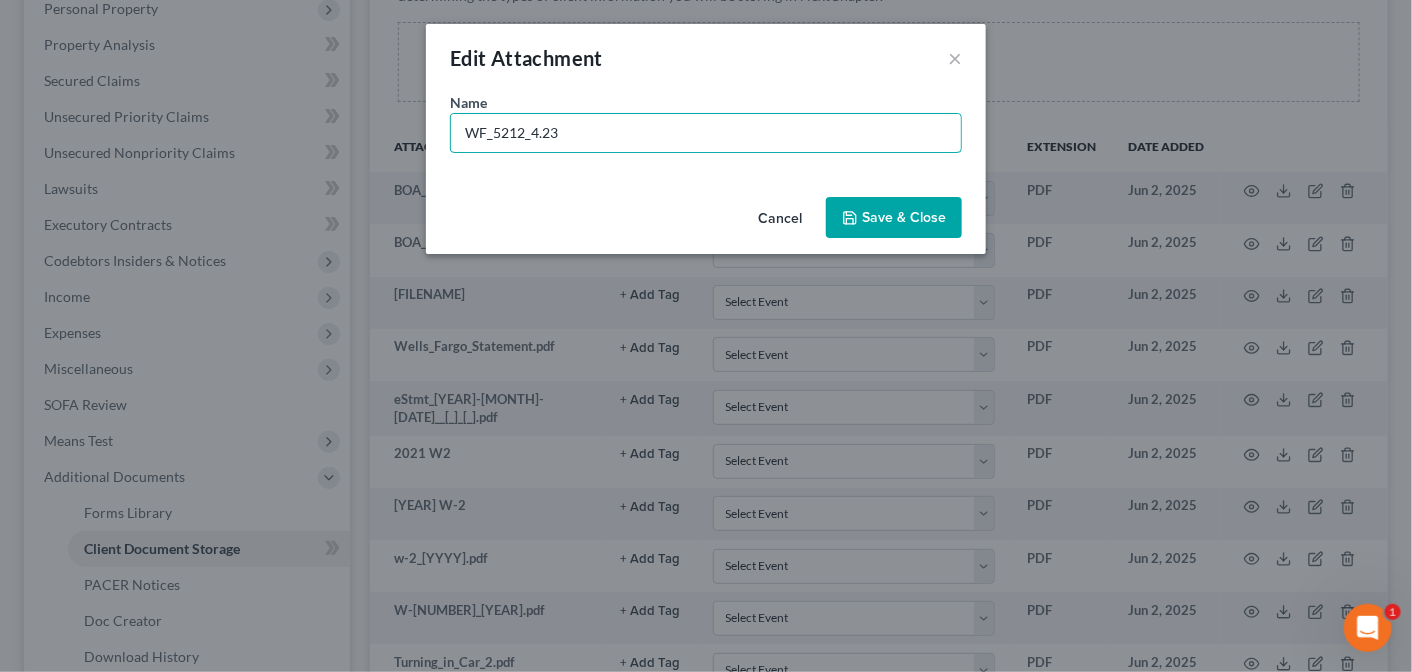 type on "WF_5212_4.23" 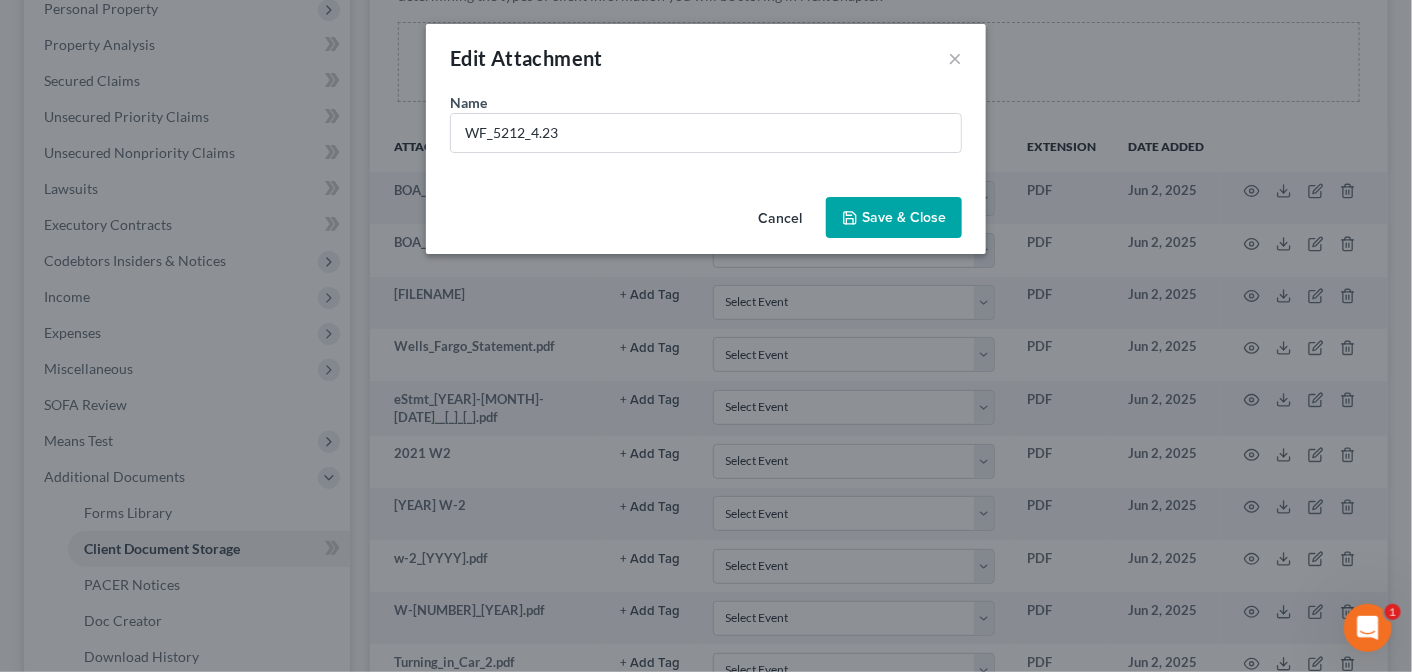 click on "Save & Close" at bounding box center [904, 217] 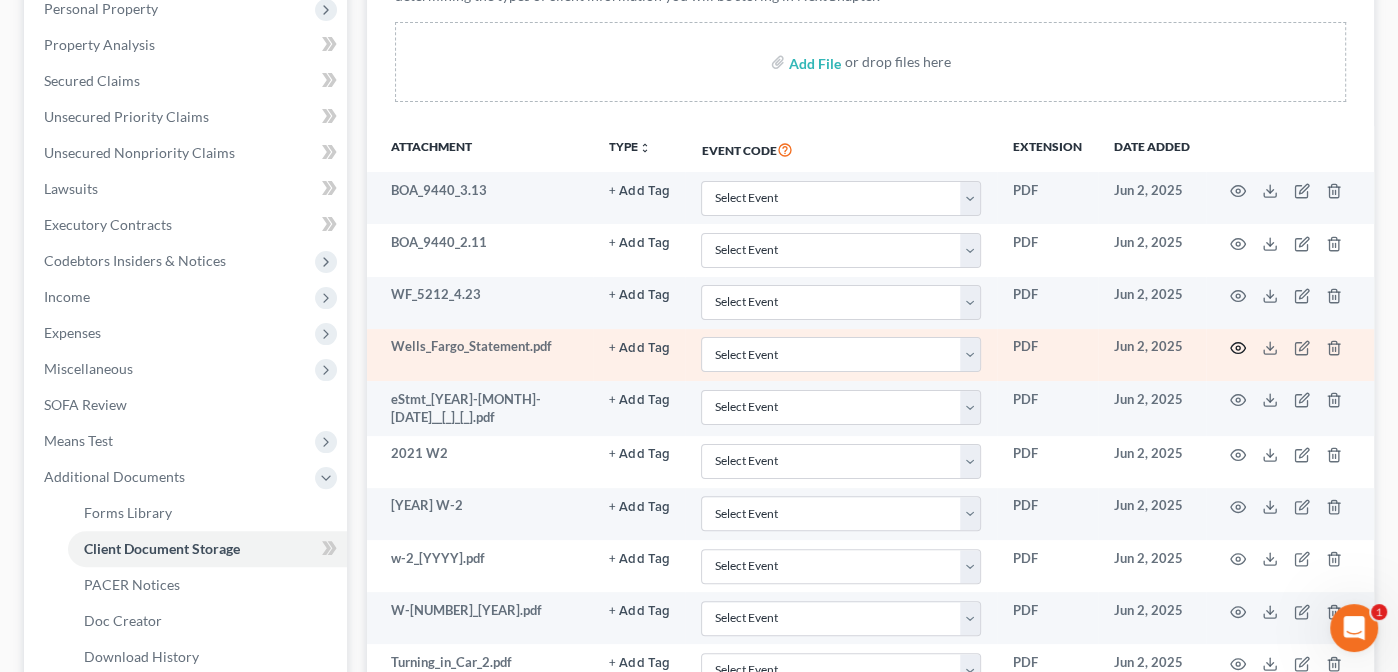 click 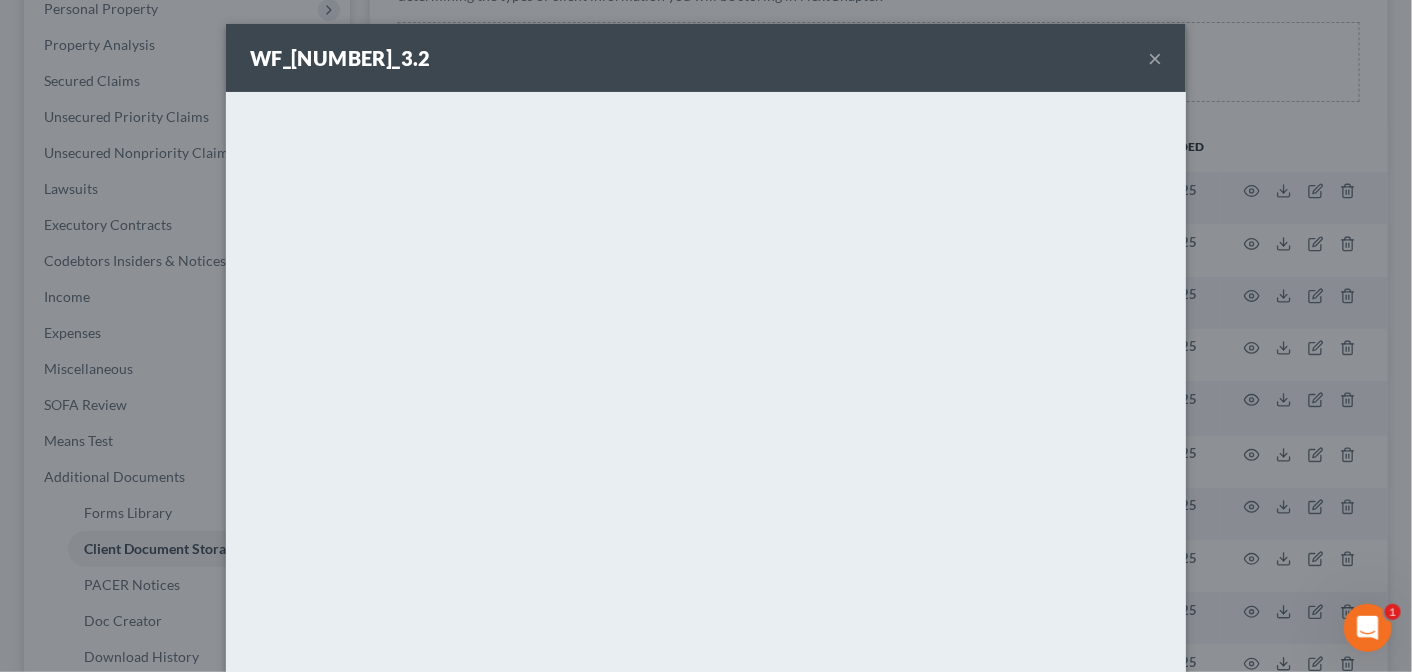 click on "×" at bounding box center (1155, 58) 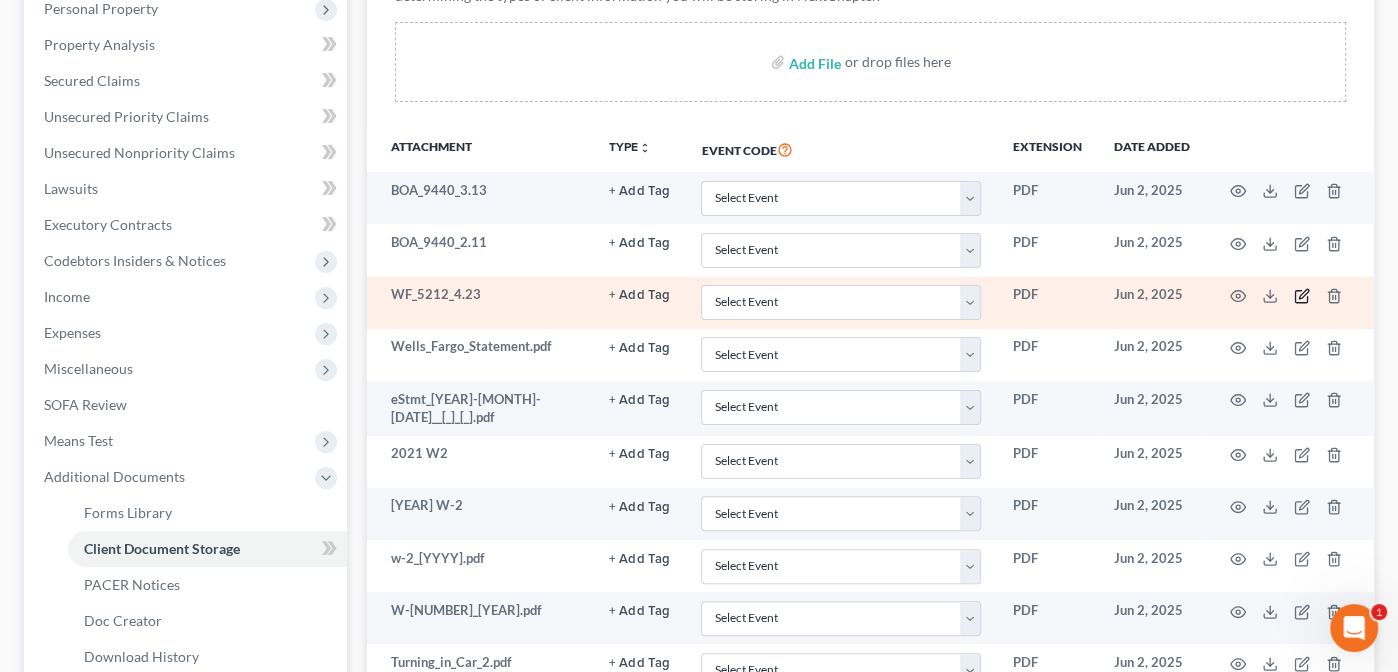 click 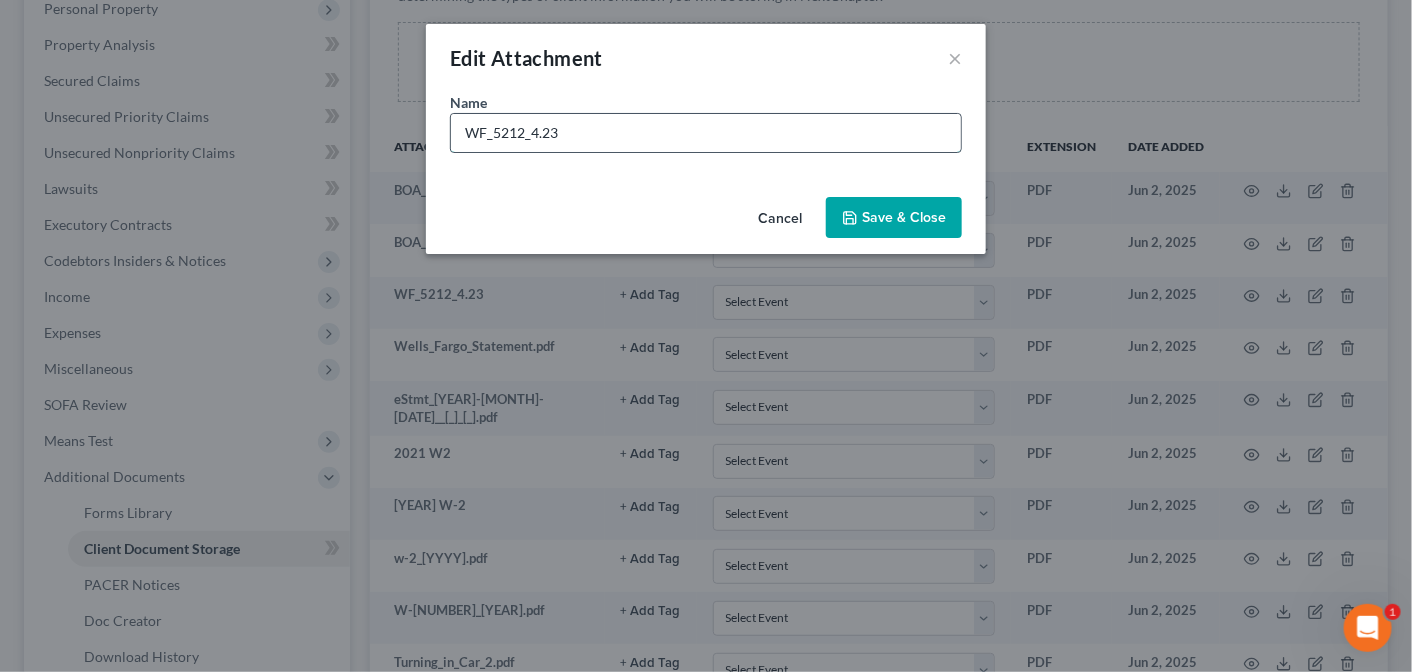 drag, startPoint x: 566, startPoint y: 130, endPoint x: 499, endPoint y: 142, distance: 68.06615 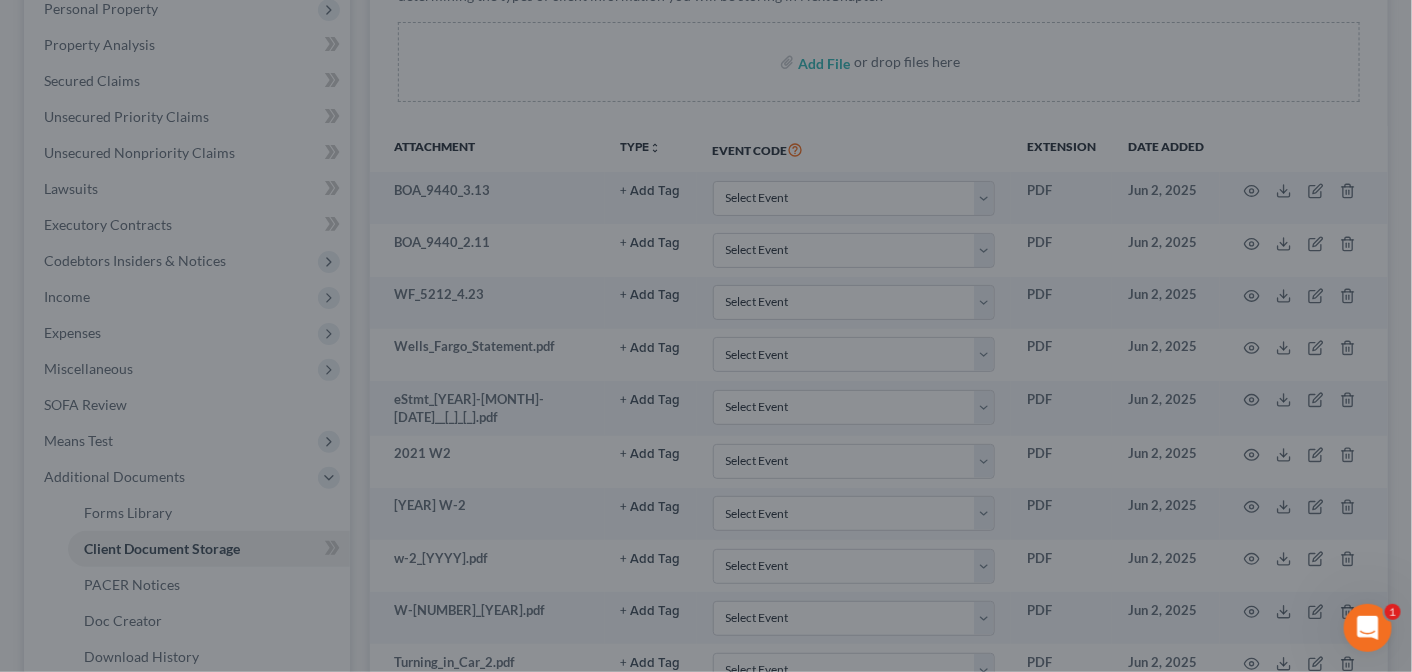 click on "New   Attachment ×
Name
*
WF_[NUMBER]_[NUMBER].[NUMBER] Cancel Save & Close" at bounding box center (706, 336) 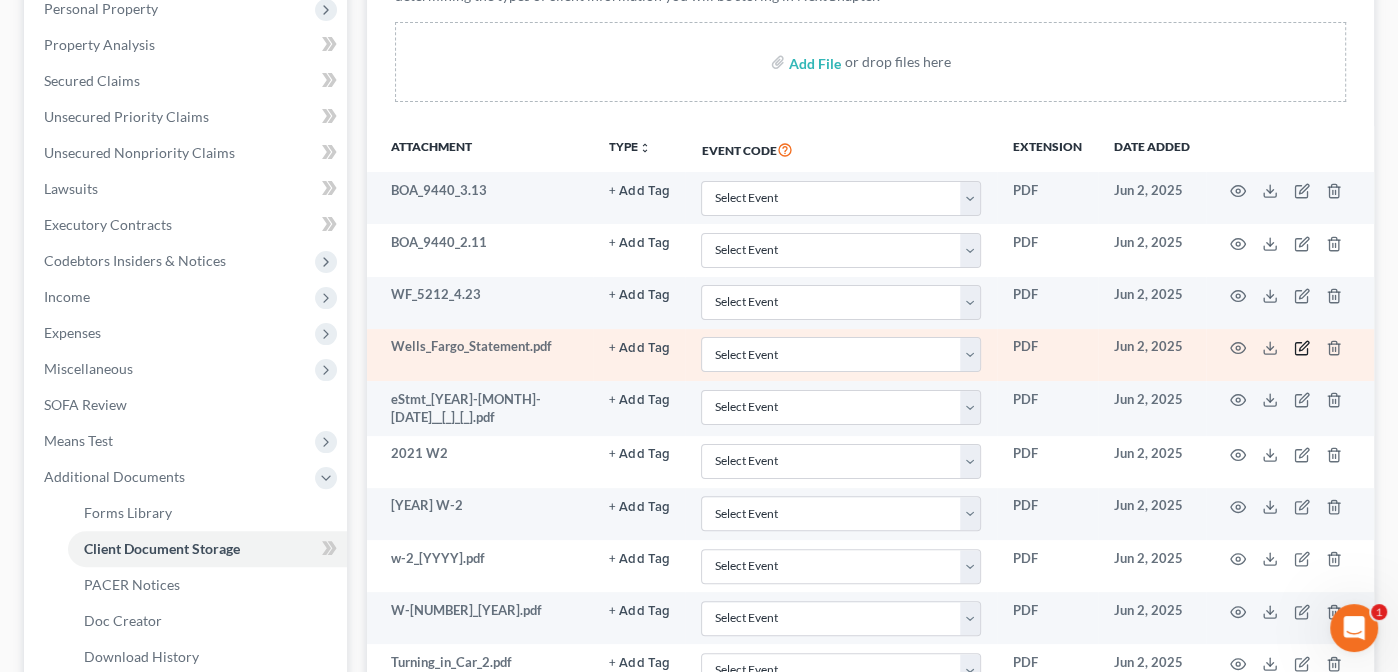 click 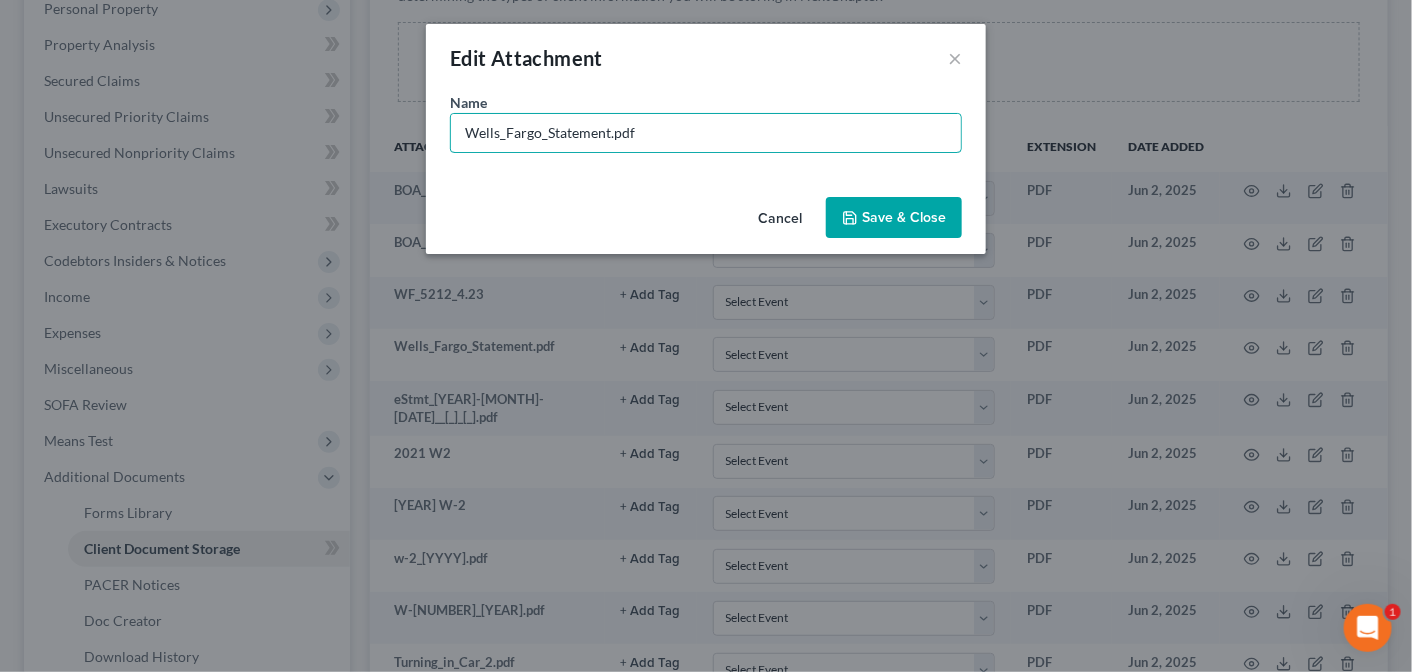 drag, startPoint x: 647, startPoint y: 135, endPoint x: 380, endPoint y: 125, distance: 267.1872 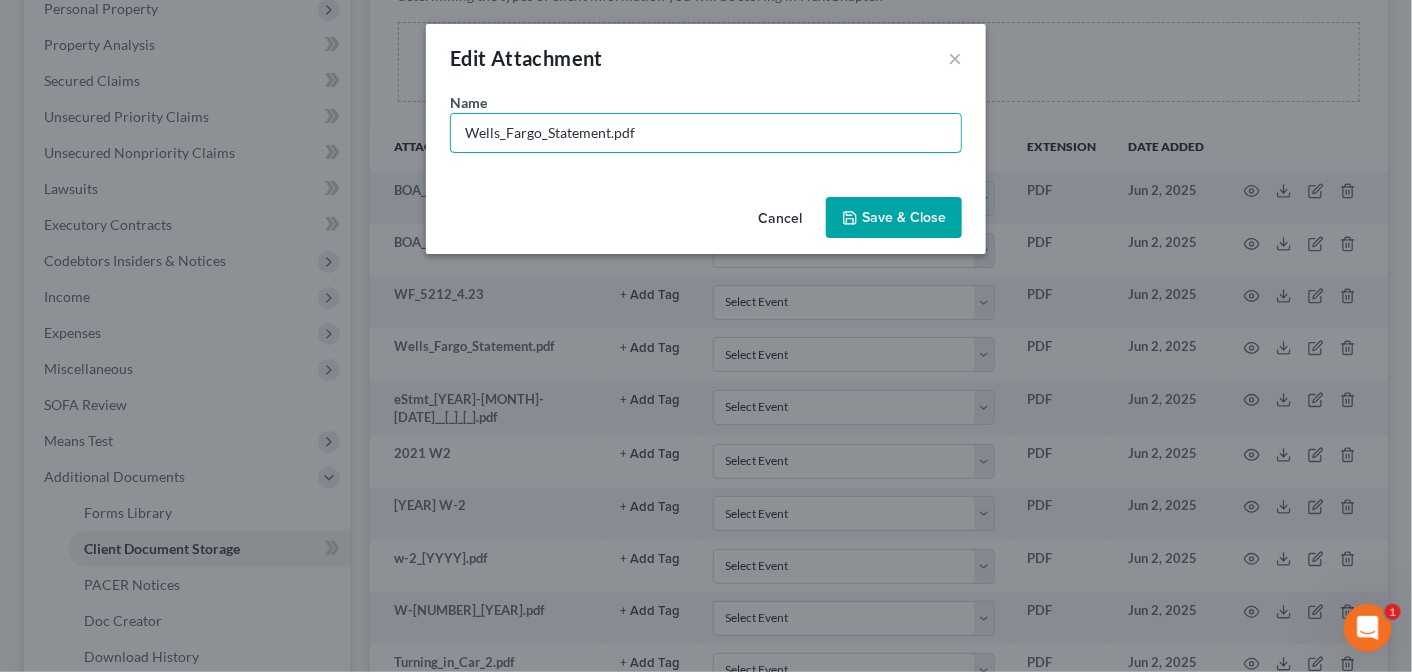type on "w" 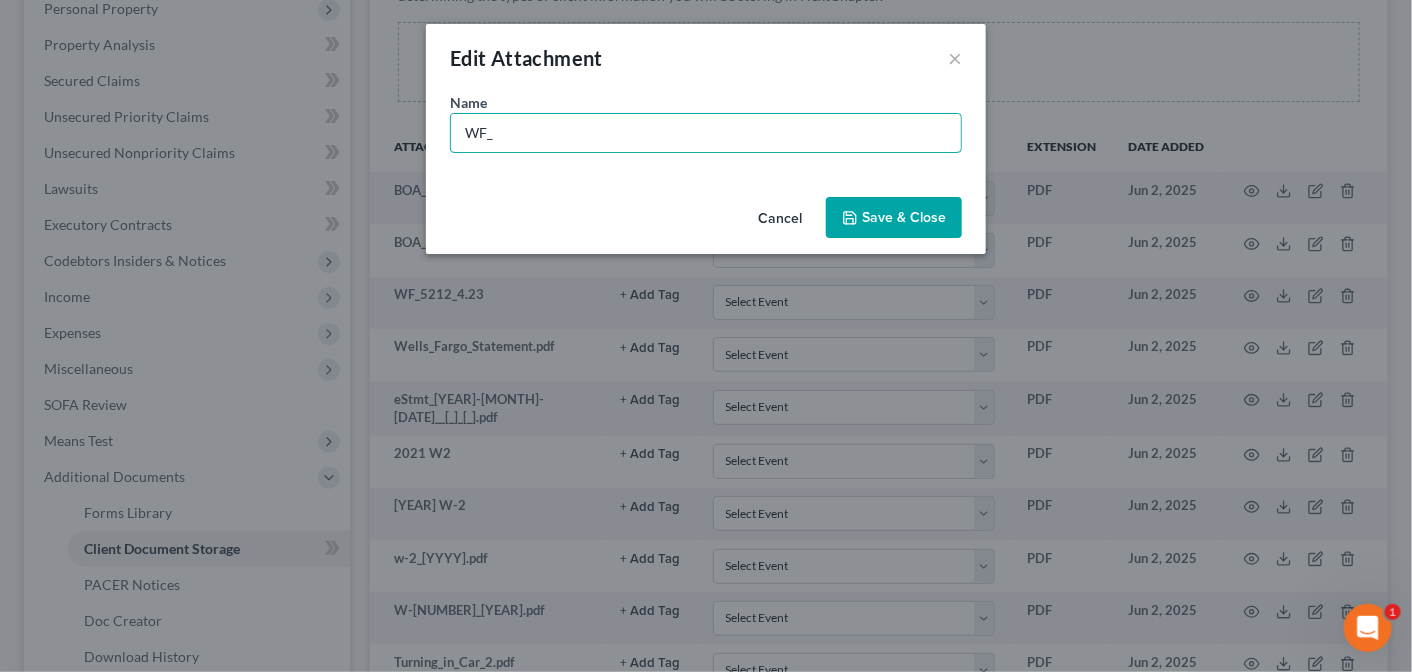 paste on "5212" 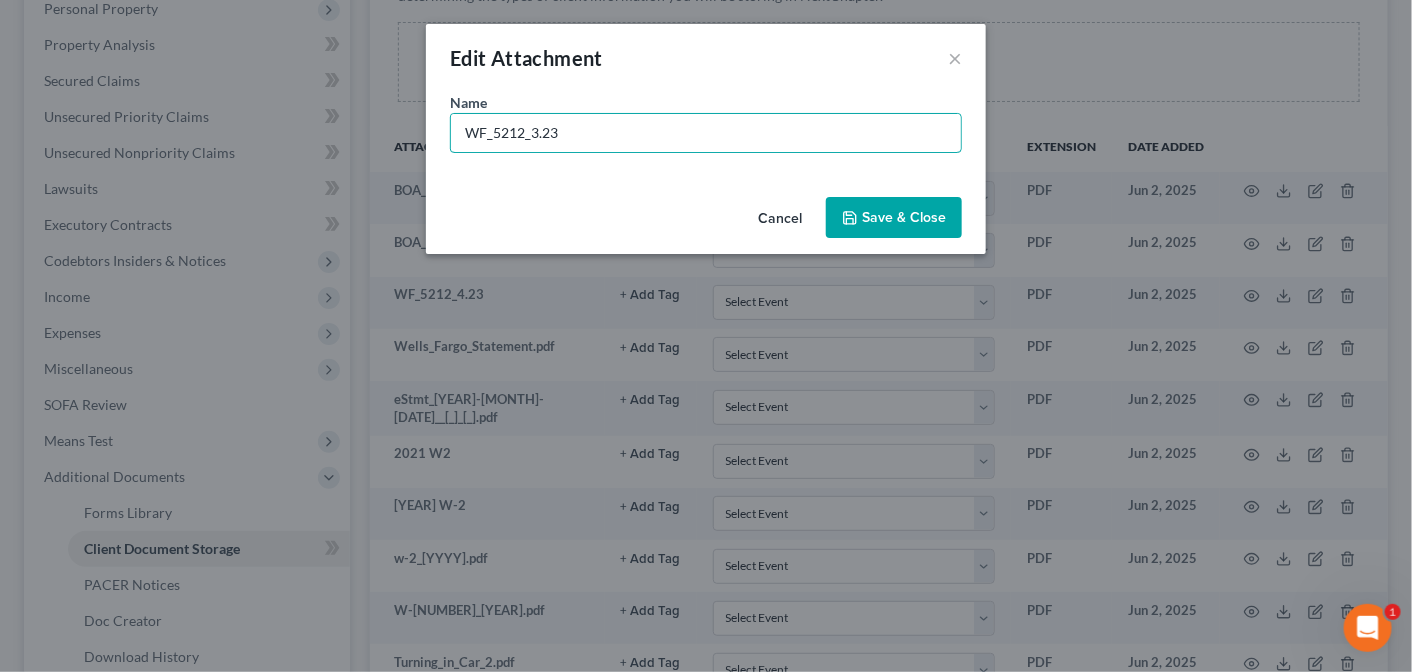 type on "WF_5212_3.23" 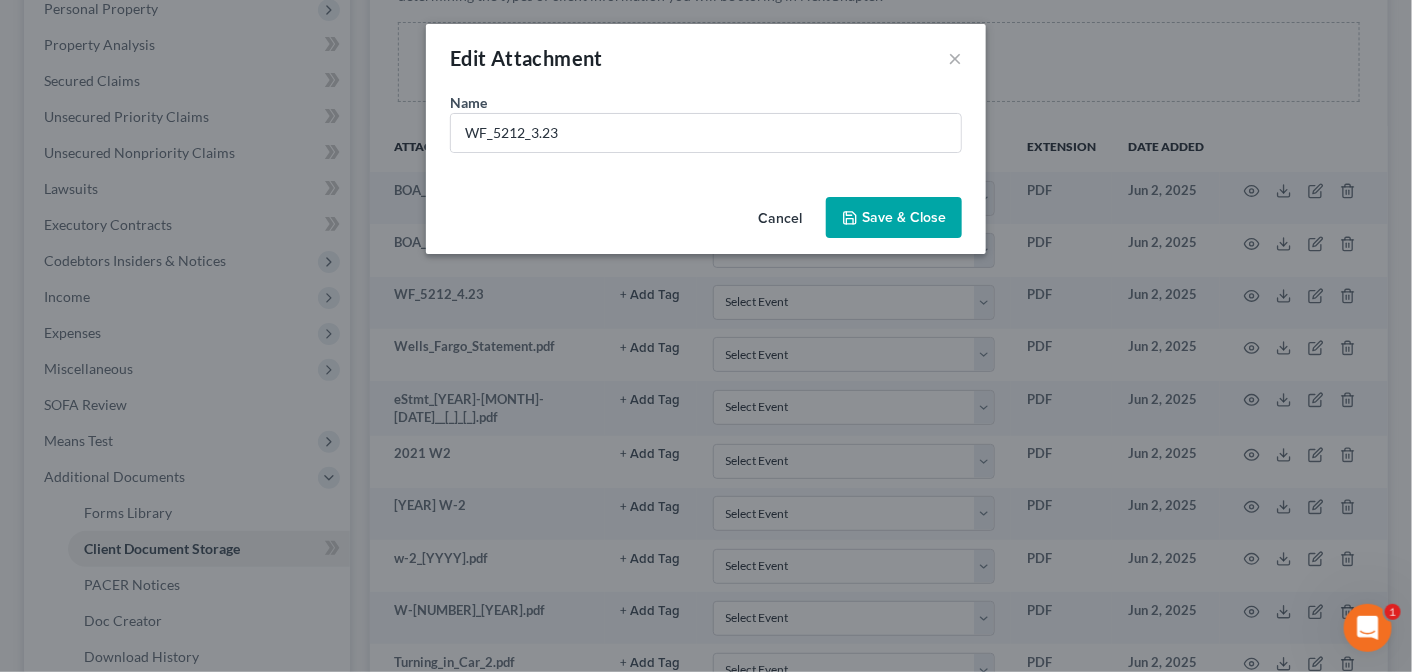 click on "Save & Close" at bounding box center [894, 218] 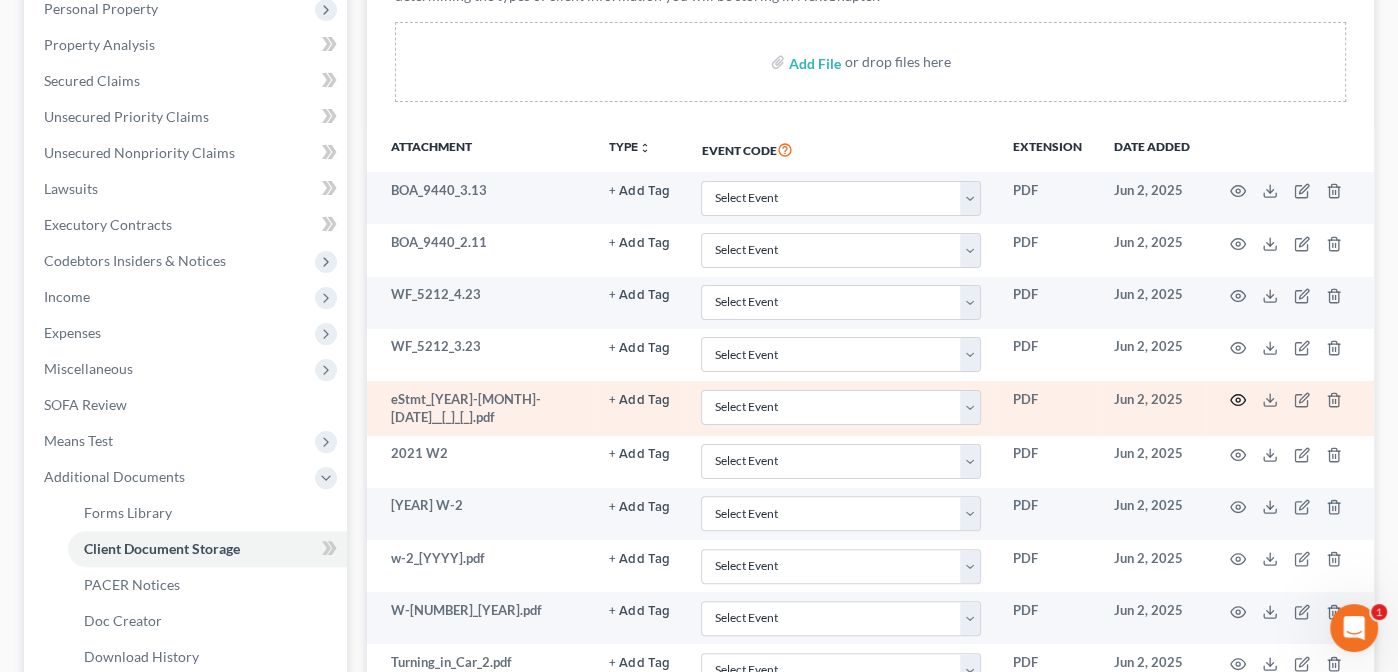 click 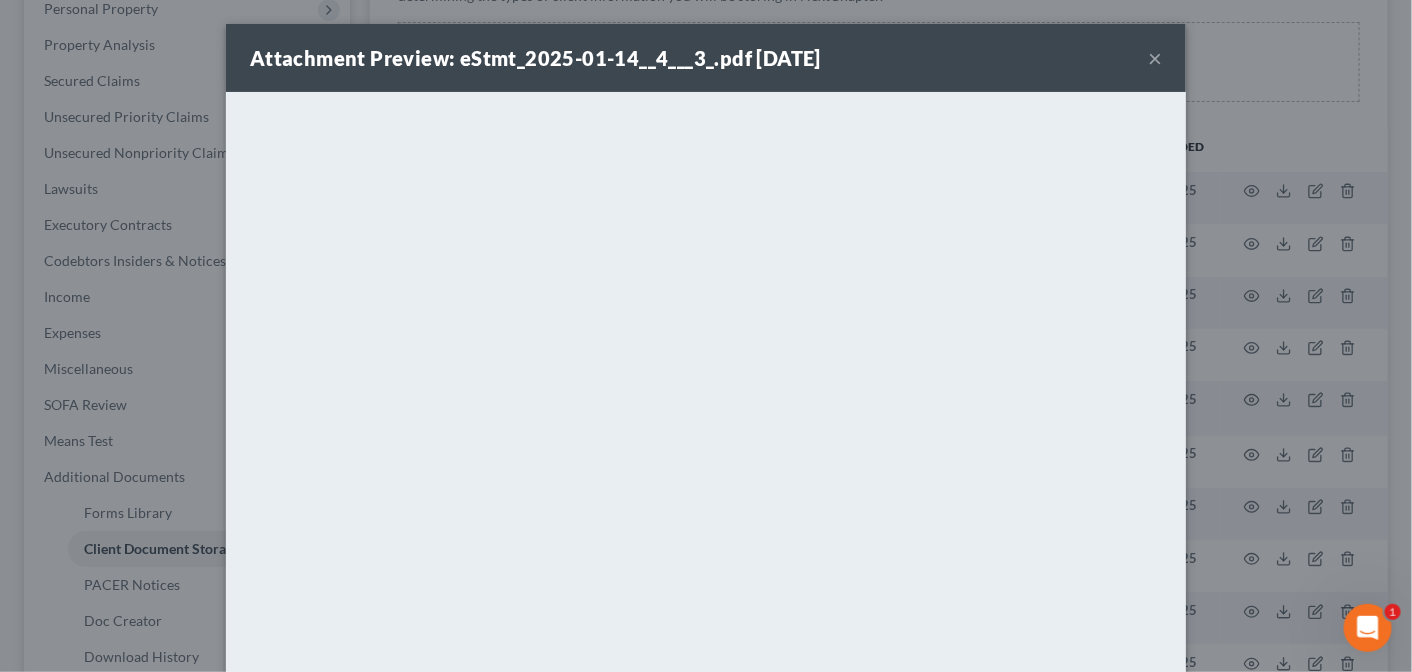 click on "Attachment Preview: eStmt_2025-01-14__4___3_.pdf 06/02/2025 ×" at bounding box center (706, 58) 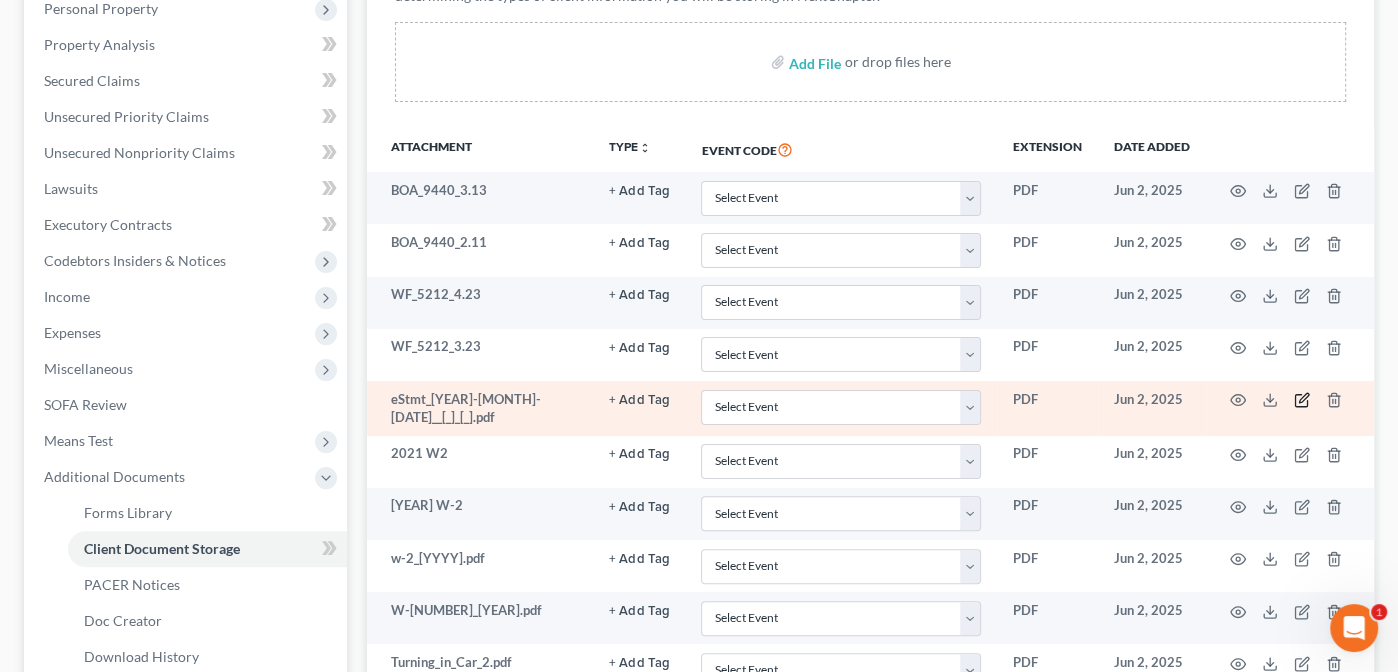 click 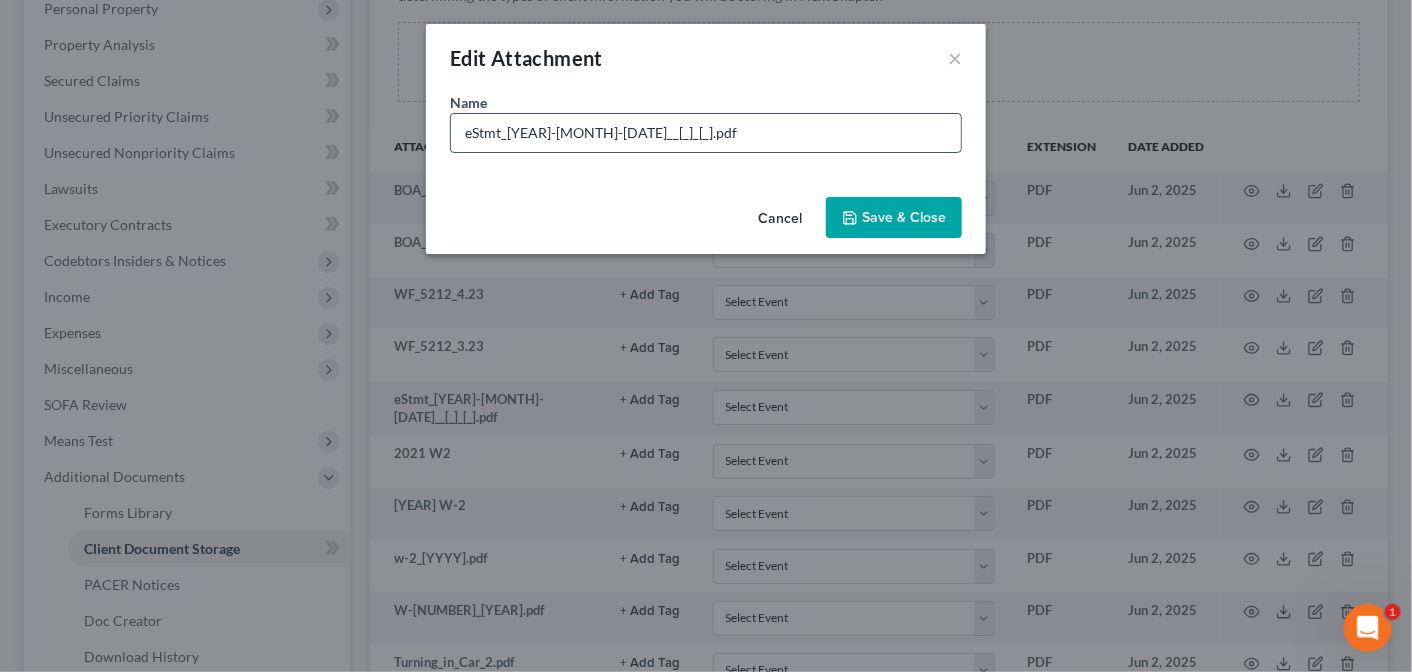 drag, startPoint x: 665, startPoint y: 132, endPoint x: 452, endPoint y: 140, distance: 213.15018 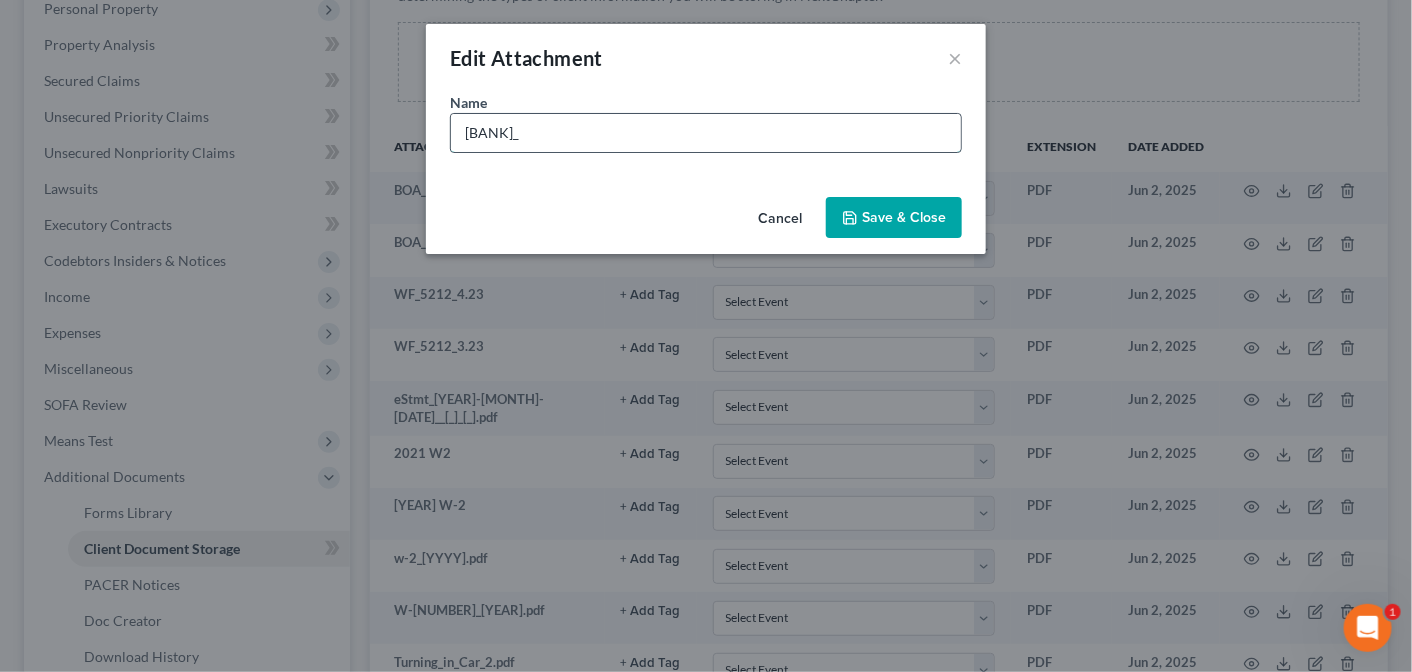 paste on "9440" 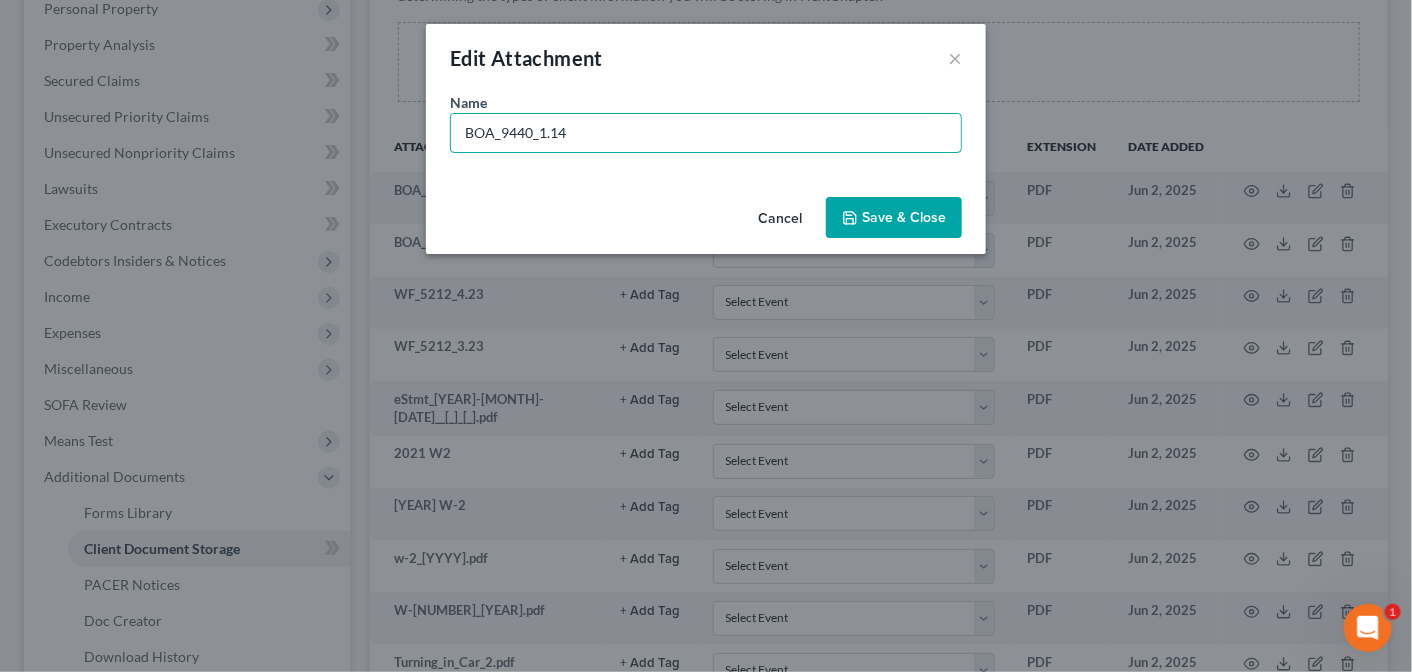 type on "BOA_9440_1.14" 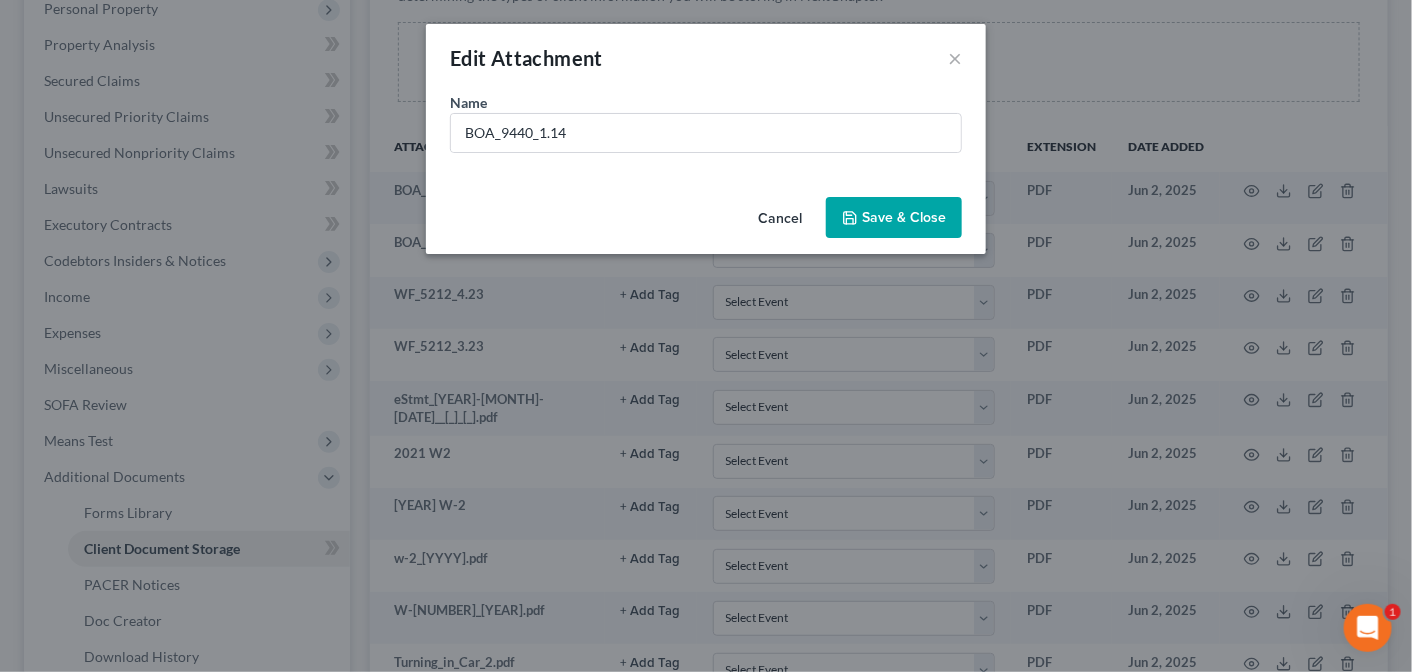 click on "Save & Close" at bounding box center (904, 217) 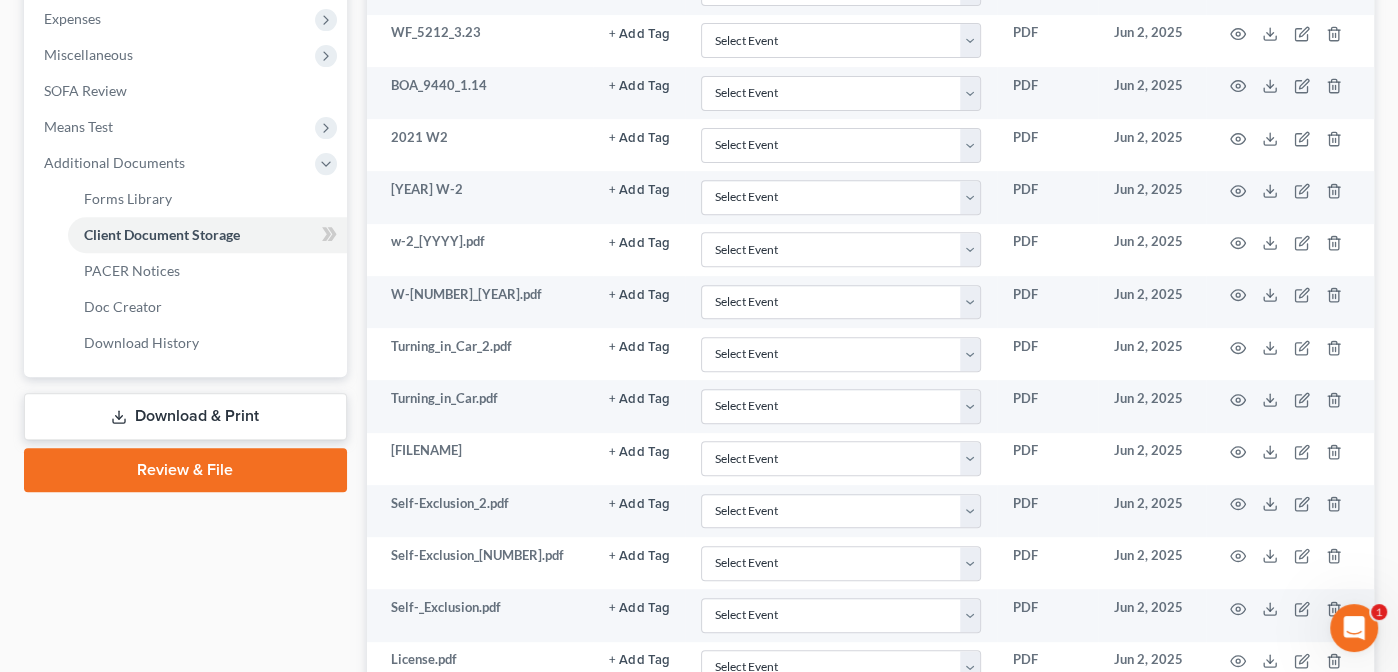 scroll, scrollTop: 669, scrollLeft: 0, axis: vertical 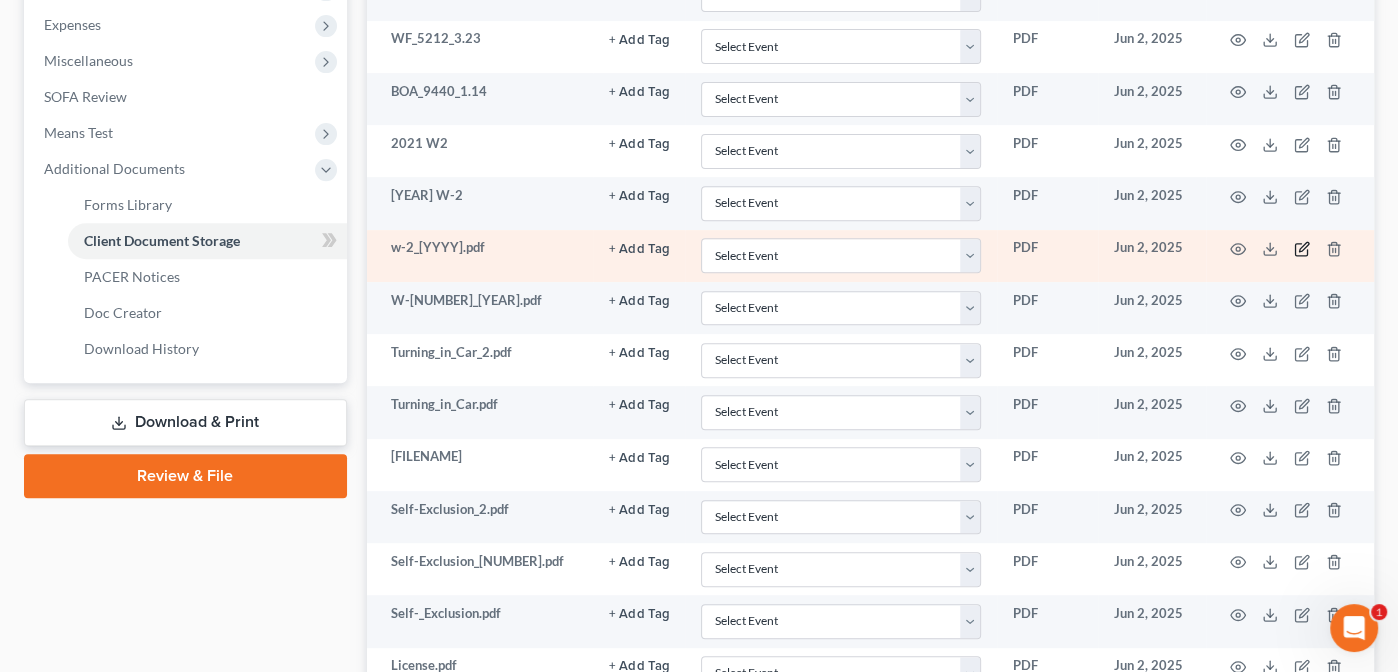 click 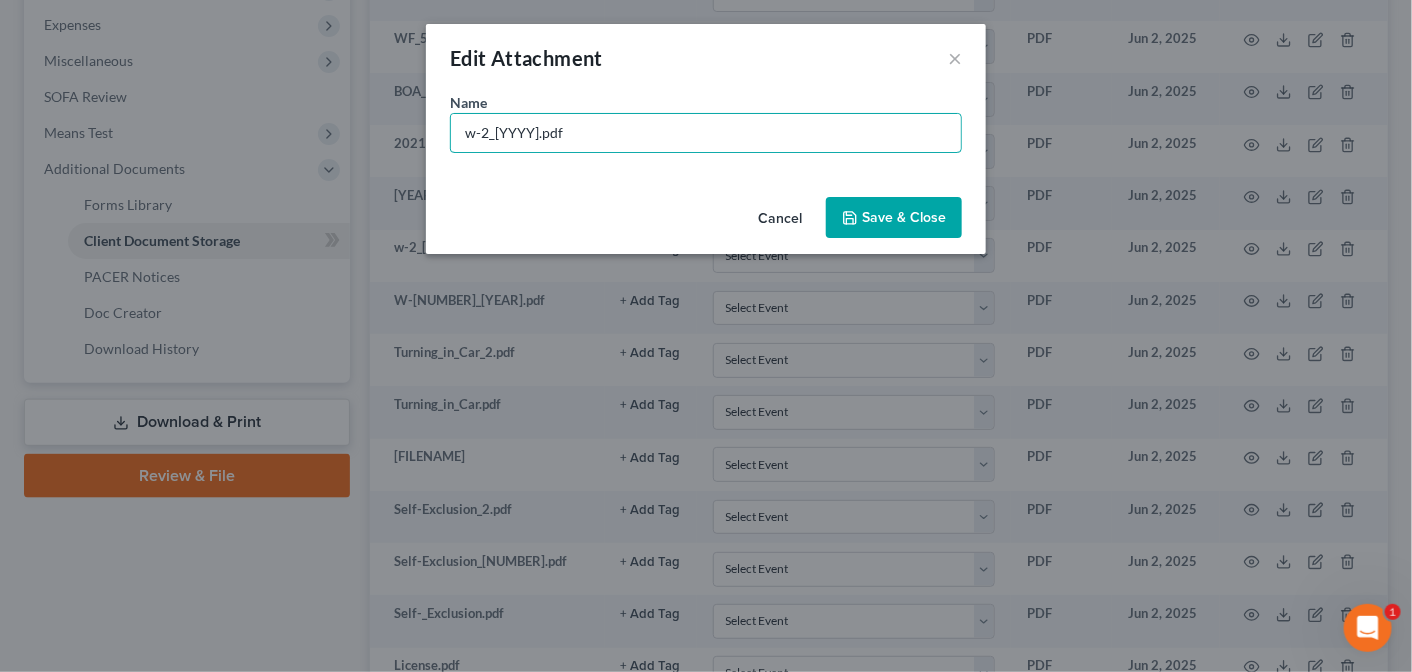 drag, startPoint x: 561, startPoint y: 128, endPoint x: 405, endPoint y: 131, distance: 156.02884 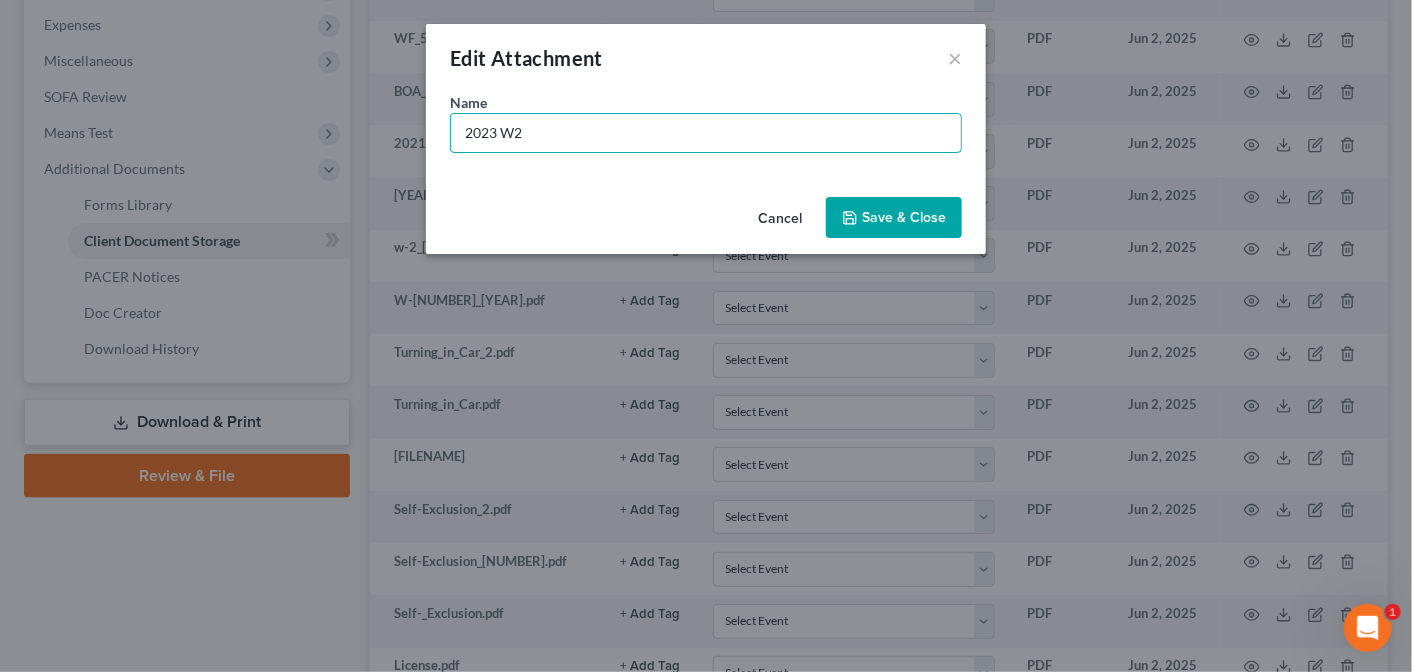 type on "2023 W2" 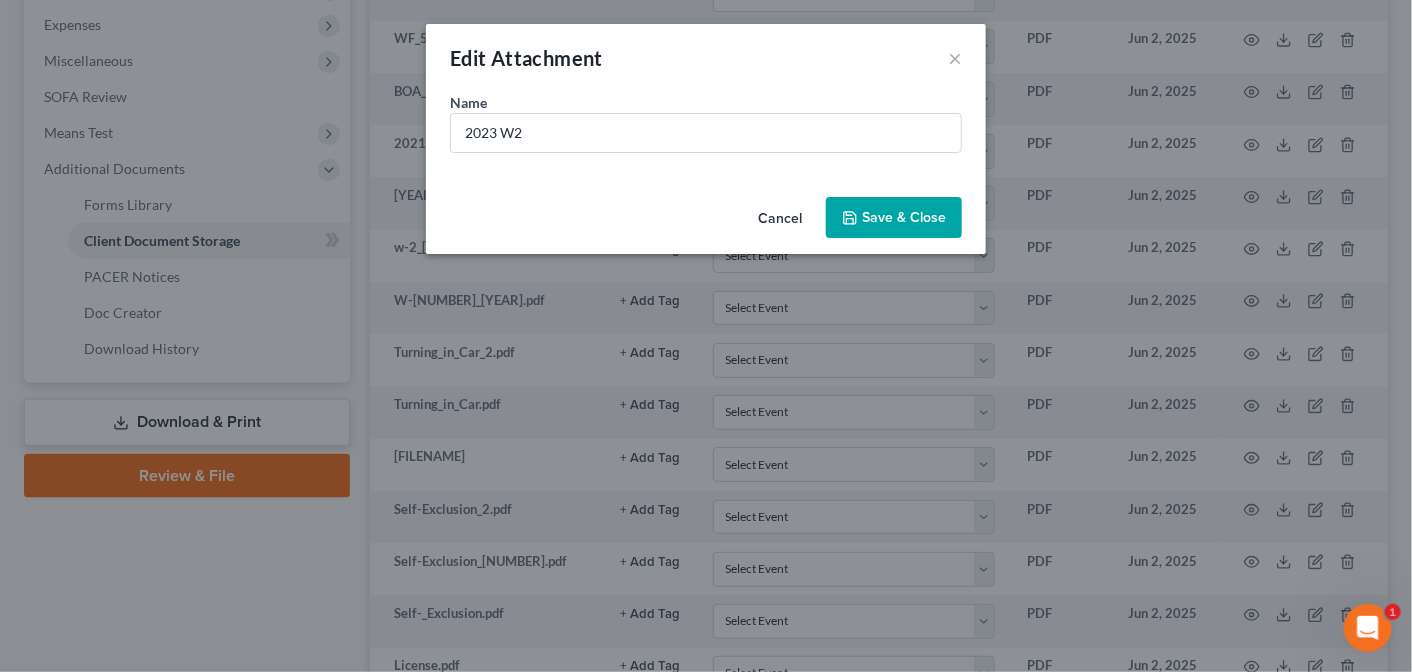 click on "Save & Close" at bounding box center (904, 217) 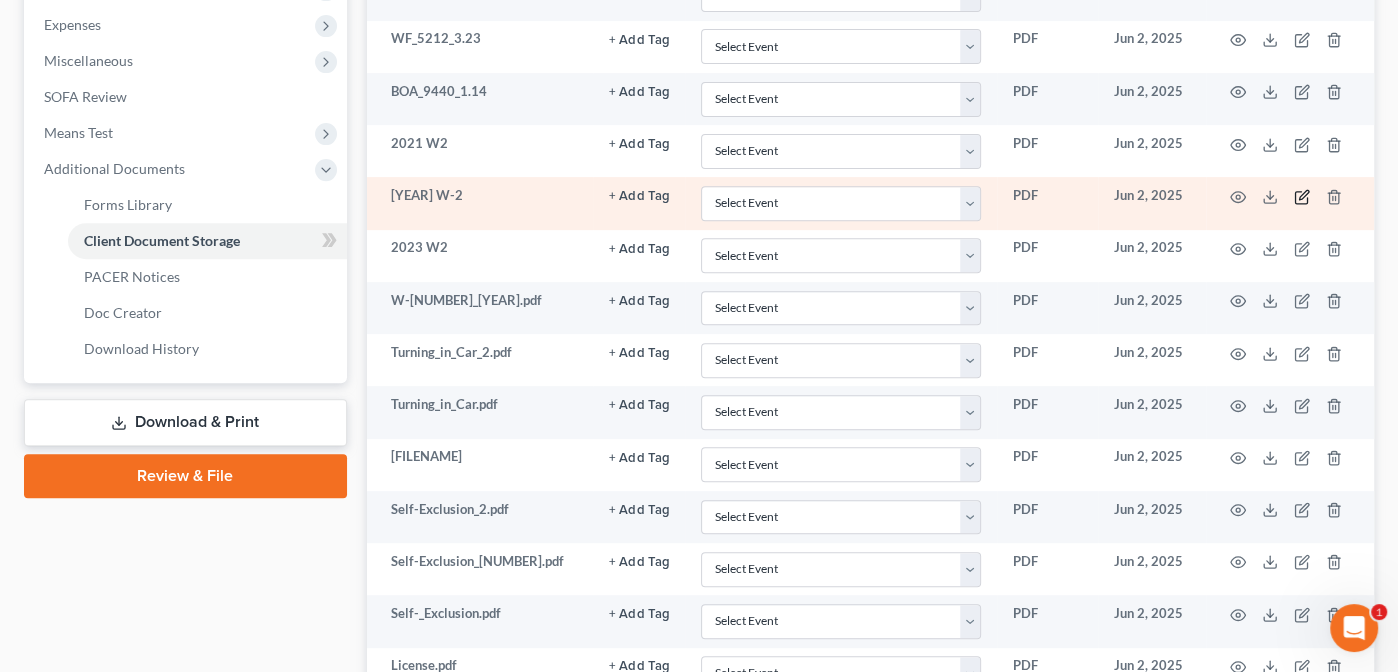 click 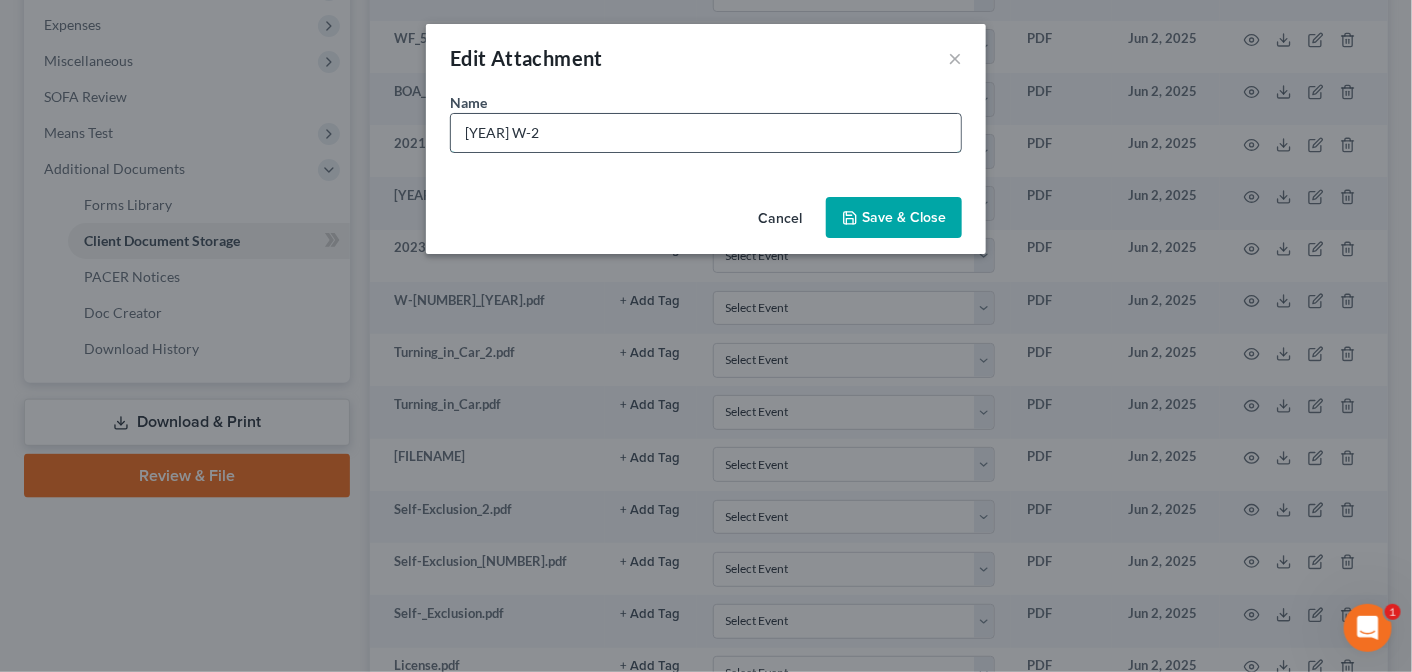 click on "[YEAR] W-2" at bounding box center [706, 133] 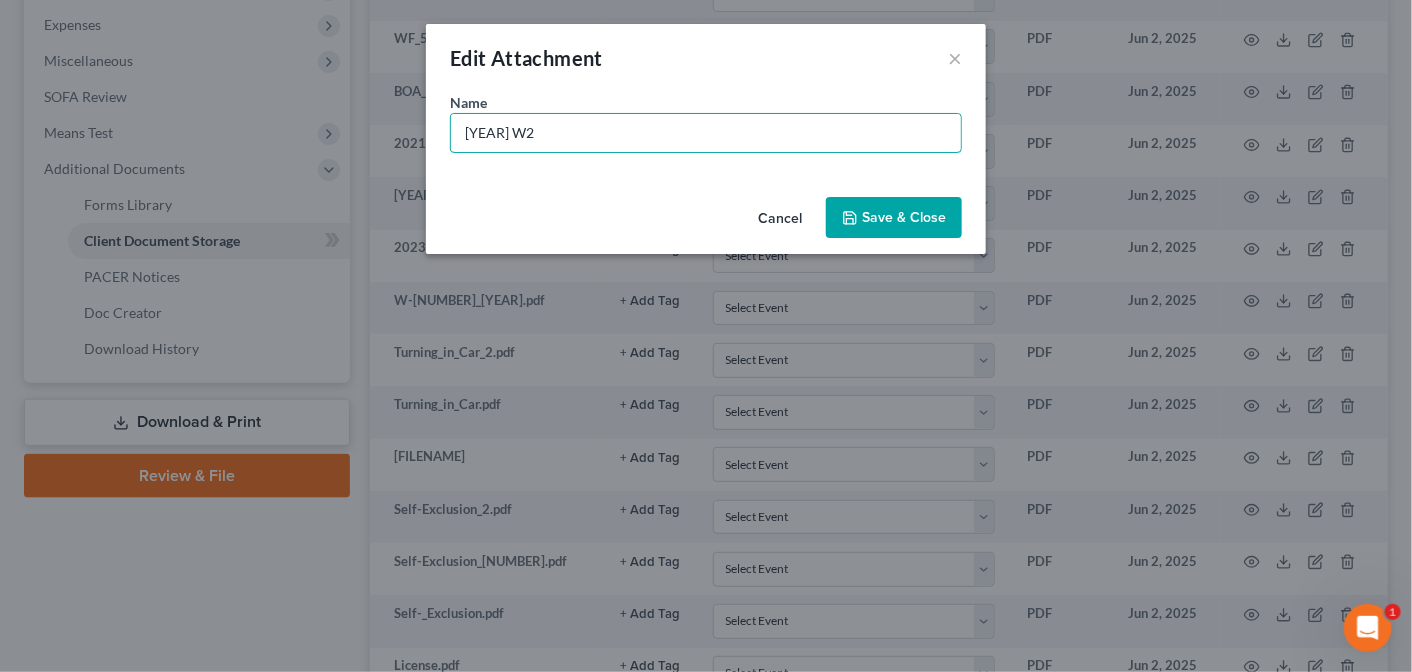 type on "[YEAR] W2" 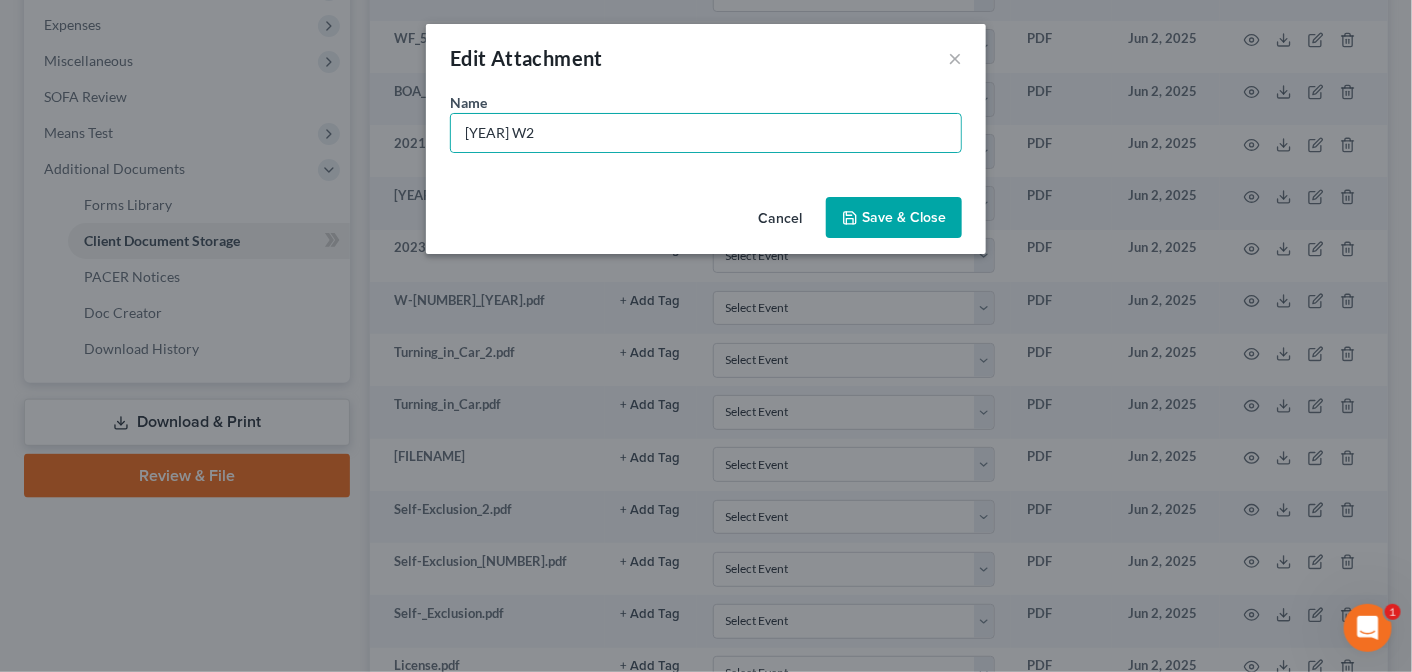 click on "Save & Close" at bounding box center [904, 217] 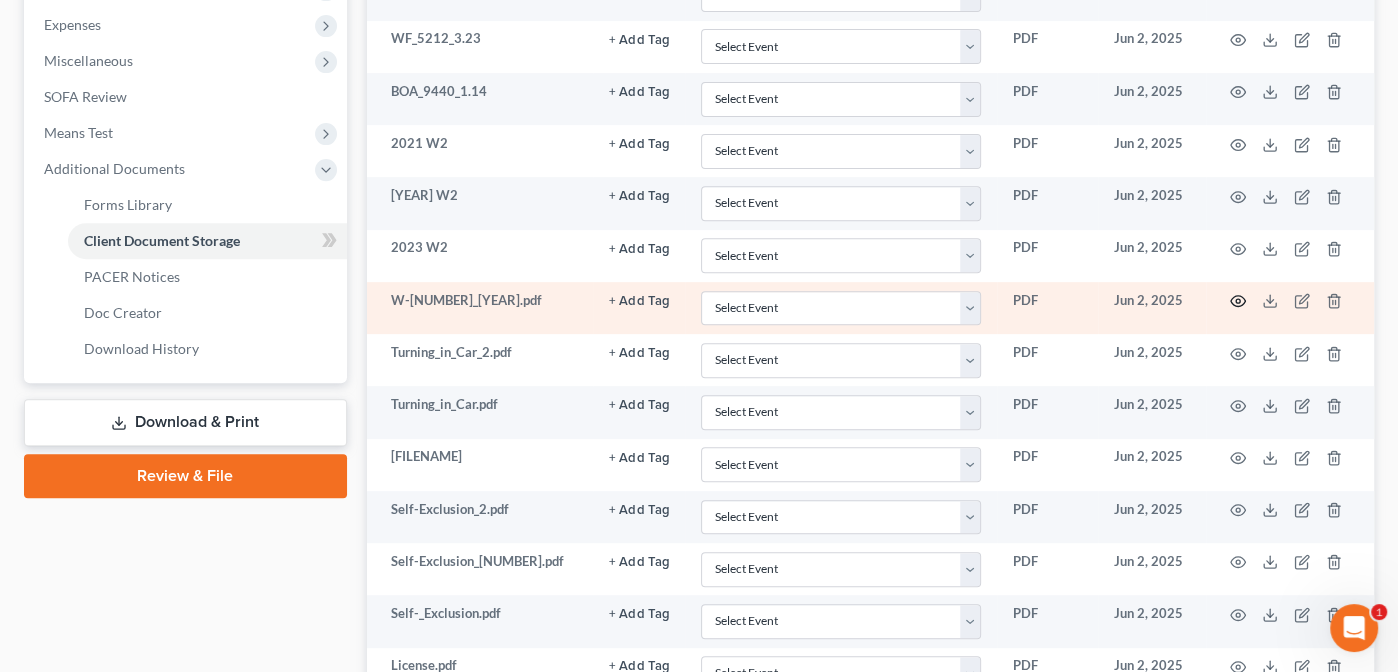 click 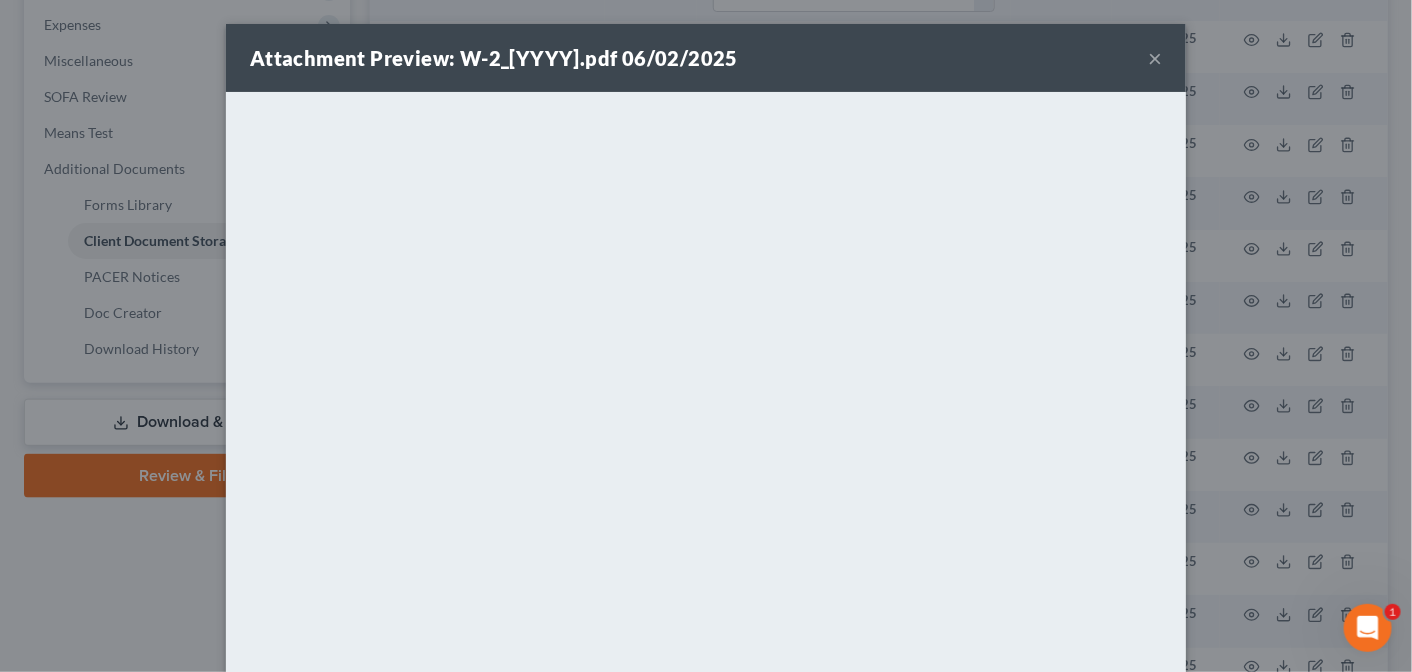 click on "×" at bounding box center (1155, 58) 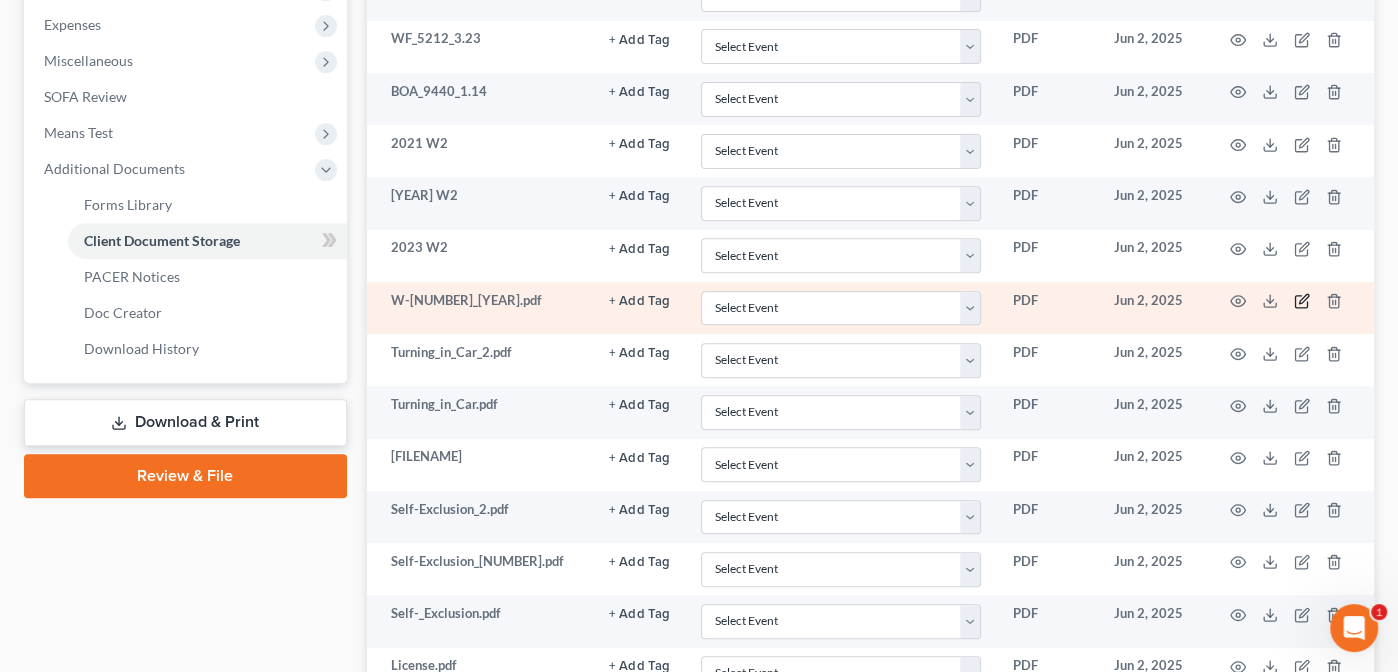 click 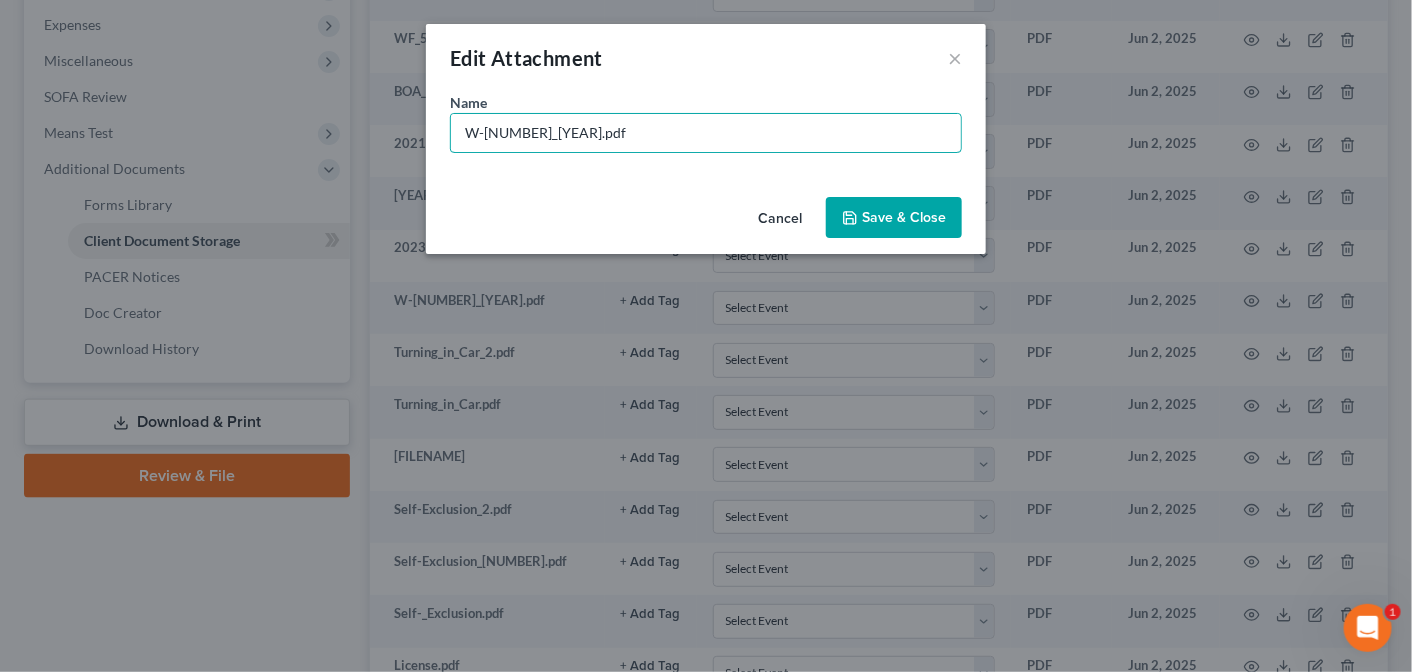 drag, startPoint x: 578, startPoint y: 132, endPoint x: 413, endPoint y: 117, distance: 165.68042 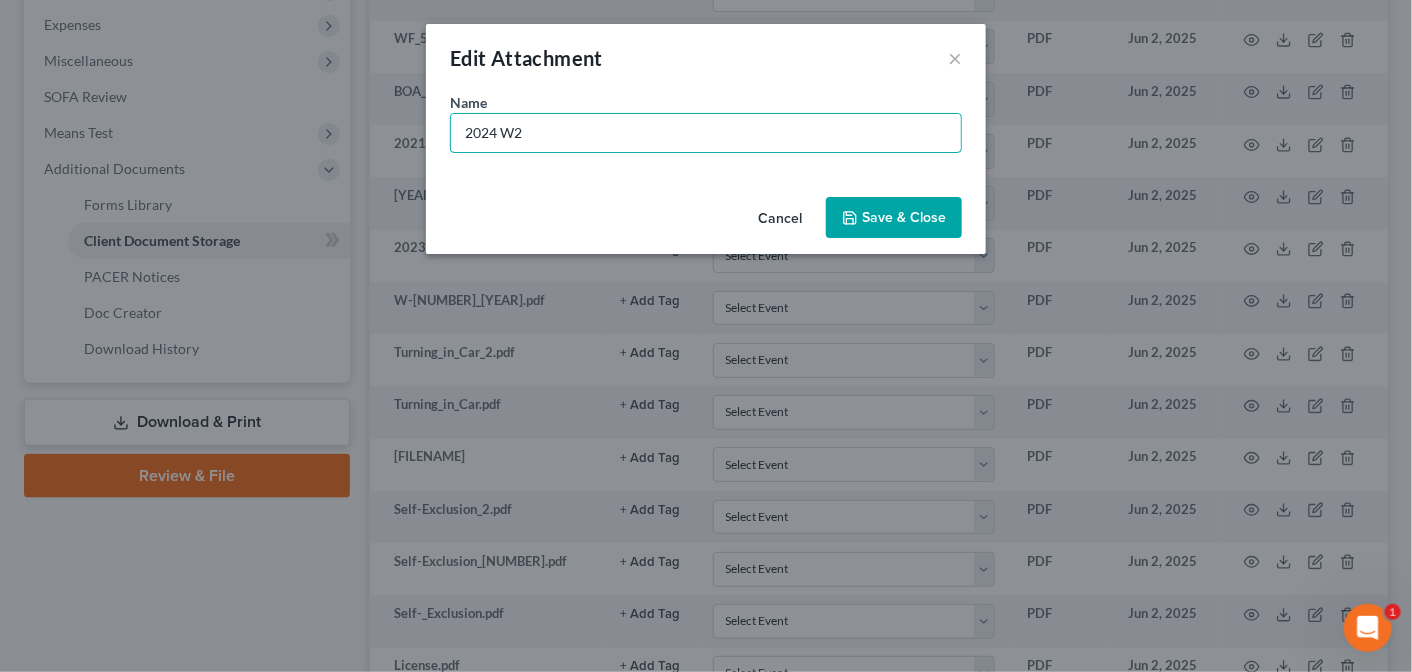 type on "2024 W2" 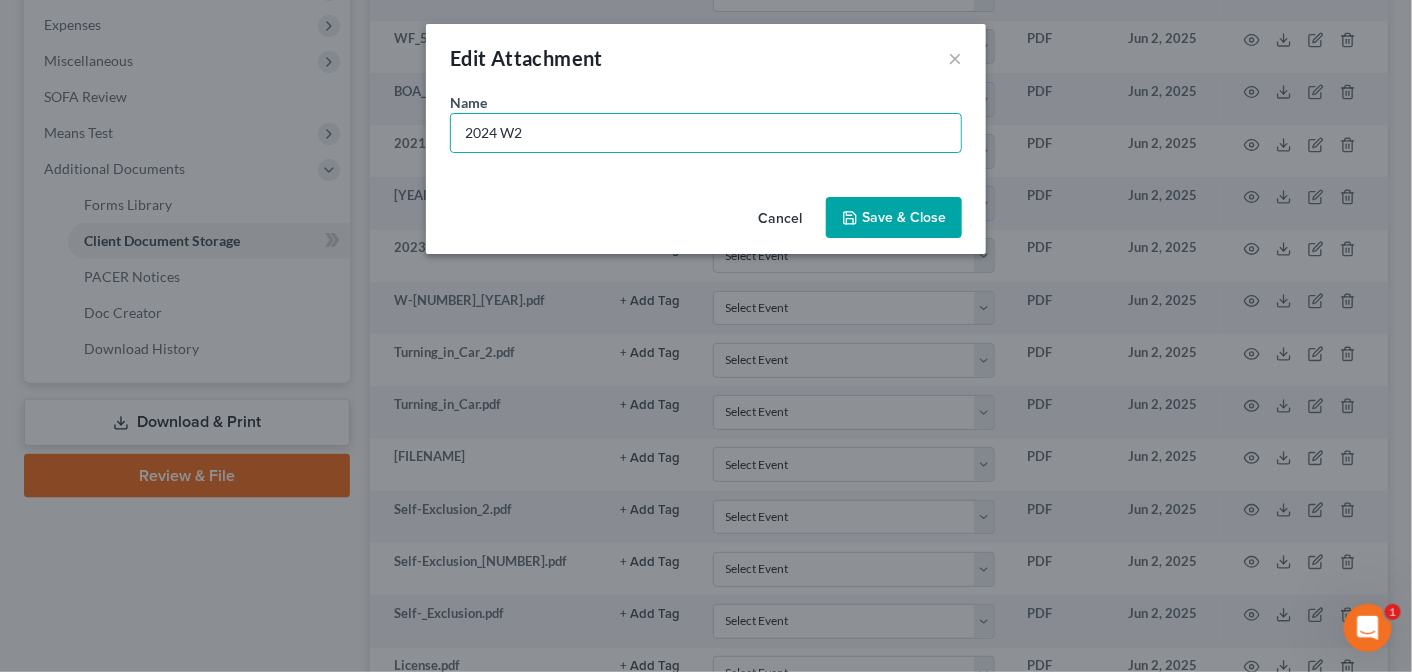 click on "Save & Close" at bounding box center [904, 217] 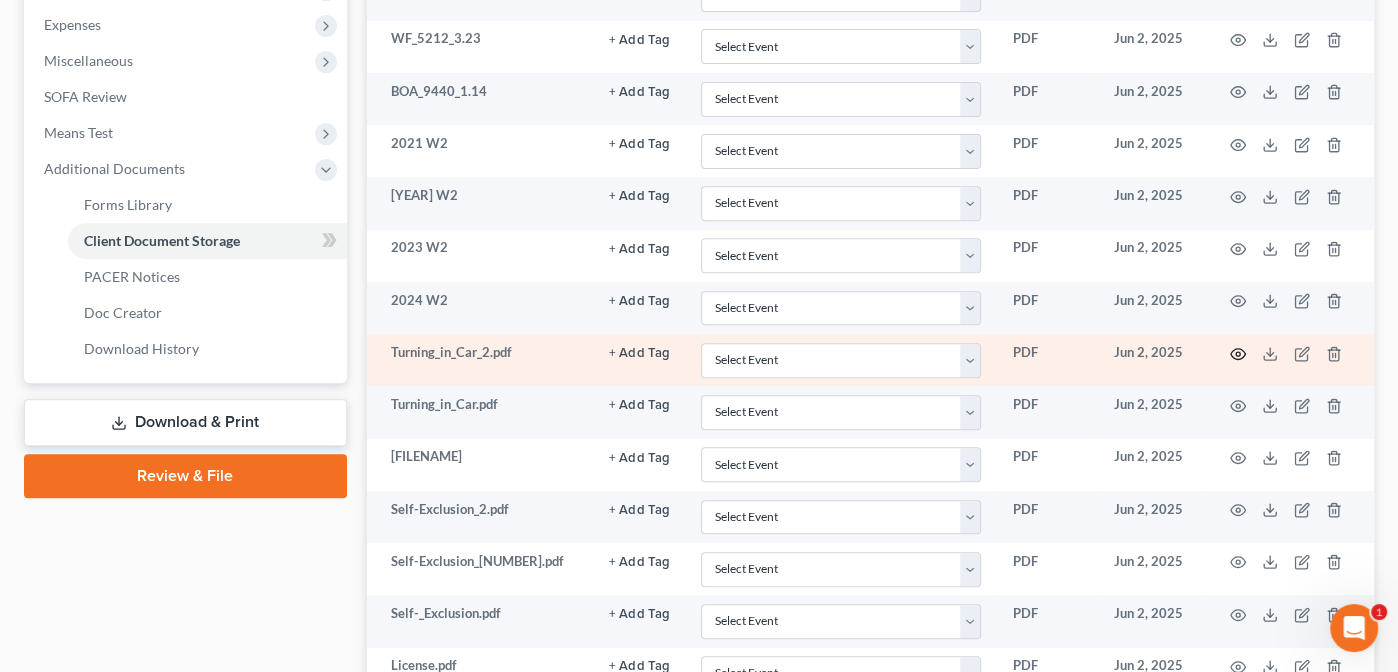 click 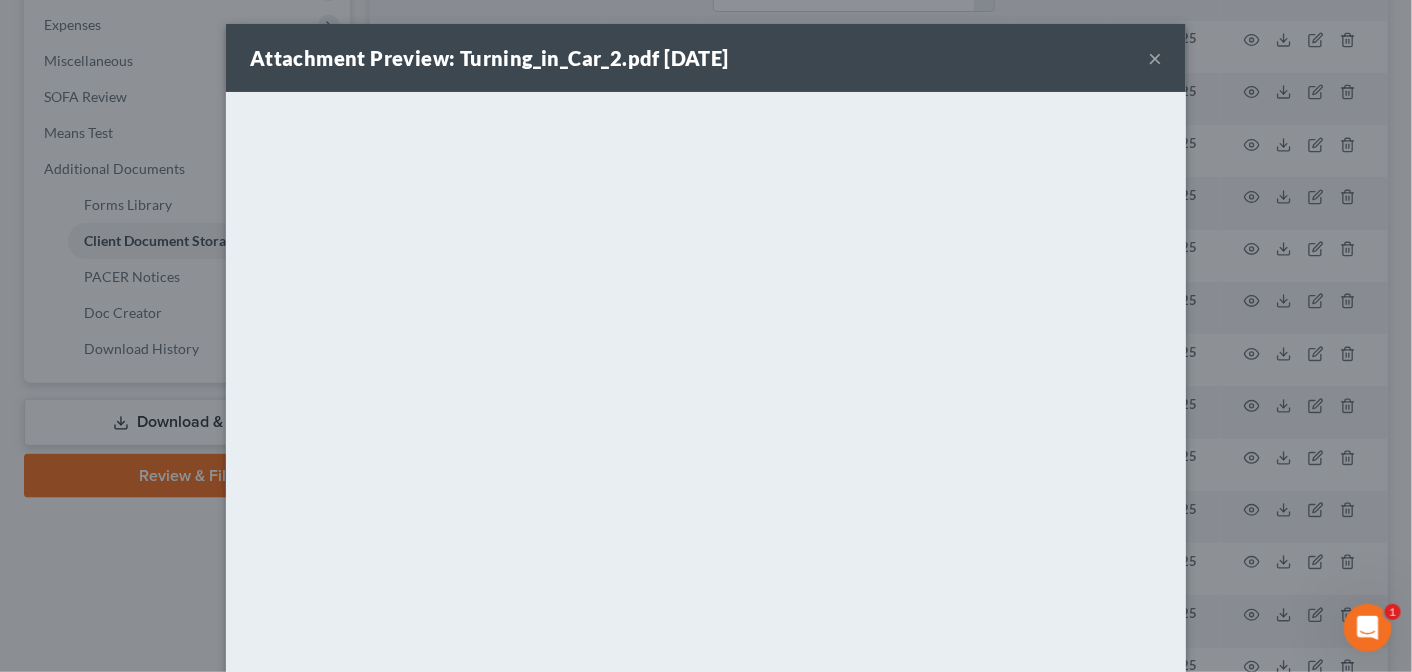 click on "×" at bounding box center (1155, 58) 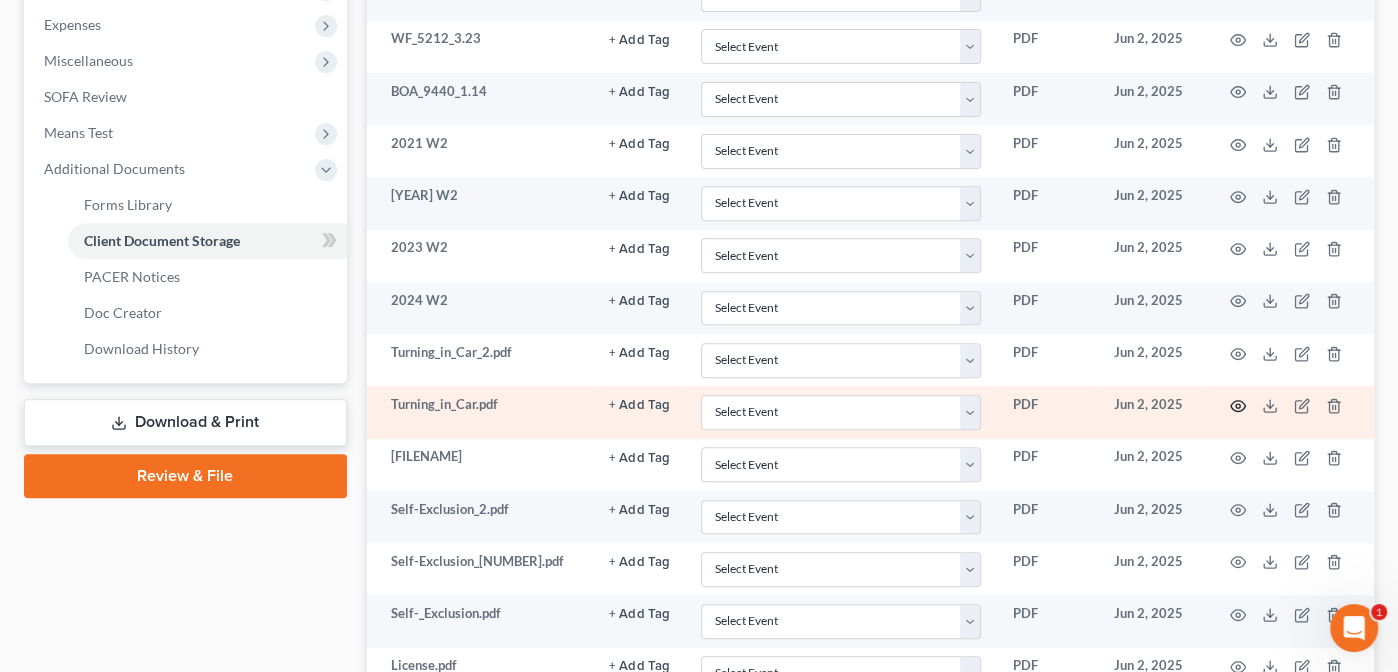 click 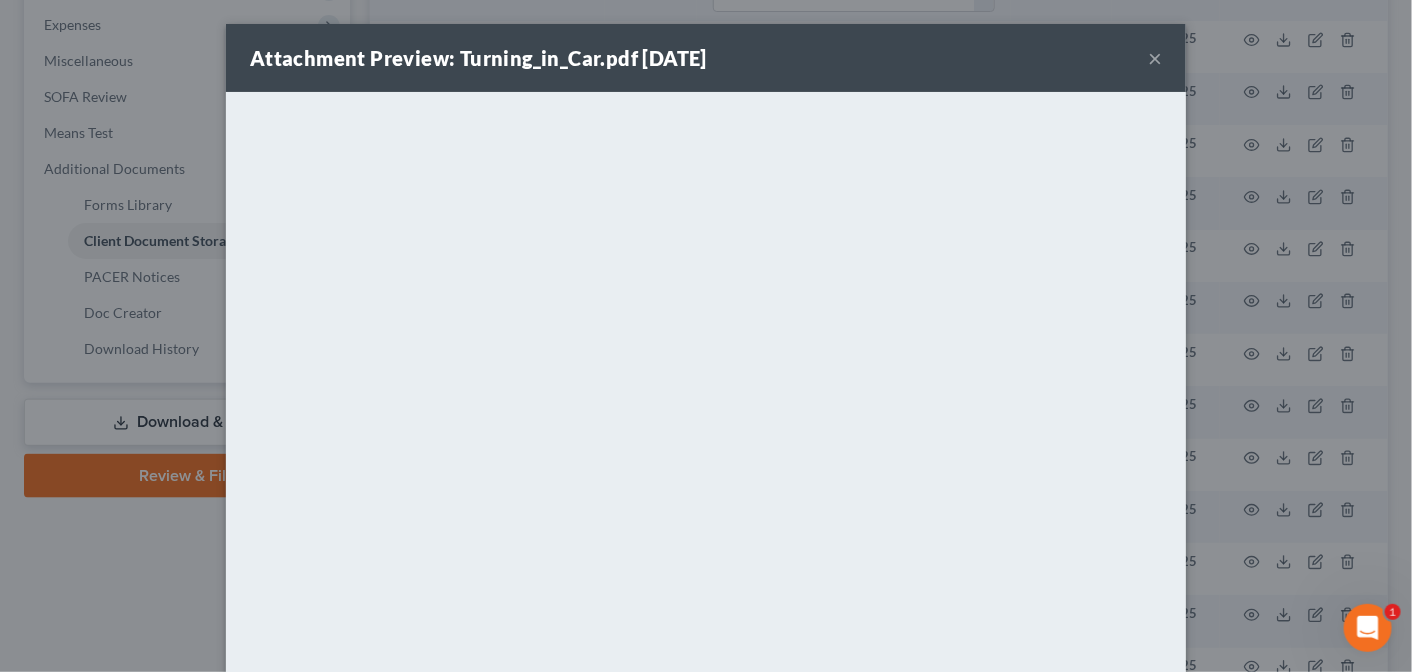 click on "×" at bounding box center (1155, 58) 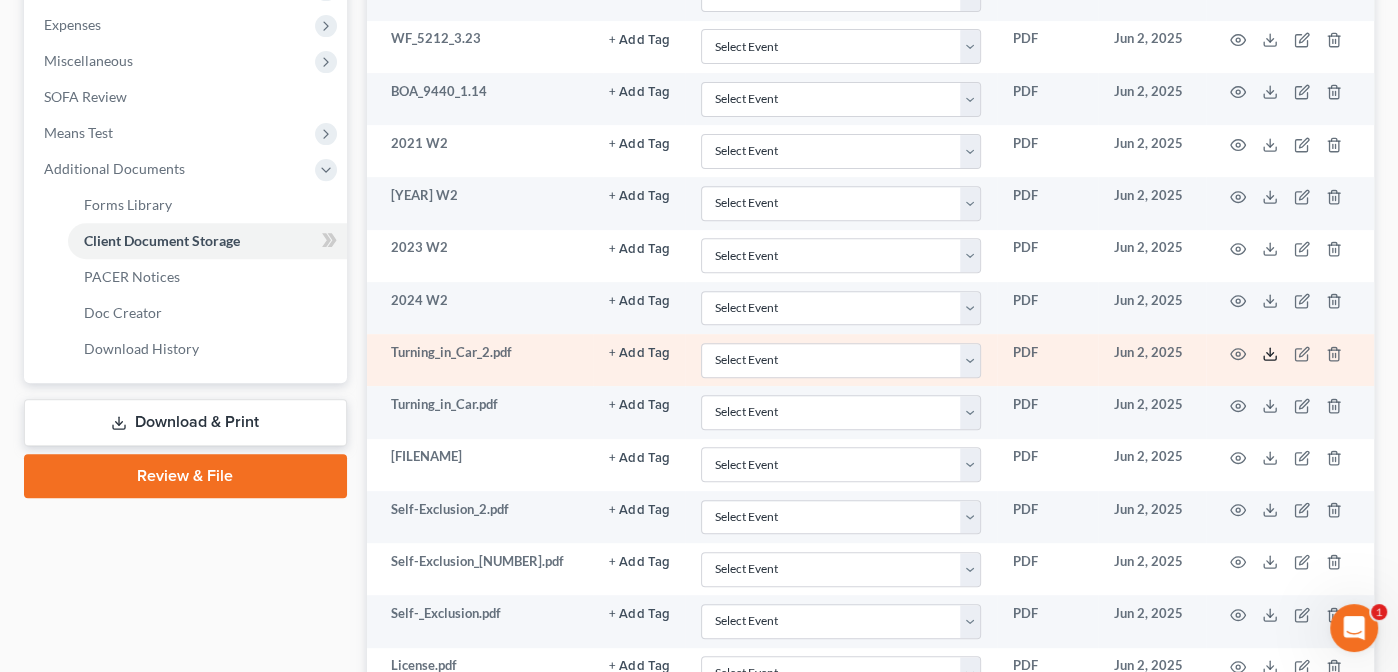 click 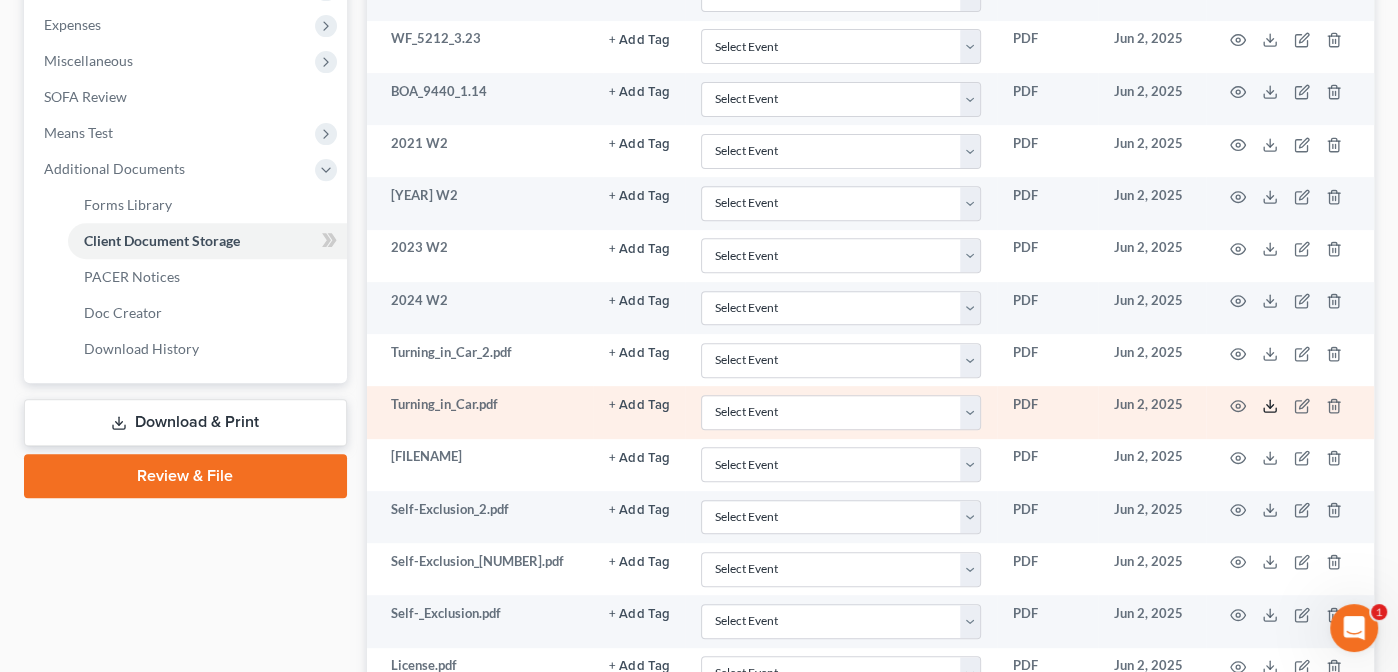 click 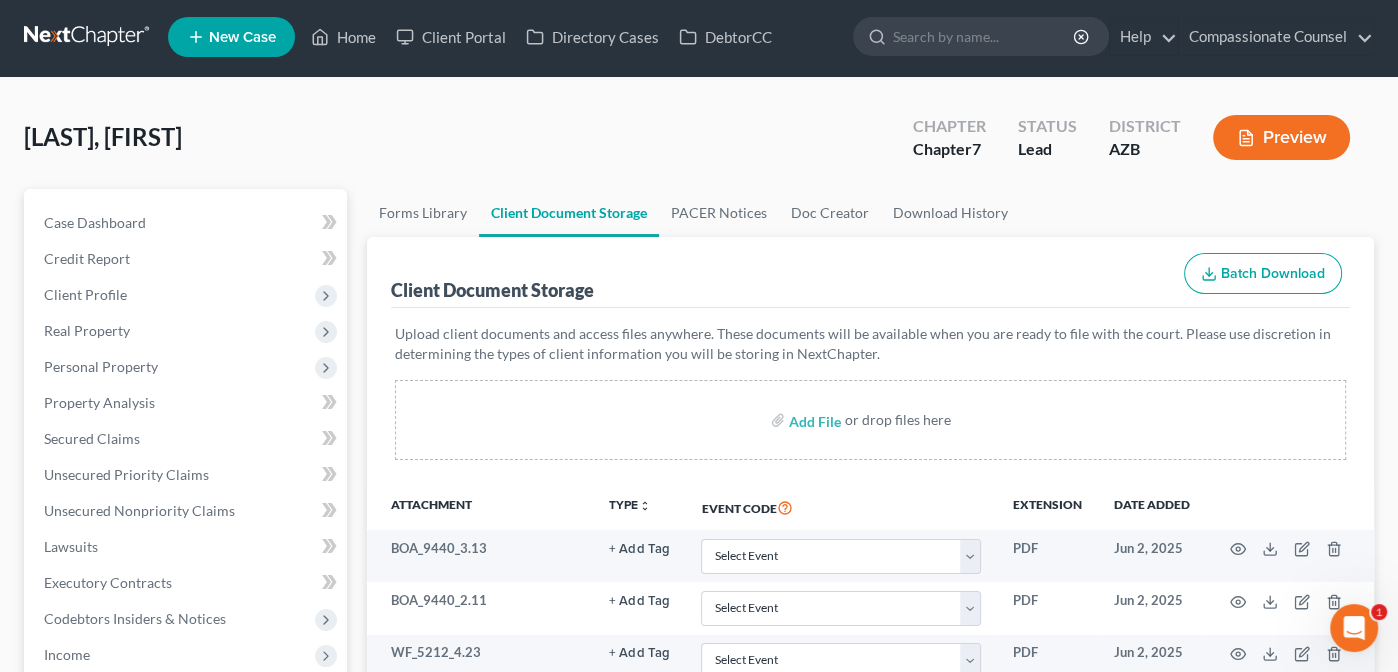scroll, scrollTop: 0, scrollLeft: 0, axis: both 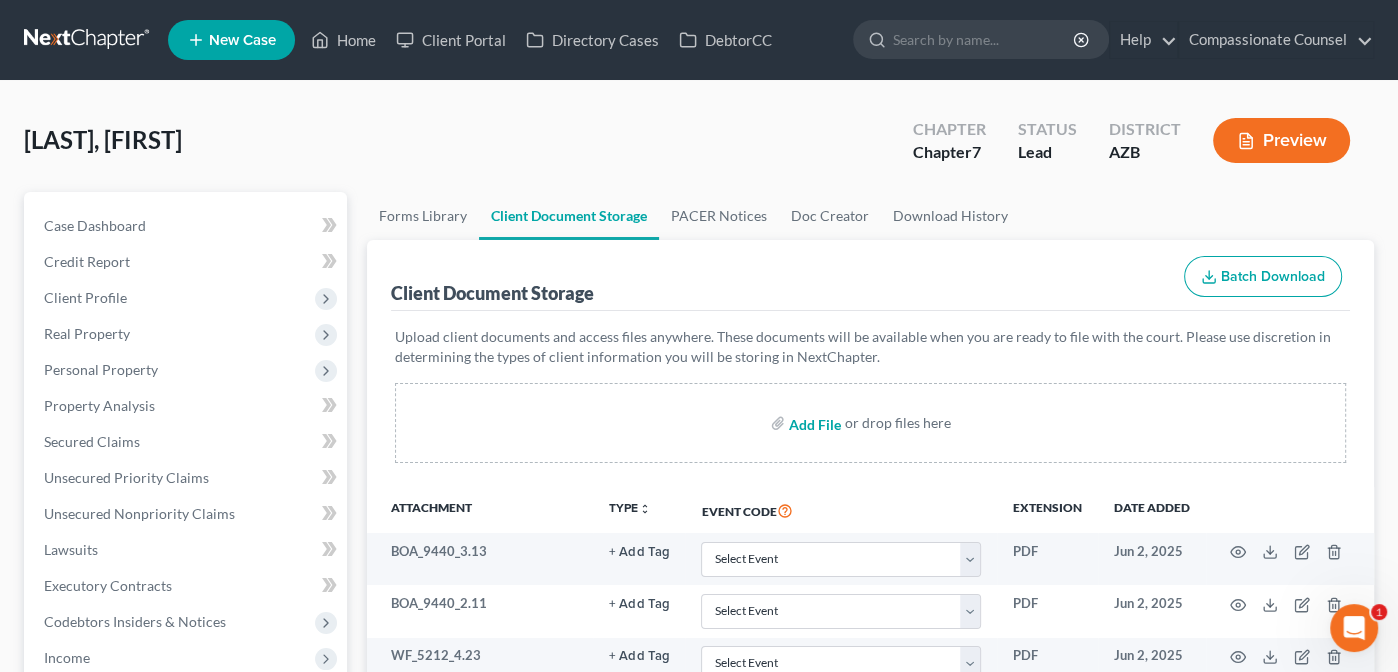 click at bounding box center (813, 423) 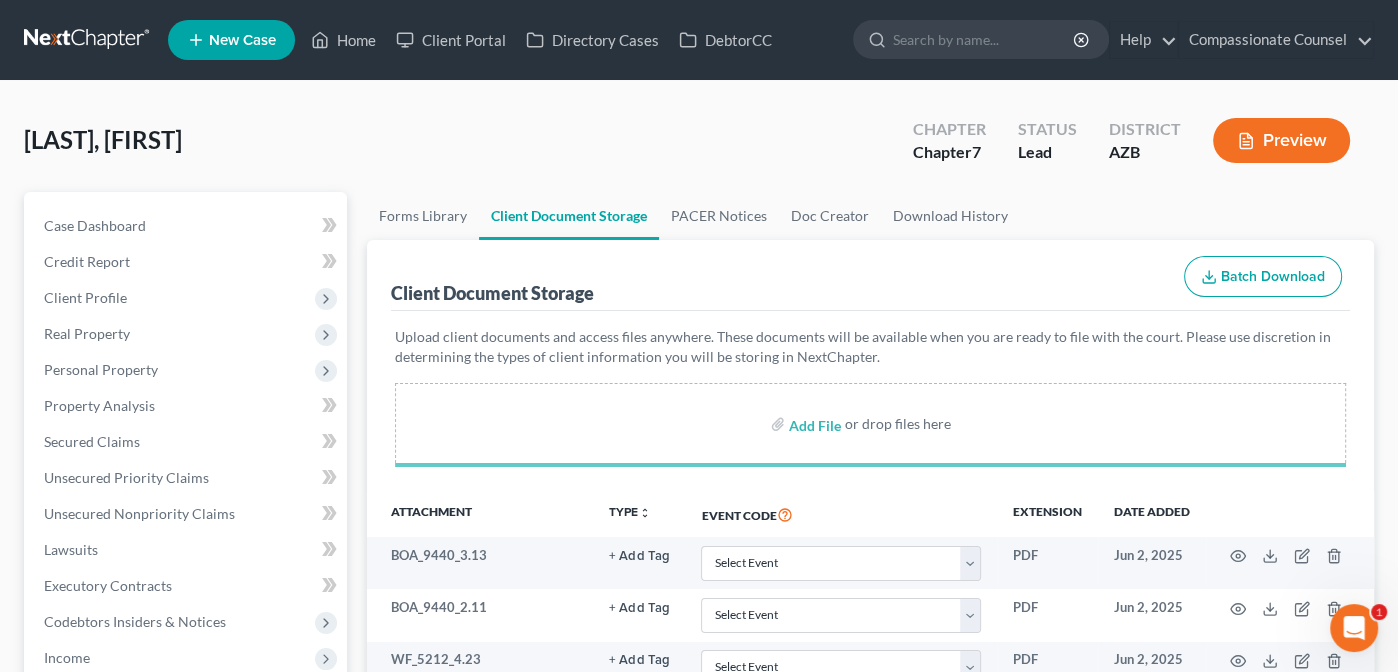 select on "14" 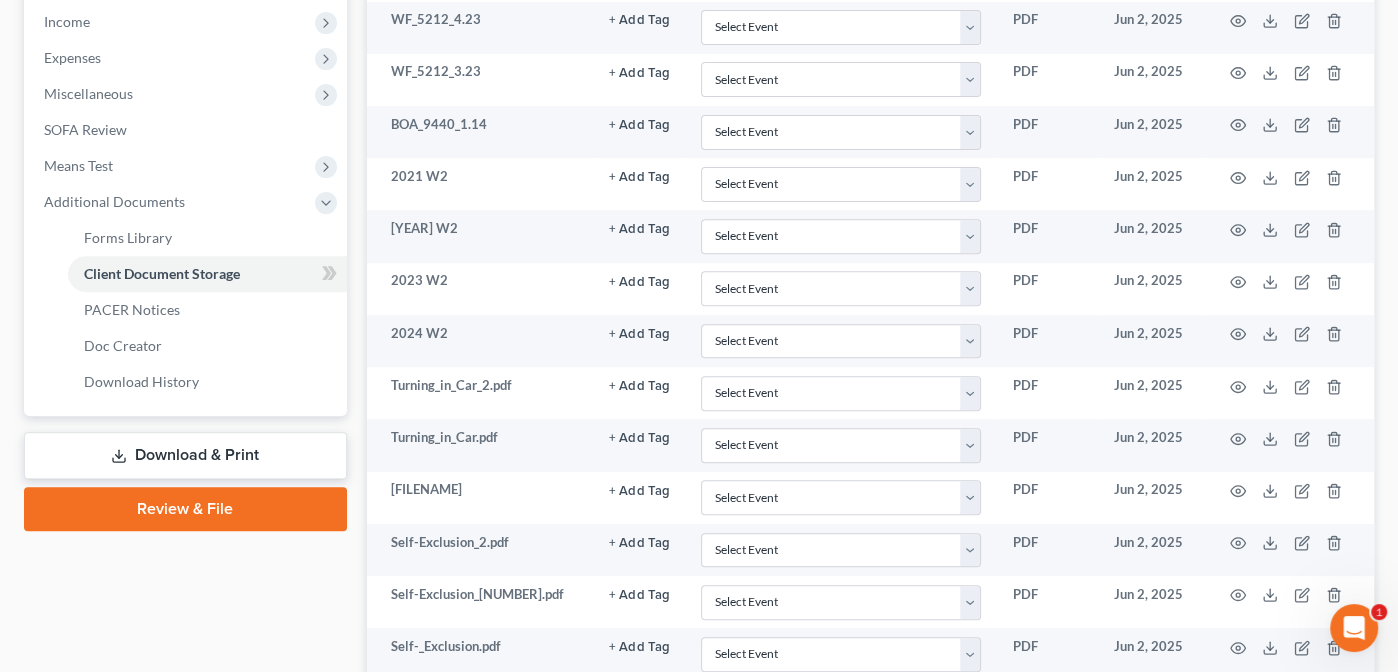 scroll, scrollTop: 638, scrollLeft: 0, axis: vertical 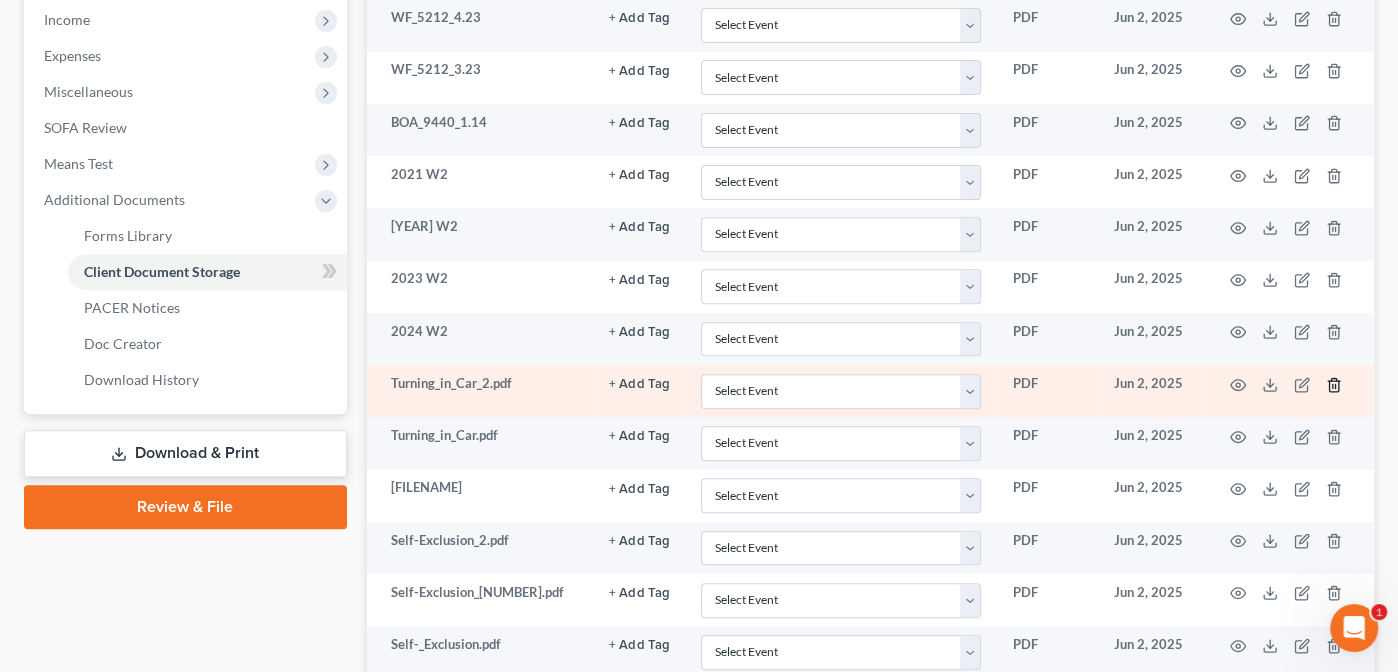 click 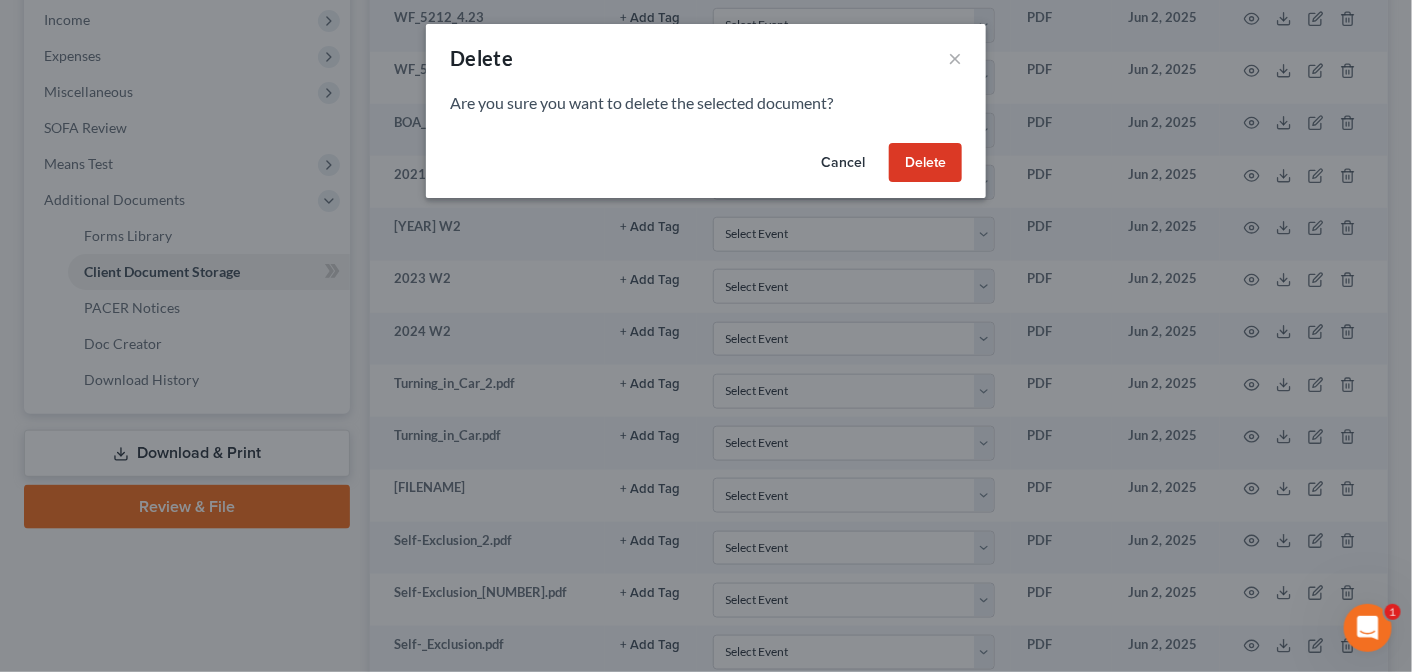 click on "Delete" at bounding box center [925, 163] 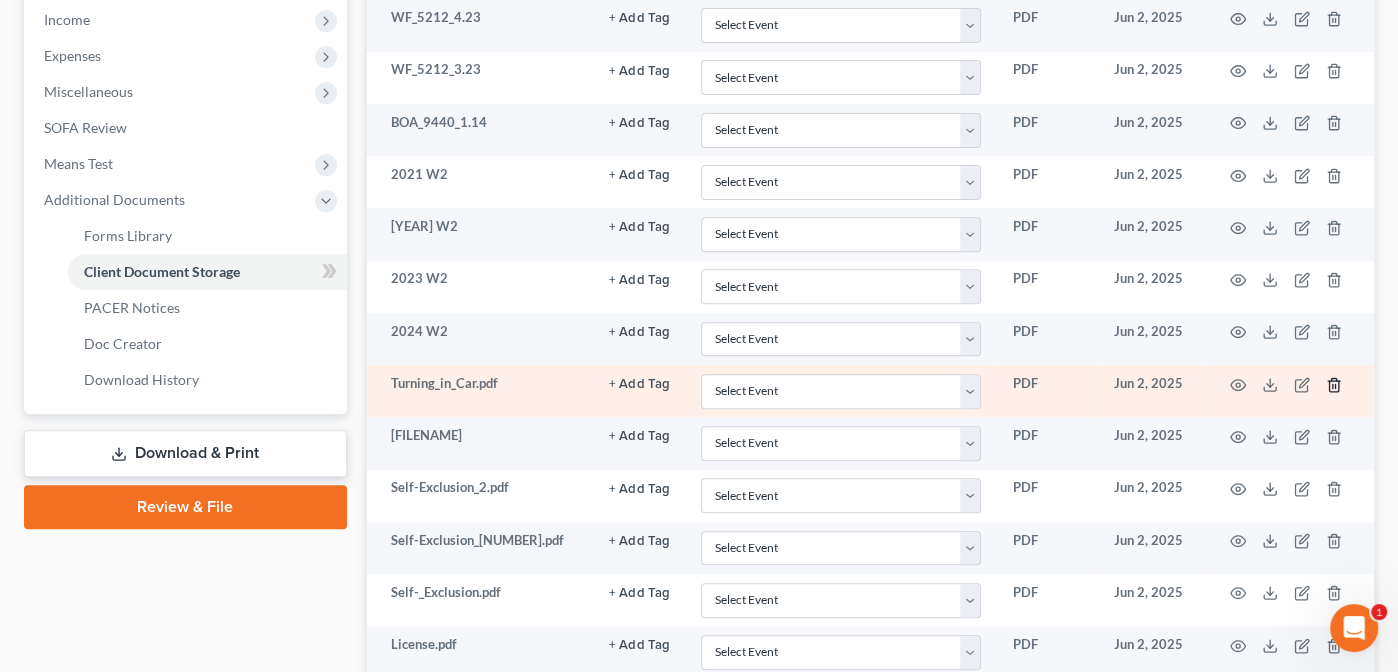 click 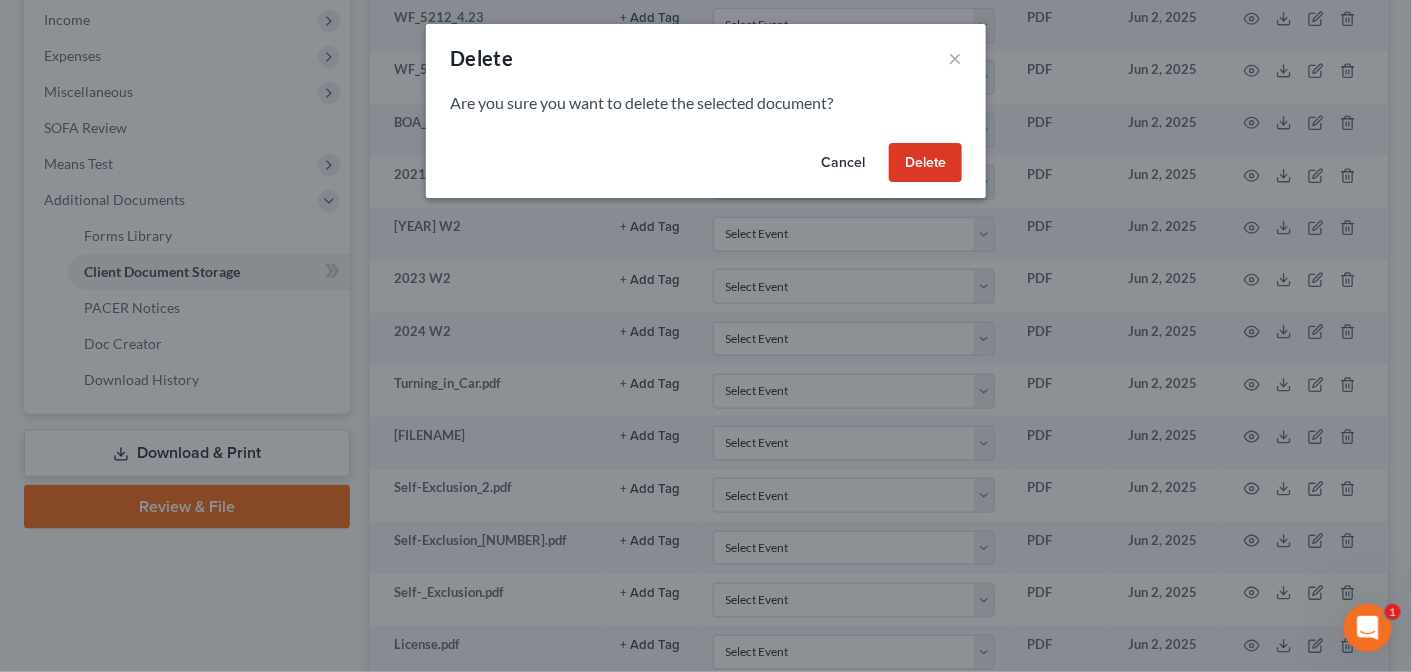 click on "Delete" at bounding box center (925, 163) 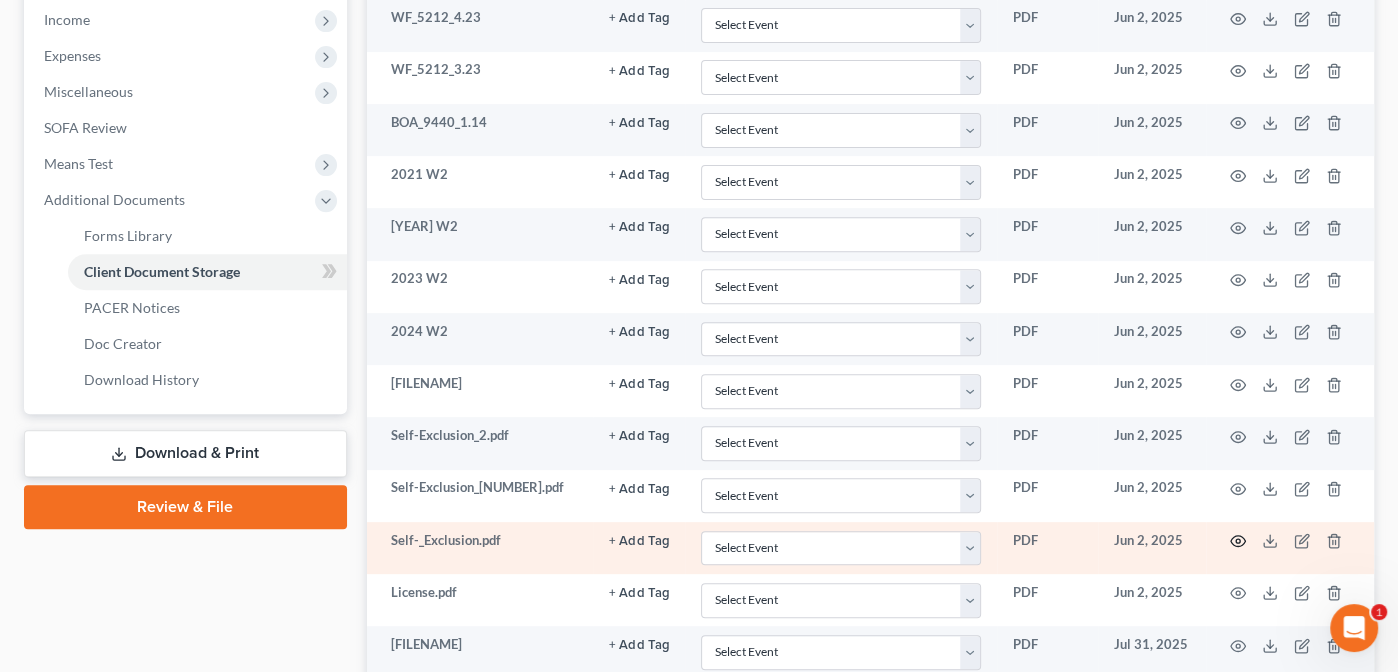 click 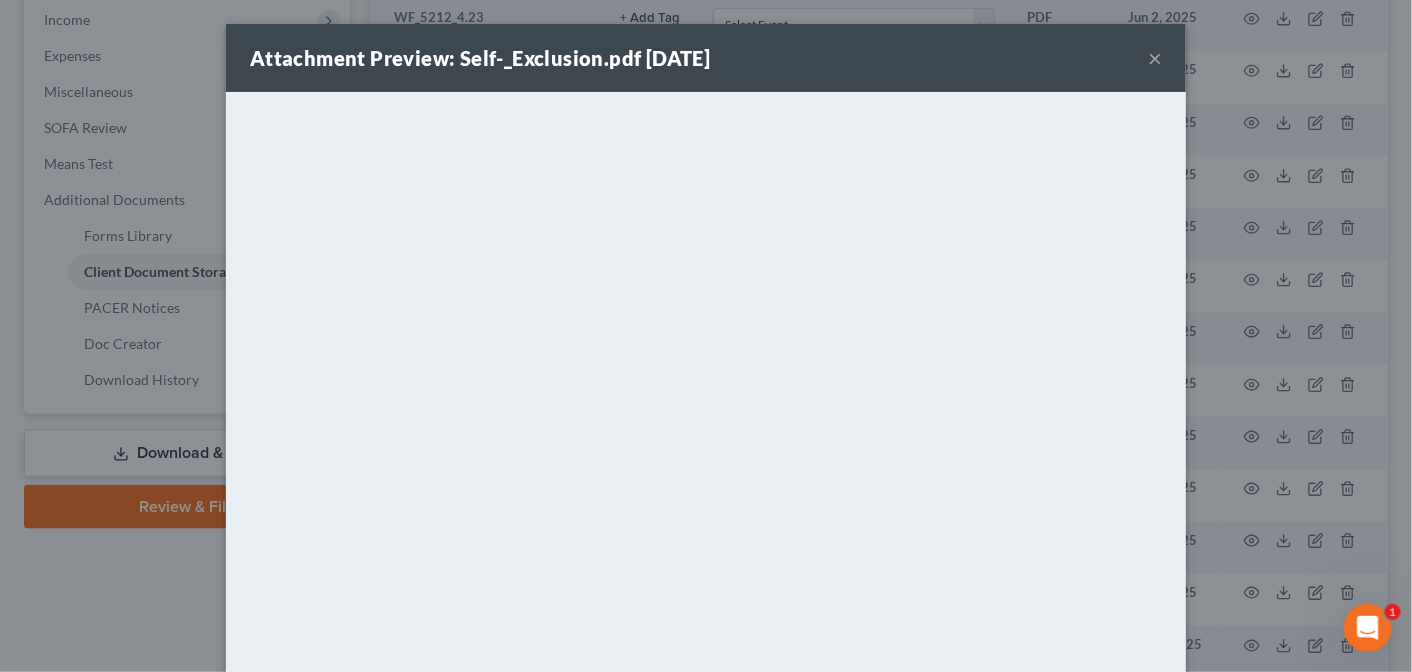 click on "×" at bounding box center [1155, 58] 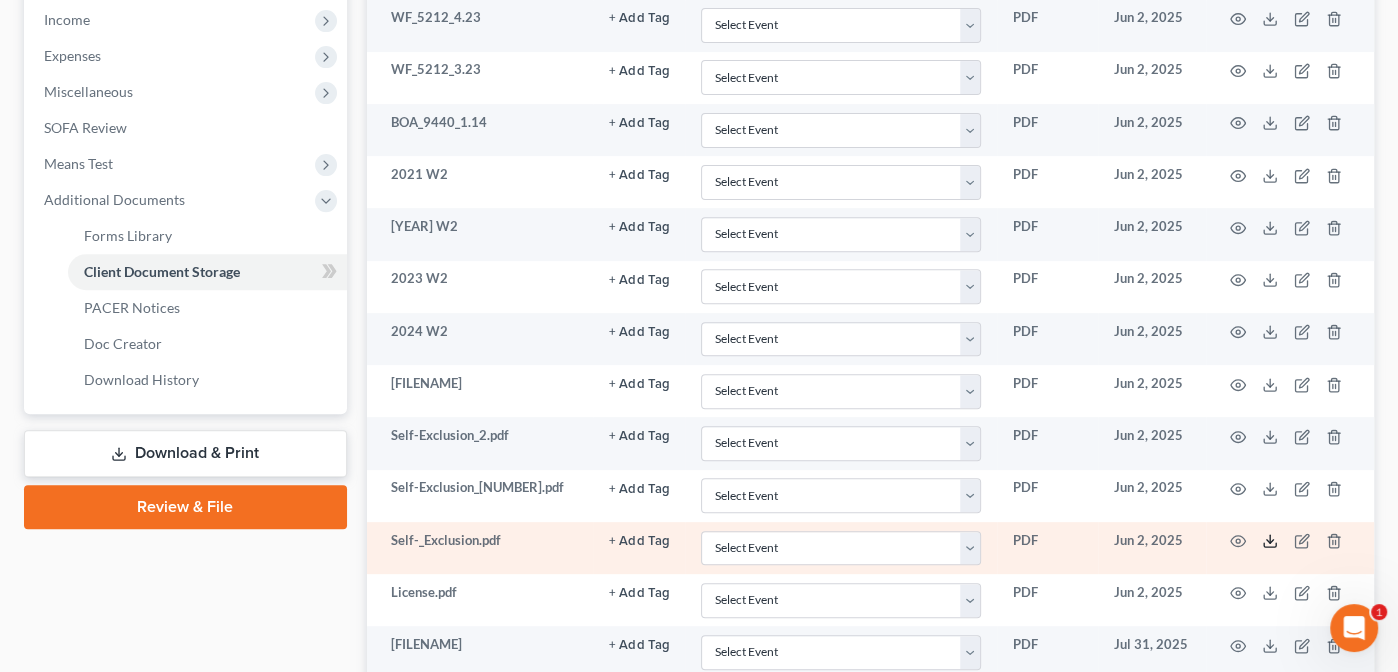 click 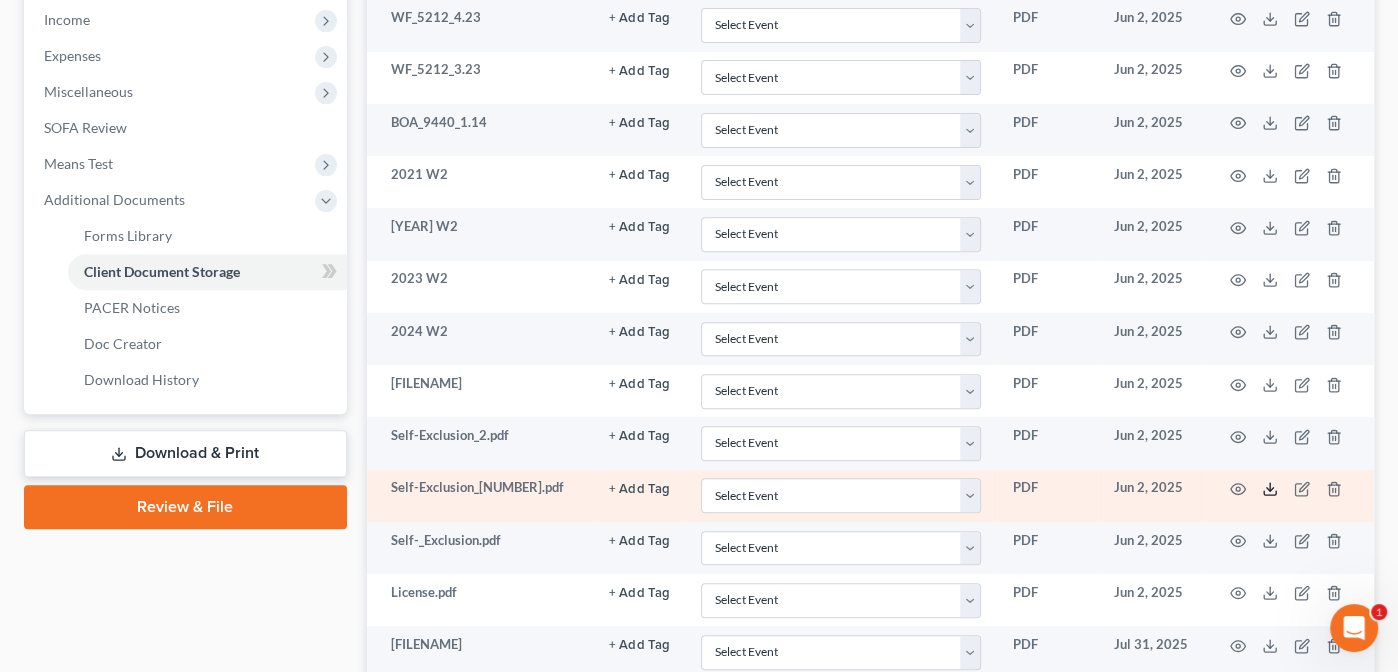 click 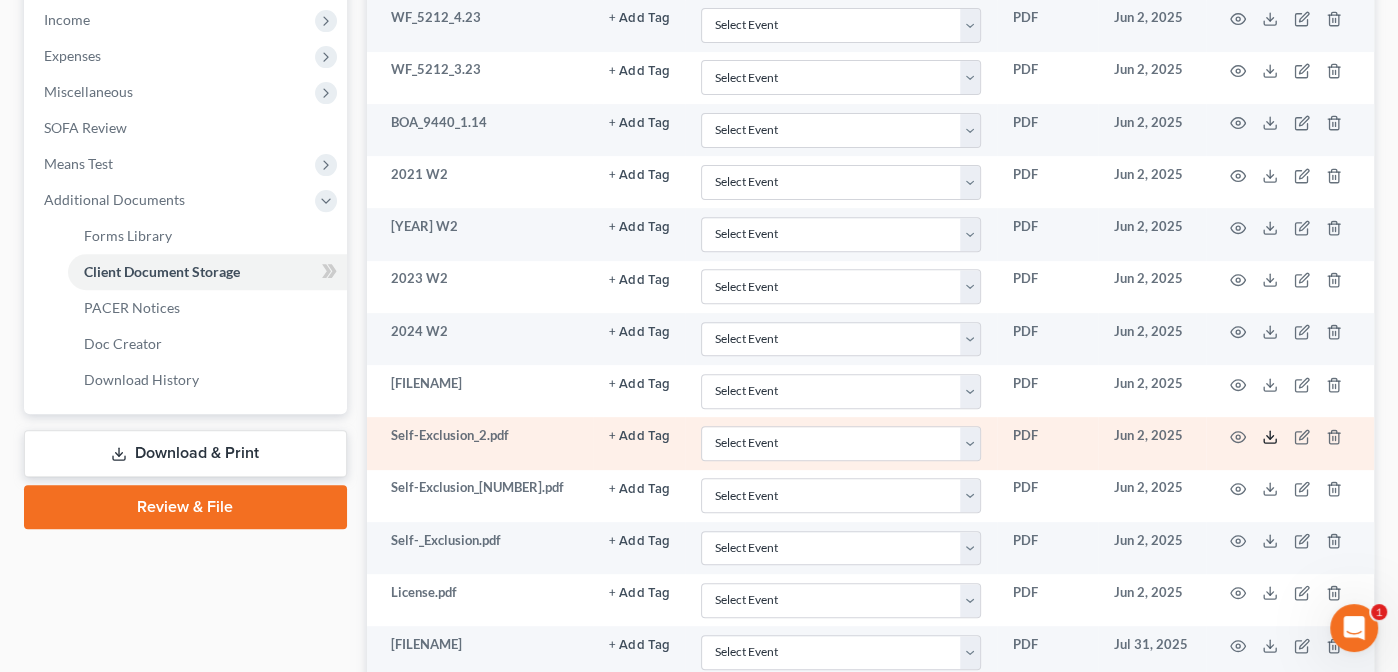 click 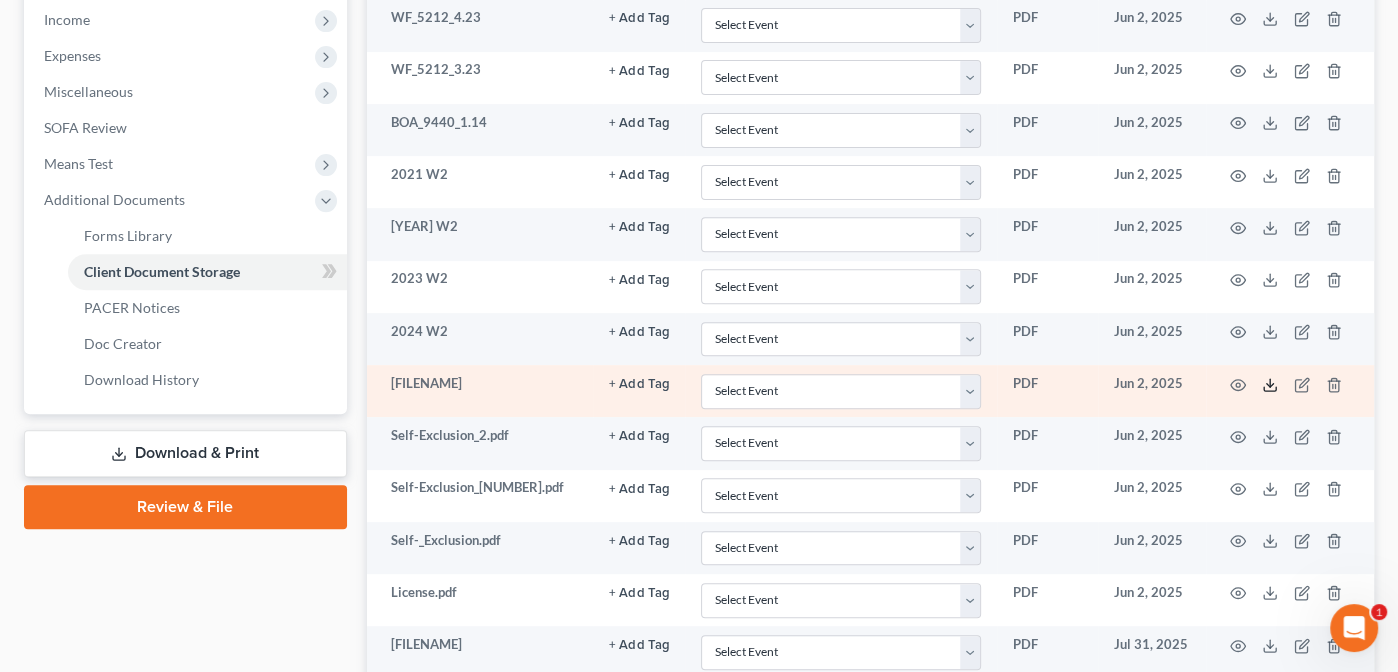 click 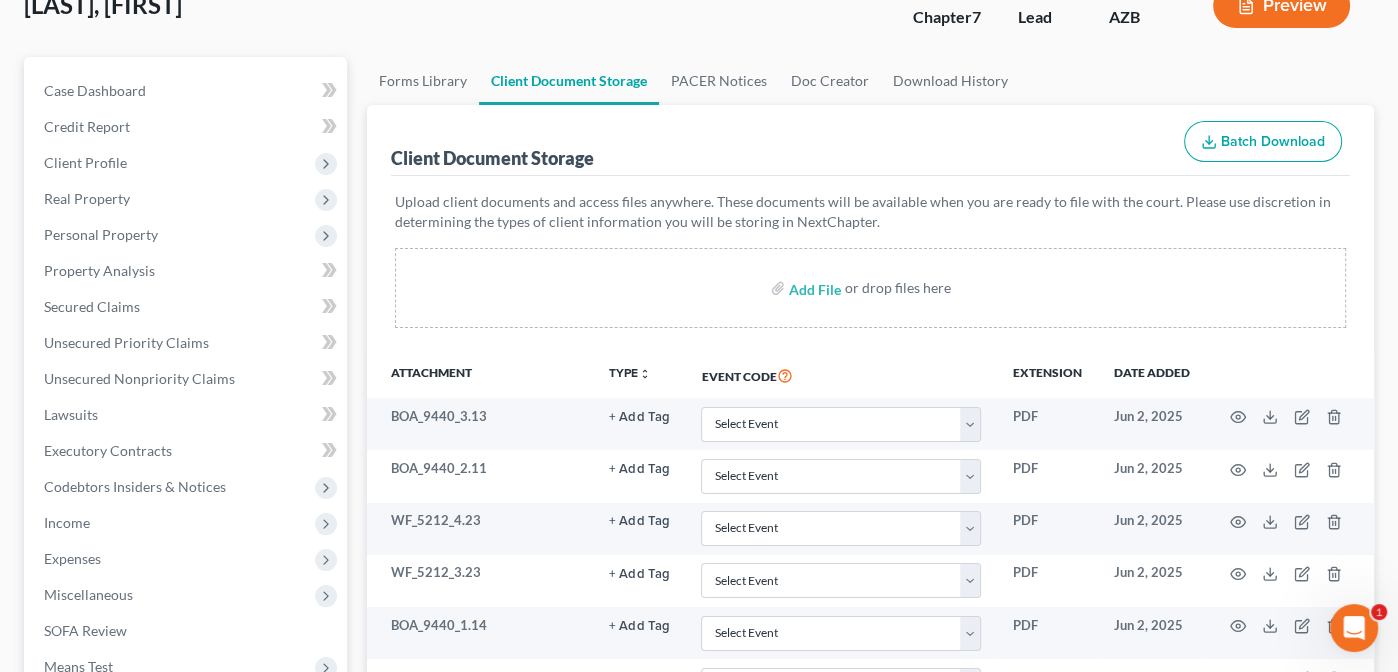 scroll, scrollTop: 0, scrollLeft: 0, axis: both 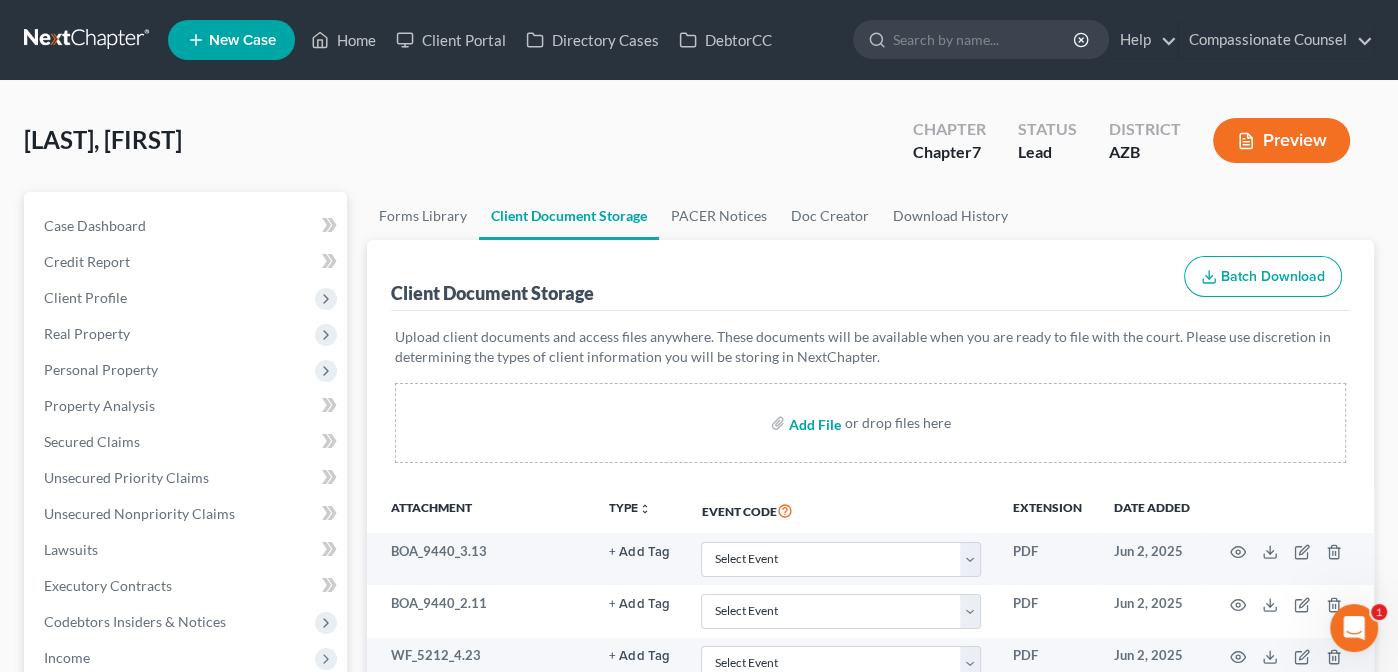 click at bounding box center (813, 423) 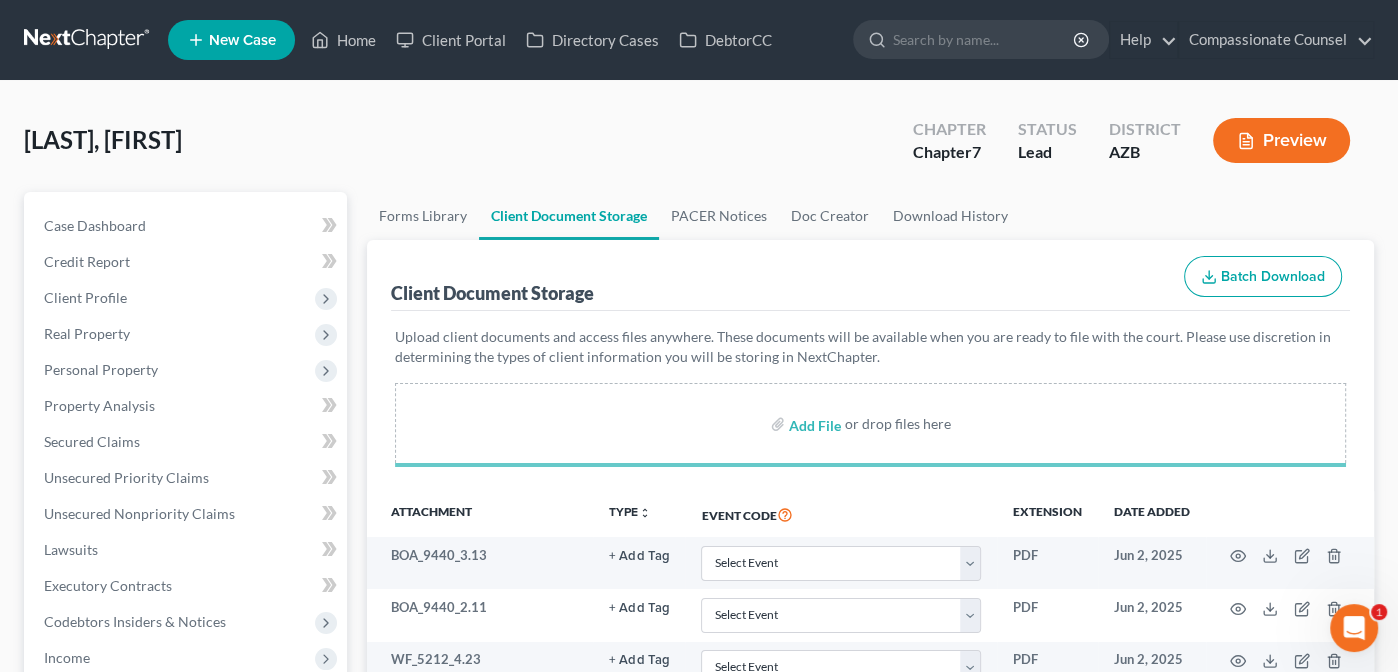 select on "14" 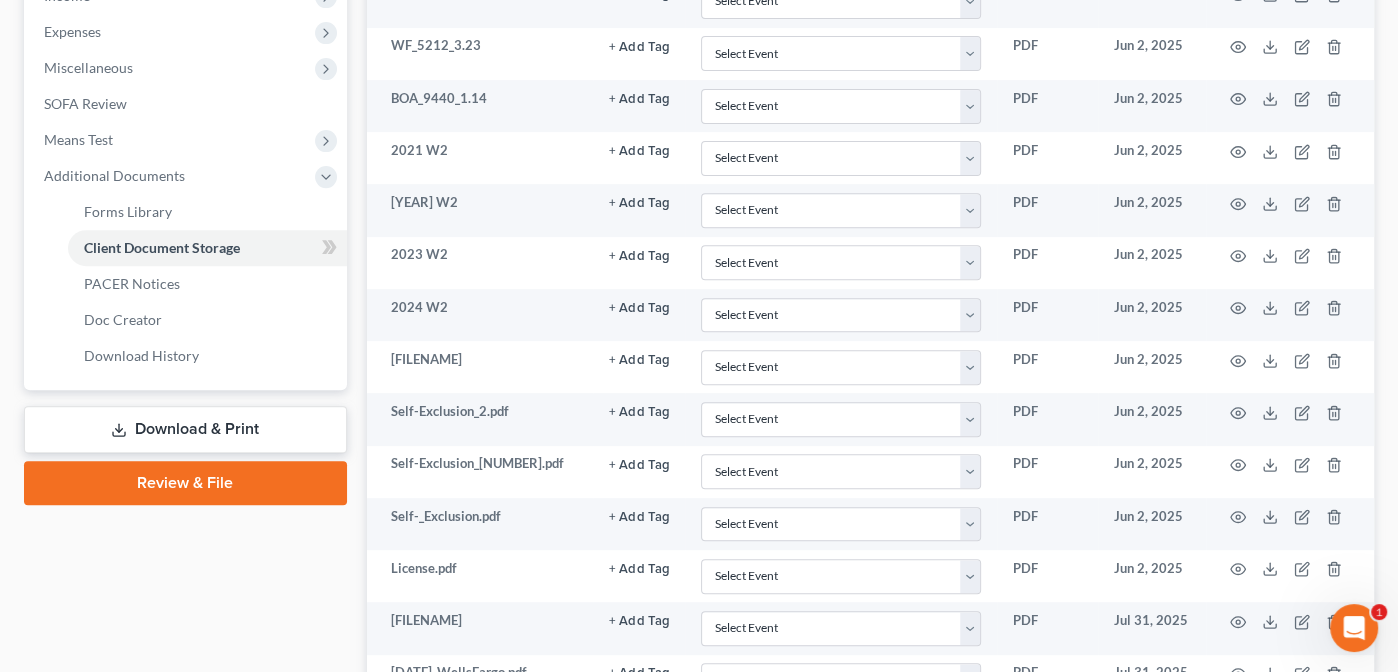 scroll, scrollTop: 660, scrollLeft: 0, axis: vertical 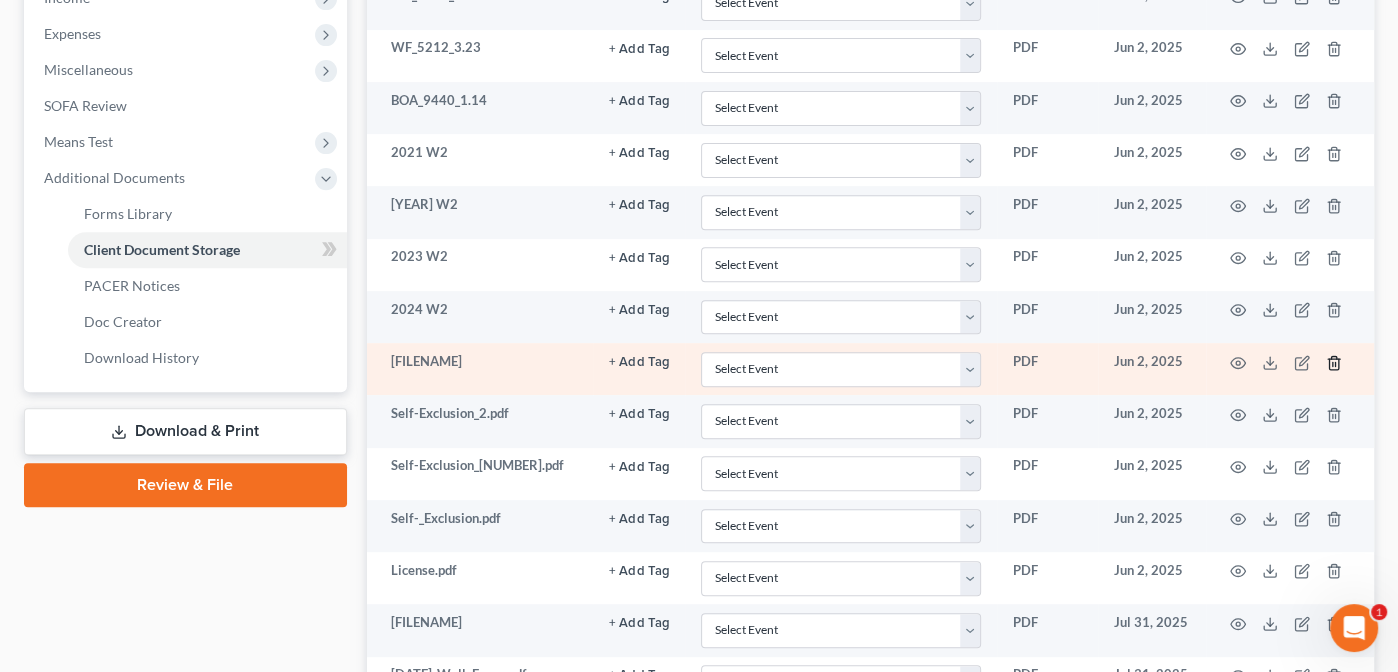 click 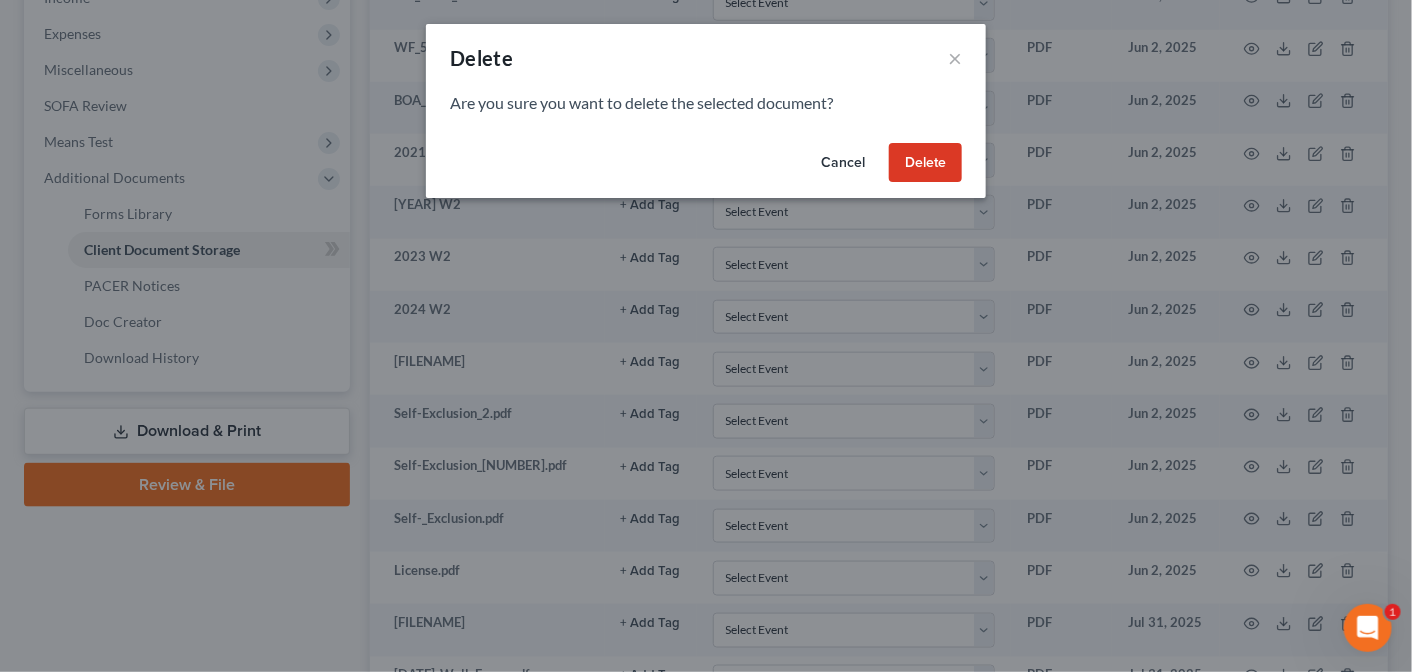 click on "Delete" at bounding box center [925, 163] 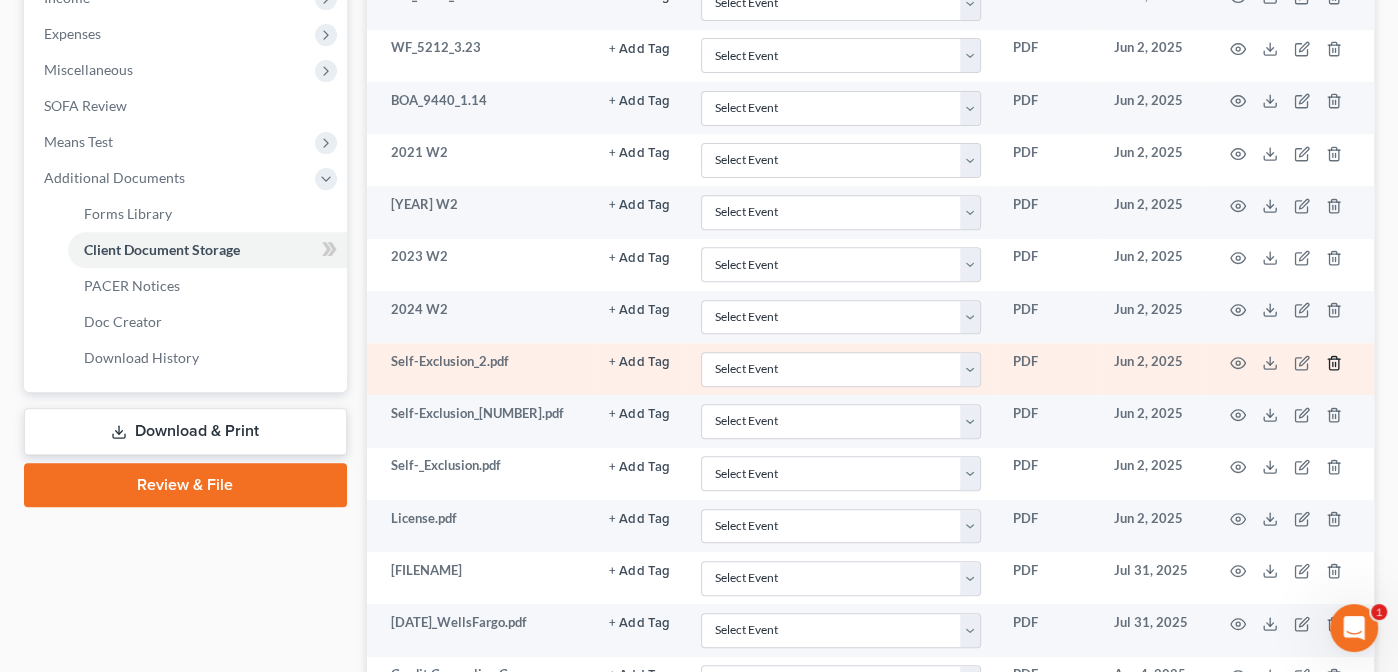 click 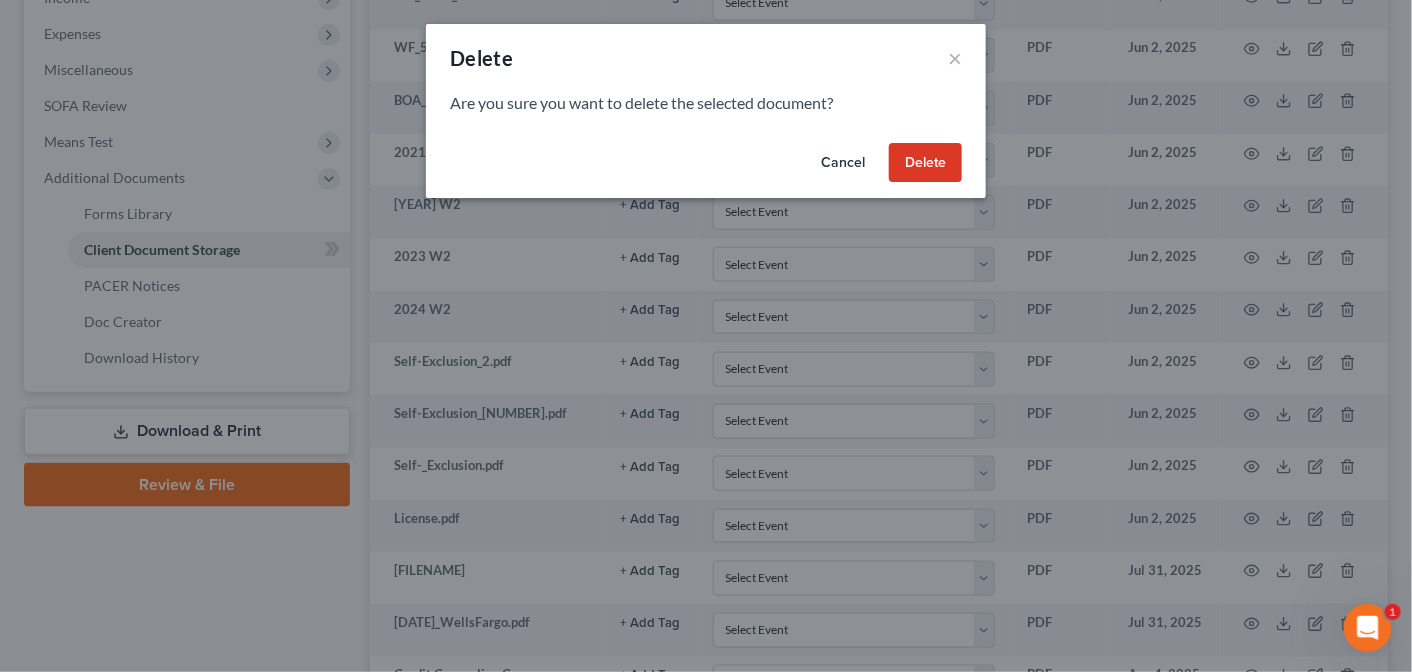 click on "Delete" at bounding box center [925, 163] 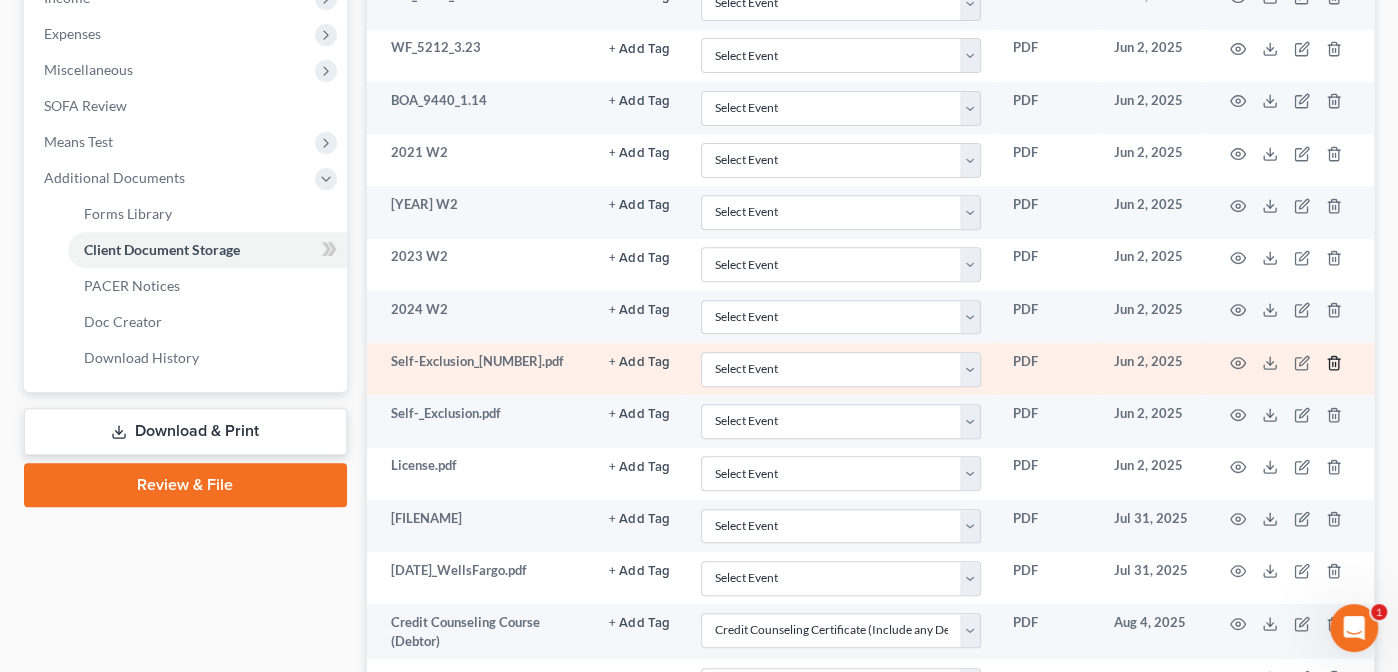 click 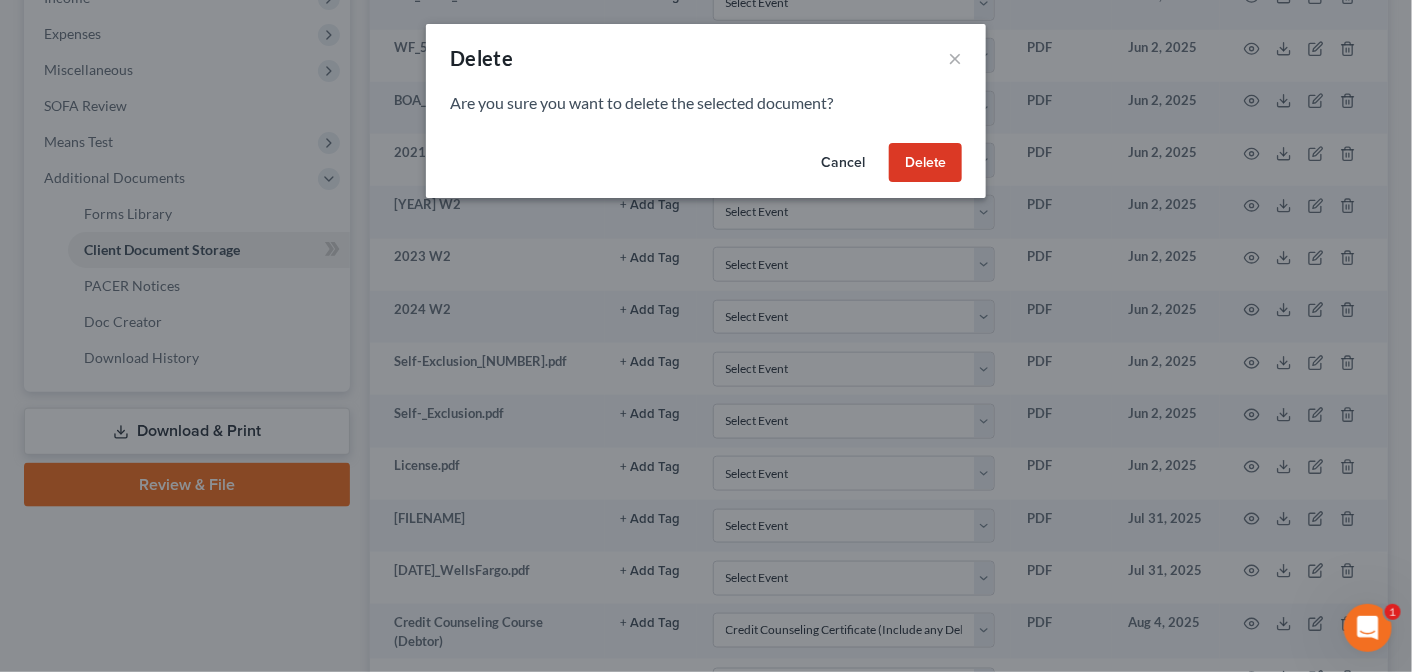 click on "Delete" at bounding box center [925, 163] 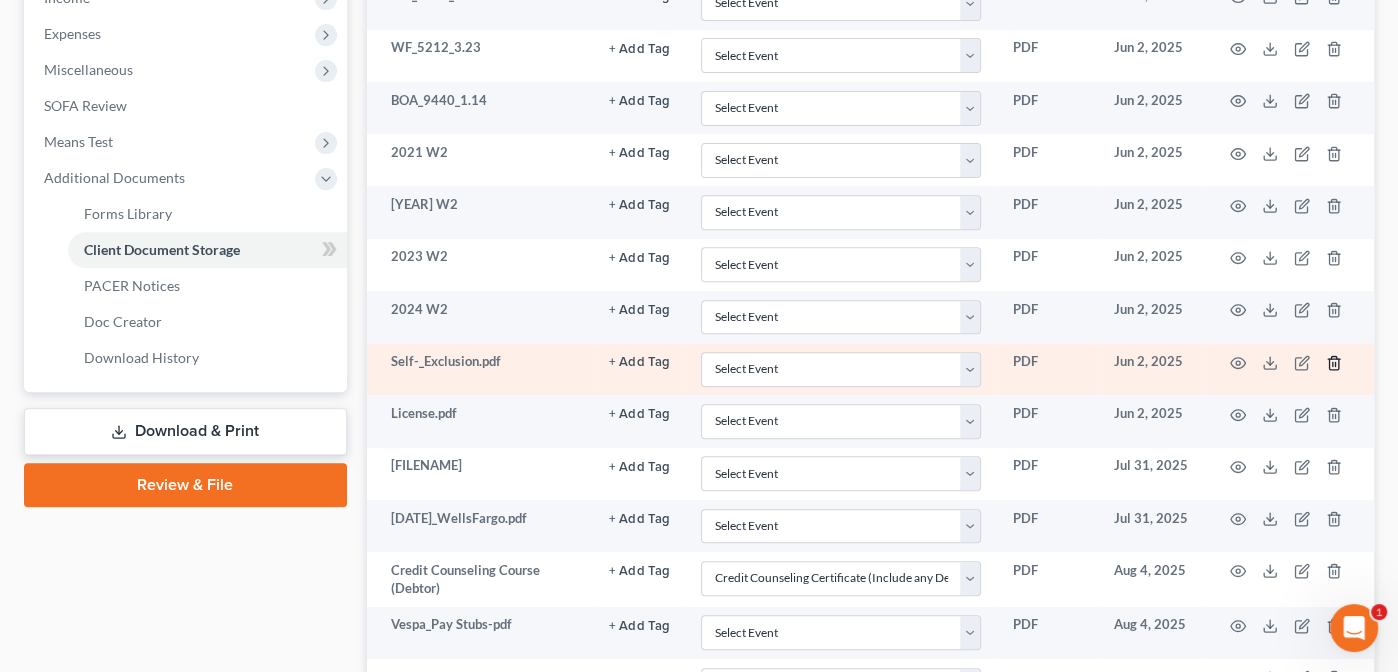 click 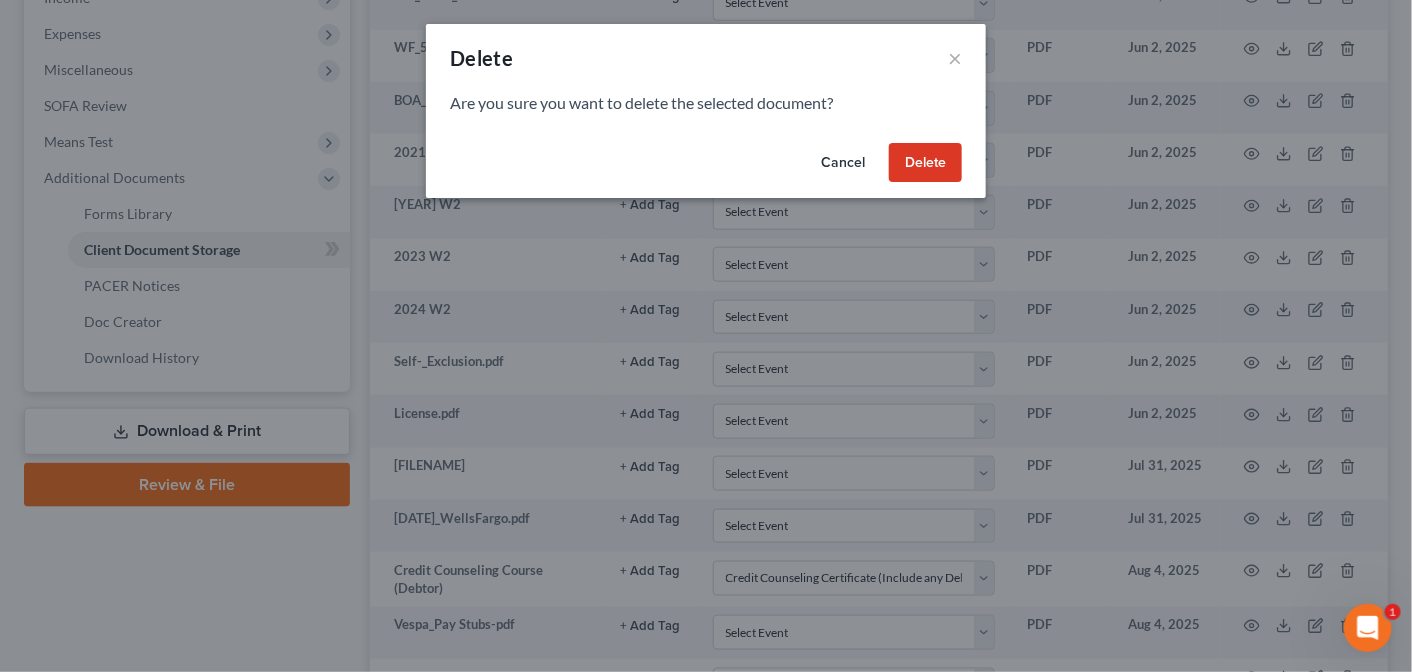 click on "Delete" at bounding box center [925, 163] 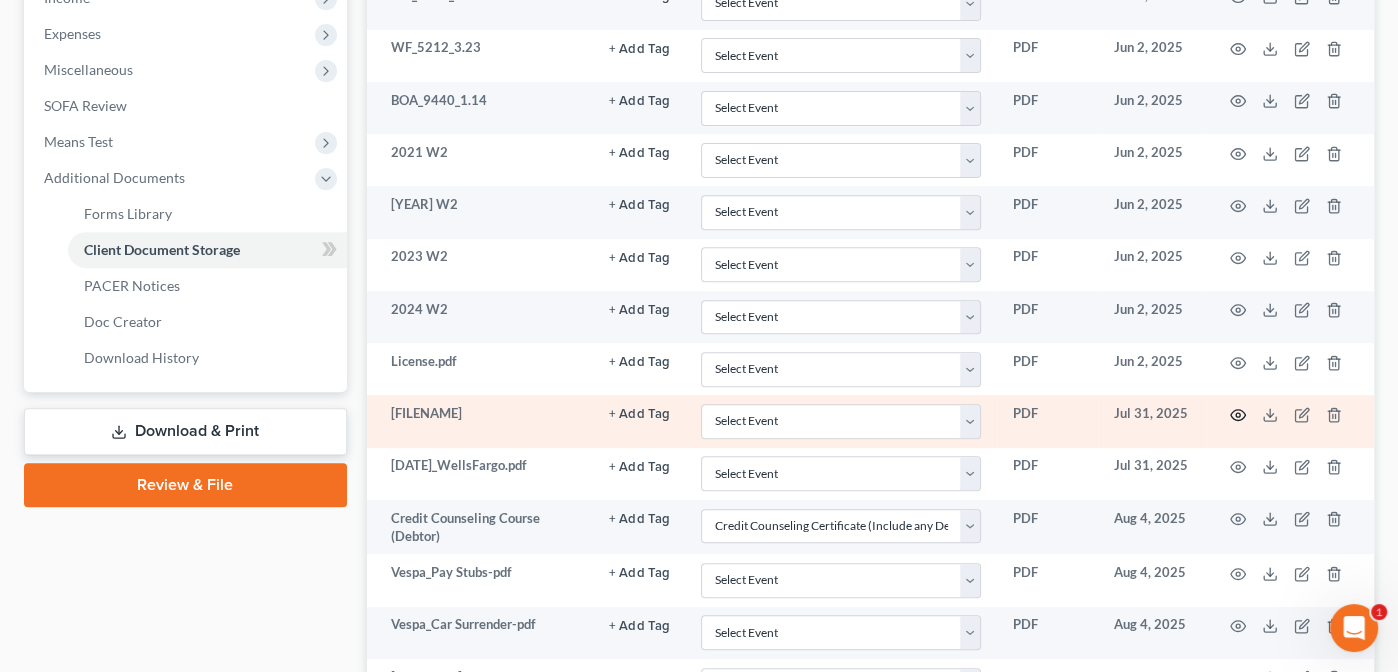 click 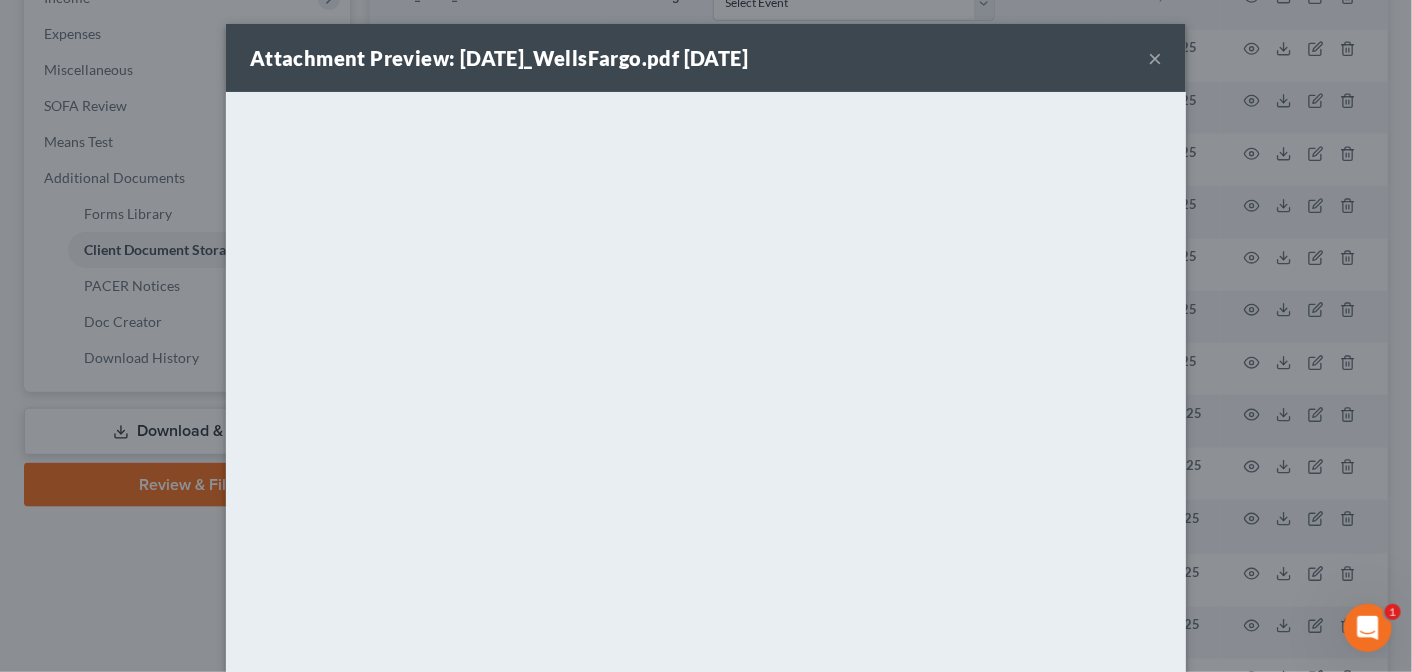 click on "×" at bounding box center [1155, 58] 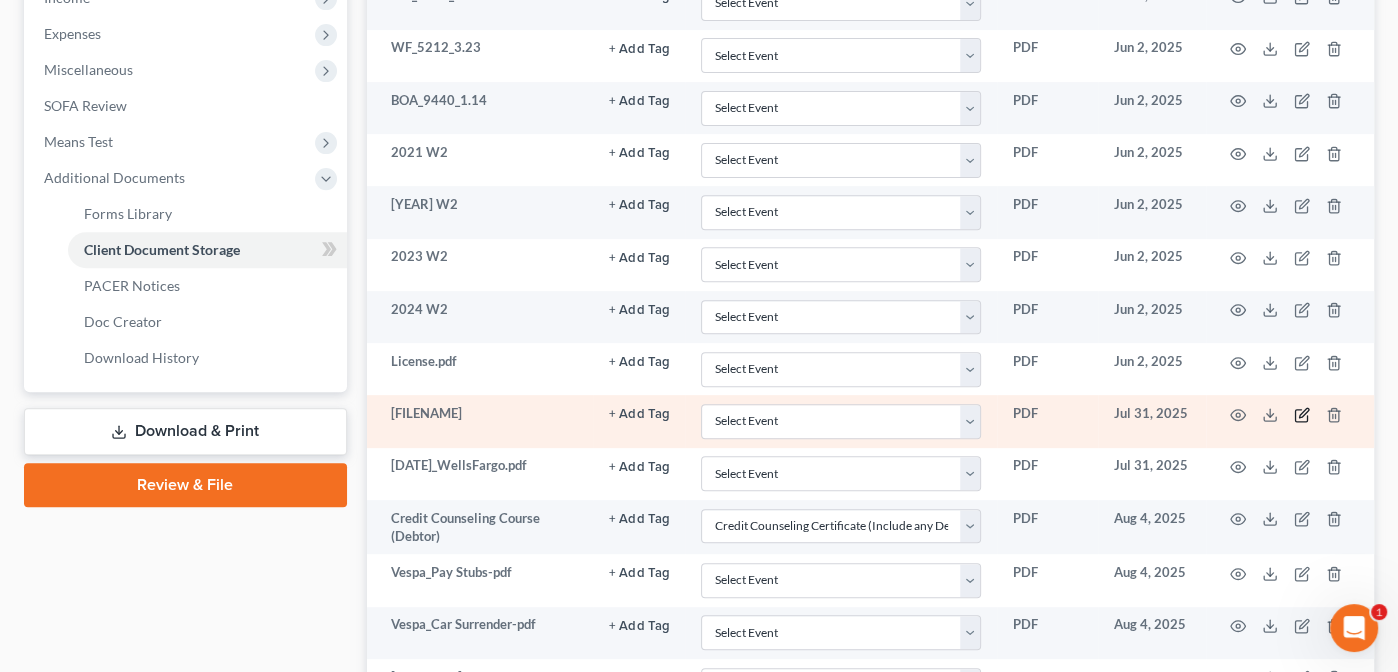 click 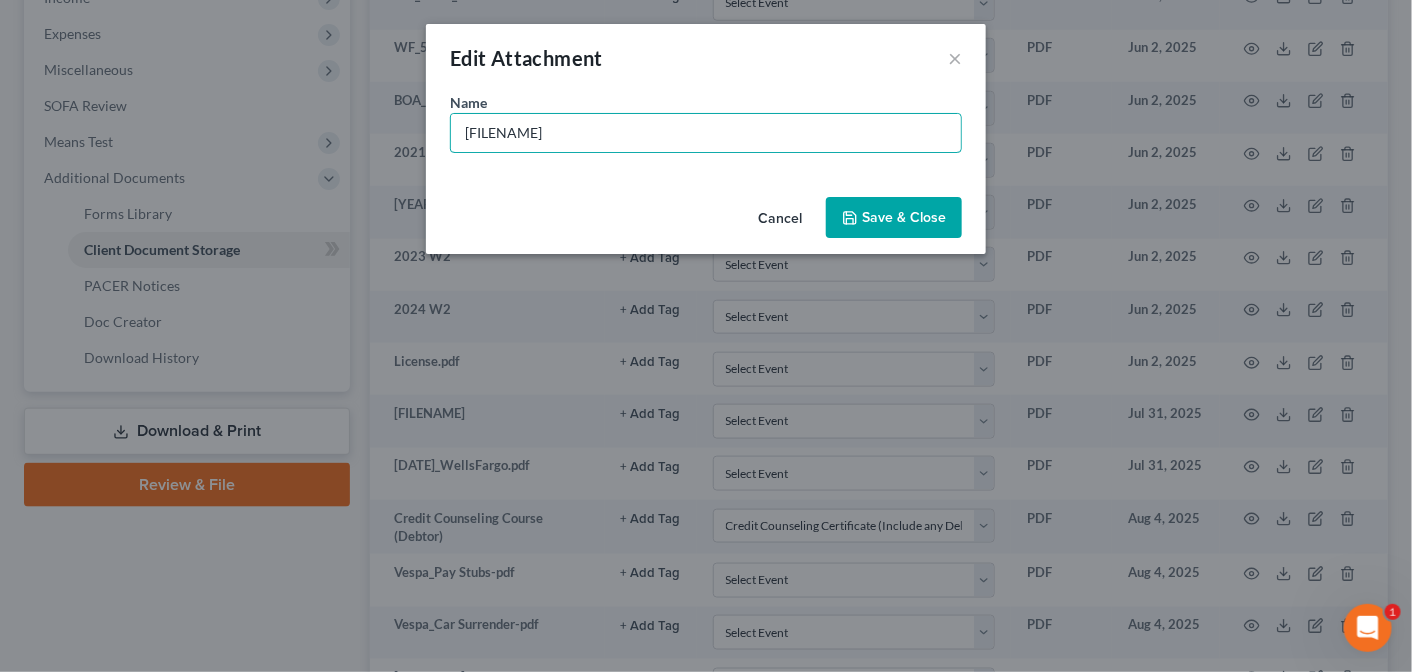 drag, startPoint x: 629, startPoint y: 129, endPoint x: 409, endPoint y: 124, distance: 220.05681 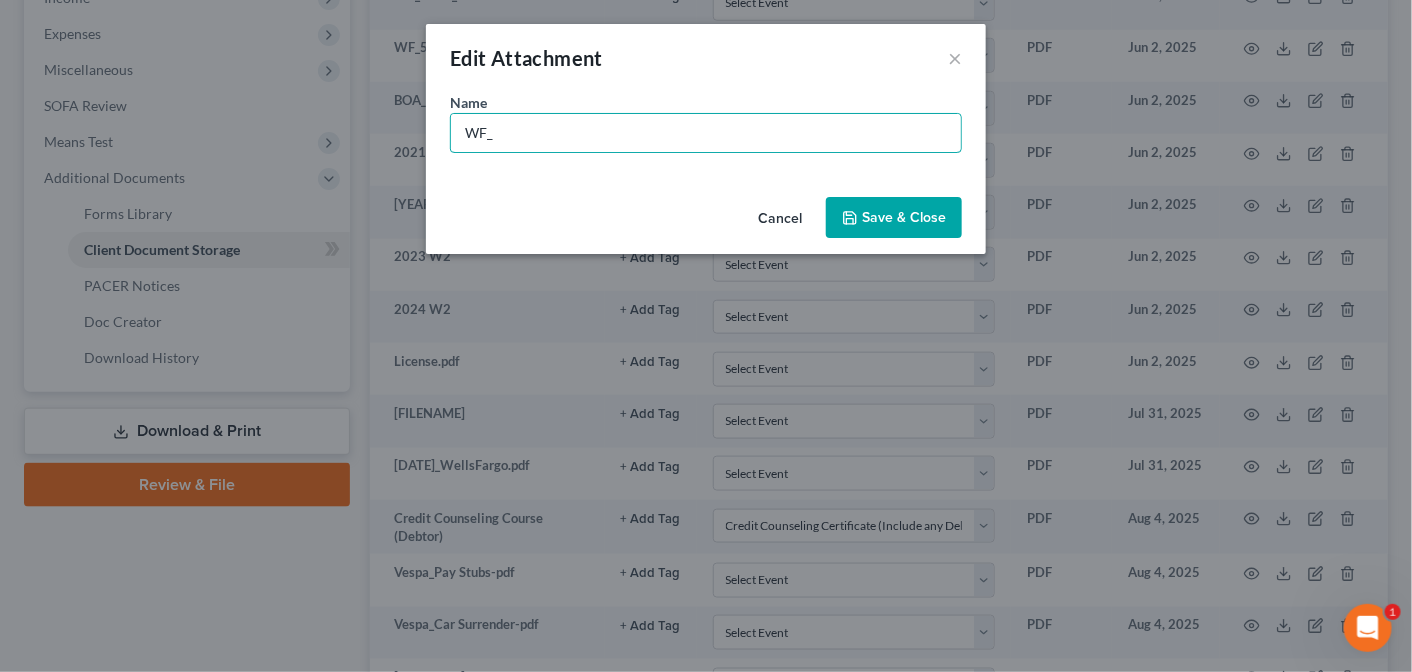 paste on "5212" 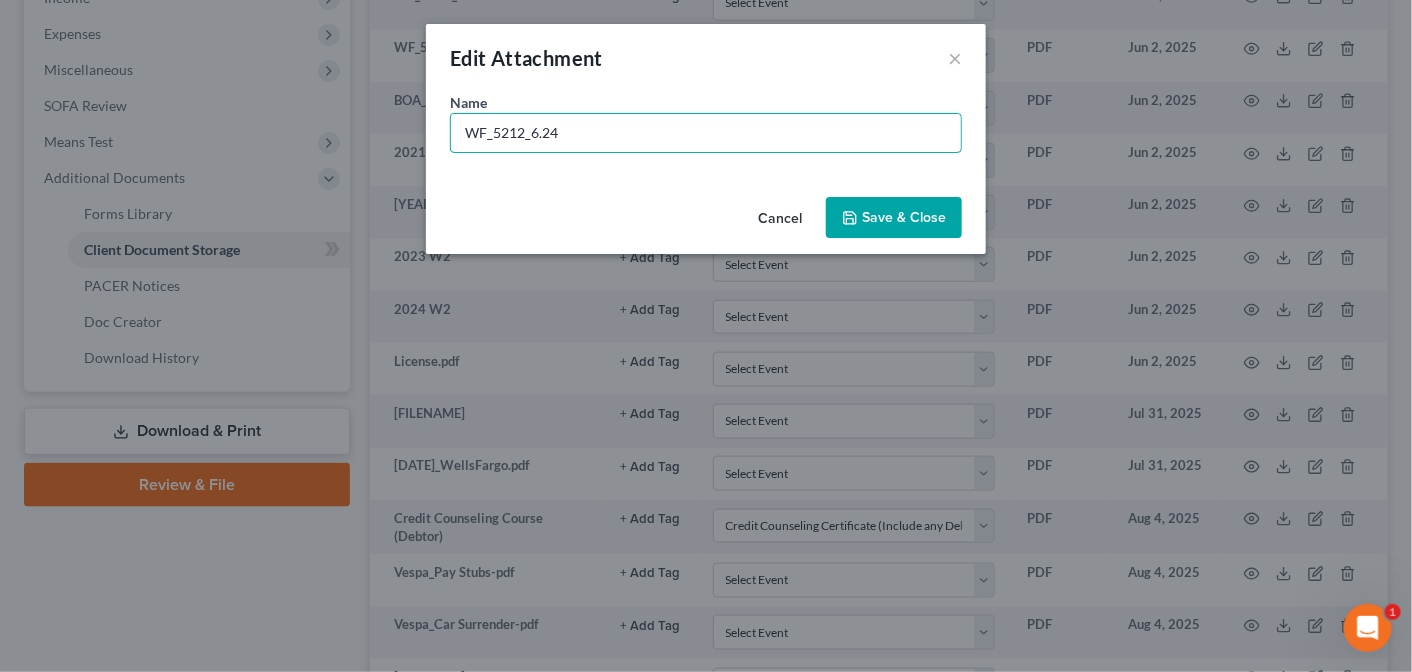 type on "WF_5212_6.24" 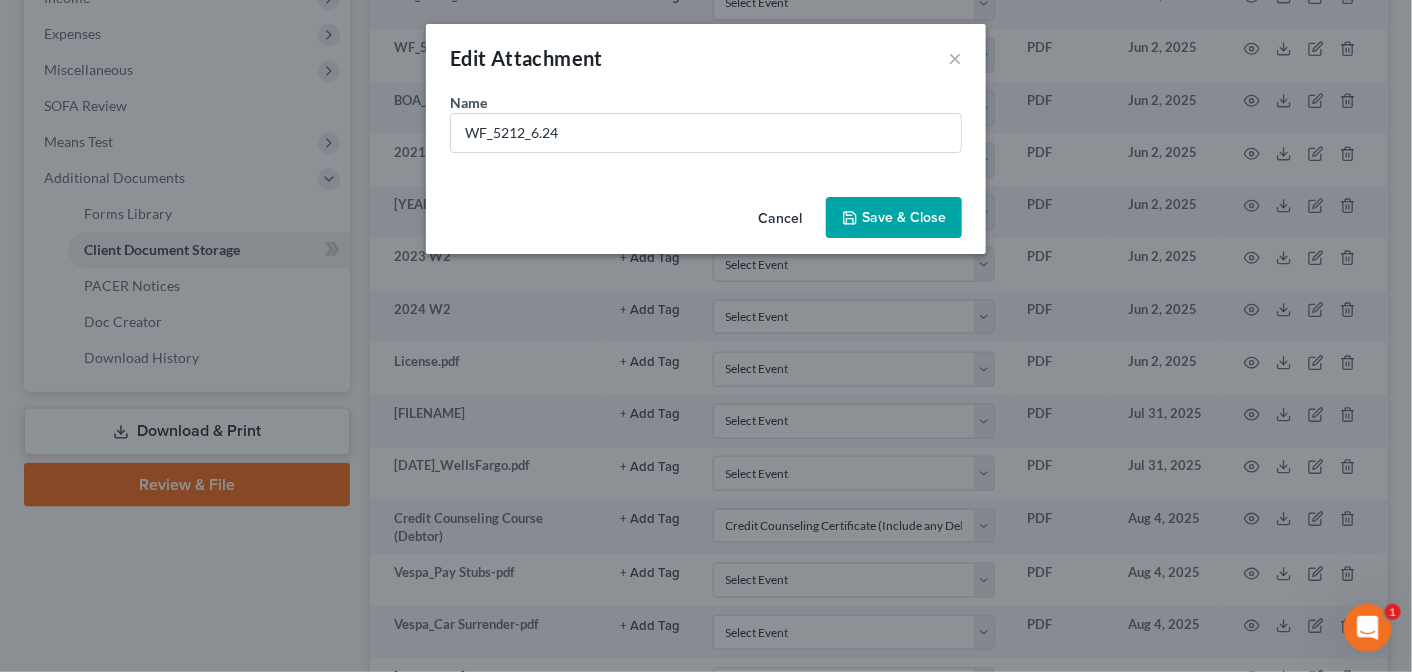 click on "Save & Close" at bounding box center (904, 217) 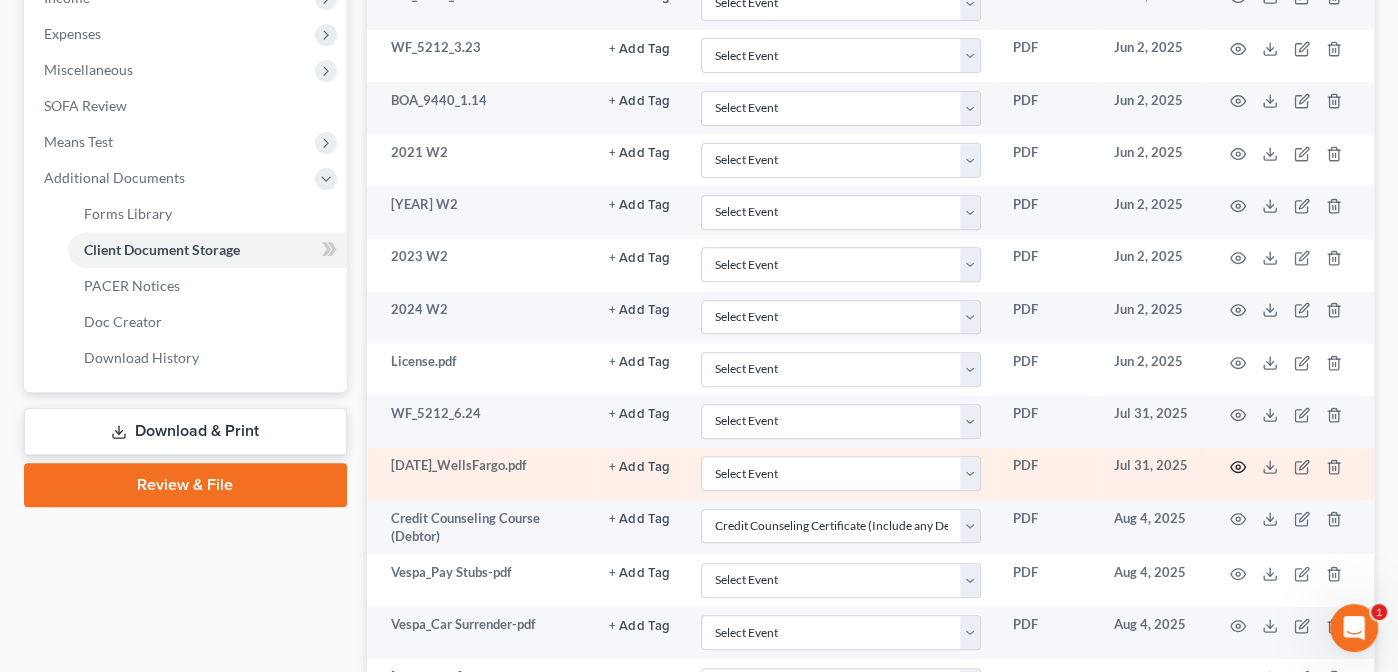 click 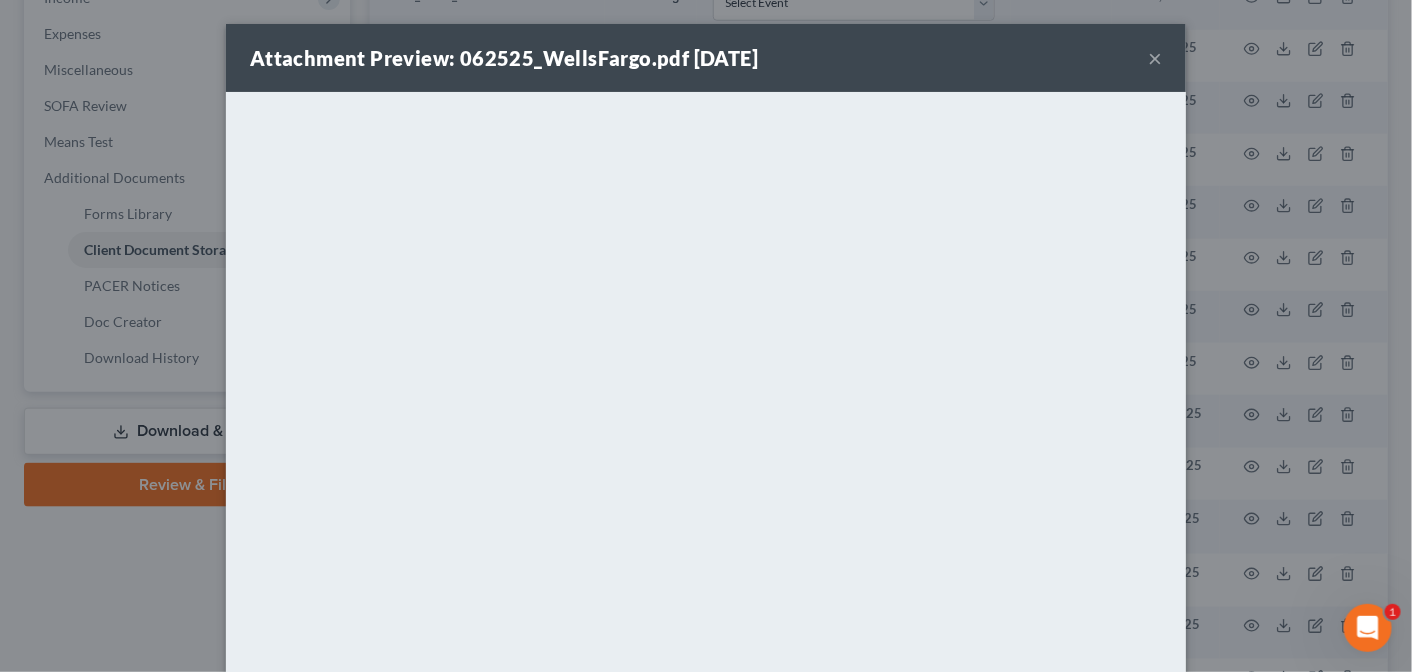 click on "×" at bounding box center (1155, 58) 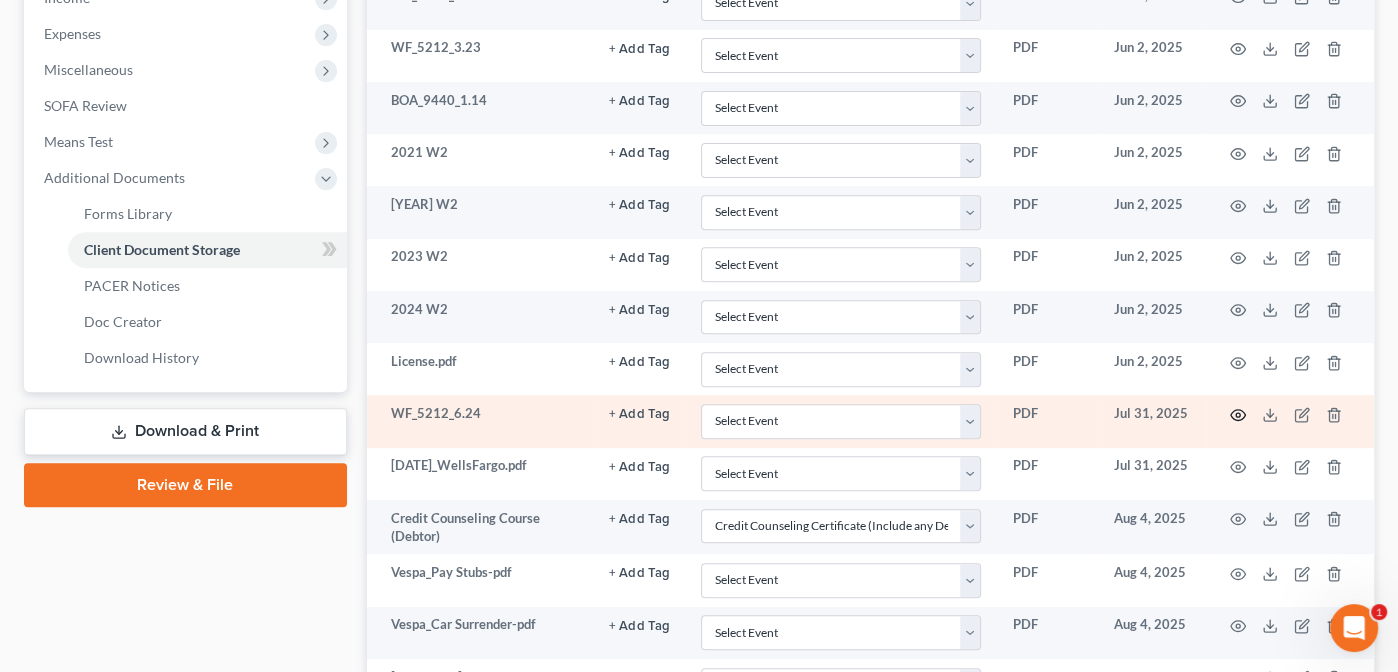 click 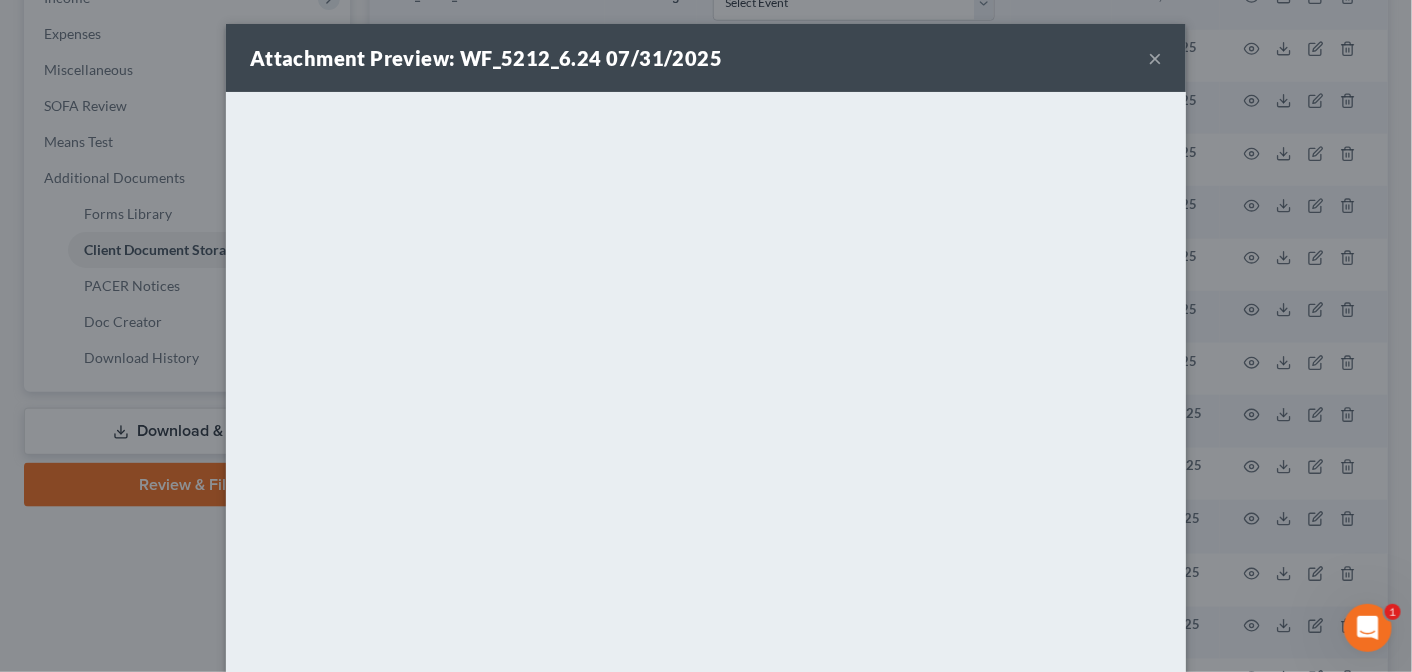 click on "×" at bounding box center [1155, 58] 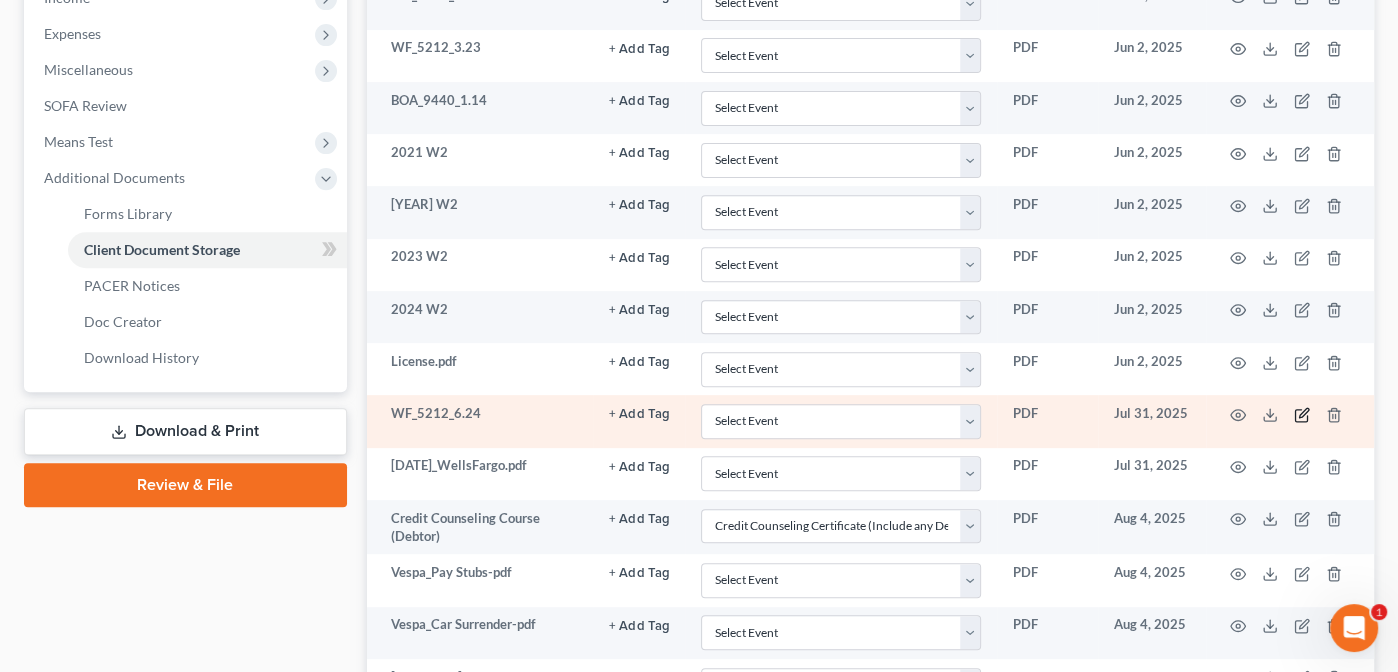 click 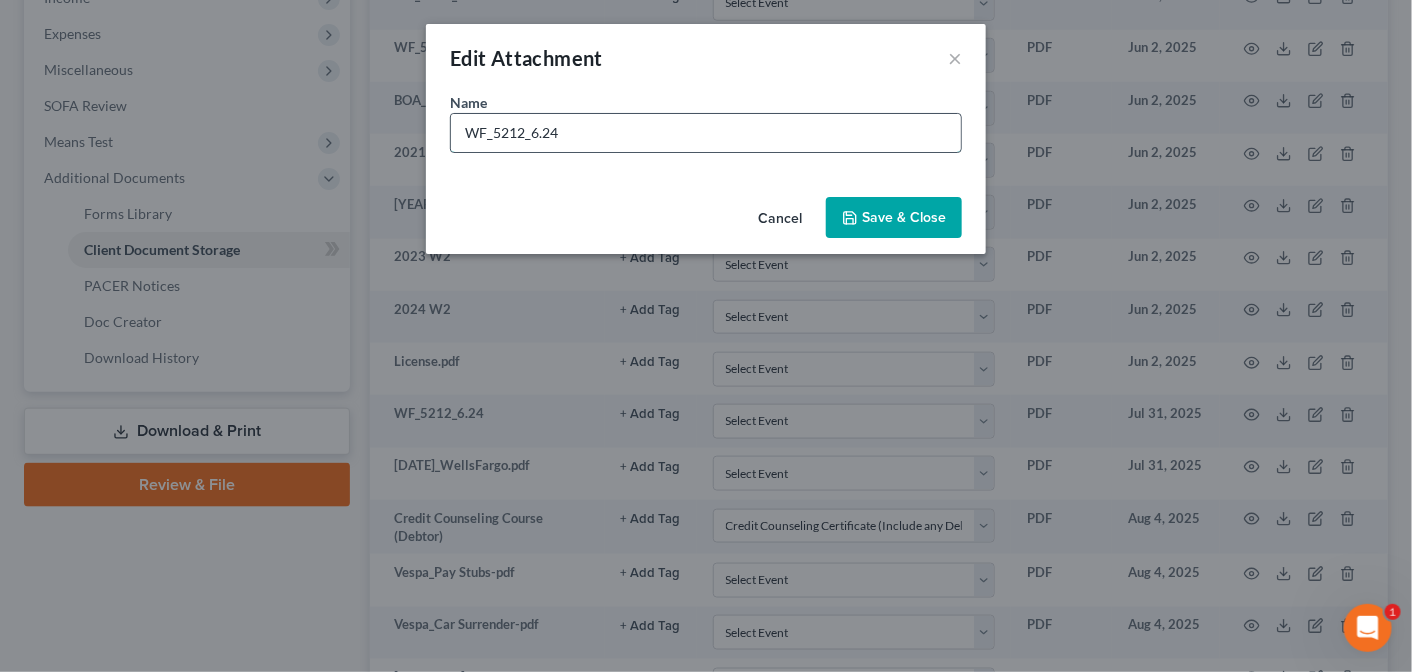 click on "WF_5212_6.24" at bounding box center (706, 133) 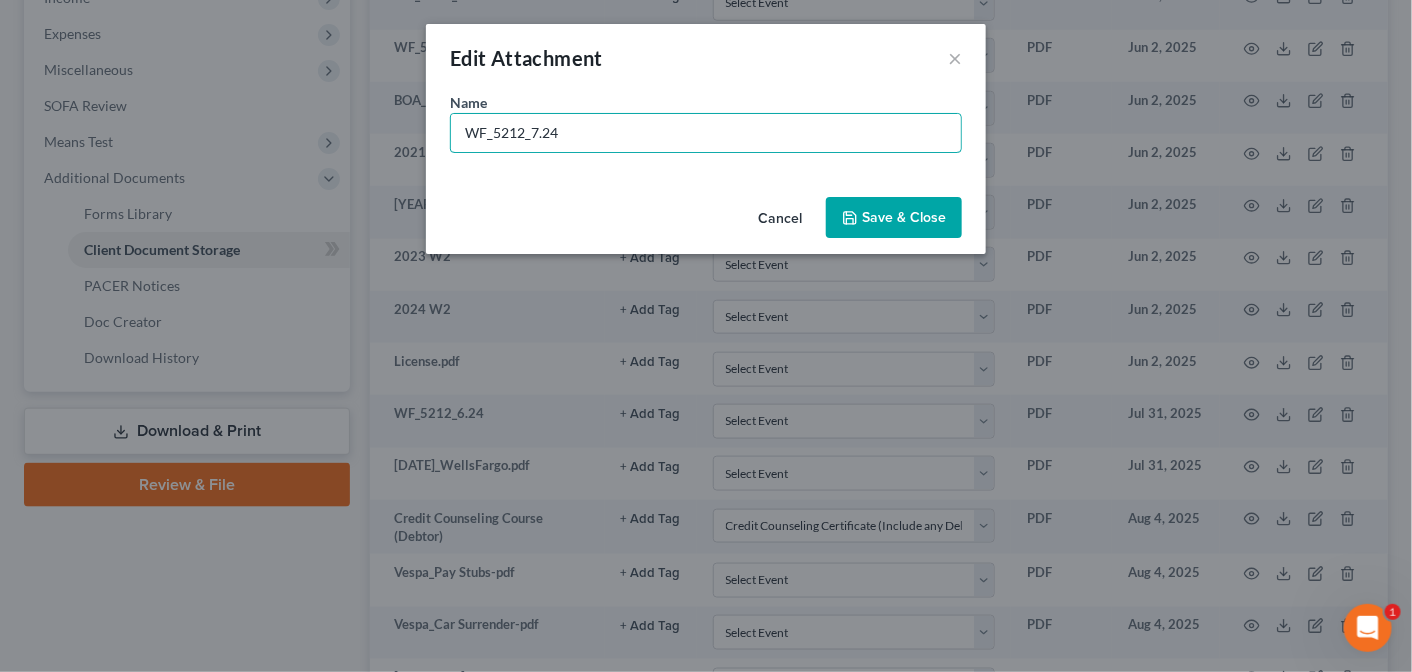 type on "WF_5212_7.24" 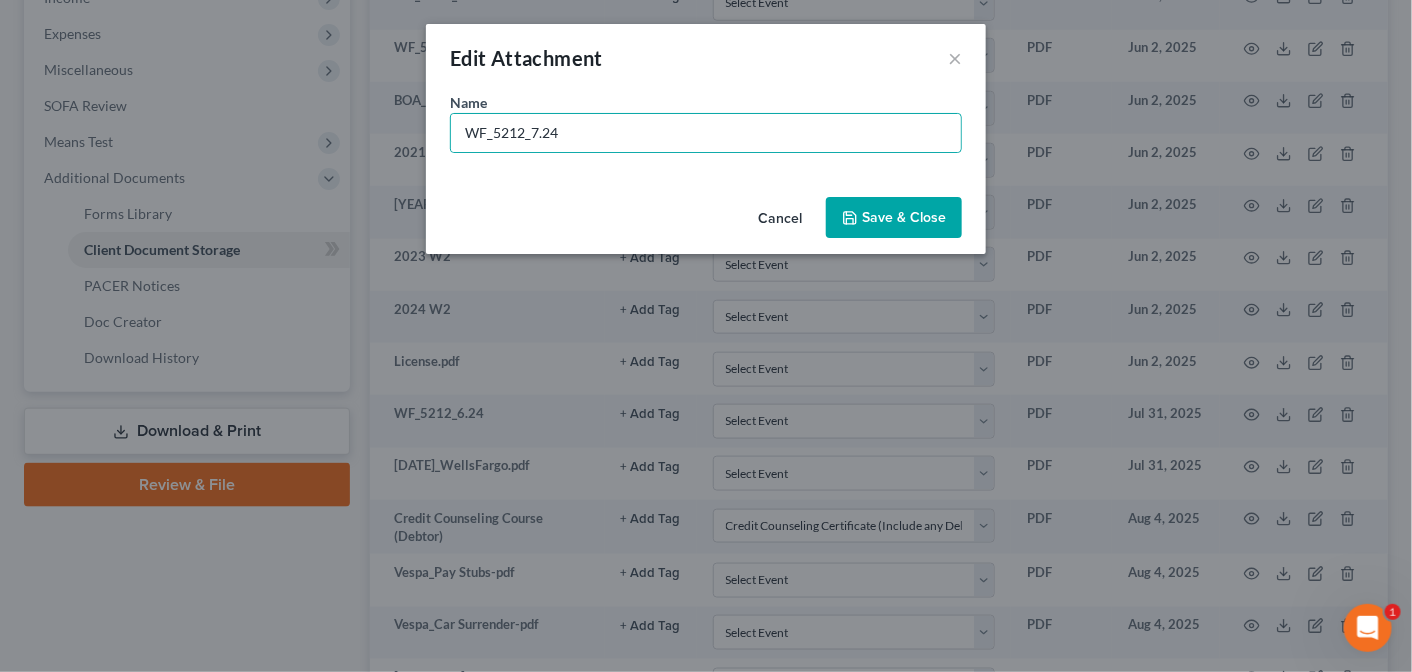 click on "Save & Close" at bounding box center [904, 217] 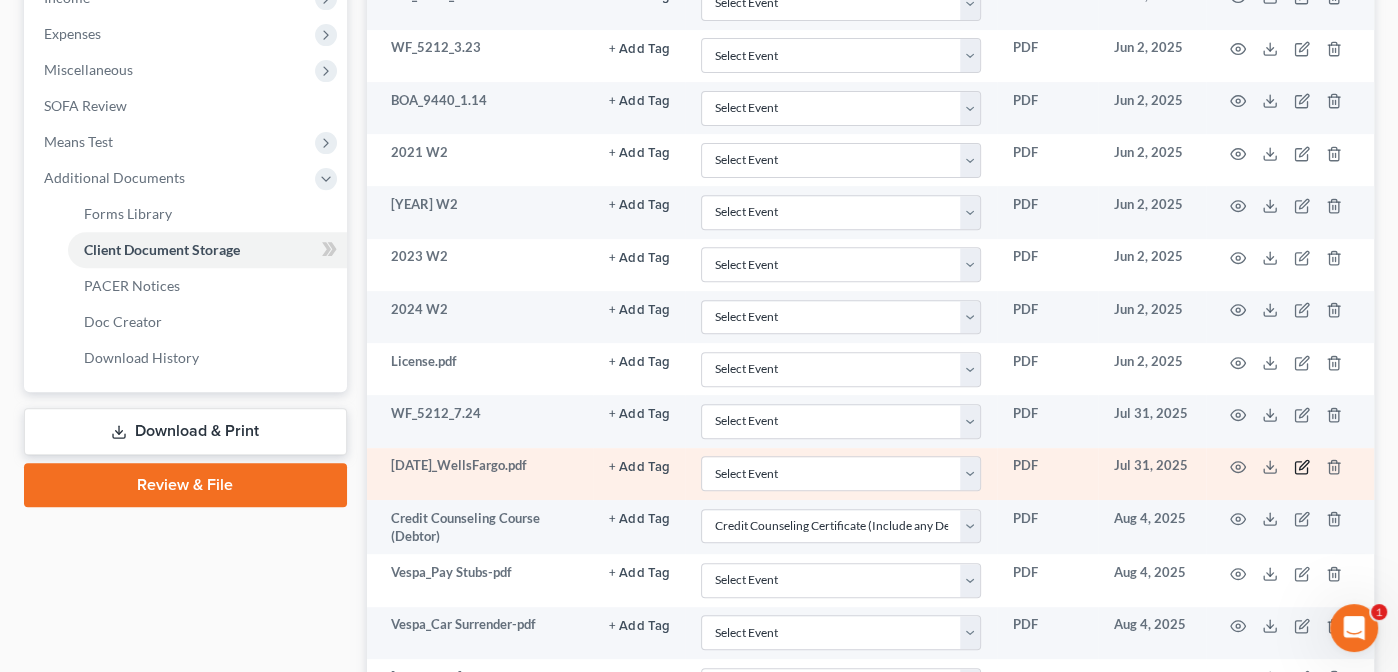 click 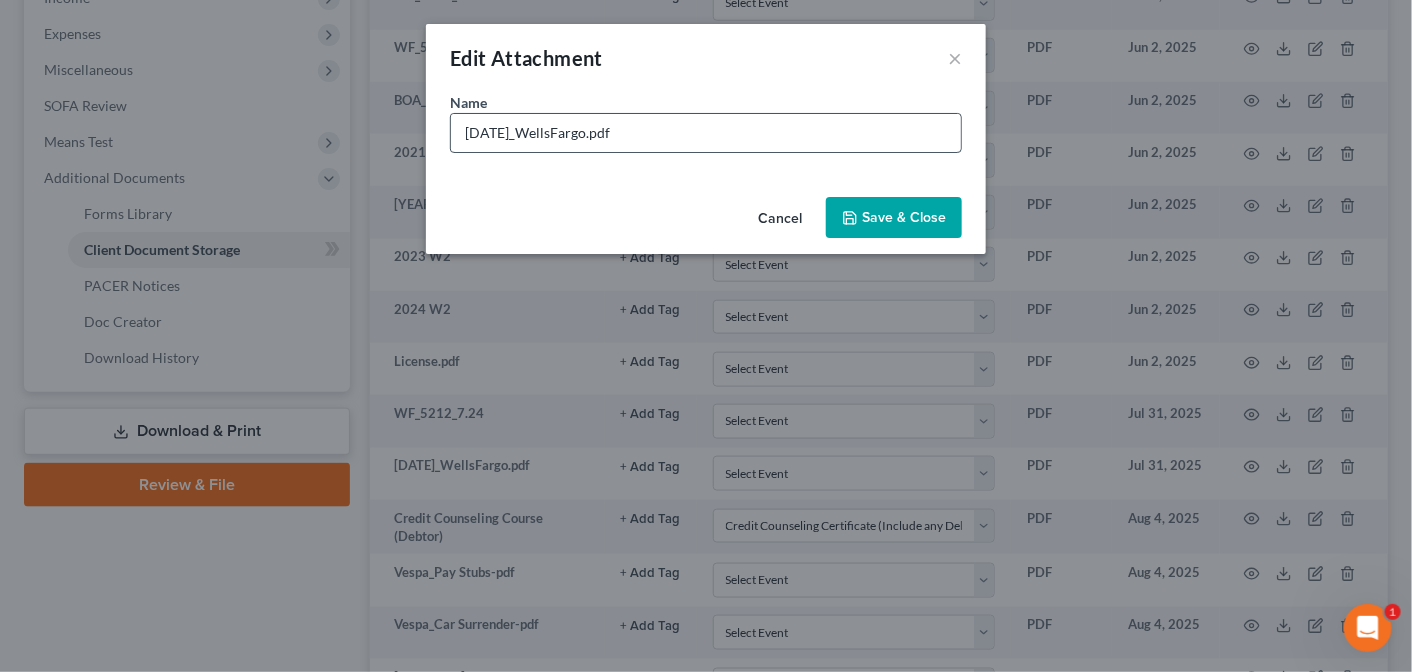click on "[DATE]_WellsFargo.pdf" at bounding box center (706, 133) 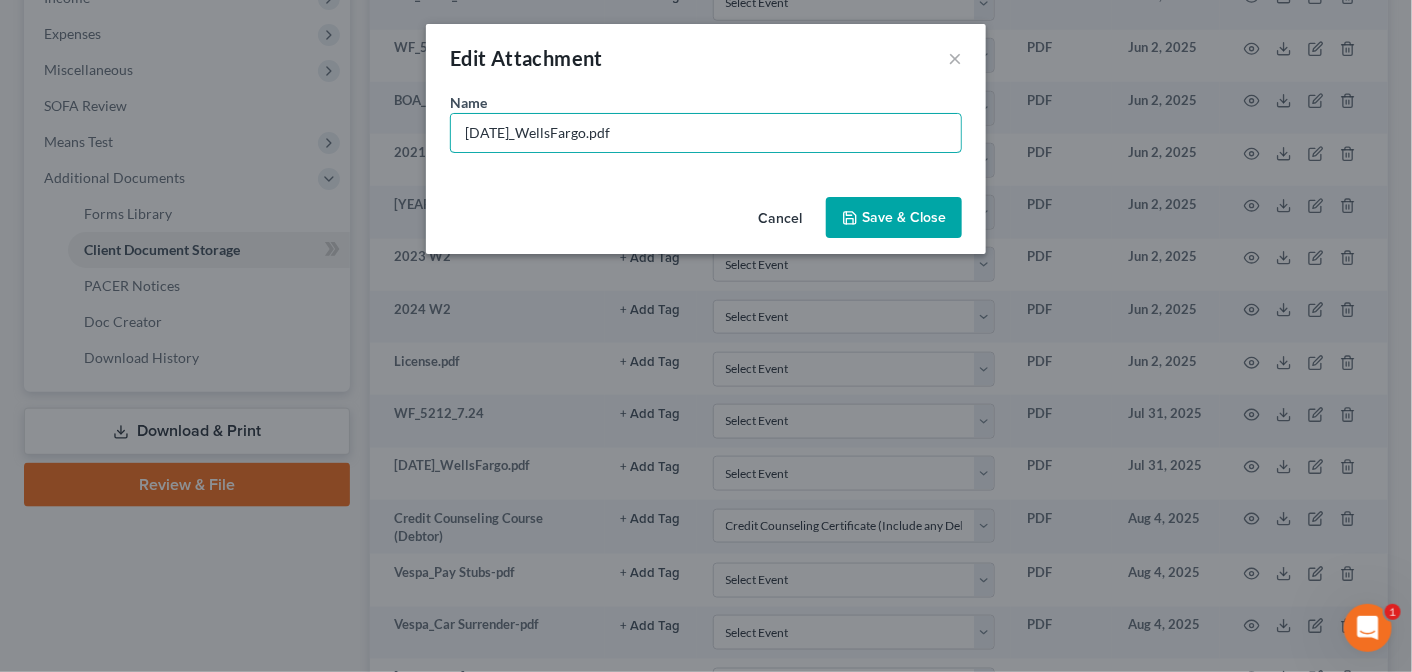 drag, startPoint x: 624, startPoint y: 131, endPoint x: 433, endPoint y: 129, distance: 191.01047 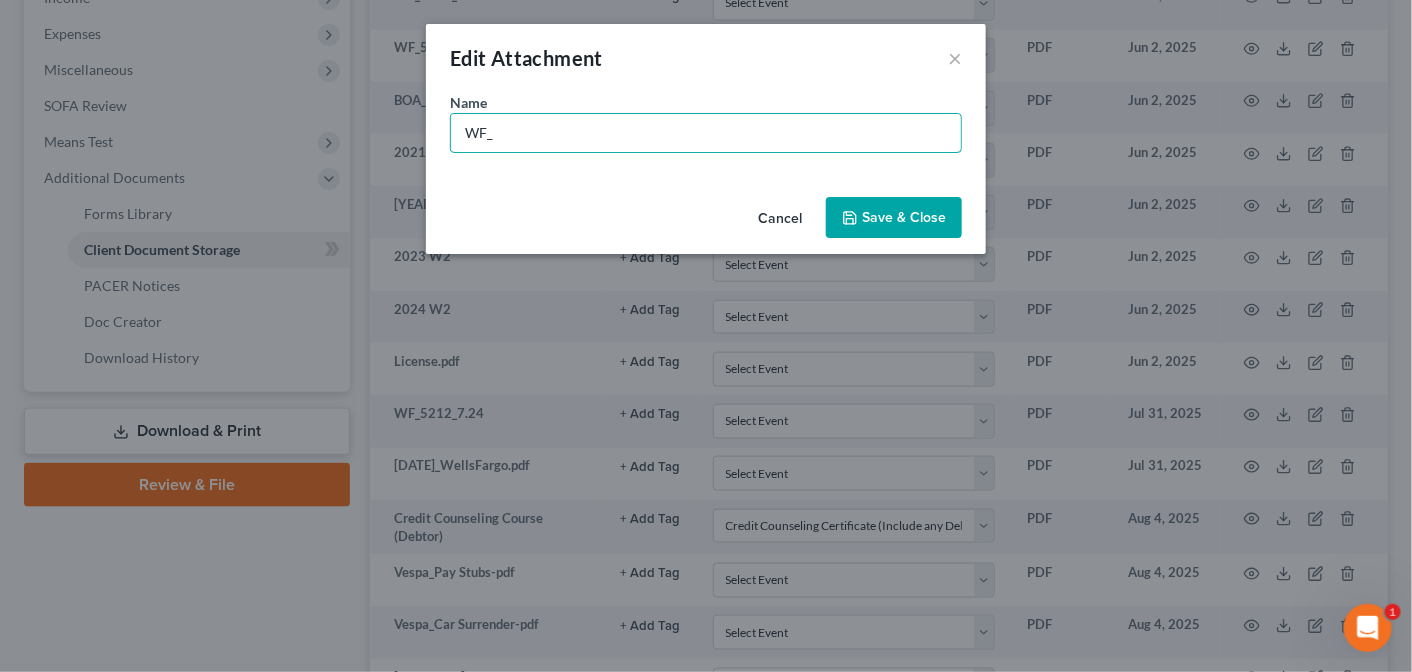 paste on "5212" 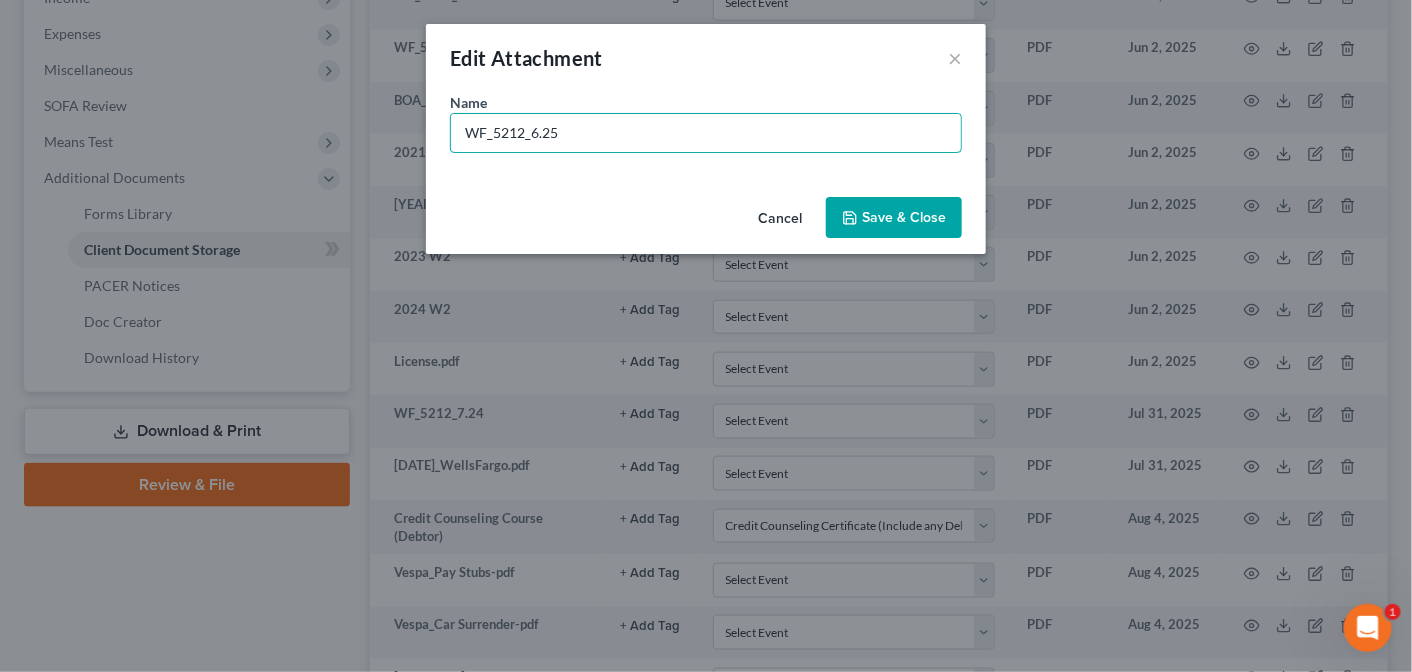 type on "WF_5212_6.25" 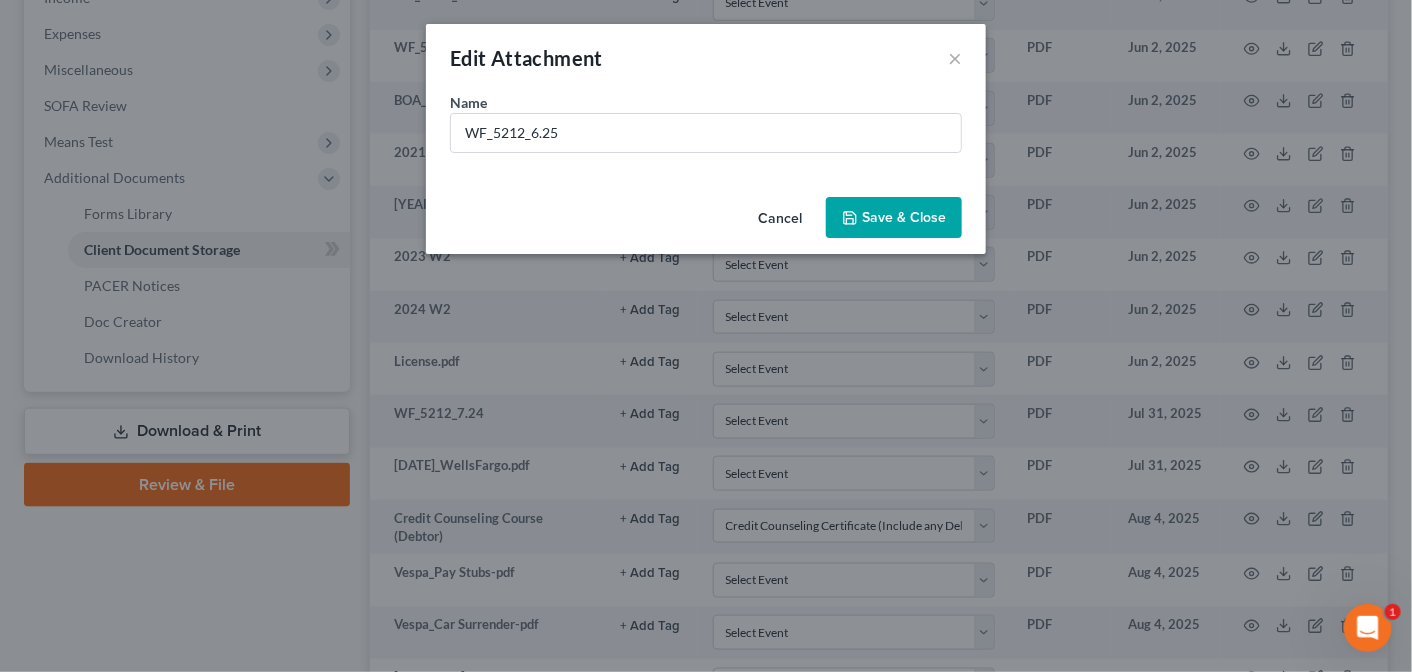 click on "Save & Close" at bounding box center (904, 217) 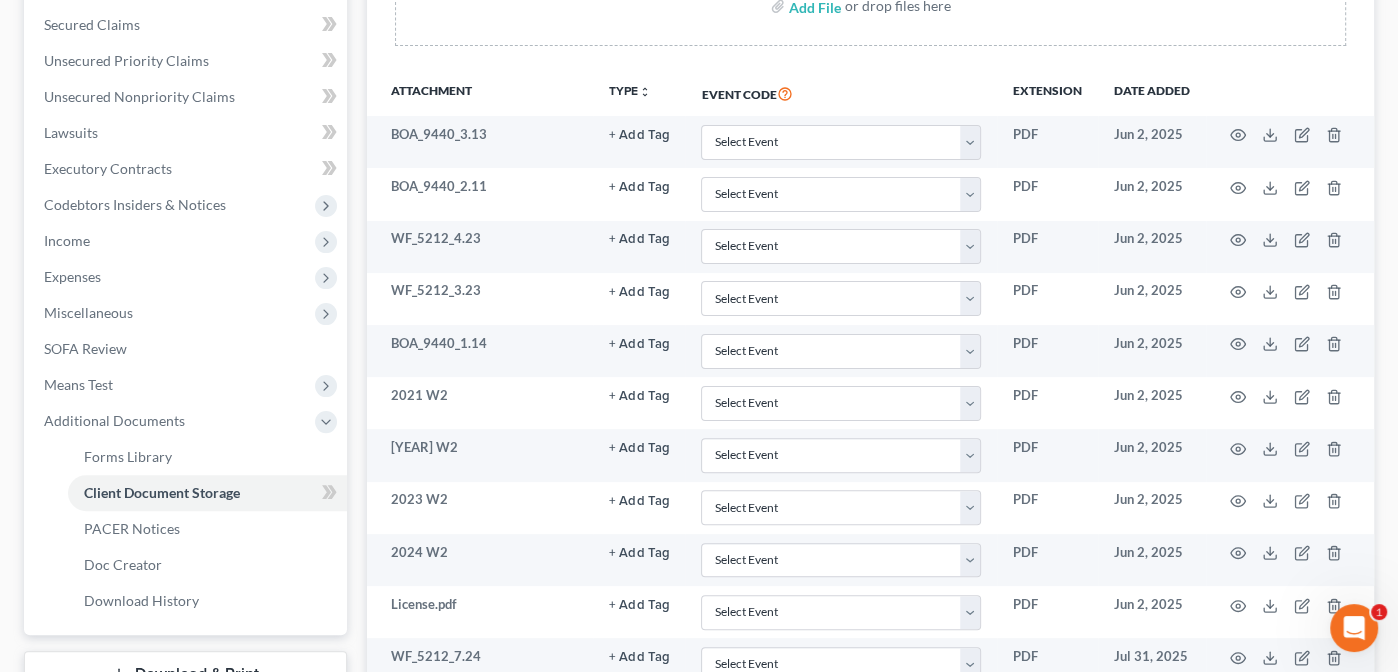 scroll, scrollTop: 377, scrollLeft: 0, axis: vertical 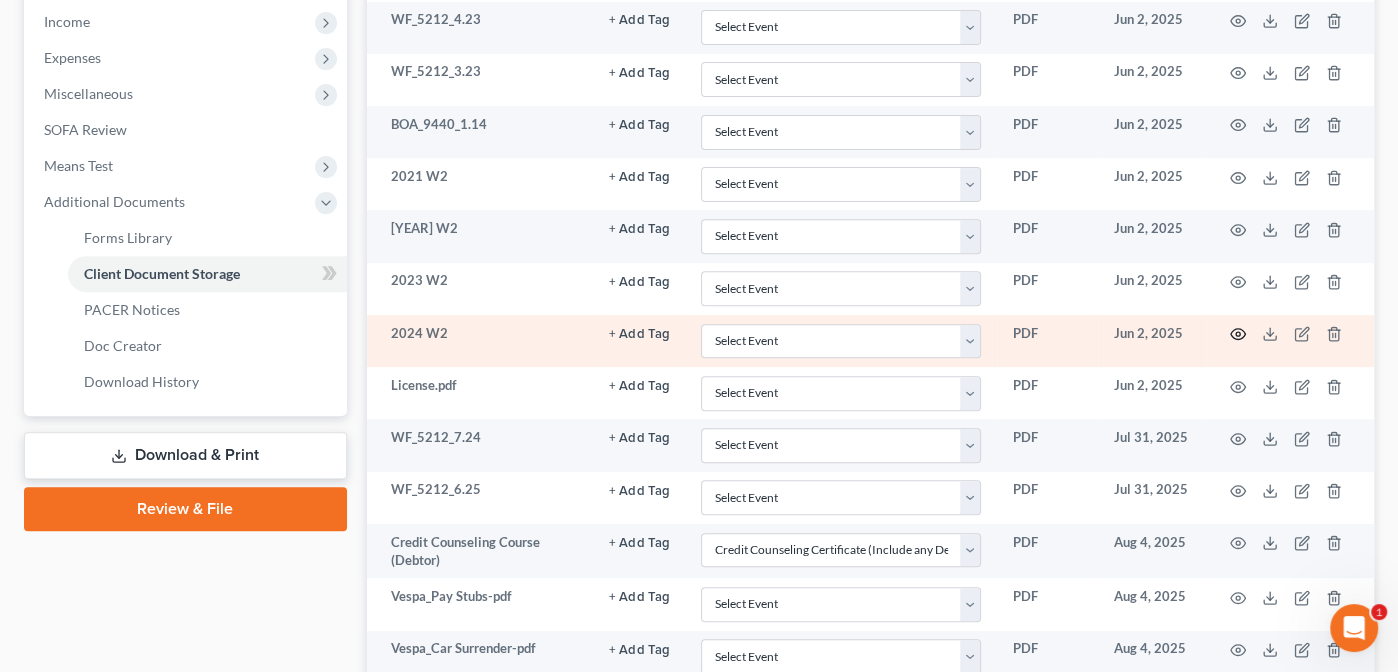 click 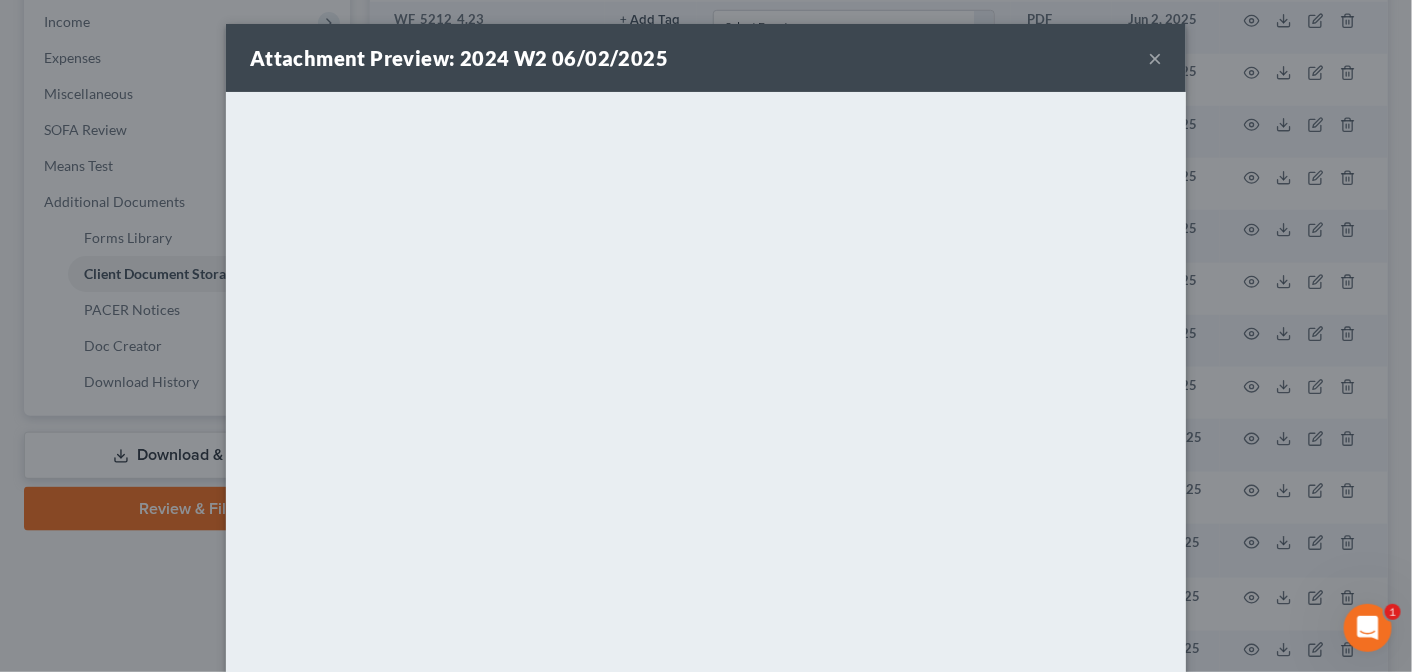 click on "×" at bounding box center (1155, 58) 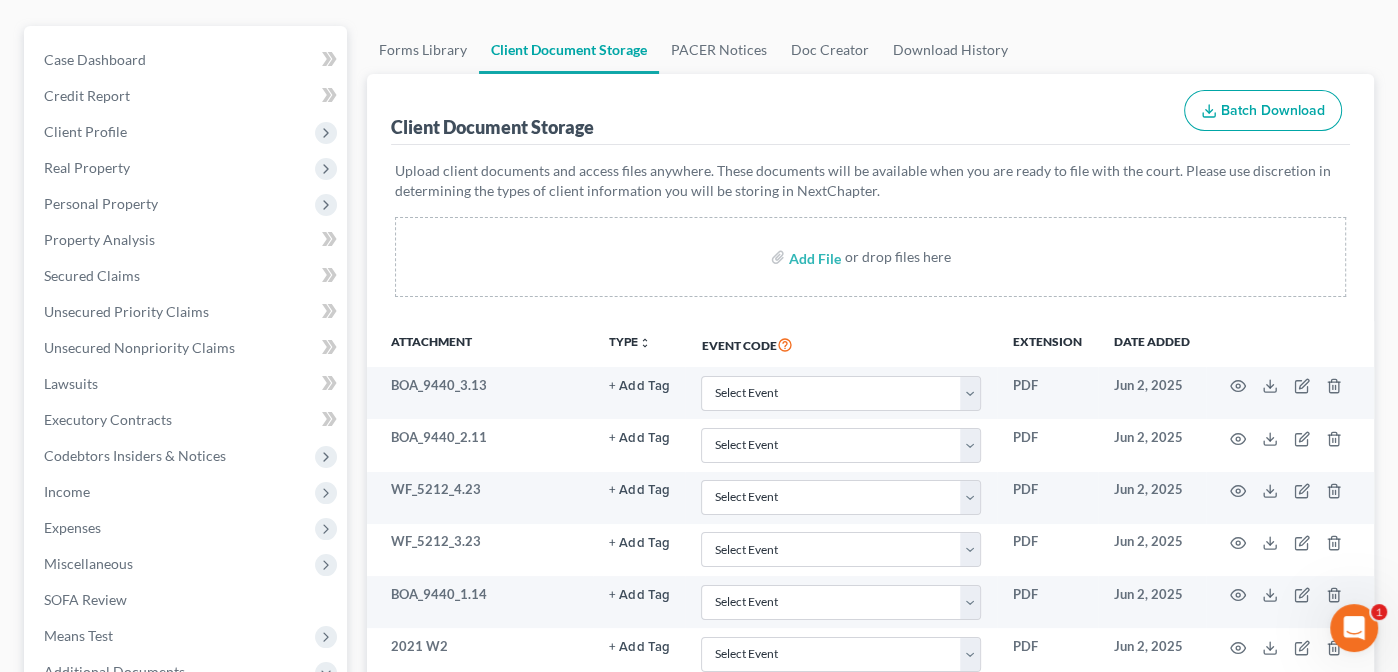 scroll, scrollTop: 0, scrollLeft: 0, axis: both 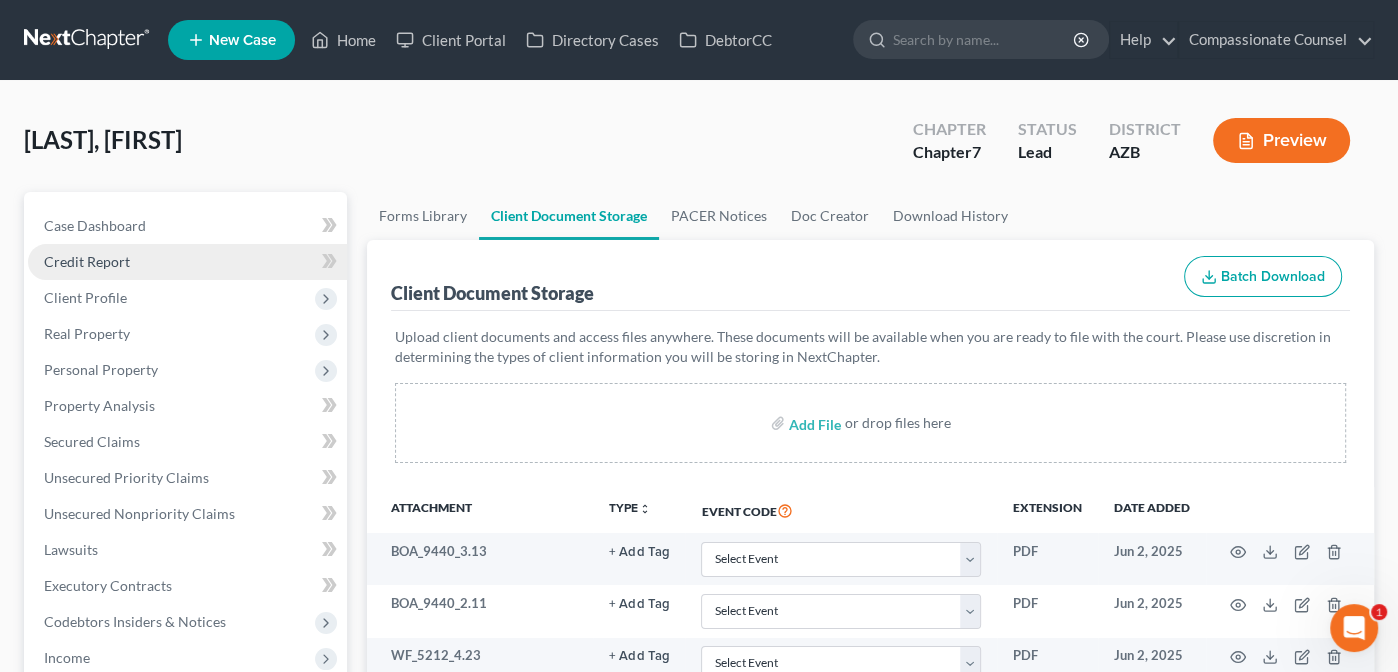 click on "Credit Report" at bounding box center [87, 261] 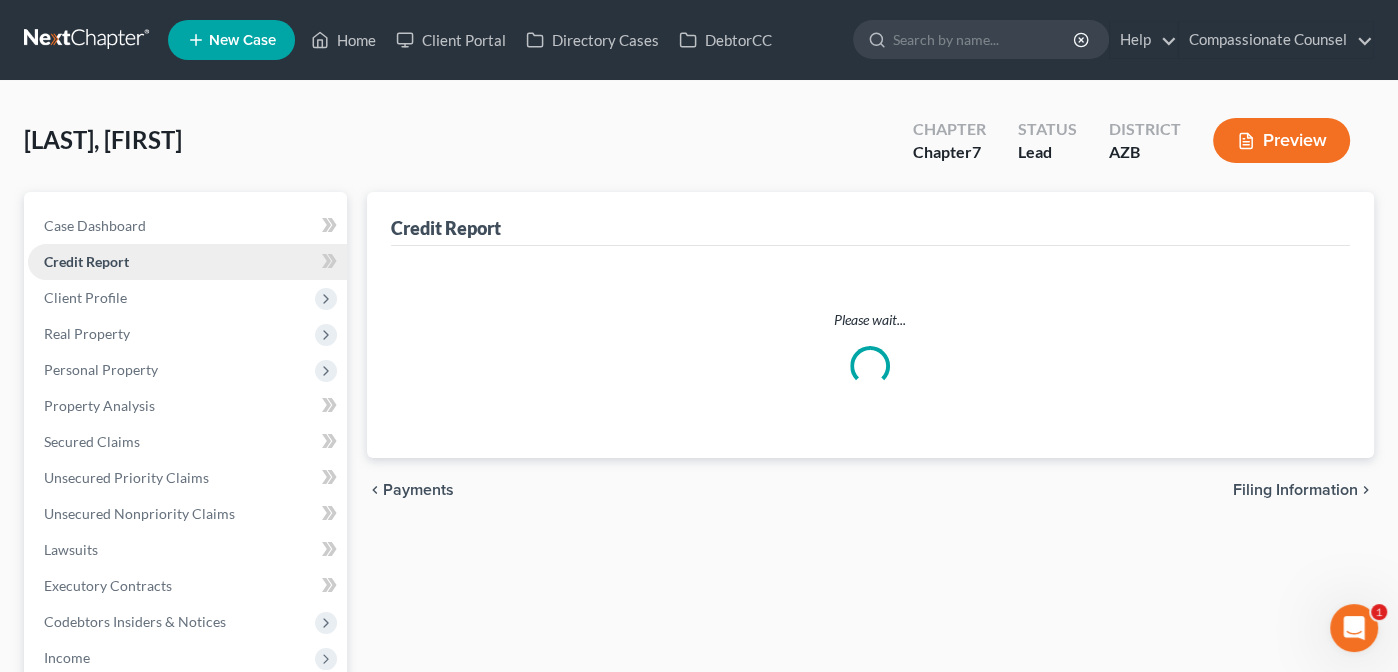 click on "Credit Report" at bounding box center [86, 261] 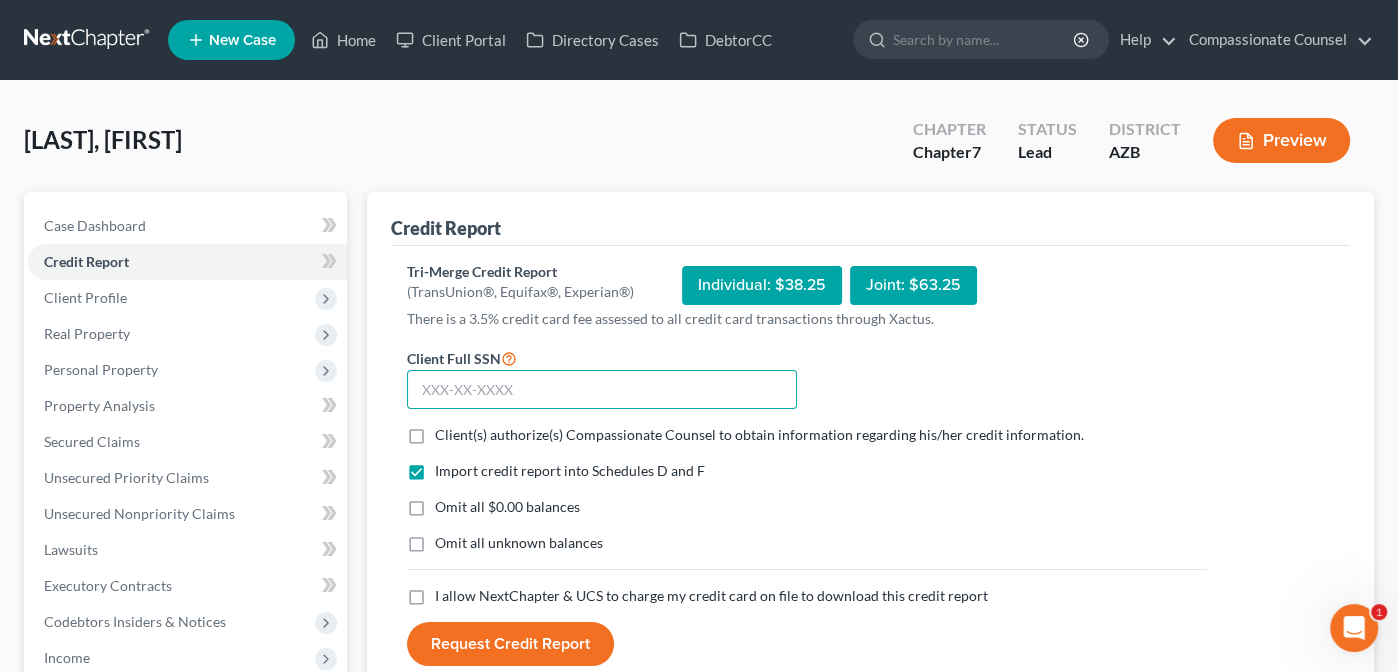 click at bounding box center [602, 390] 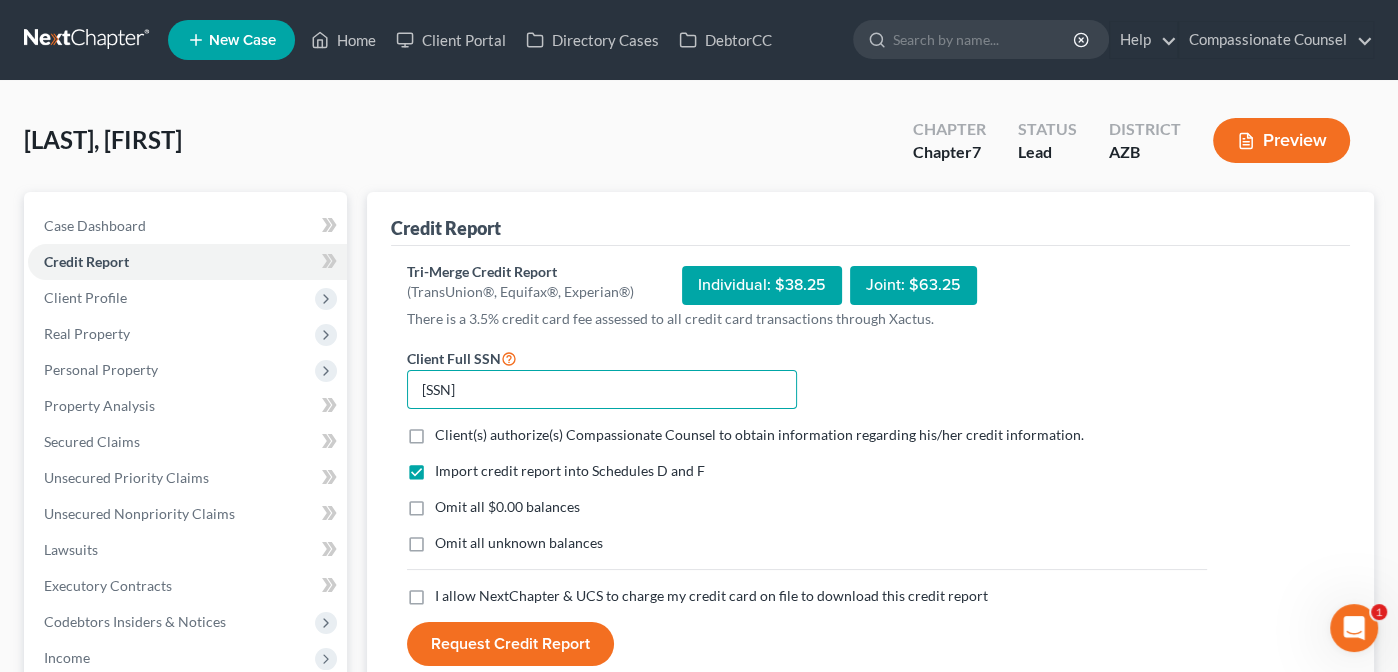 type on "[SSN]" 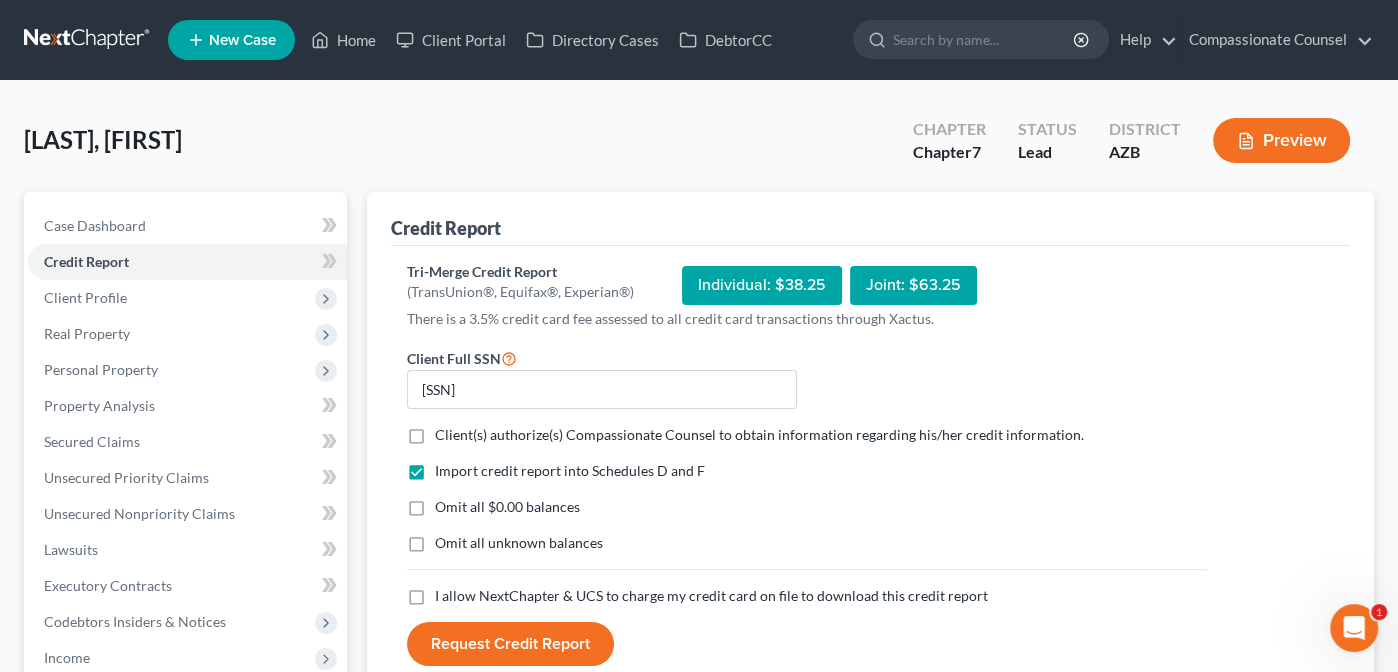click on "Client(s) authorize(s) Compassionate Counsel to obtain information regarding his/her credit information.
*" at bounding box center (759, 435) 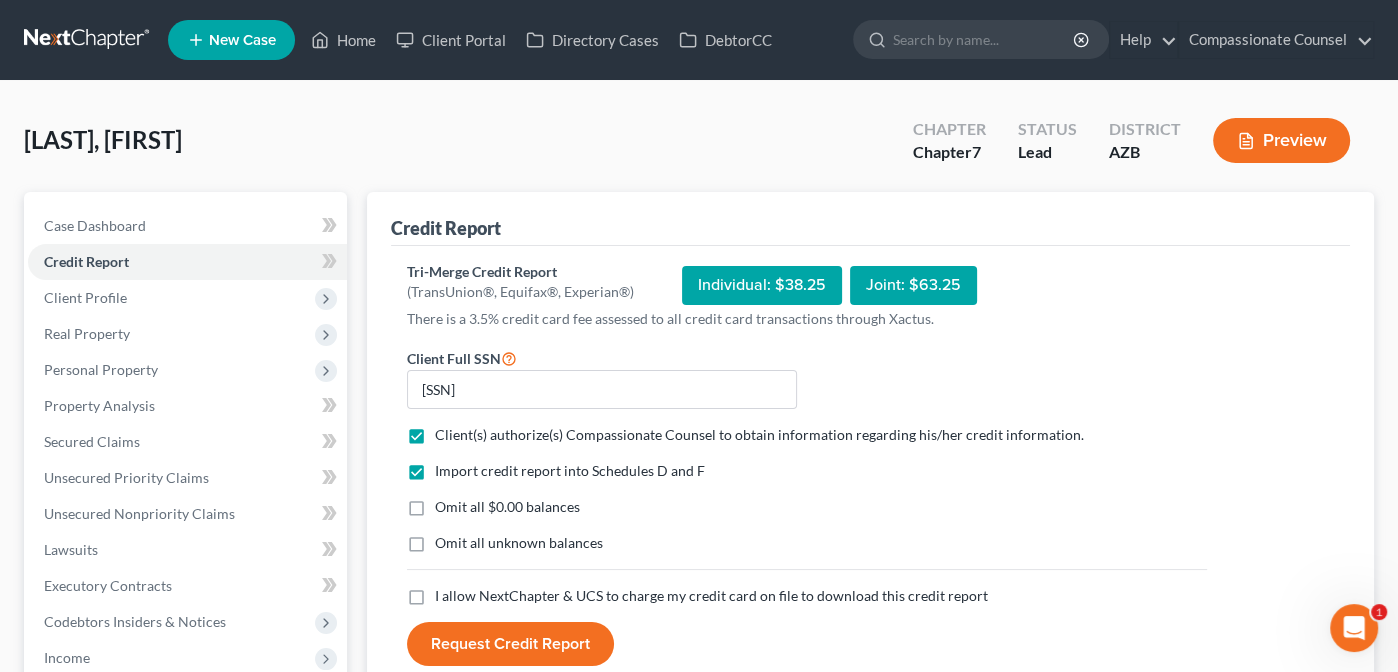 click on "I allow NextChapter & UCS to charge my credit card on file to download this credit report
*" at bounding box center (711, 596) 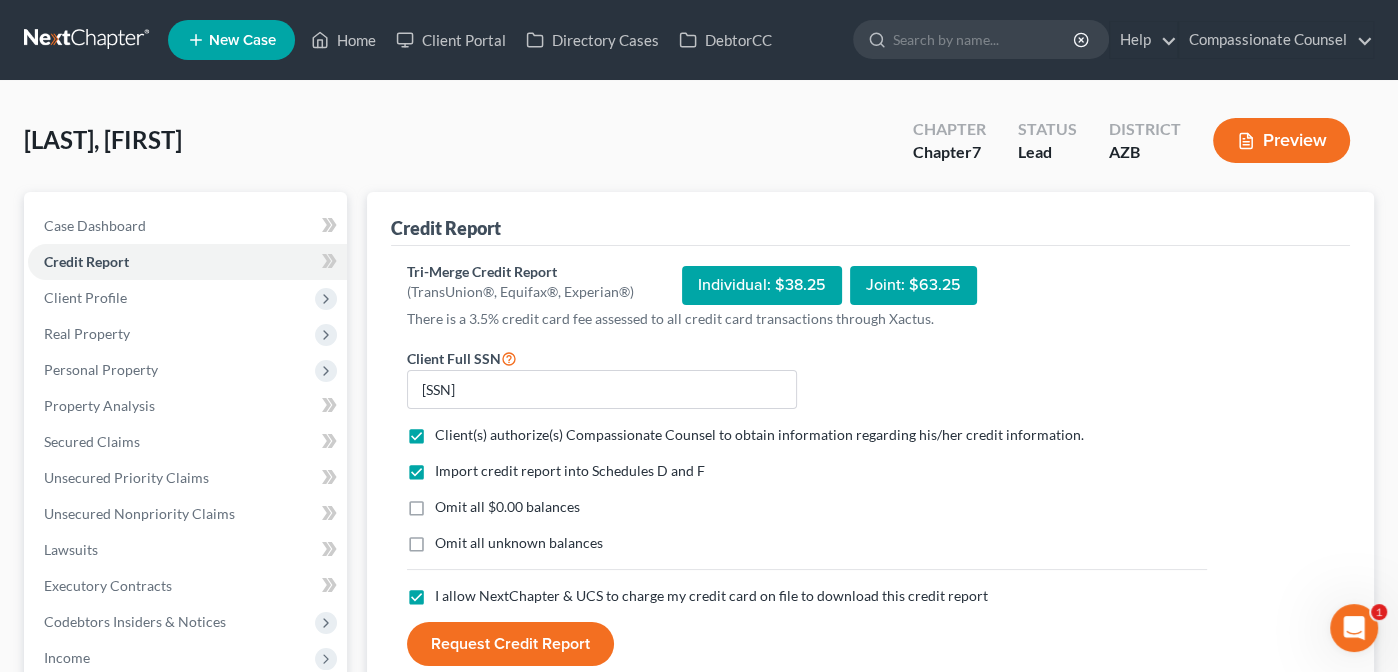 click on "Request Credit Report" at bounding box center (510, 644) 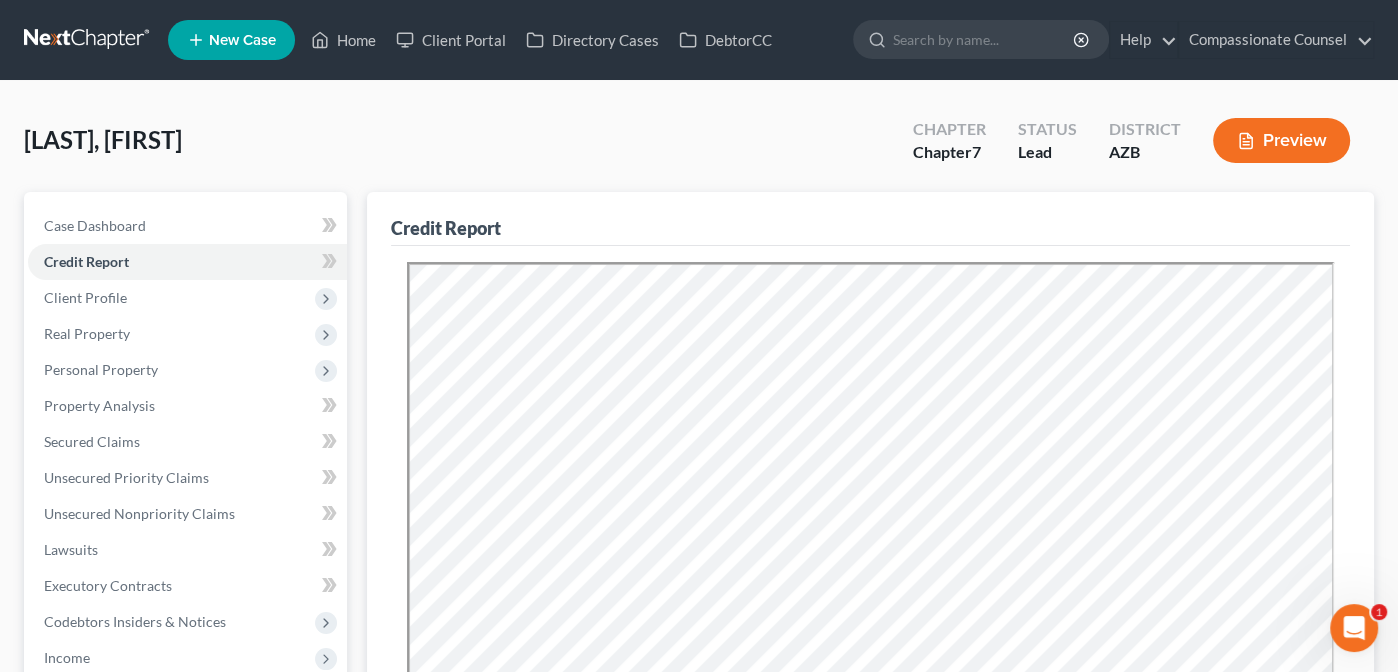 scroll, scrollTop: 0, scrollLeft: 0, axis: both 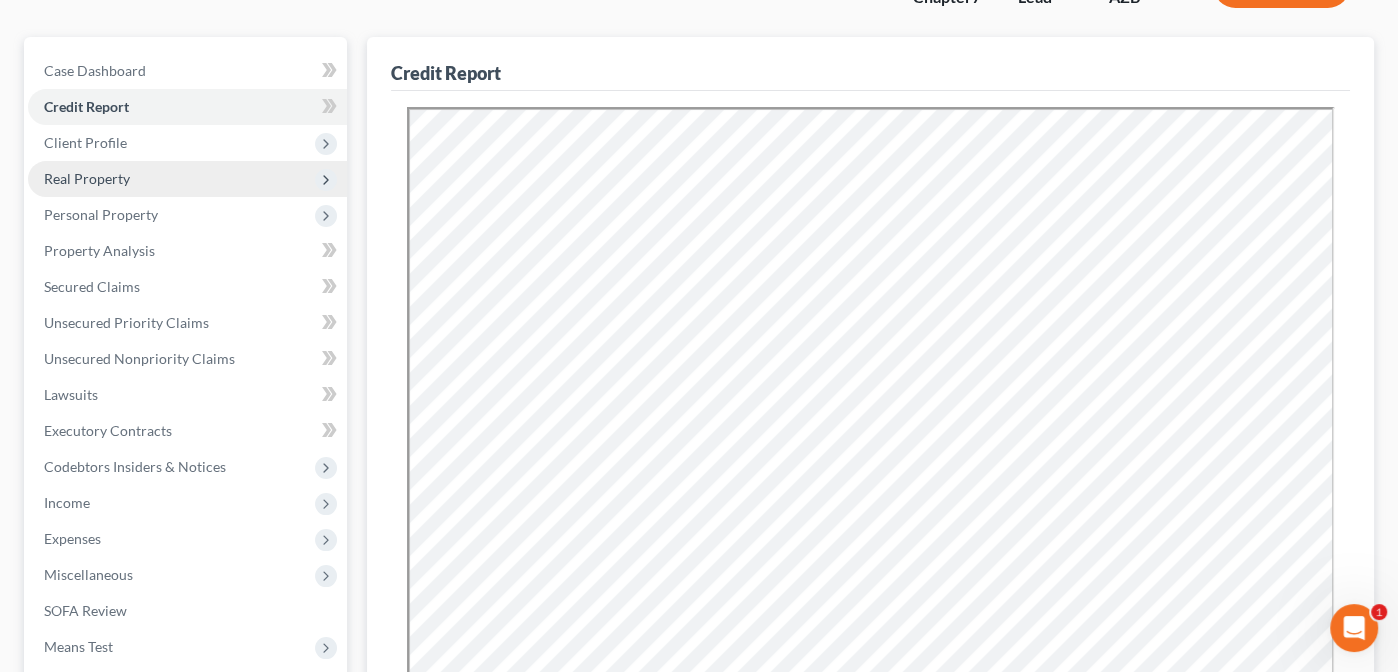 click on "Real Property" at bounding box center [87, 178] 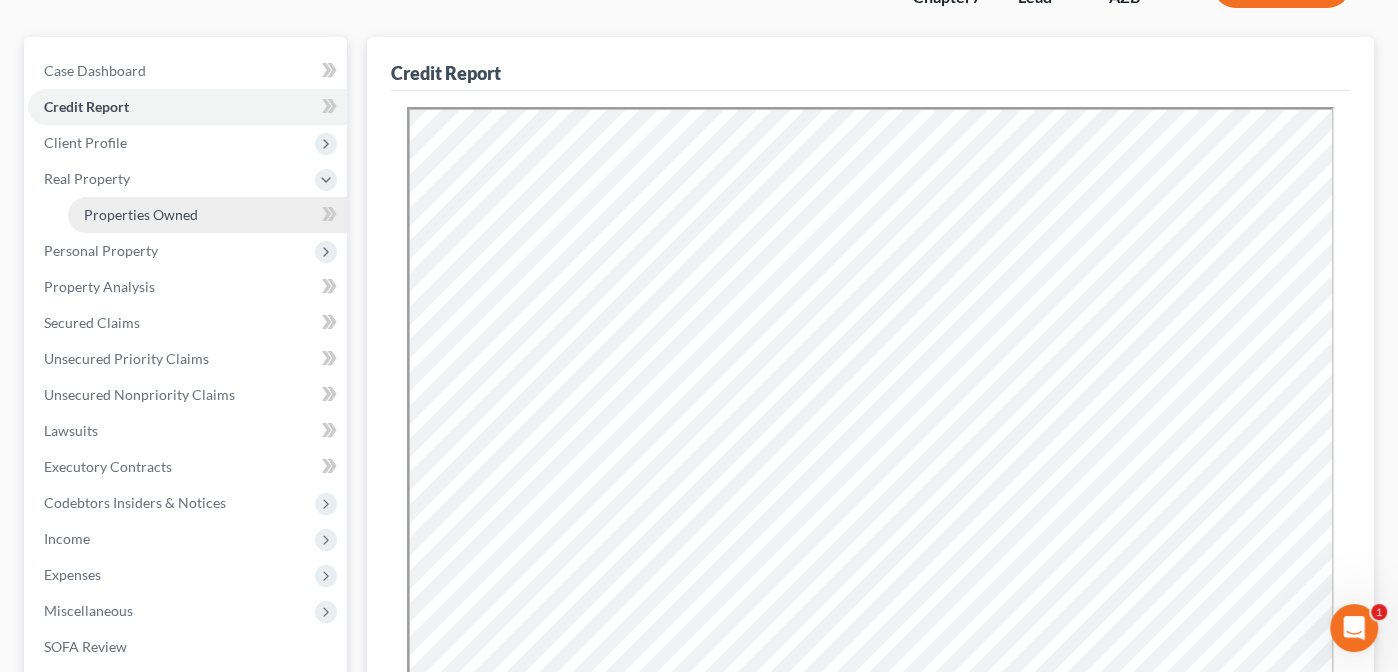 click on "Properties Owned" at bounding box center (141, 214) 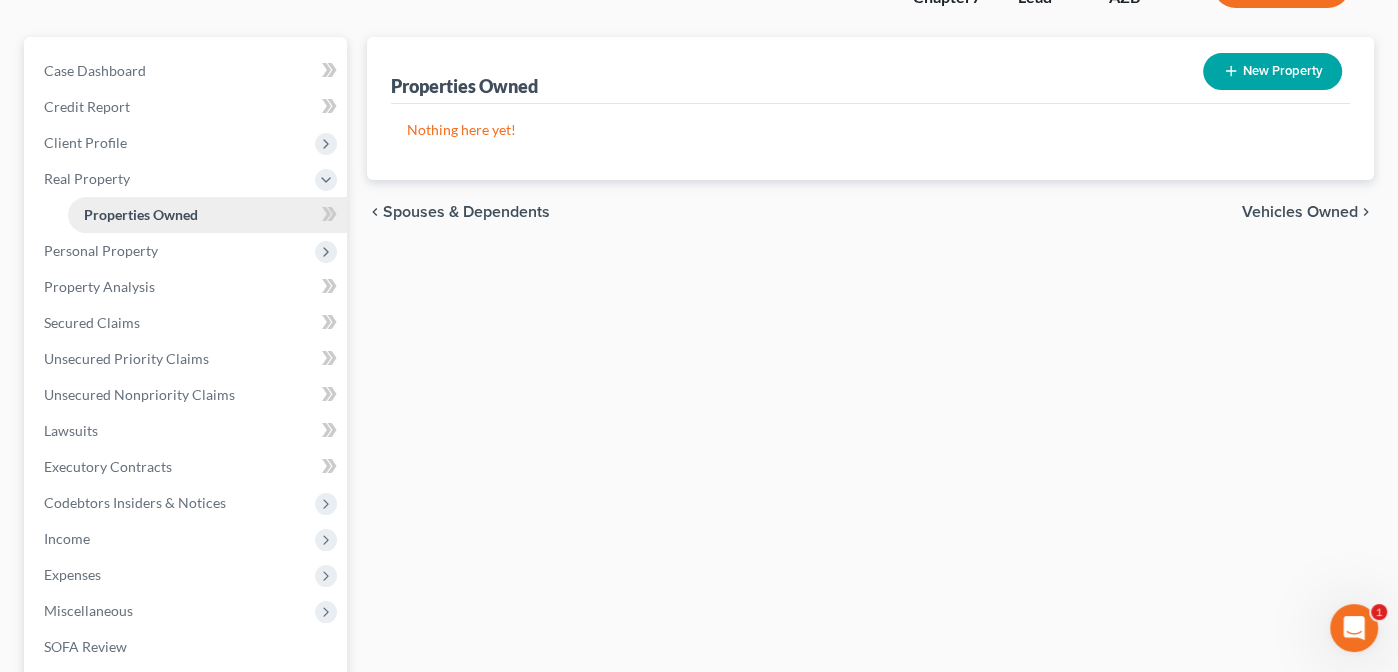 scroll, scrollTop: 0, scrollLeft: 0, axis: both 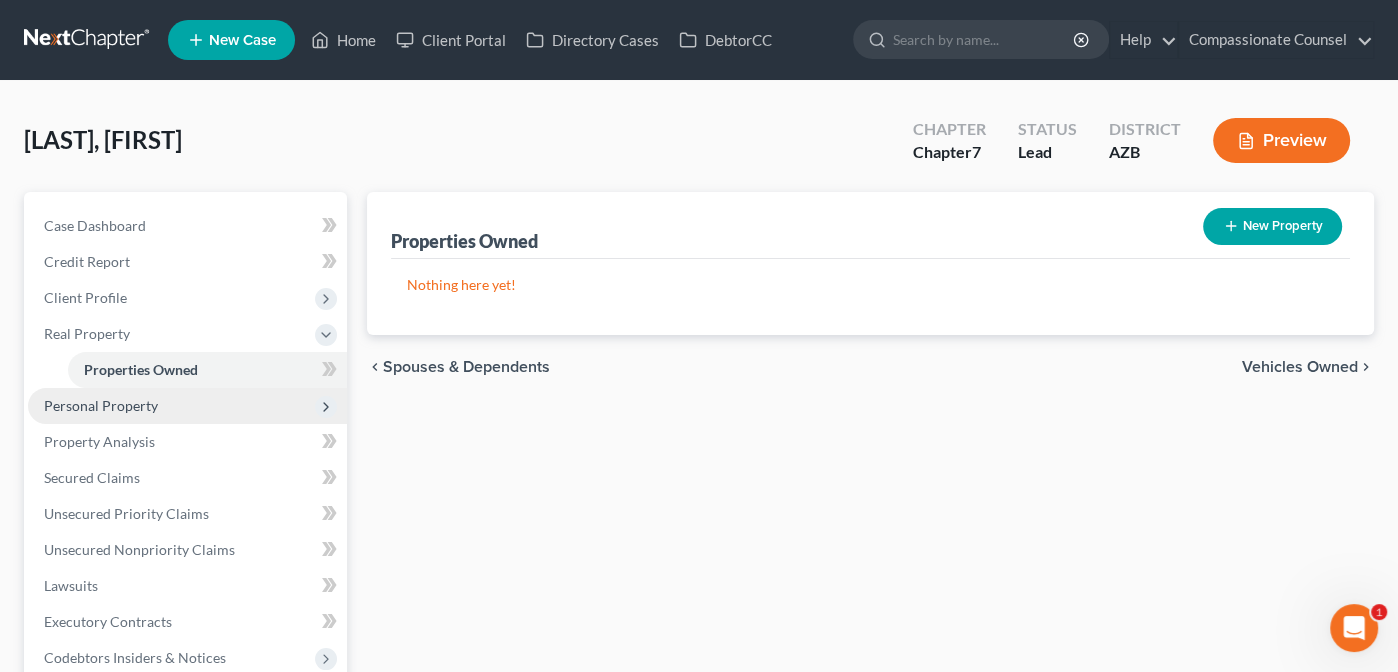 click on "Personal Property" at bounding box center [101, 405] 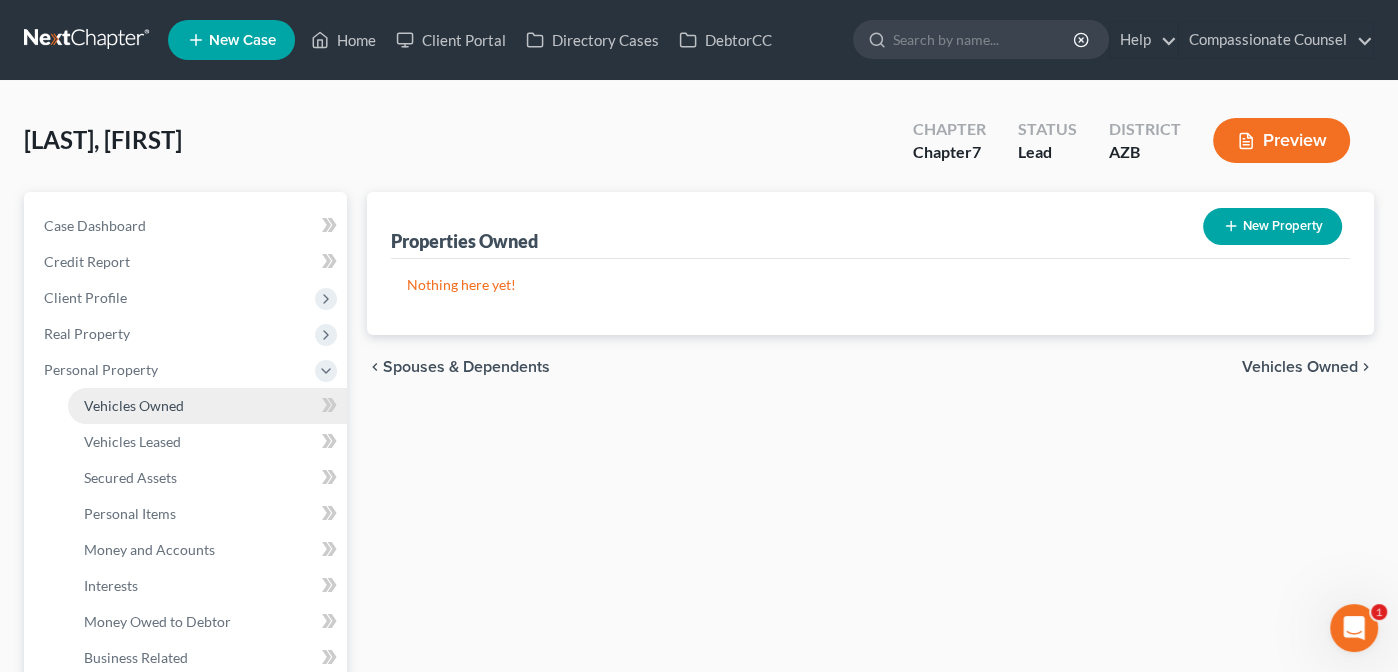 click on "Vehicles Owned" at bounding box center (134, 405) 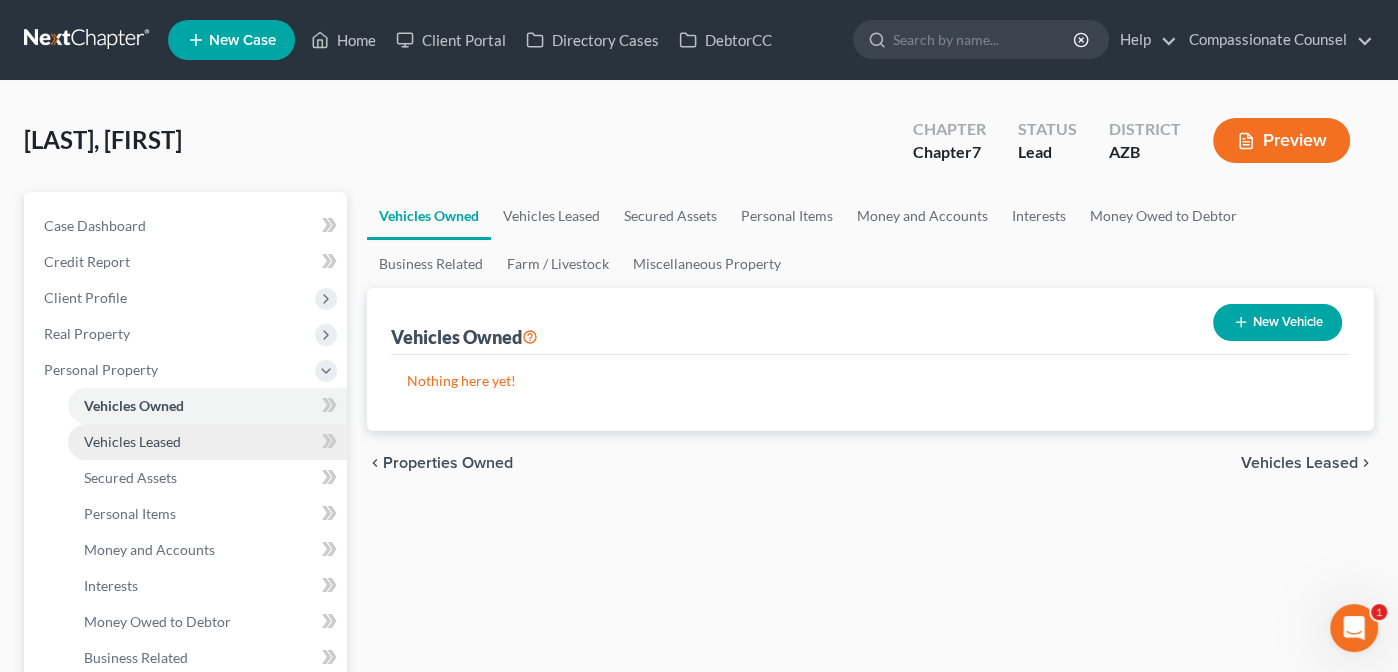 click on "Vehicles Leased" at bounding box center (132, 441) 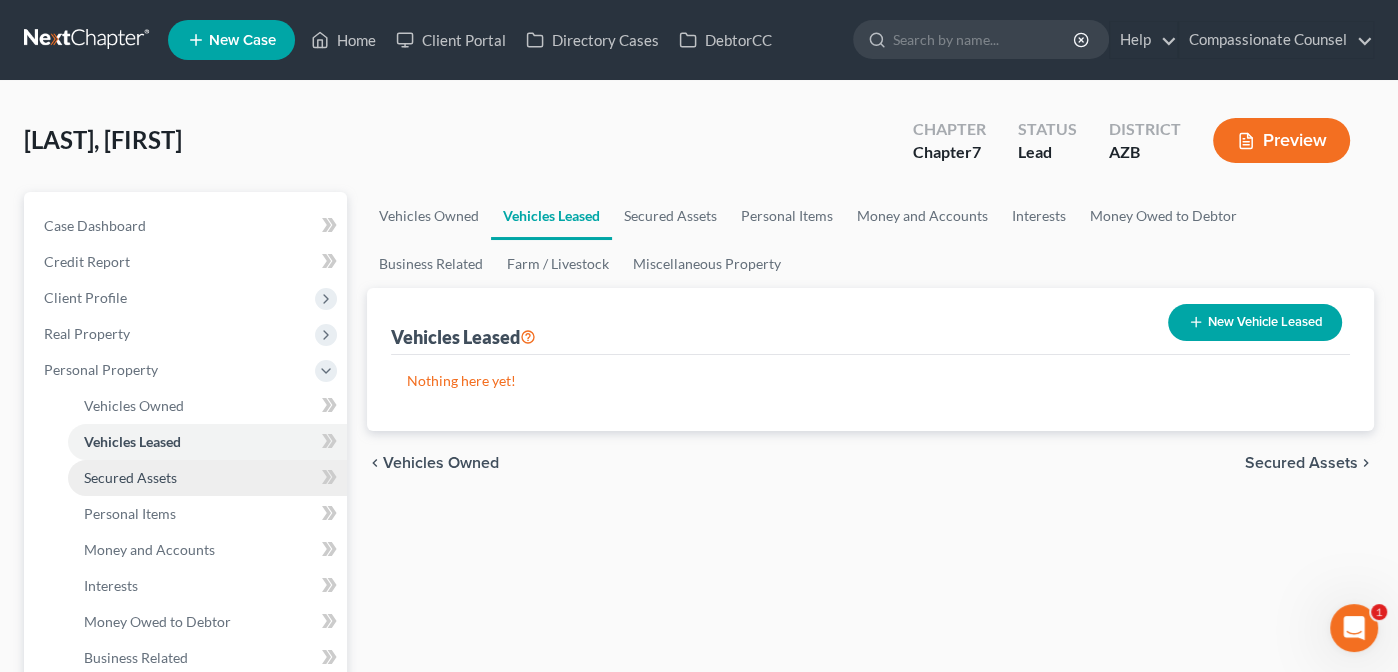 click on "Secured Assets" at bounding box center (130, 477) 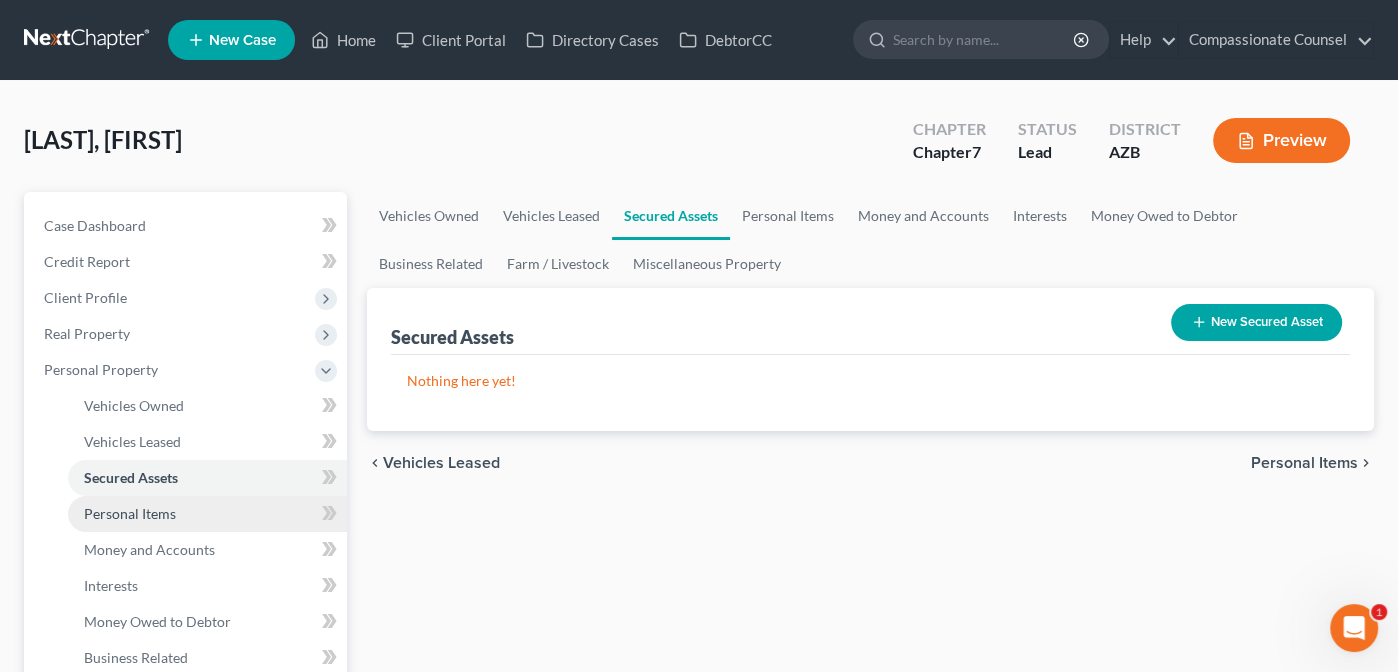 click on "Personal Items" at bounding box center [130, 513] 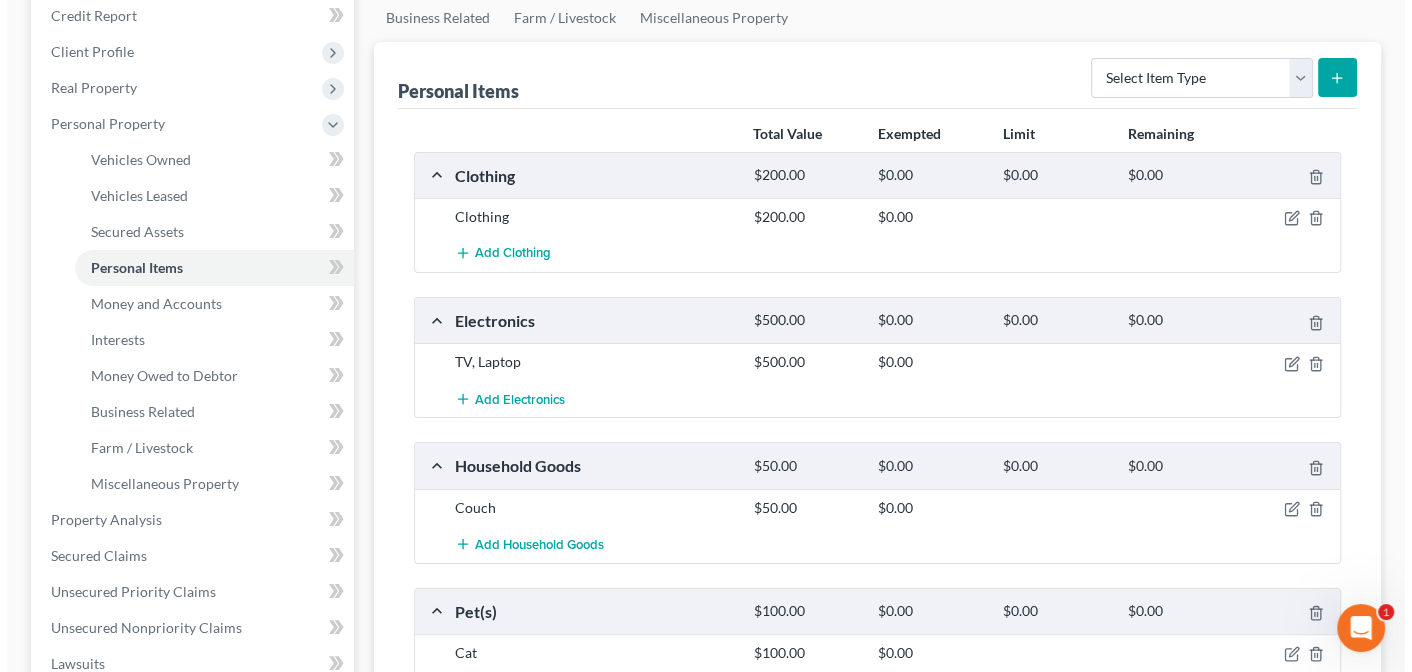 scroll, scrollTop: 279, scrollLeft: 0, axis: vertical 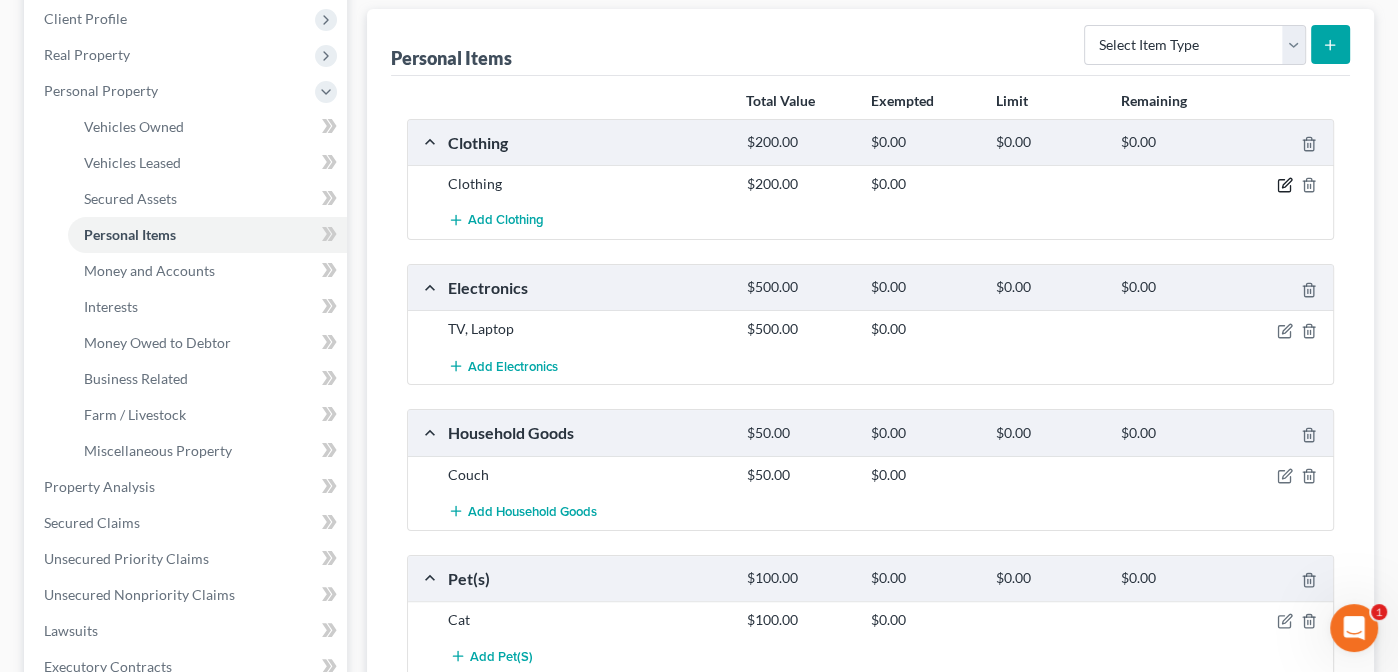 click 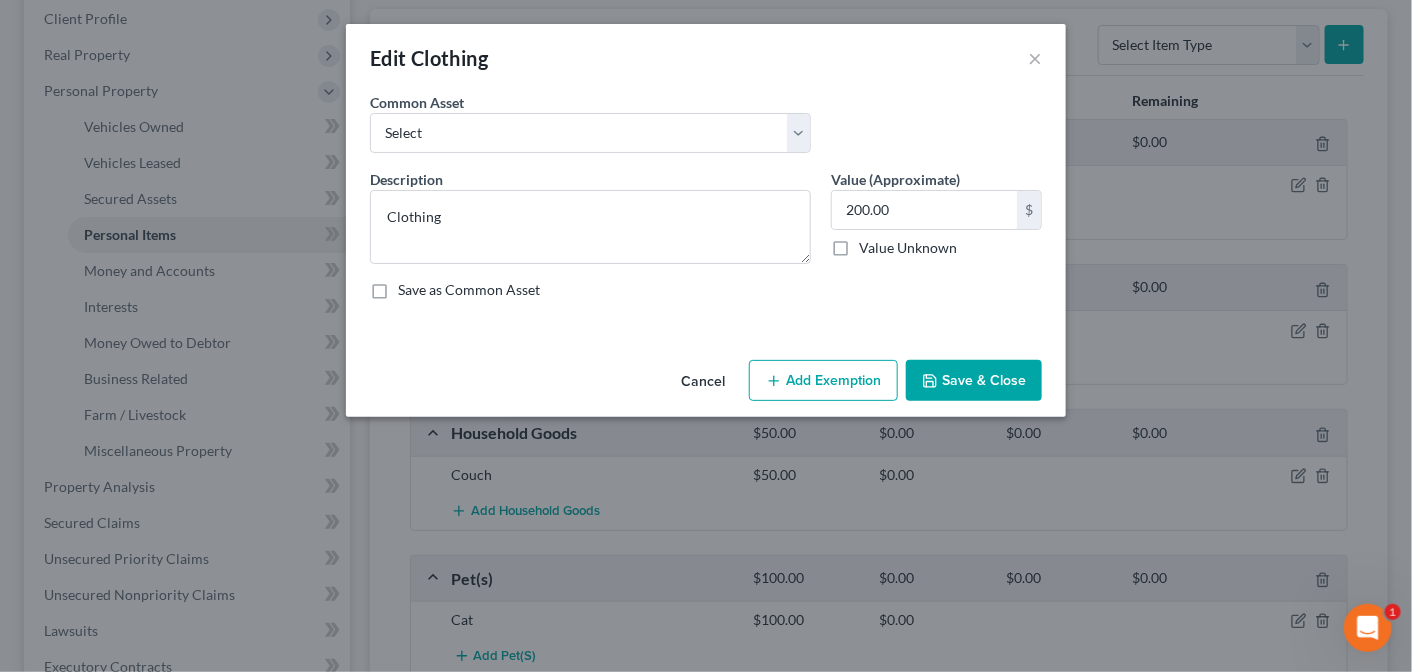 click on "Add Exemption" at bounding box center [823, 381] 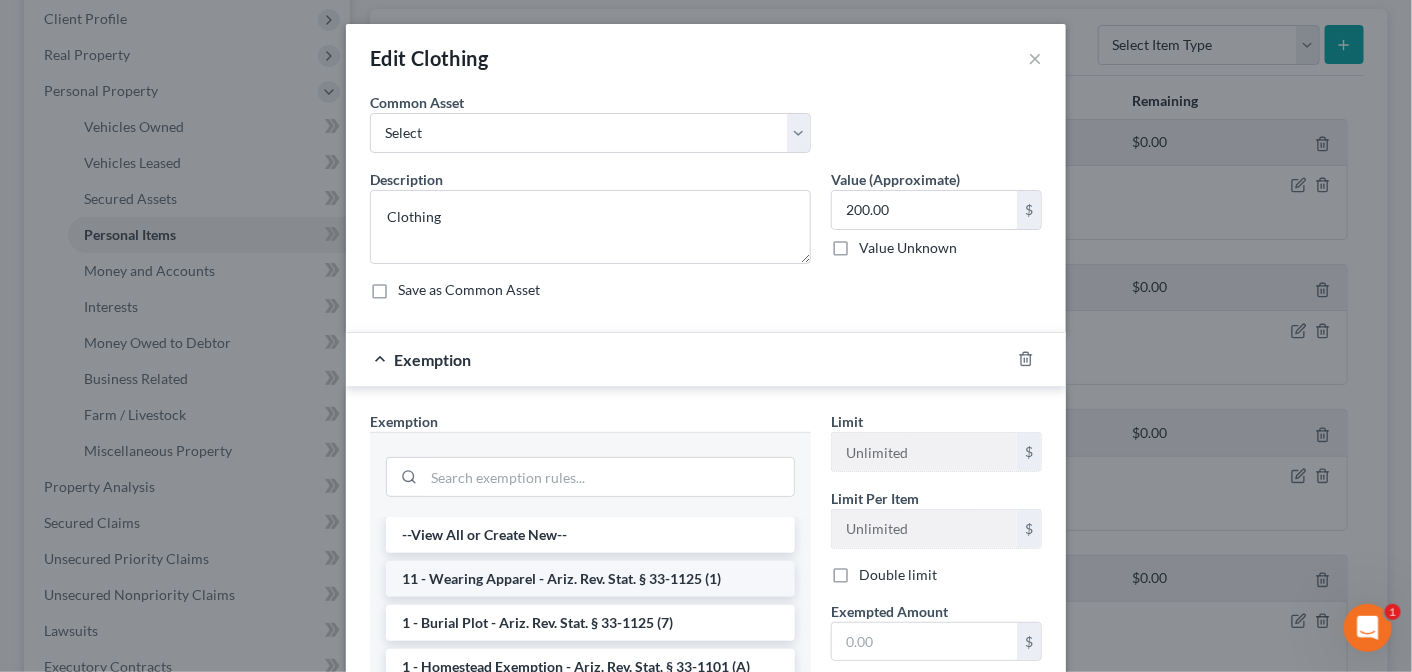 click on "11 - Wearing Apparel - Ariz. Rev. Stat. § 33-1125 (1)" at bounding box center (590, 579) 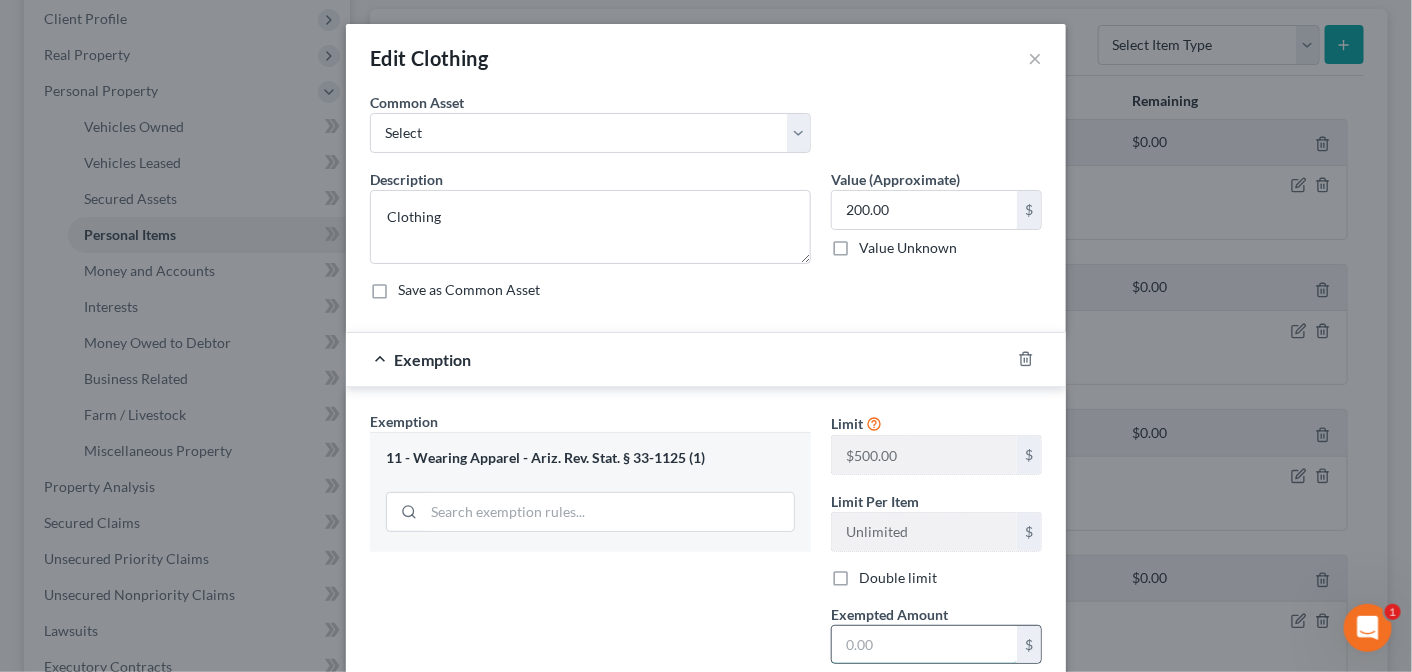 click at bounding box center (924, 645) 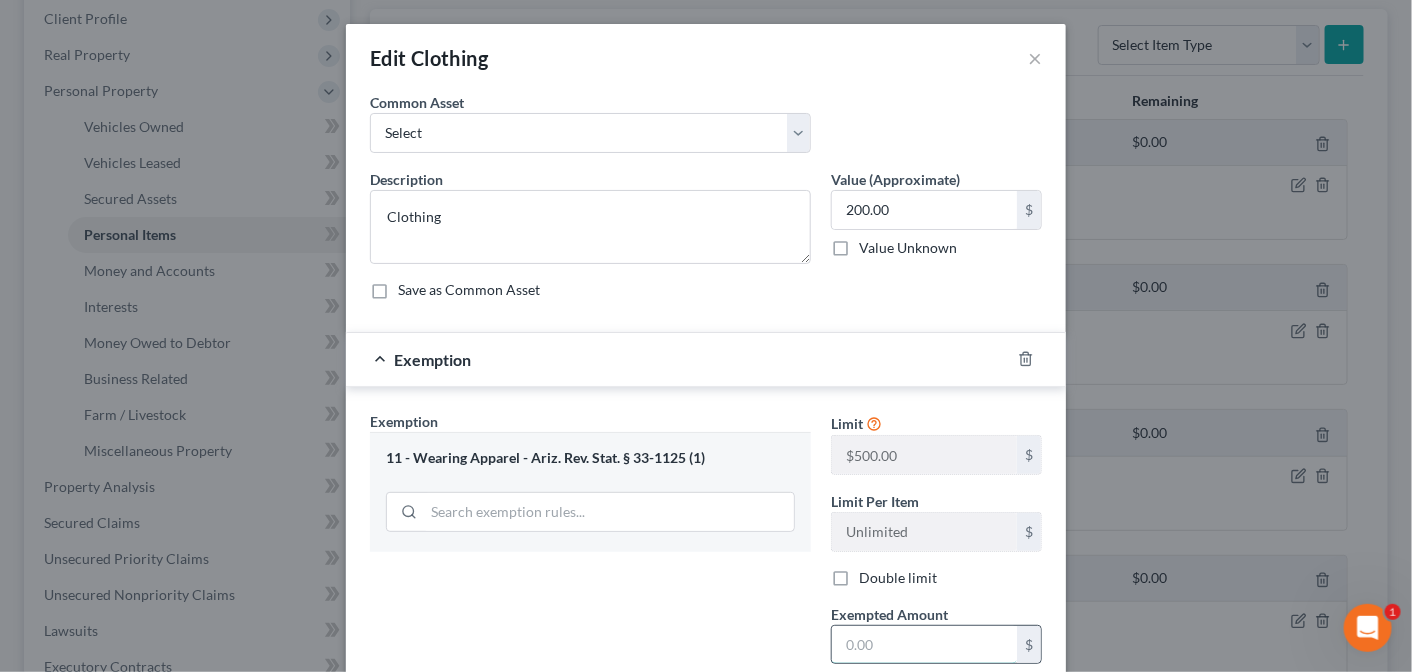 click at bounding box center (924, 645) 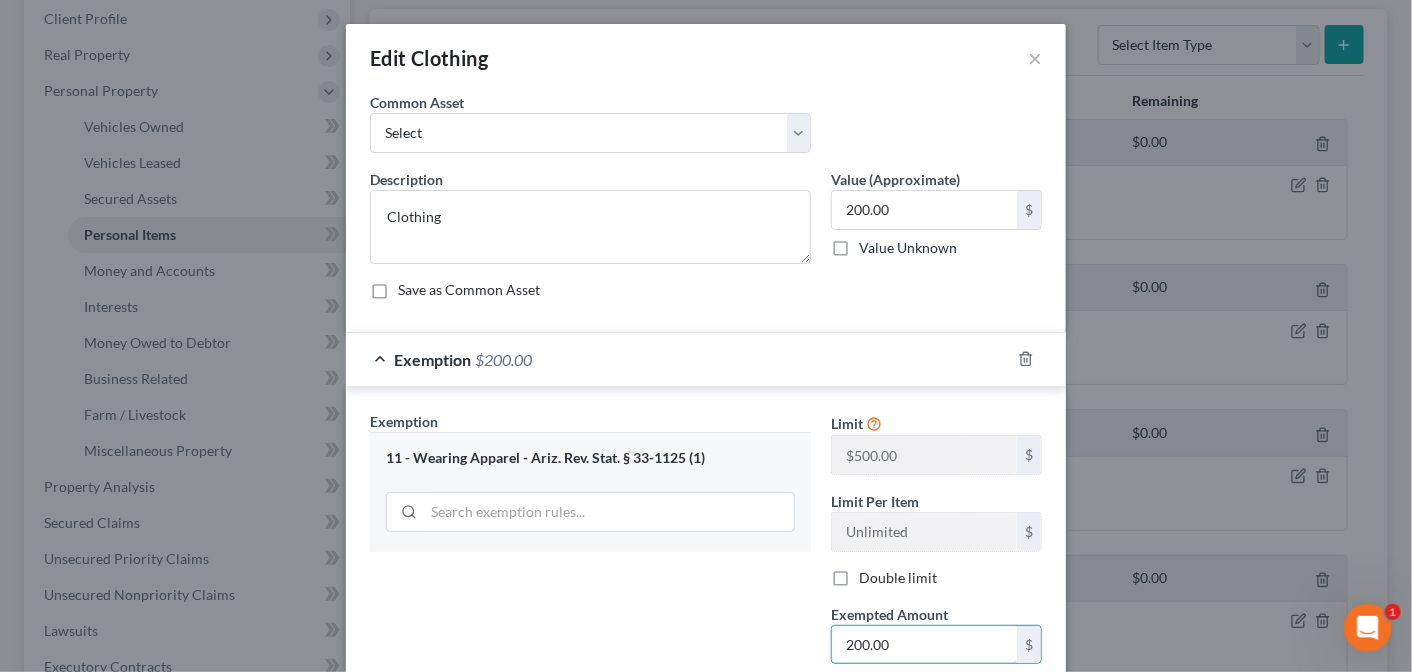 type on "200.00" 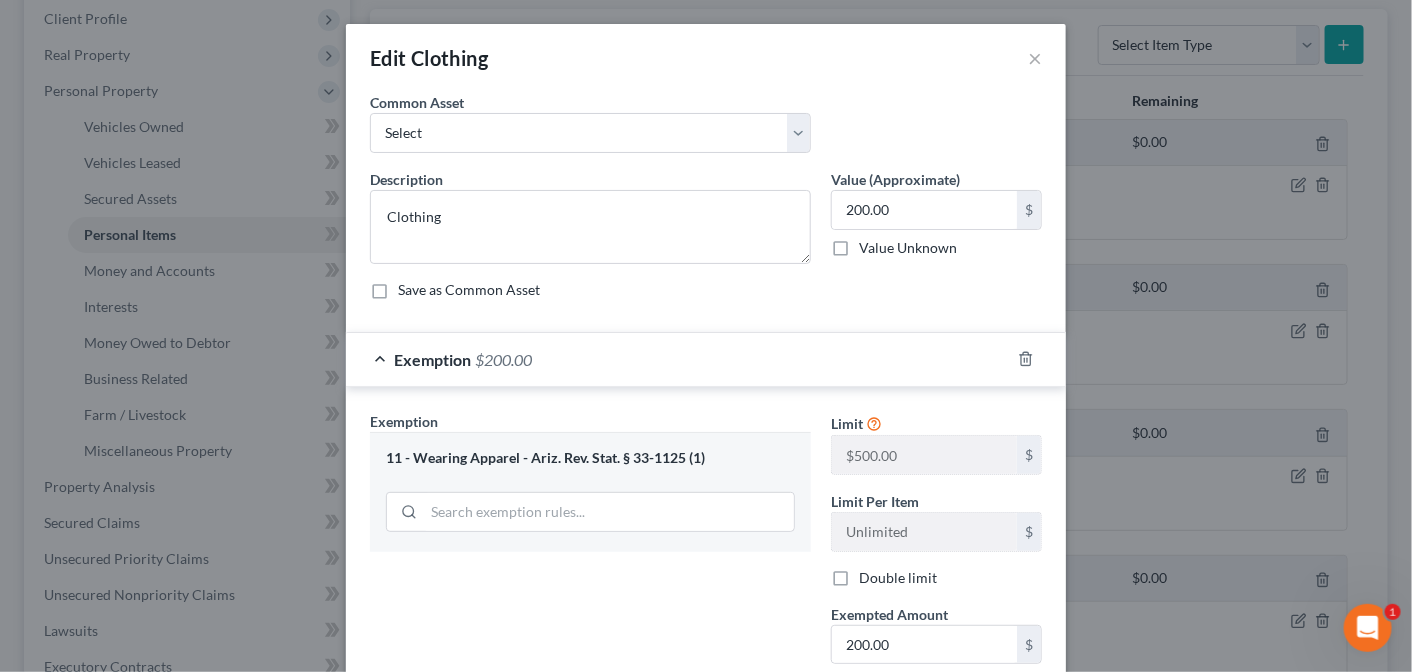 scroll, scrollTop: 186, scrollLeft: 0, axis: vertical 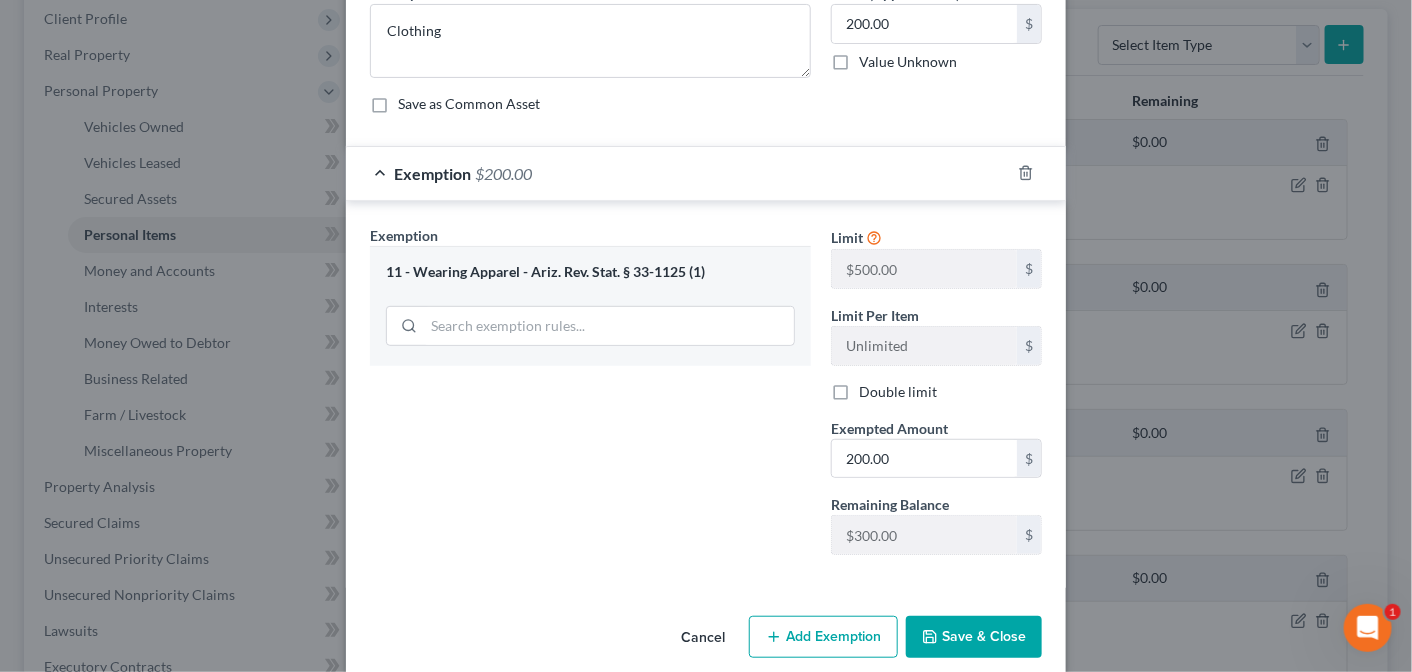 click on "Save & Close" at bounding box center (974, 637) 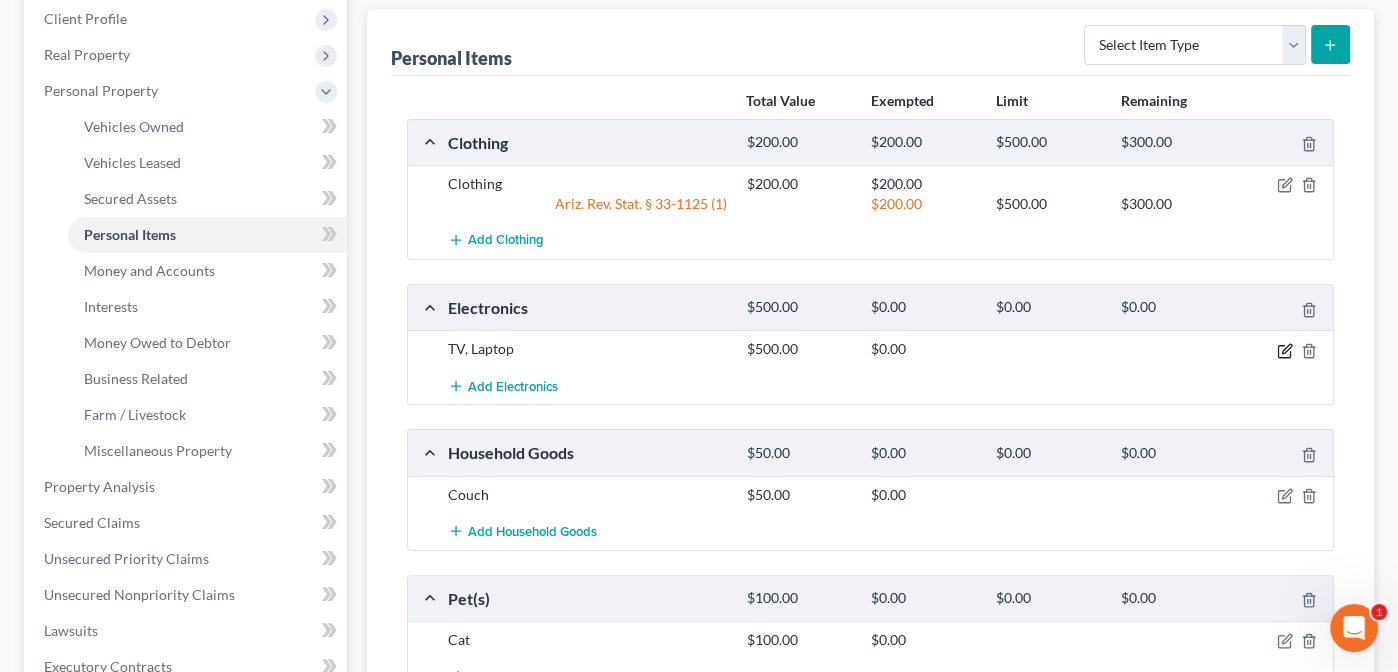 click 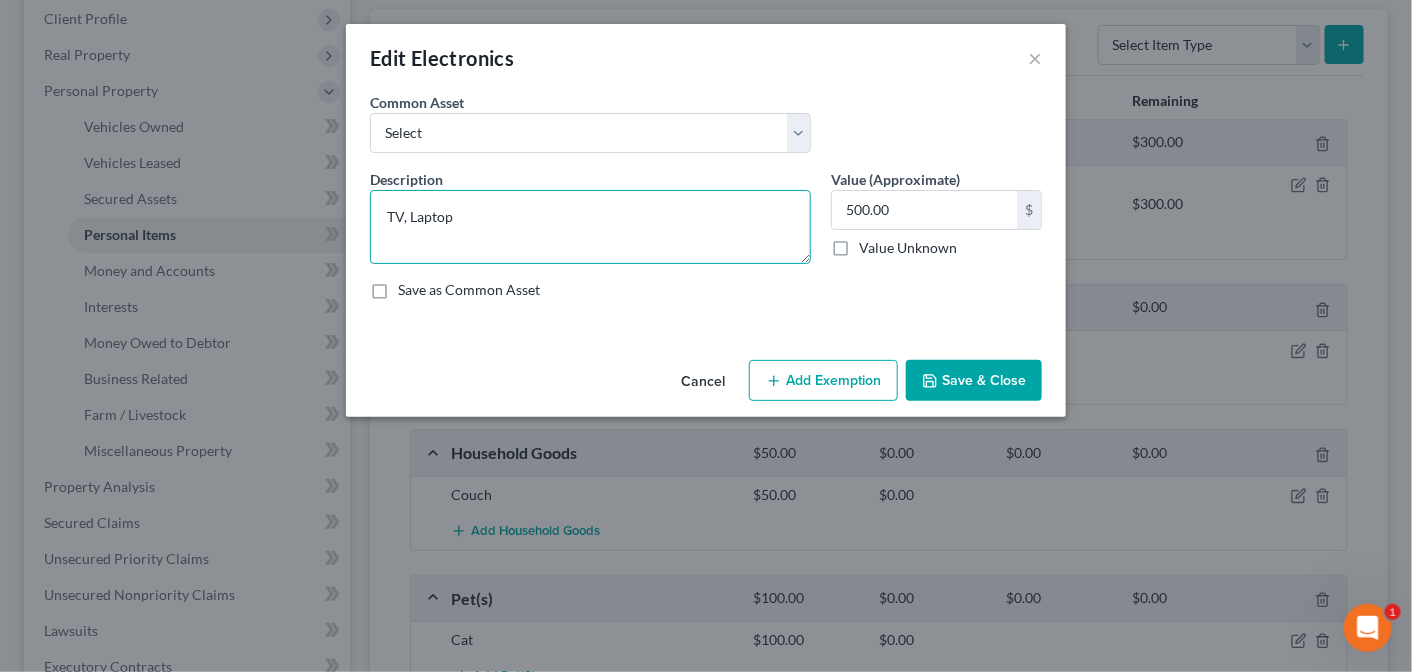 click on "TV, Laptop" at bounding box center (590, 227) 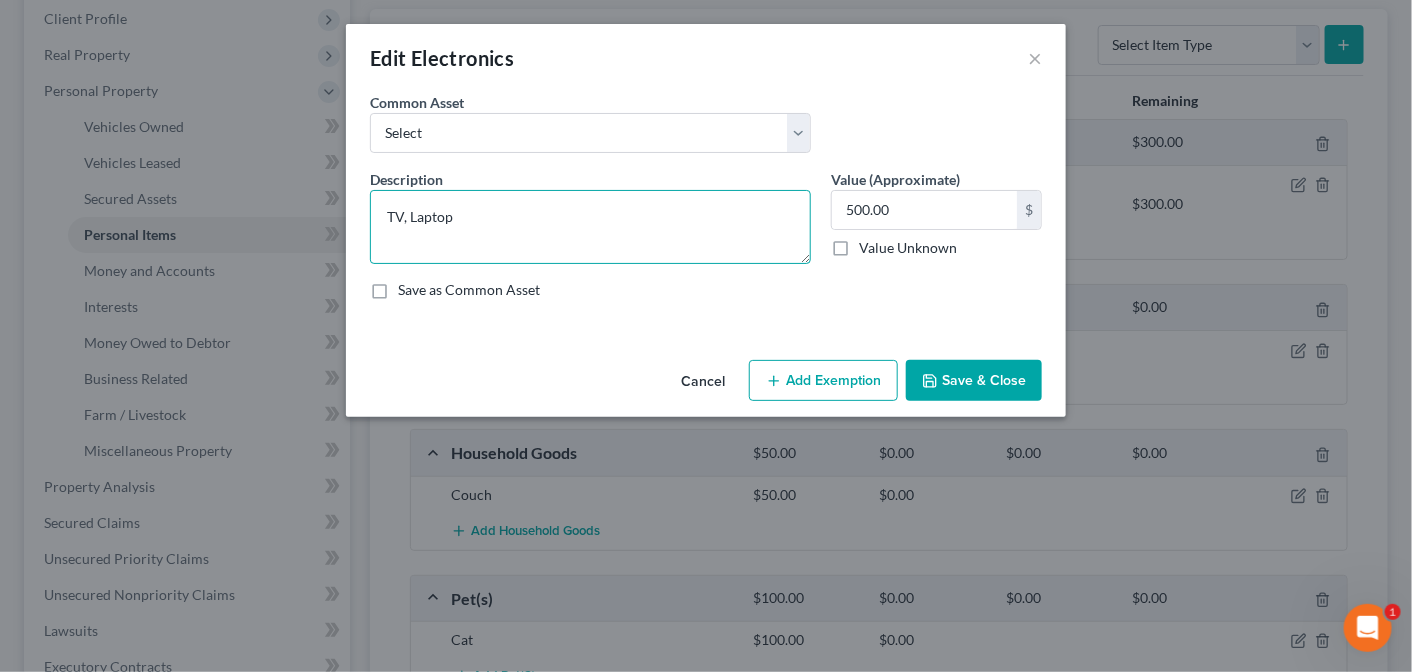 drag, startPoint x: 408, startPoint y: 215, endPoint x: 362, endPoint y: 199, distance: 48.703182 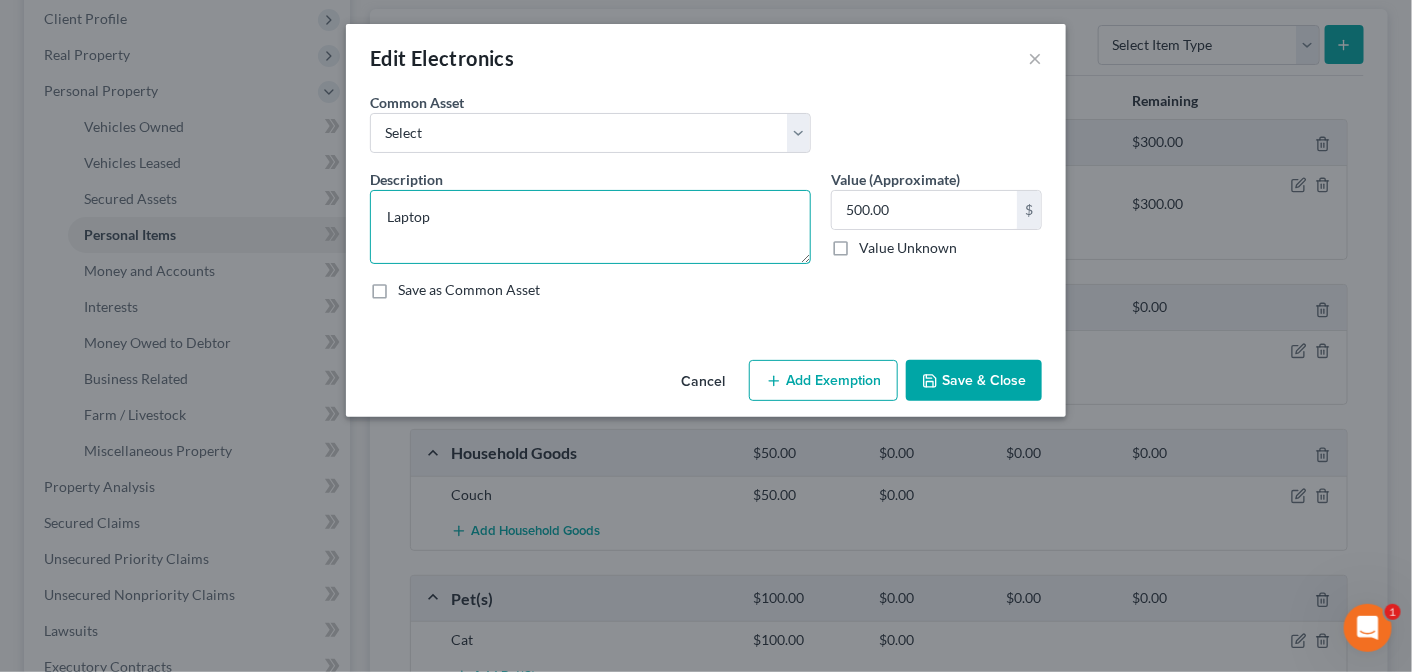 type on "Laptop" 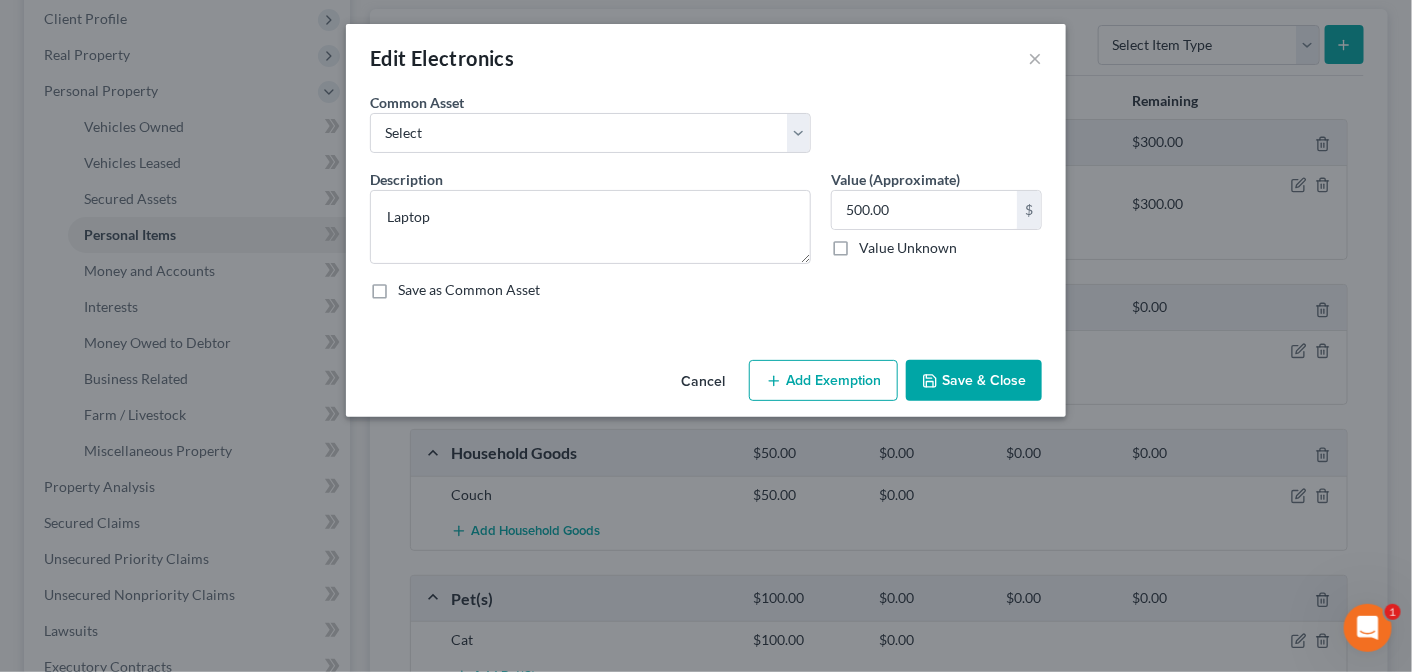 click on "Add Exemption" at bounding box center [823, 381] 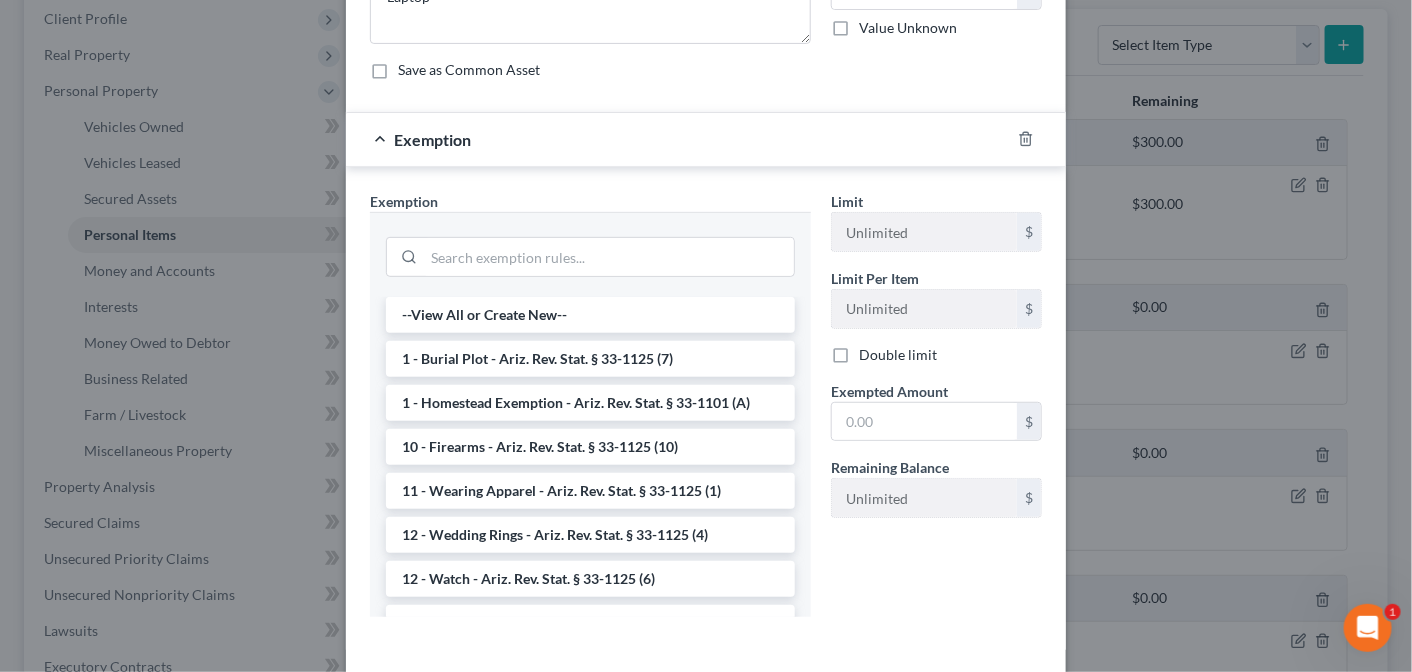 scroll, scrollTop: 241, scrollLeft: 0, axis: vertical 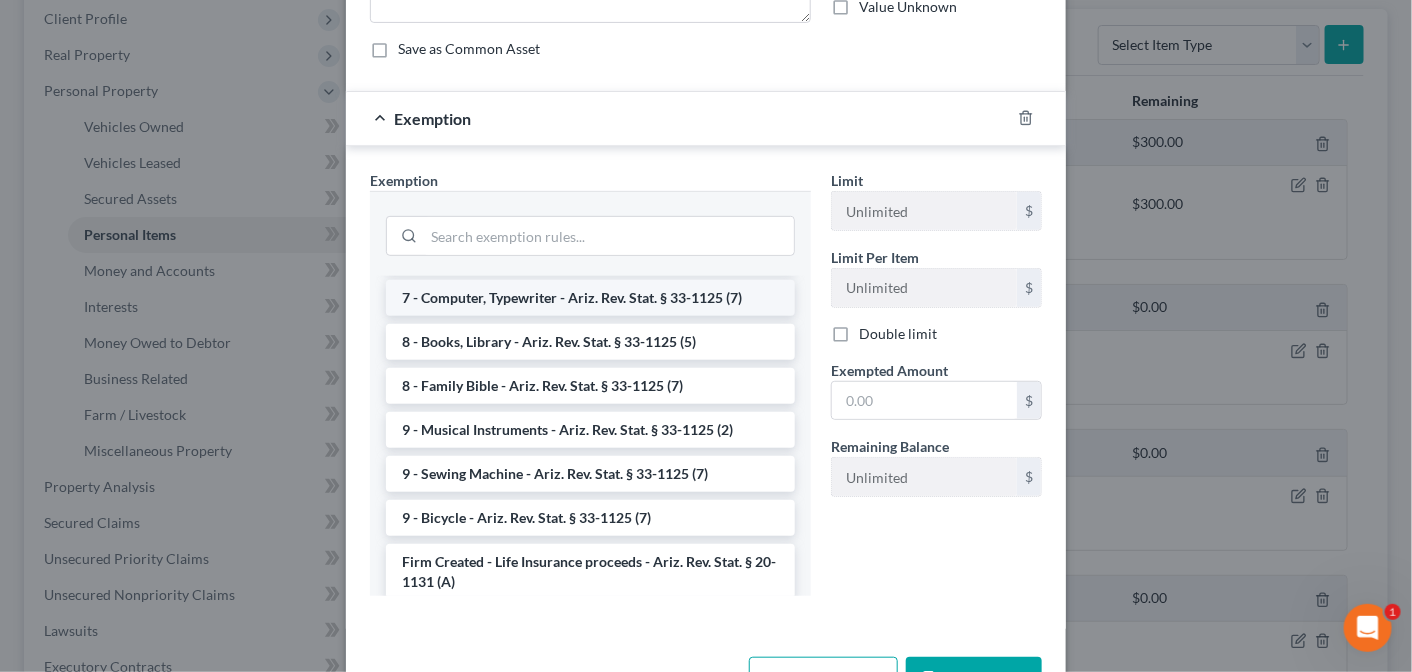 click on "7 - Computer, Typewriter - Ariz. Rev. Stat. § 33-1125 (7)" at bounding box center [590, 298] 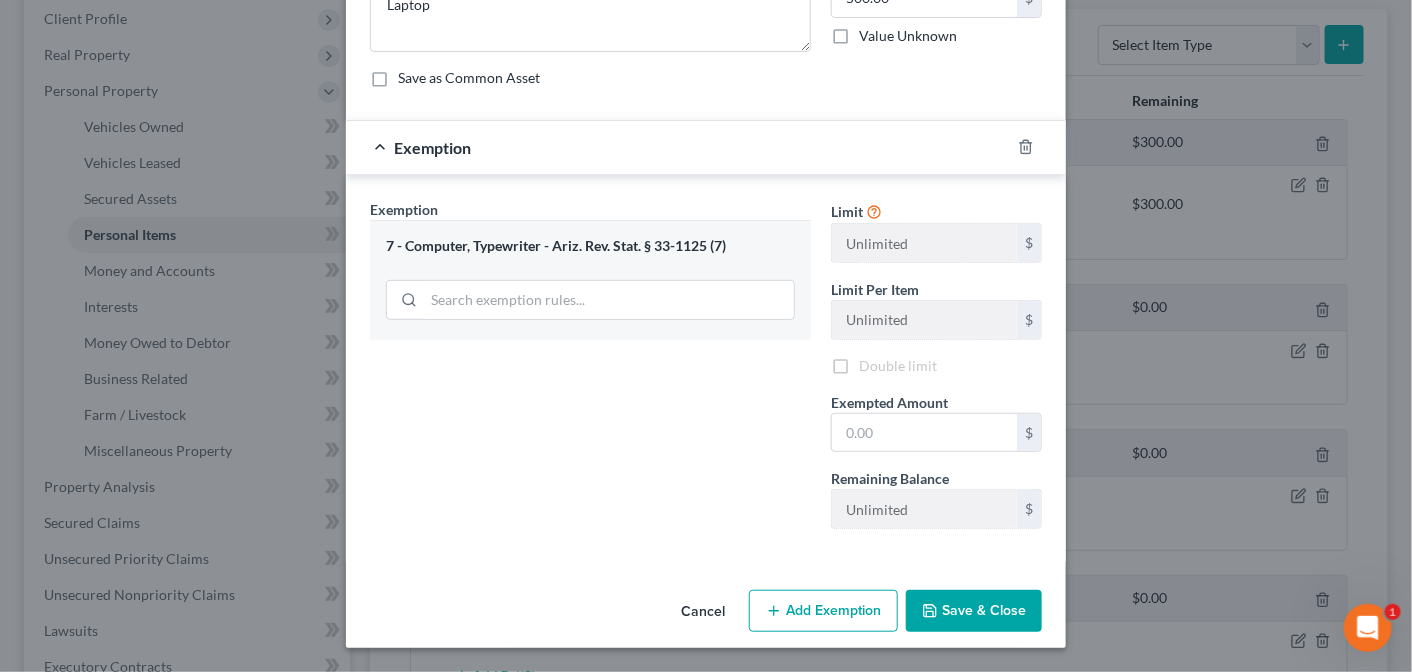 scroll, scrollTop: 208, scrollLeft: 0, axis: vertical 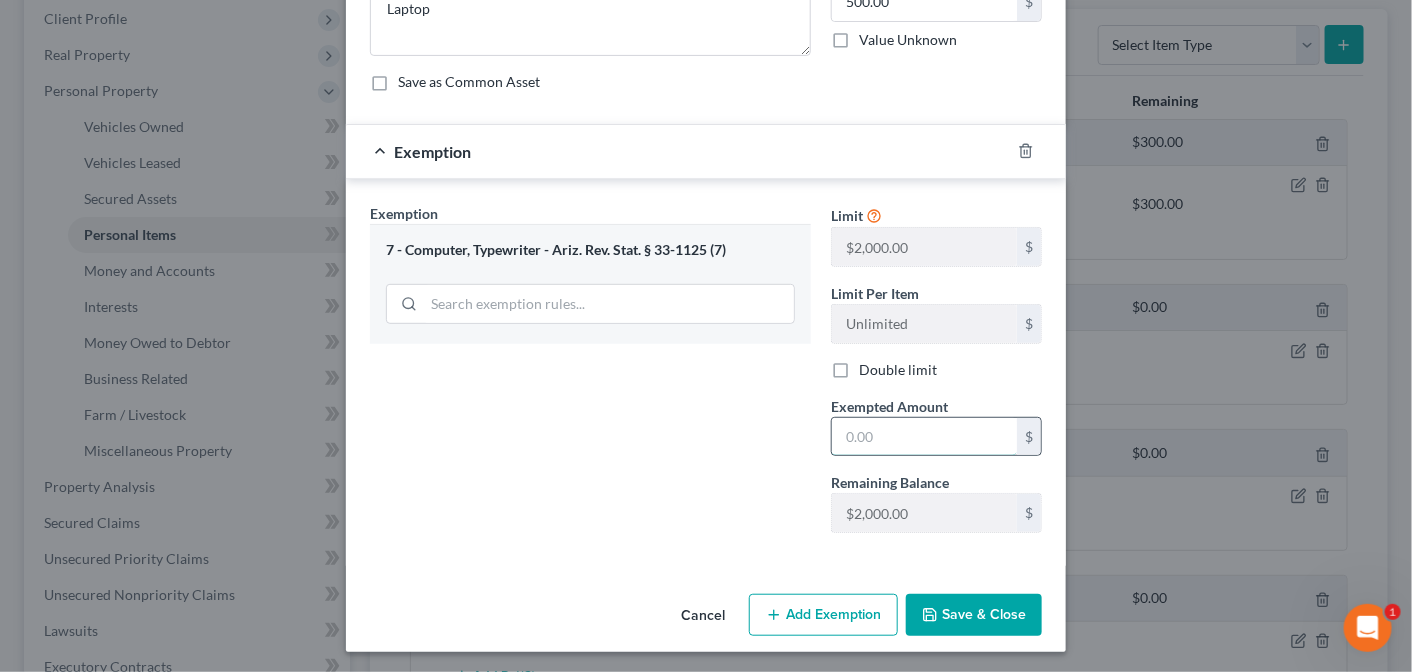 click at bounding box center (924, 437) 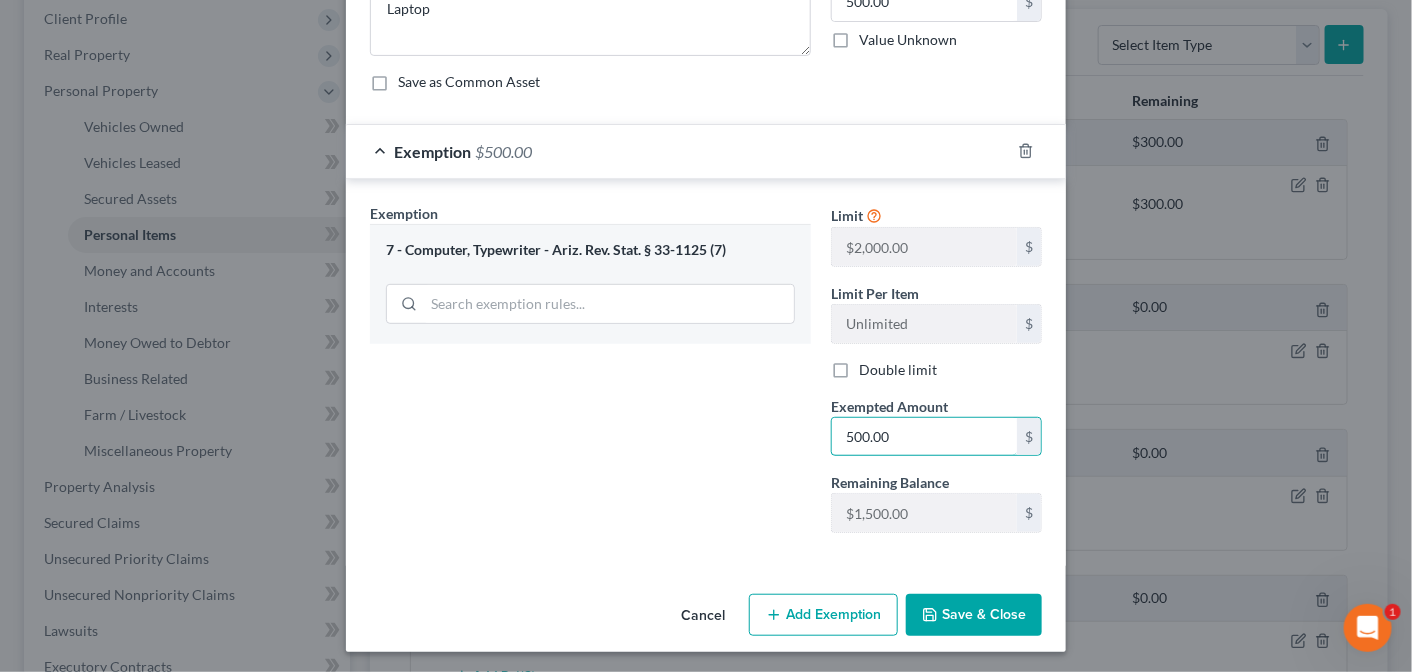 type on "500.00" 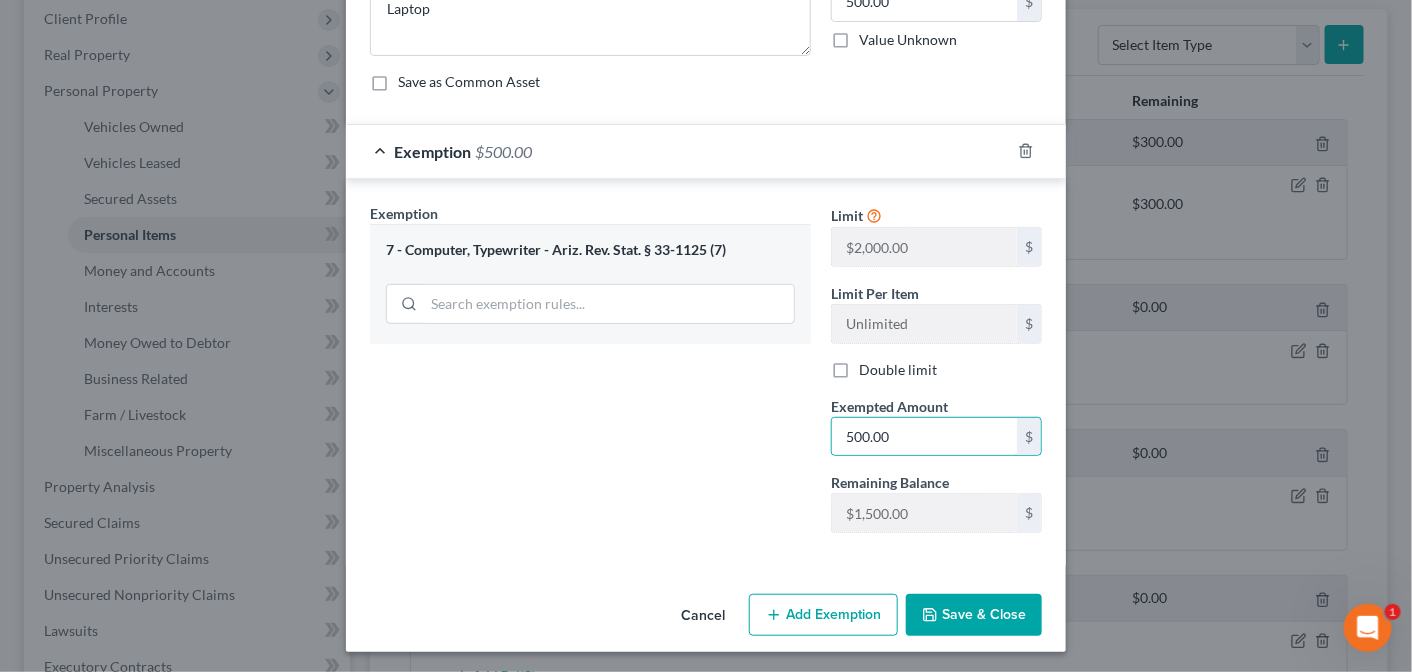 click on "Save & Close" at bounding box center [974, 615] 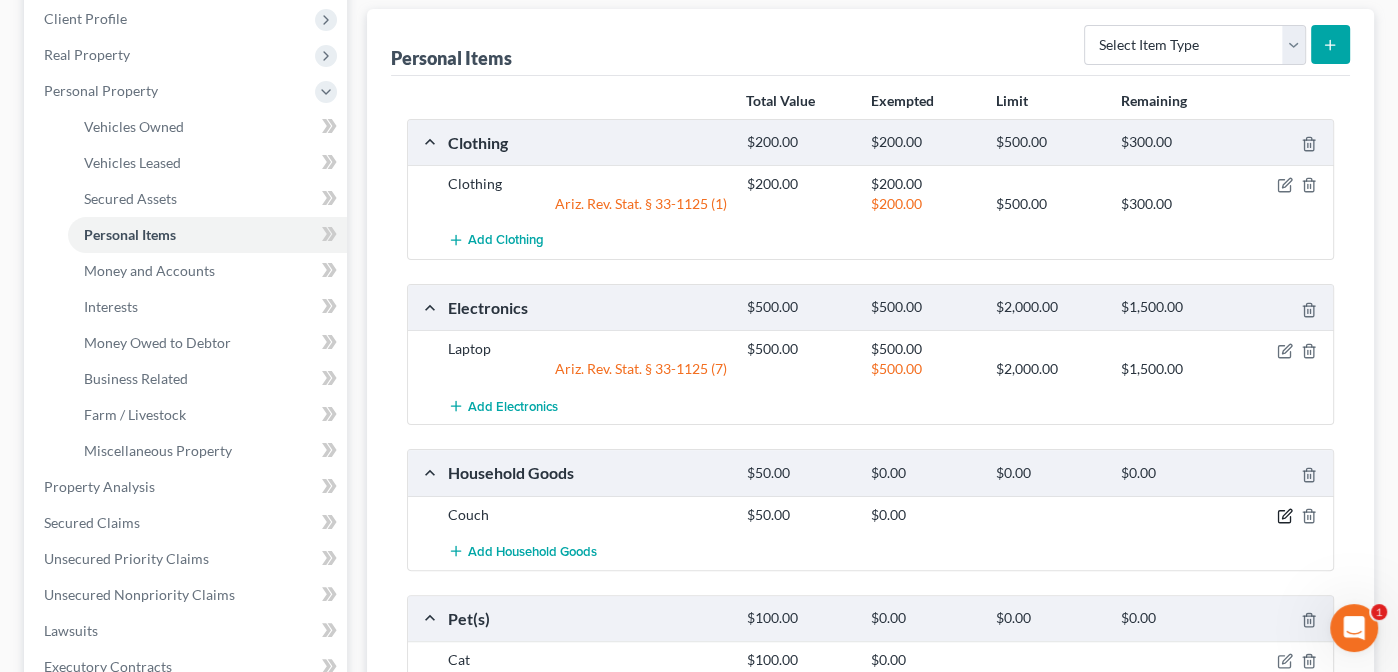 click 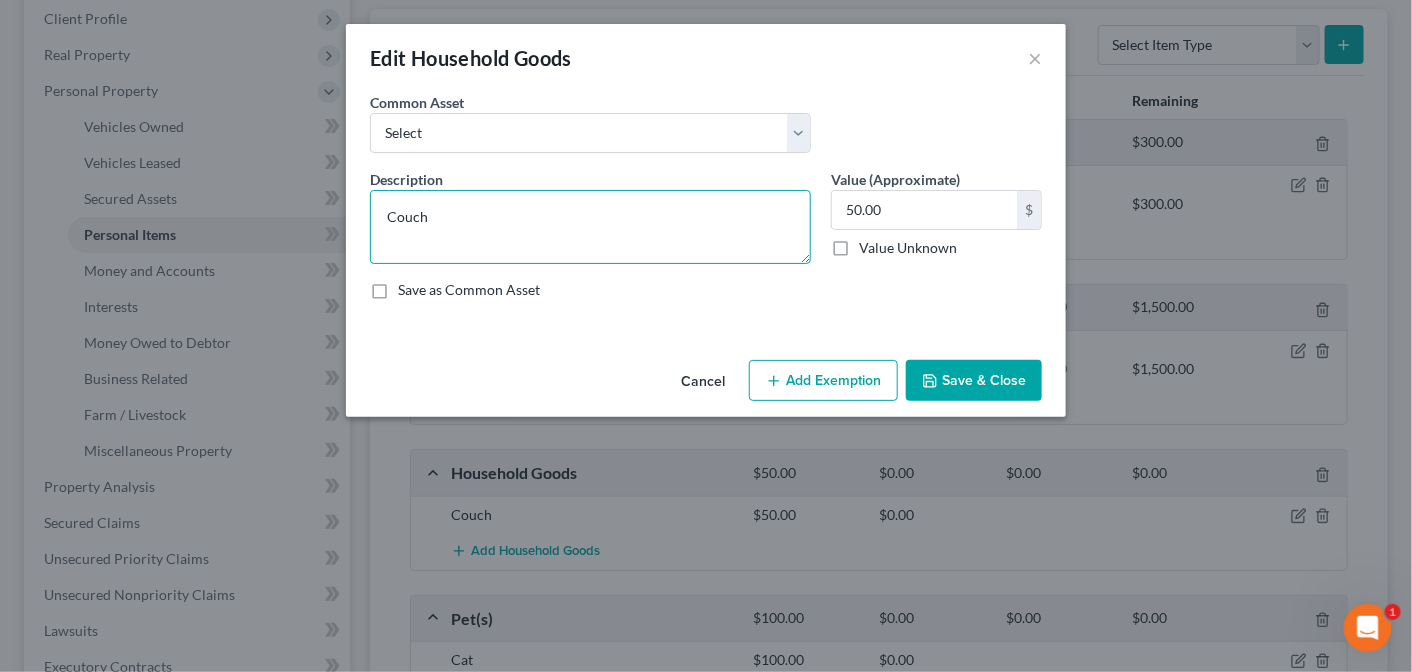 drag, startPoint x: 433, startPoint y: 216, endPoint x: 360, endPoint y: 210, distance: 73.24616 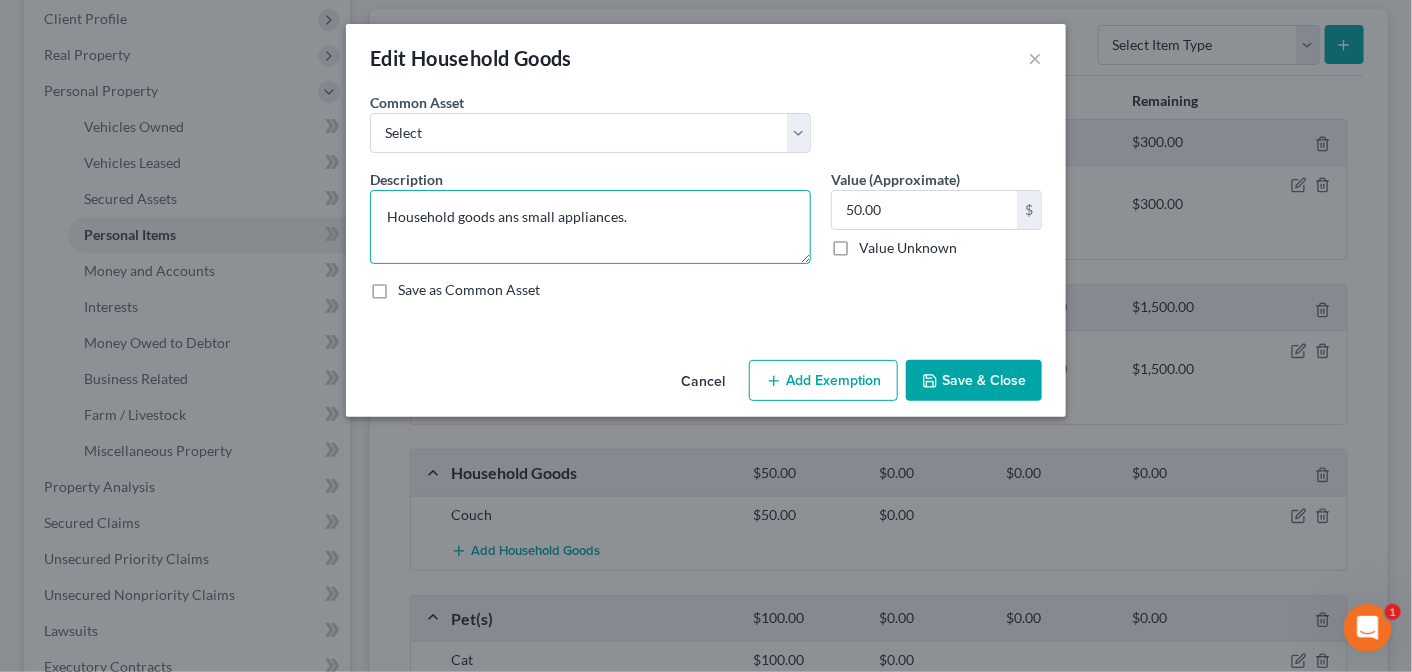 click on "Household goods ans small appliances." at bounding box center (590, 227) 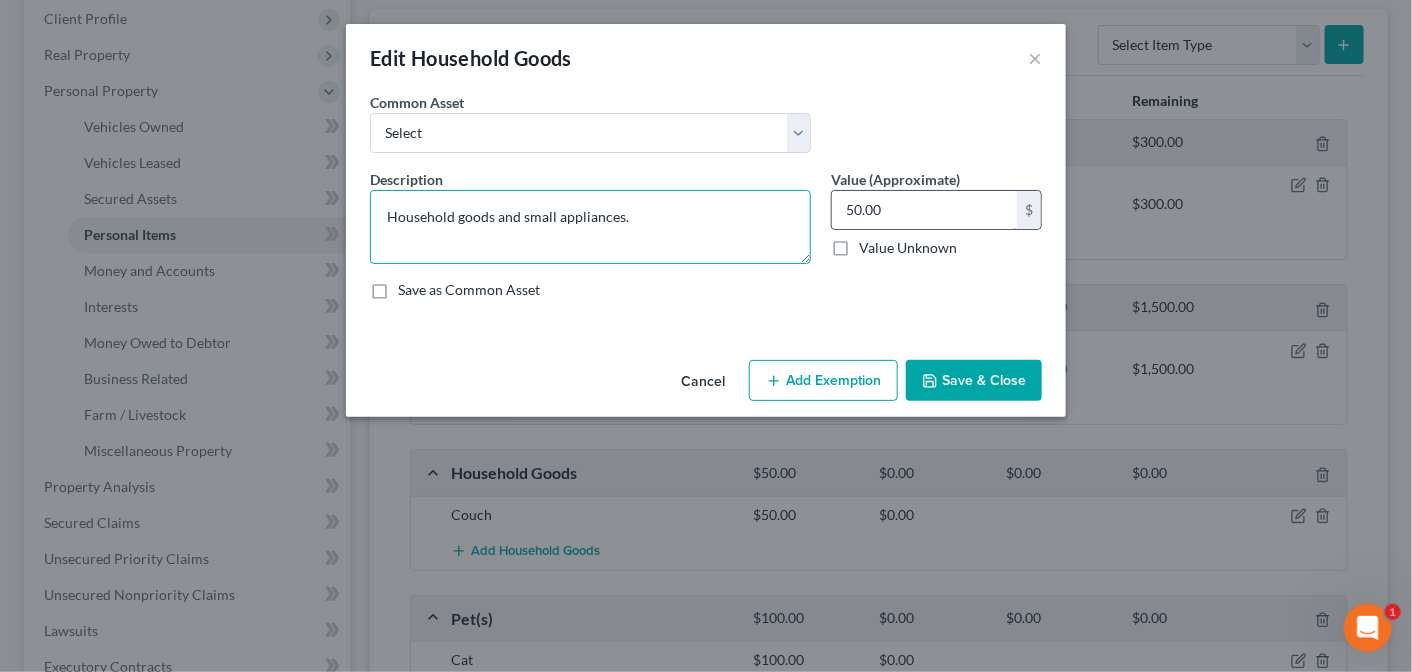 type on "Household goods and small appliances." 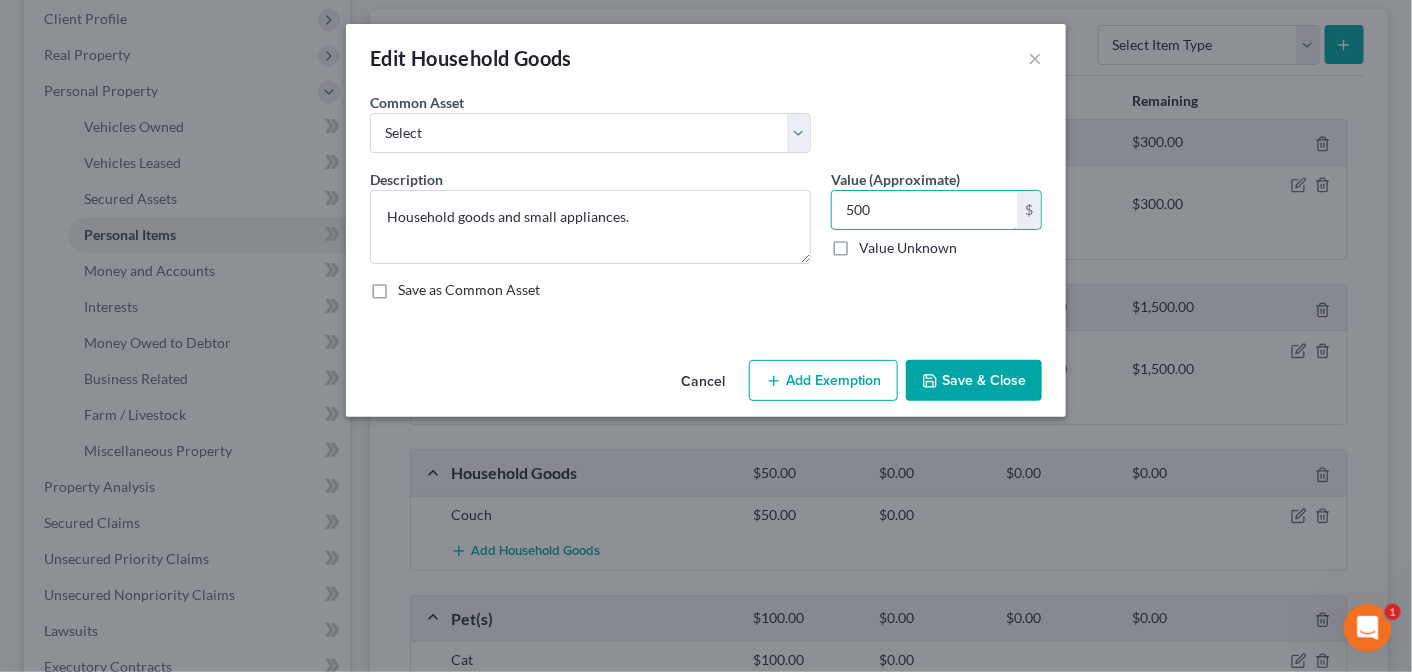 type on "500" 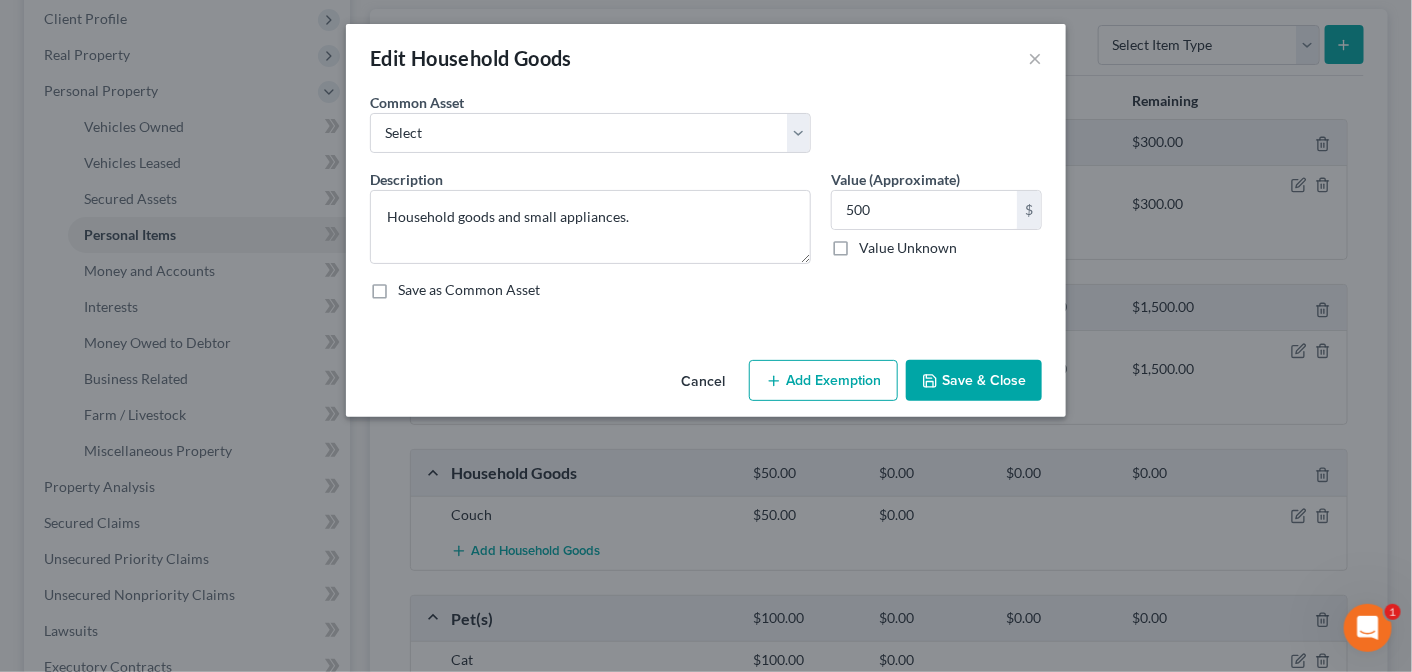 click on "Add Exemption" at bounding box center (823, 381) 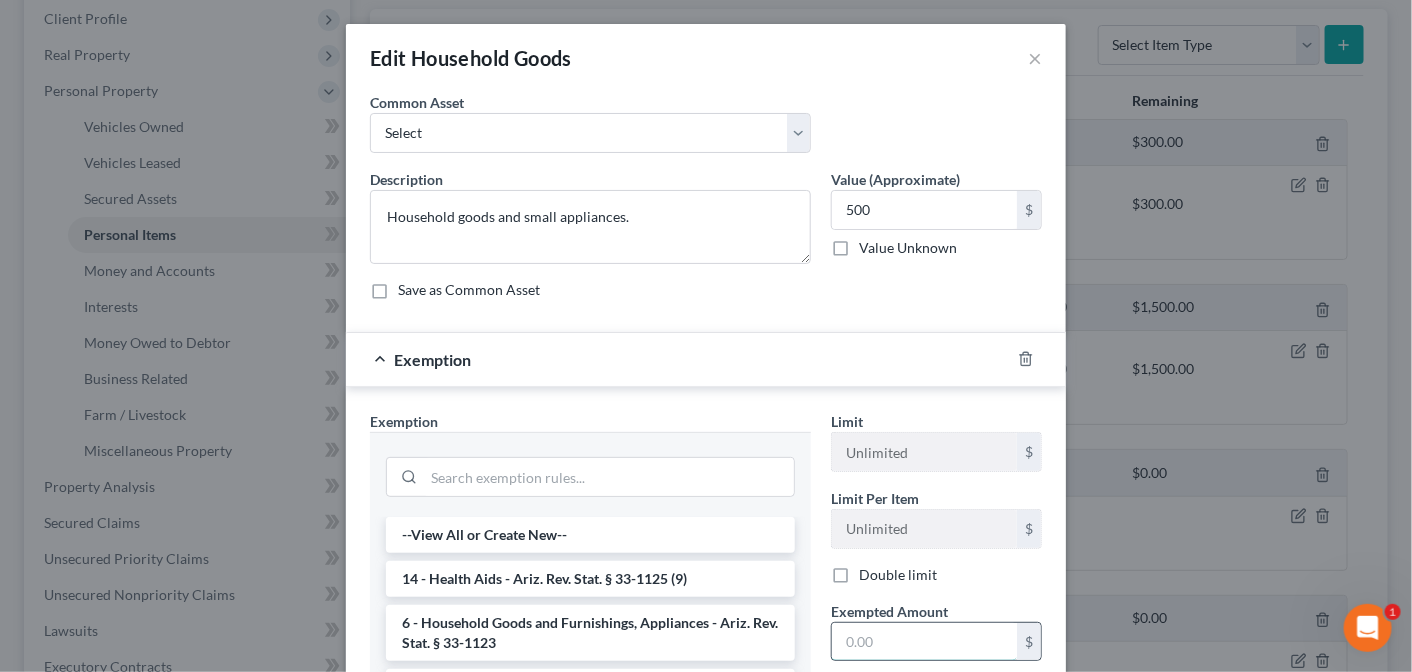 click at bounding box center (924, 642) 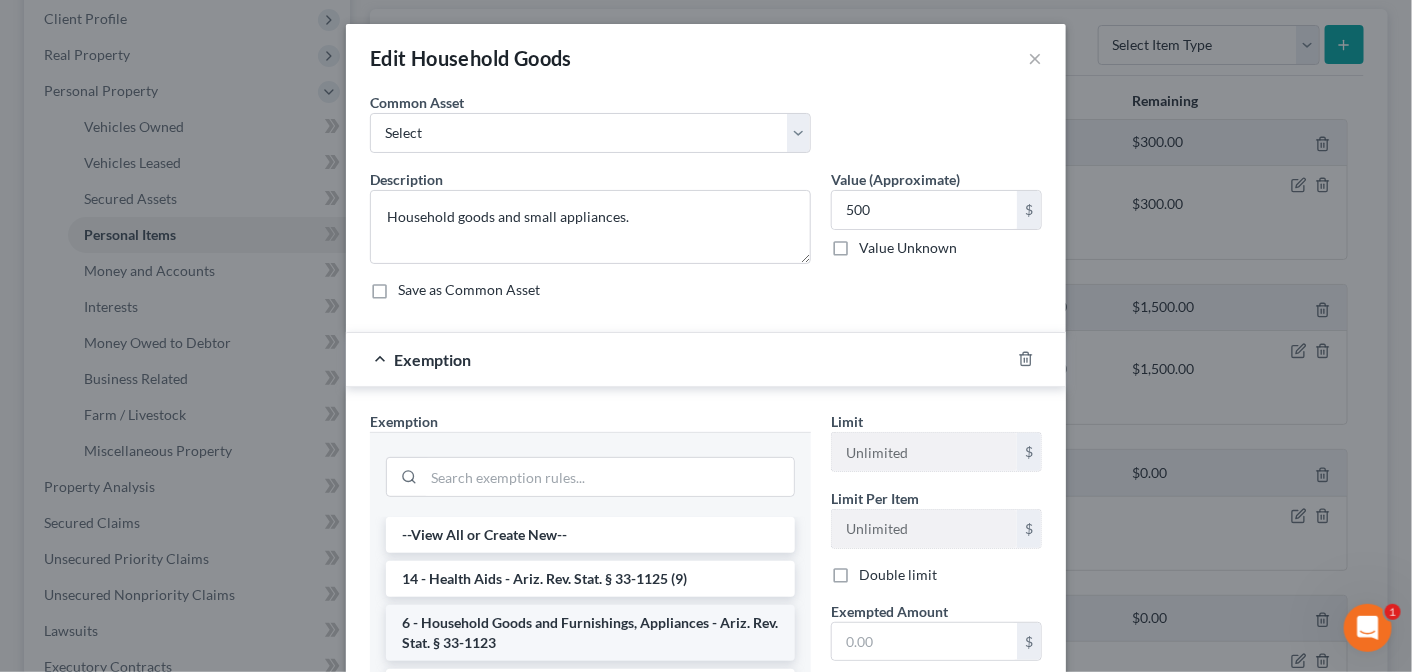 click on "6 - Household Goods and Furnishings, Appliances - Ariz. Rev. Stat. § 33-1123" at bounding box center [590, 633] 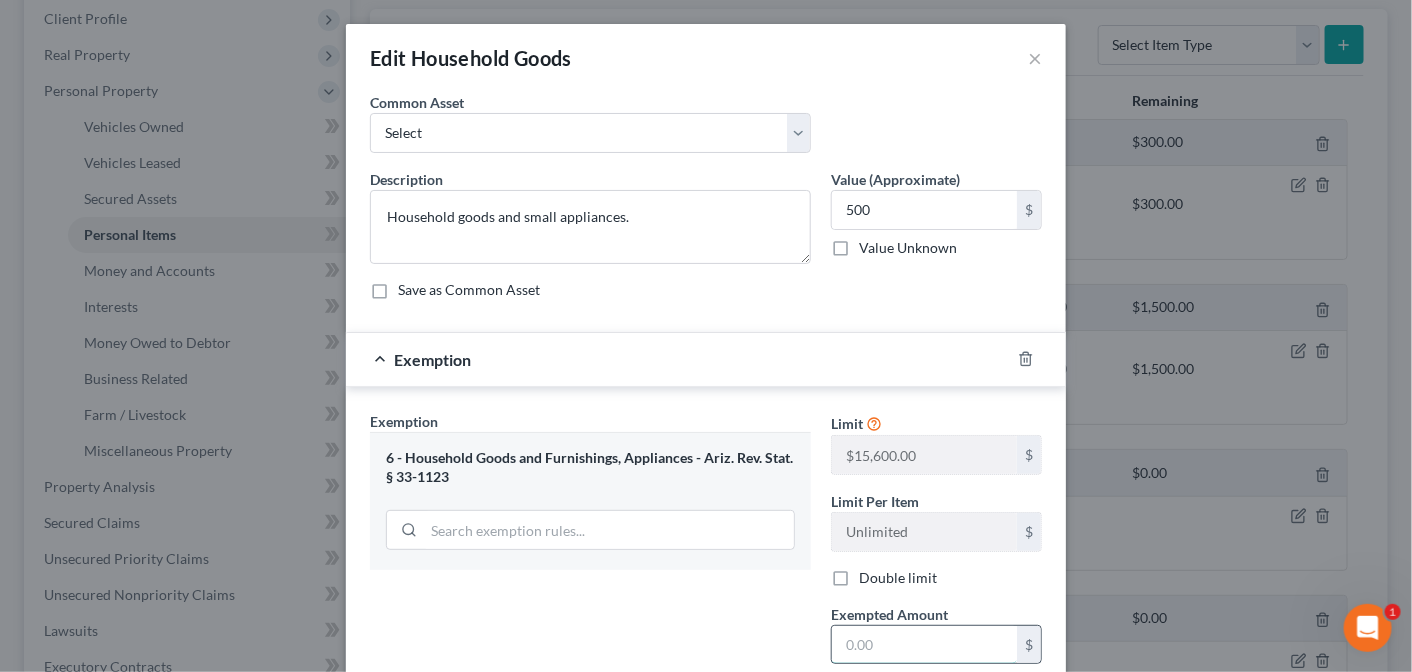 click at bounding box center (924, 645) 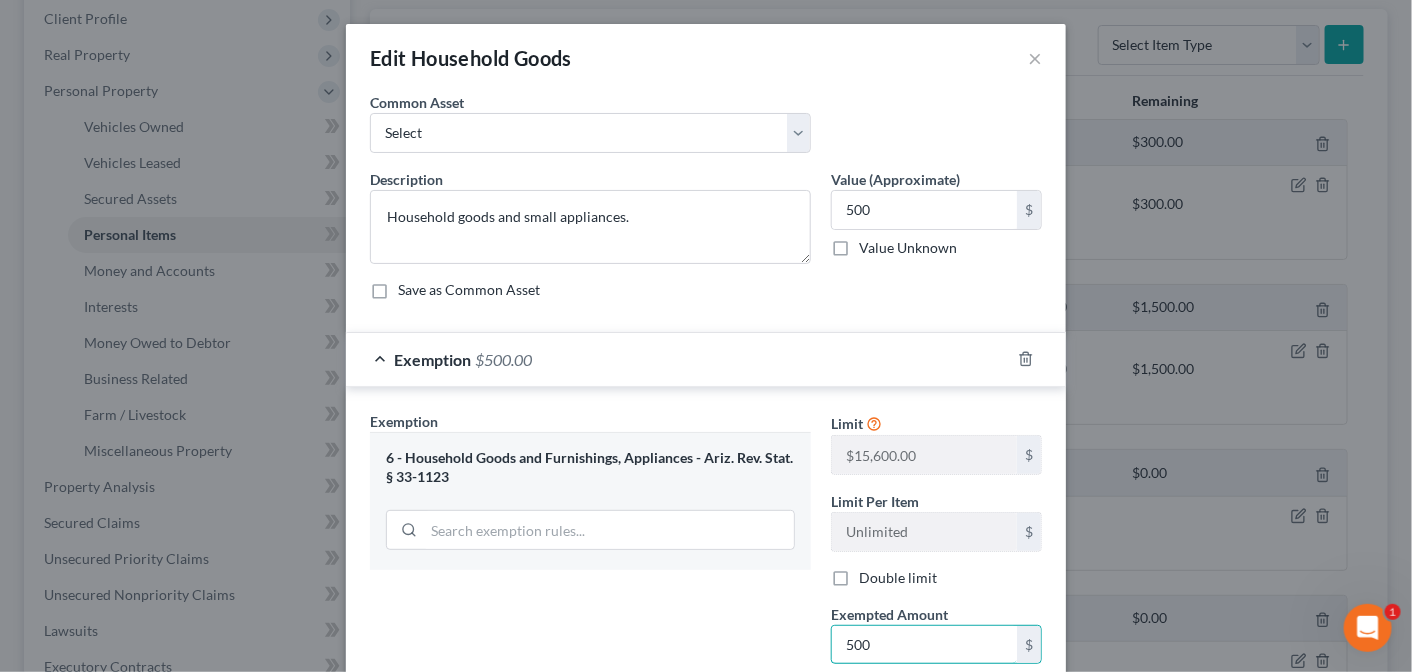 type on "500" 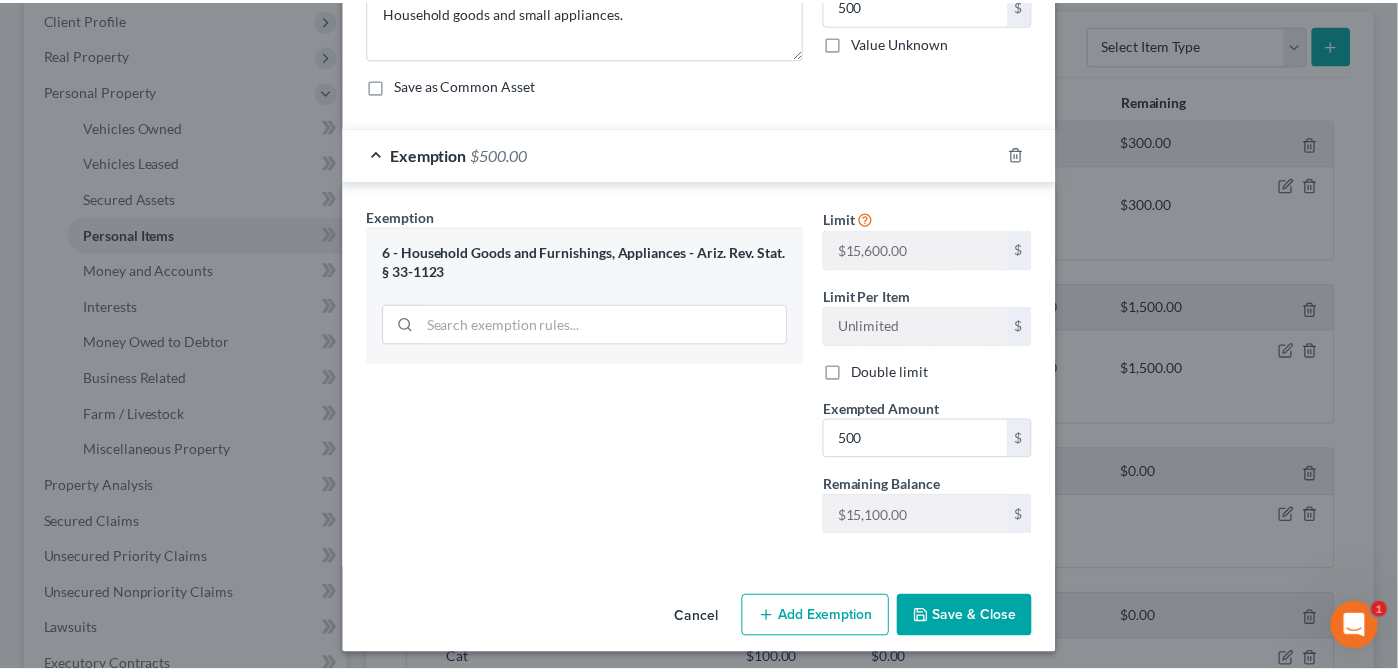 scroll, scrollTop: 208, scrollLeft: 0, axis: vertical 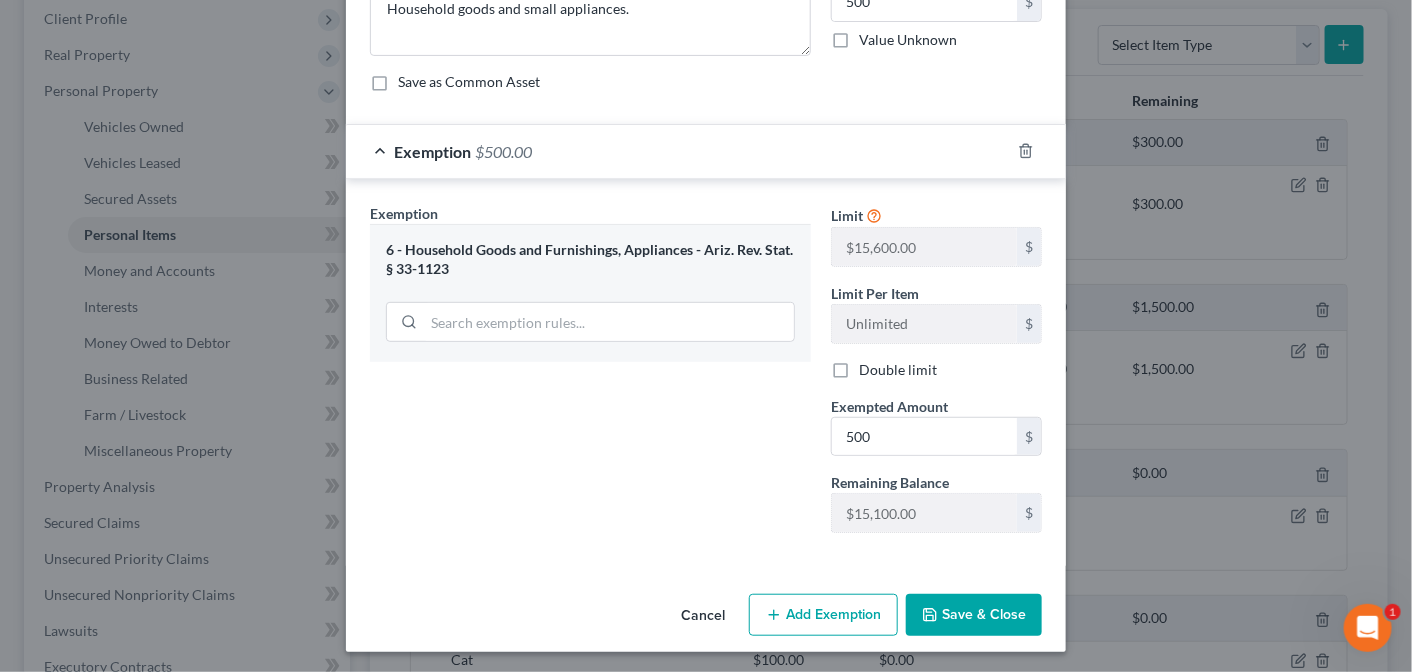 click on "Save & Close" at bounding box center [974, 615] 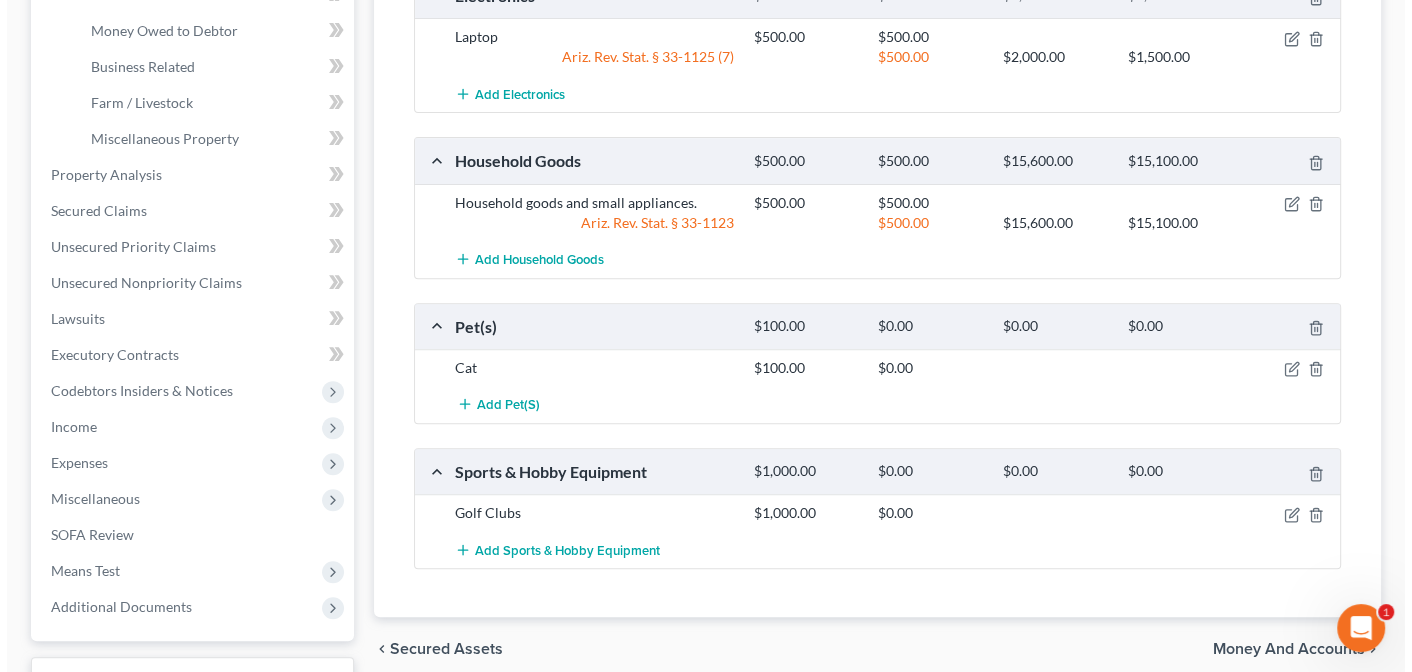 scroll, scrollTop: 594, scrollLeft: 0, axis: vertical 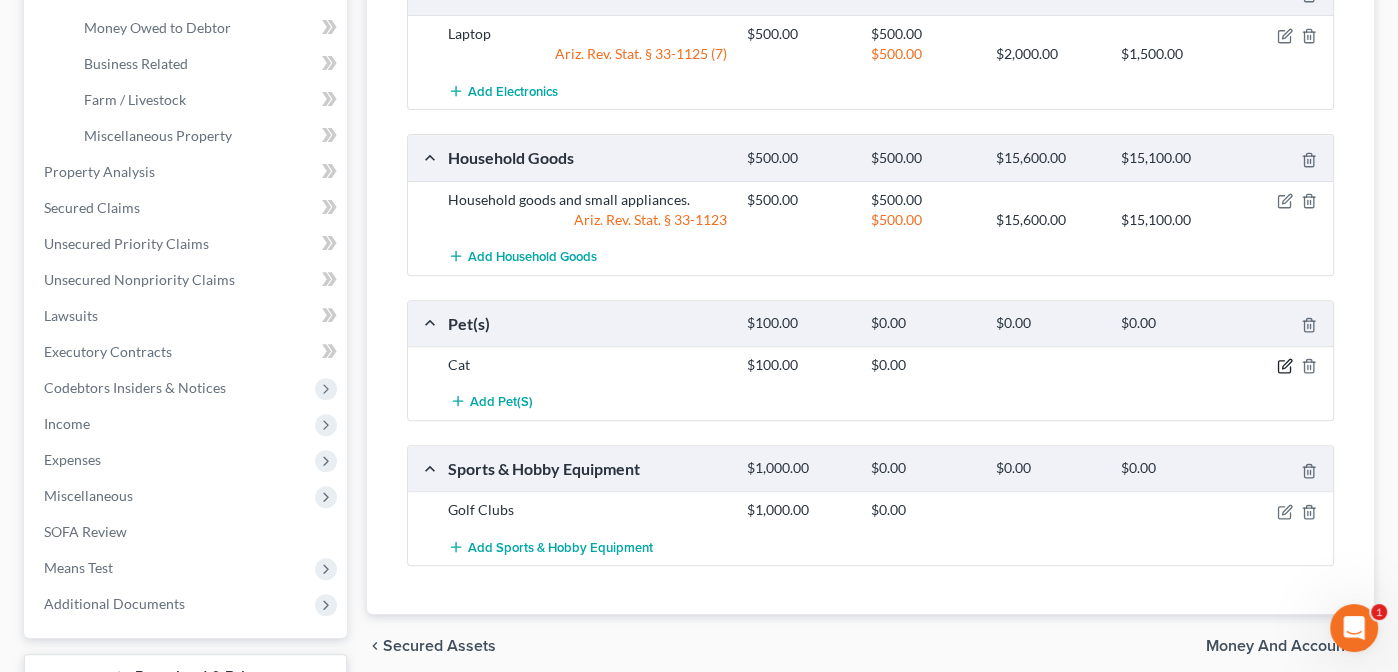 click 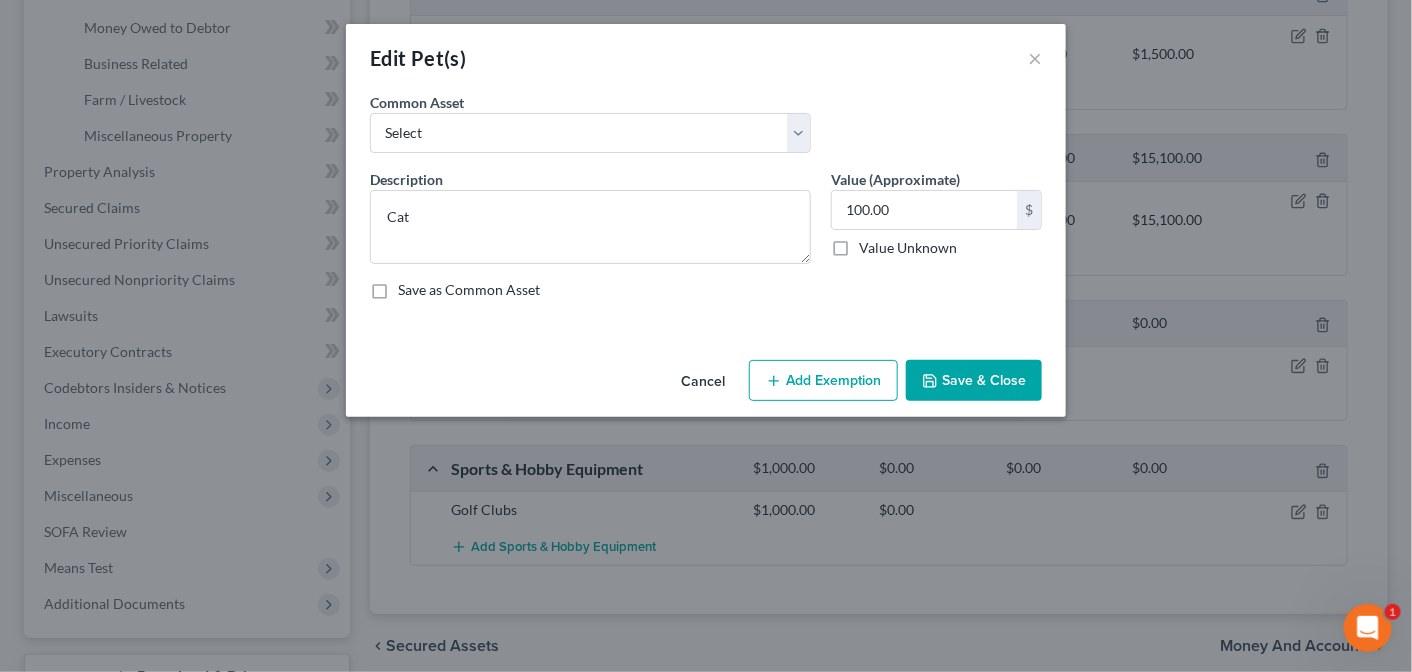 click on "Add Exemption" at bounding box center [823, 381] 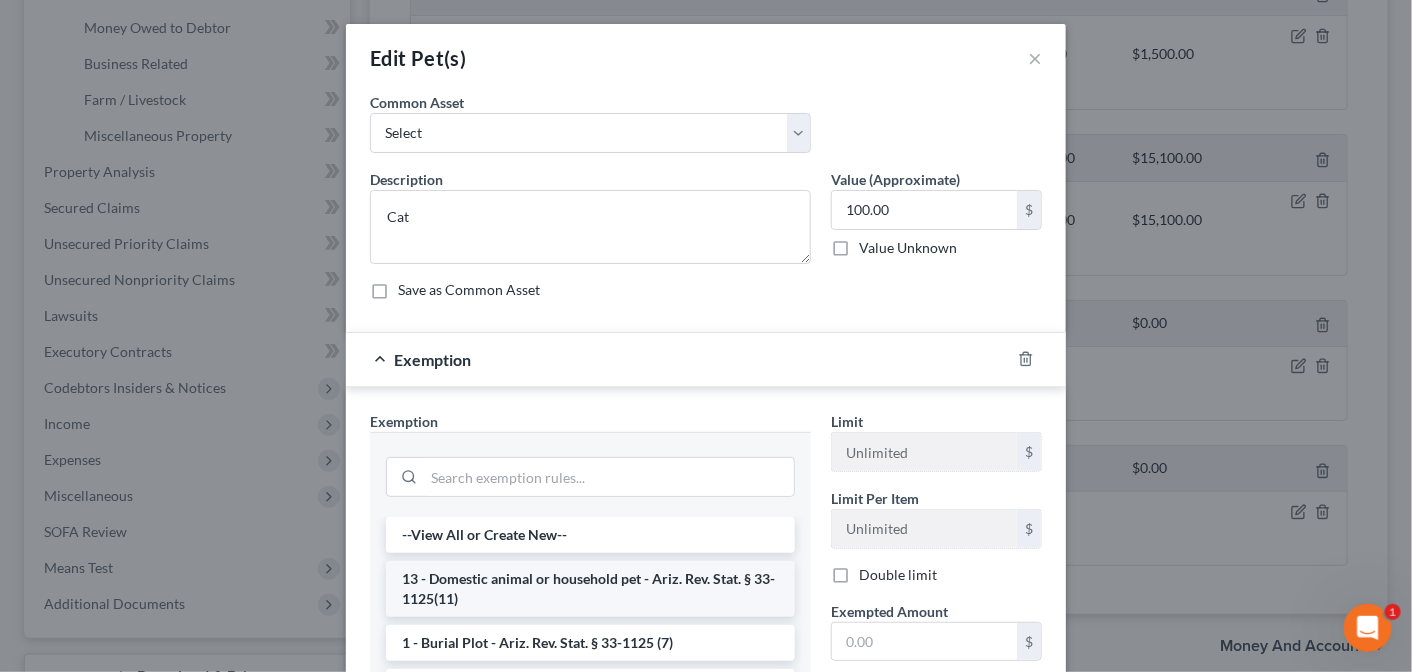 click on "13 - Domestic animal or household pet - Ariz. Rev. Stat. § 33-1125(11)" at bounding box center [590, 589] 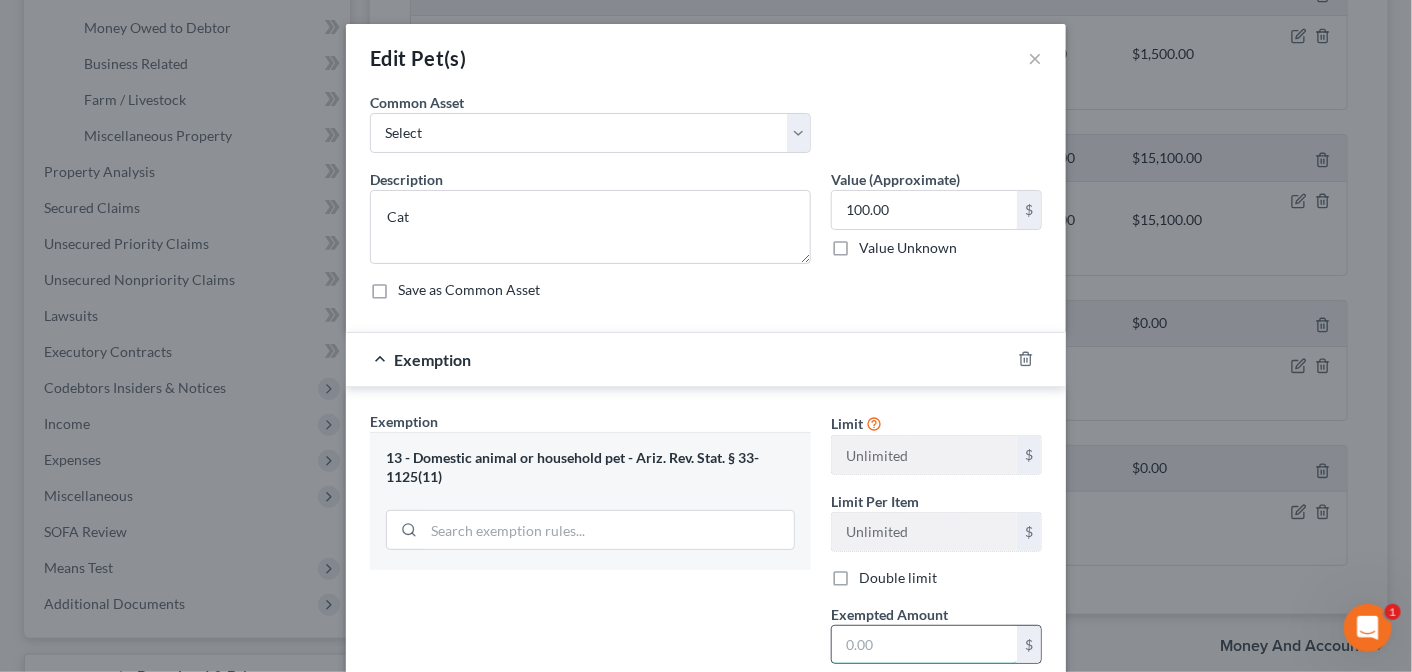 click at bounding box center [924, 645] 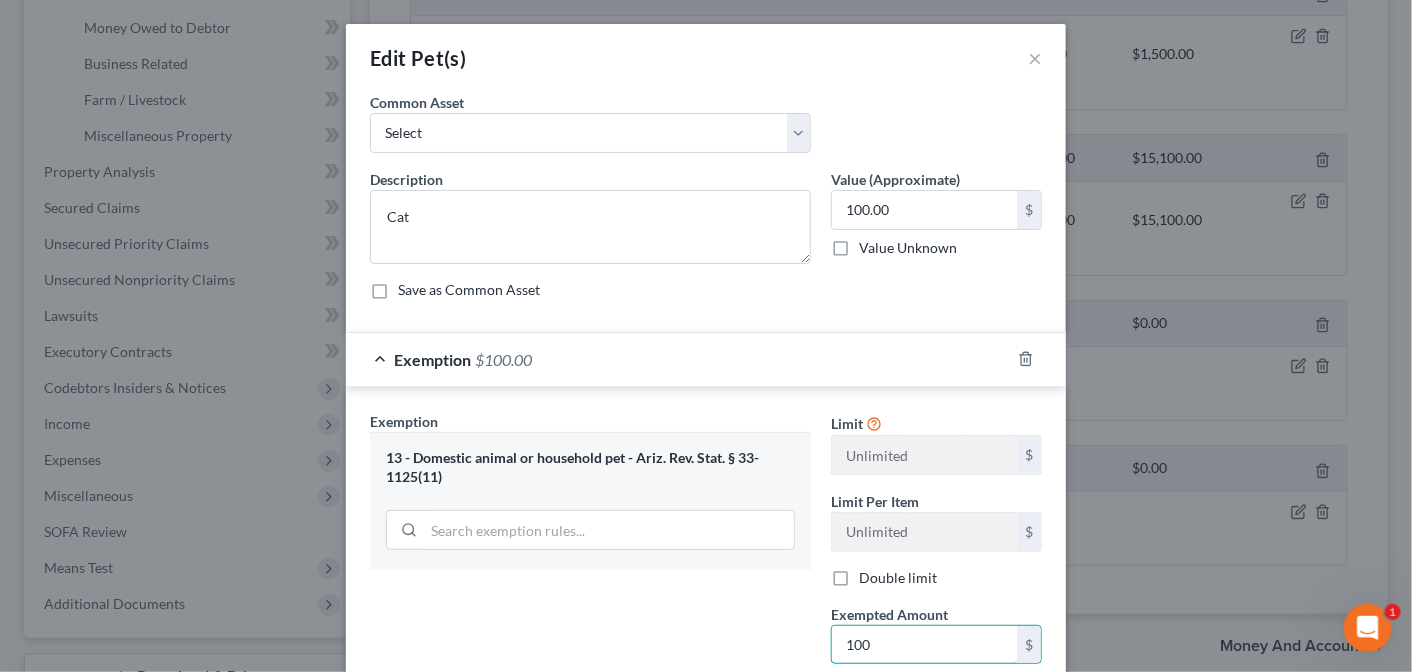 type on "100" 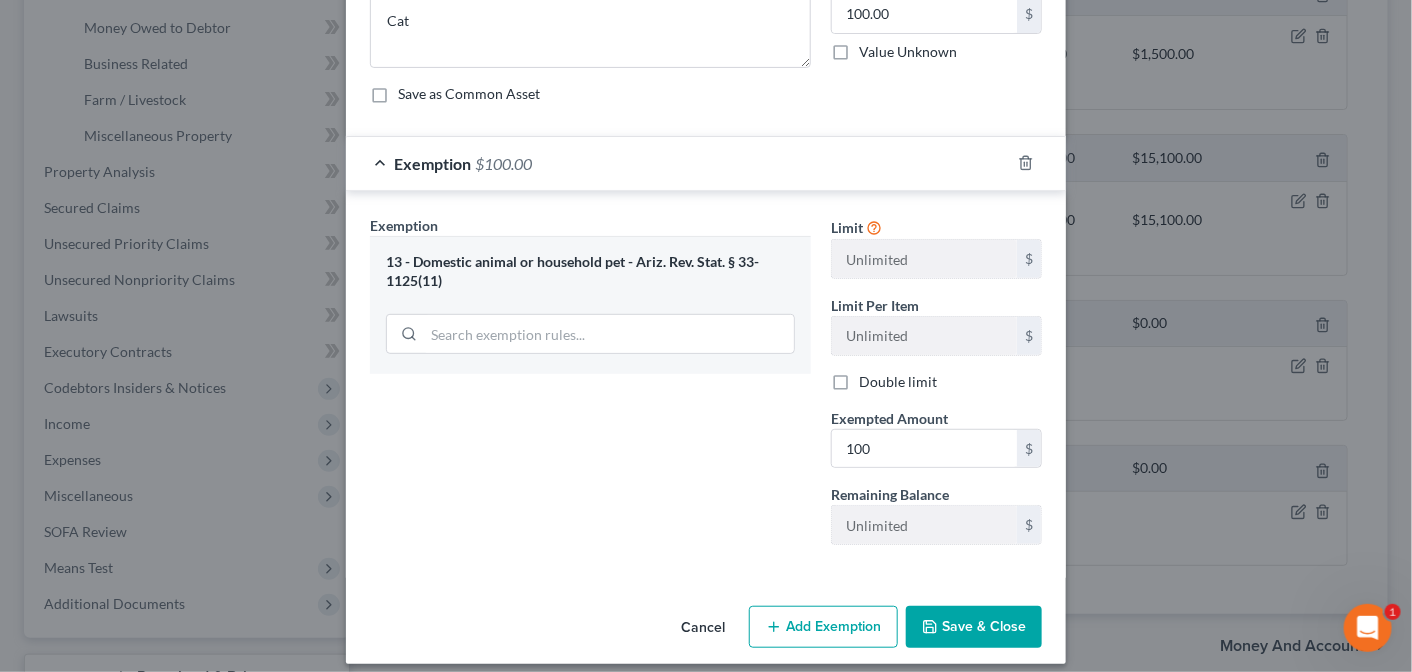 scroll, scrollTop: 208, scrollLeft: 0, axis: vertical 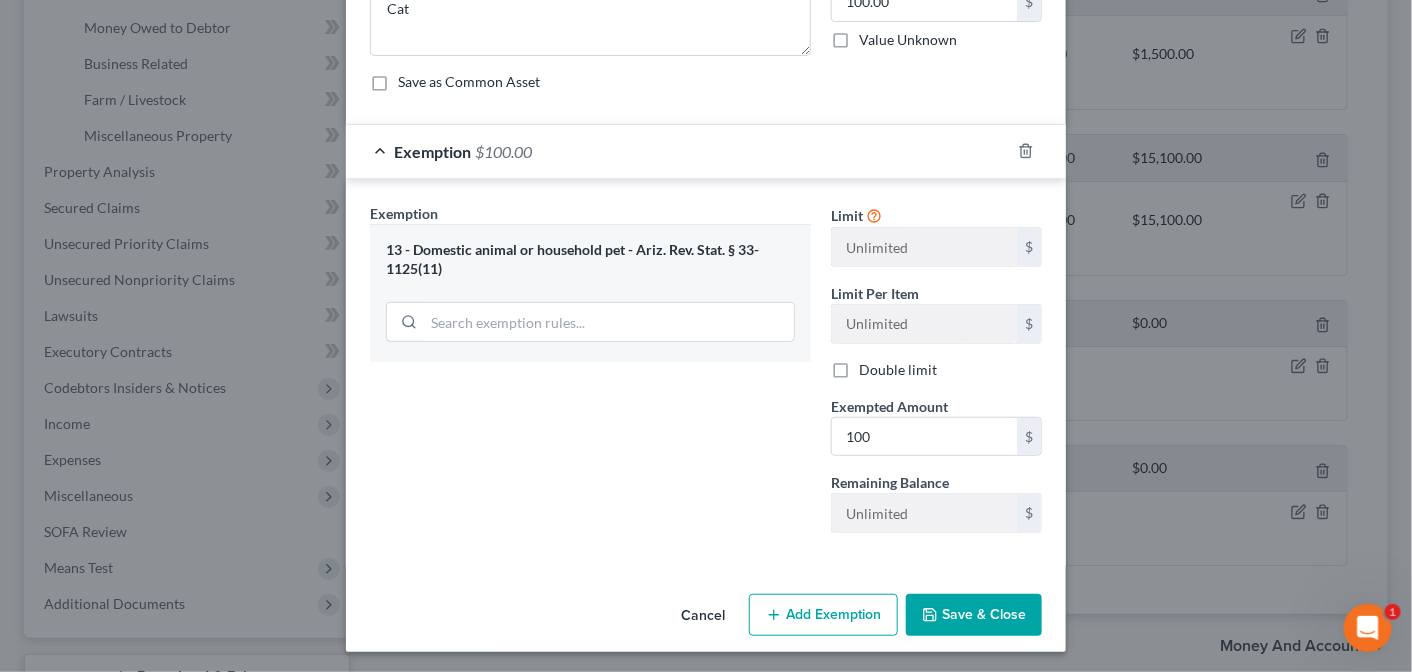 click on "Save & Close" at bounding box center [974, 615] 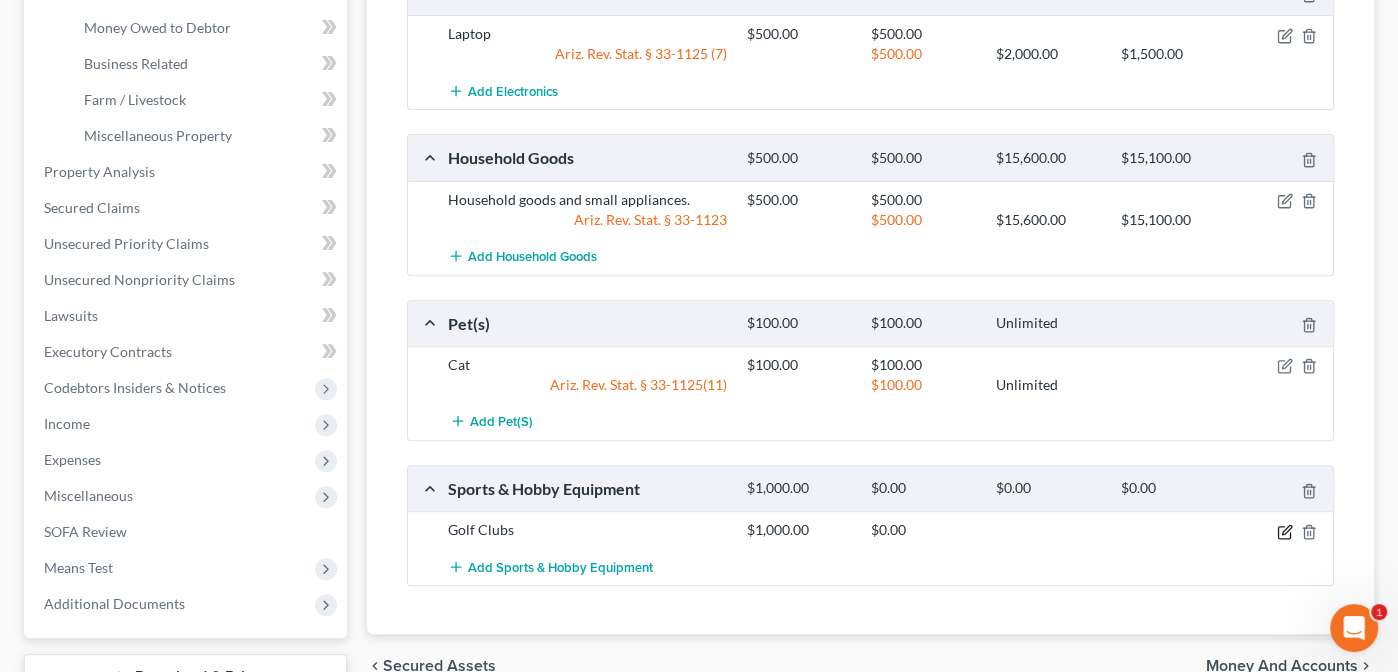 click 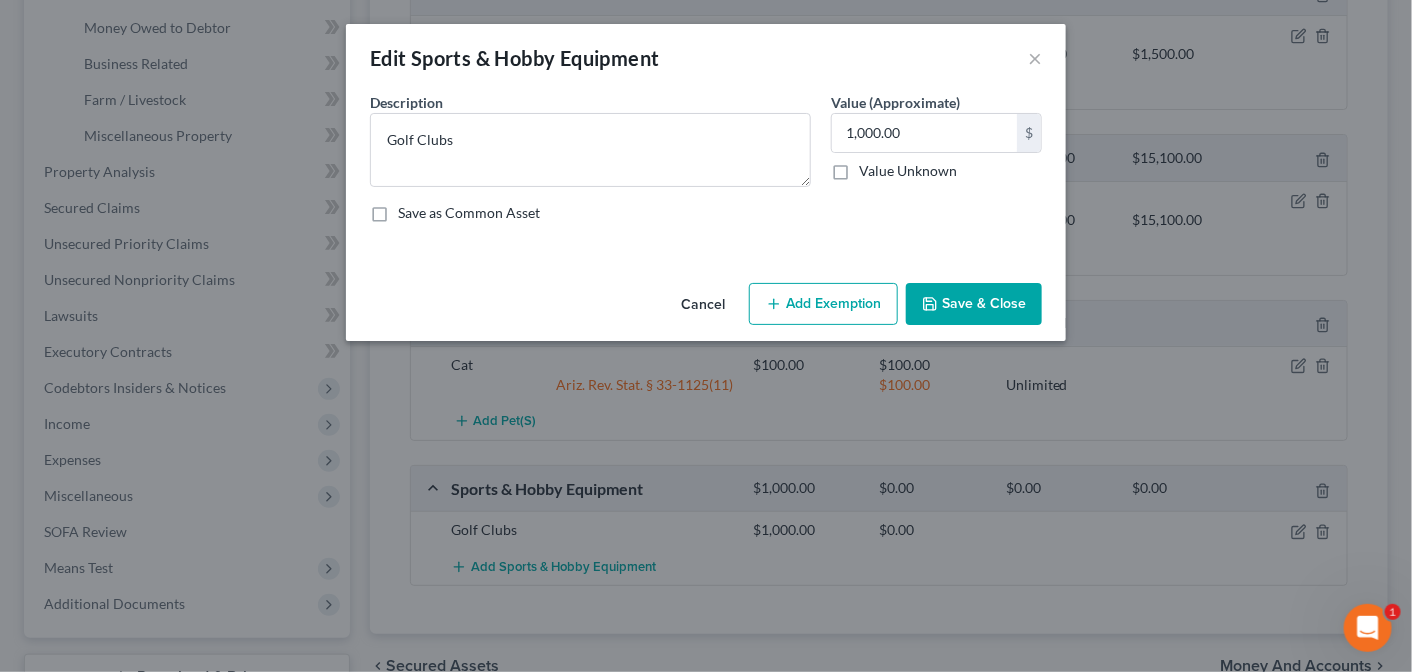 click on "Add Exemption" at bounding box center (823, 304) 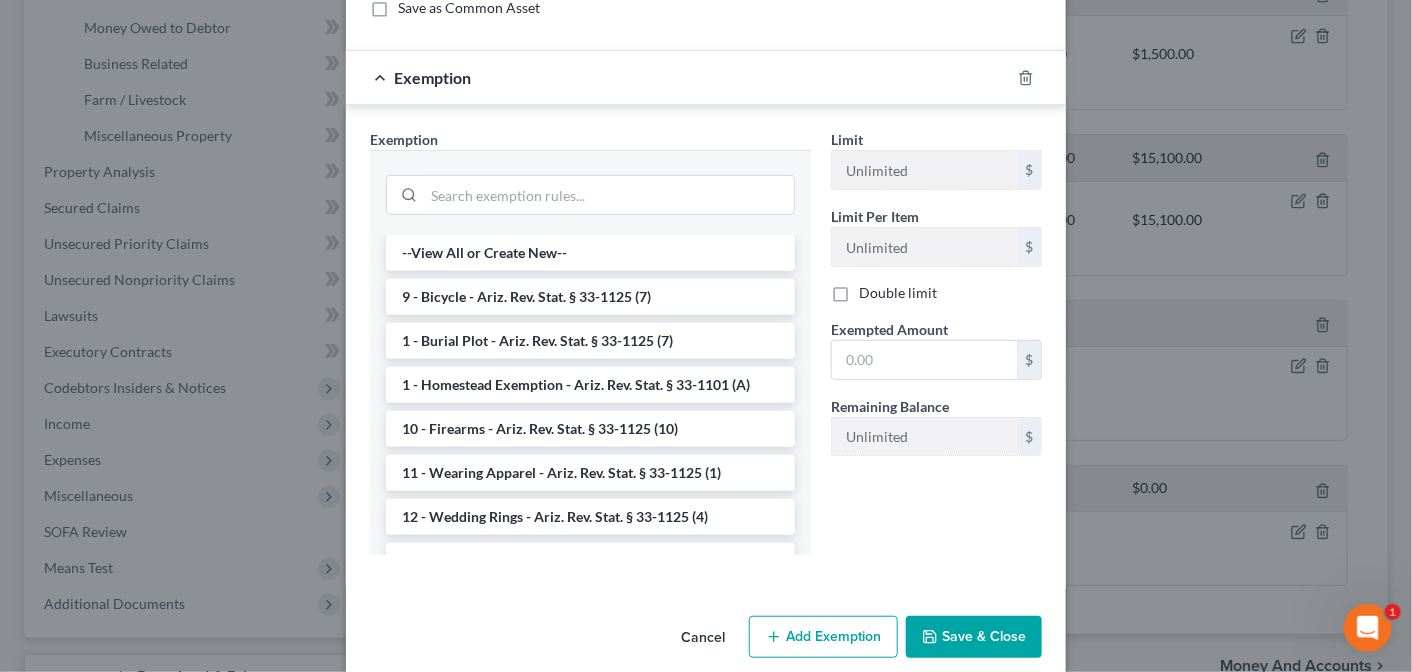 scroll, scrollTop: 228, scrollLeft: 0, axis: vertical 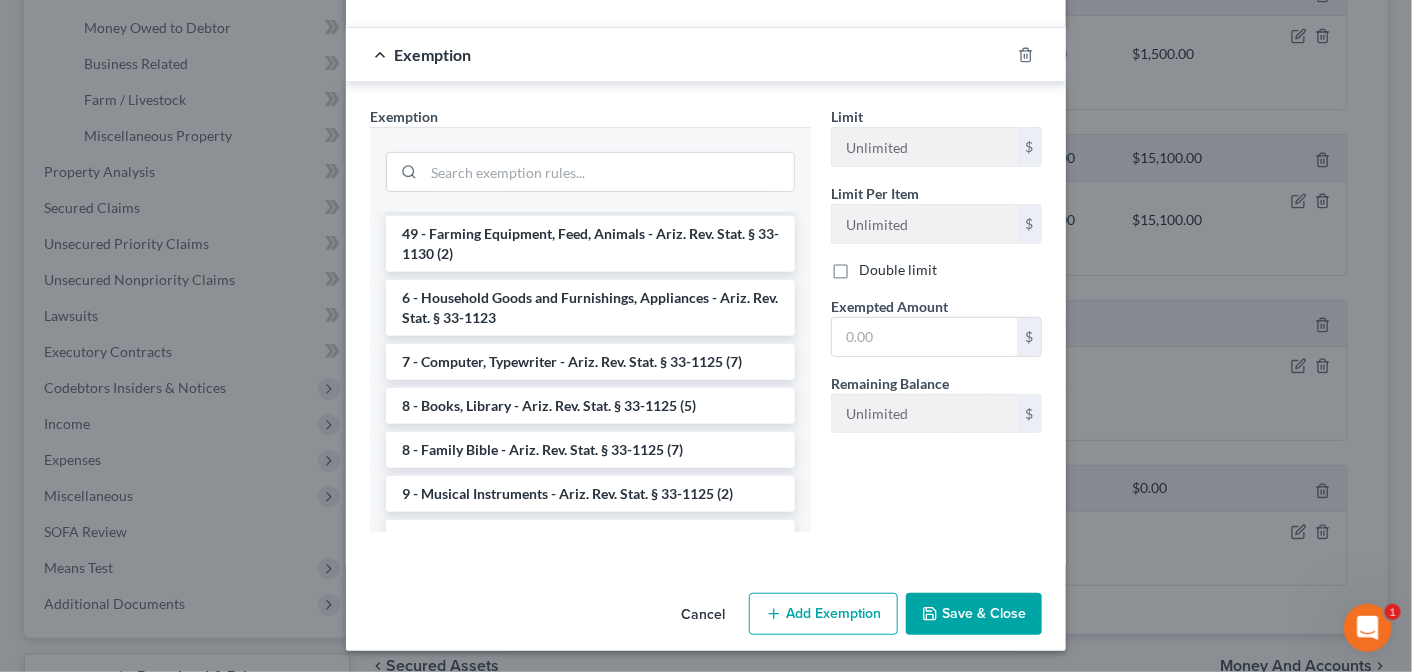 click on "Edit Sports & Hobby Equipment  × An exemption set must first be selected from the Filing Information section. Common Asset Select
Description
*
Golf Clubs Value (Approximate)
1,000.00 $
Value Unknown
Balance Undetermined
1,000.00 $
Value Unknown
Save as Common Asset
Exemption
Exemption Set must be selected for CA.
Exemption
*
--View All or Create New-- 9 - Bicycle - Ariz. Rev. Stat. § 33-1125 (7) 1 - Burial Plot - Ariz. Rev. Stat. § 33-1125 (7) 1 - Homestead Exemption - Ariz. Rev. Stat. § 33-1101 (A) 10 - Firearms - Ariz. Rev. Stat. § 33-1125 (10) 11 - Wearing Apparel - Ariz. Rev. Stat. § 33-1125 (1) 12 - Wedding Rings - Ariz. Rev. Stat. § 33-1125 (4) 12 - Watch - Ariz. Rev. Stat. § 33-1125 (6) 13 - Domestic animal or household pet - Ariz. Rev. Stat. § 33-1125(11) 14 - Health Aids - Ariz. Rev. Stat. § 33-1125 (9)" at bounding box center (706, 336) 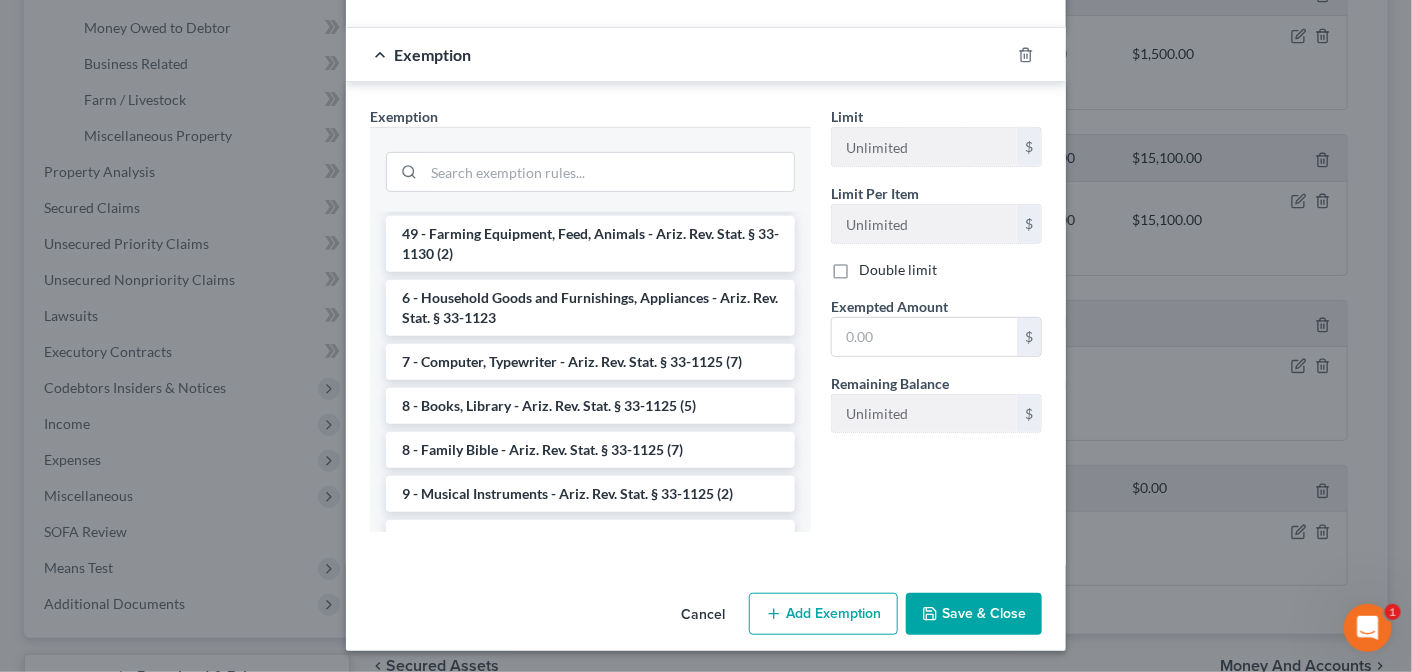 click on "Save & Close" at bounding box center (974, 614) 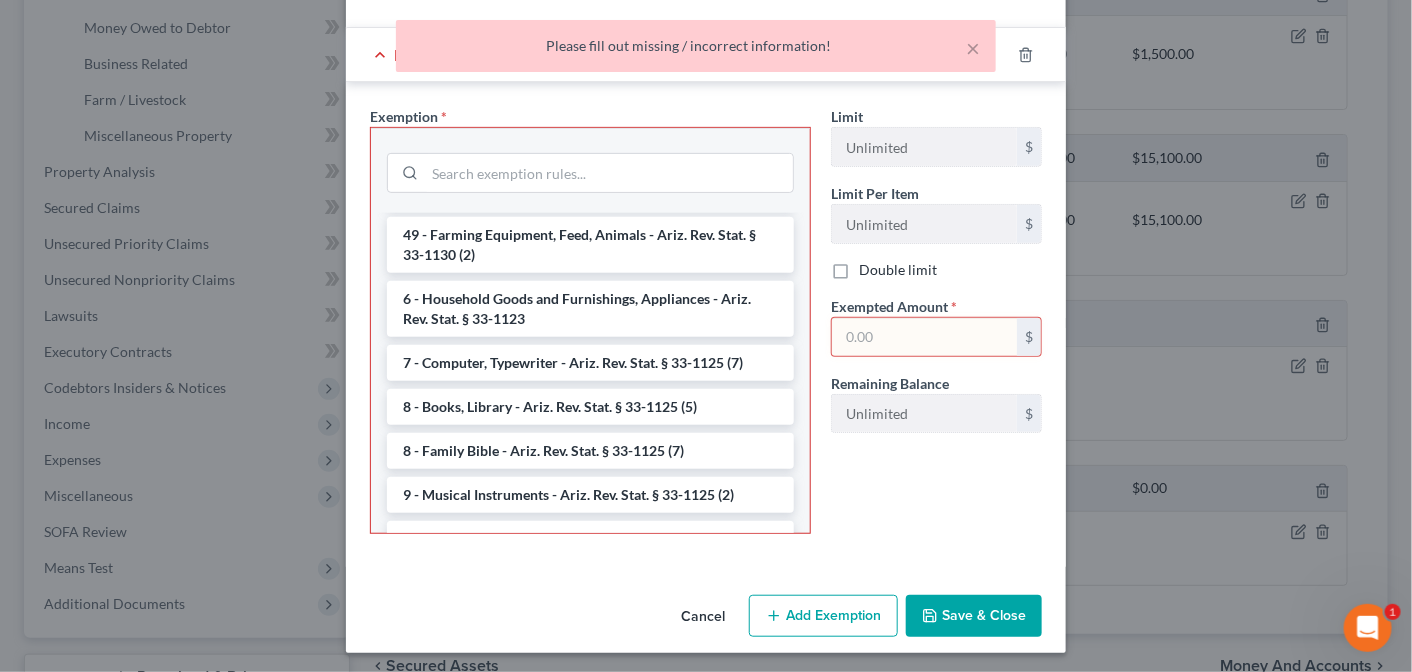 scroll, scrollTop: 2336, scrollLeft: 0, axis: vertical 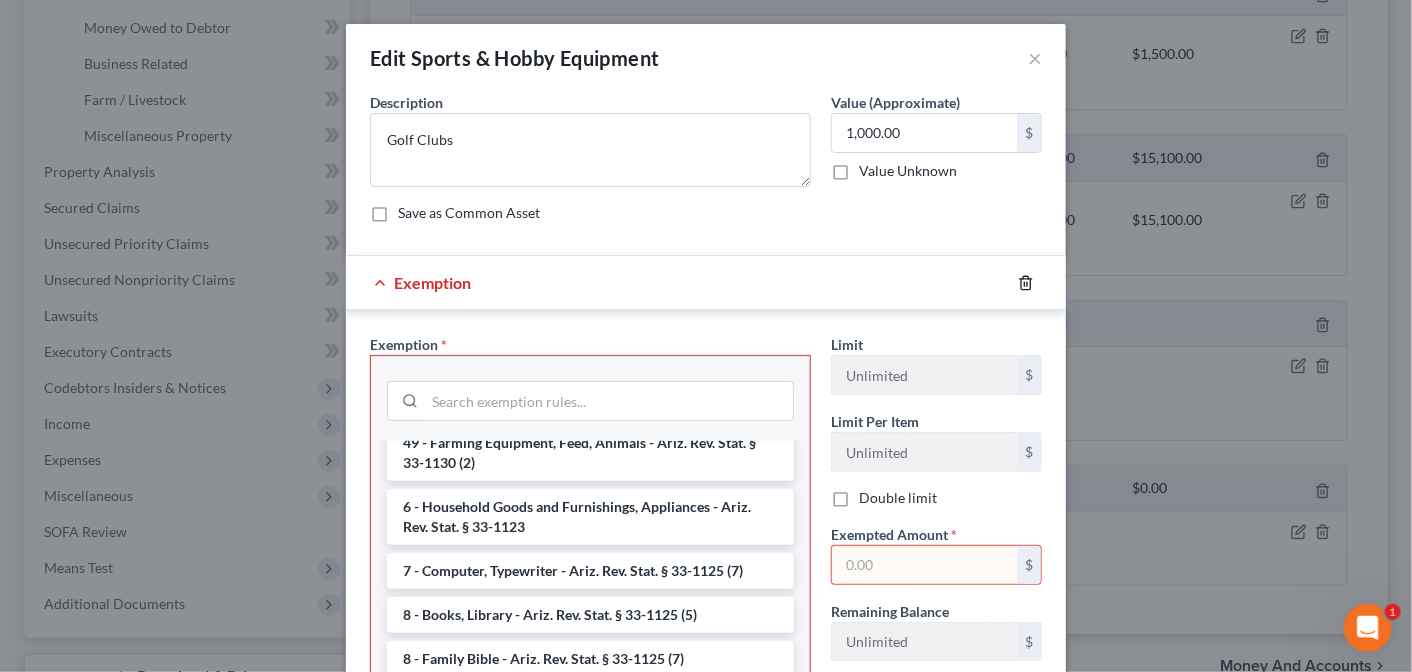 click 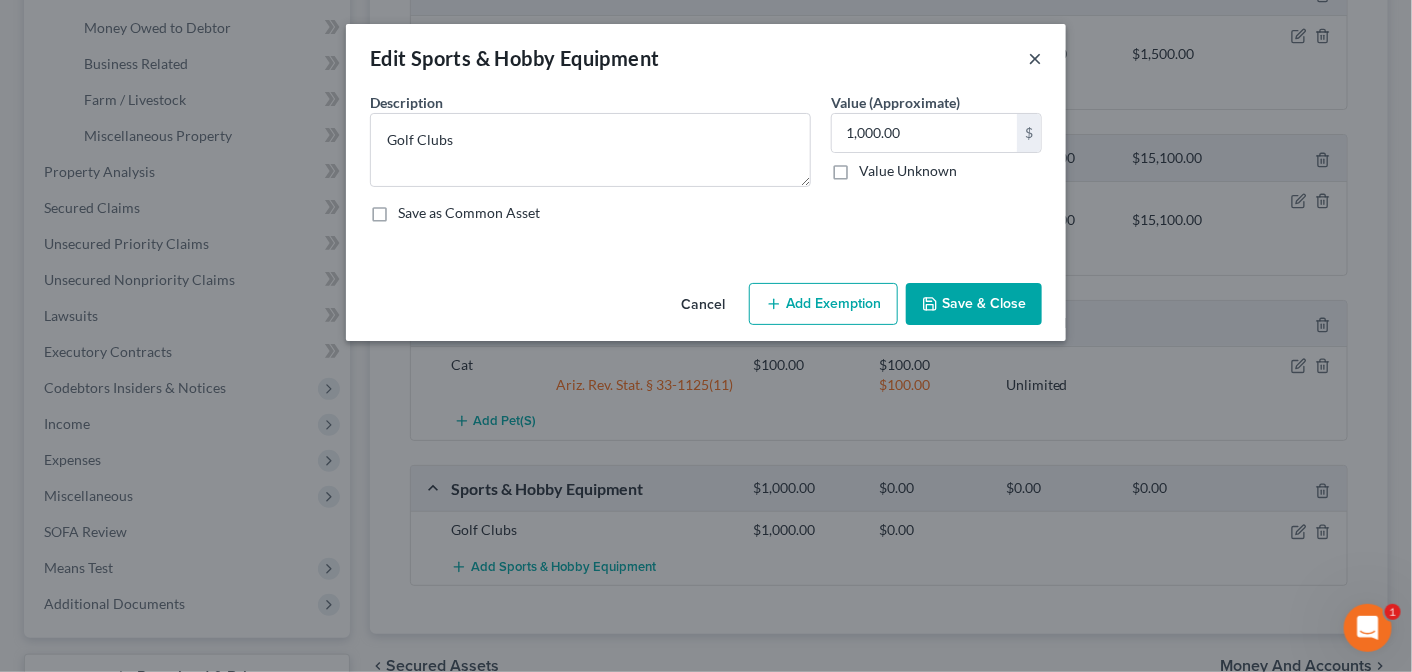 click on "×" at bounding box center (1035, 58) 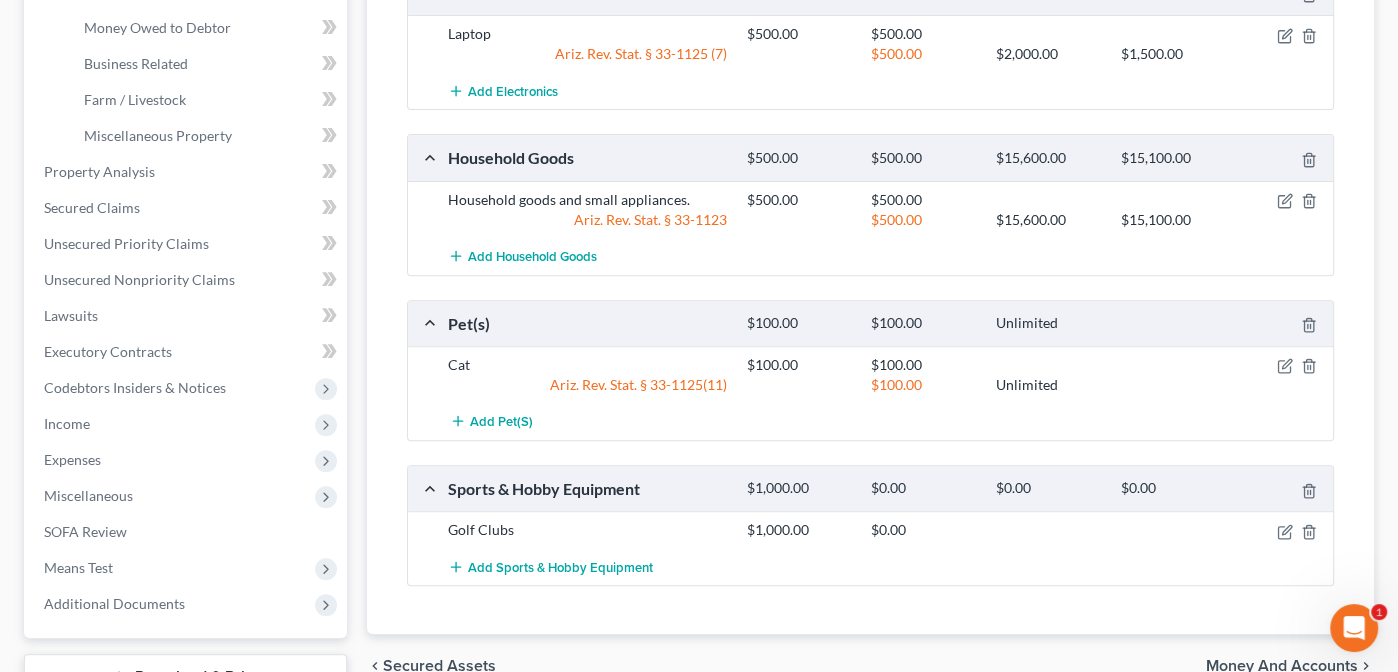 scroll, scrollTop: 747, scrollLeft: 0, axis: vertical 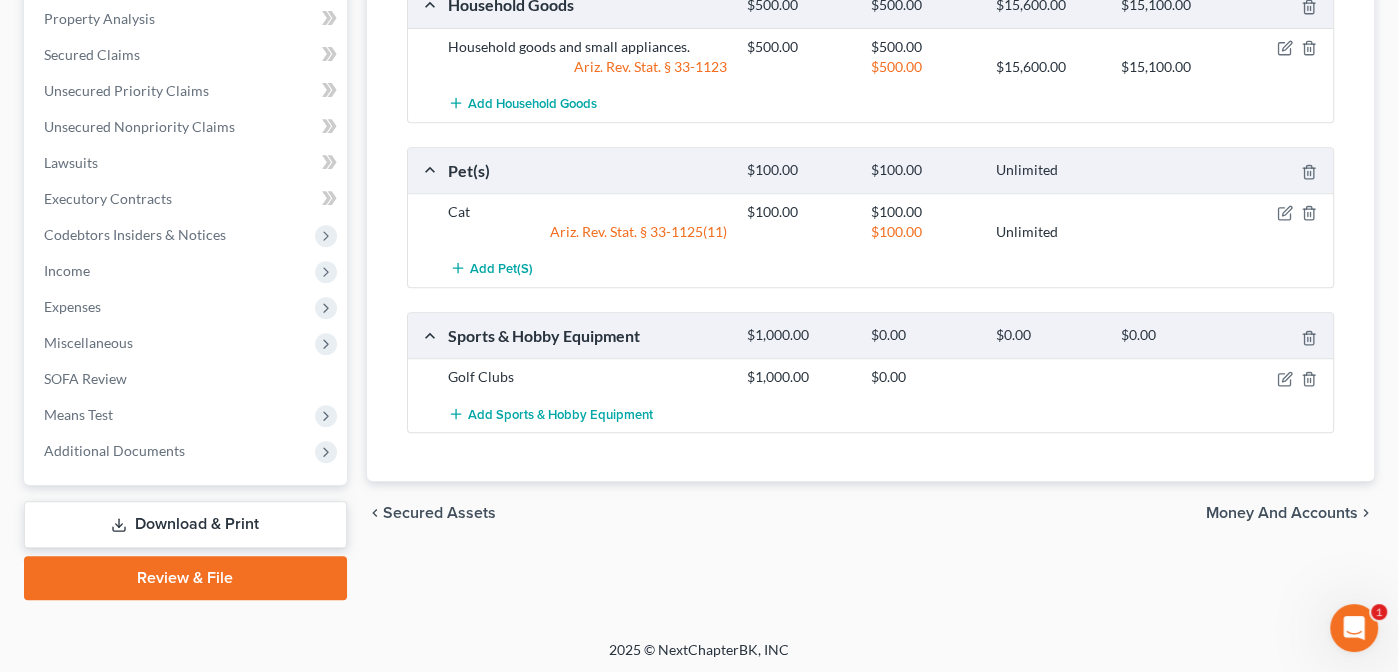 click on "Money and Accounts" at bounding box center (1282, 513) 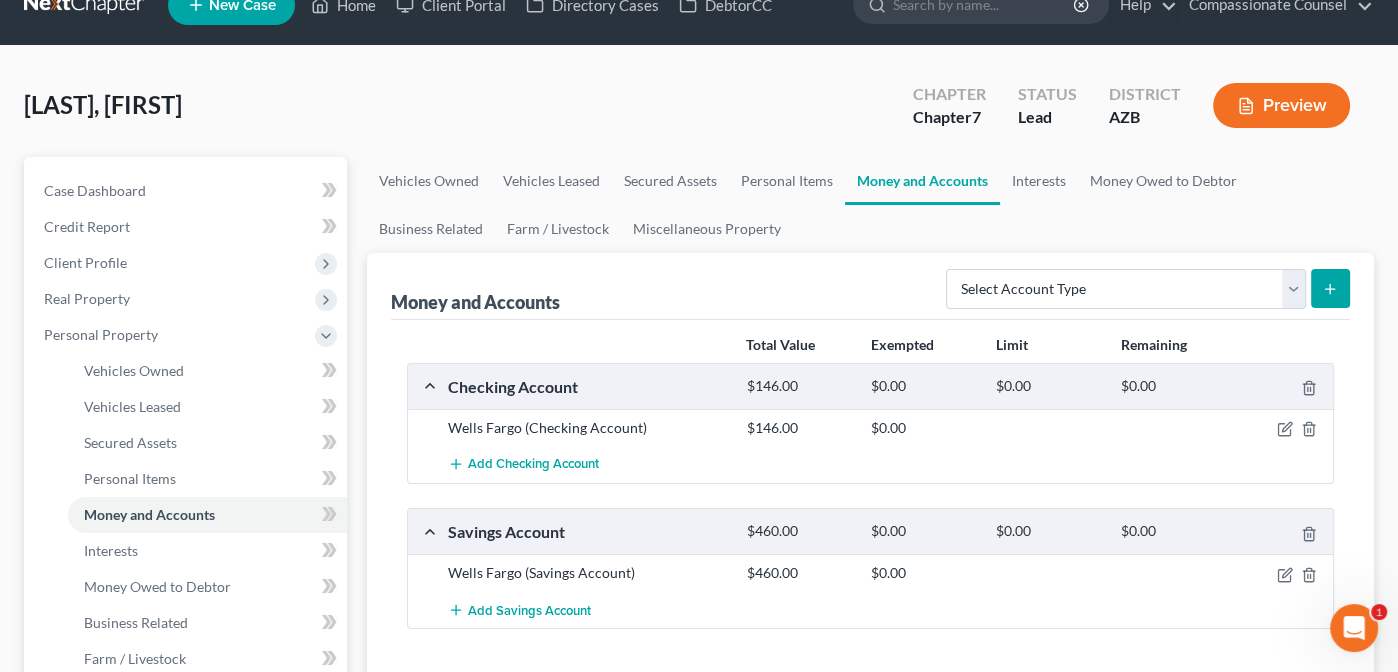 scroll, scrollTop: 0, scrollLeft: 0, axis: both 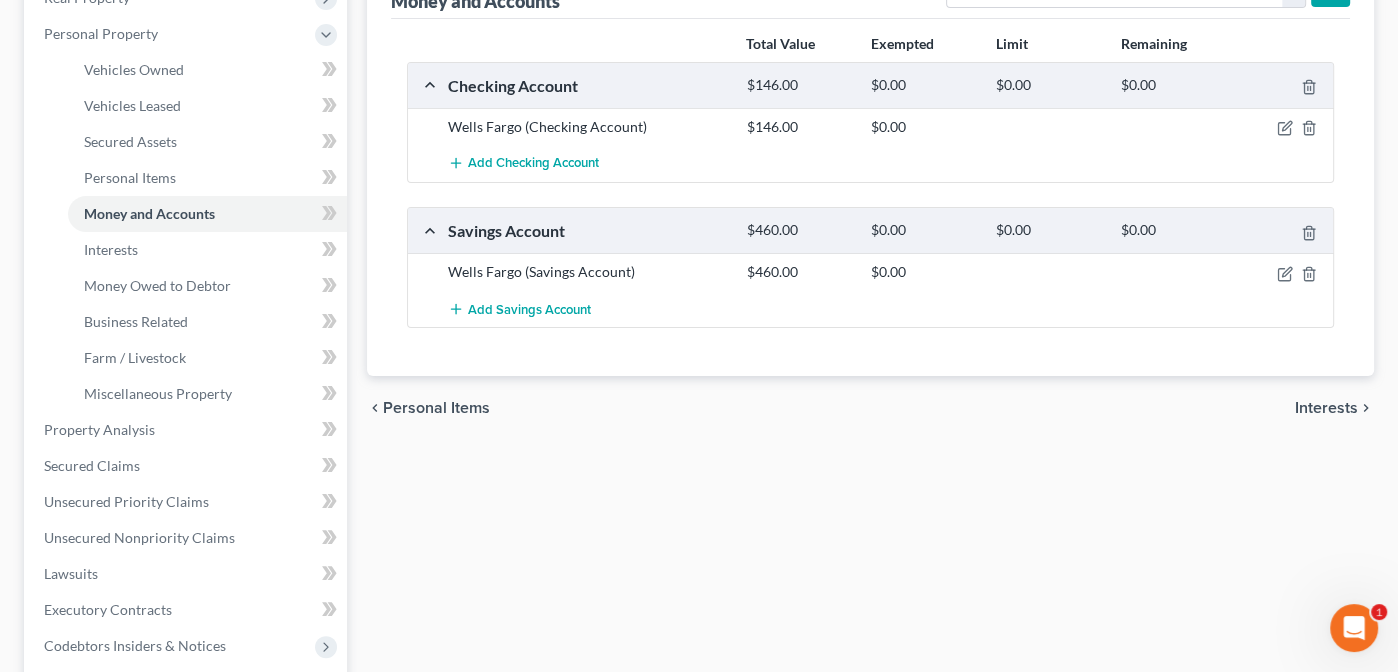 click on "Personal Items" at bounding box center [436, 408] 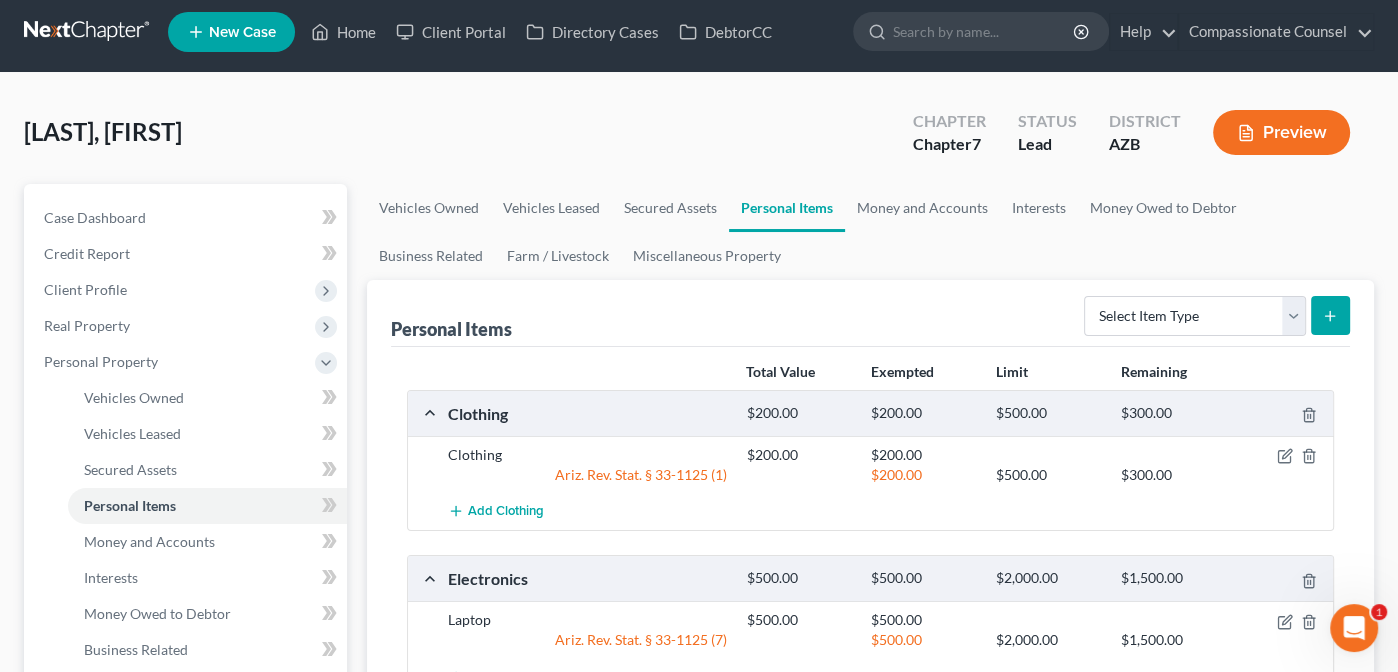 scroll, scrollTop: 0, scrollLeft: 0, axis: both 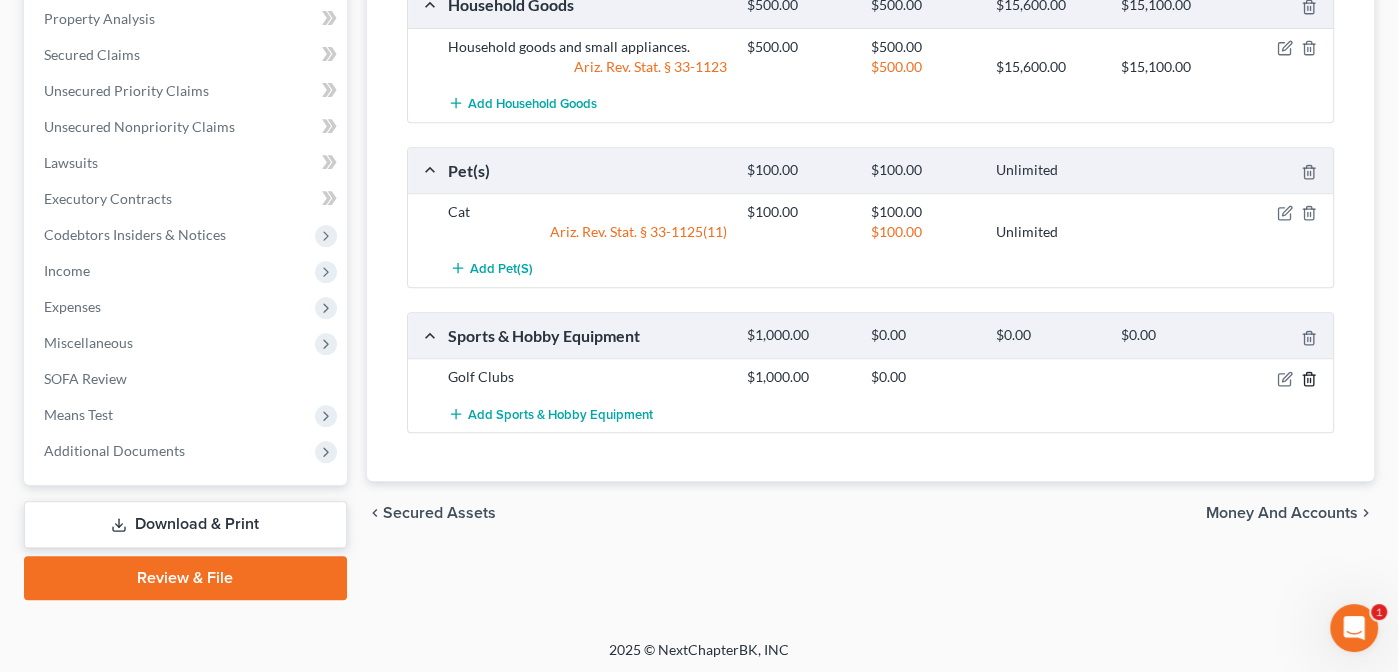 click 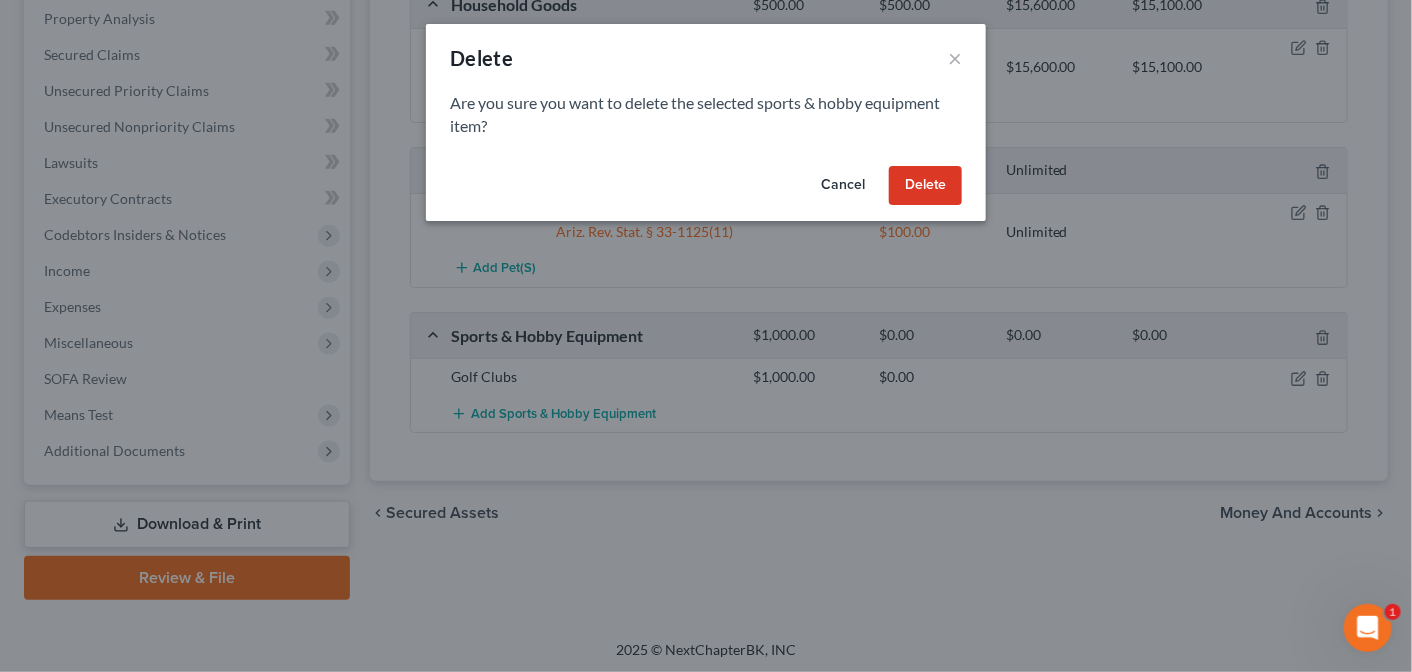 click on "Delete" at bounding box center (925, 186) 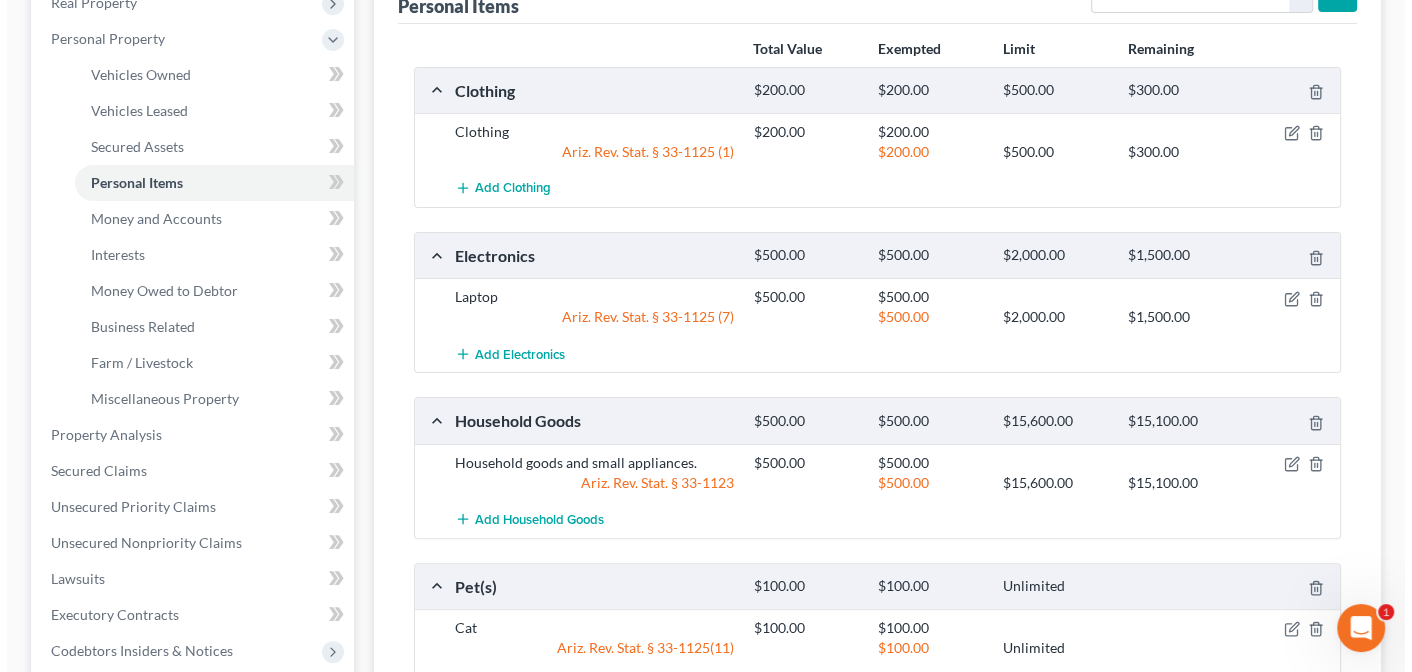 scroll, scrollTop: 316, scrollLeft: 0, axis: vertical 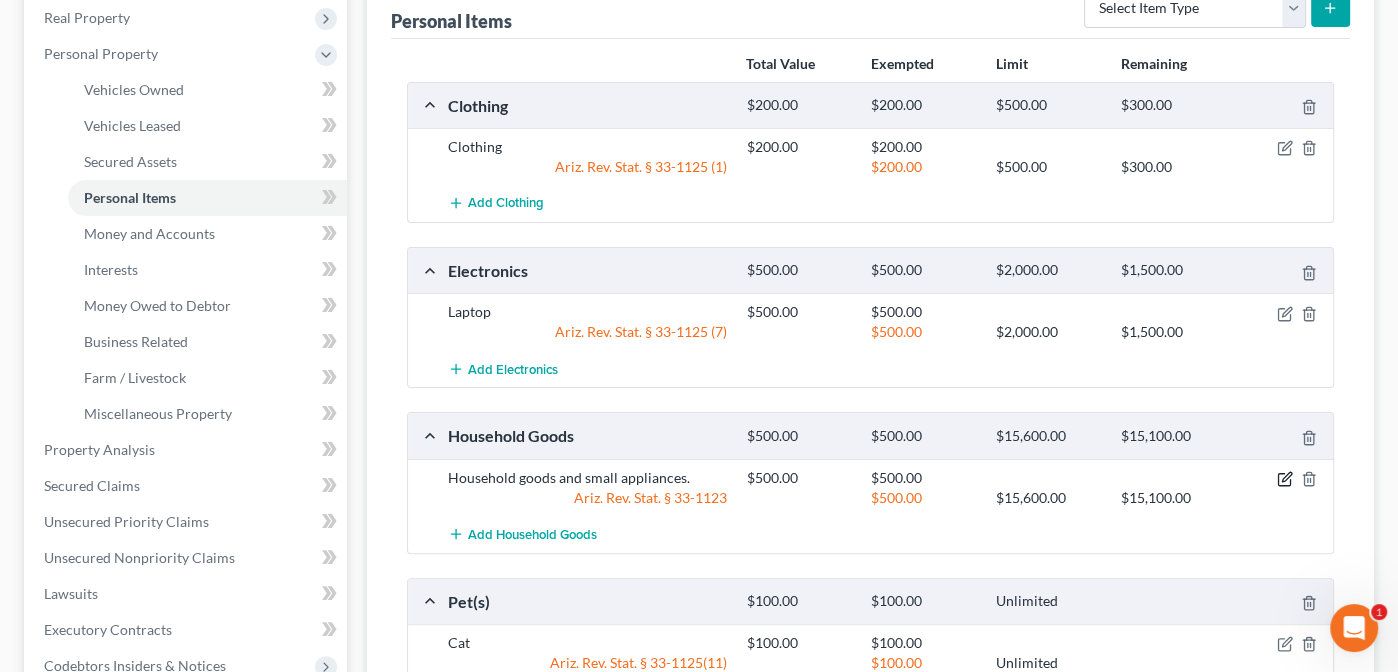 click 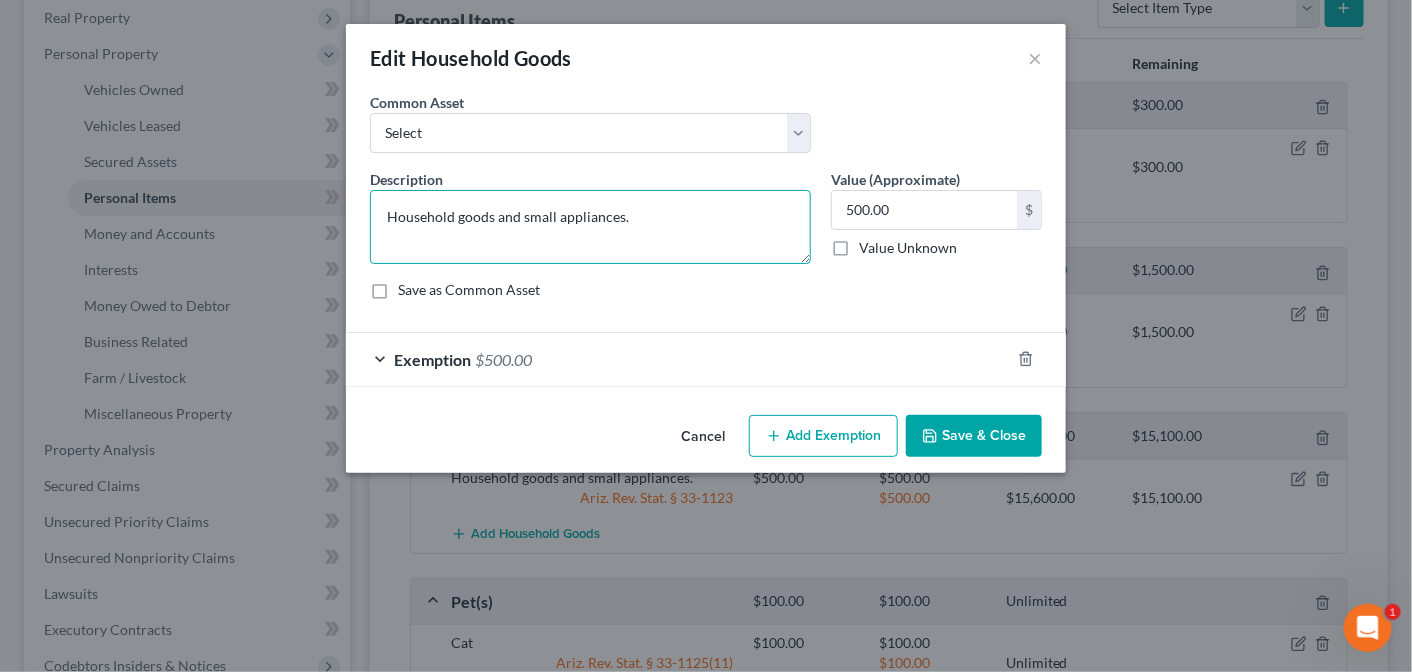 click on "Household goods and small appliances." at bounding box center [590, 227] 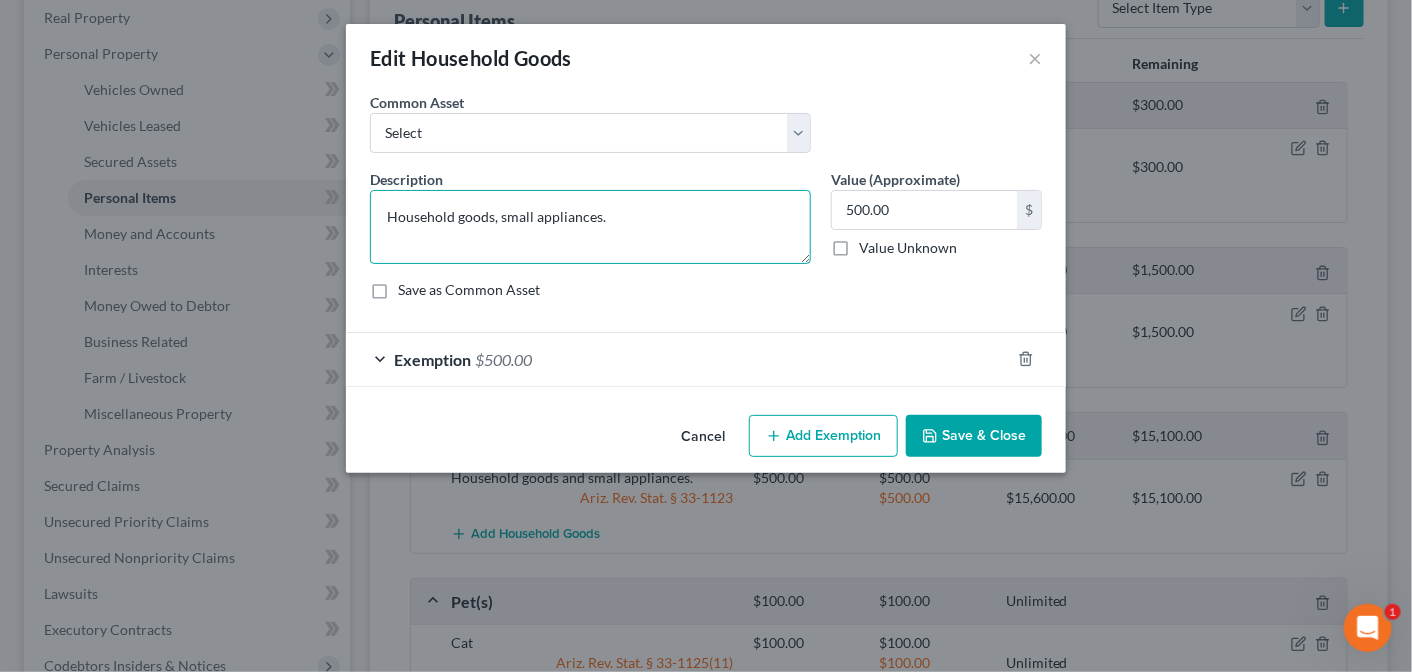 click on "Household goods, small appliances." at bounding box center (590, 227) 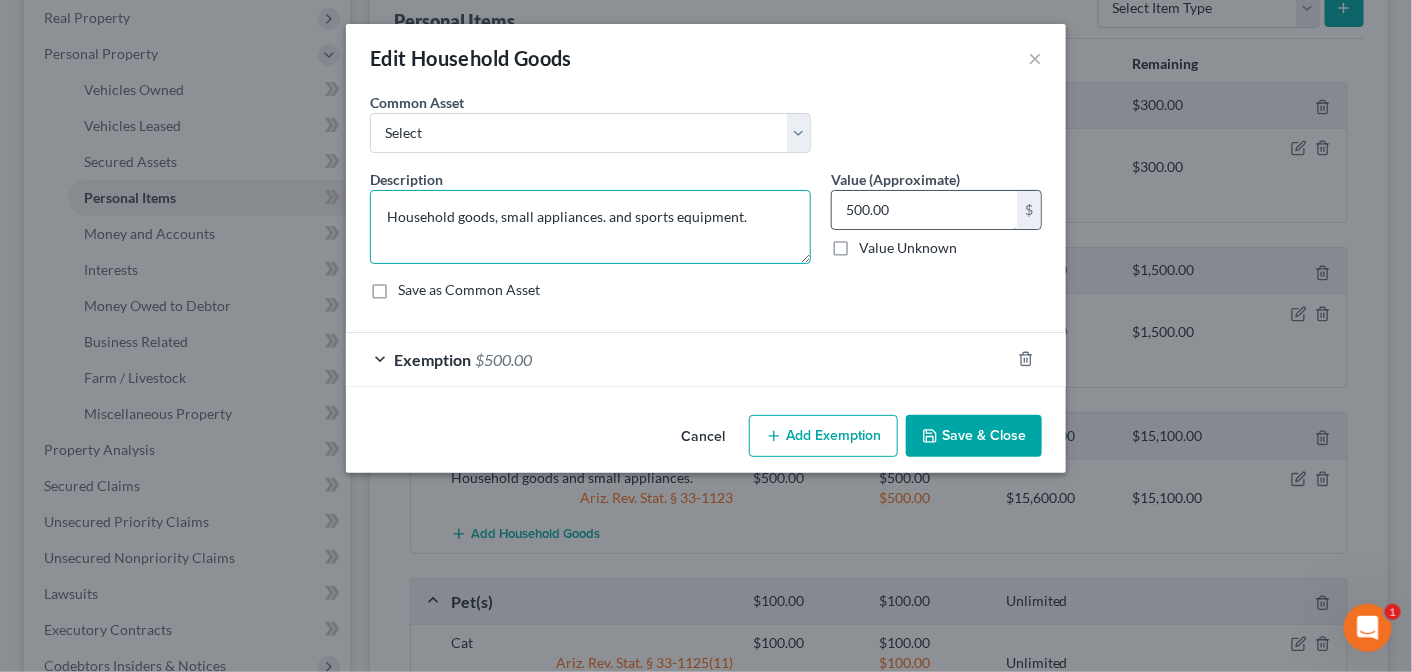 type on "Household goods, small appliances. and sports equipment." 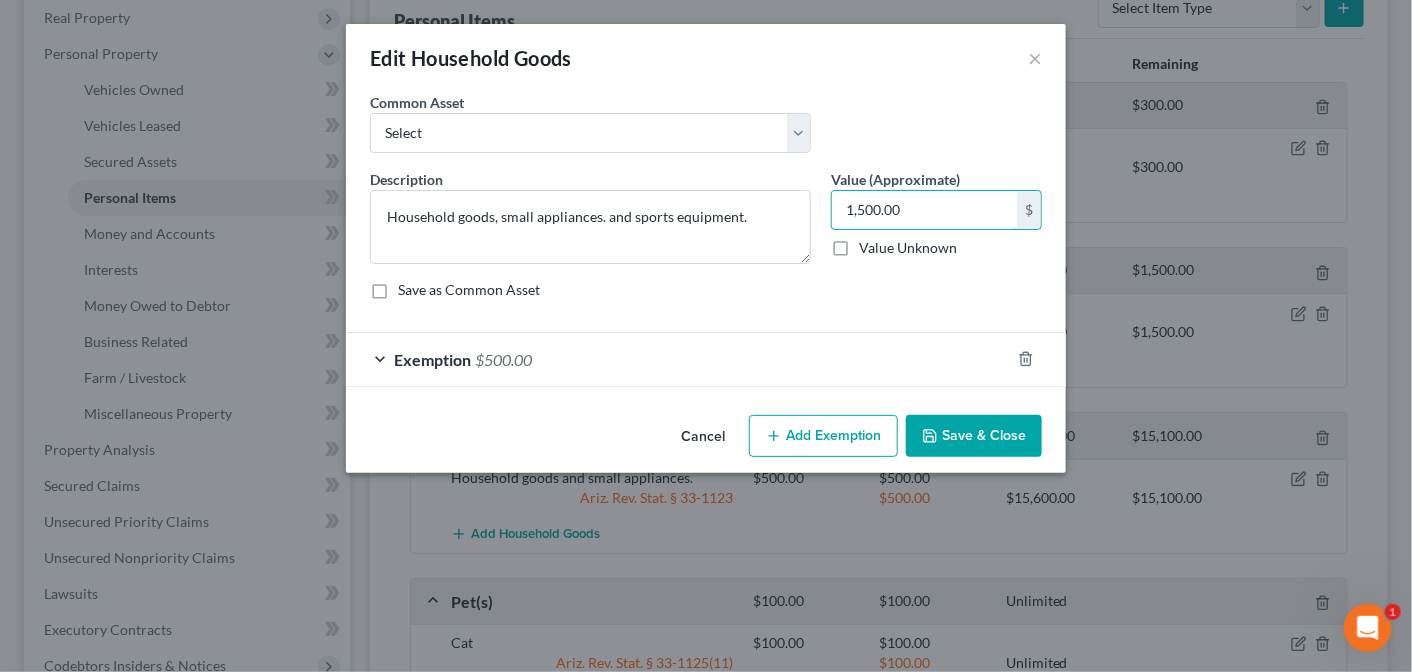 type on "1,500.00" 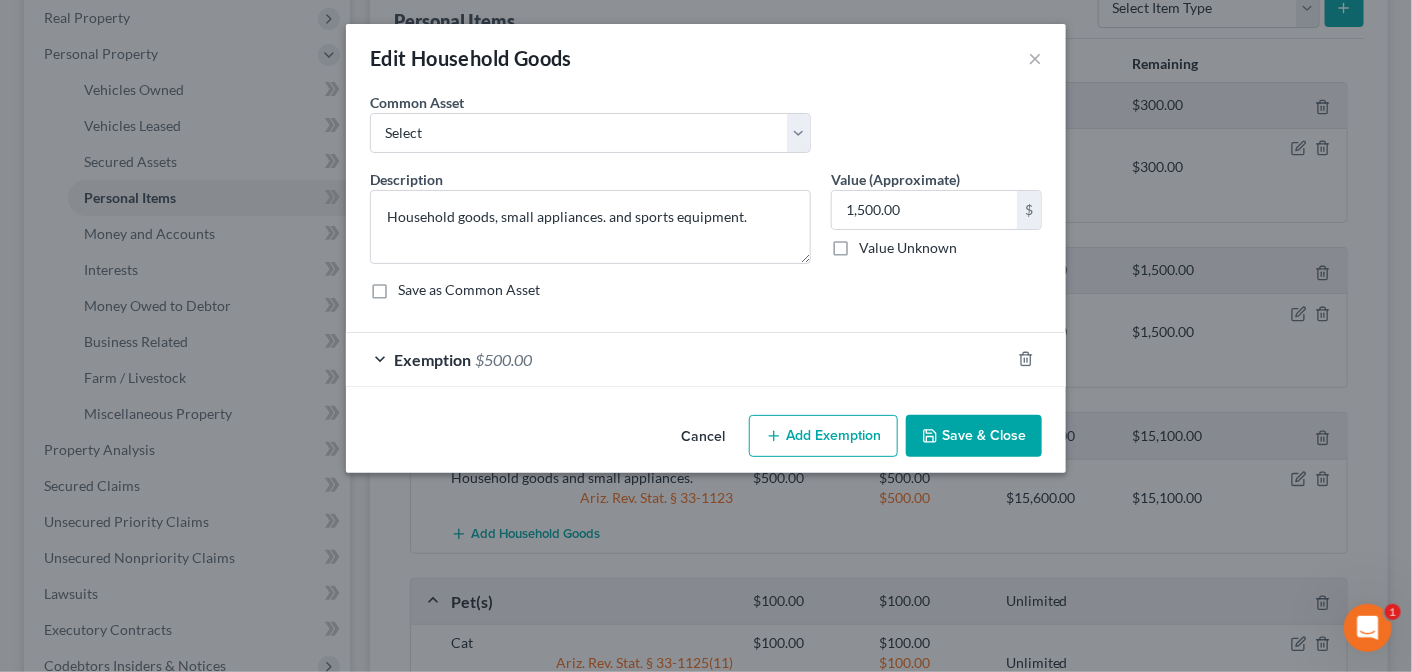 click on "Add Exemption" at bounding box center (823, 436) 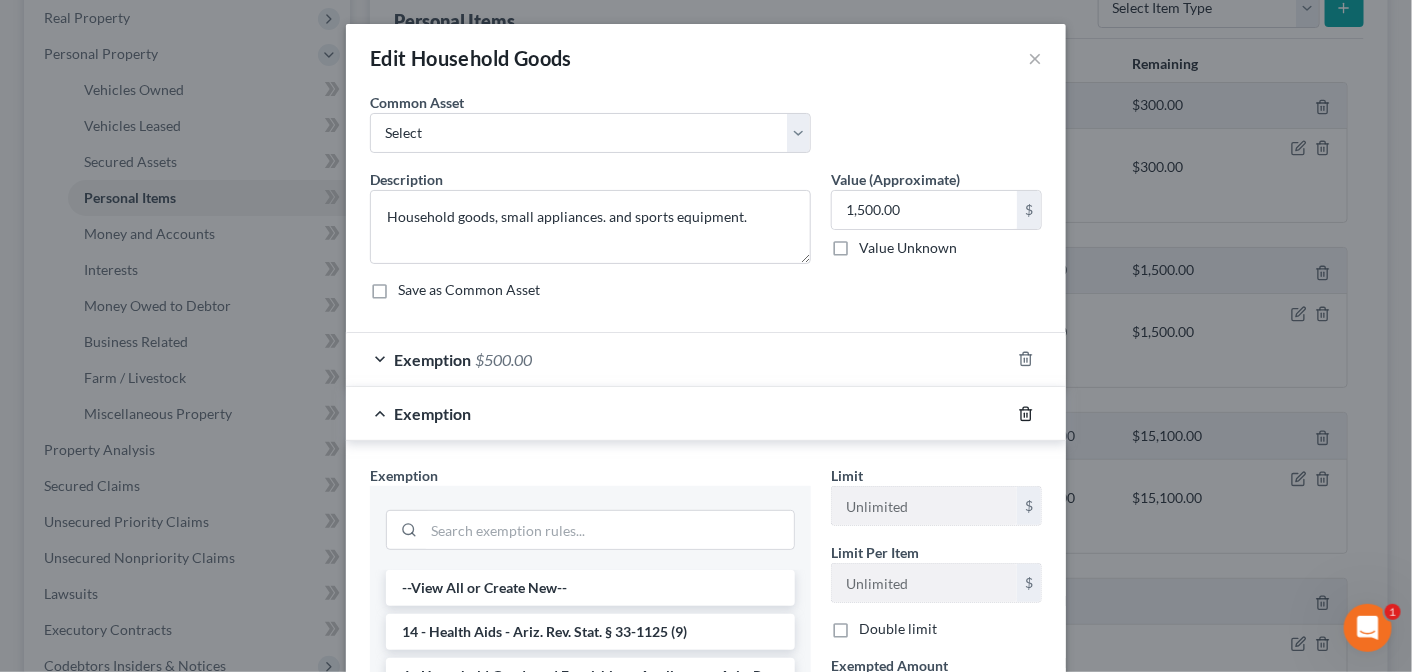 click 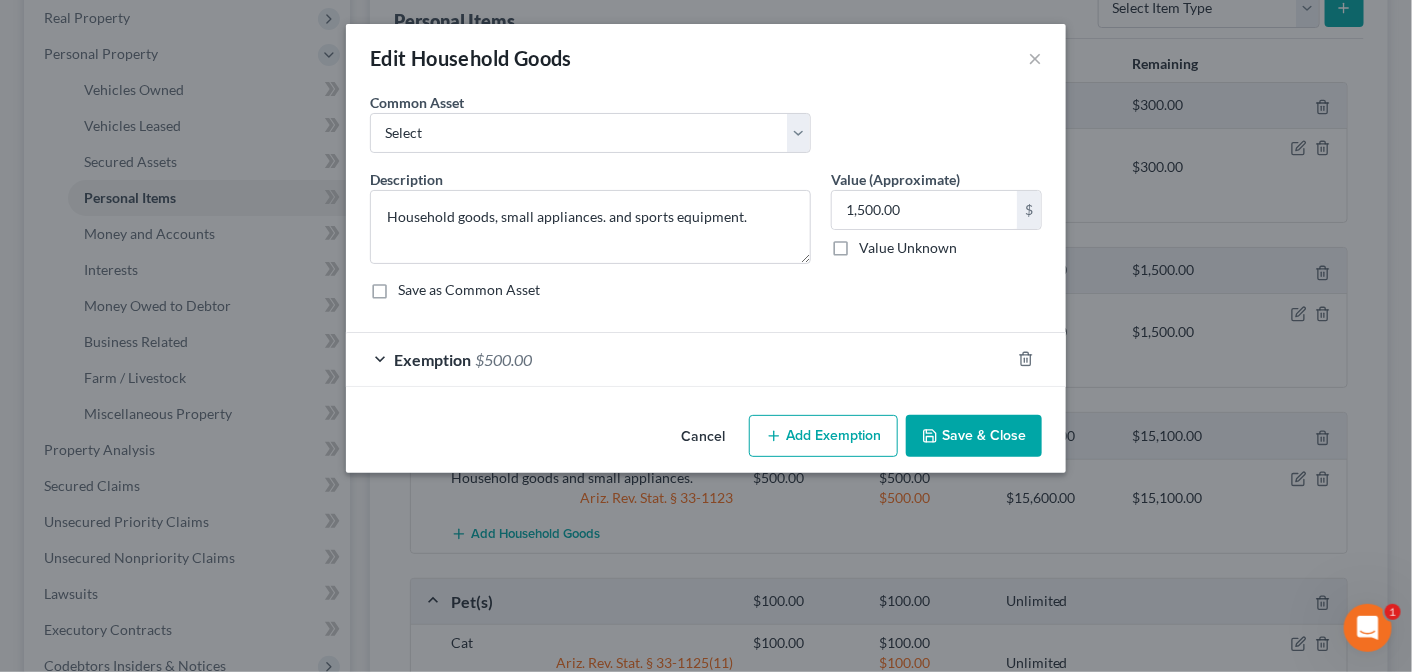 click on "Exemption $500.00" at bounding box center [678, 359] 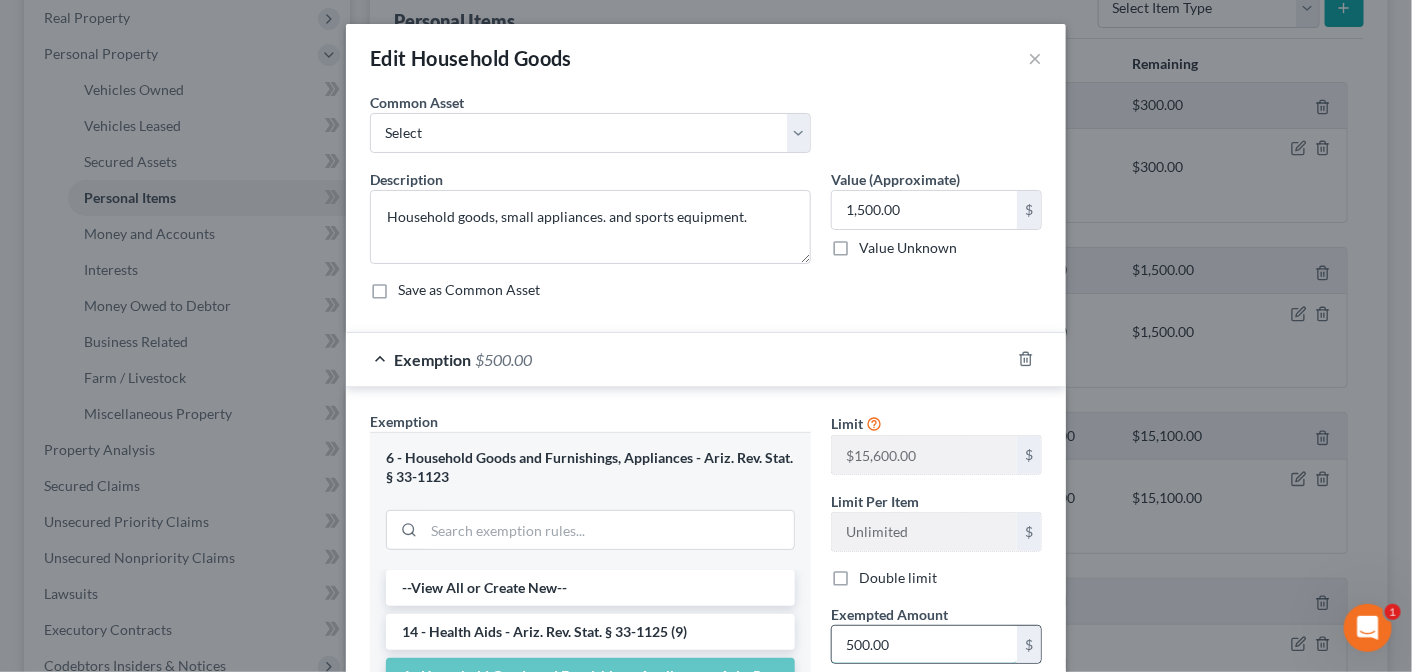 click on "500.00" at bounding box center [924, 645] 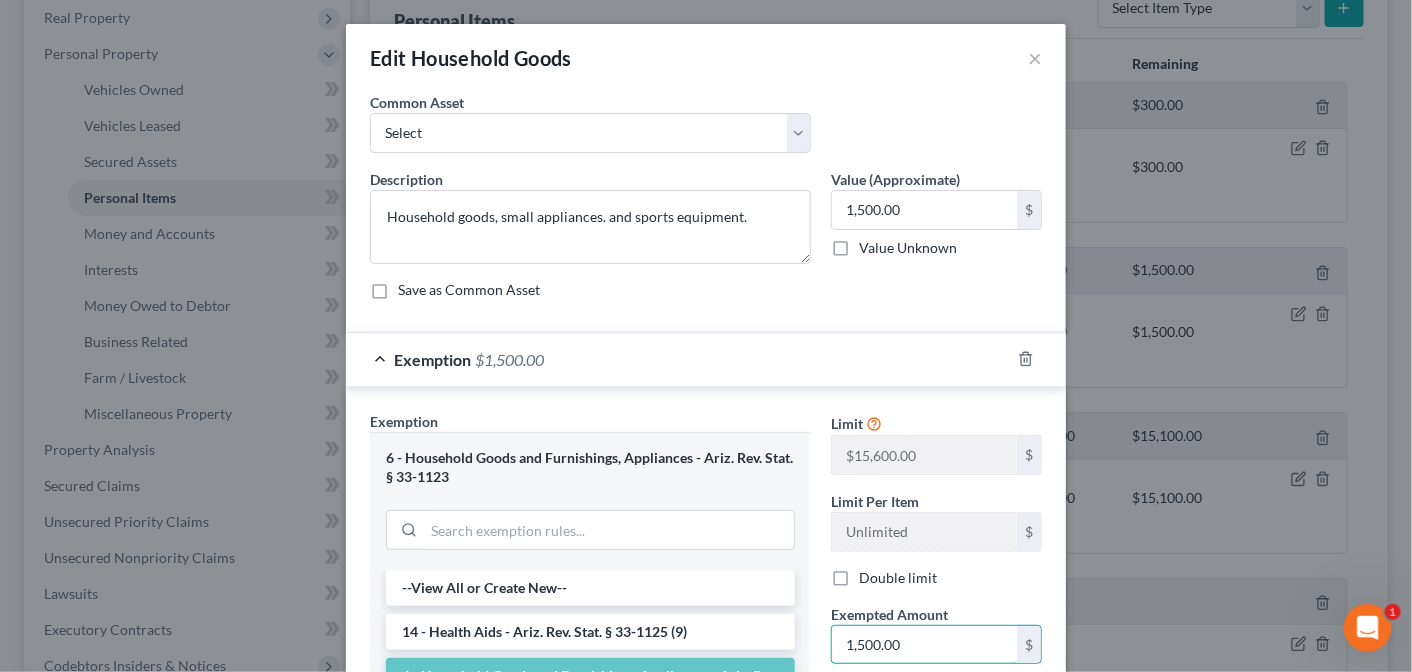 type on "1,500.00" 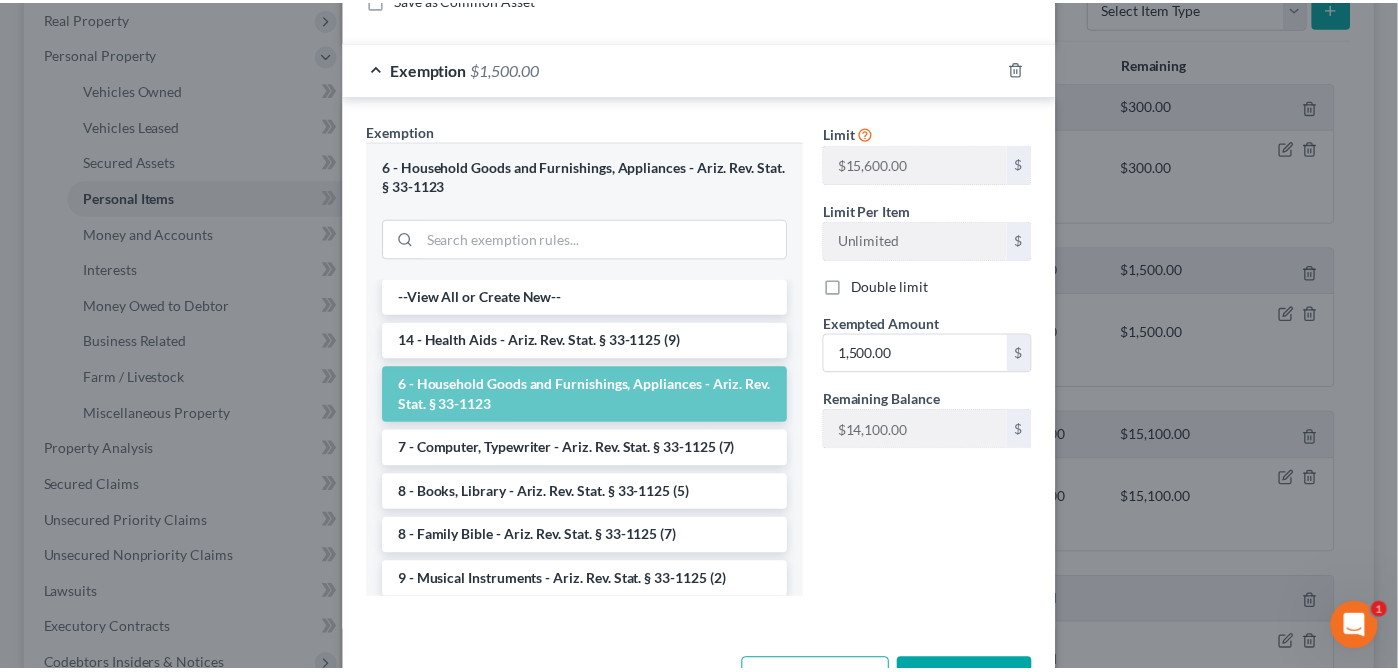 scroll, scrollTop: 293, scrollLeft: 0, axis: vertical 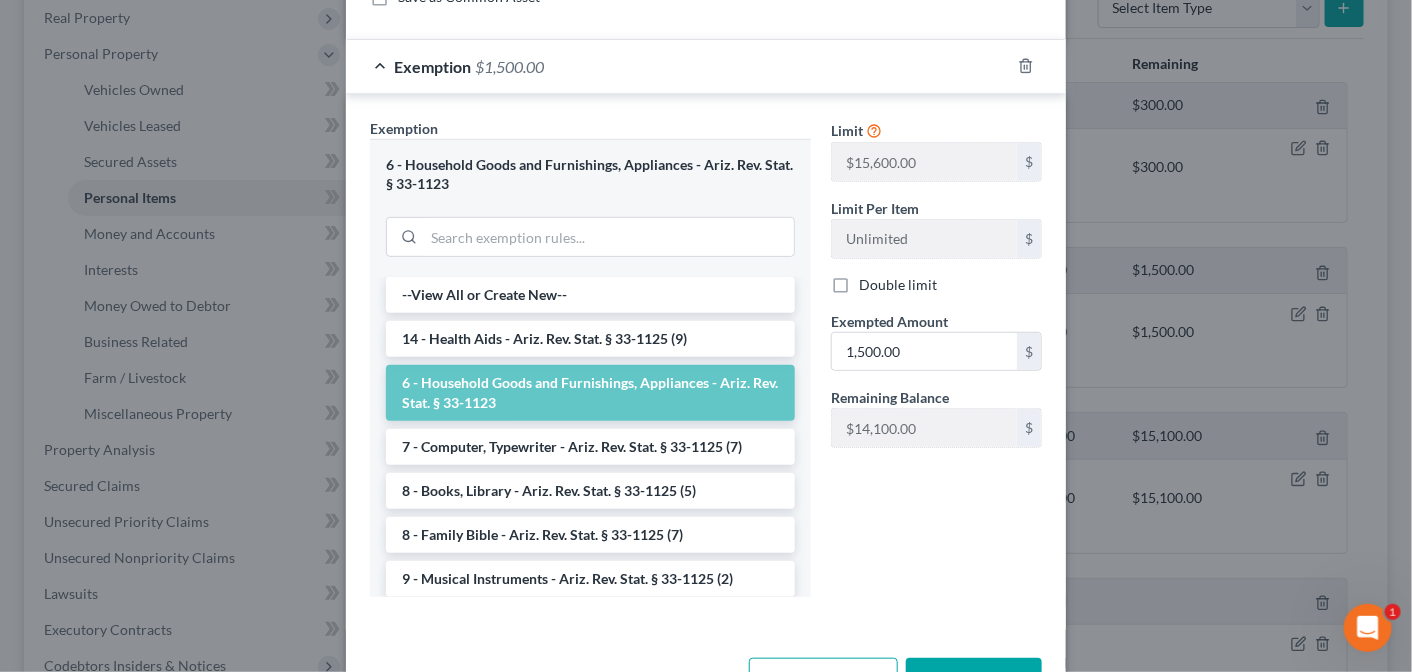 click on "Save & Close" at bounding box center (974, 679) 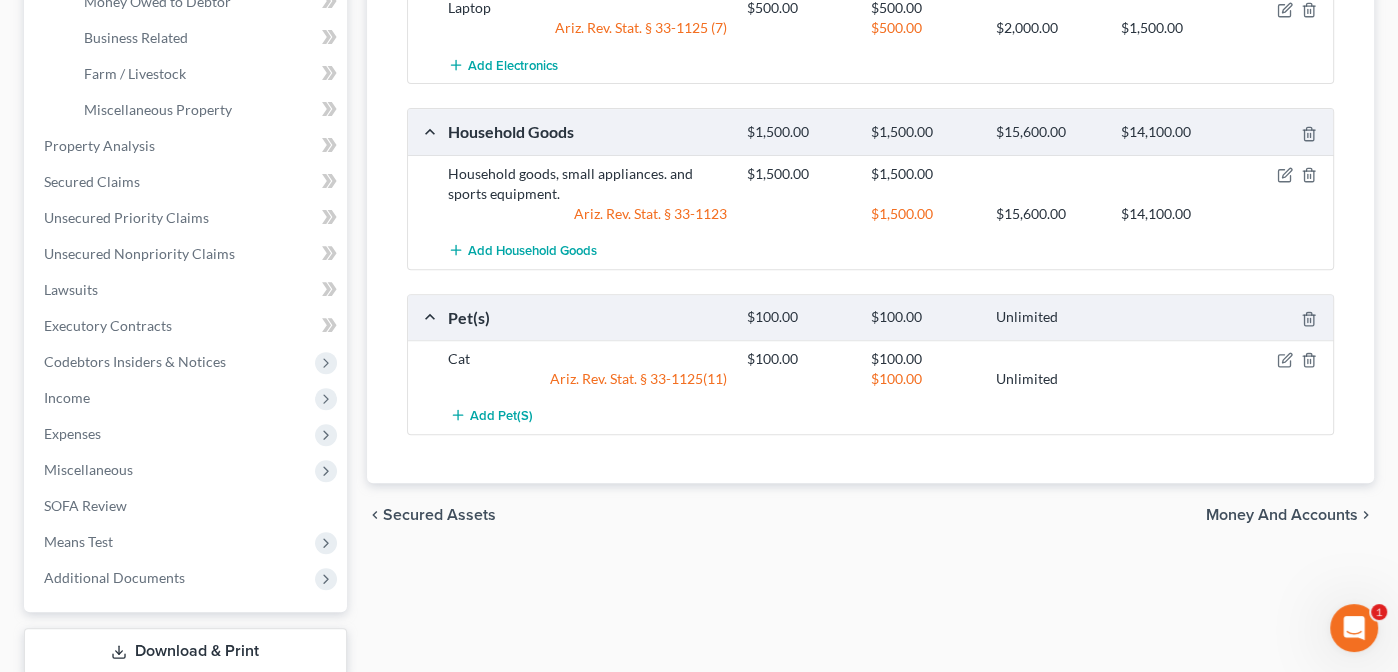 scroll, scrollTop: 647, scrollLeft: 0, axis: vertical 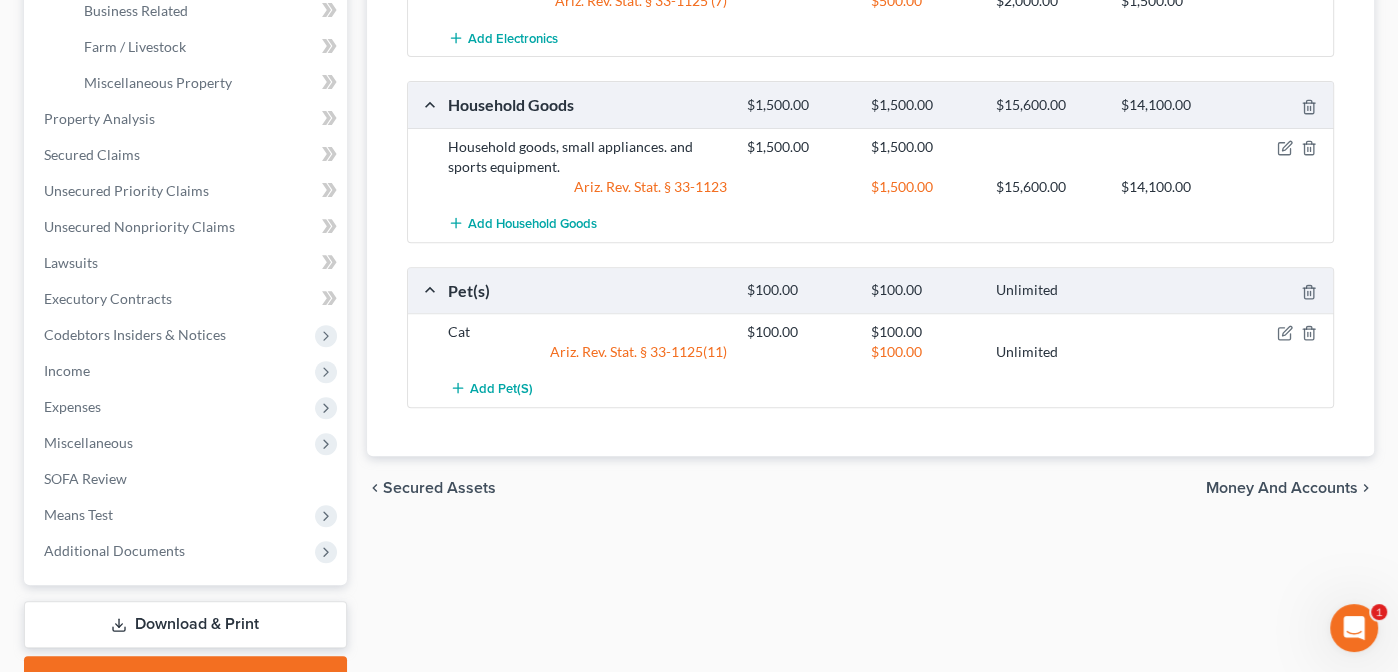 click on "Money and Accounts" at bounding box center [1282, 488] 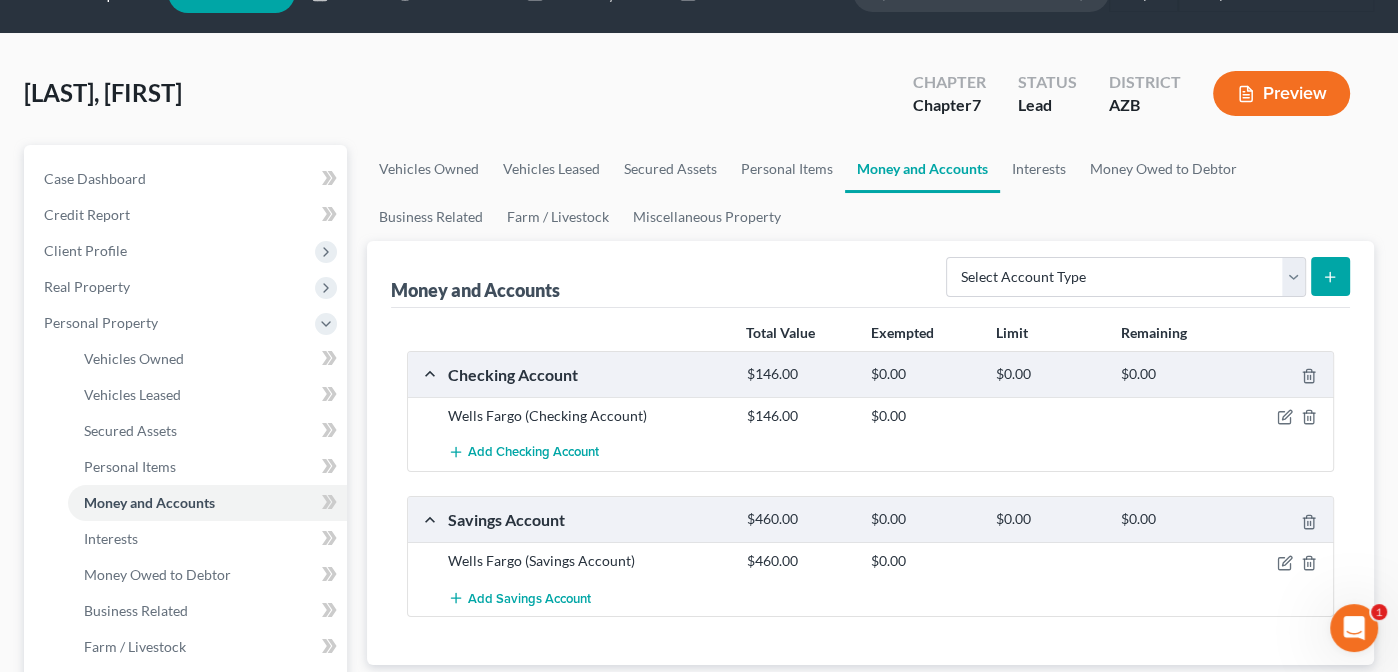 scroll, scrollTop: 0, scrollLeft: 0, axis: both 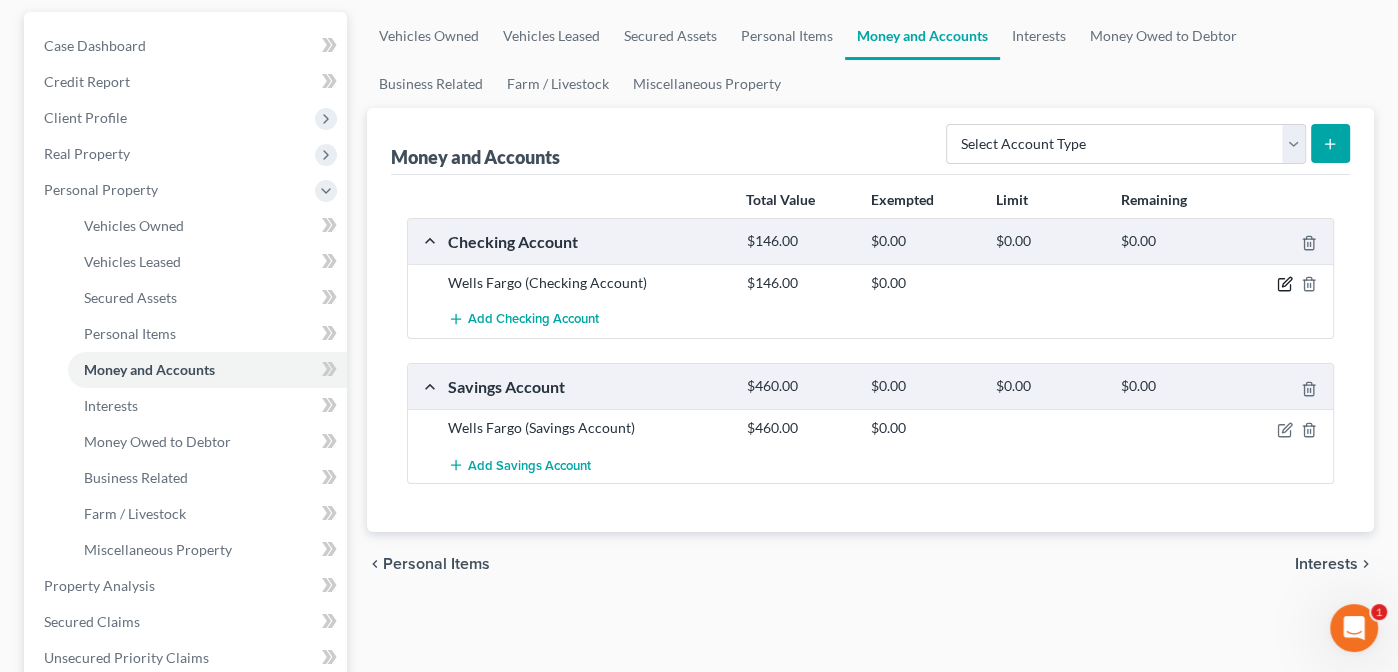 click 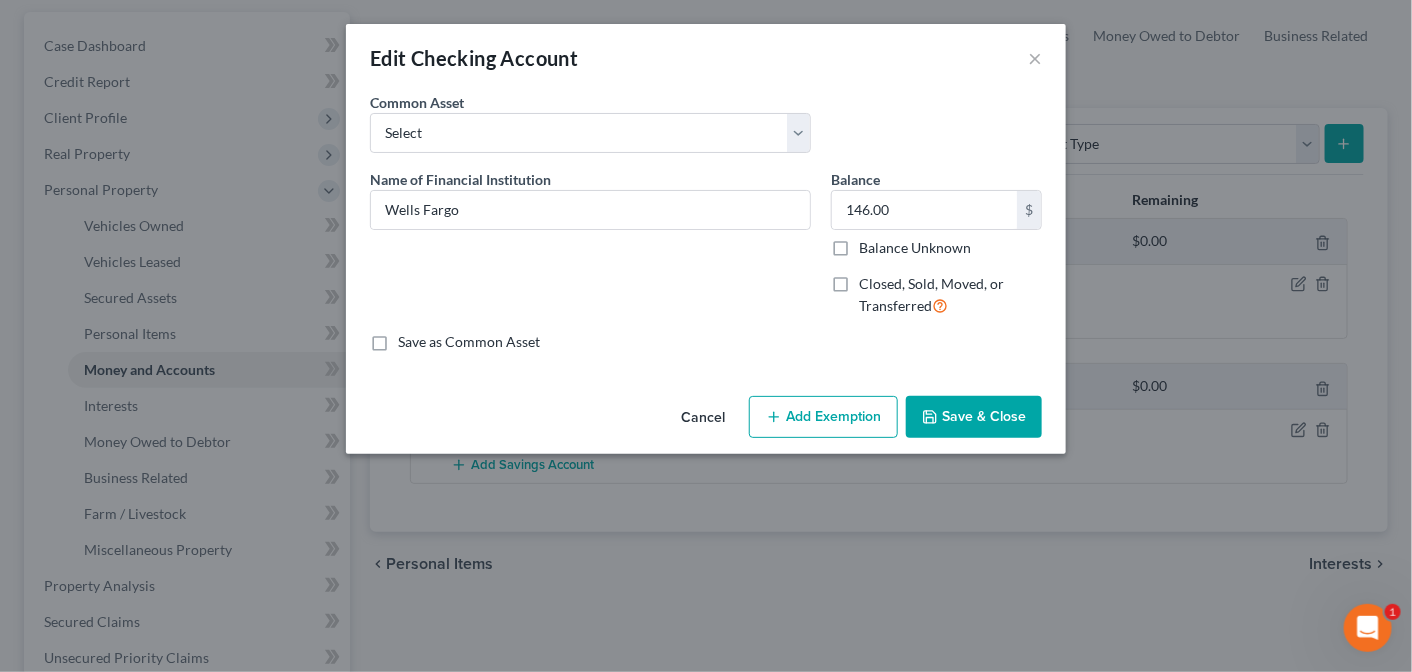 click on "Add Exemption" at bounding box center (823, 417) 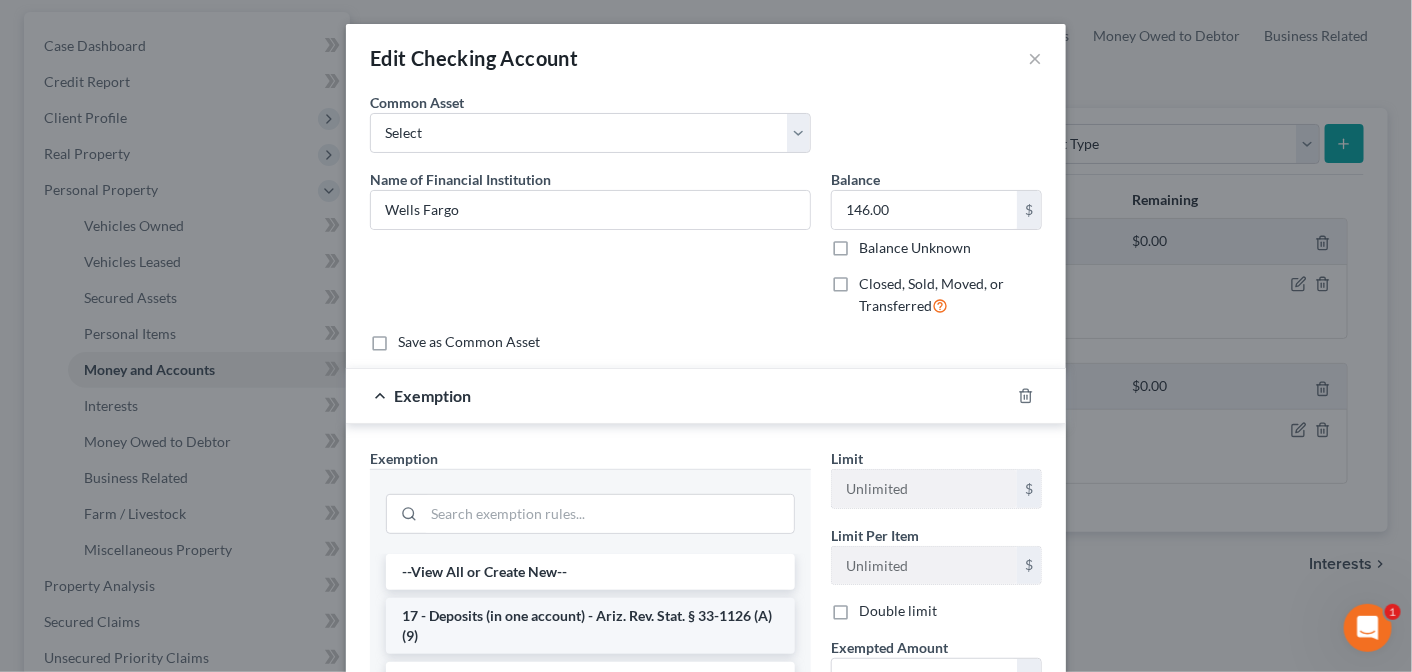 click on "17 - Deposits (in one account) - Ariz. Rev. Stat. § 33-1126 (A)(9)" at bounding box center [590, 626] 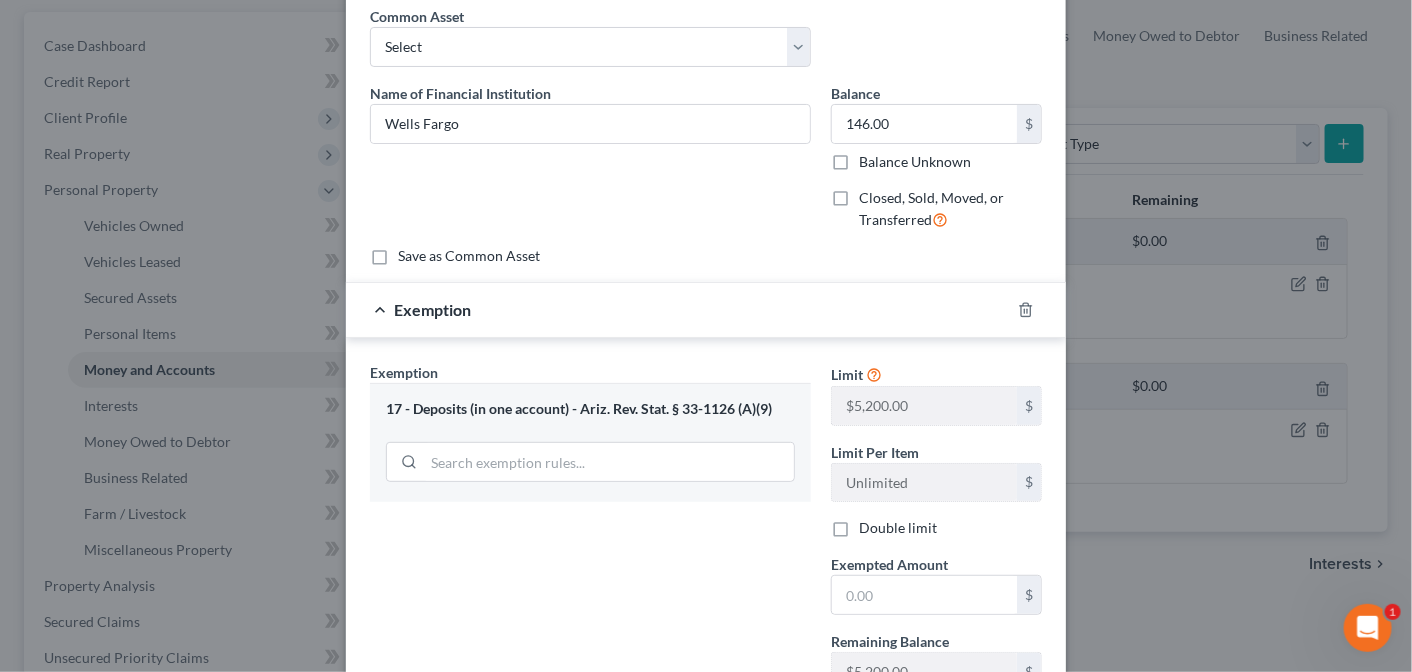 scroll, scrollTop: 93, scrollLeft: 0, axis: vertical 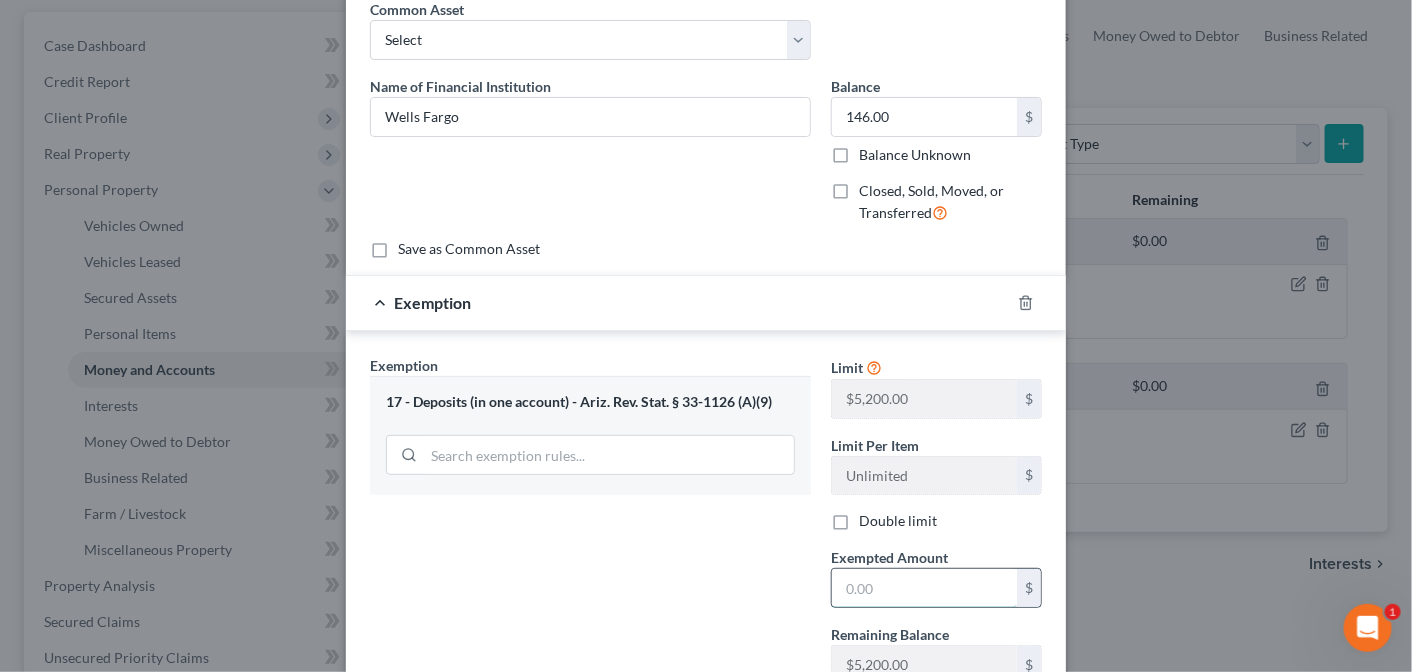 click at bounding box center [924, 588] 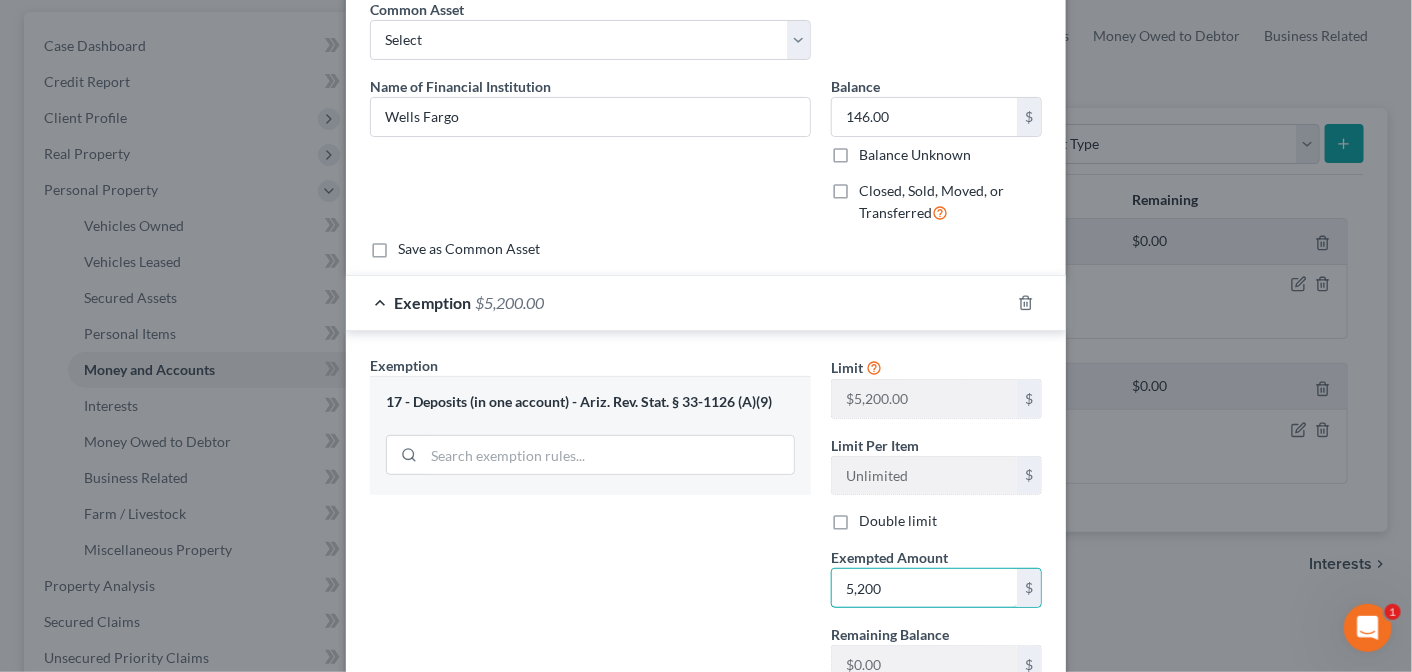 type on "5,200" 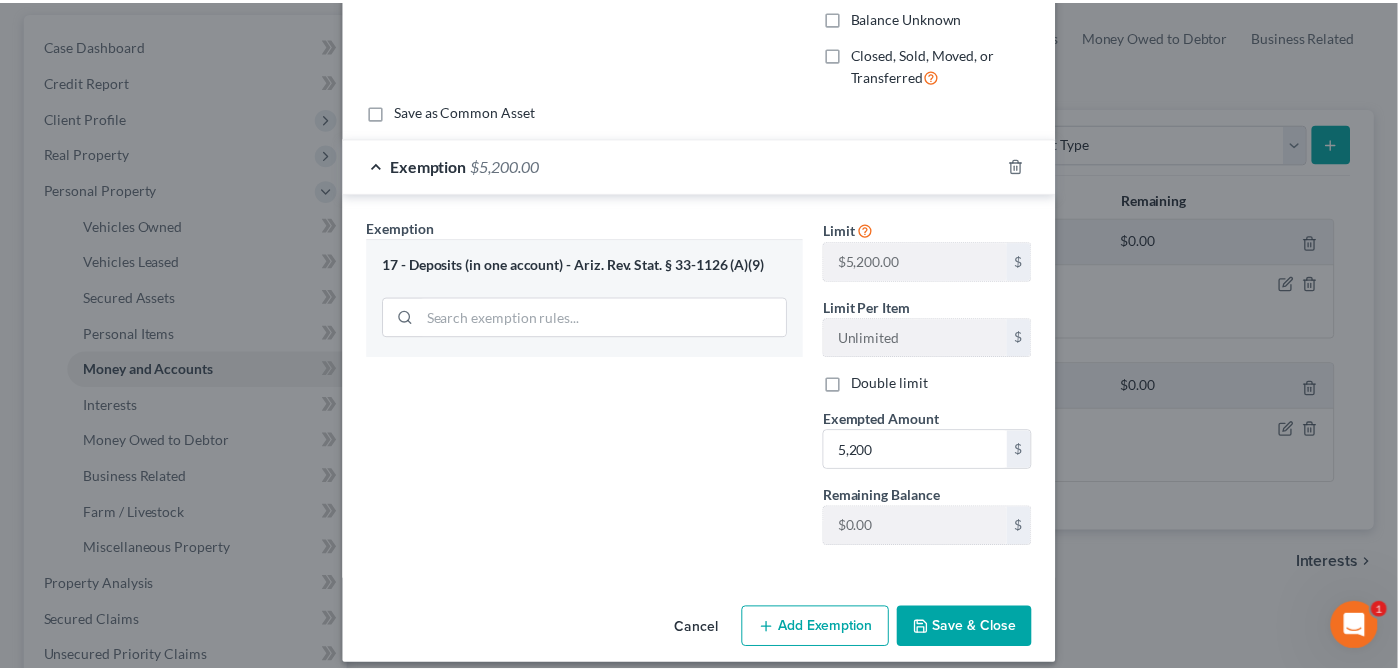 scroll, scrollTop: 230, scrollLeft: 0, axis: vertical 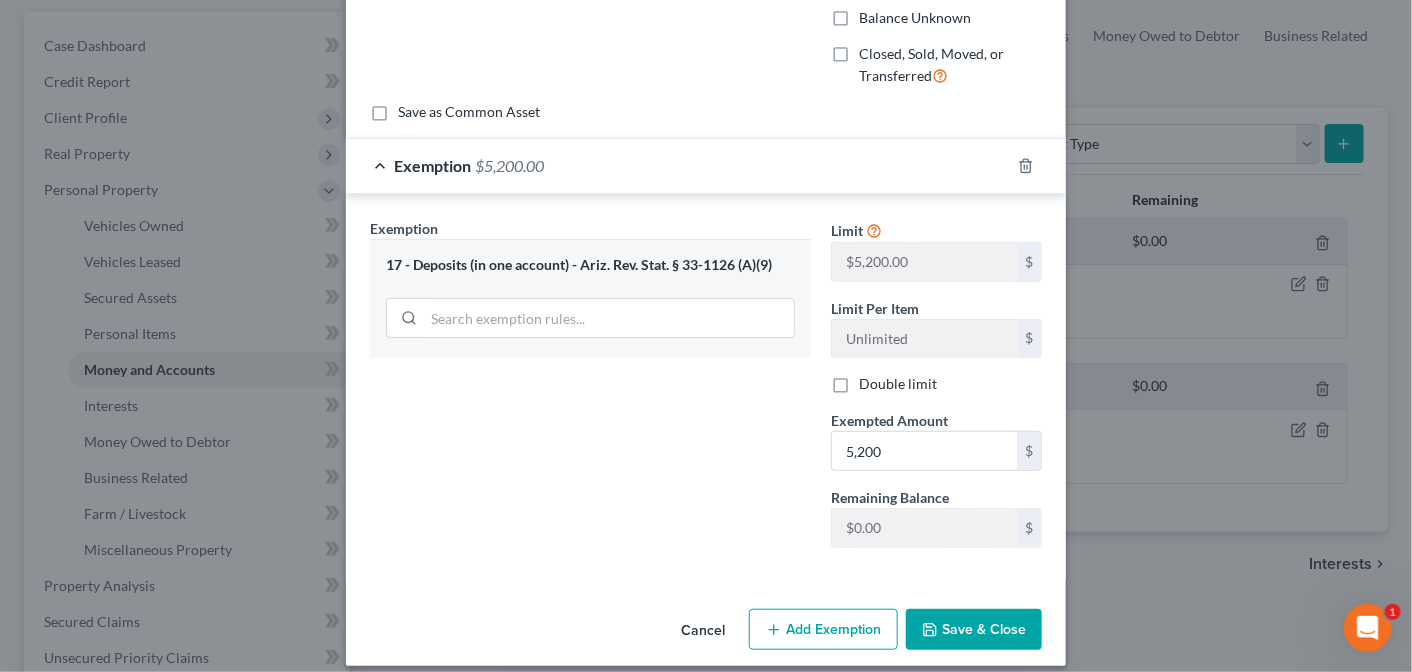 click on "Save & Close" at bounding box center (974, 630) 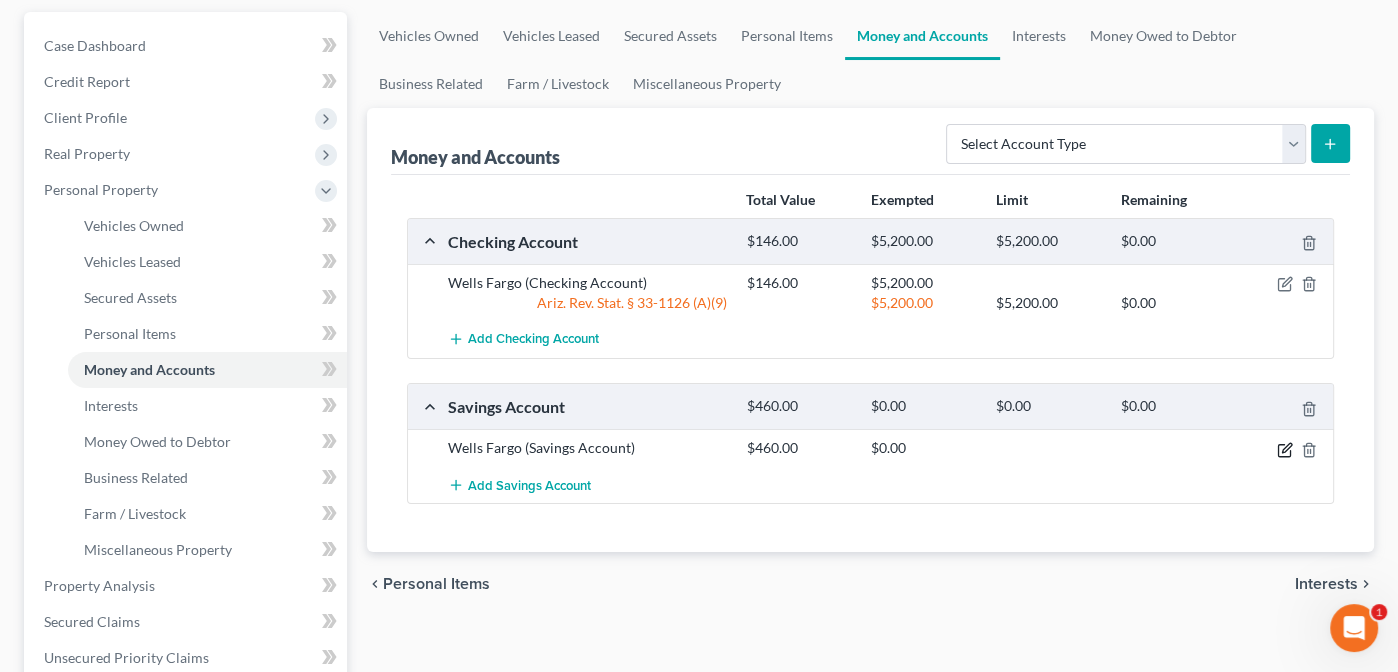 click 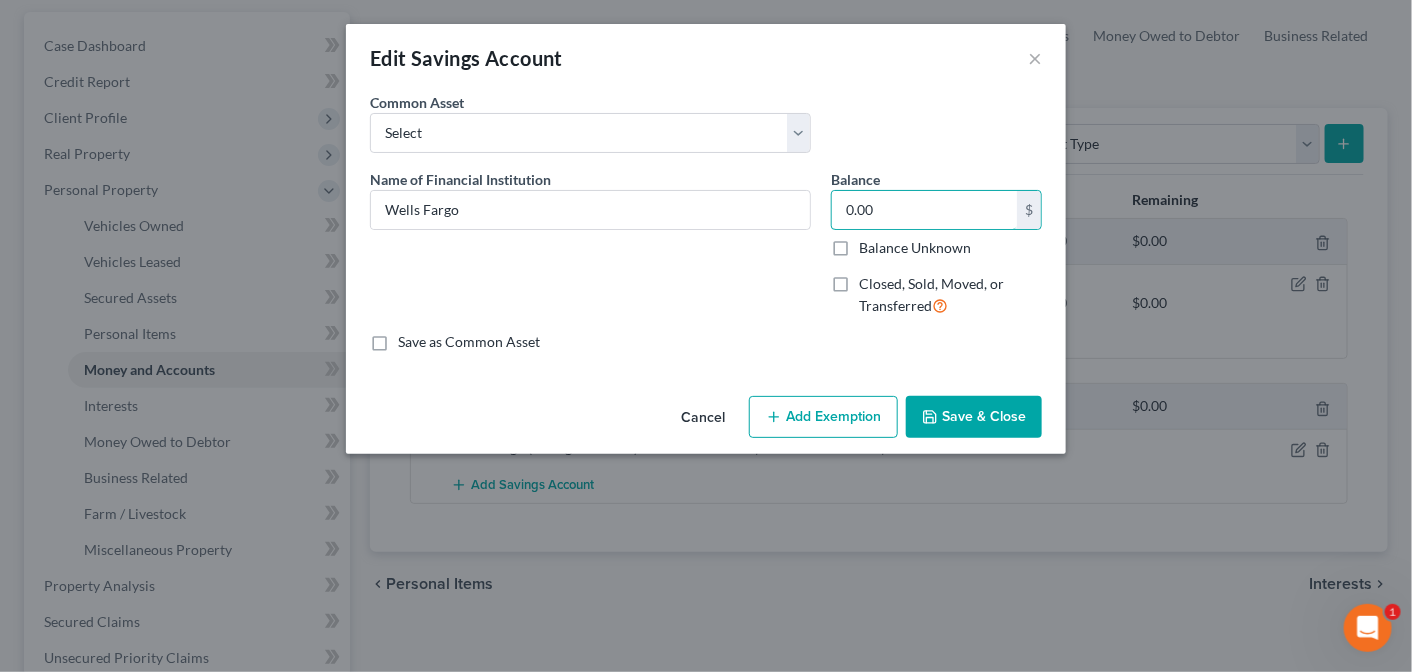 type on "0.00" 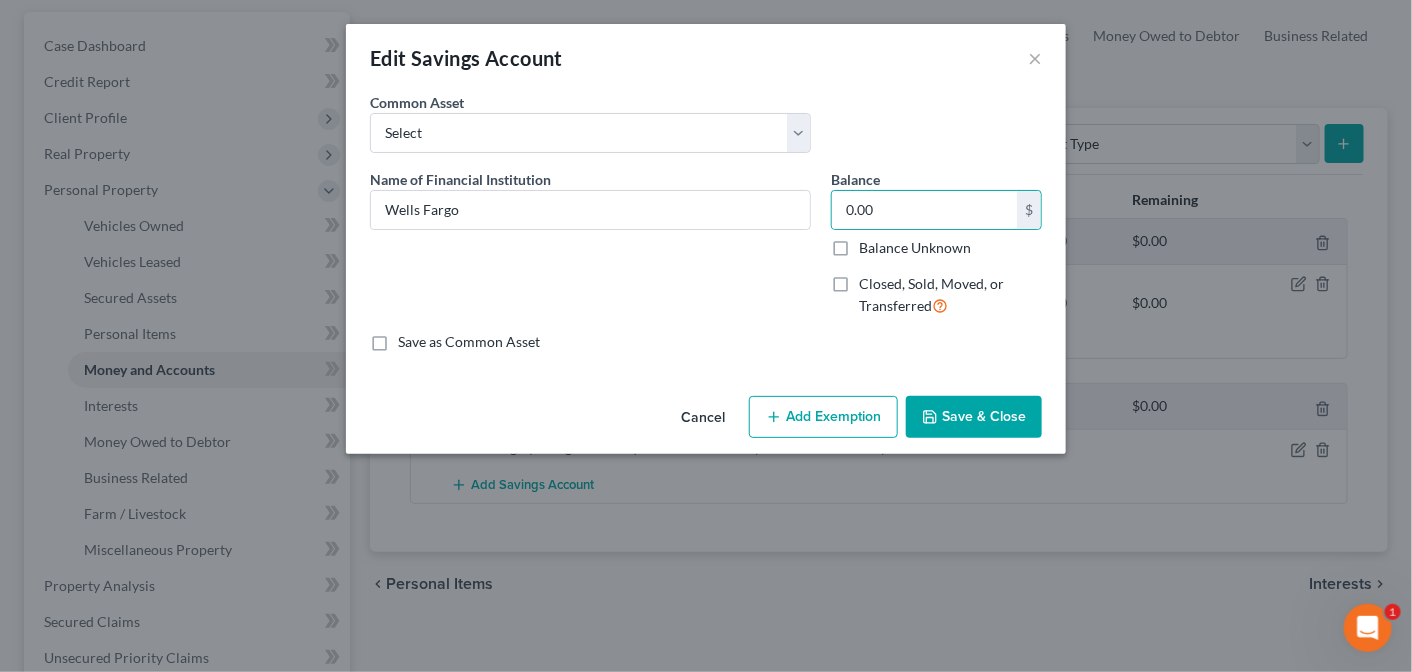 click on "Save & Close" at bounding box center [974, 417] 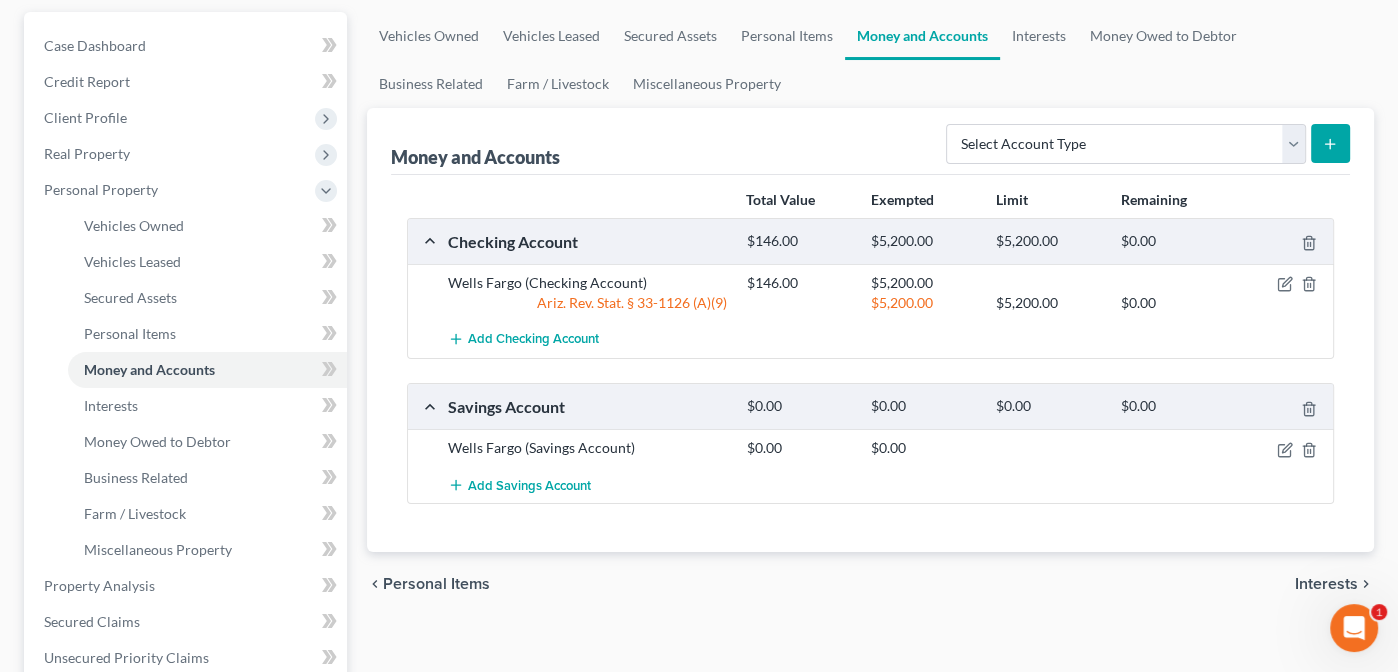click on "Interests" at bounding box center (1326, 584) 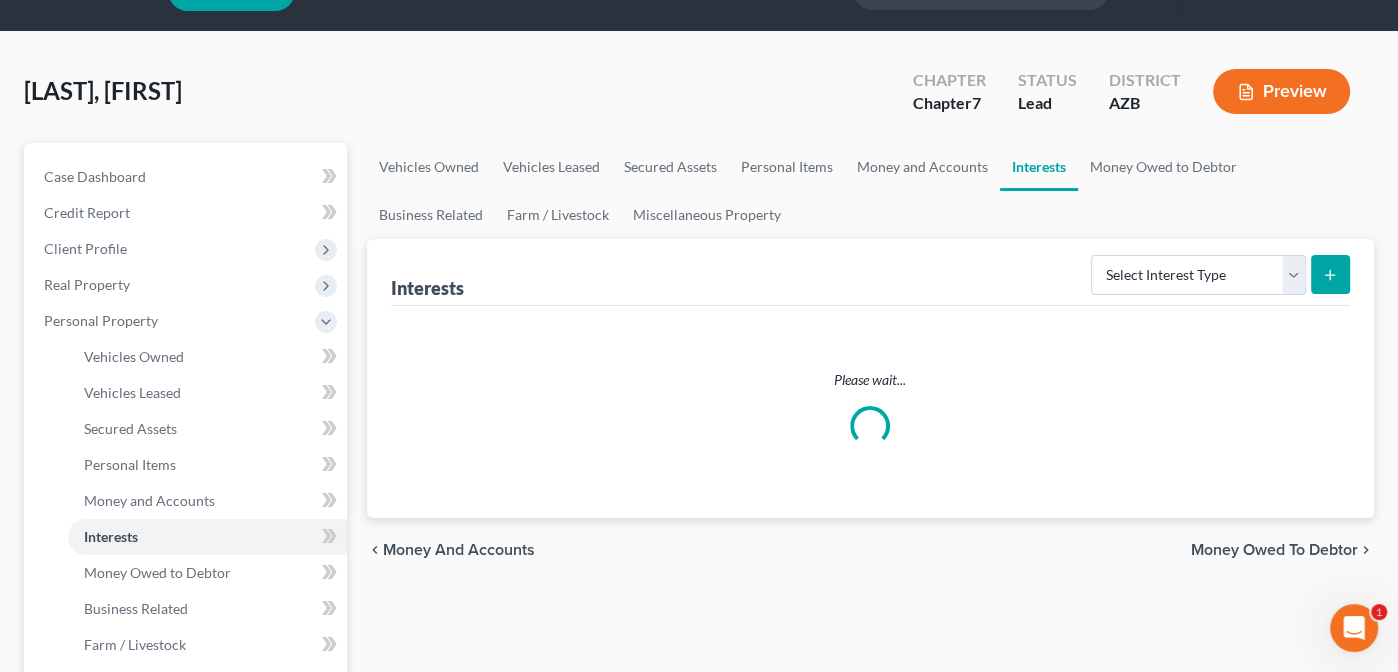scroll, scrollTop: 0, scrollLeft: 0, axis: both 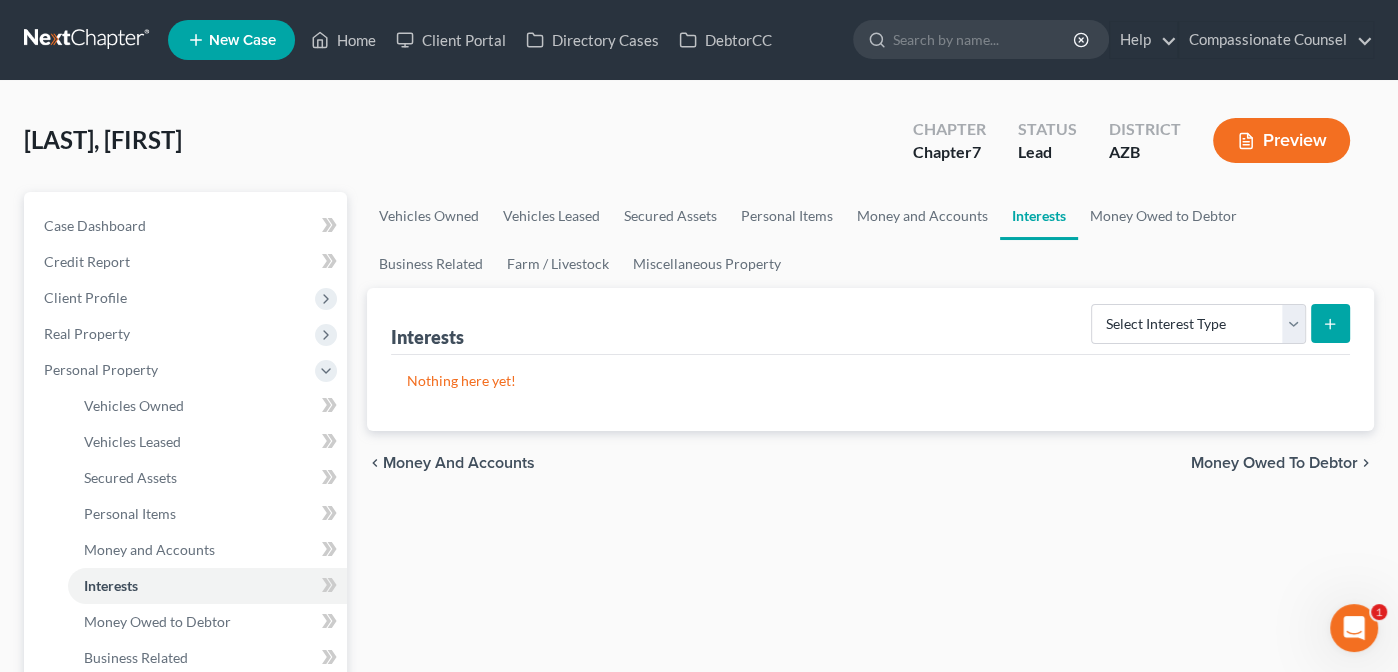 click on "Money Owed to Debtor" at bounding box center (1274, 463) 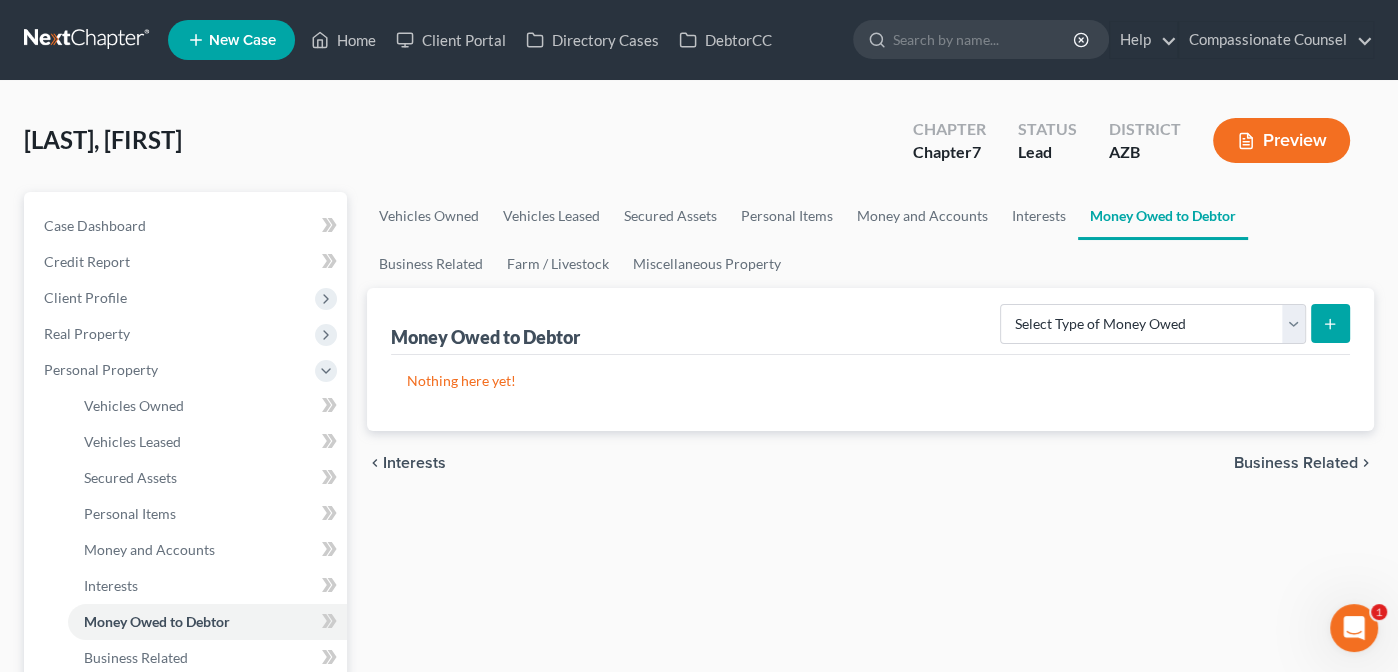 click on "Business Related" at bounding box center (1296, 463) 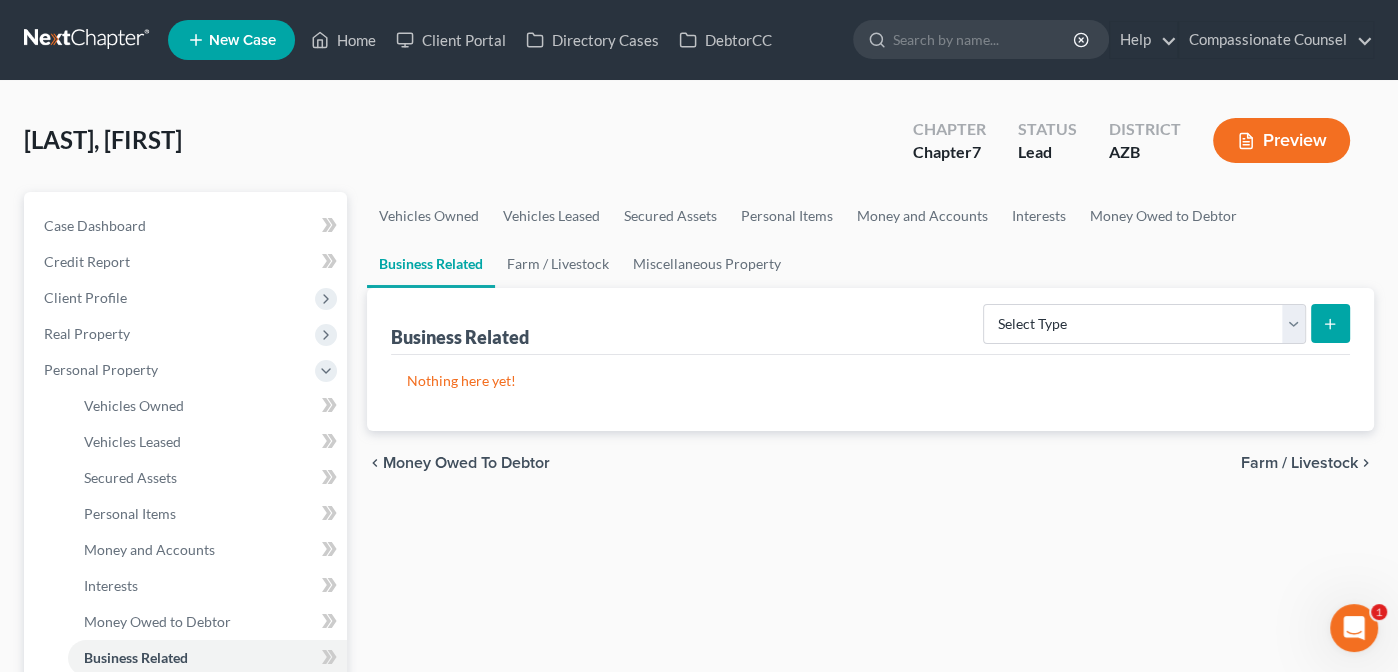 click on "Farm / Livestock" at bounding box center [1299, 463] 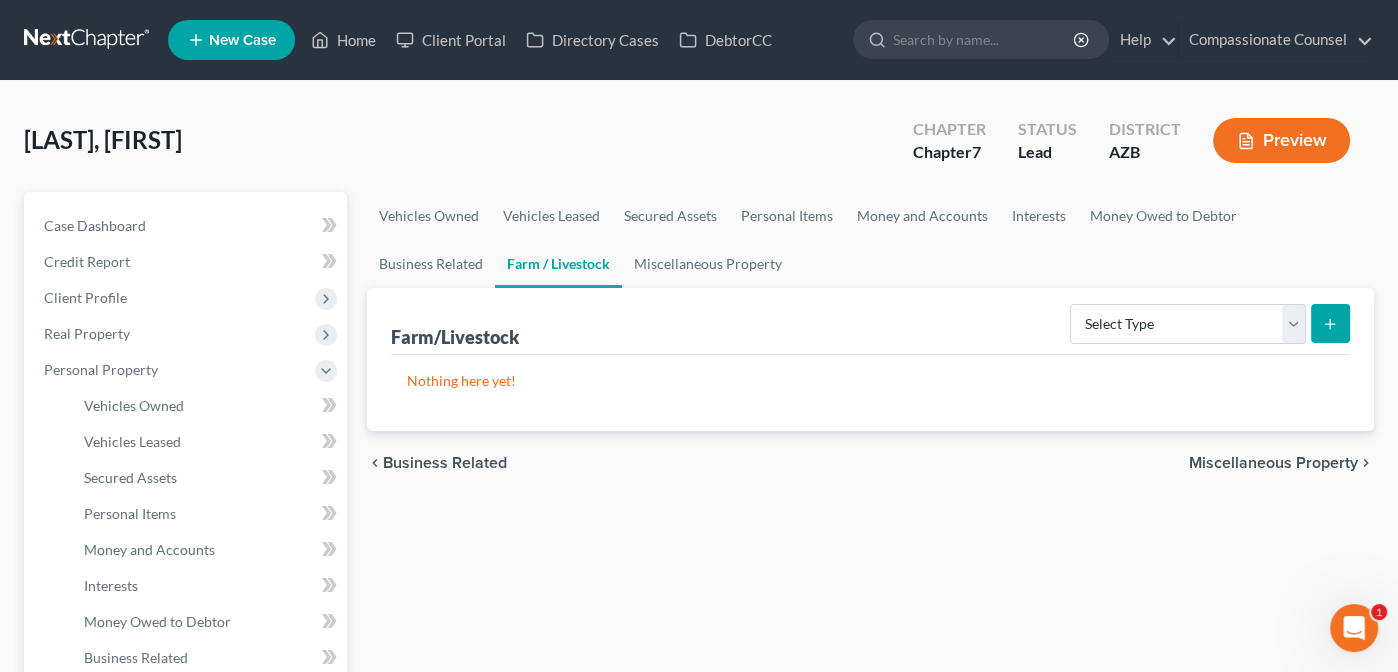 click on "Miscellaneous Property" at bounding box center [1273, 463] 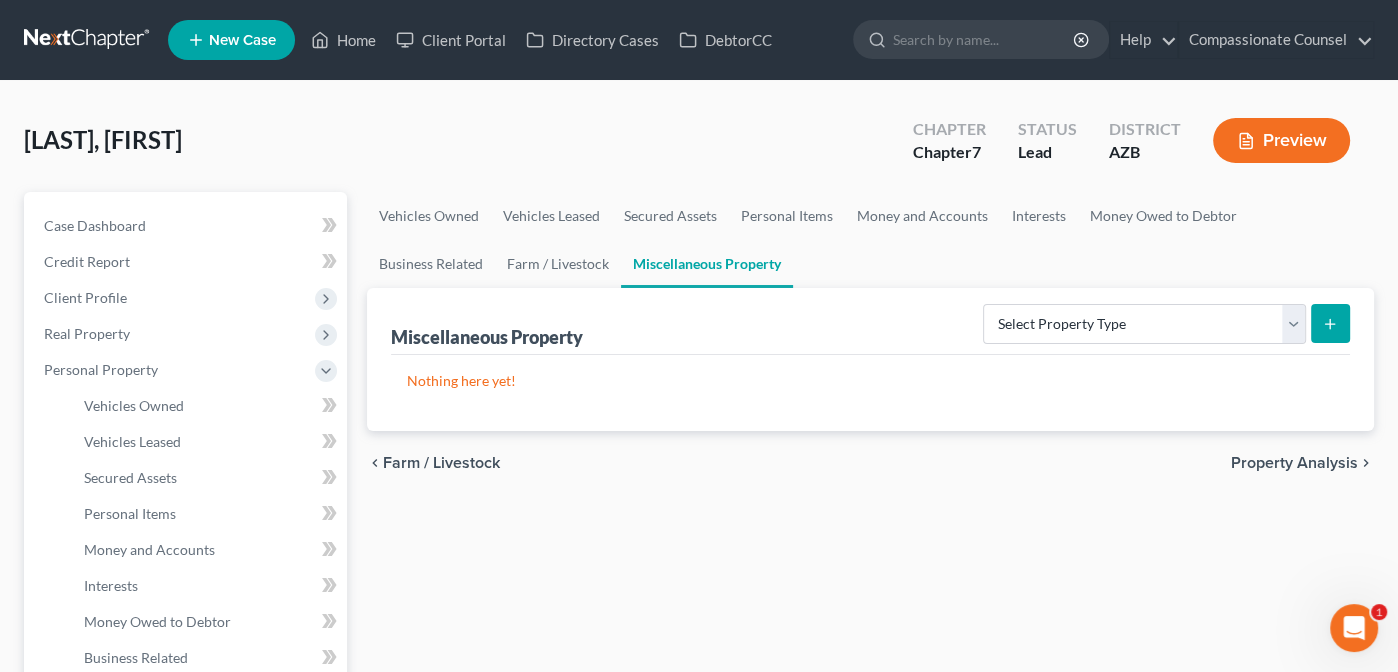 click on "Property Analysis" at bounding box center [1294, 463] 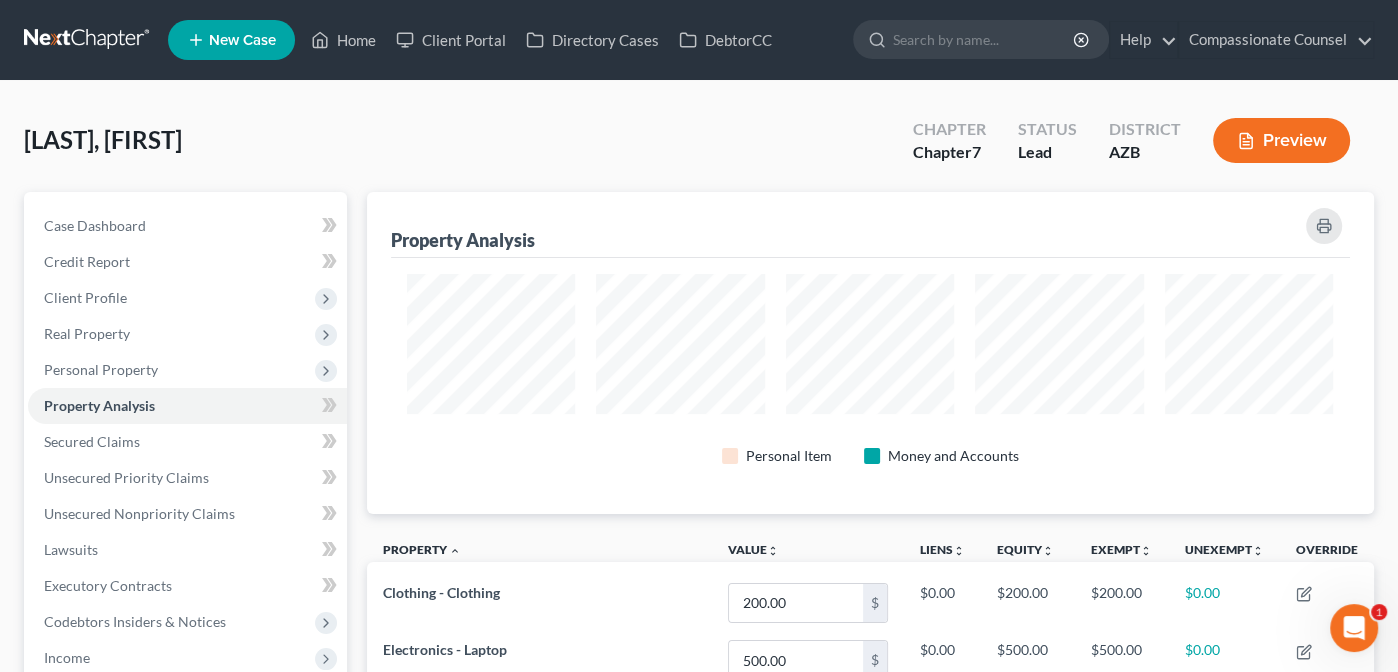 scroll, scrollTop: 999678, scrollLeft: 998992, axis: both 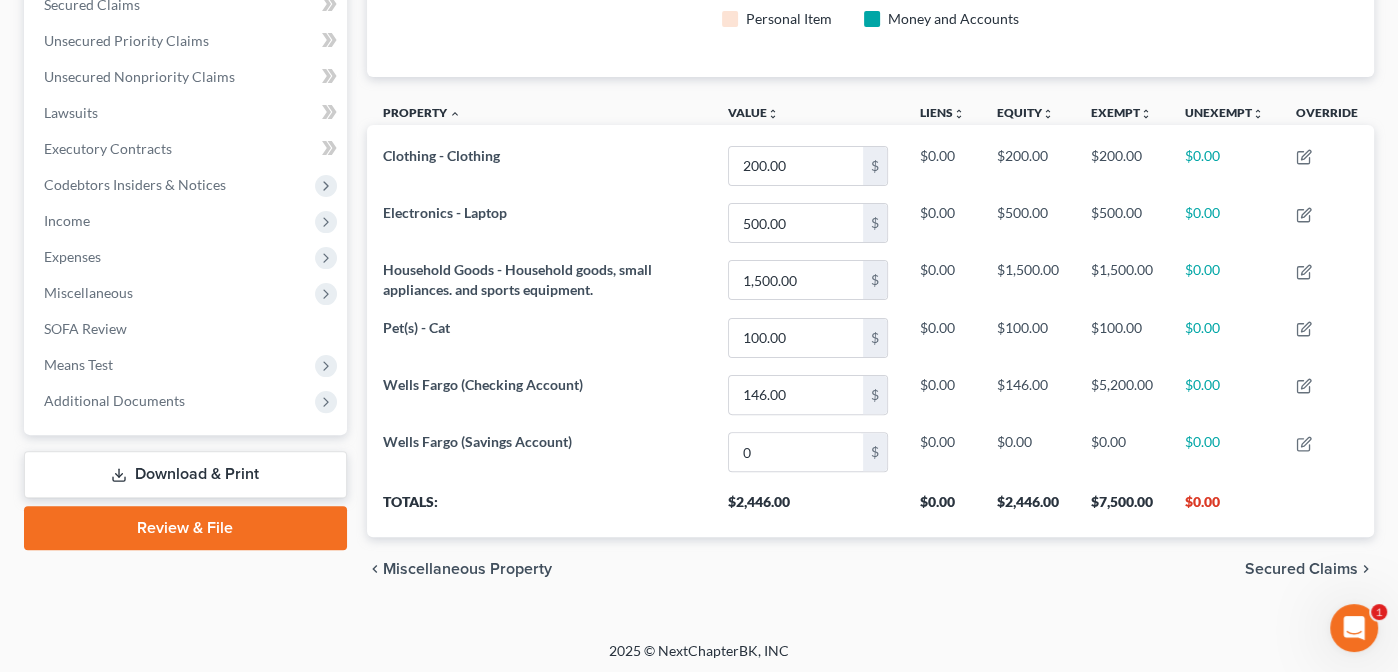 click on "Secured Claims" at bounding box center (1301, 569) 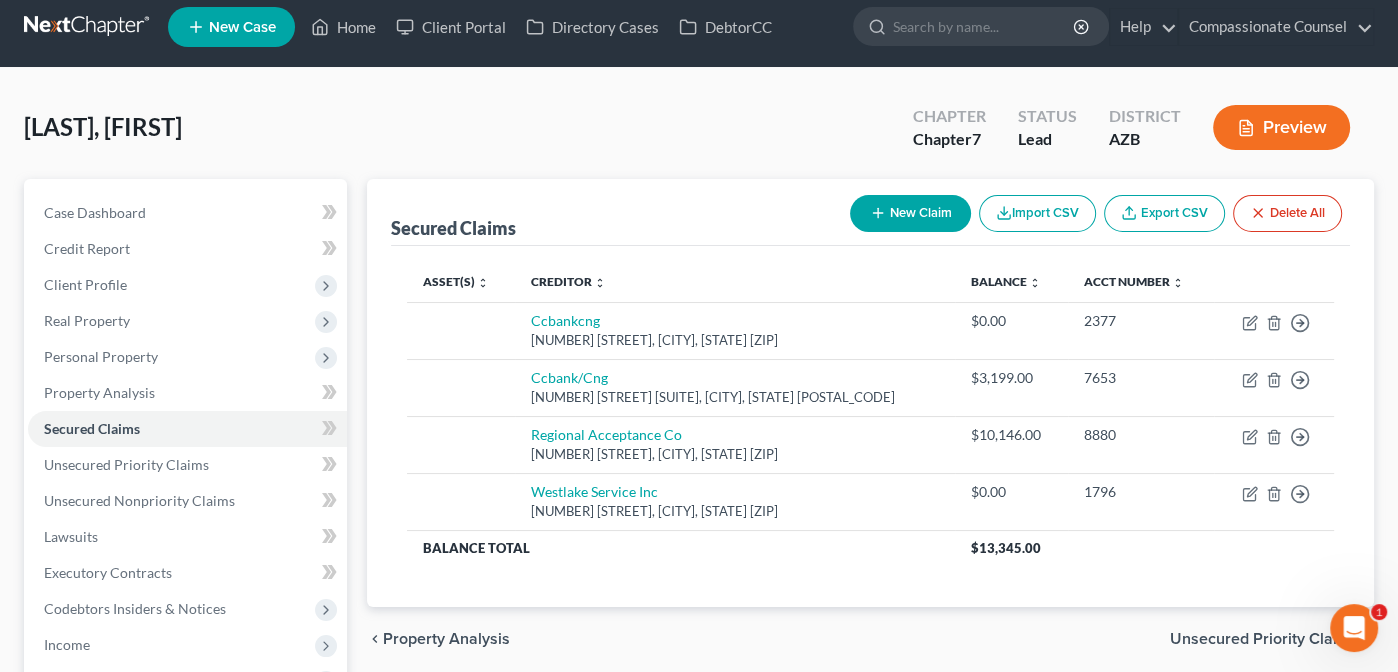 scroll, scrollTop: 0, scrollLeft: 0, axis: both 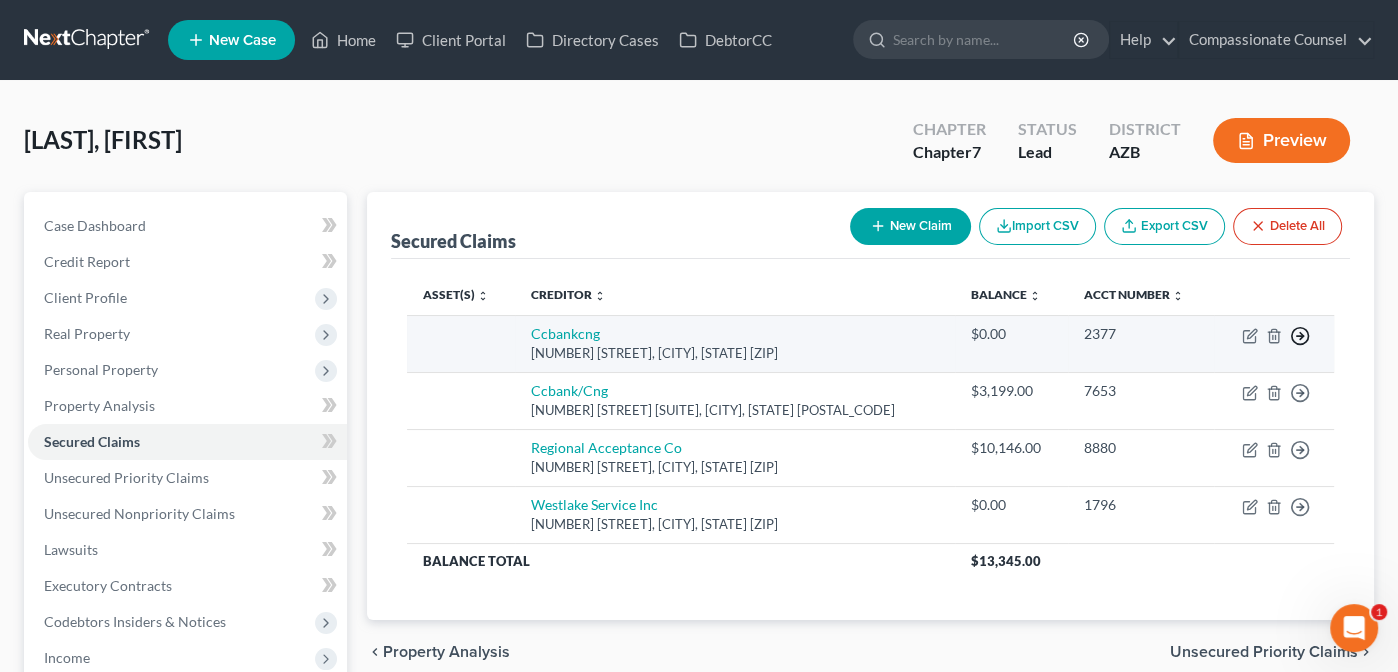 click 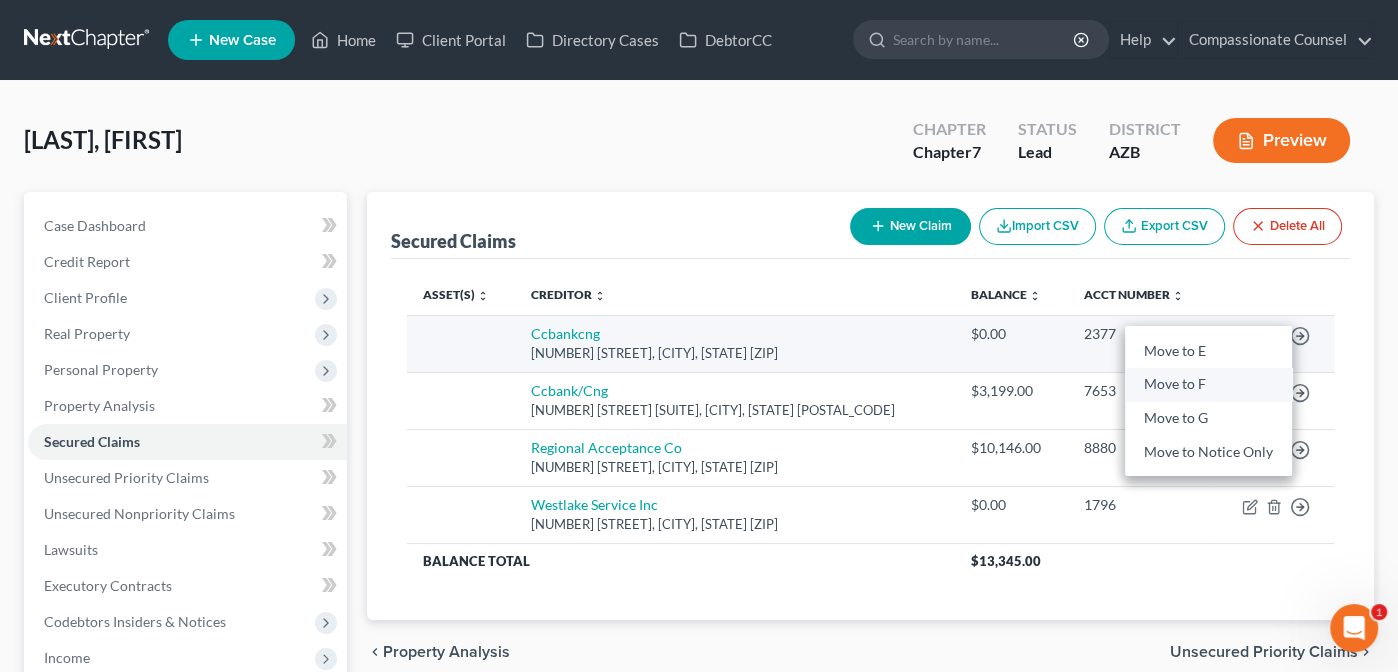 click on "Move to F" at bounding box center [1208, 385] 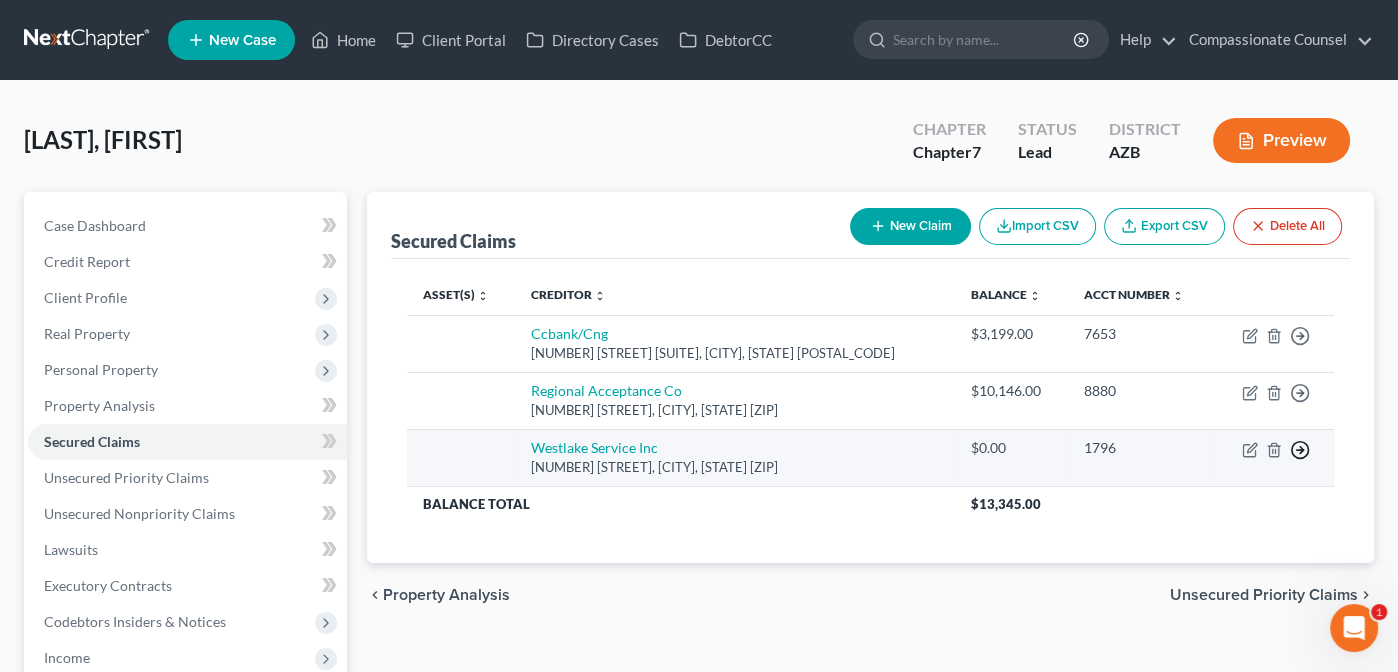 click 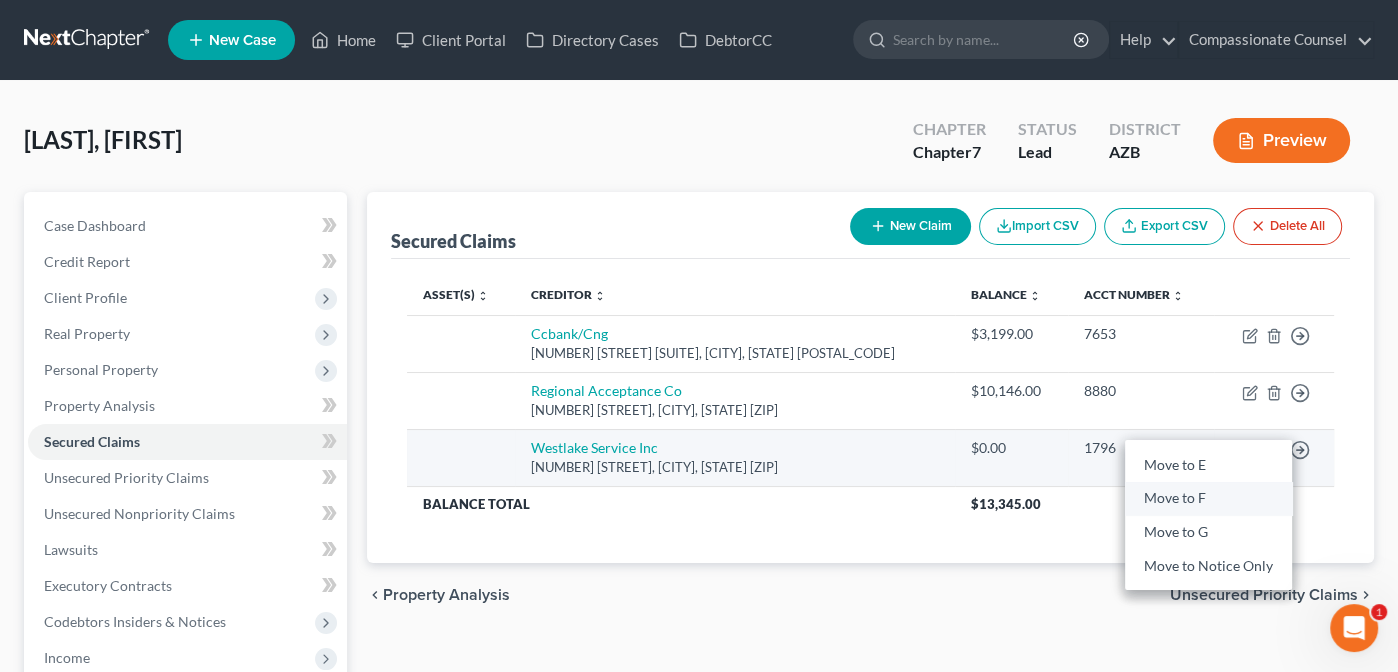 click on "Move to F" at bounding box center [1208, 499] 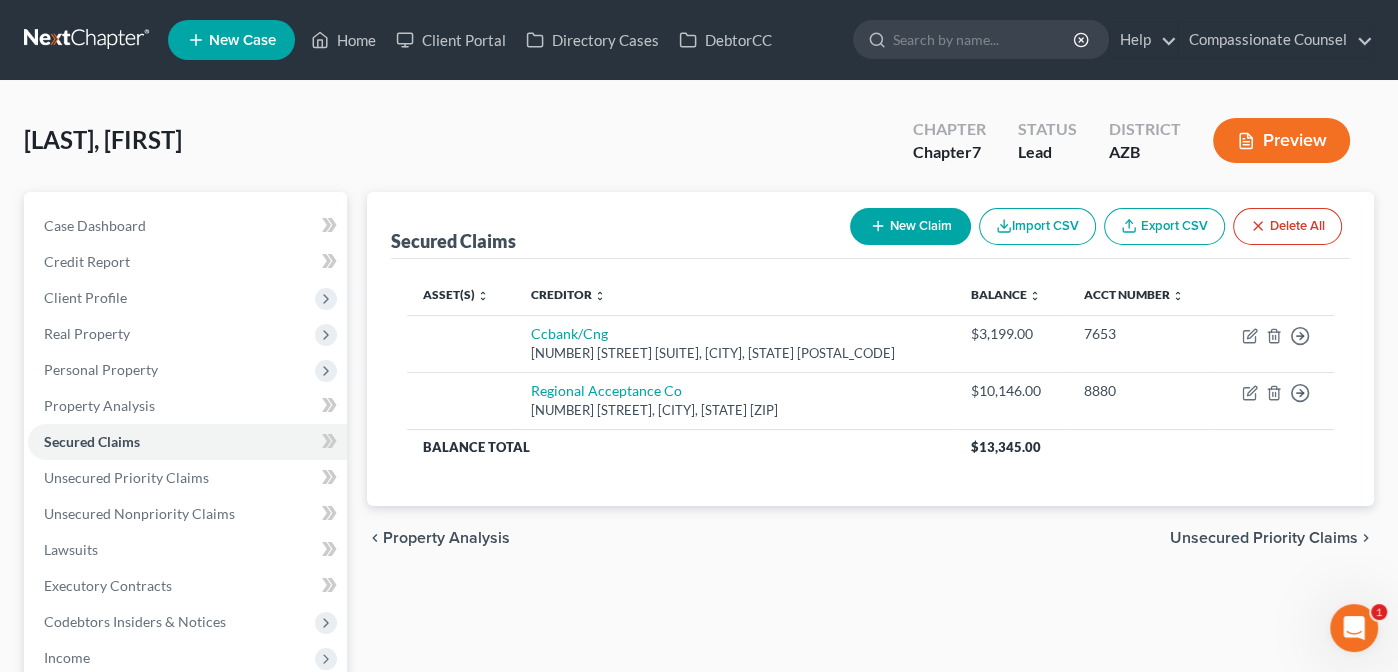 click on "Unsecured Priority Claims" at bounding box center (1264, 538) 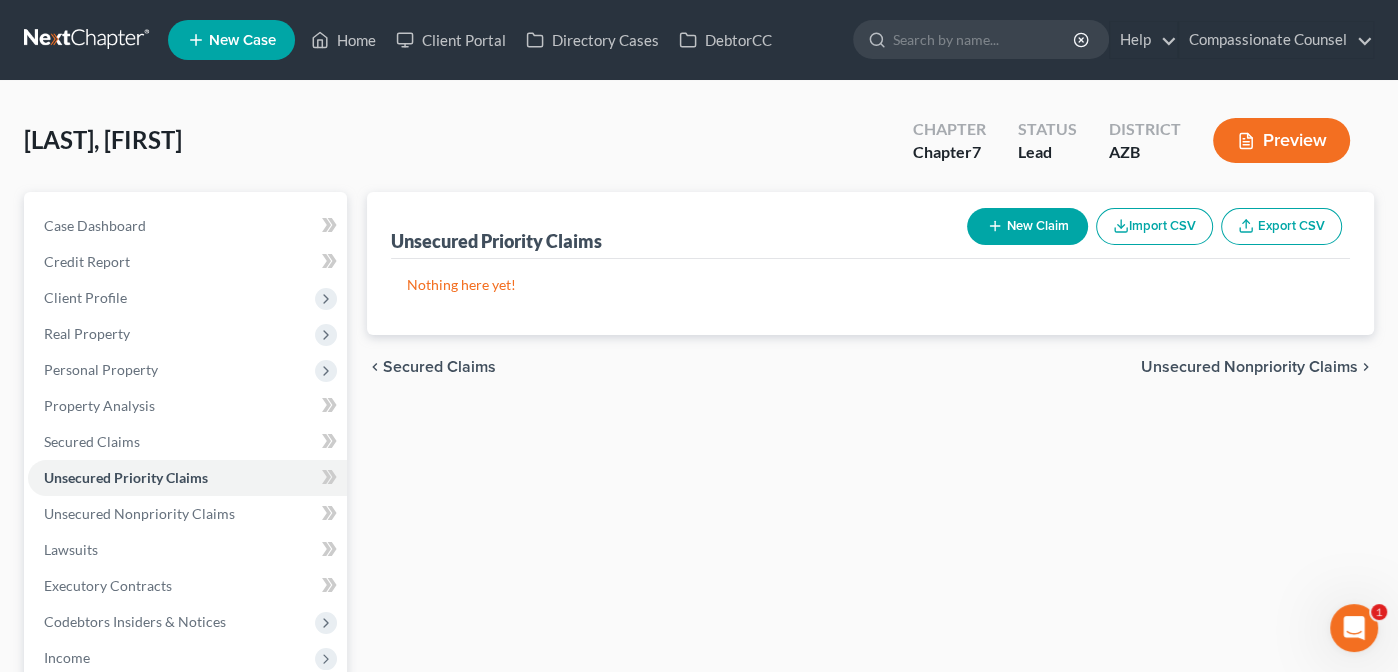 scroll, scrollTop: 30, scrollLeft: 0, axis: vertical 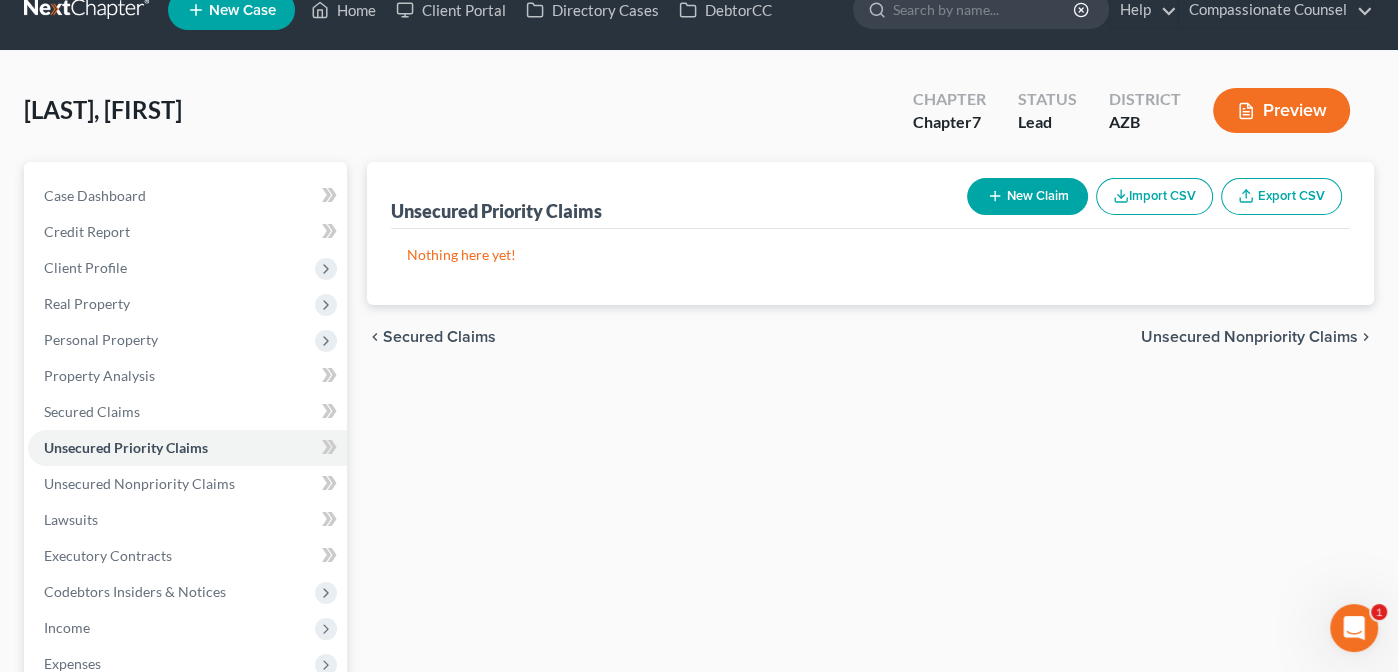 click on "Unsecured Nonpriority Claims" at bounding box center (1249, 337) 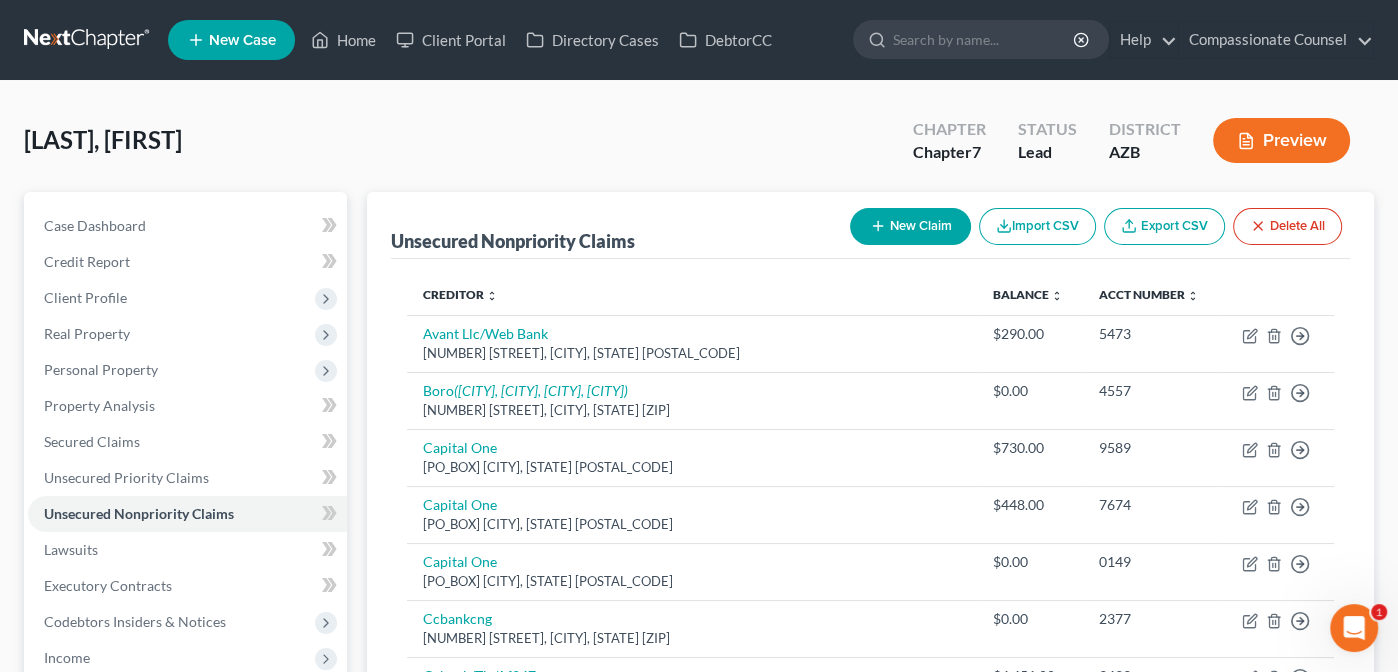 scroll, scrollTop: 131, scrollLeft: 0, axis: vertical 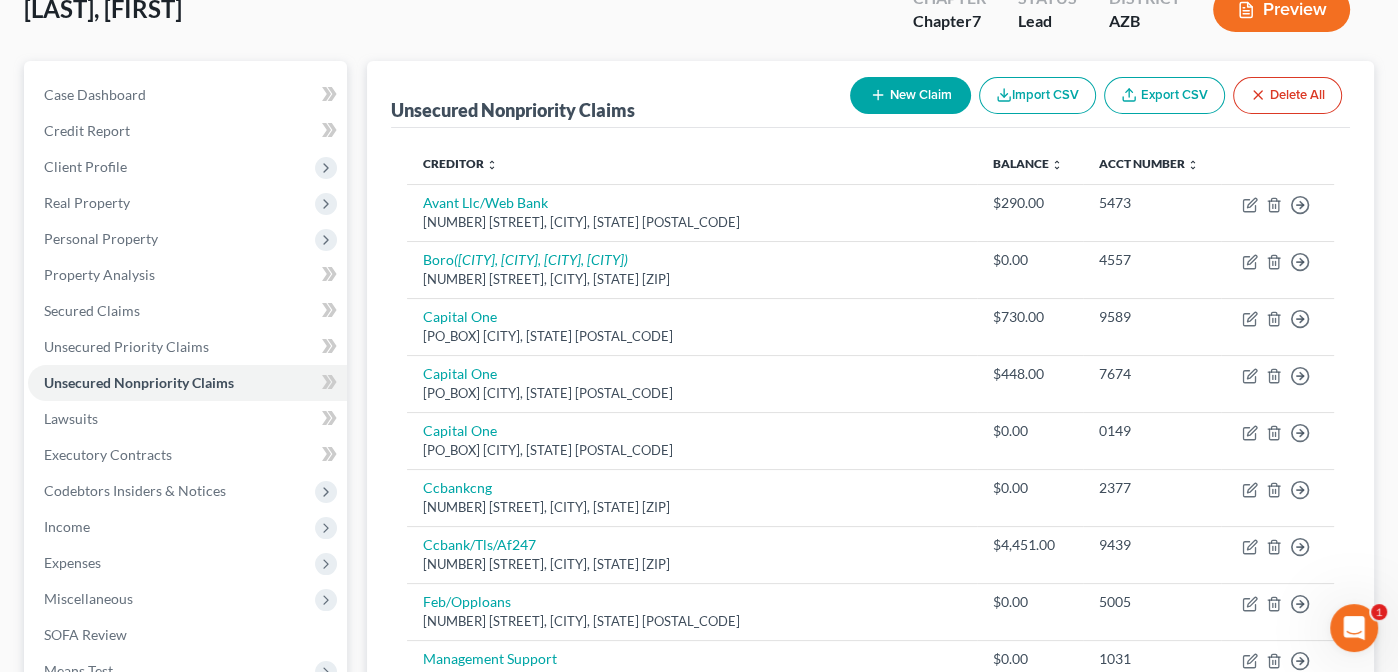 drag, startPoint x: 1389, startPoint y: 279, endPoint x: 1386, endPoint y: 379, distance: 100.04499 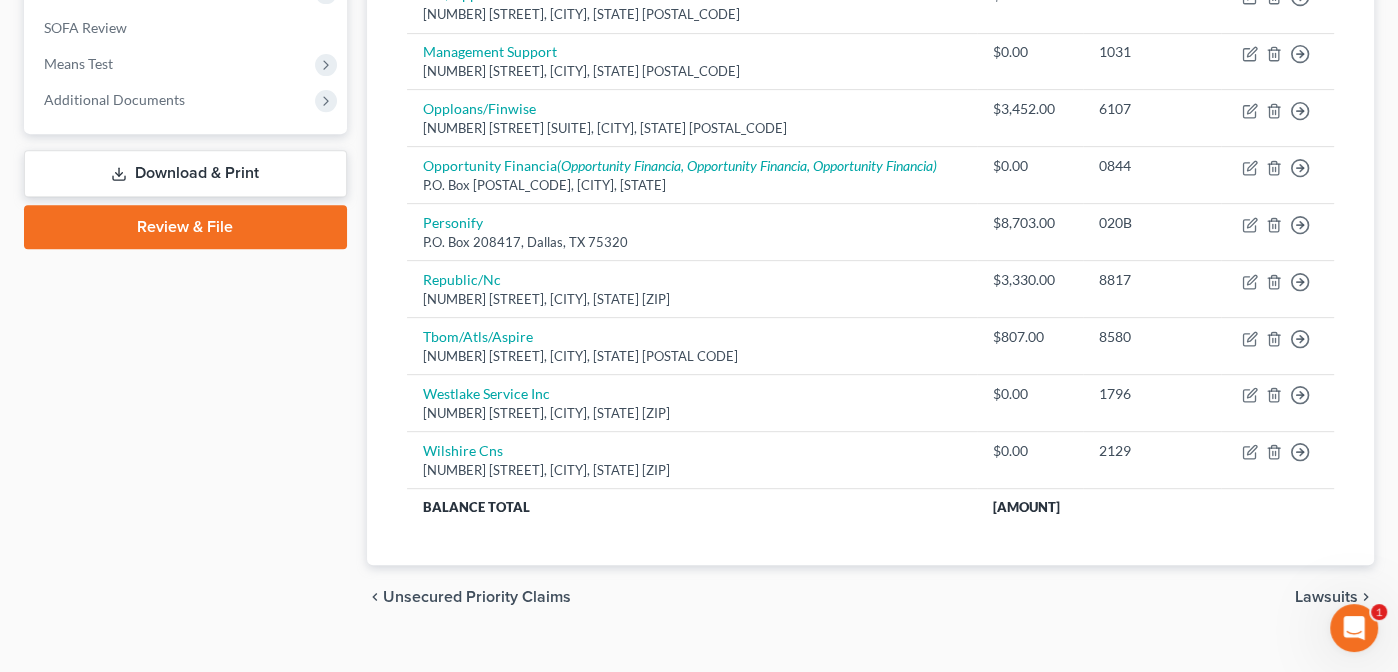 scroll, scrollTop: 748, scrollLeft: 0, axis: vertical 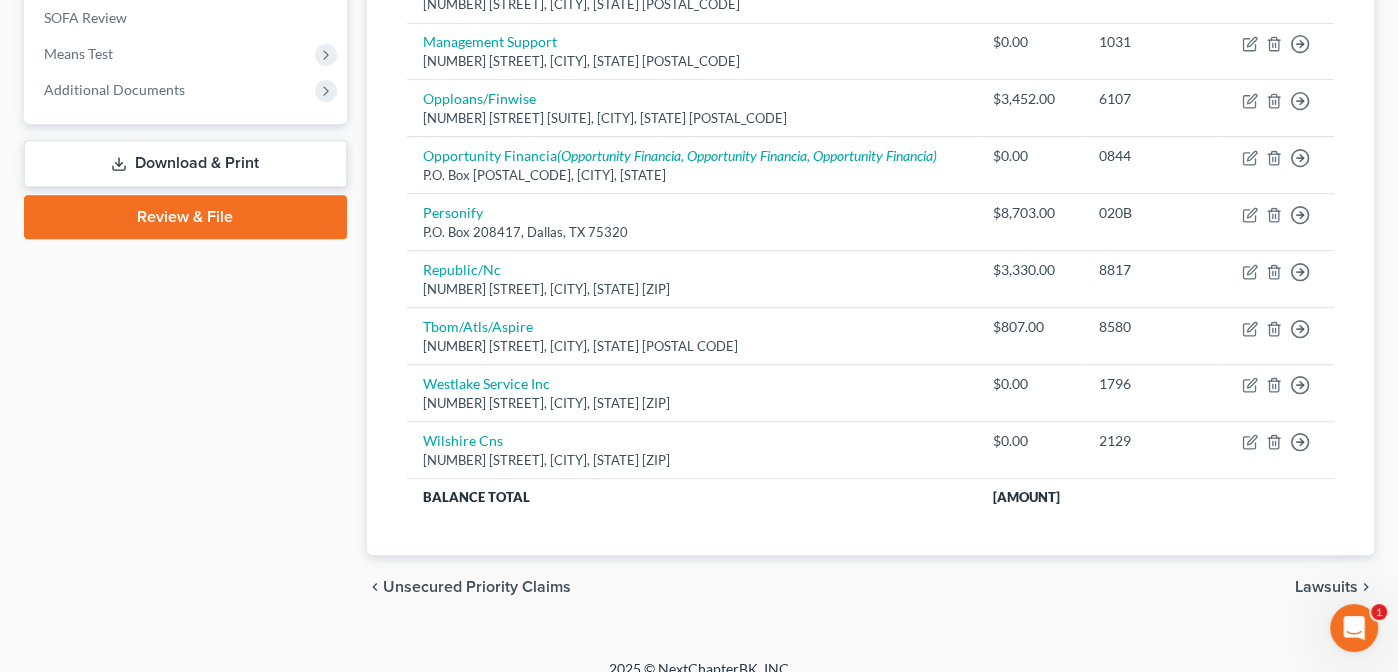 click on "Lawsuits" at bounding box center (1326, 587) 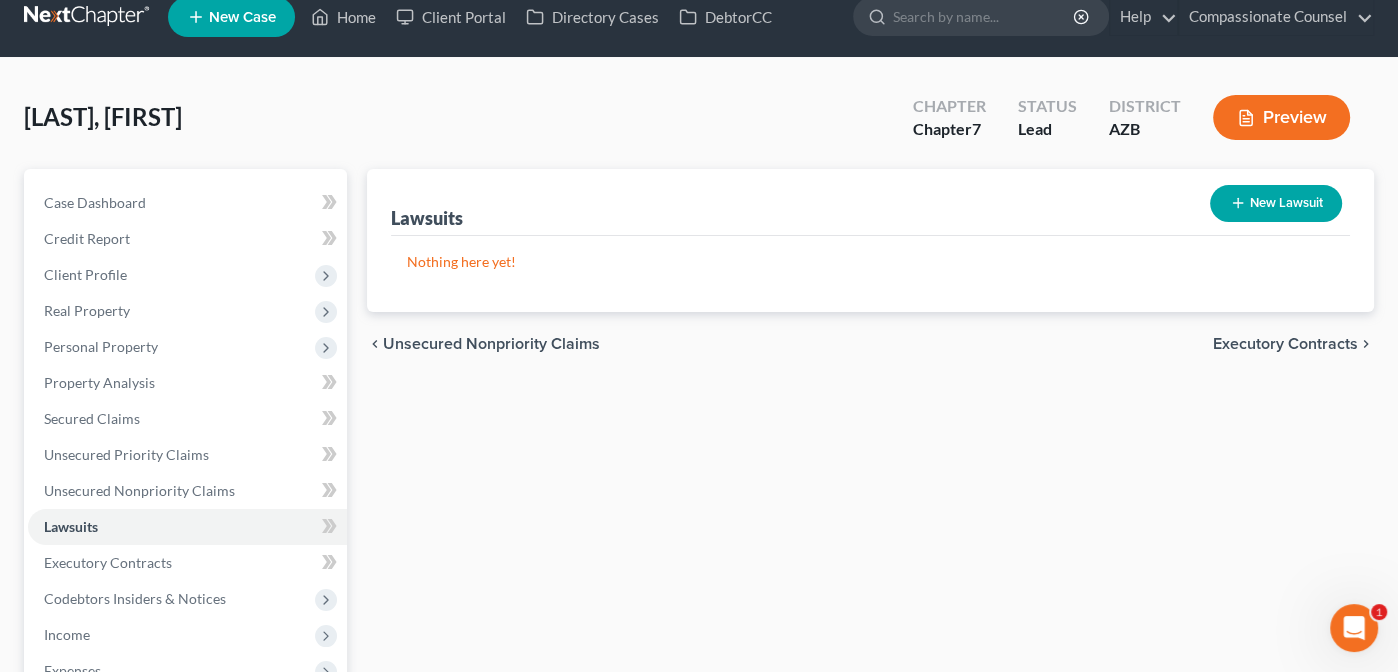 scroll, scrollTop: 0, scrollLeft: 0, axis: both 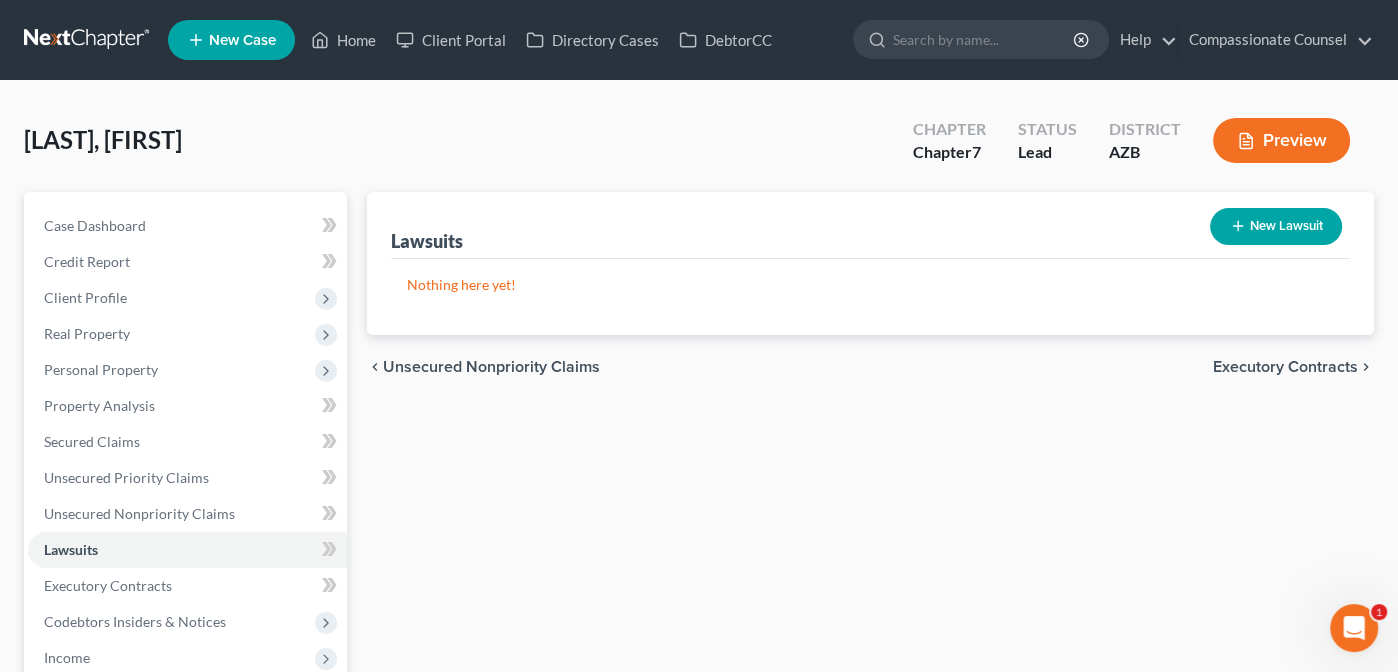 click on "Executory Contracts" at bounding box center [1285, 367] 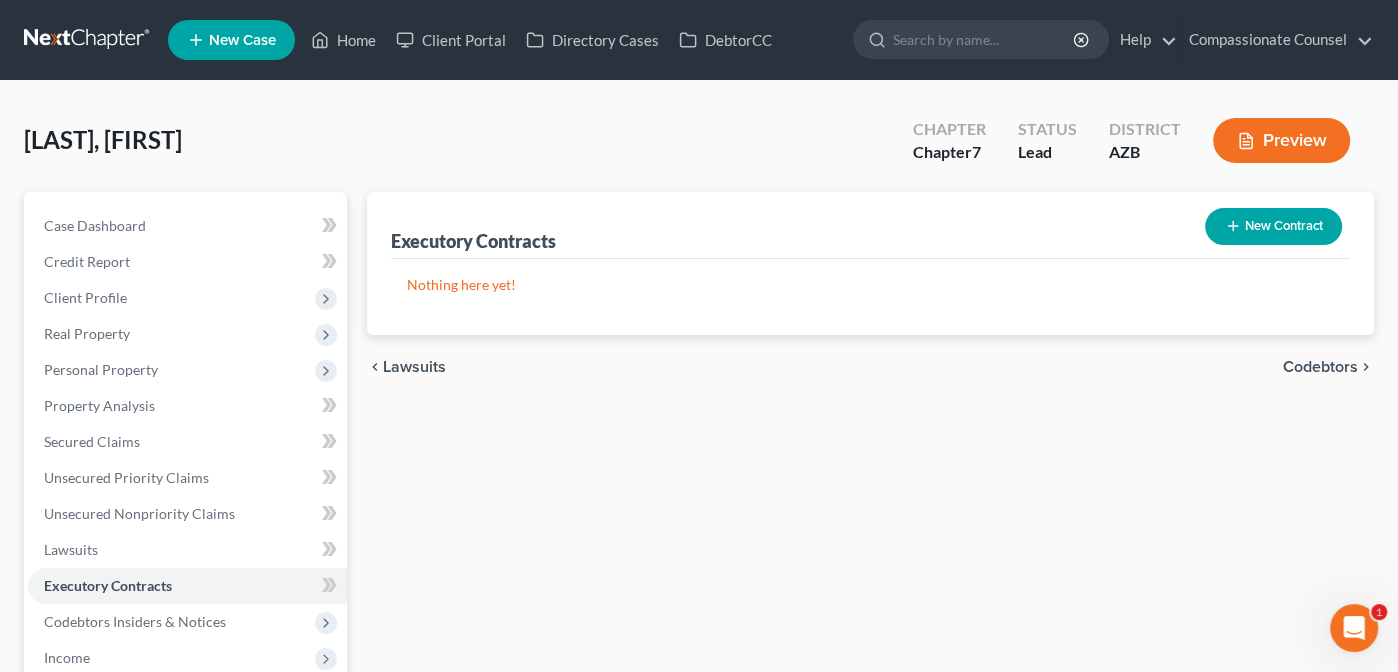 click on "Codebtors" at bounding box center (1320, 367) 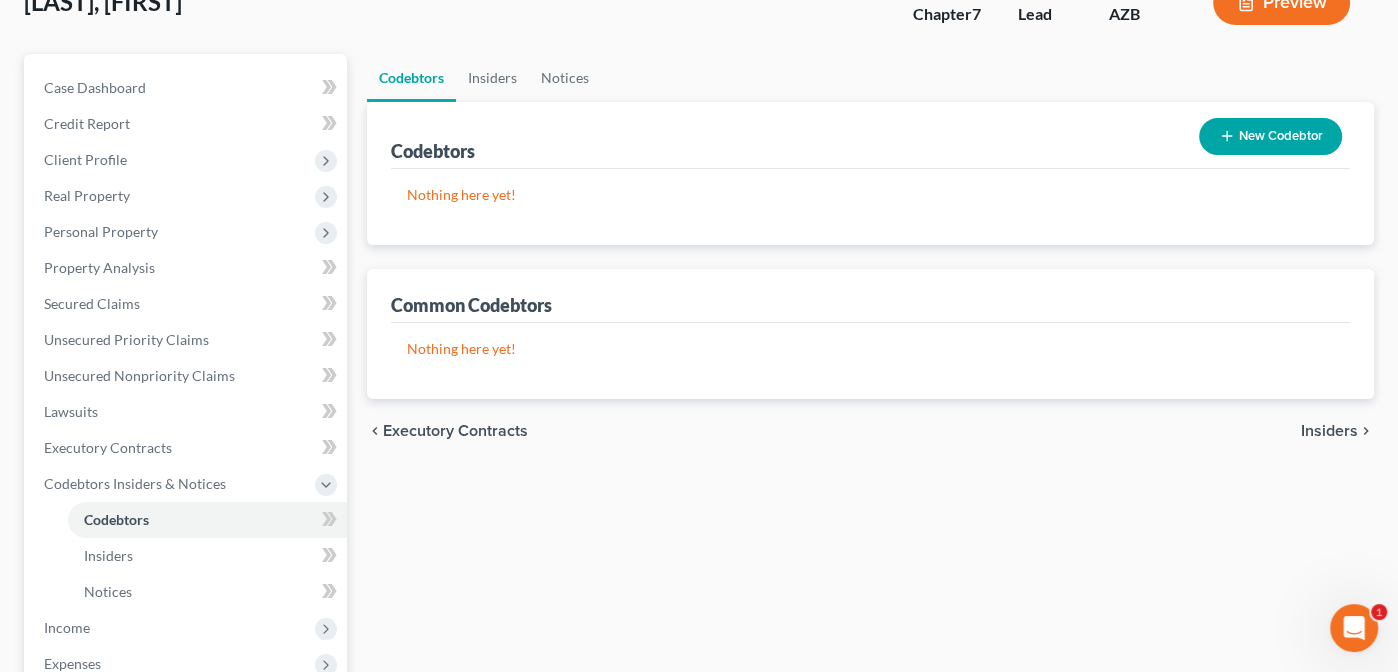 scroll, scrollTop: 140, scrollLeft: 0, axis: vertical 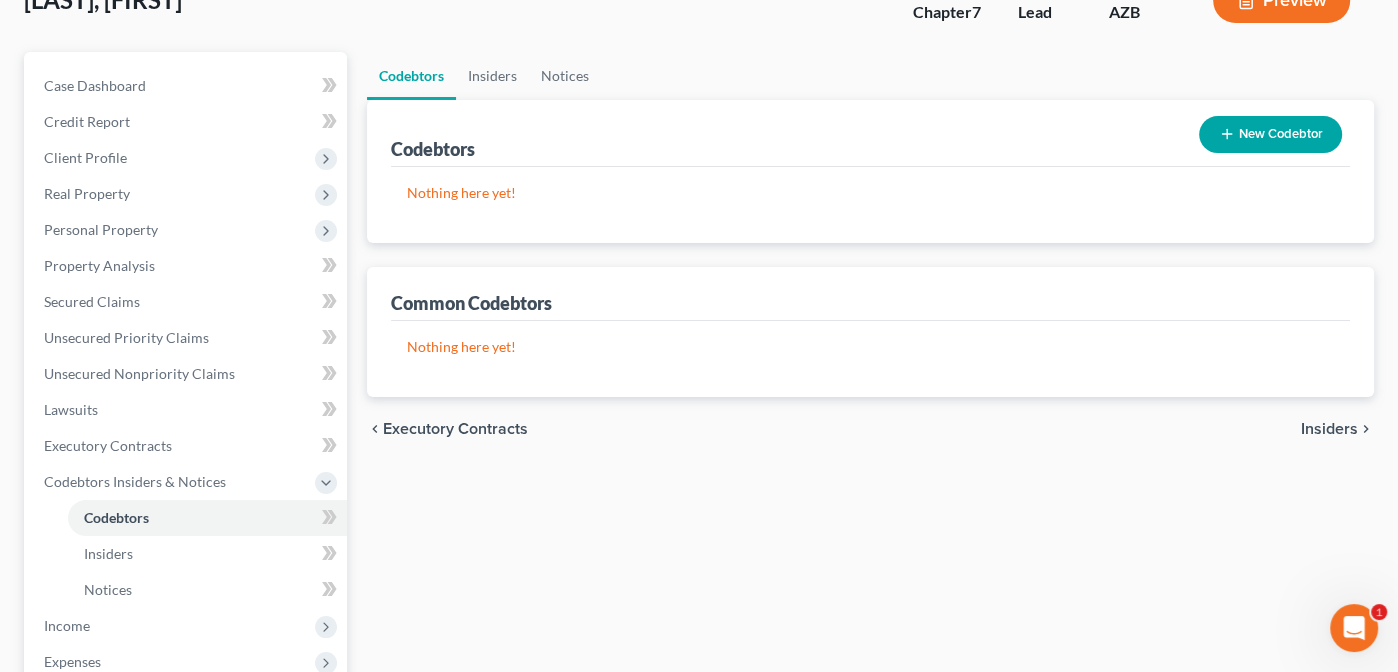click on "Insiders" at bounding box center [1329, 429] 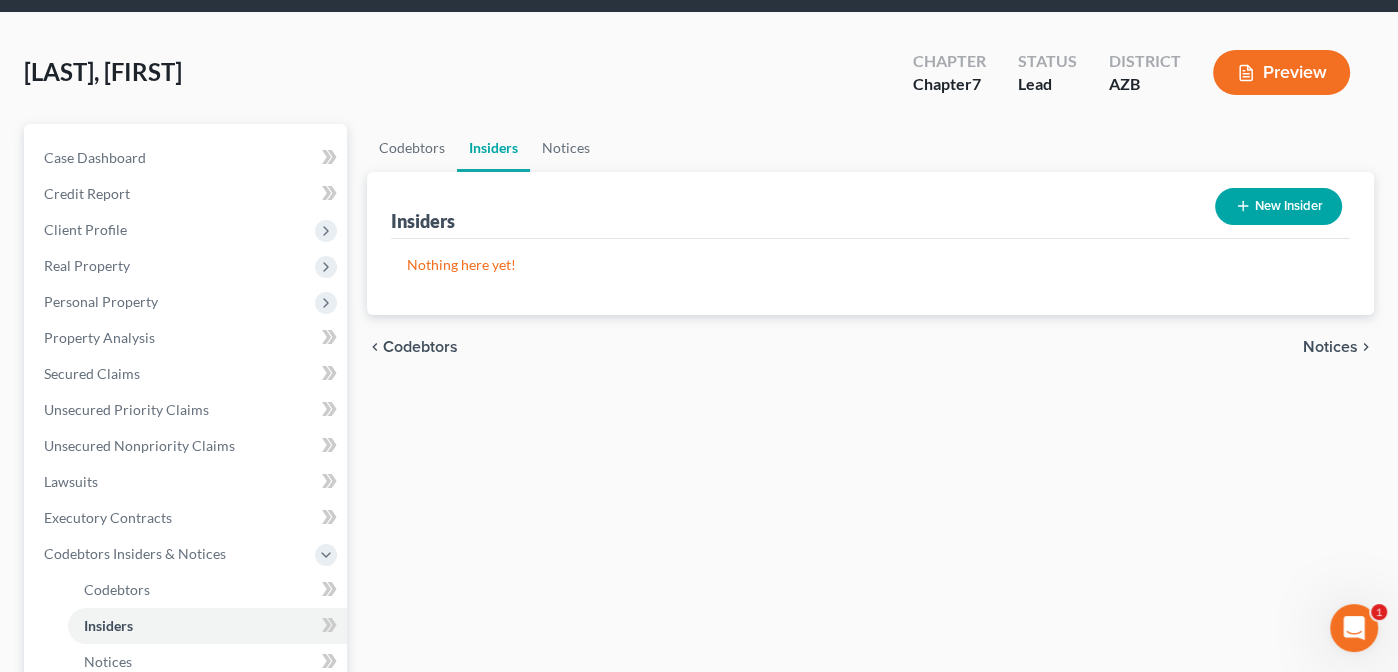 scroll, scrollTop: 0, scrollLeft: 0, axis: both 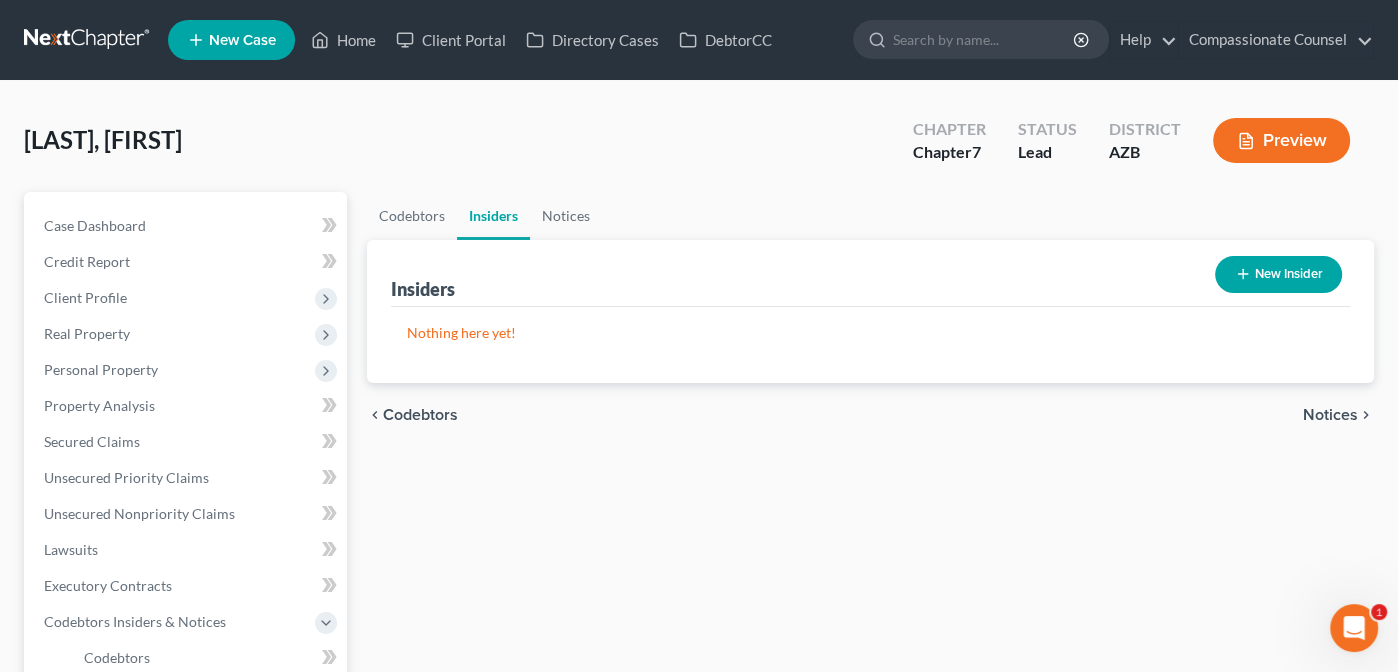 click on "Notices" at bounding box center [1330, 415] 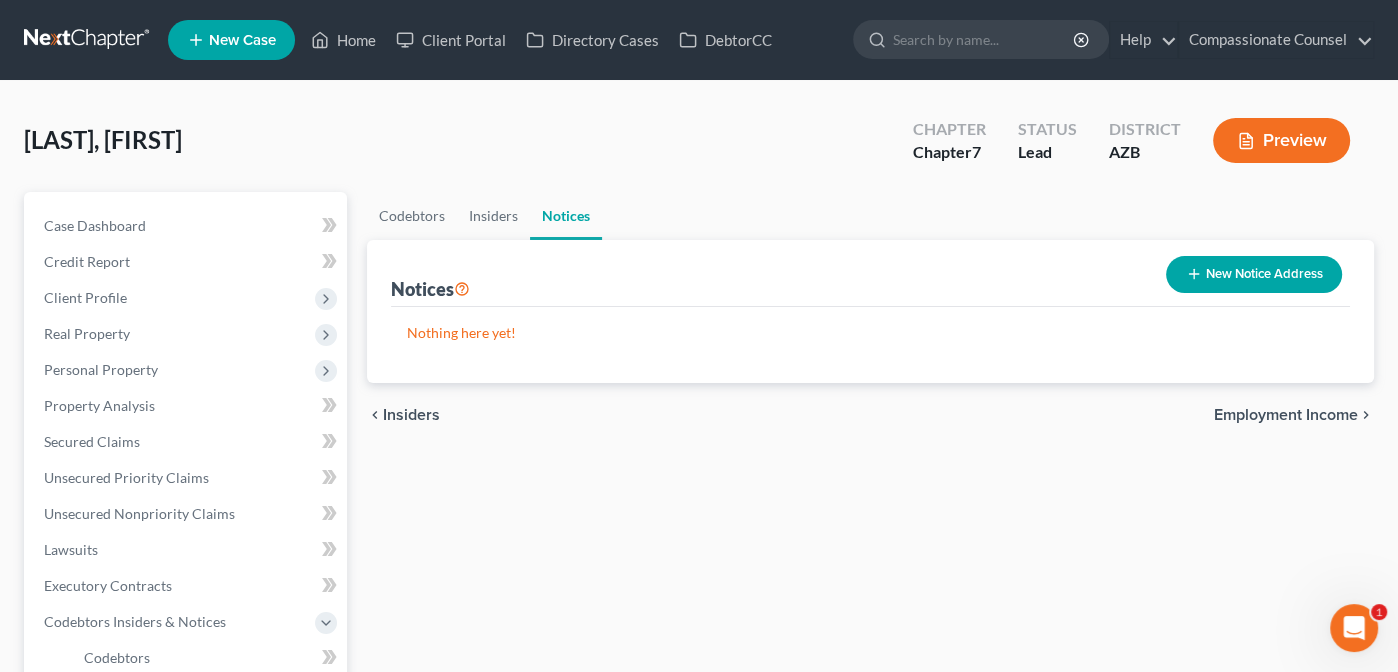 click on "Employment Income" at bounding box center (1286, 415) 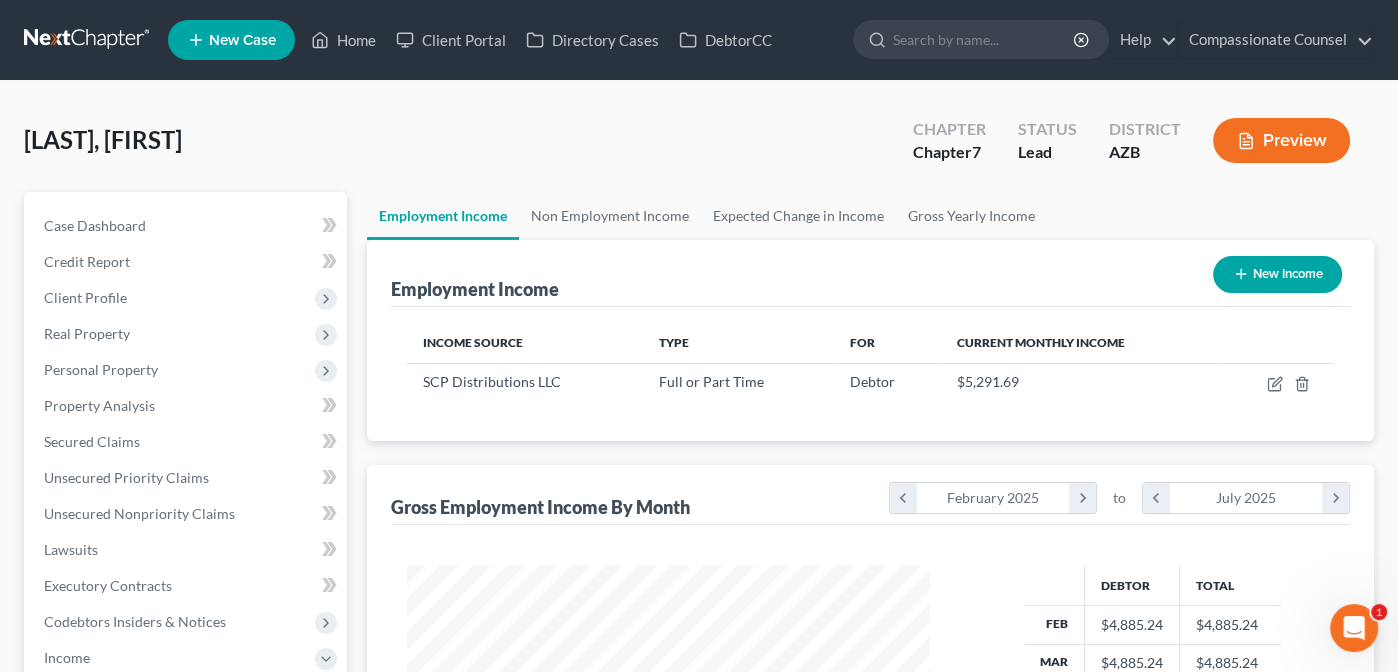 scroll, scrollTop: 999643, scrollLeft: 999436, axis: both 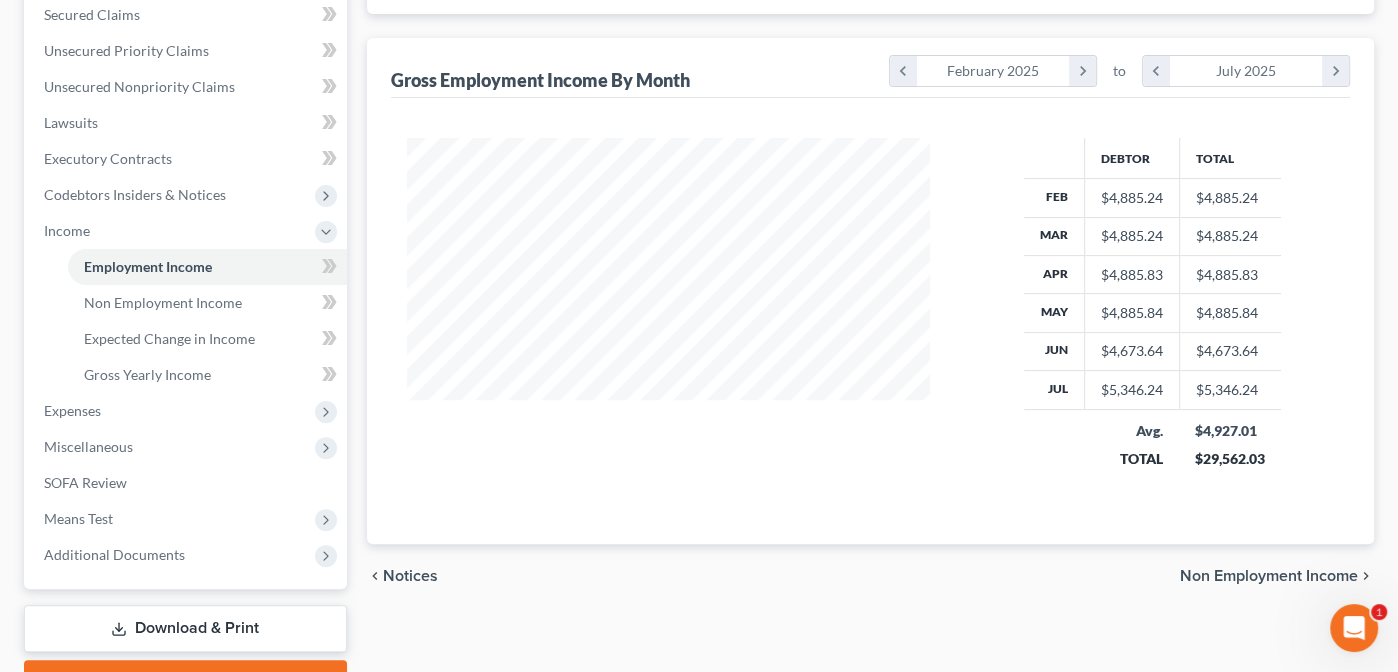 click on "Non Employment Income" at bounding box center (1269, 576) 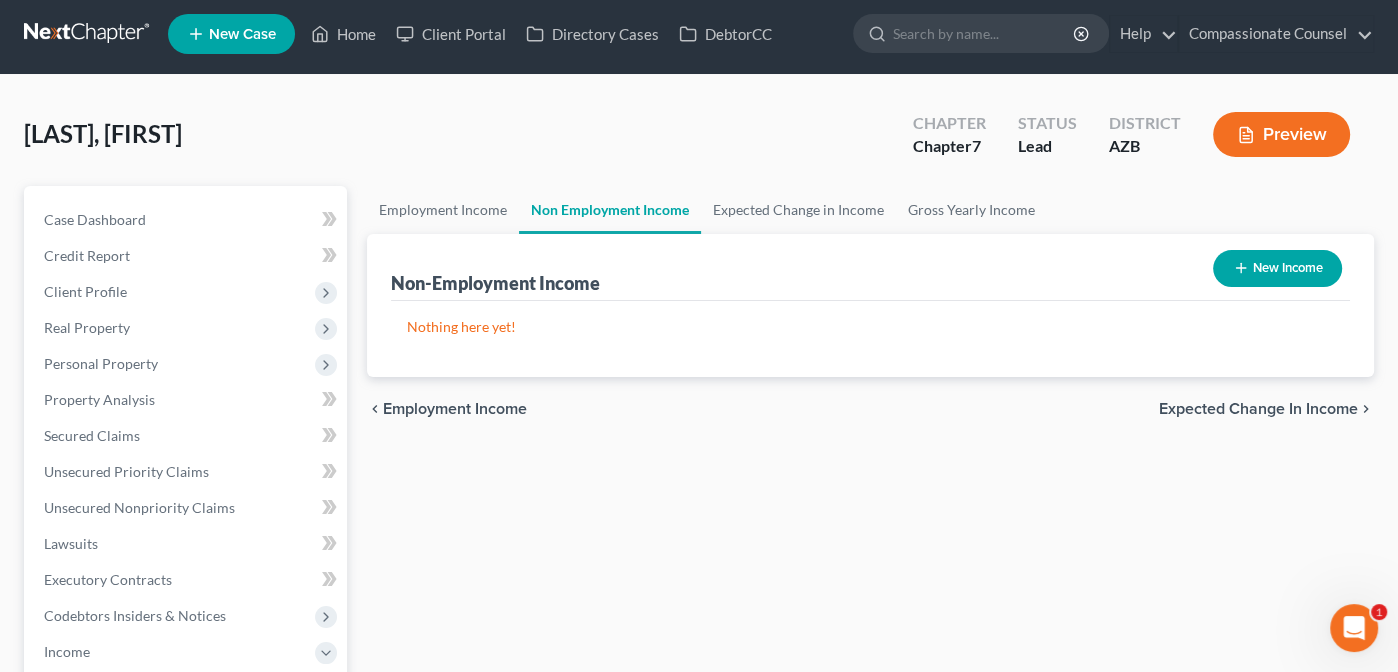 scroll, scrollTop: 0, scrollLeft: 0, axis: both 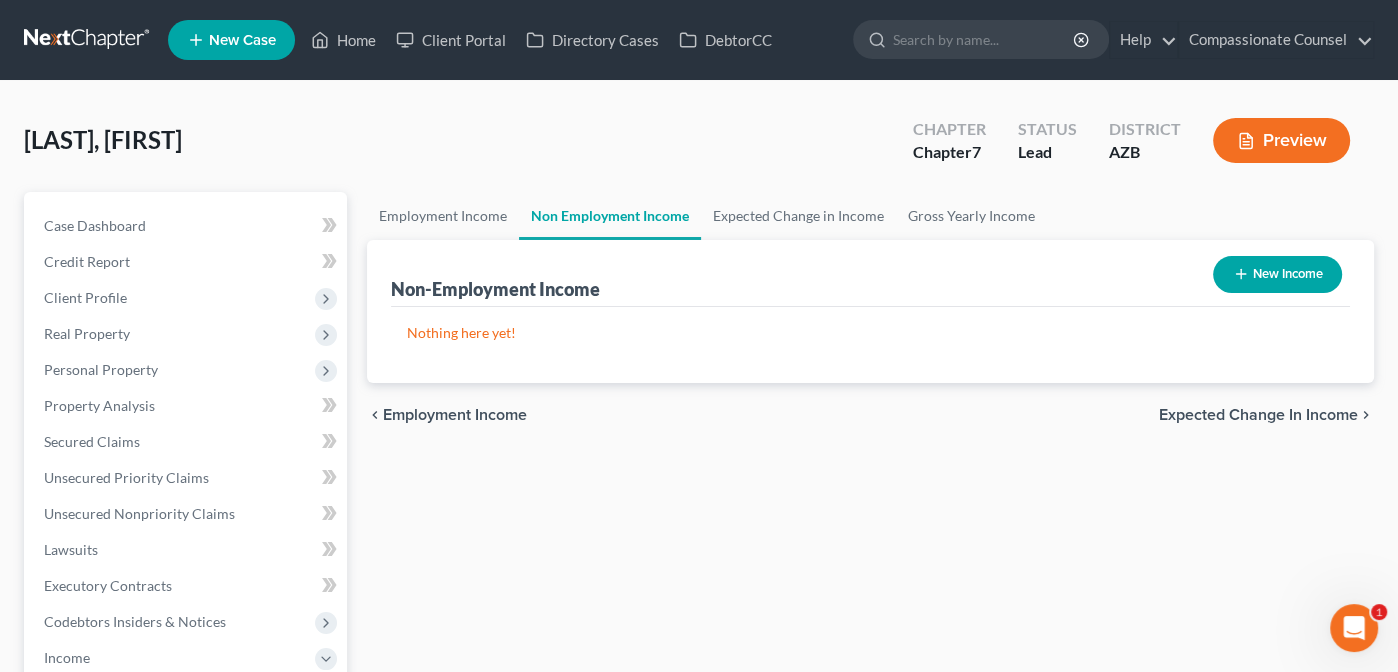 click on "Expected Change in Income" at bounding box center [1258, 415] 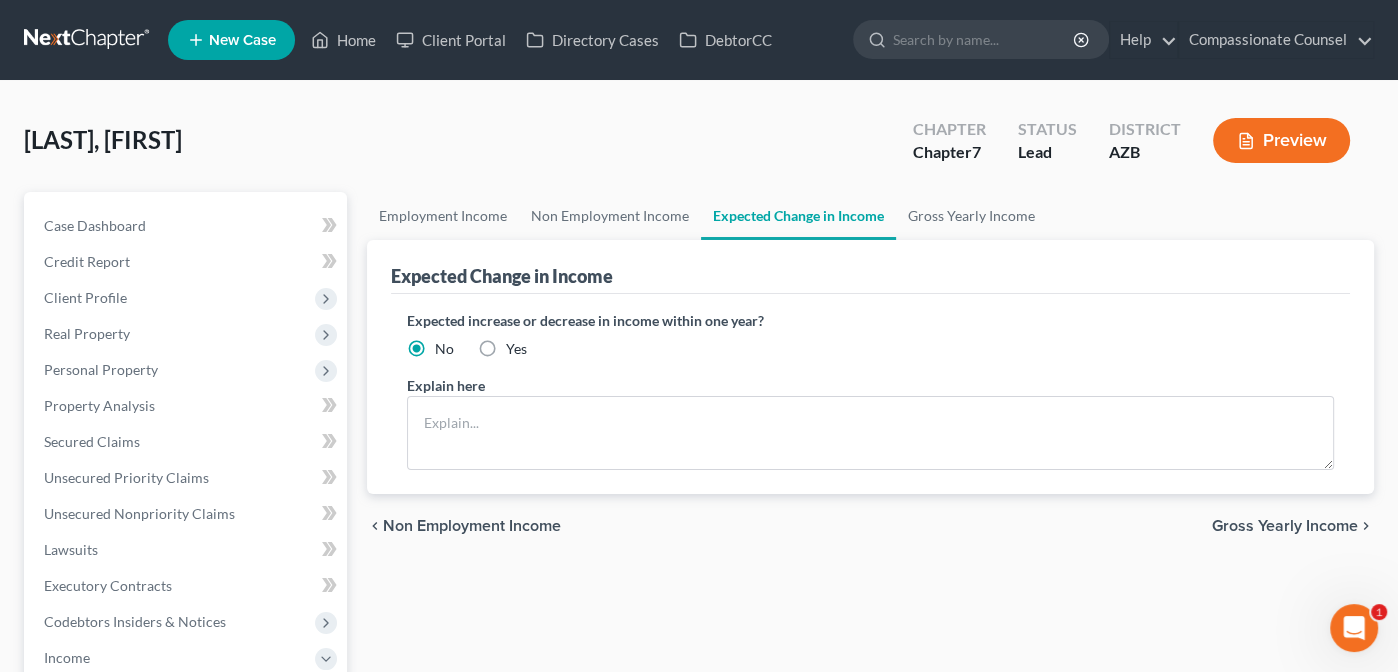 click on "Gross Yearly Income" at bounding box center [1285, 526] 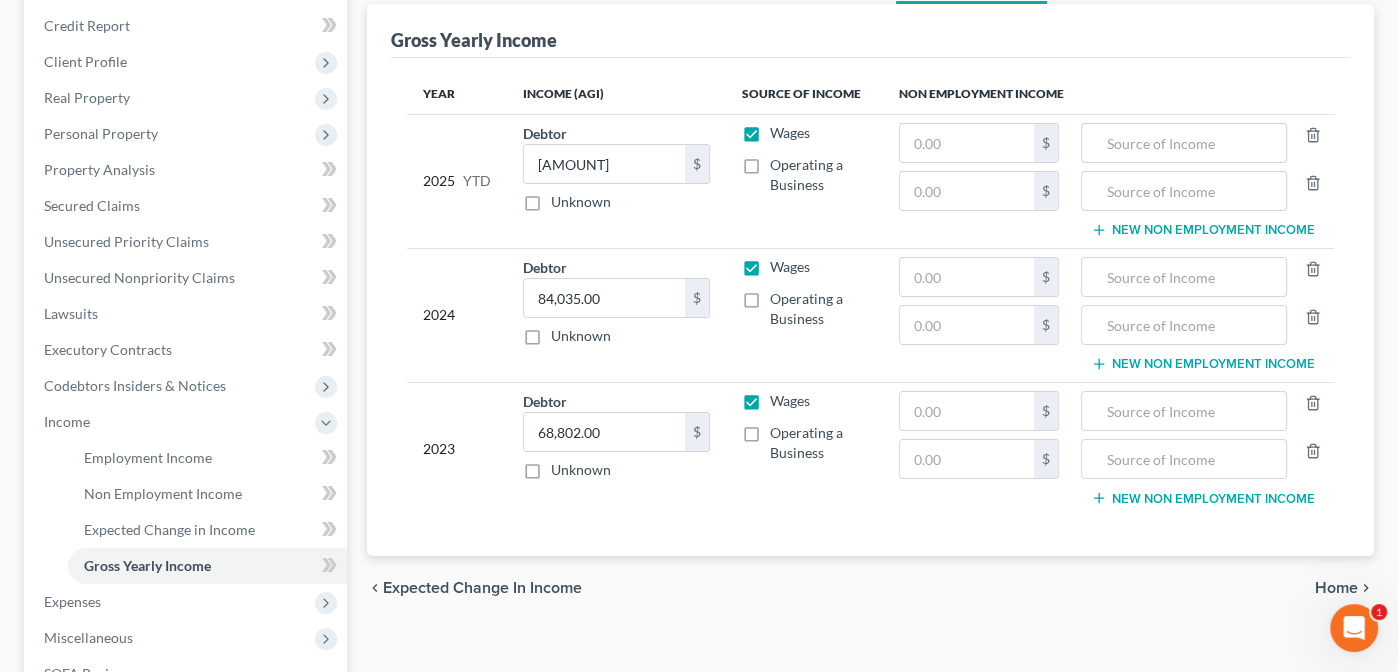 scroll, scrollTop: 239, scrollLeft: 0, axis: vertical 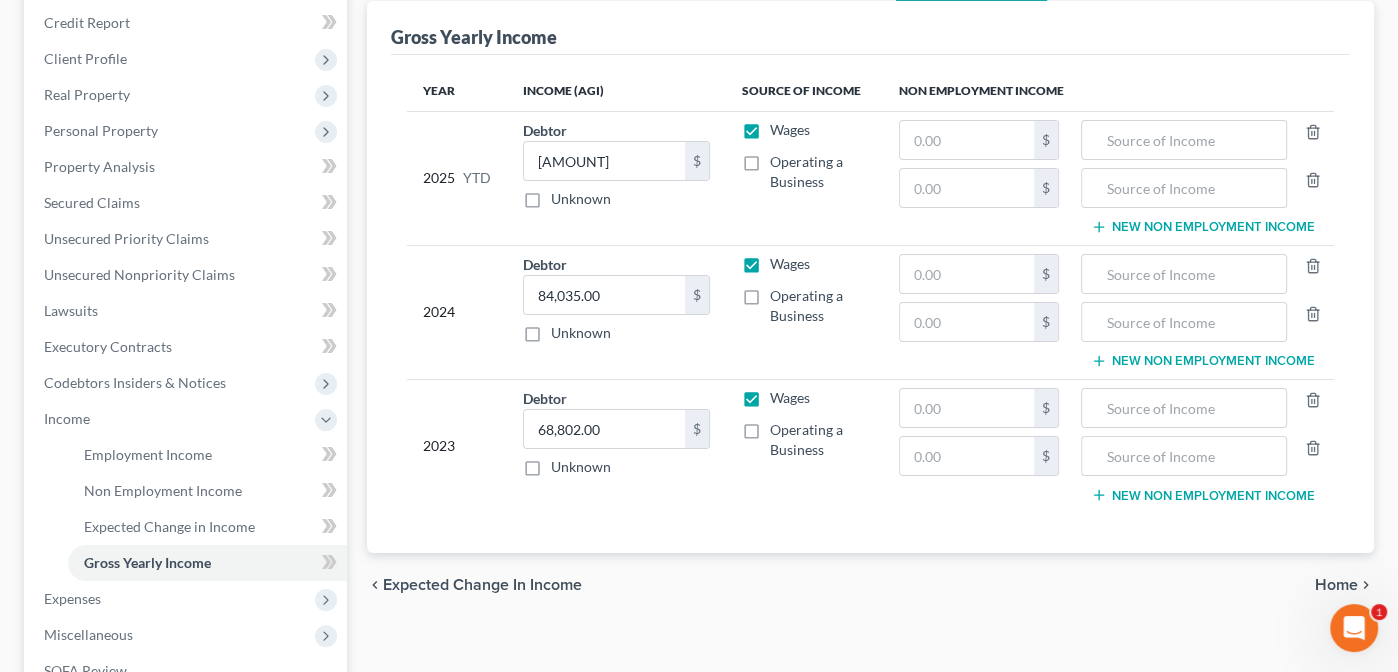 click on "Home" at bounding box center (1336, 585) 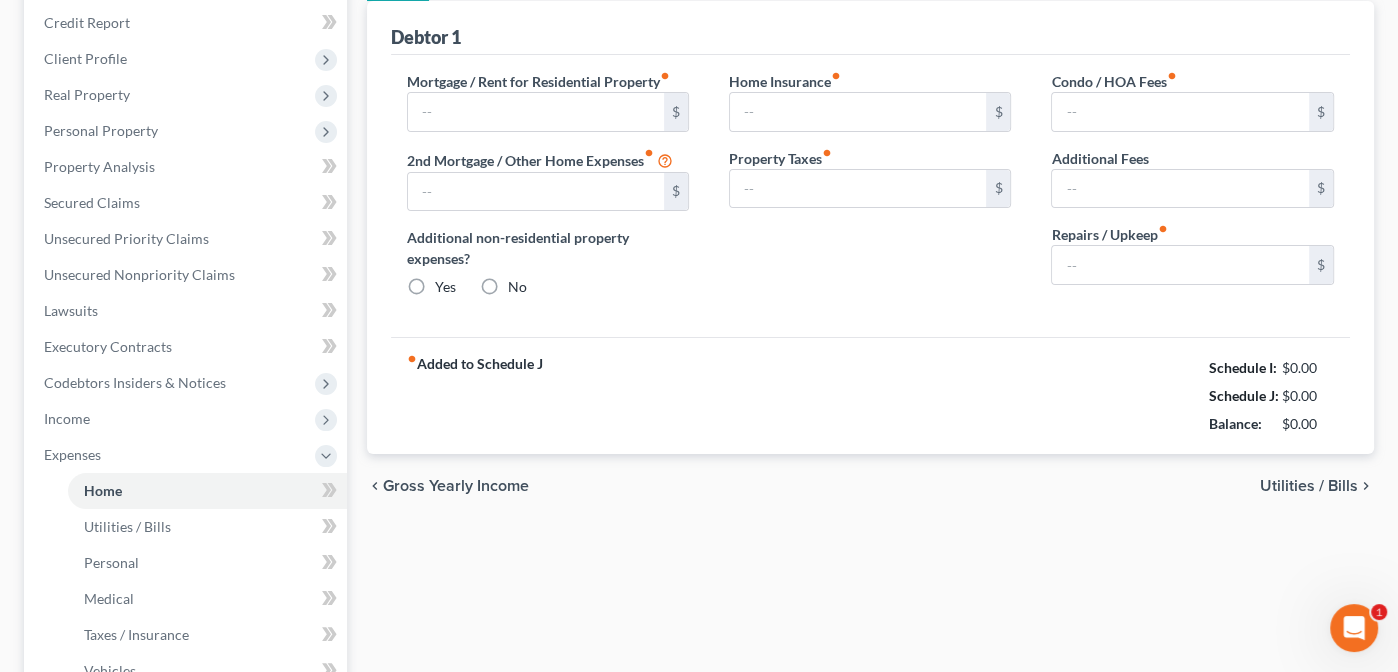 type on "750.00" 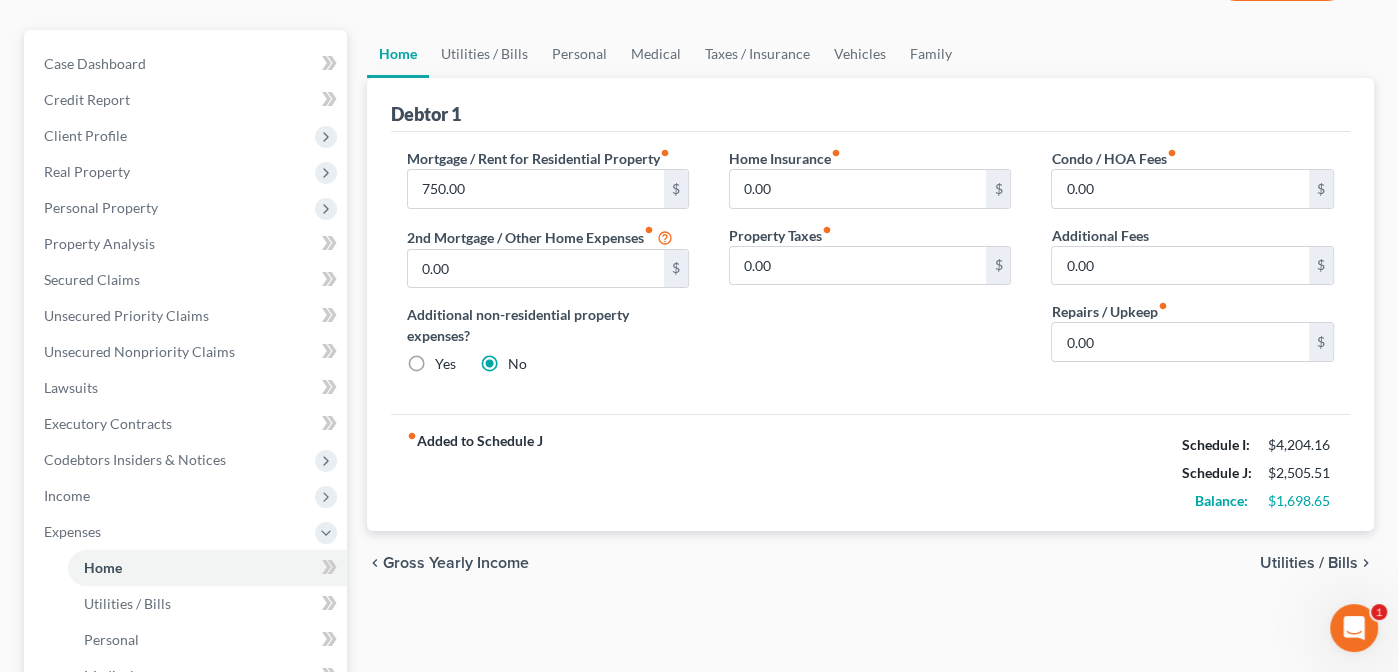scroll, scrollTop: 163, scrollLeft: 0, axis: vertical 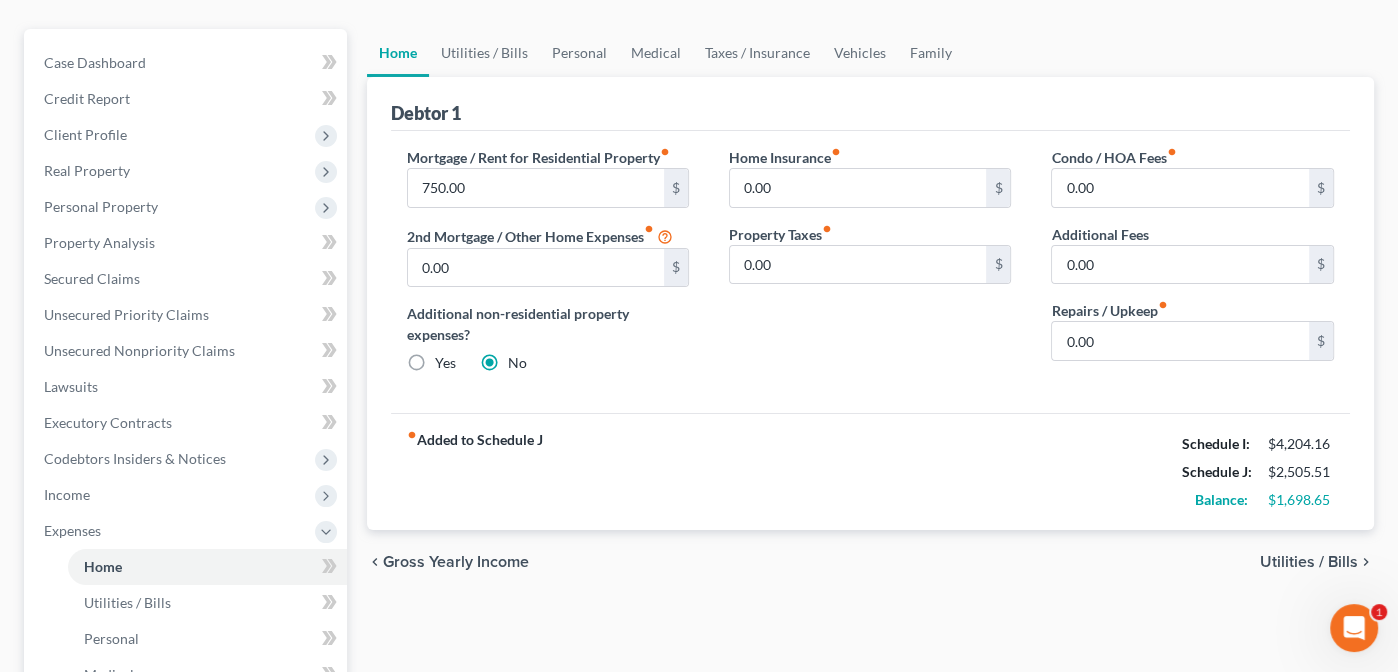 click on "Utilities / Bills" at bounding box center [1309, 562] 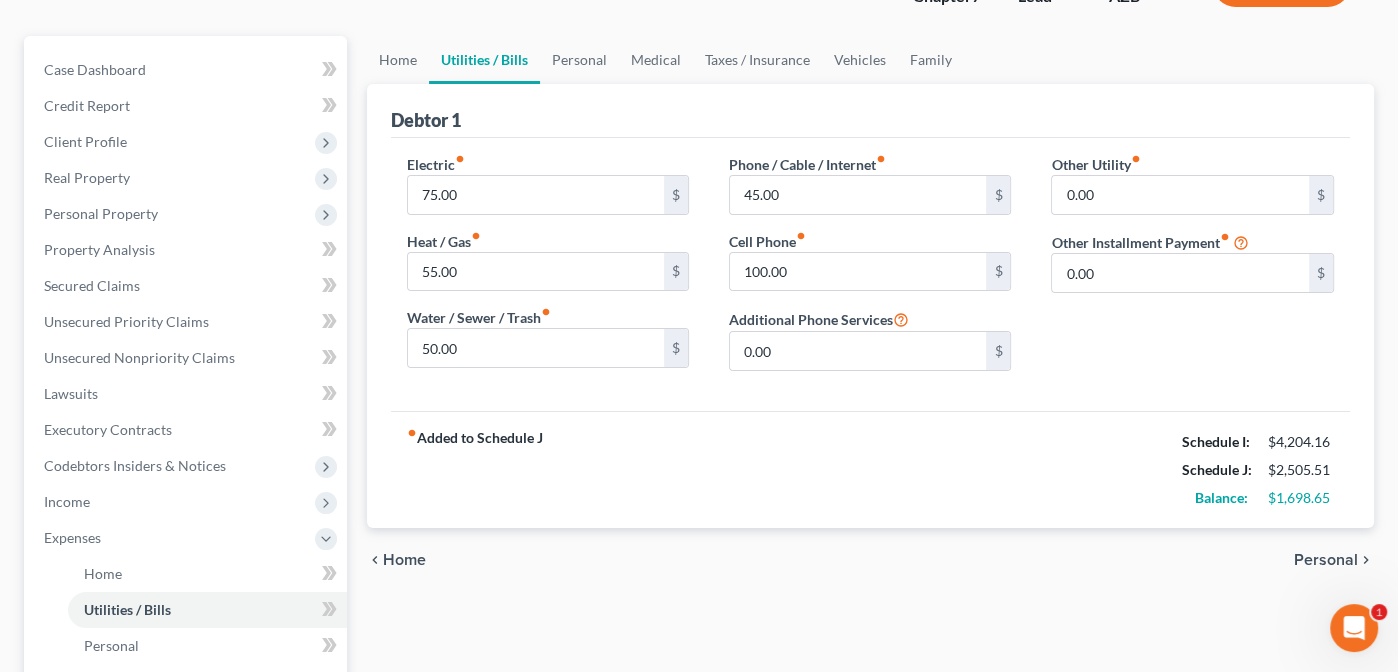 scroll, scrollTop: 159, scrollLeft: 0, axis: vertical 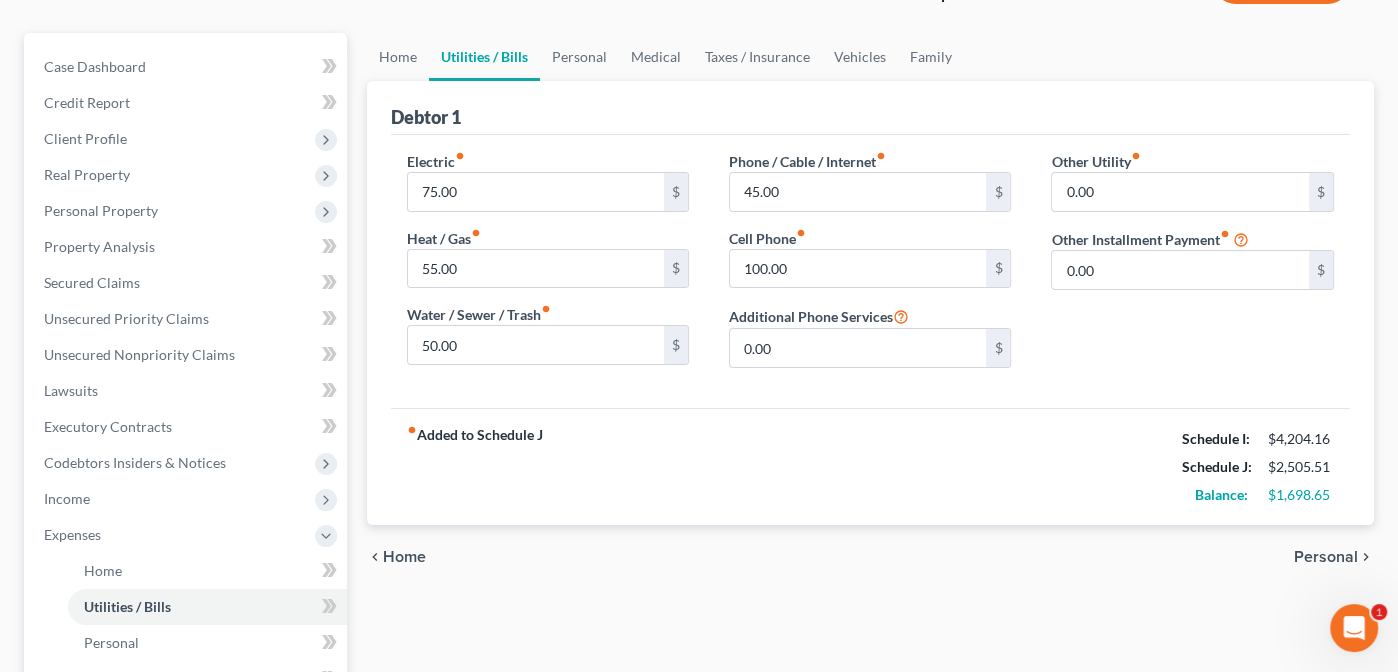 click on "Personal" at bounding box center [1326, 557] 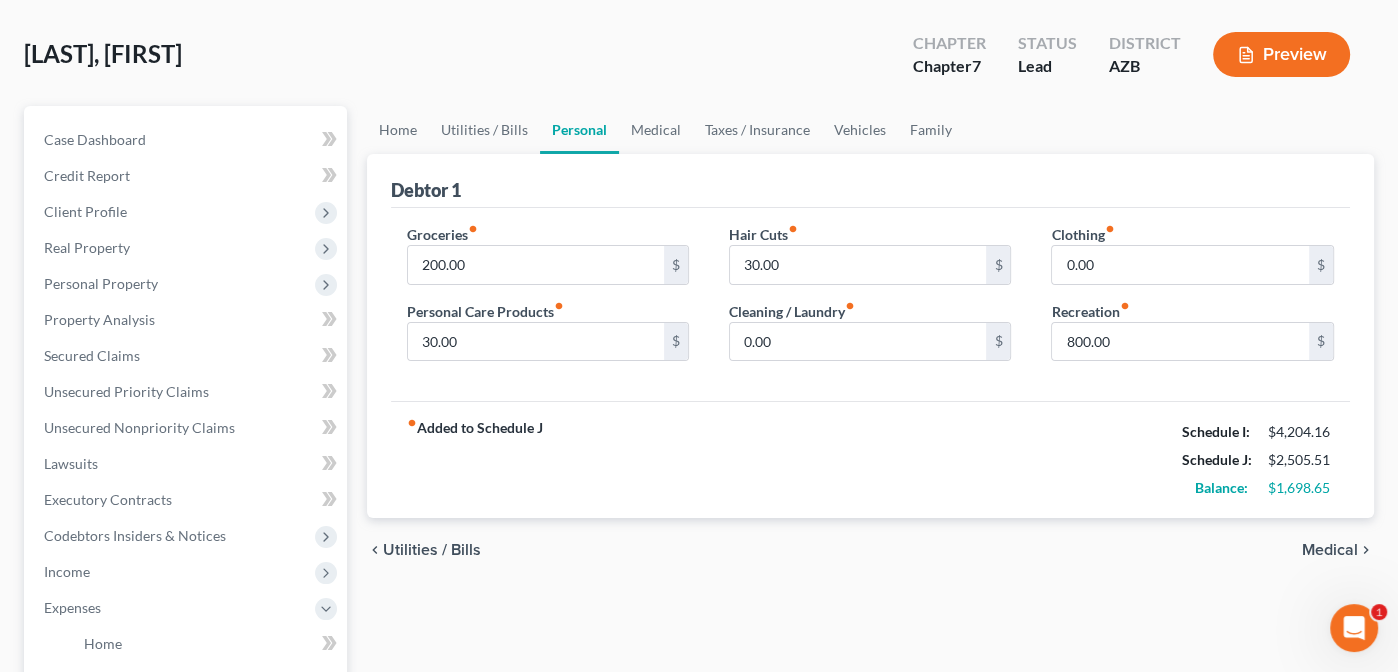 scroll, scrollTop: 0, scrollLeft: 0, axis: both 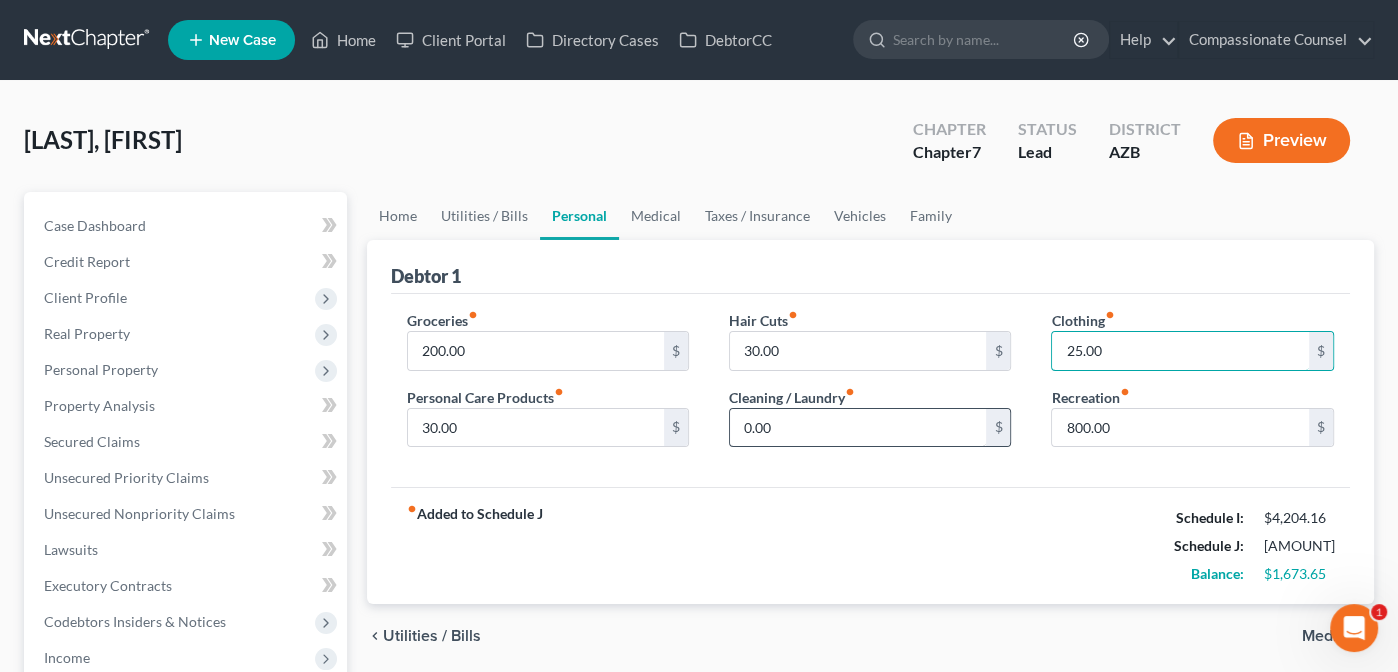 type on "25.00" 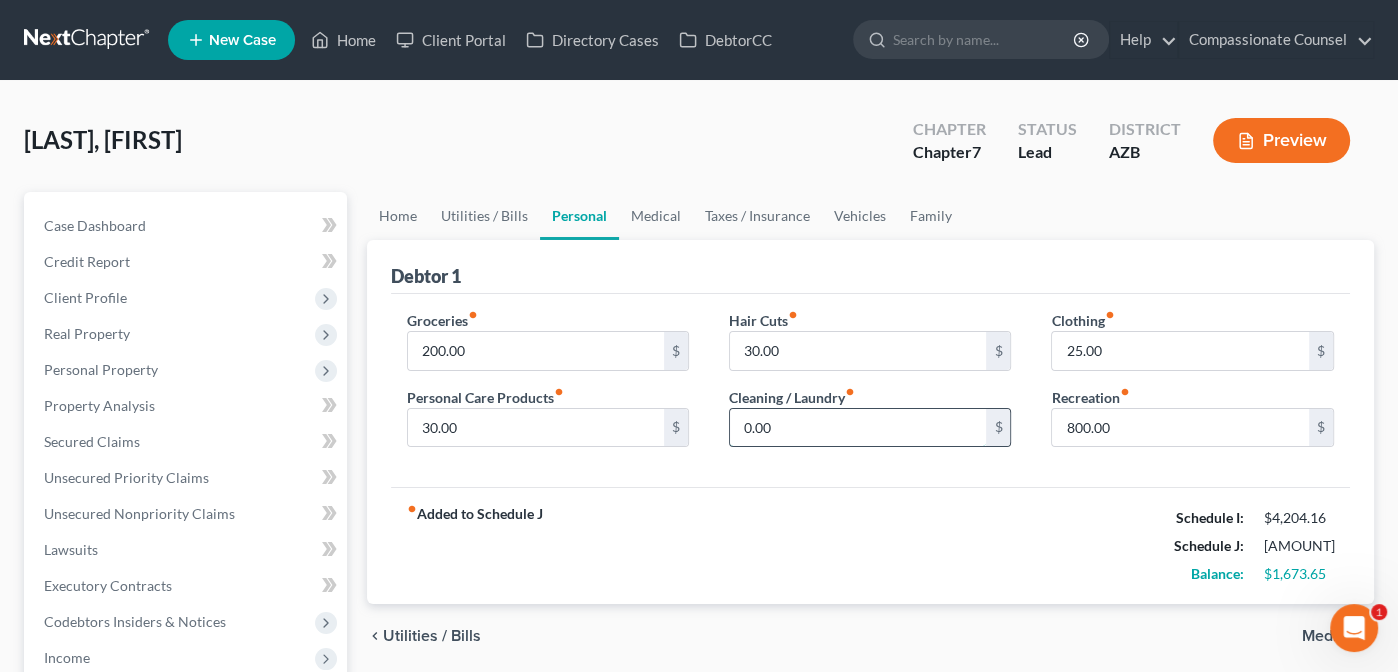 click on "0.00" at bounding box center (858, 428) 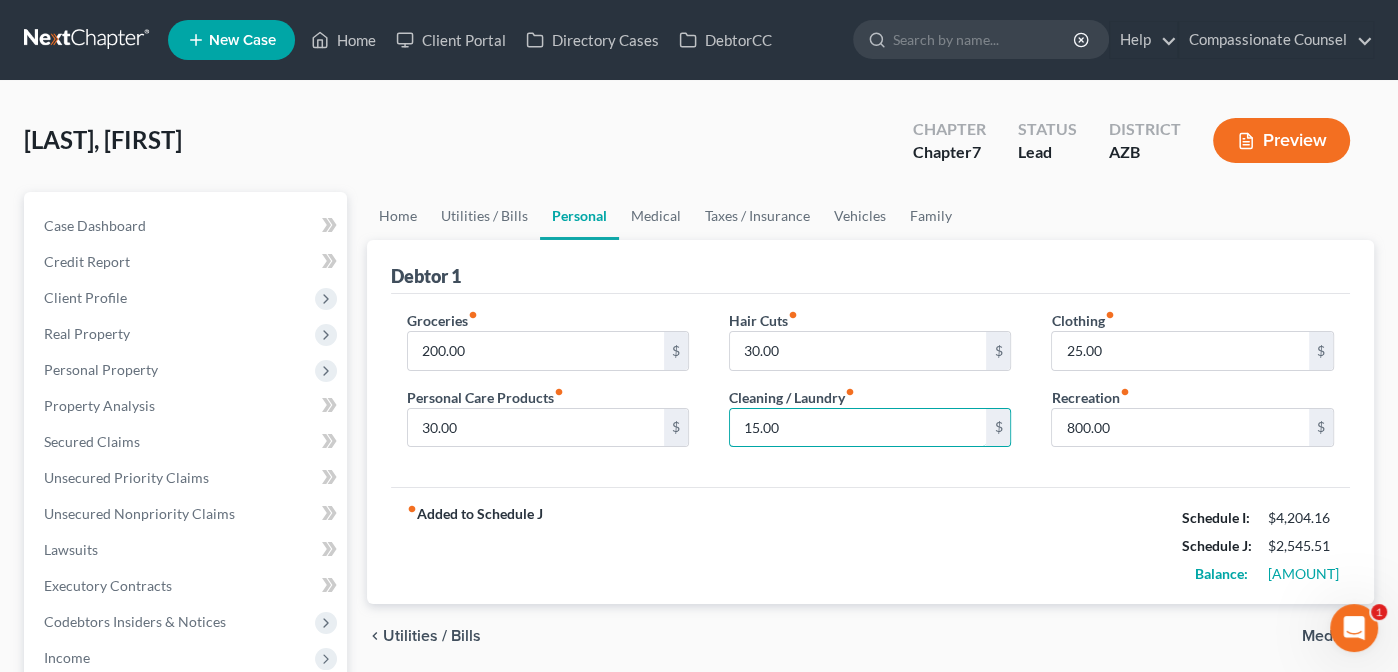 type on "15.00" 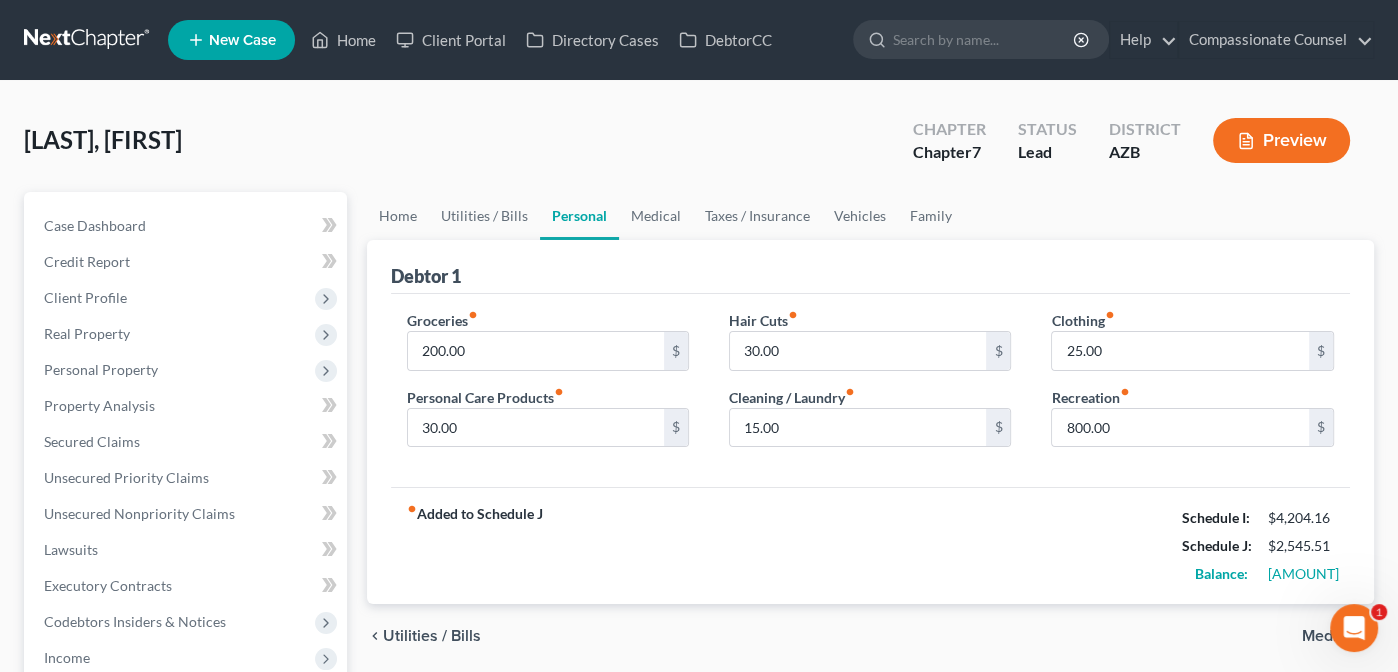 click on "fiber_manual_record  Added to Schedule J Schedule I: [AMOUNT] Schedule J: [AMOUNT] Balance: [AMOUNT]" at bounding box center (871, 545) 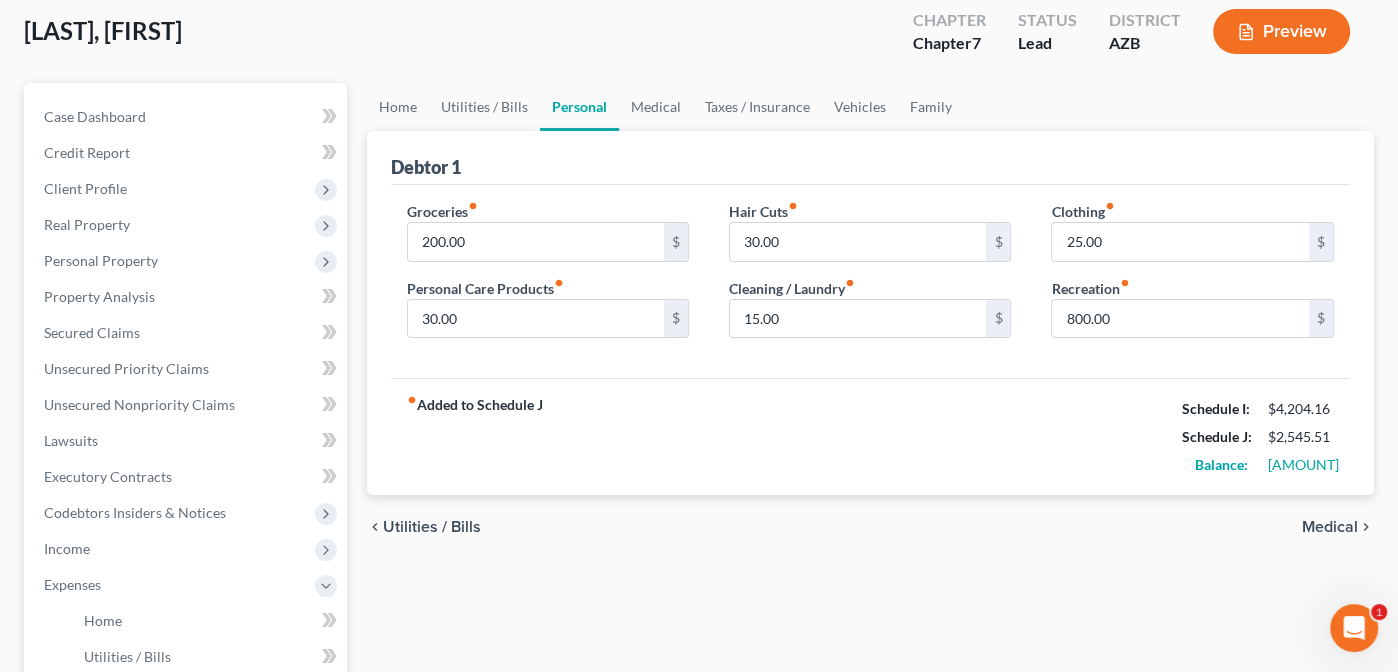 scroll, scrollTop: 115, scrollLeft: 0, axis: vertical 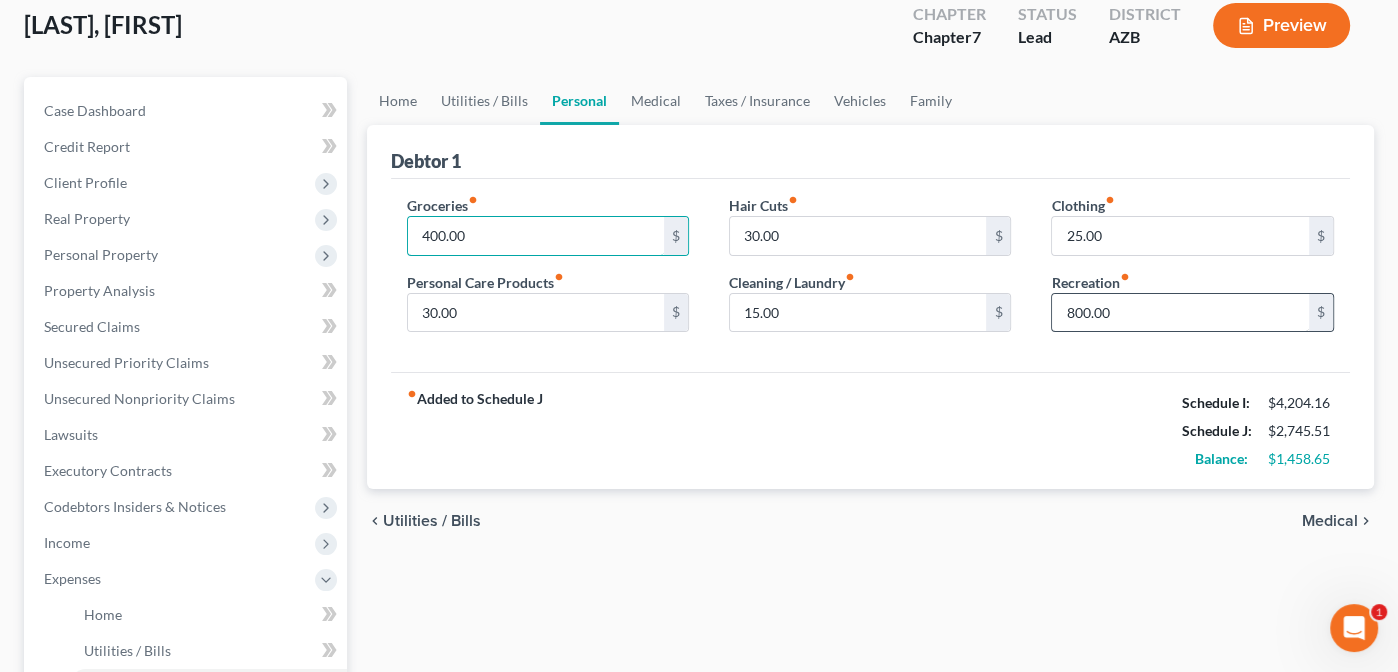 type on "400.00" 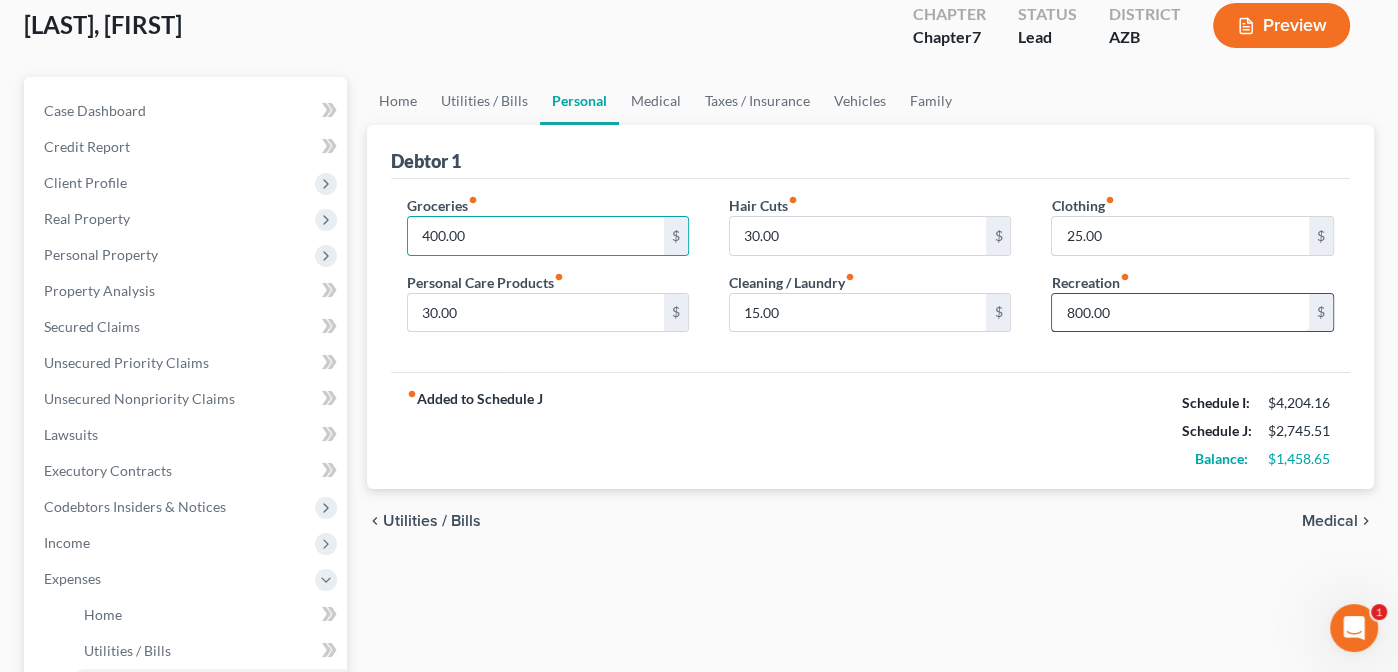 click on "800.00" at bounding box center (1180, 313) 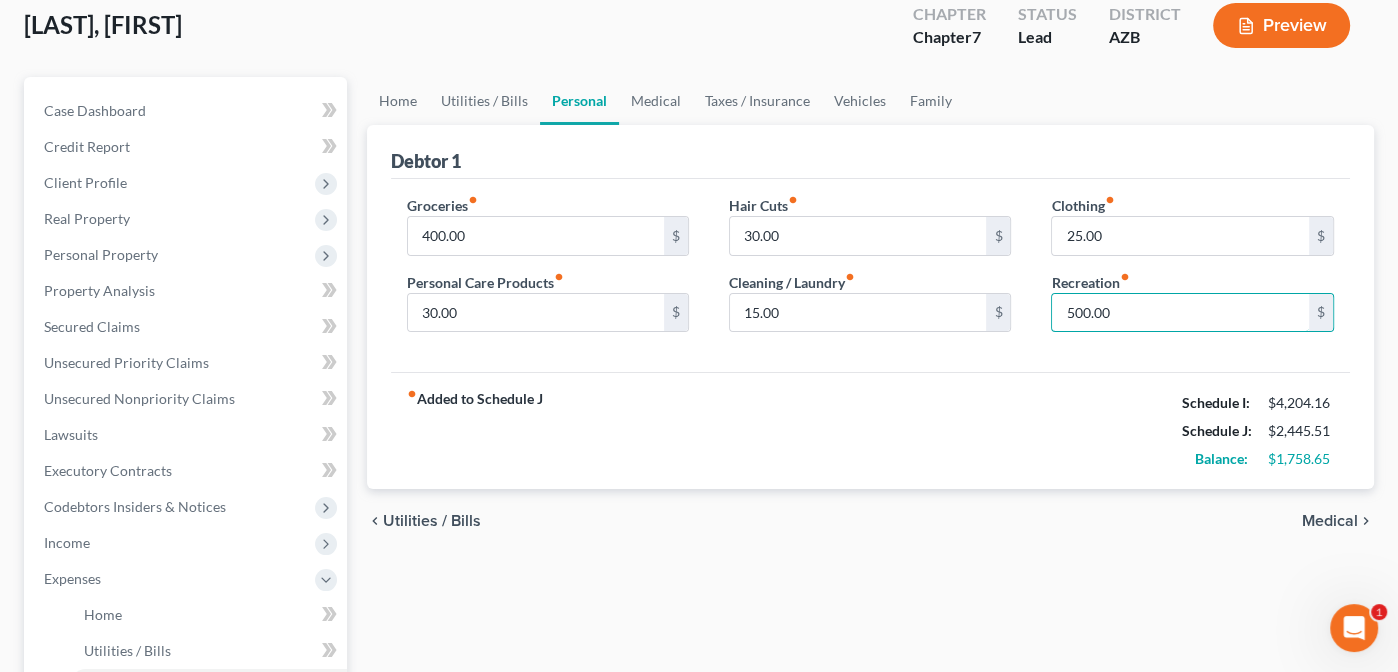 type on "500.00" 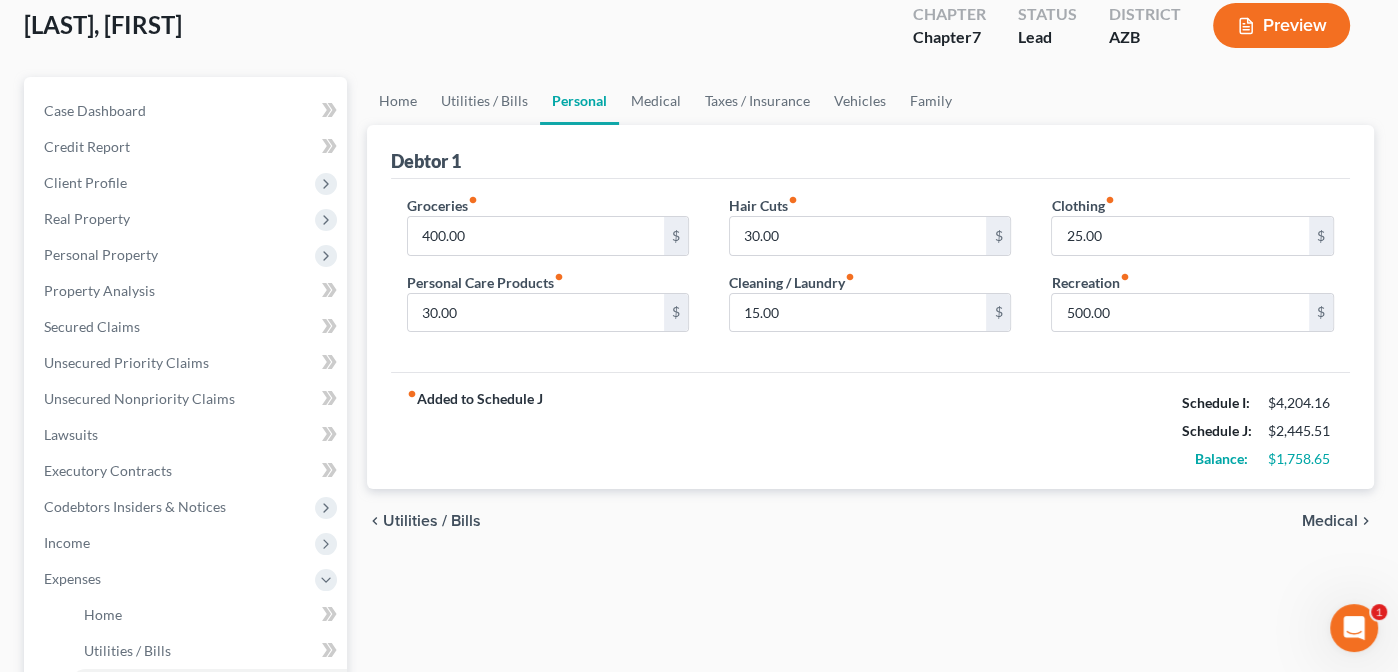click on "fiber_manual_record  Added to Schedule J Schedule I: [AMOUNT] Schedule J: [AMOUNT] Balance: [AMOUNT]" at bounding box center (871, 430) 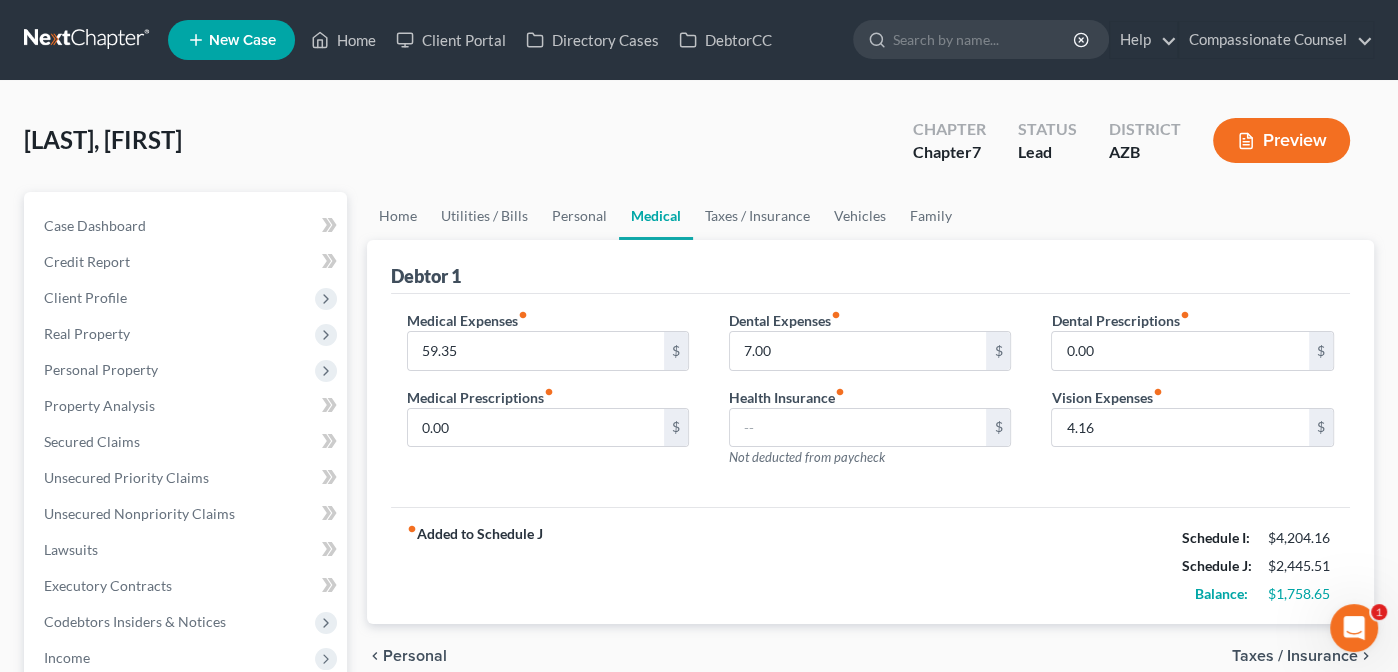 scroll, scrollTop: 0, scrollLeft: 0, axis: both 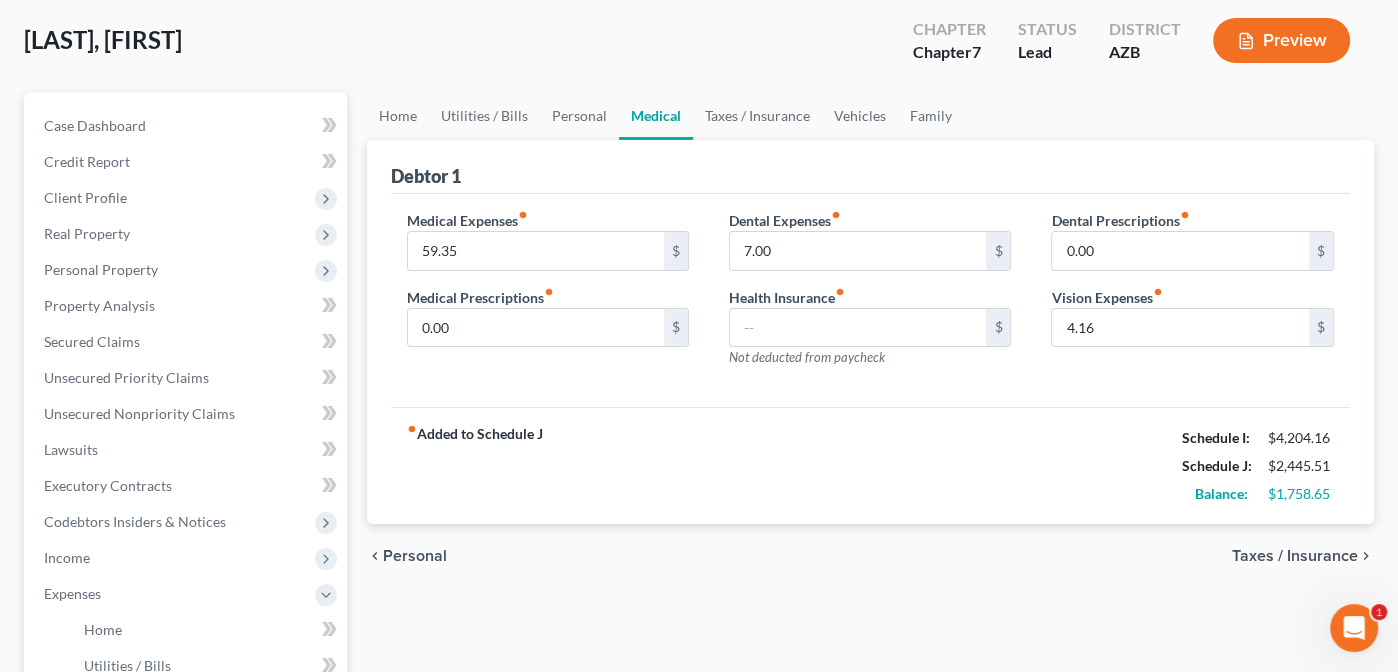 click on "Taxes / Insurance" at bounding box center [1295, 556] 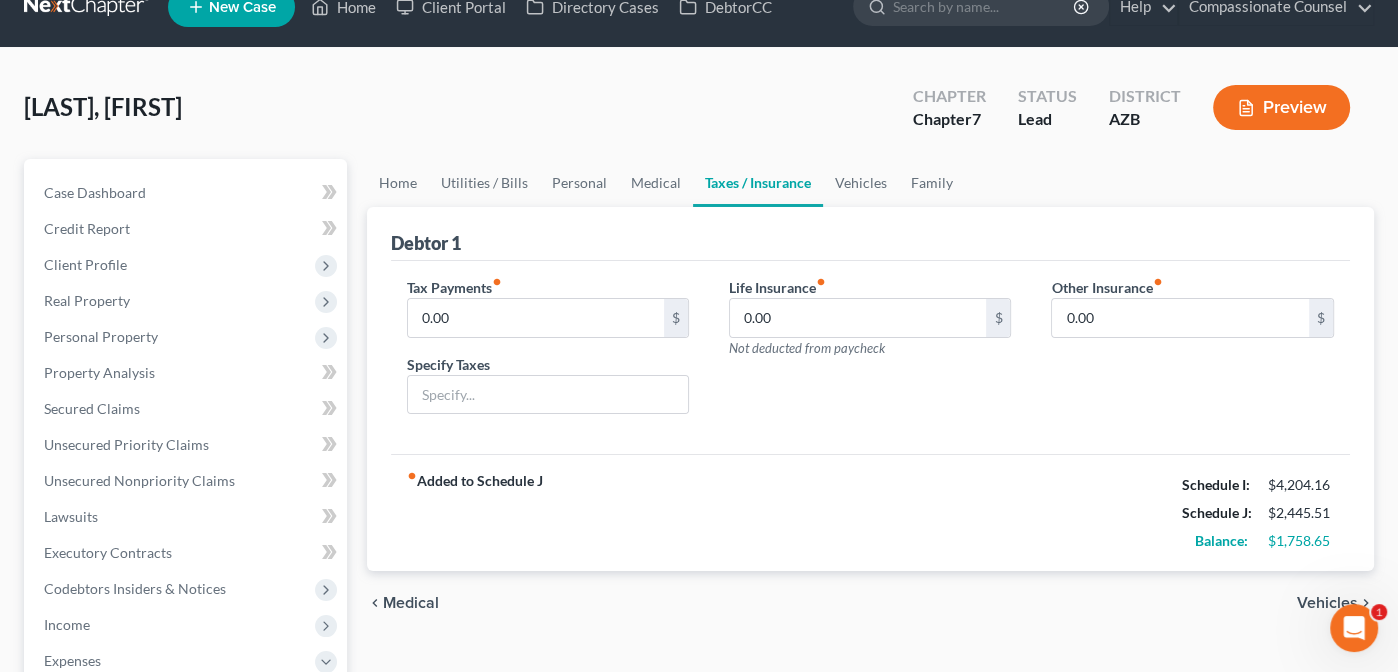 scroll, scrollTop: 0, scrollLeft: 0, axis: both 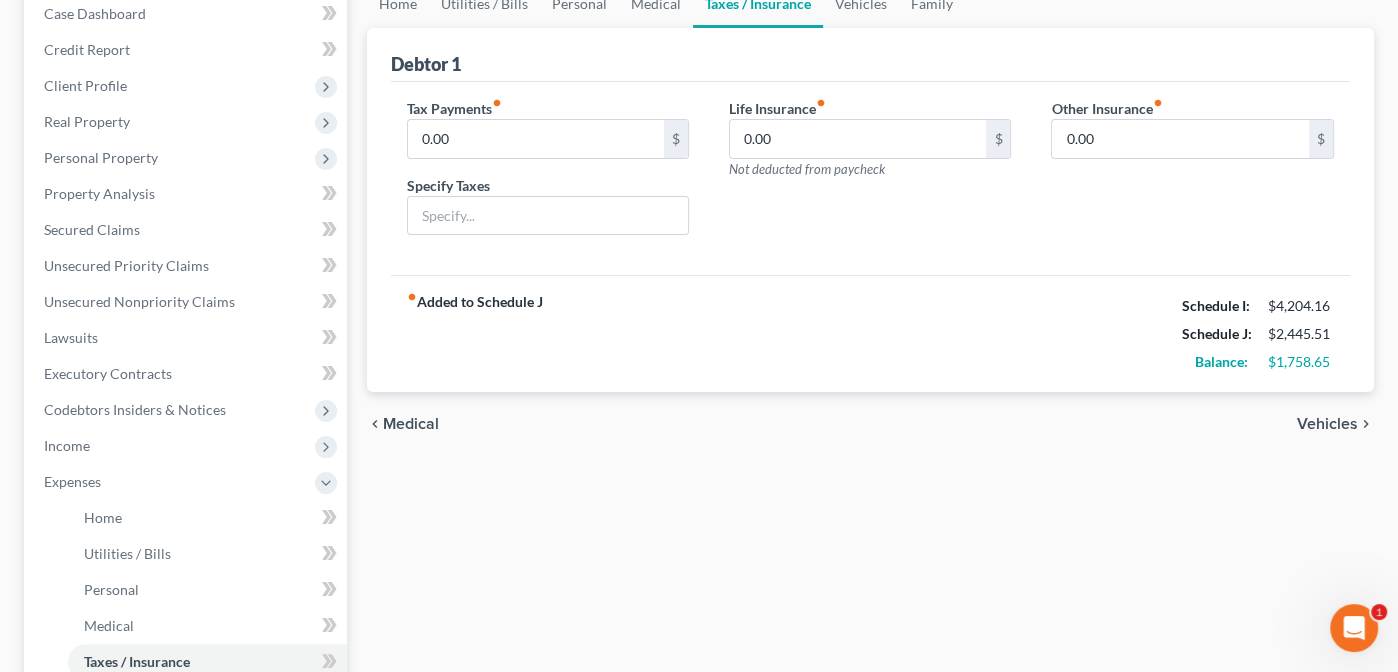 click on "Vehicles" at bounding box center (1327, 424) 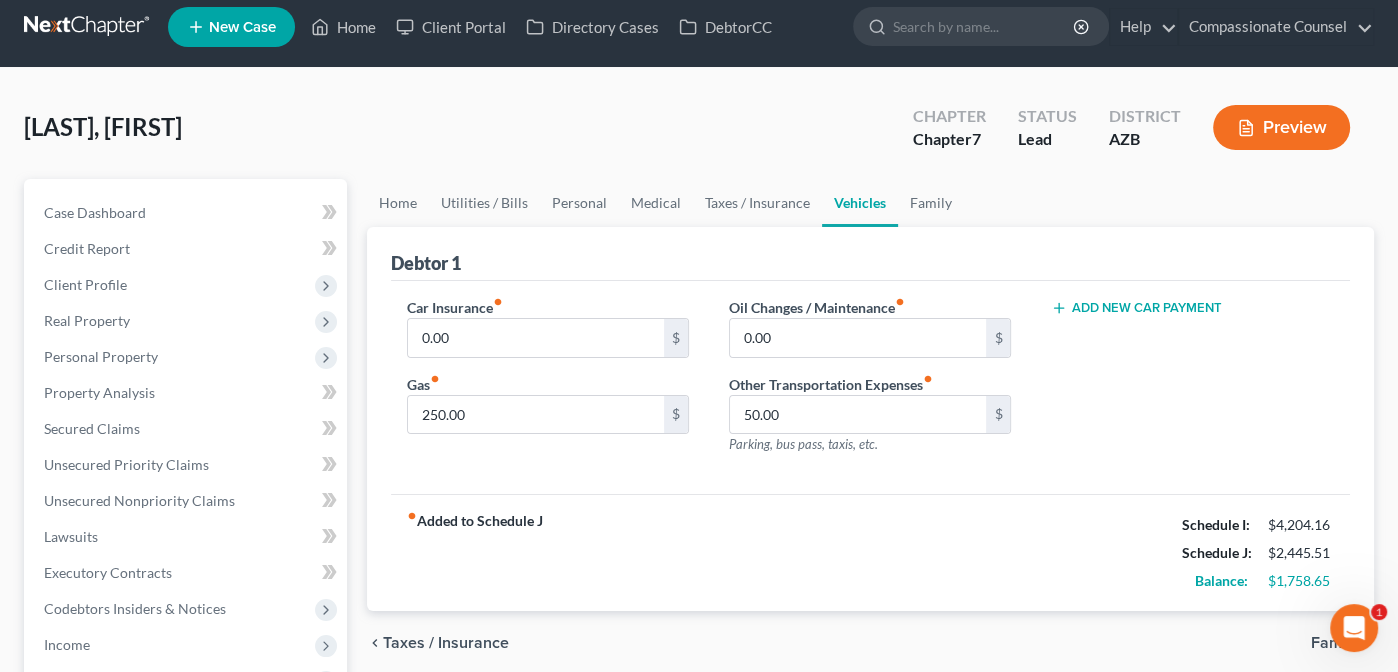 scroll, scrollTop: 0, scrollLeft: 0, axis: both 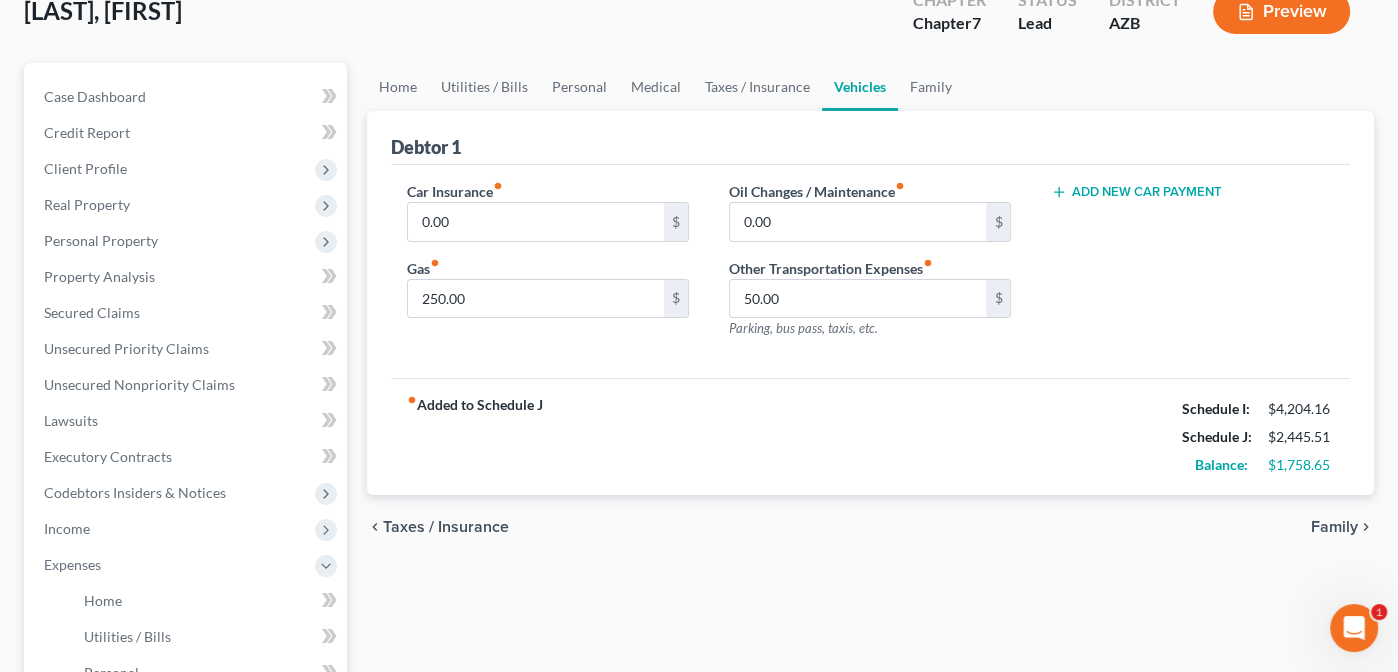 click on "Family" at bounding box center (1334, 527) 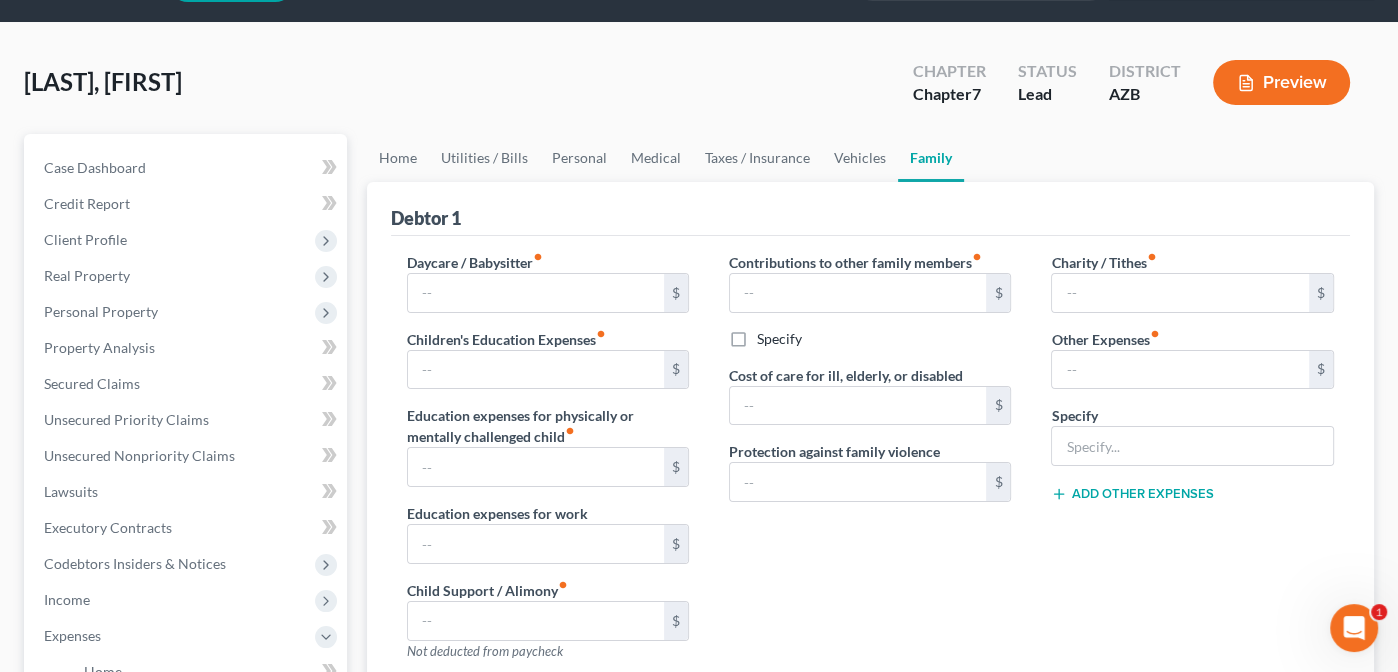 scroll, scrollTop: 0, scrollLeft: 0, axis: both 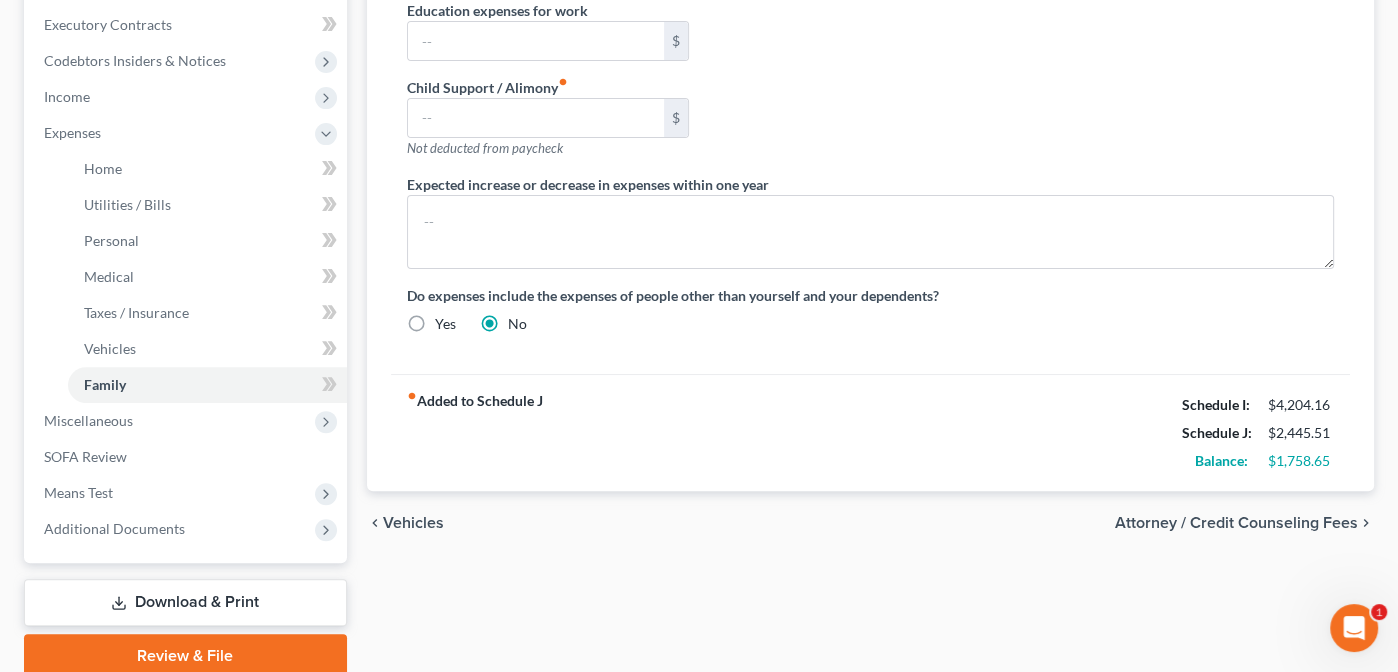 click on "Attorney / Credit Counseling Fees" at bounding box center (1236, 523) 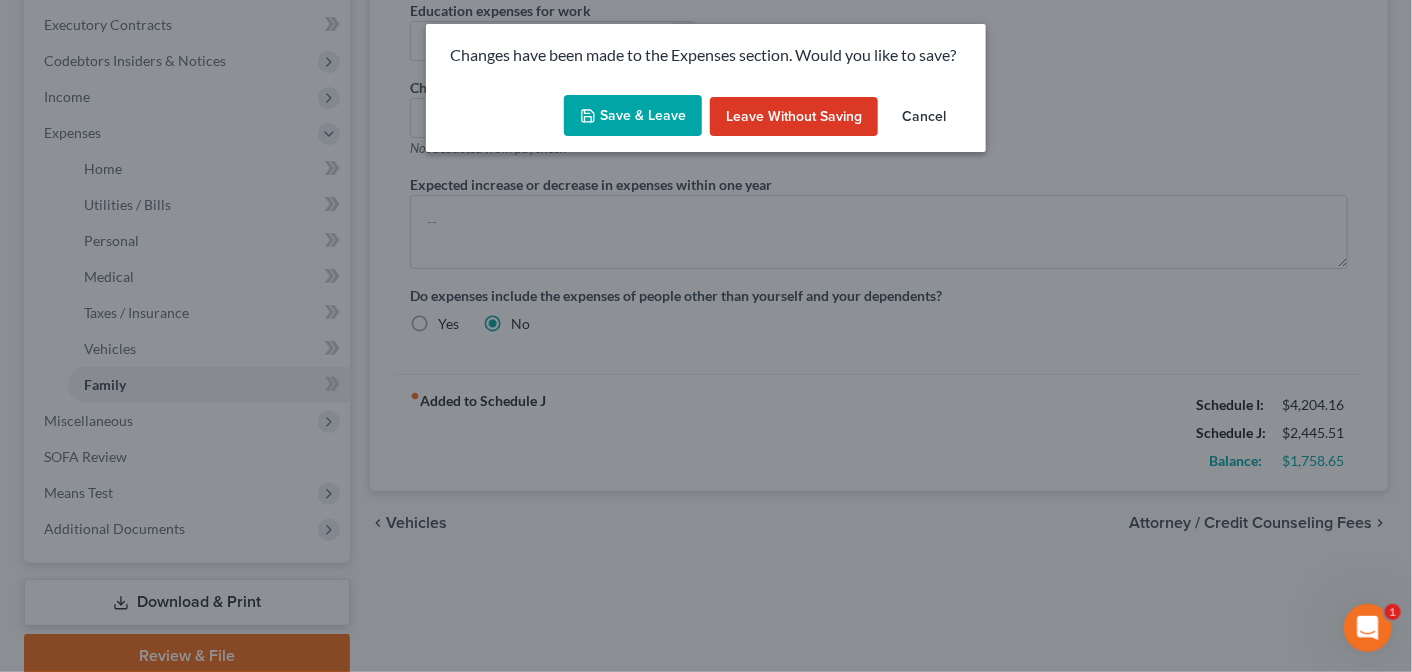click on "Save & Leave" at bounding box center [633, 116] 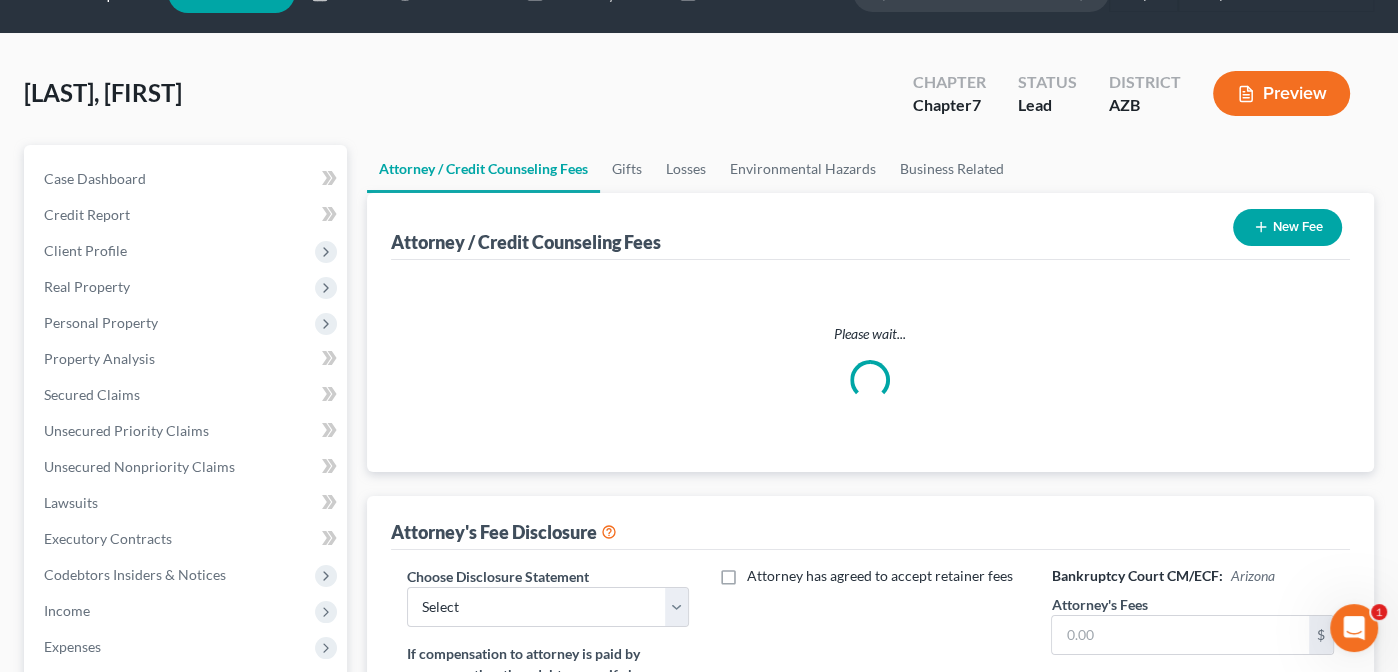scroll, scrollTop: 0, scrollLeft: 0, axis: both 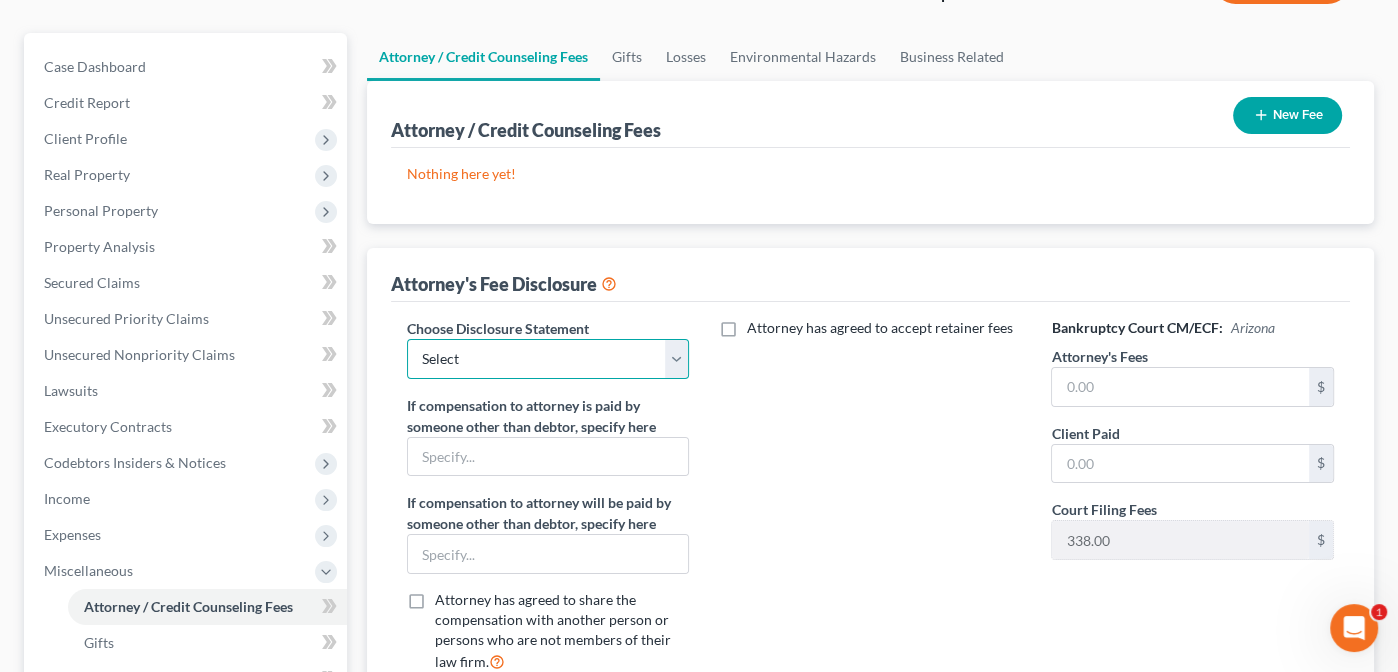 drag, startPoint x: 679, startPoint y: 347, endPoint x: 652, endPoint y: 371, distance: 36.124783 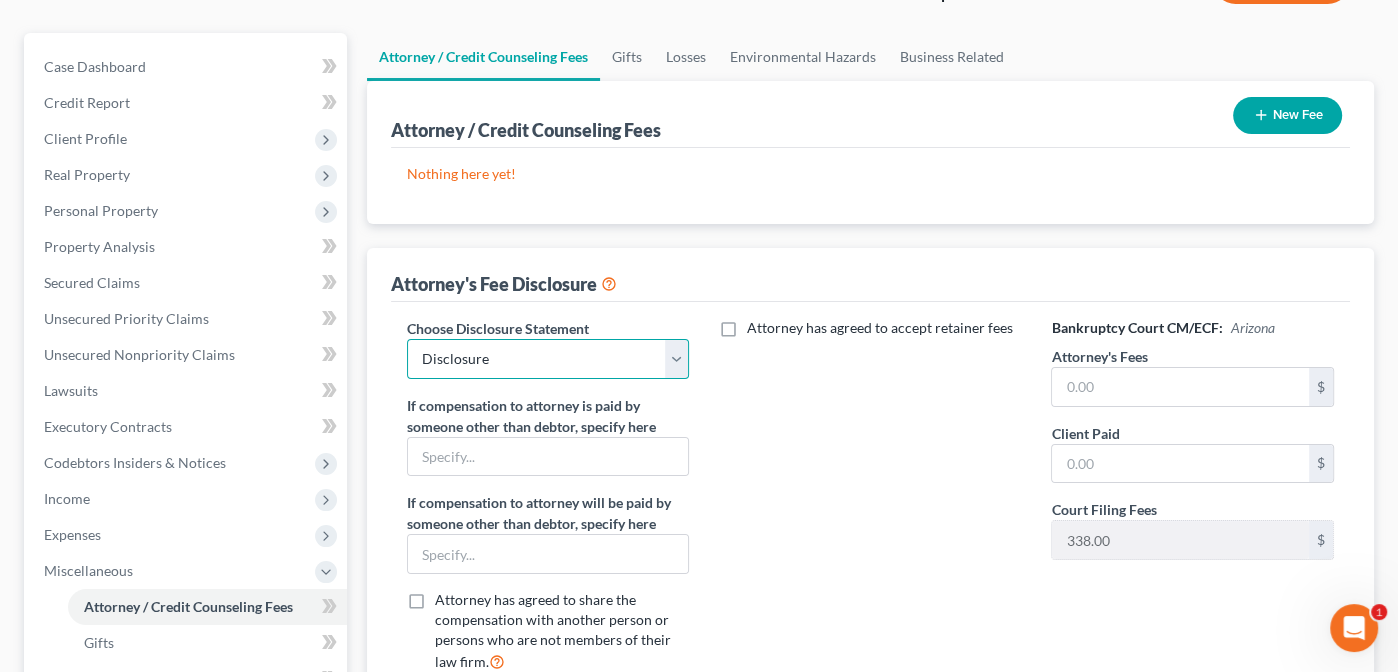 click on "Select Disclosure" at bounding box center [548, 359] 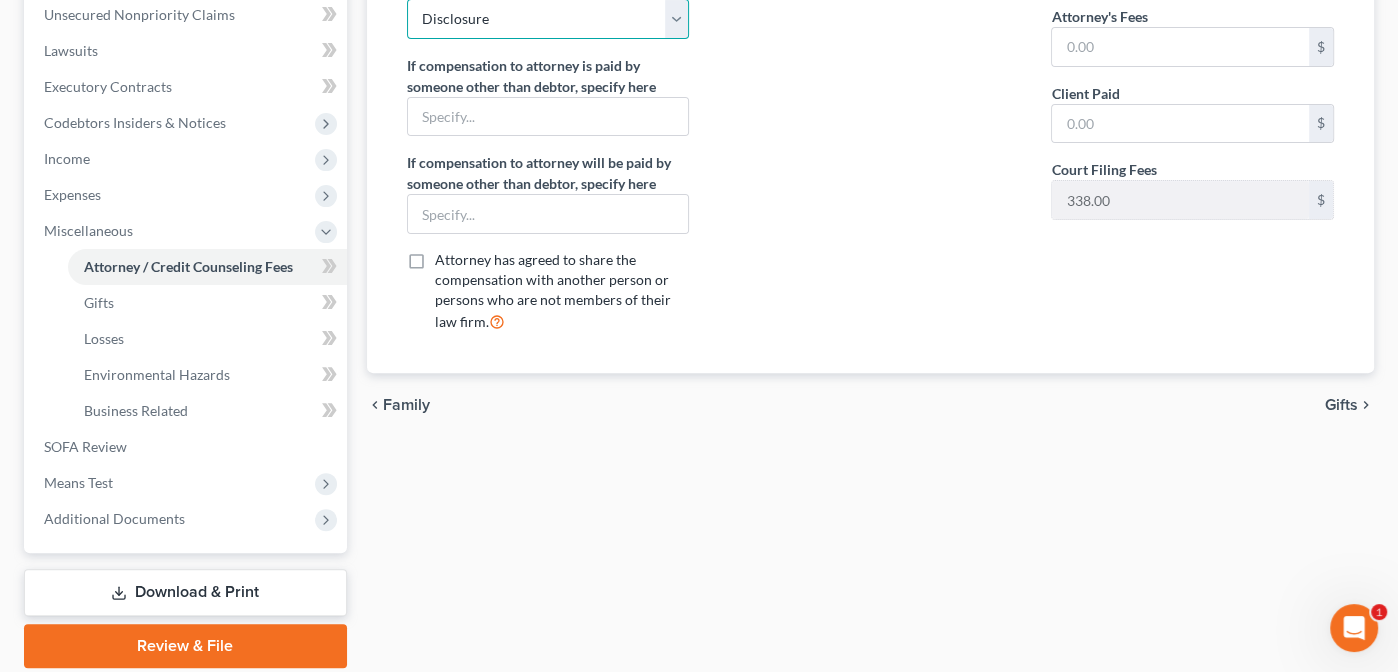 scroll, scrollTop: 568, scrollLeft: 0, axis: vertical 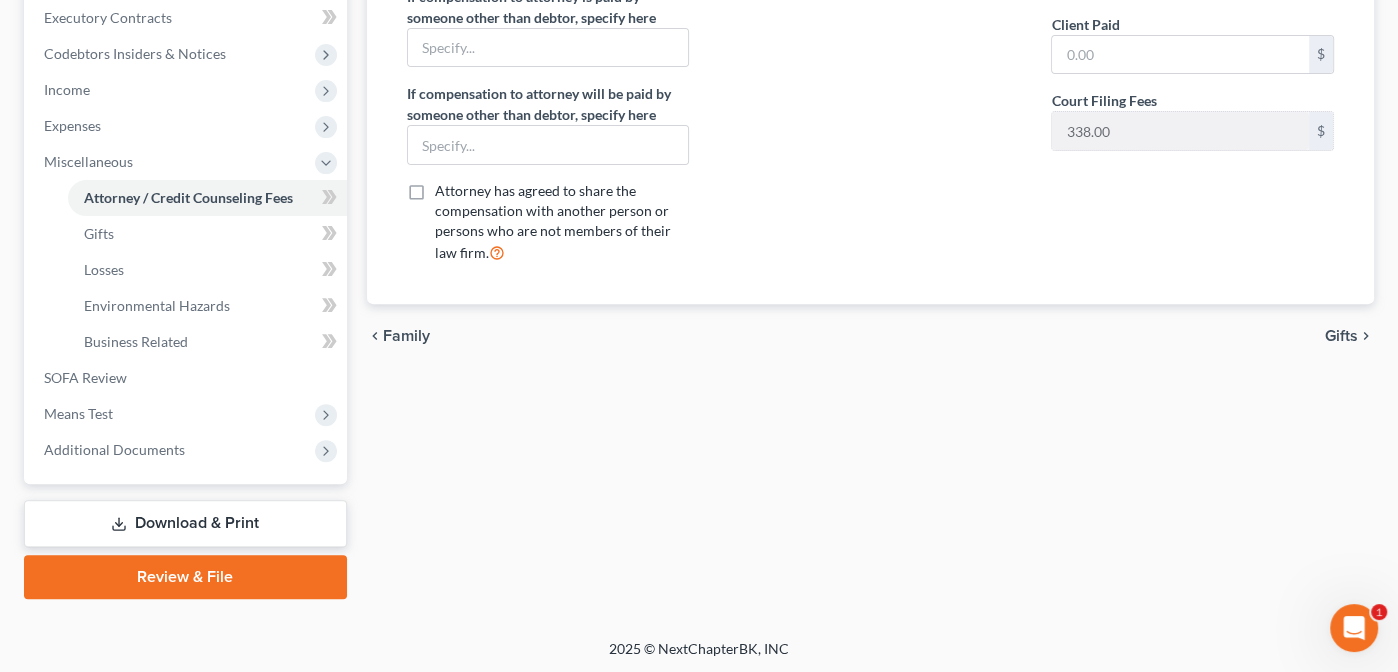 click on "Gifts" at bounding box center [1341, 336] 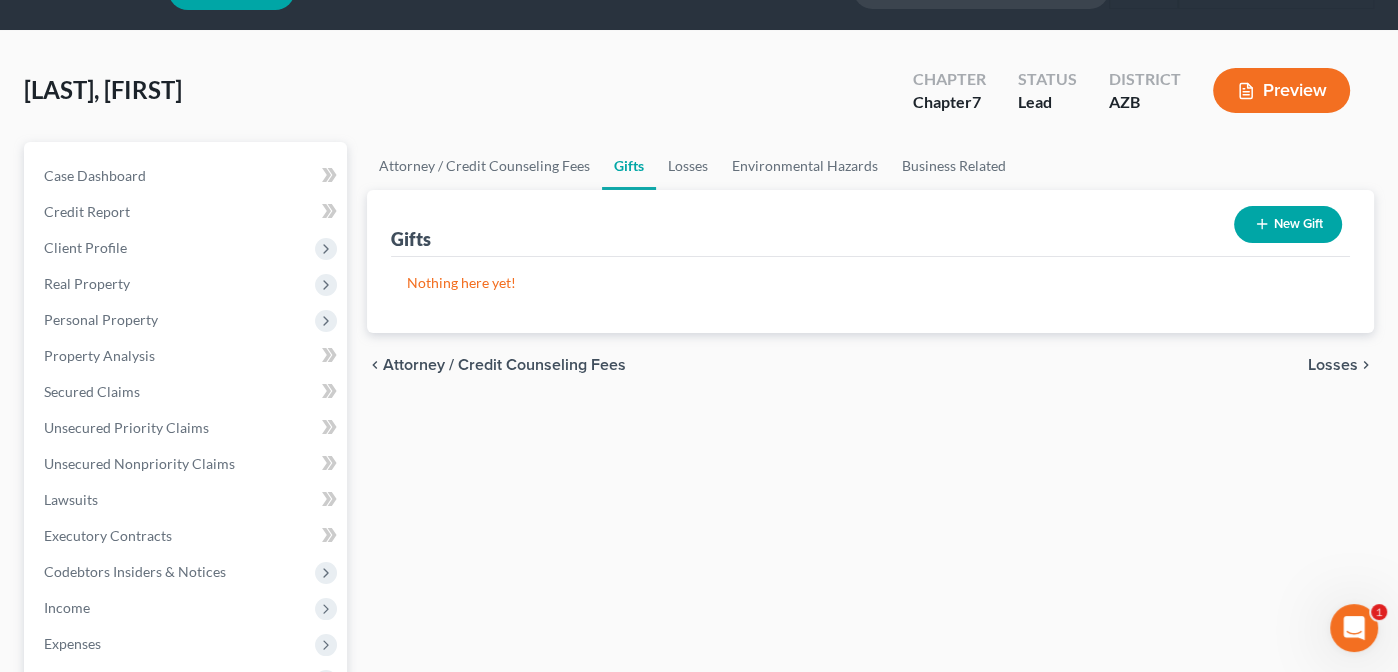 scroll, scrollTop: 0, scrollLeft: 0, axis: both 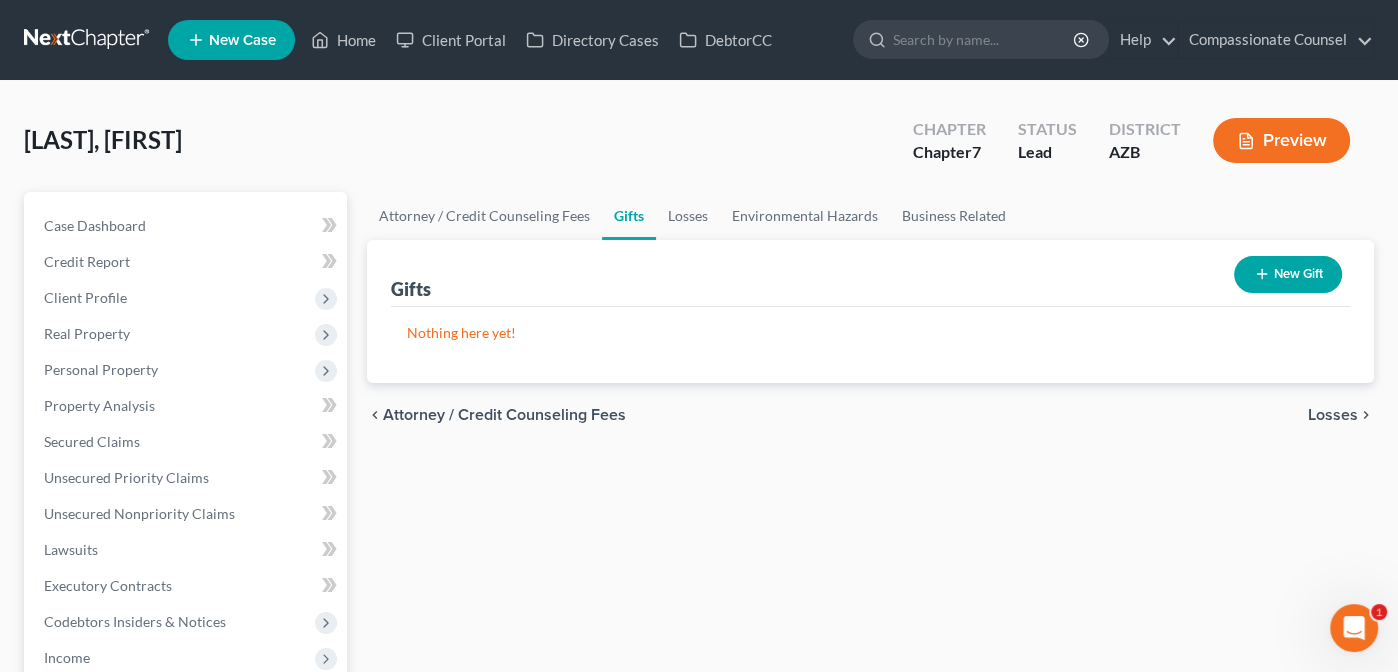 click on "Losses" at bounding box center (1333, 415) 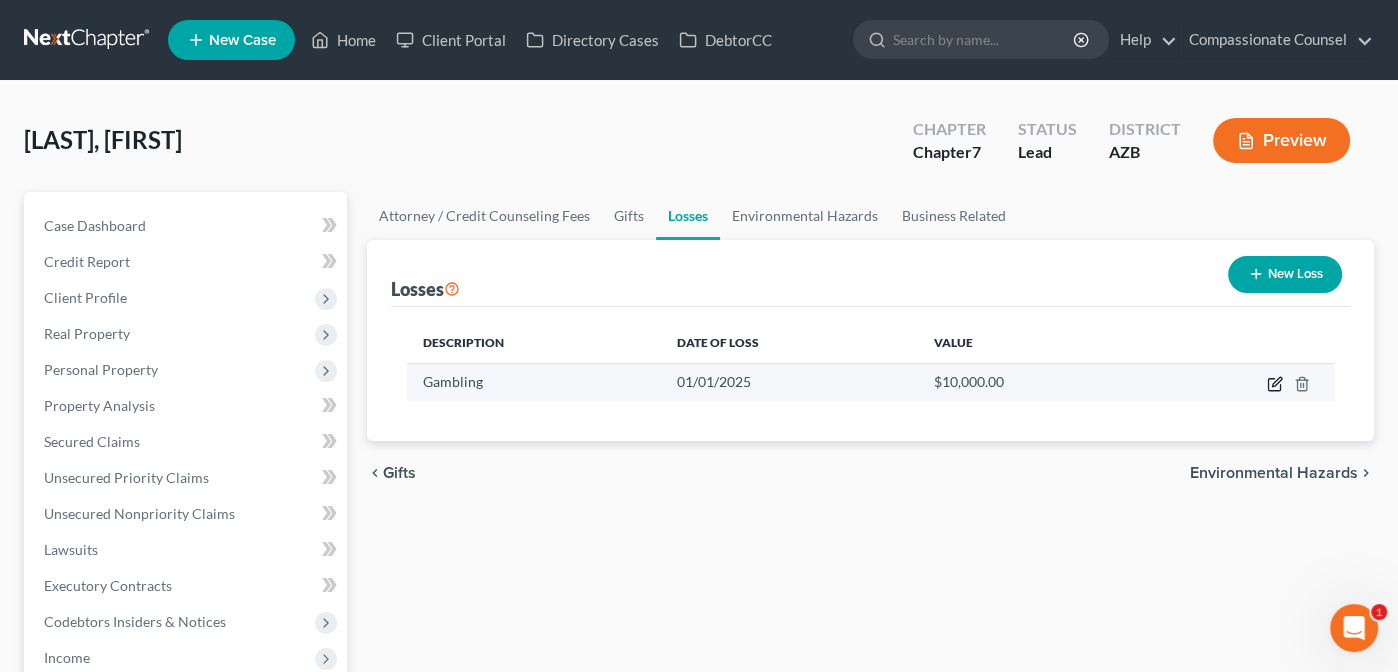 click 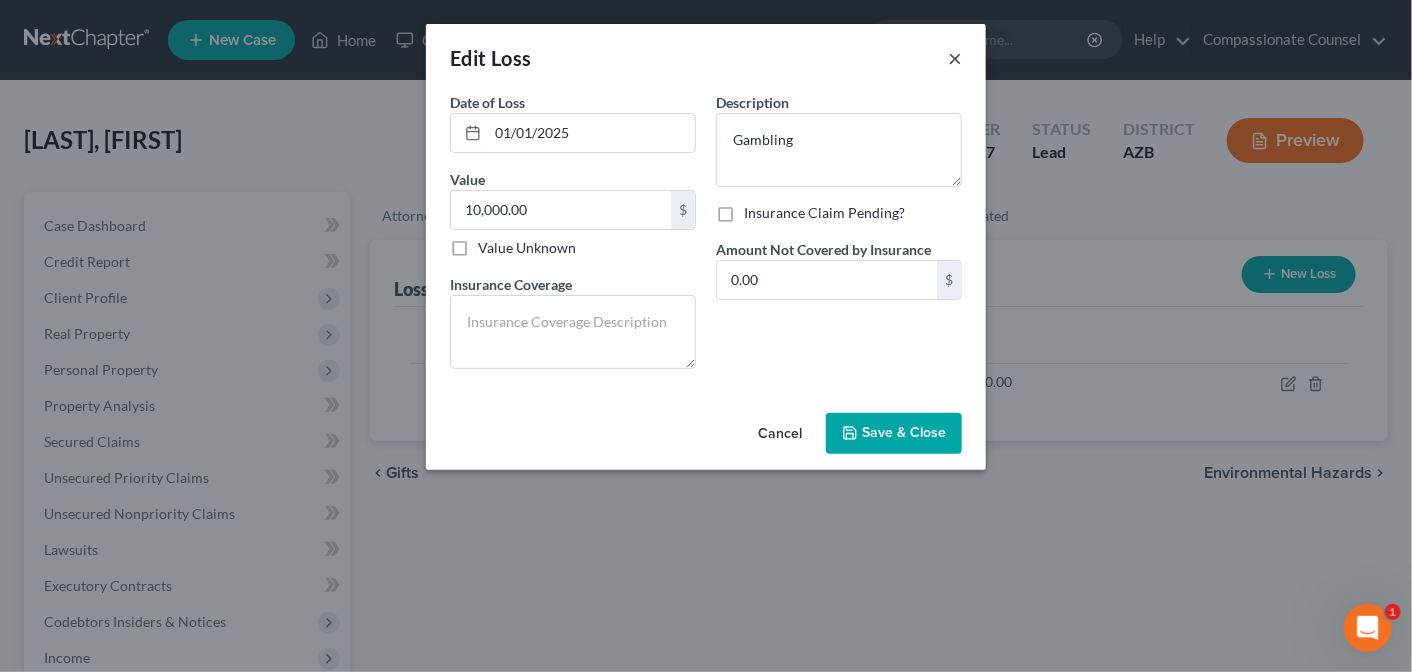 click on "×" at bounding box center [955, 58] 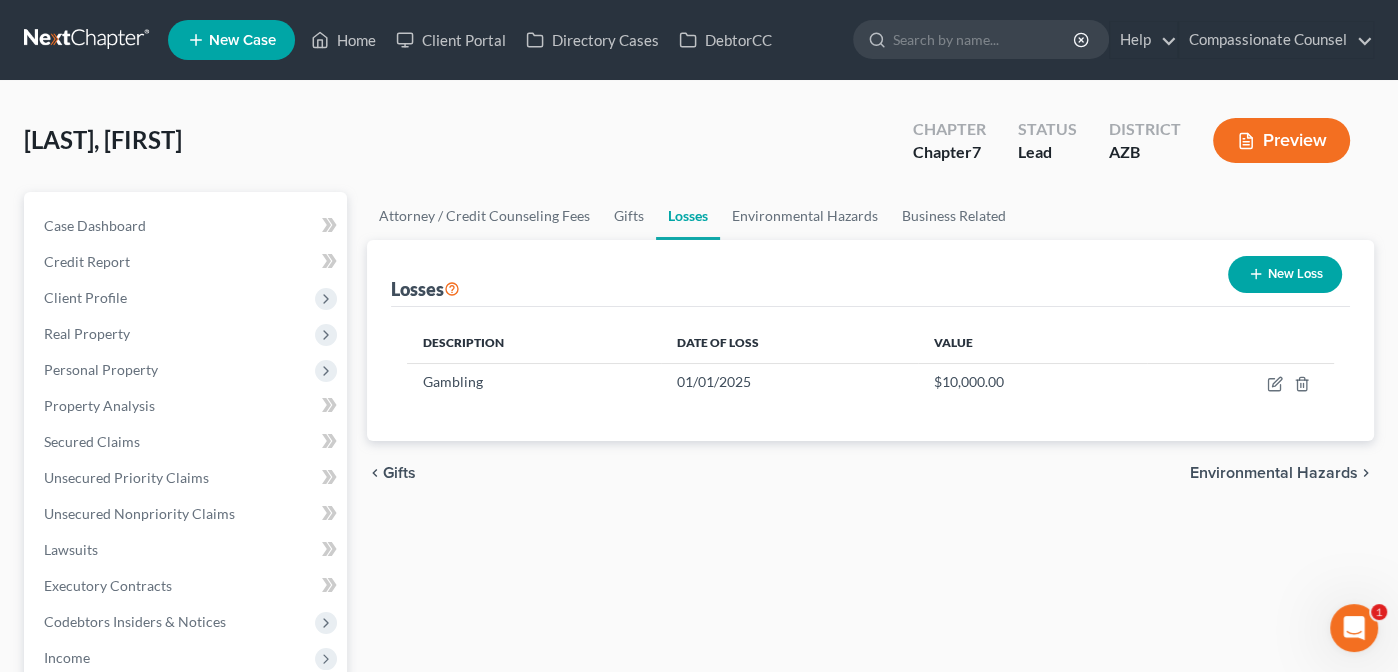 click on "Environmental Hazards" at bounding box center [1274, 473] 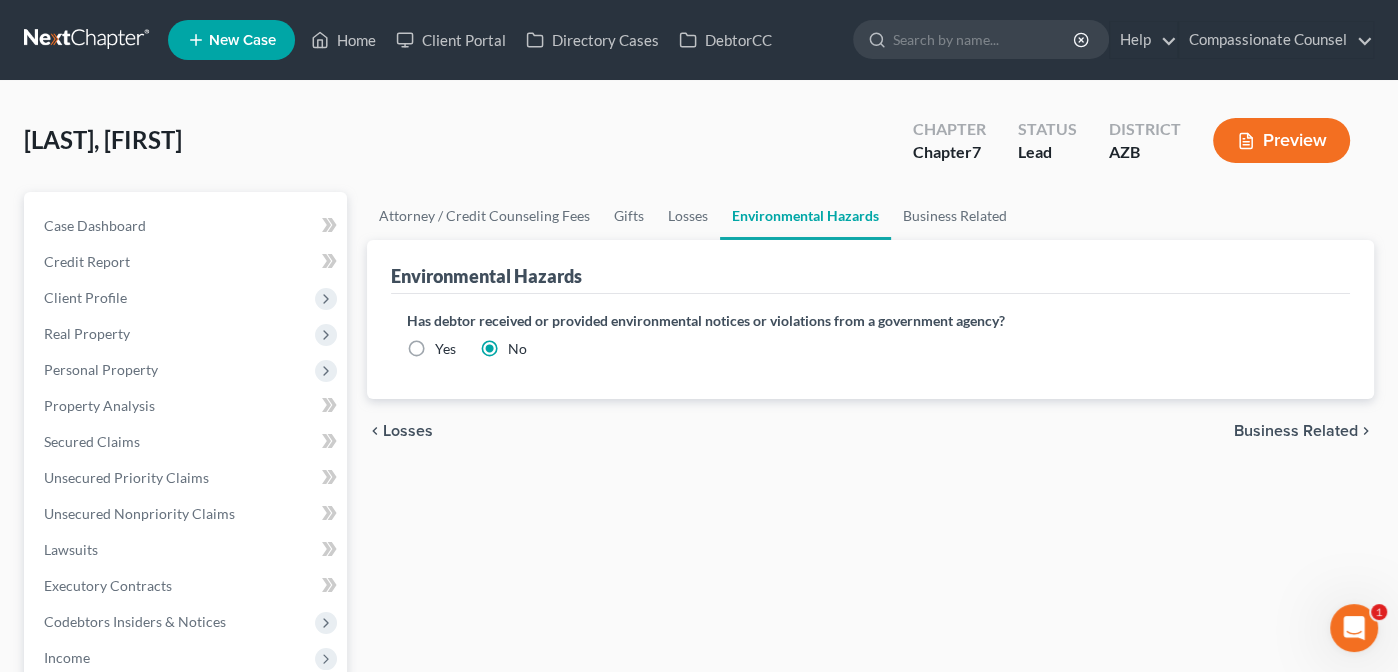 click on "Business Related" at bounding box center [1296, 431] 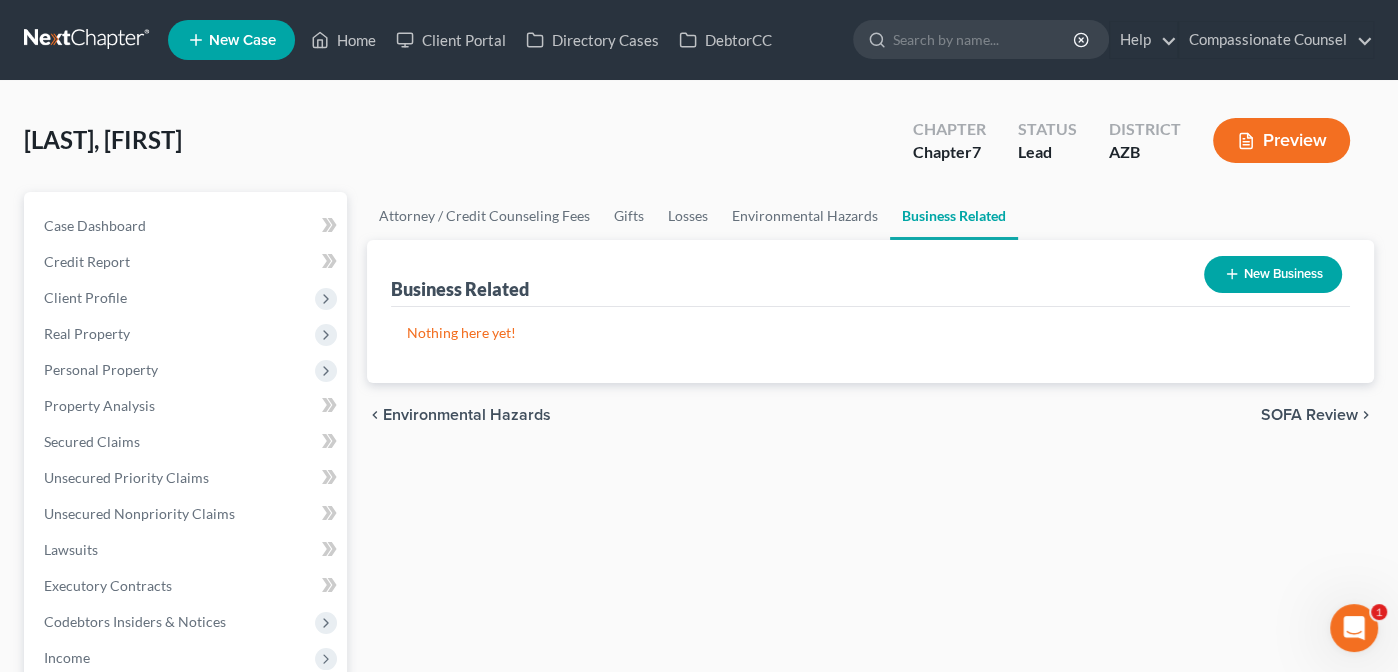 click on "SOFA Review" at bounding box center [1309, 415] 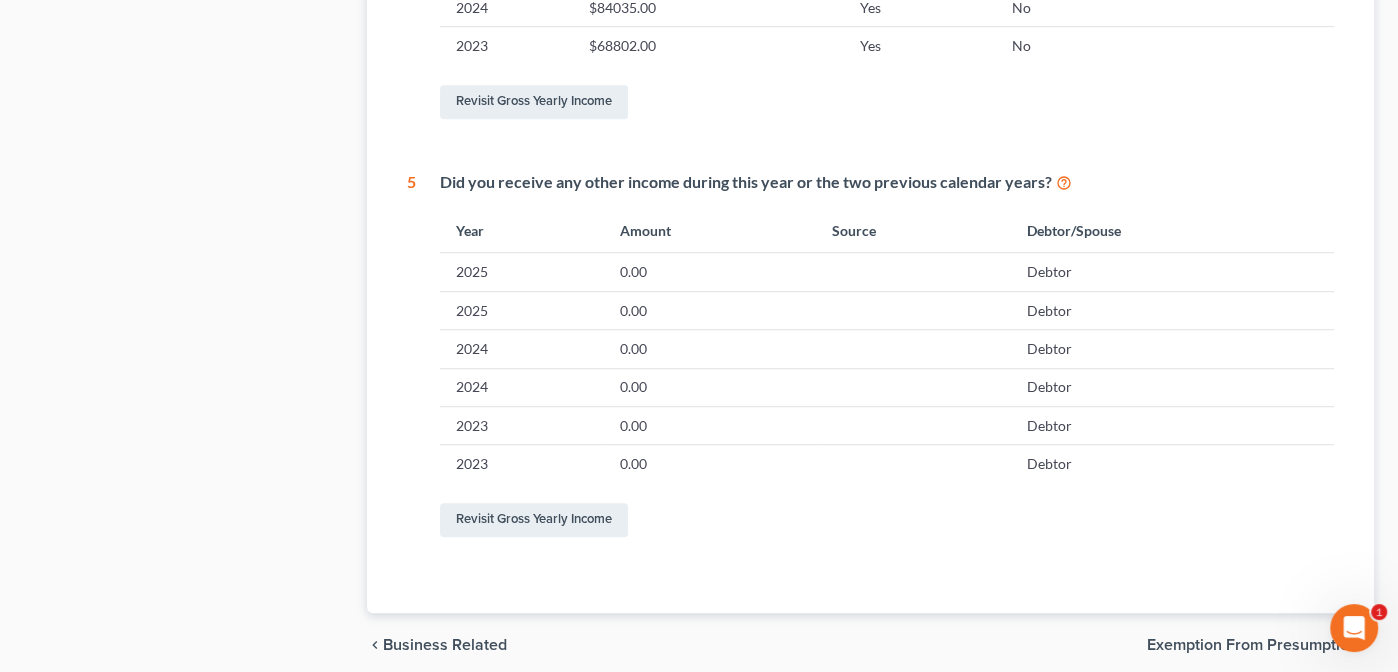 scroll, scrollTop: 1202, scrollLeft: 0, axis: vertical 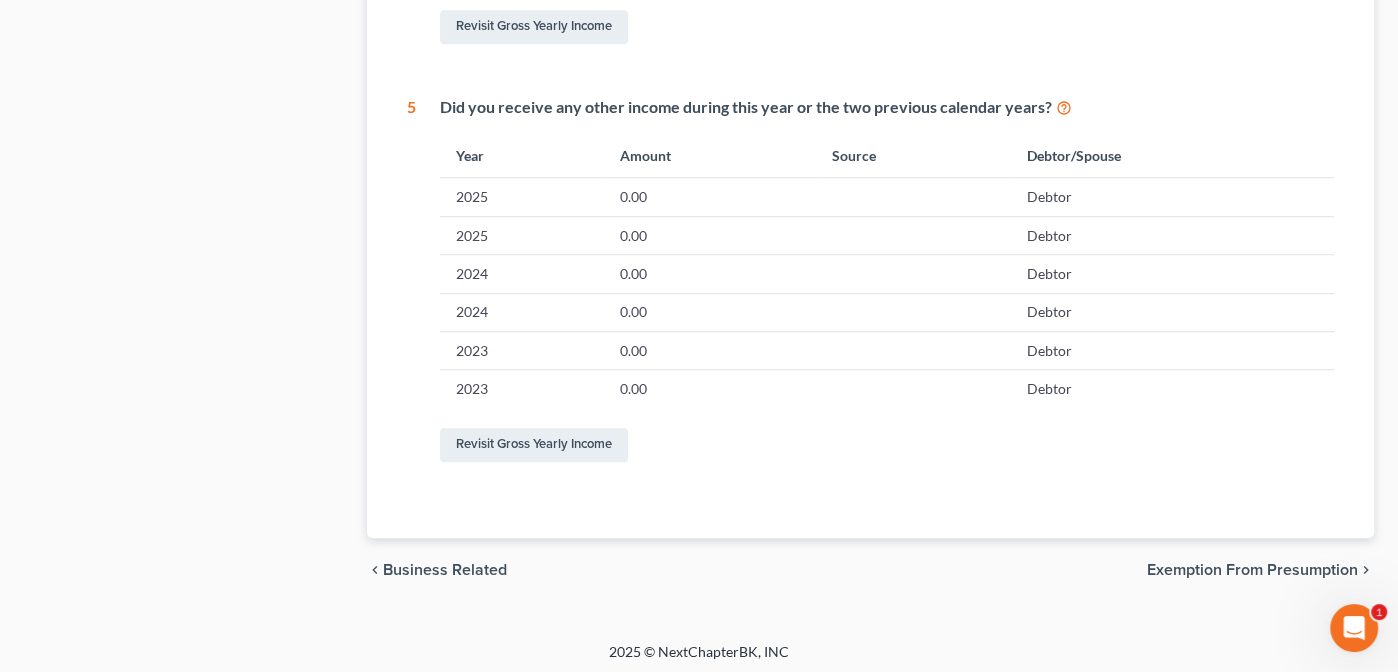 drag, startPoint x: 1404, startPoint y: 197, endPoint x: 39, endPoint y: 42, distance: 1373.7722 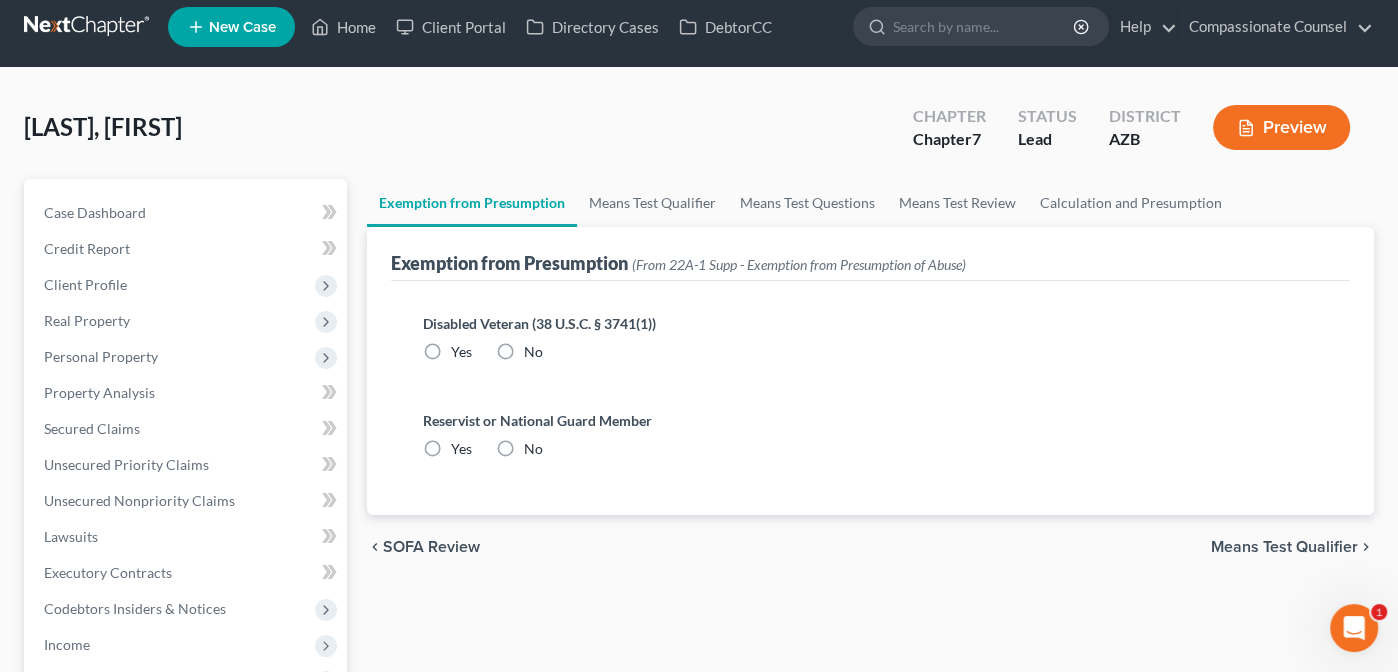 scroll, scrollTop: 0, scrollLeft: 0, axis: both 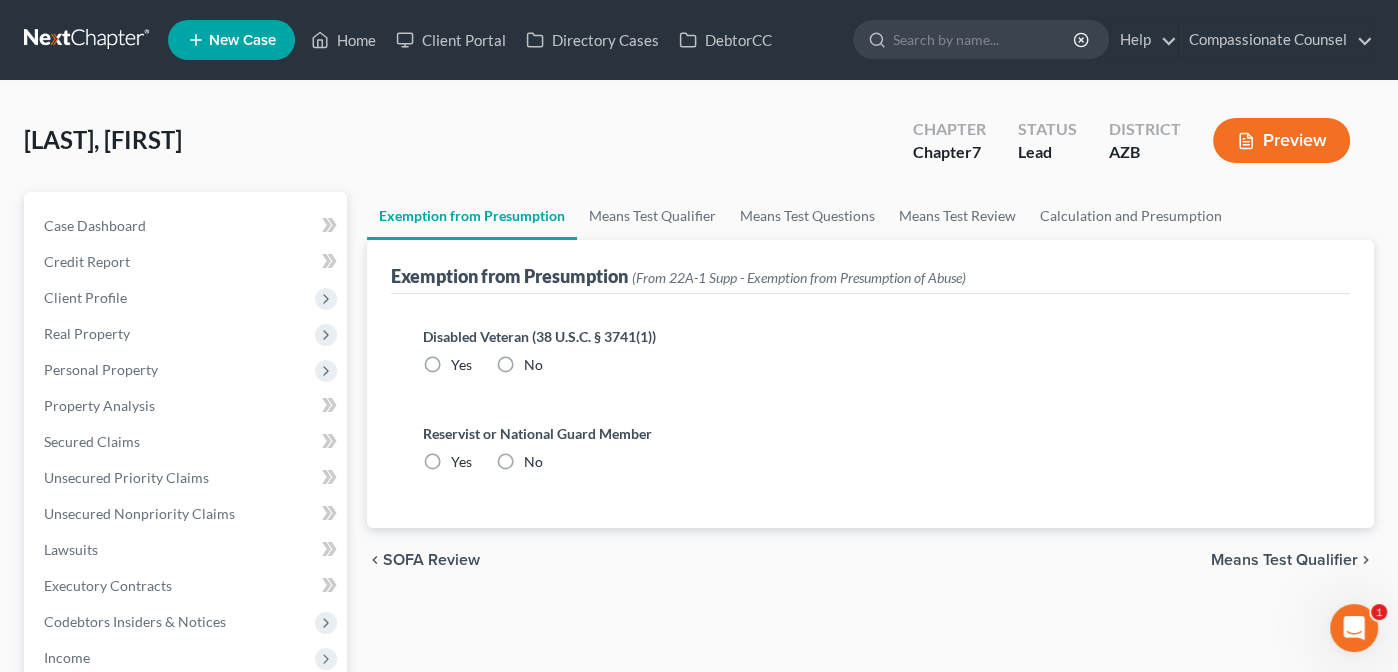 click on "No" at bounding box center [533, 365] 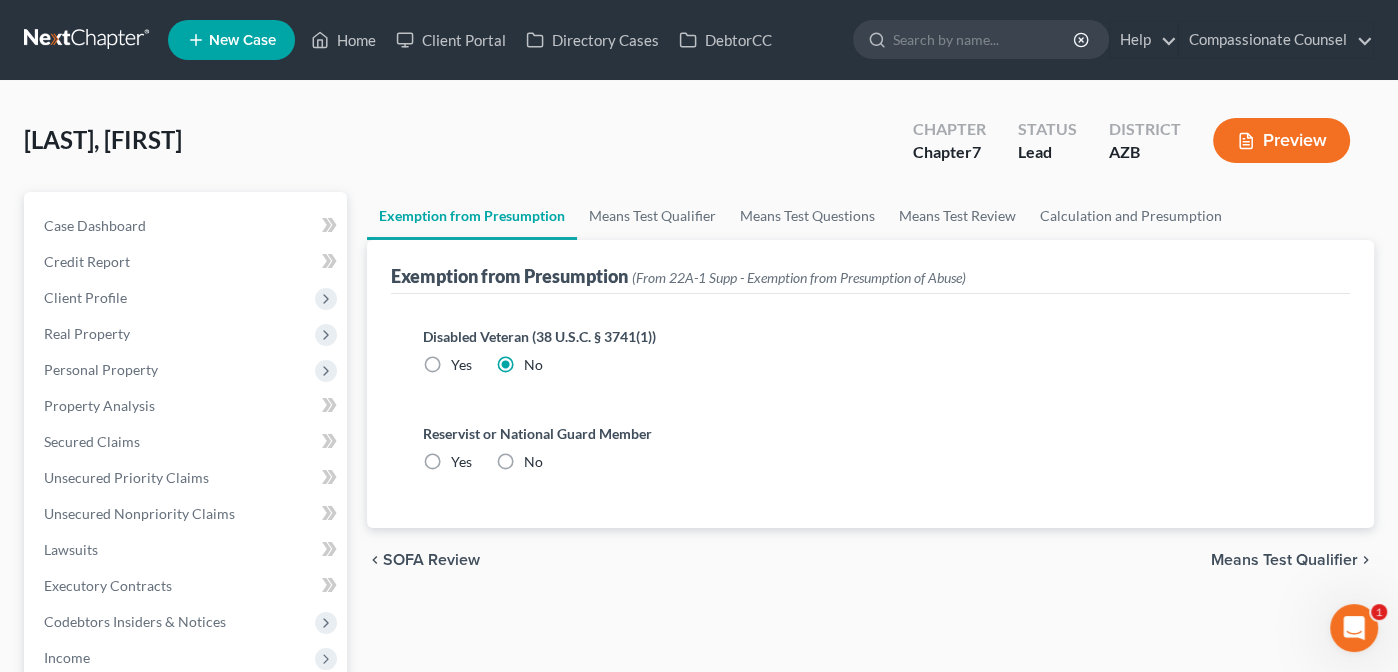 click on "No" at bounding box center (533, 462) 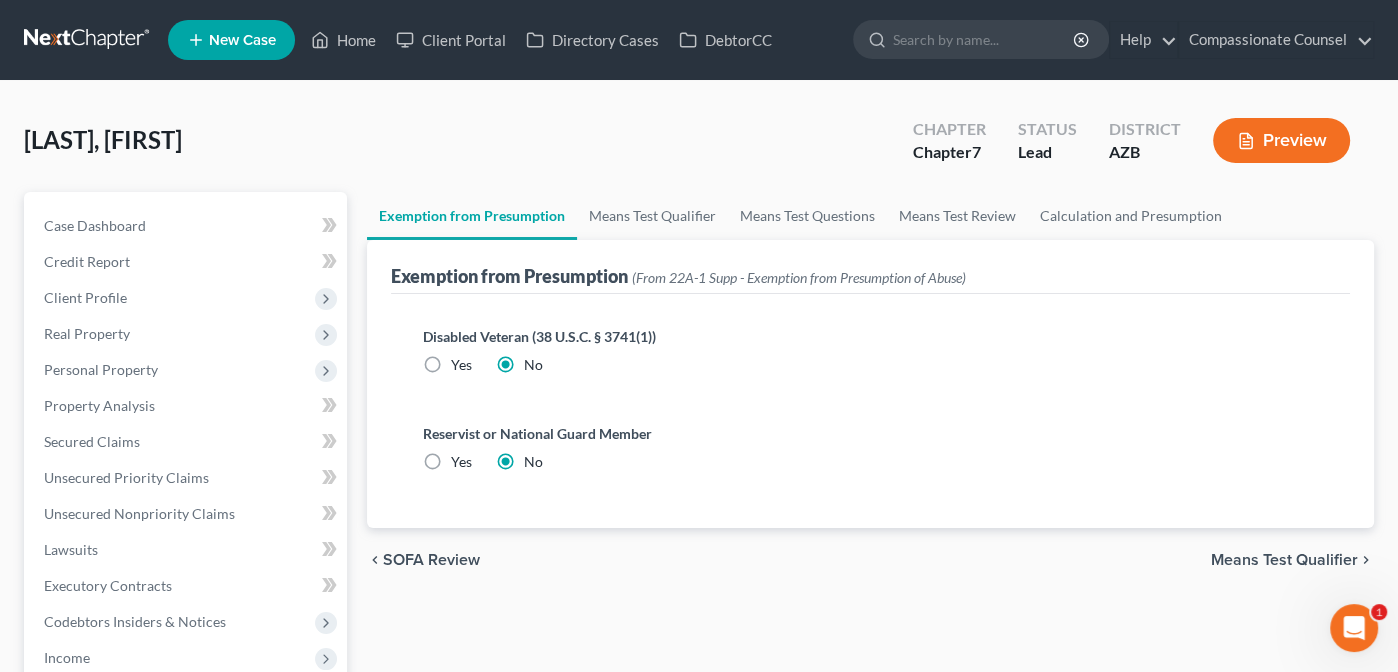 click on "Means Test Qualifier" at bounding box center (1284, 560) 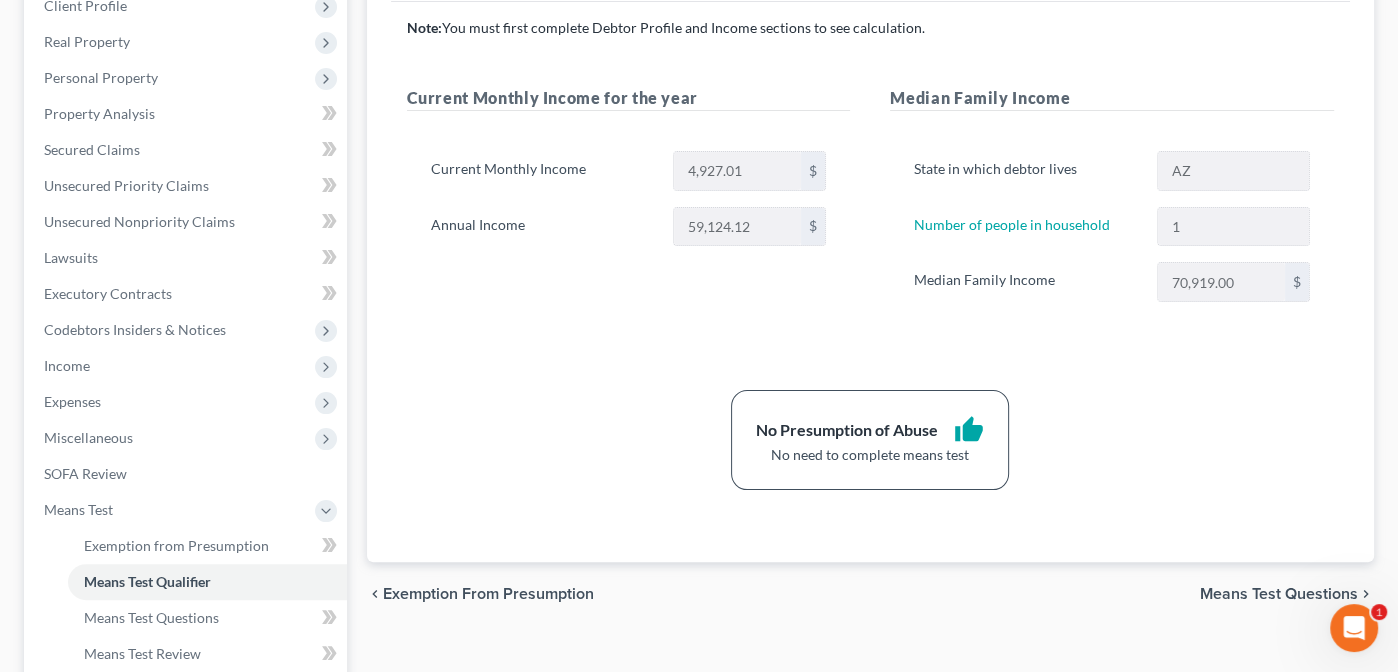 scroll, scrollTop: 327, scrollLeft: 0, axis: vertical 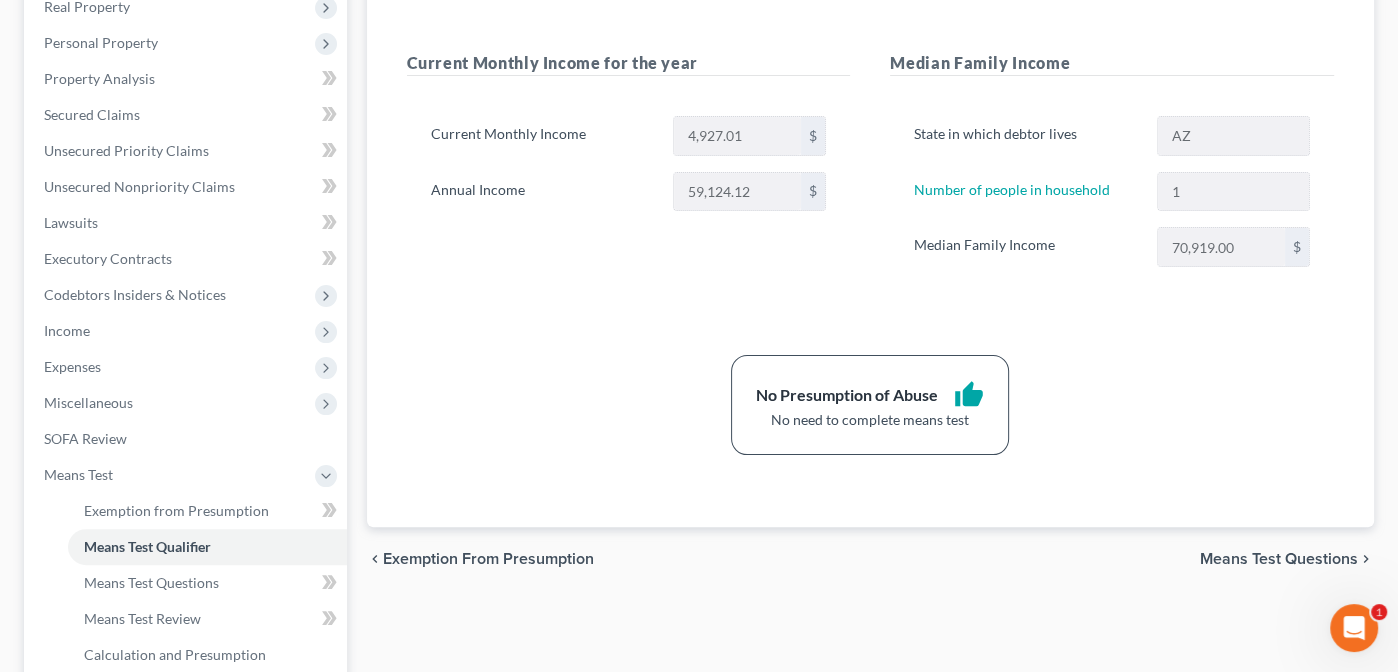 click on "chevron_left
Exemption from Presumption
Means Test Questions
chevron_right" at bounding box center [871, 559] 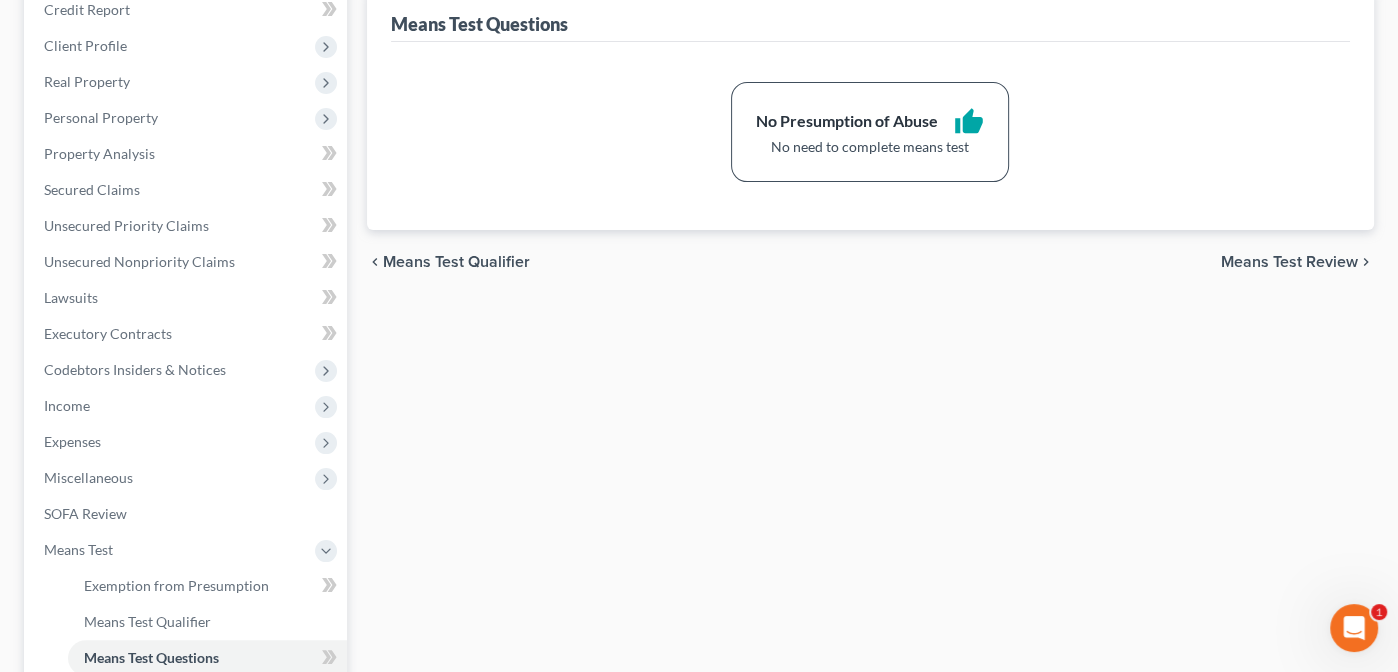 scroll, scrollTop: 0, scrollLeft: 0, axis: both 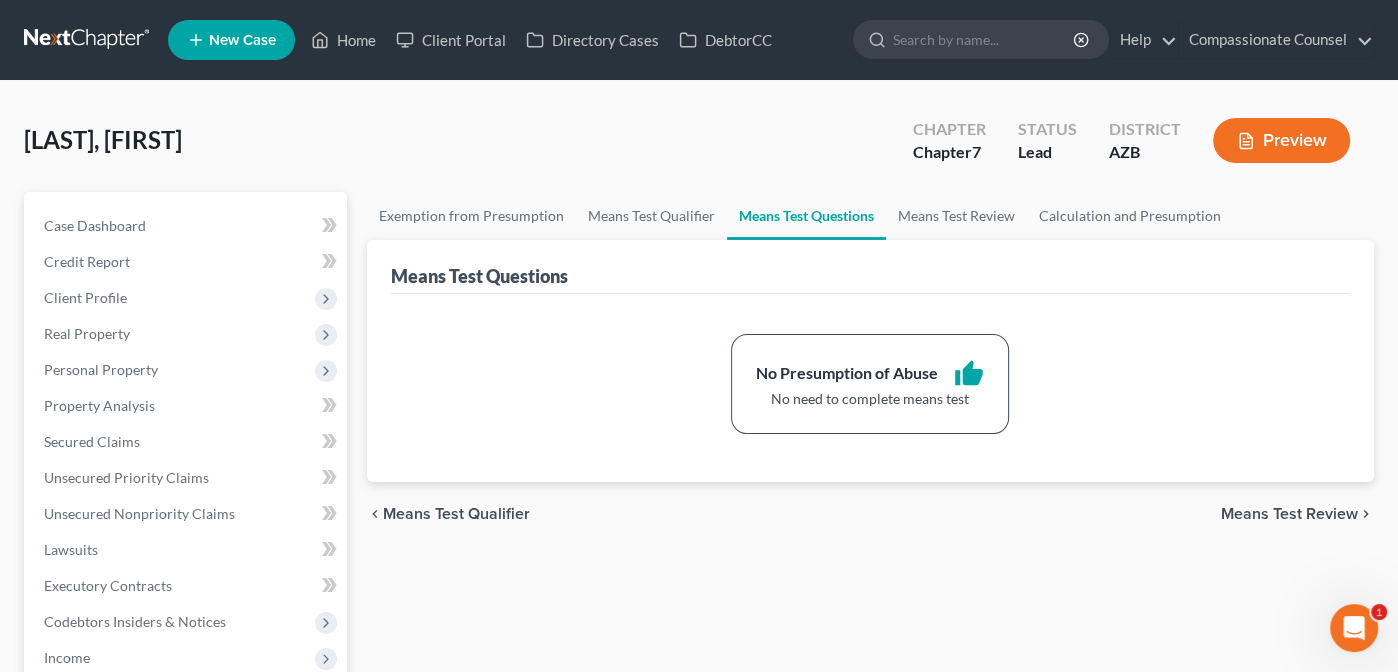 click on "Means Test Review" at bounding box center (1289, 514) 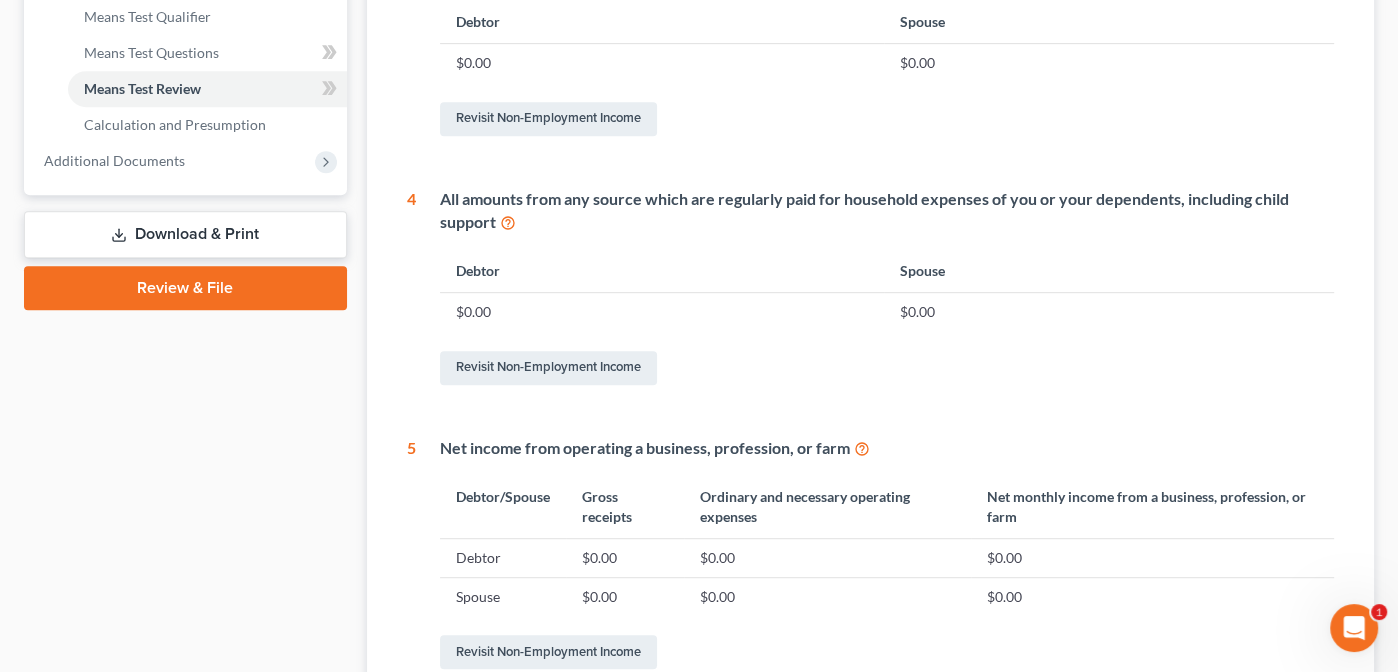 scroll, scrollTop: 1067, scrollLeft: 0, axis: vertical 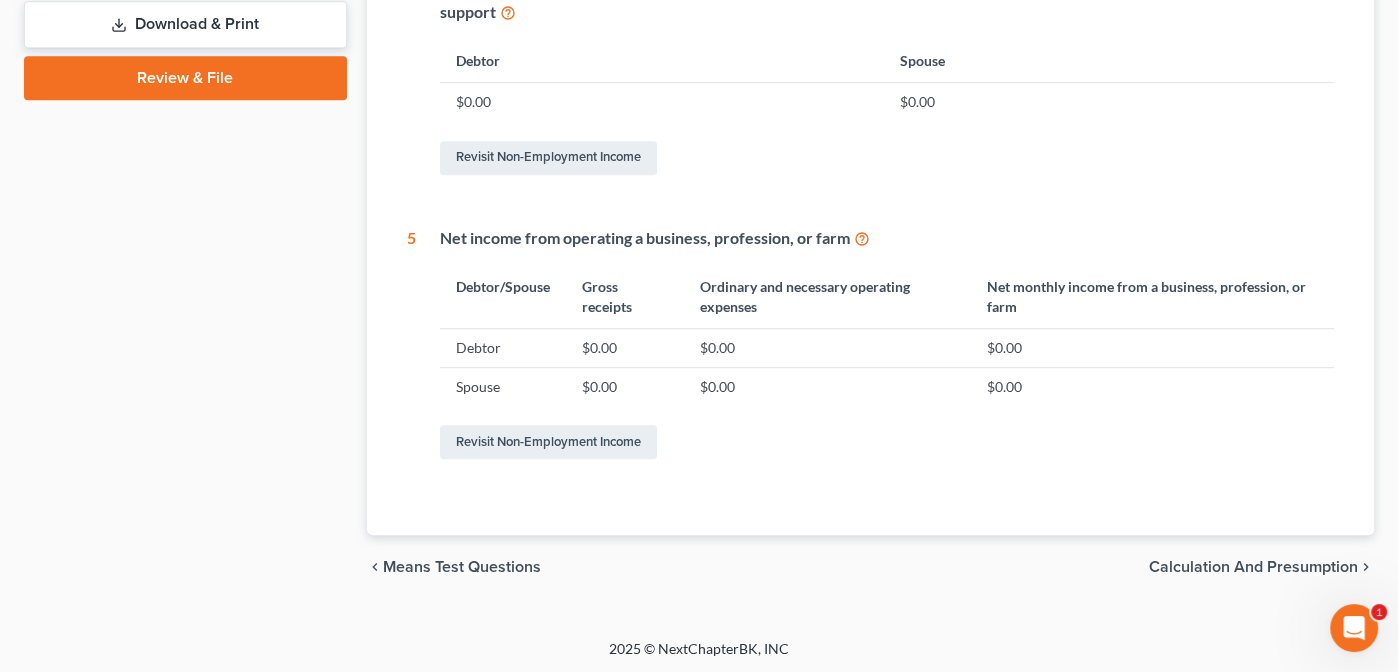click on "Calculation and Presumption" at bounding box center [1253, 567] 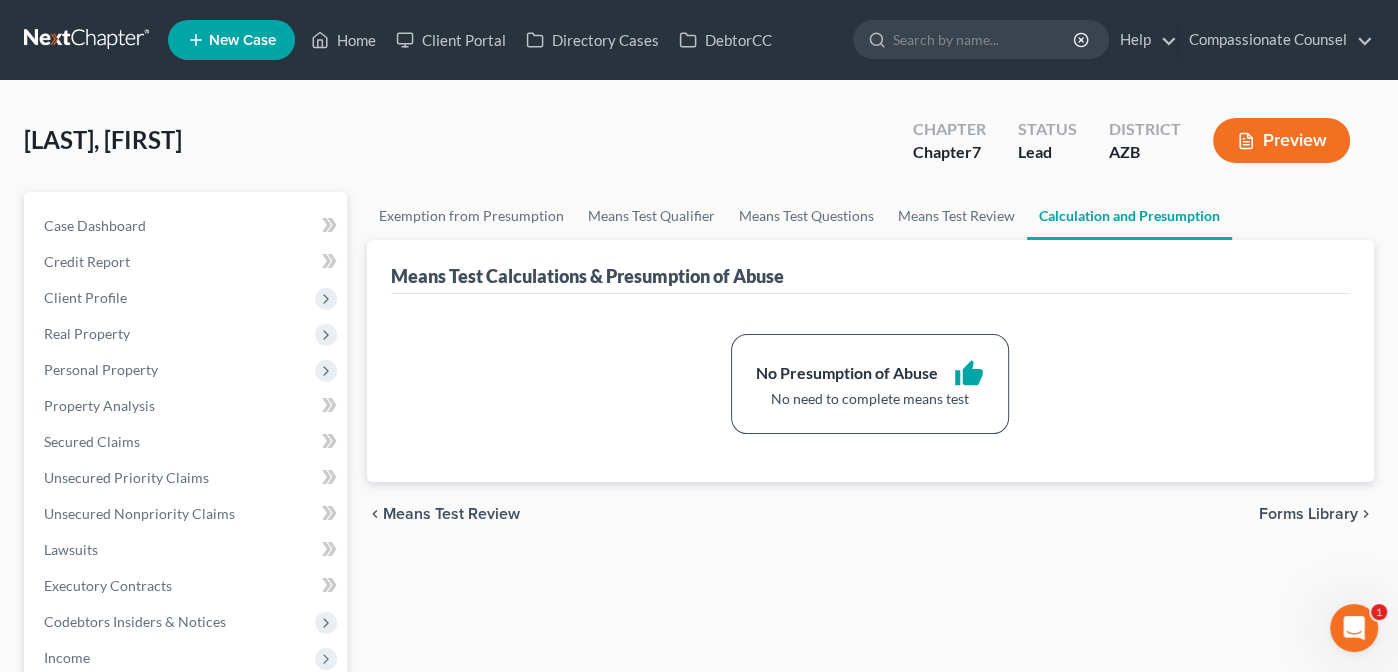 scroll, scrollTop: 0, scrollLeft: 0, axis: both 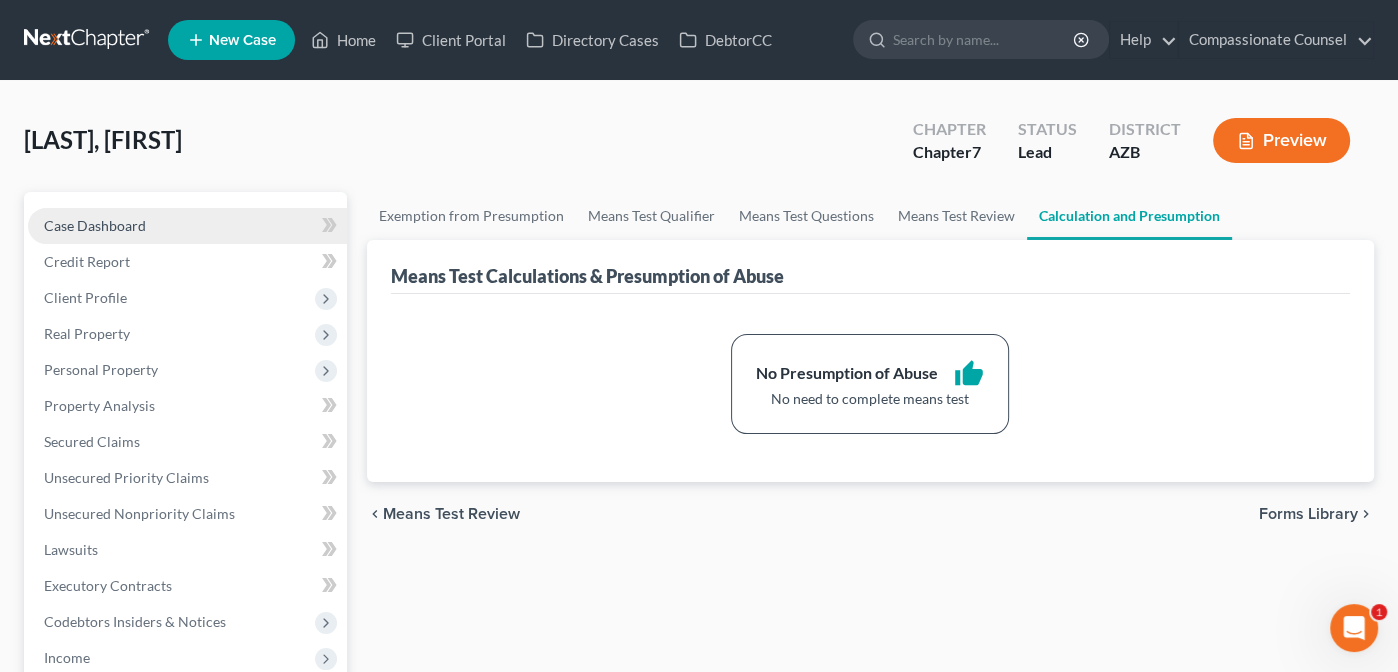 click on "Case Dashboard" at bounding box center (95, 225) 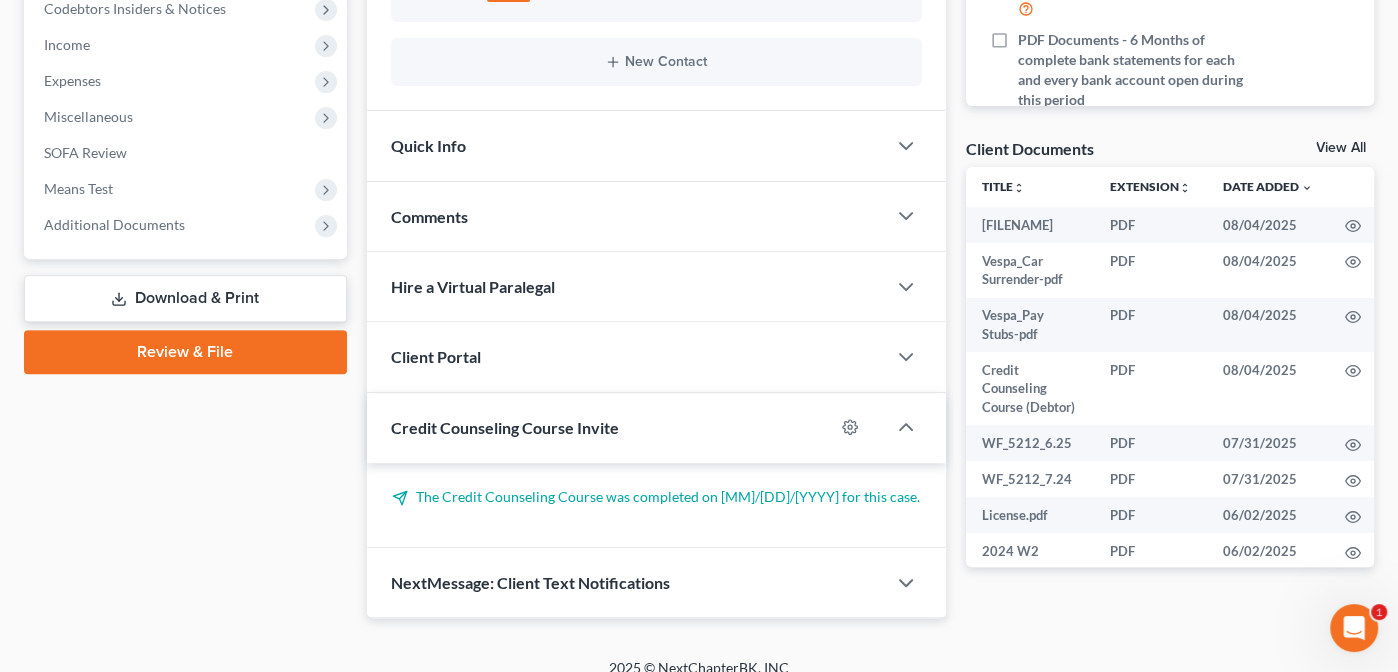 scroll, scrollTop: 630, scrollLeft: 0, axis: vertical 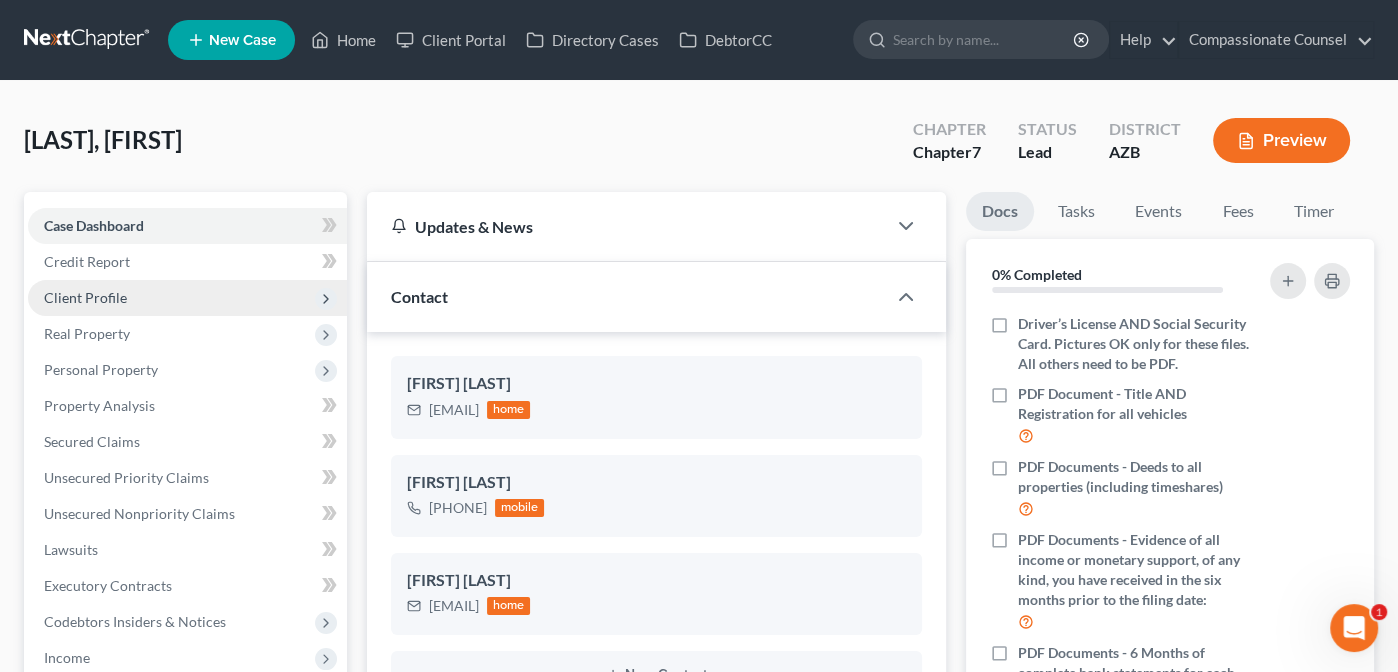 click on "Client Profile" at bounding box center [85, 297] 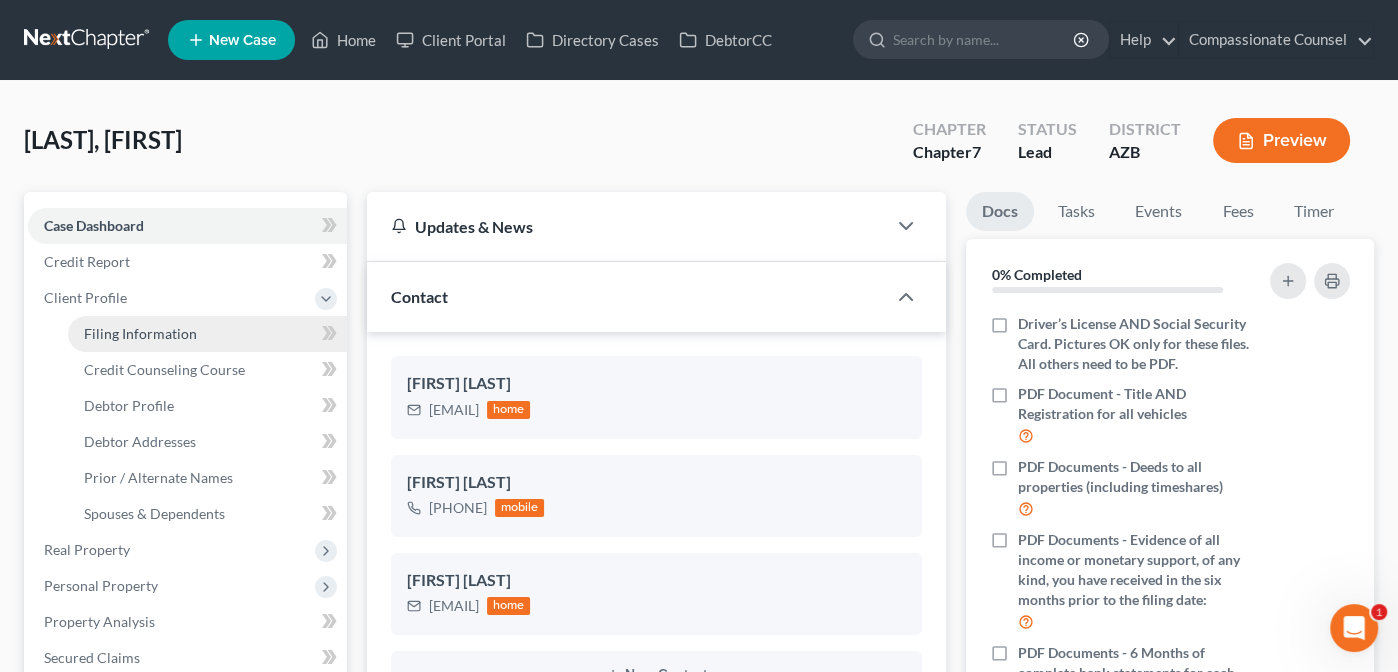 click on "Filing Information" at bounding box center (140, 333) 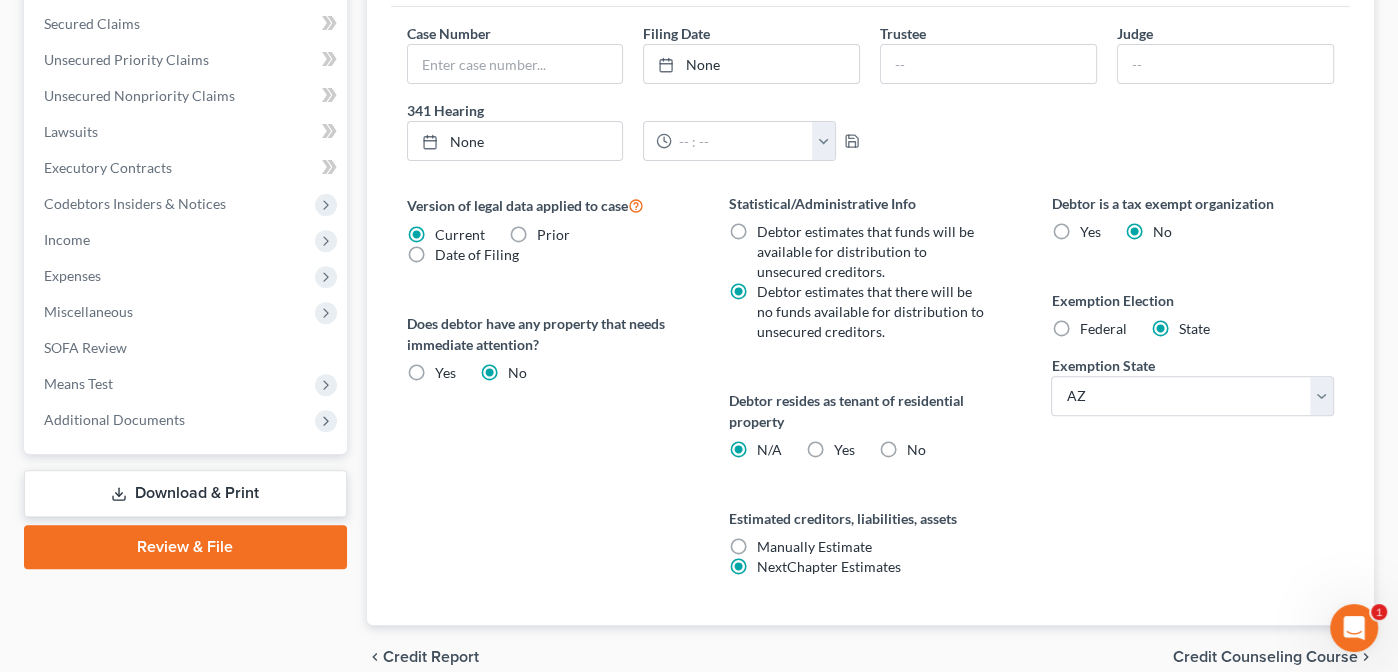 scroll, scrollTop: 650, scrollLeft: 0, axis: vertical 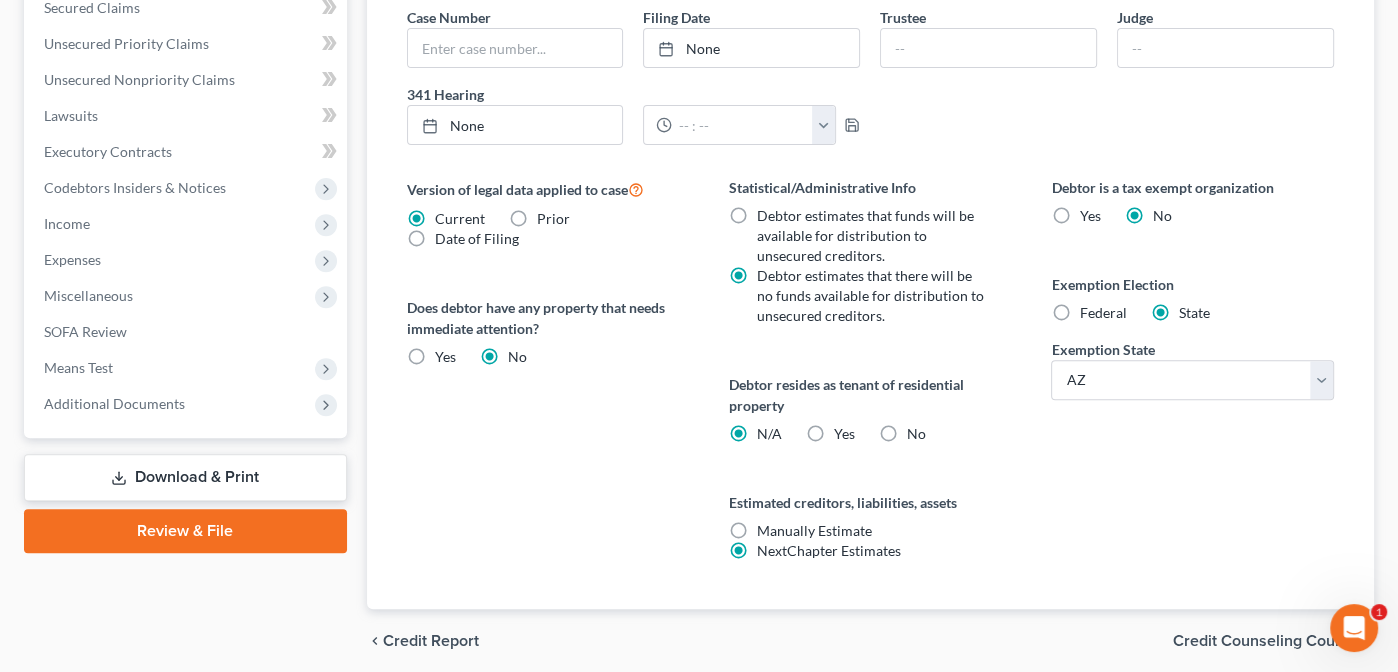 click on "Yes Yes" at bounding box center (844, 434) 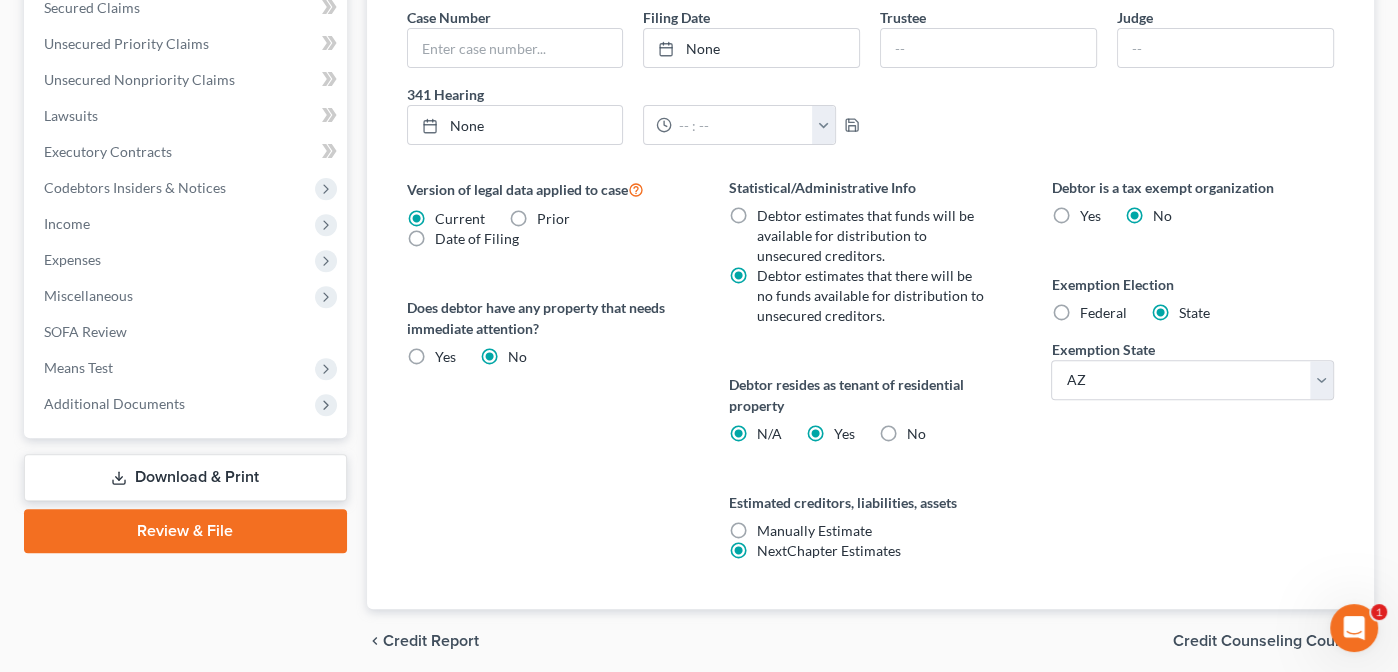 radio on "false" 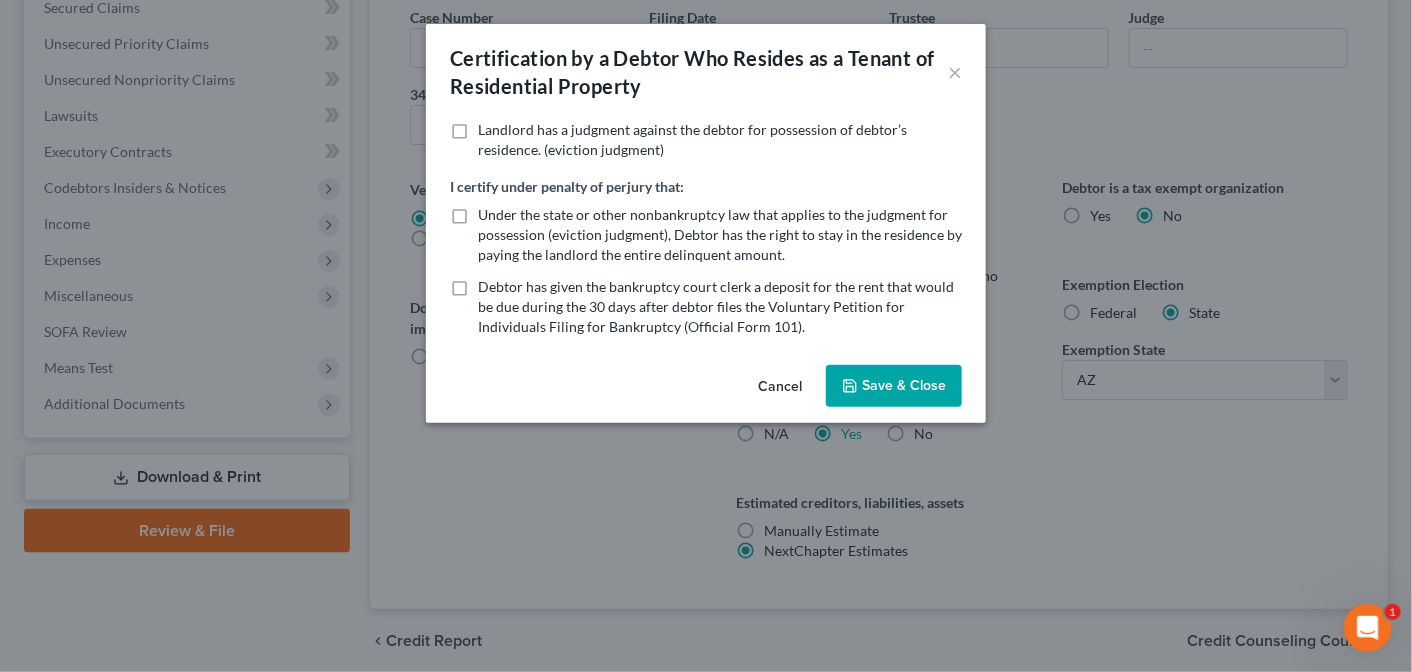 click on "Under the state or other nonbankruptcy law that applies to the judgment for possession (eviction judgment), Debtor has the right to stay in the residence by paying the landlord the entire delinquent amount." at bounding box center [720, 235] 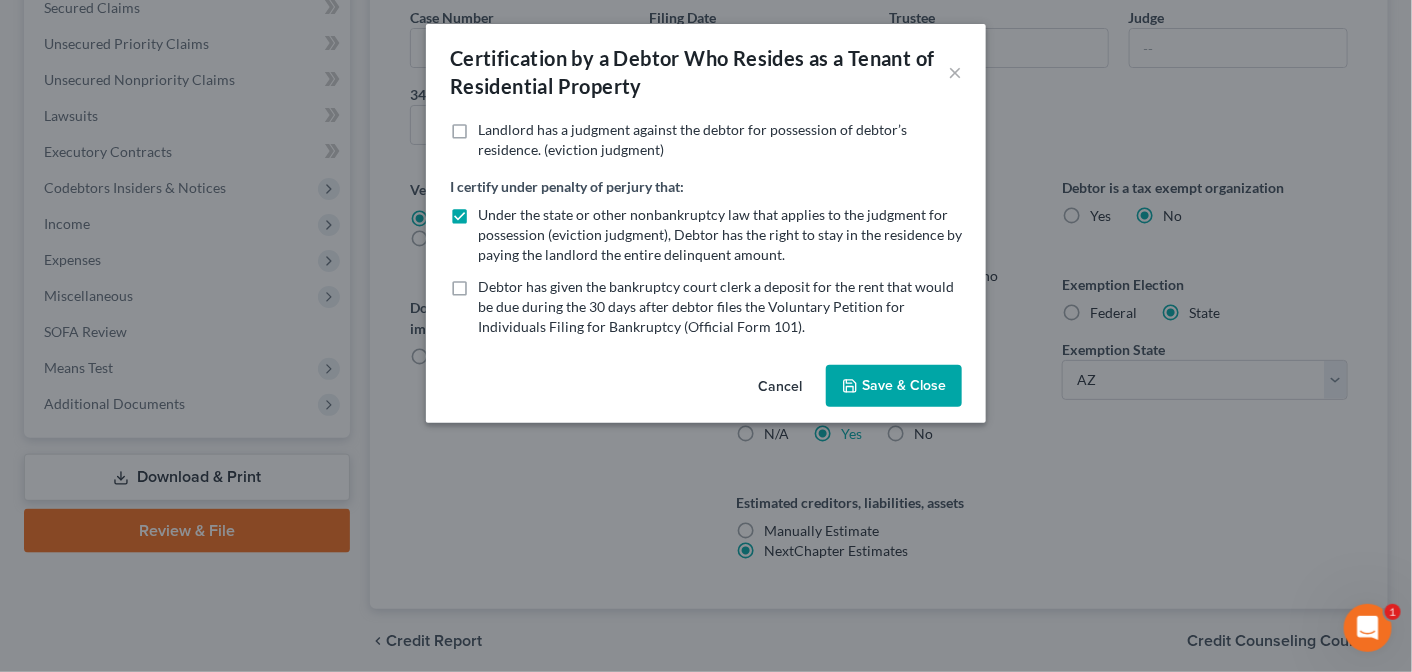 click on "Save & Close" at bounding box center [894, 386] 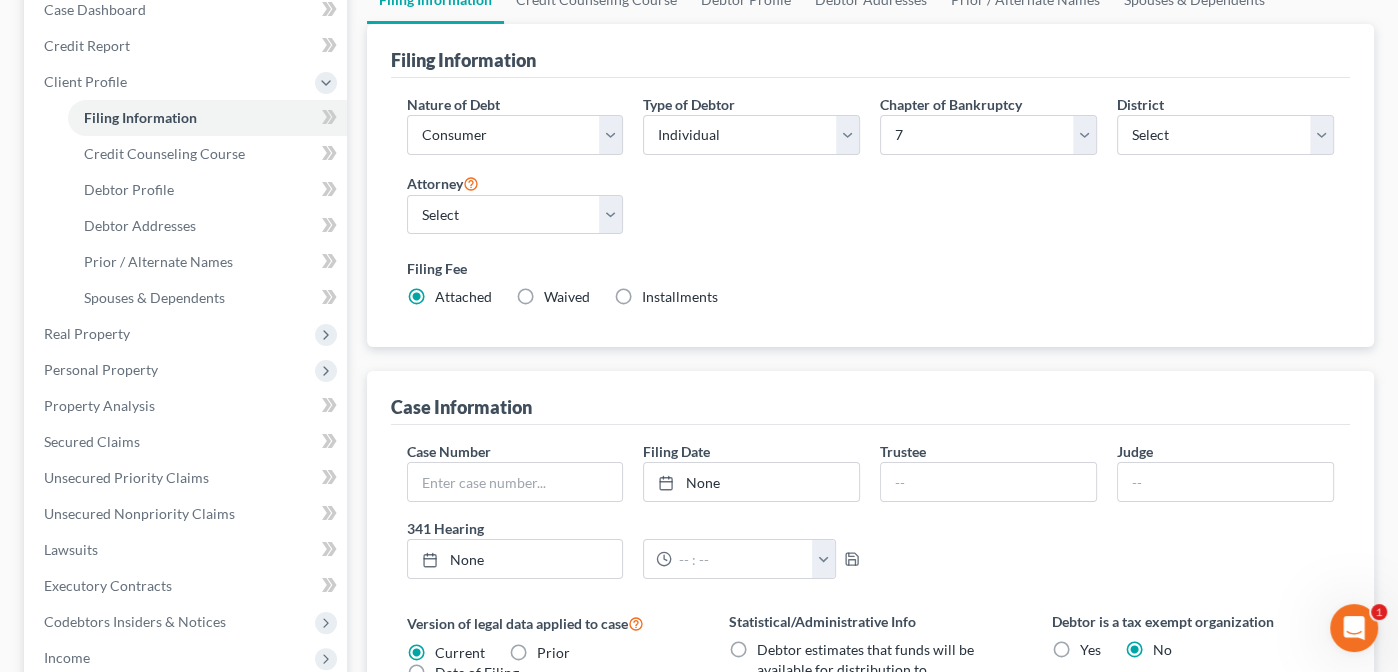 scroll, scrollTop: 213, scrollLeft: 0, axis: vertical 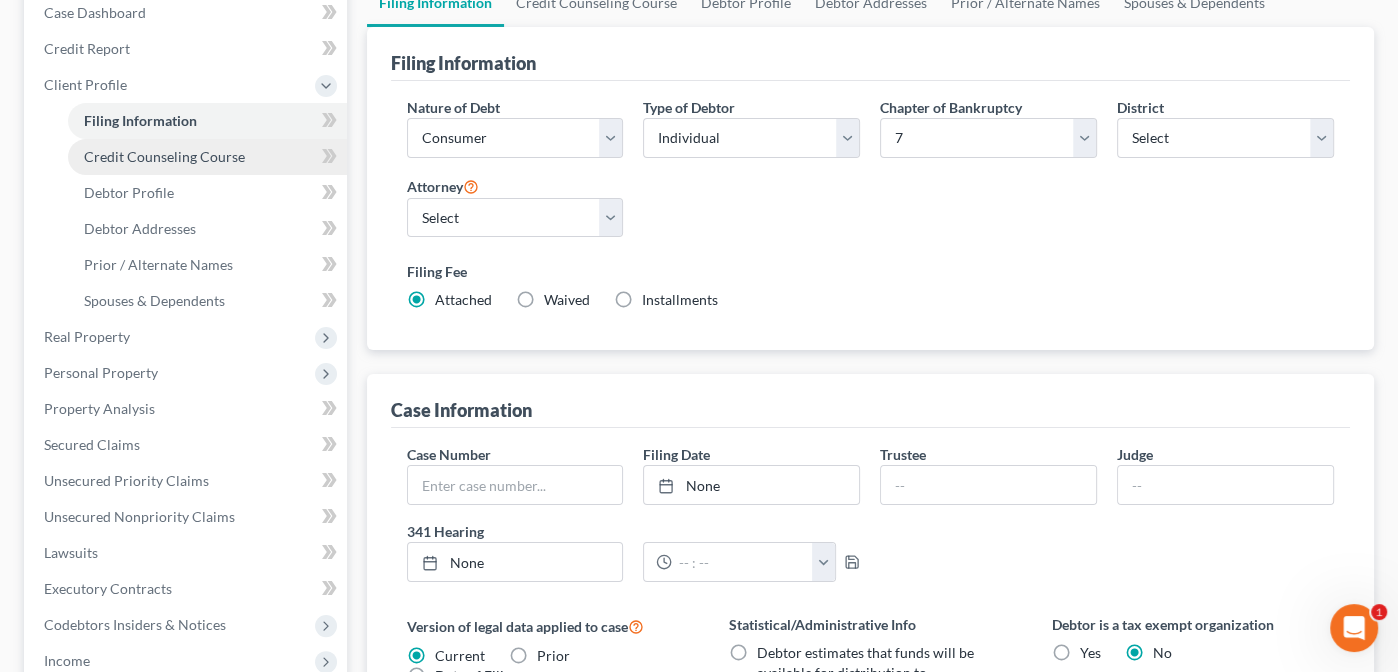 click on "Credit Counseling Course" at bounding box center [164, 156] 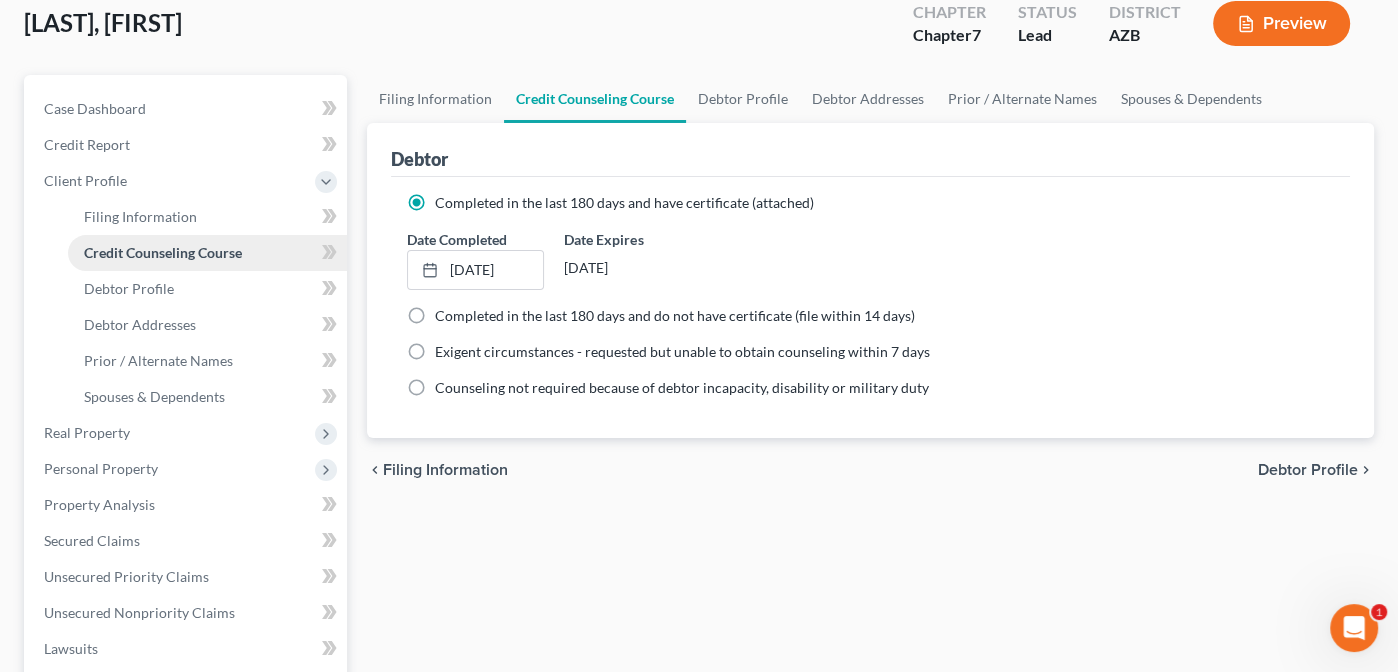 scroll, scrollTop: 0, scrollLeft: 0, axis: both 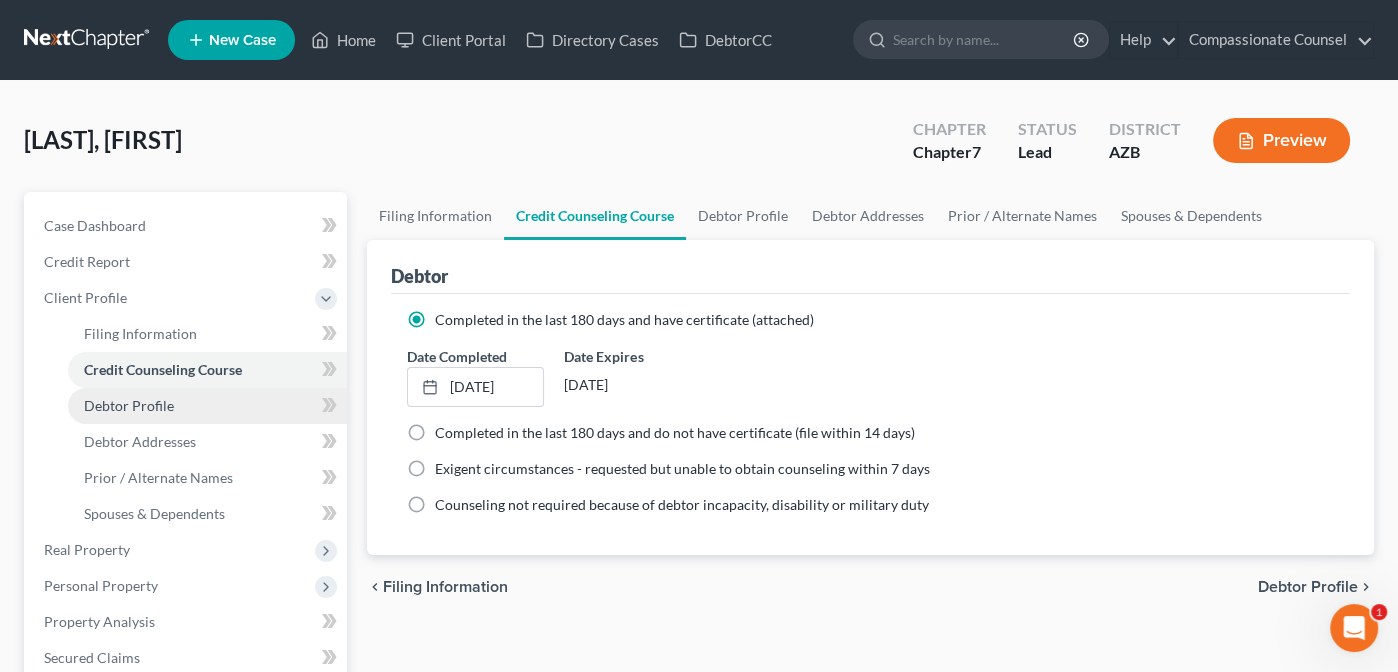 click on "Debtor Profile" at bounding box center [207, 406] 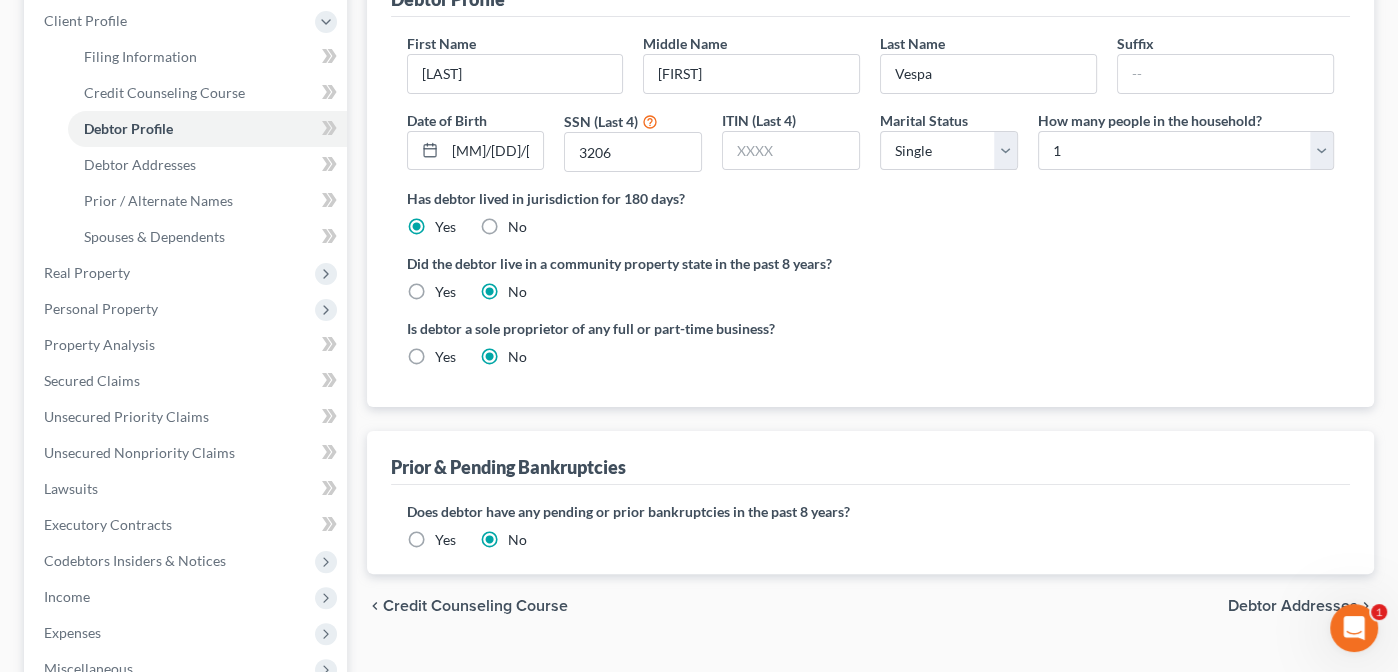 scroll, scrollTop: 282, scrollLeft: 0, axis: vertical 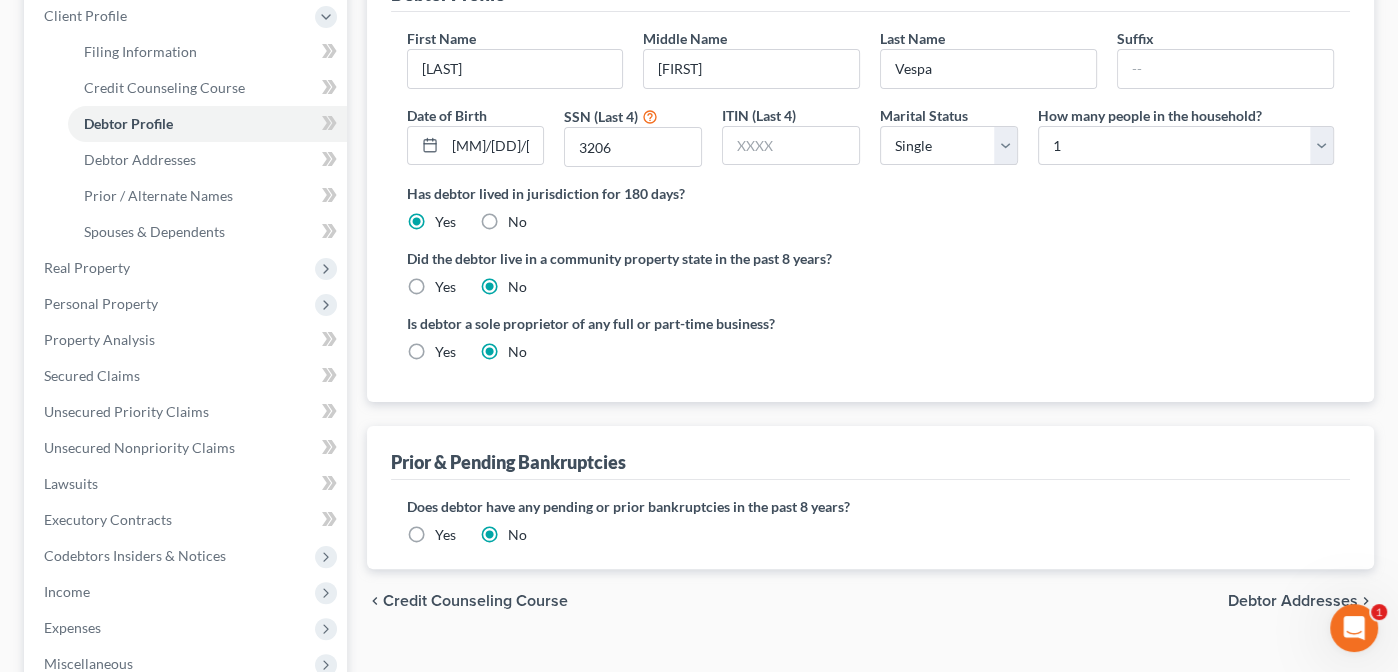 click on "Yes" at bounding box center (445, 287) 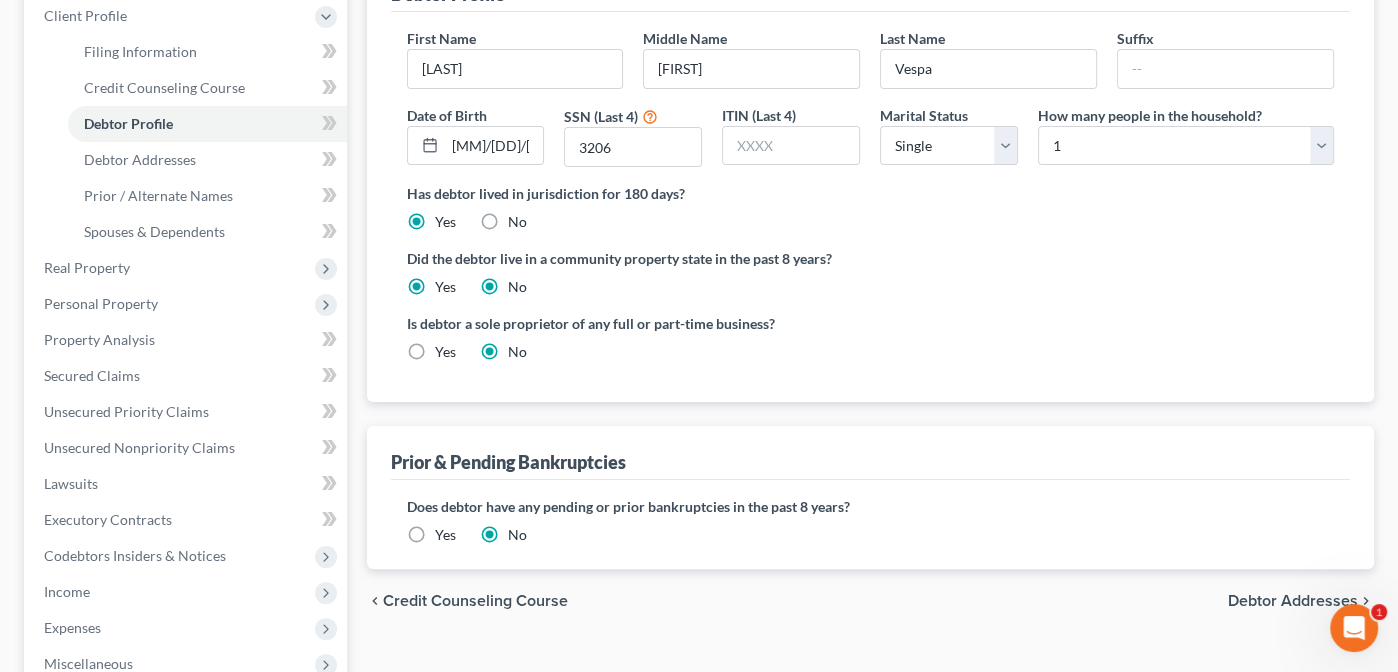 radio on "false" 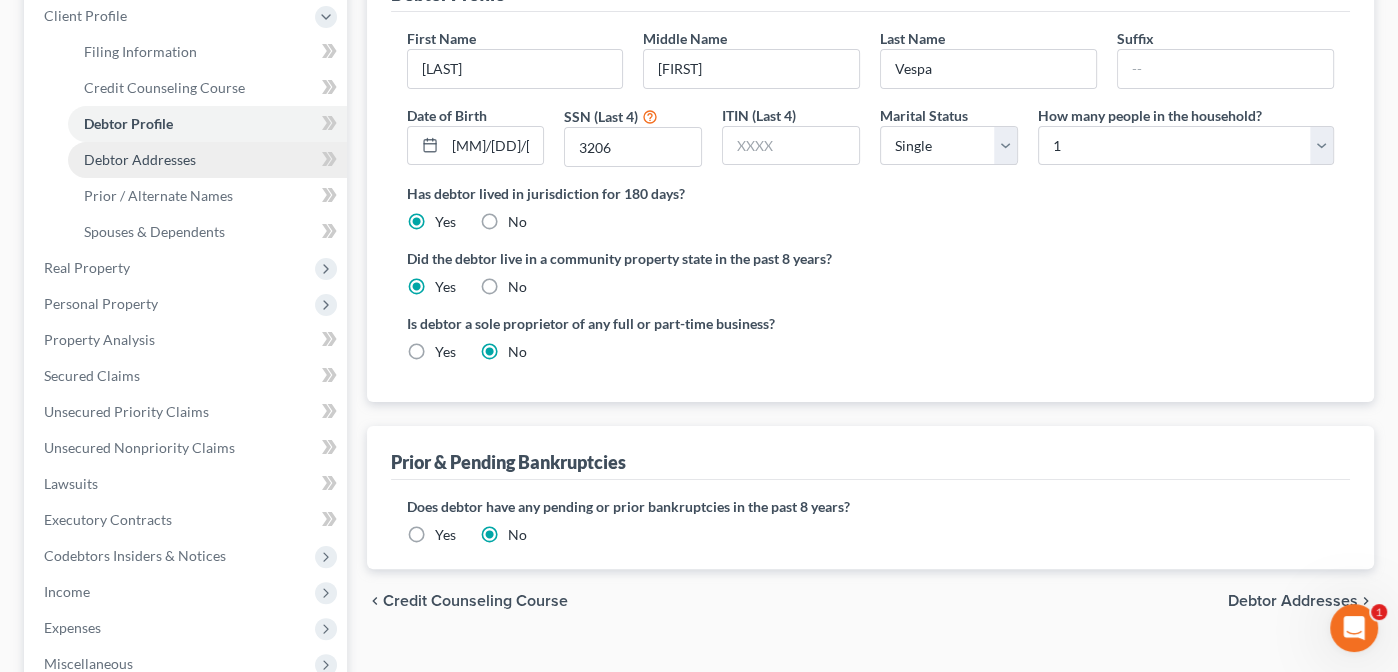 click on "Debtor Addresses" at bounding box center [207, 160] 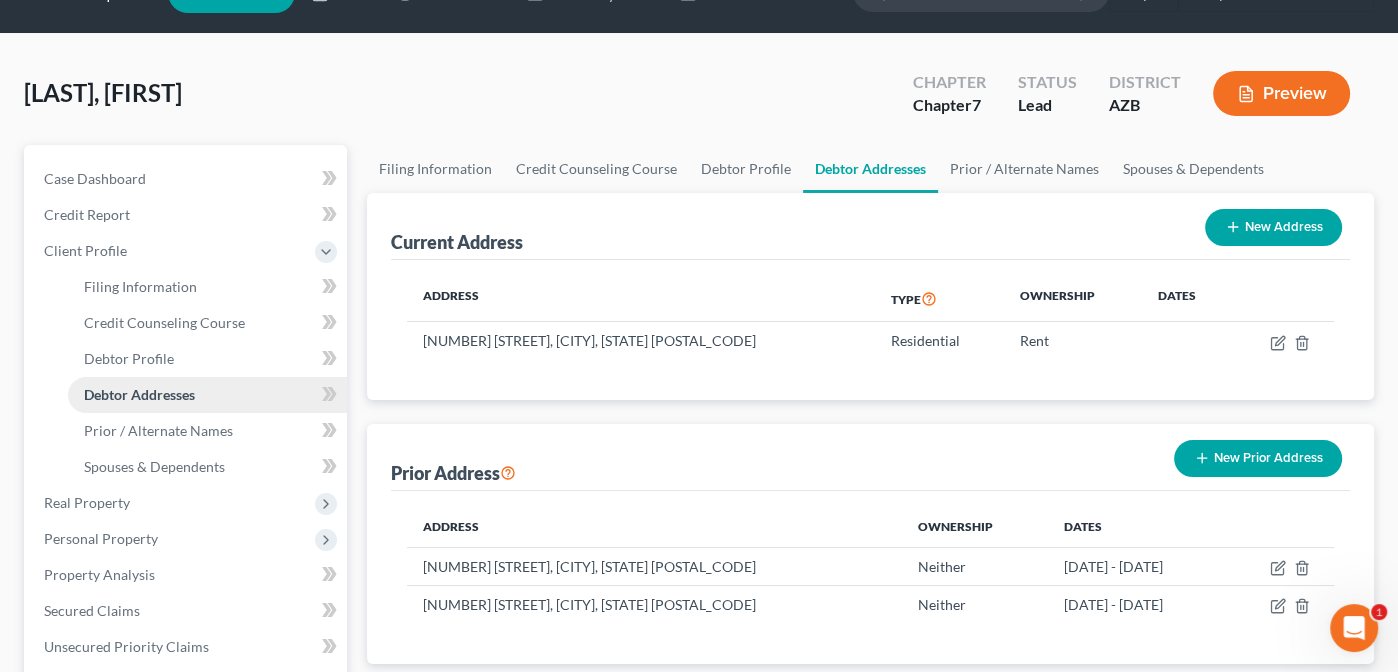 scroll, scrollTop: 0, scrollLeft: 0, axis: both 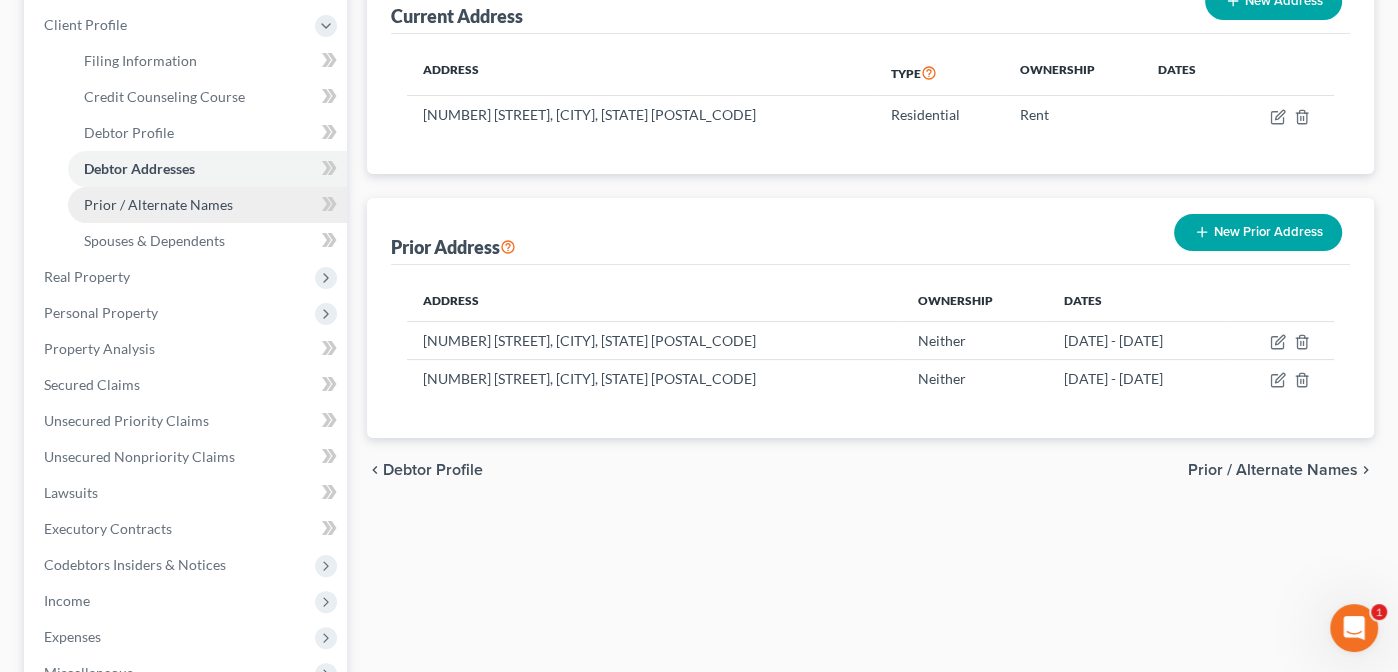 click on "Prior / Alternate Names" at bounding box center [158, 204] 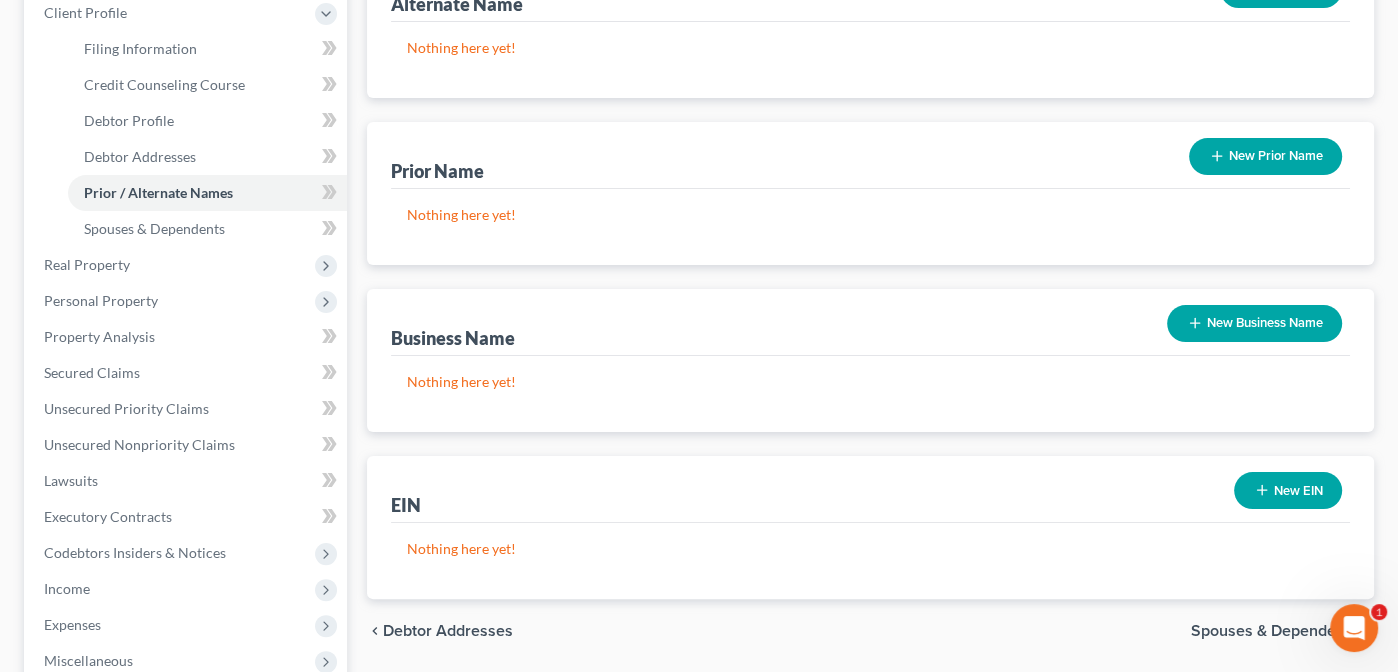 scroll, scrollTop: 289, scrollLeft: 0, axis: vertical 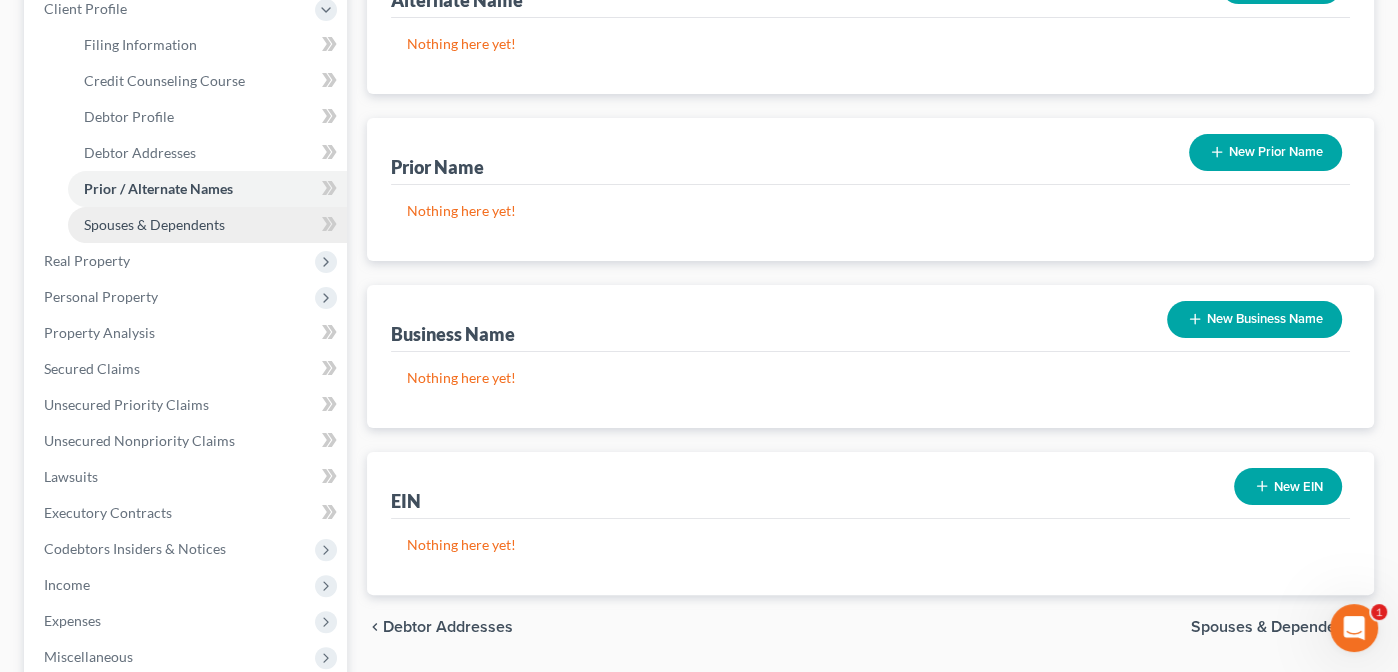 click on "Spouses & Dependents" at bounding box center (154, 224) 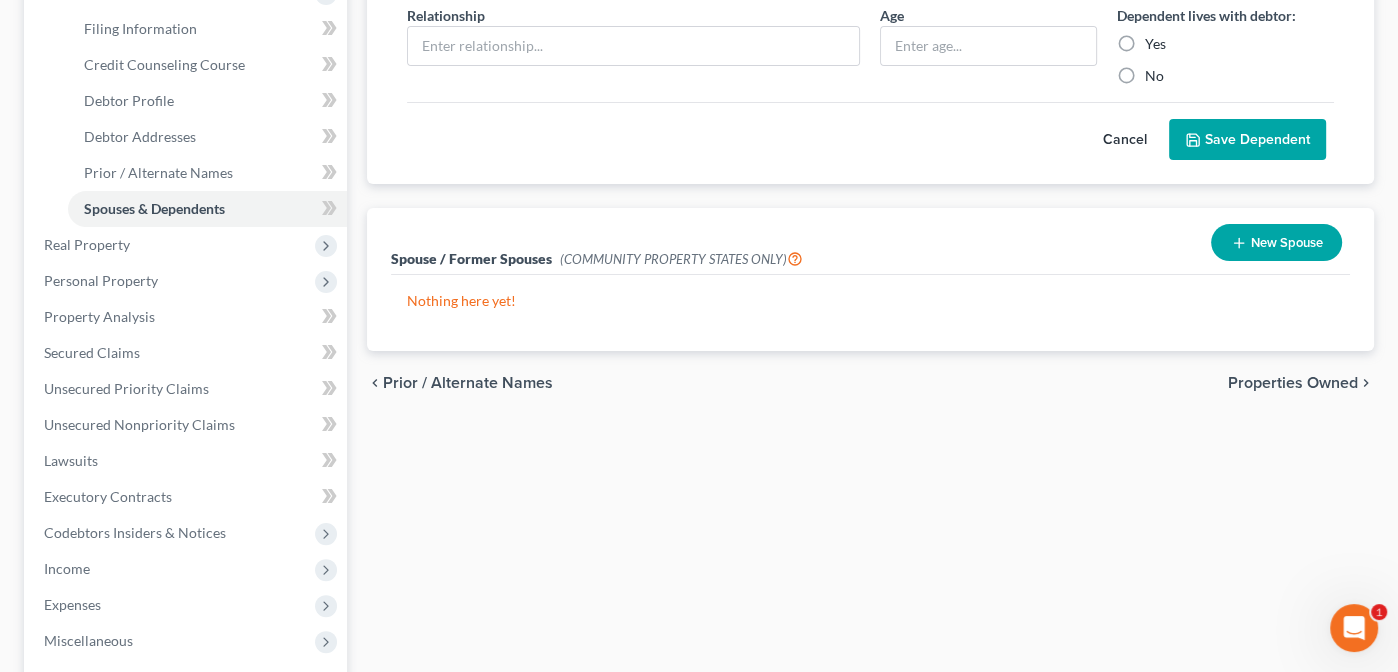 scroll, scrollTop: 0, scrollLeft: 0, axis: both 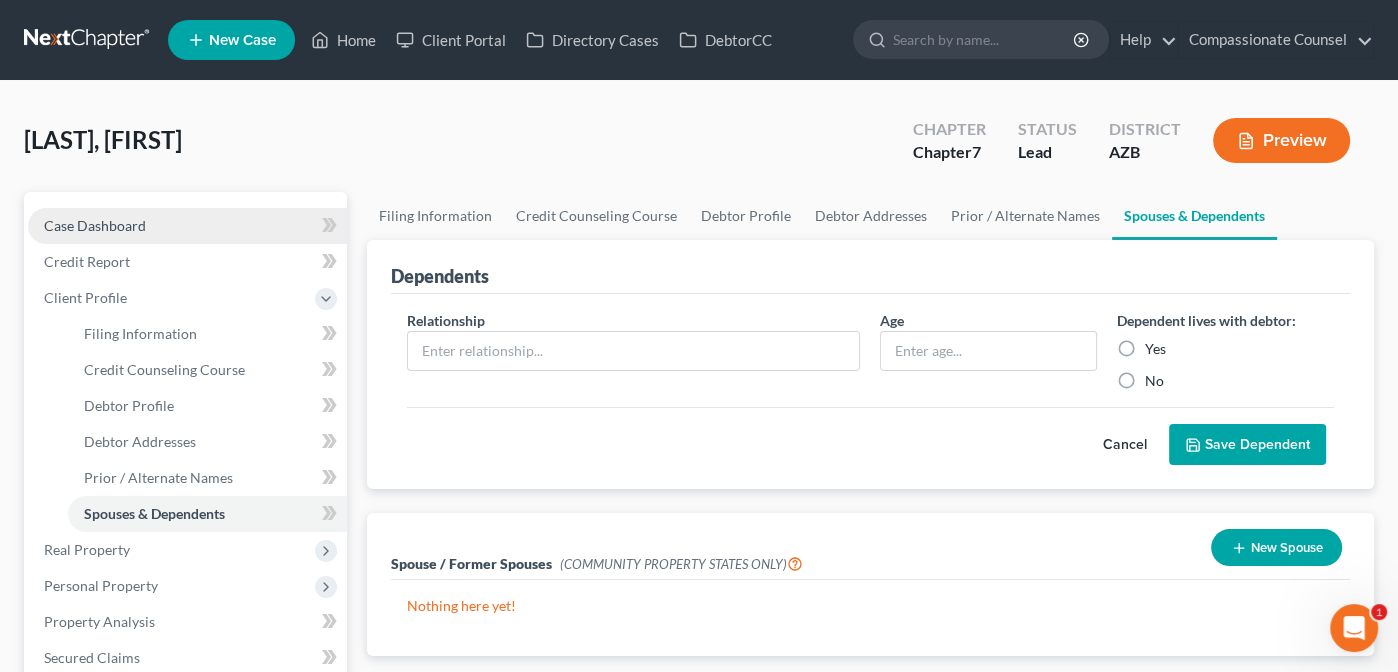 click on "Case Dashboard" at bounding box center [95, 225] 